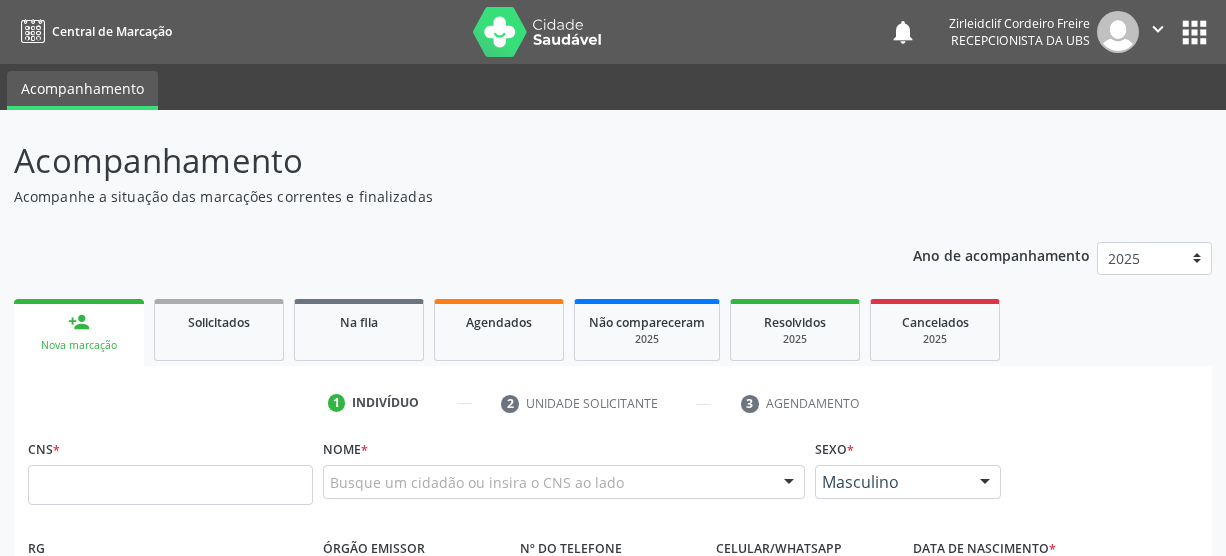 scroll, scrollTop: 45, scrollLeft: 0, axis: vertical 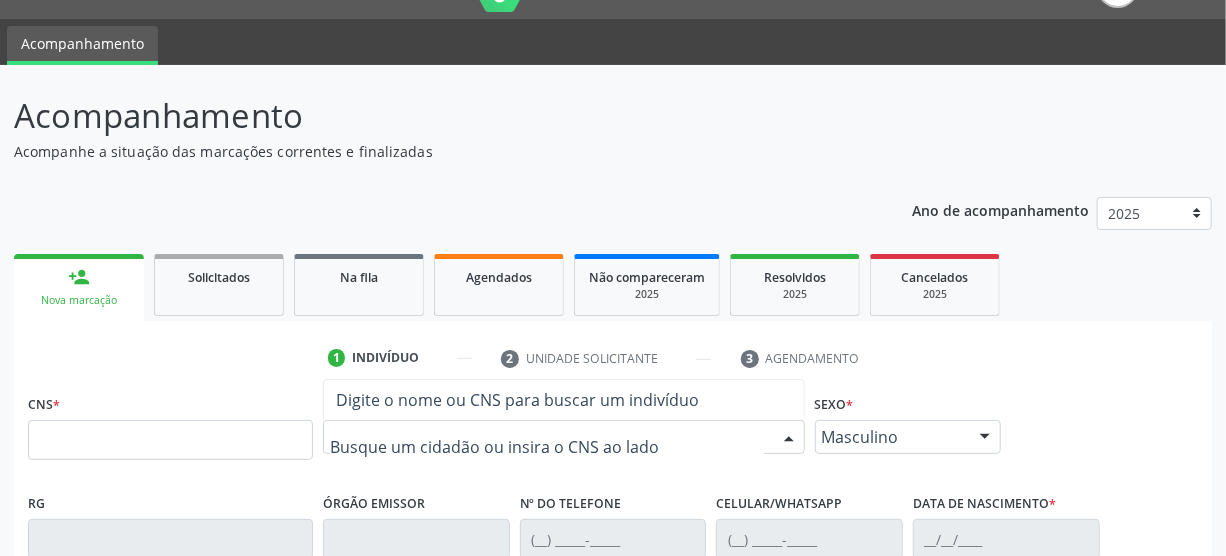 click on "Digite o nome ou CNS para buscar um indivíduo" at bounding box center (517, 400) 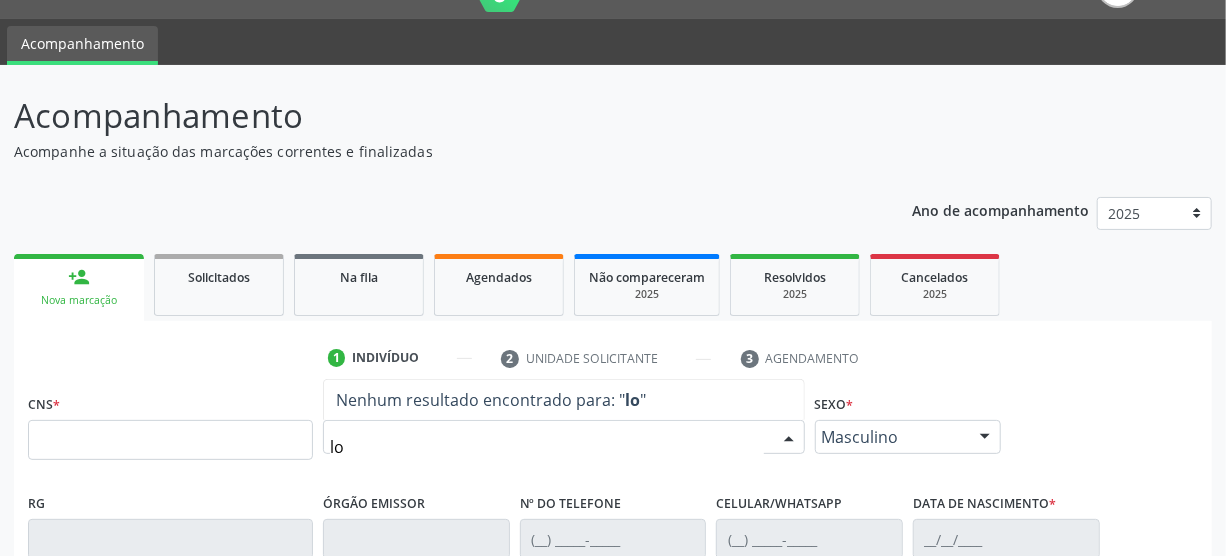 type on "l" 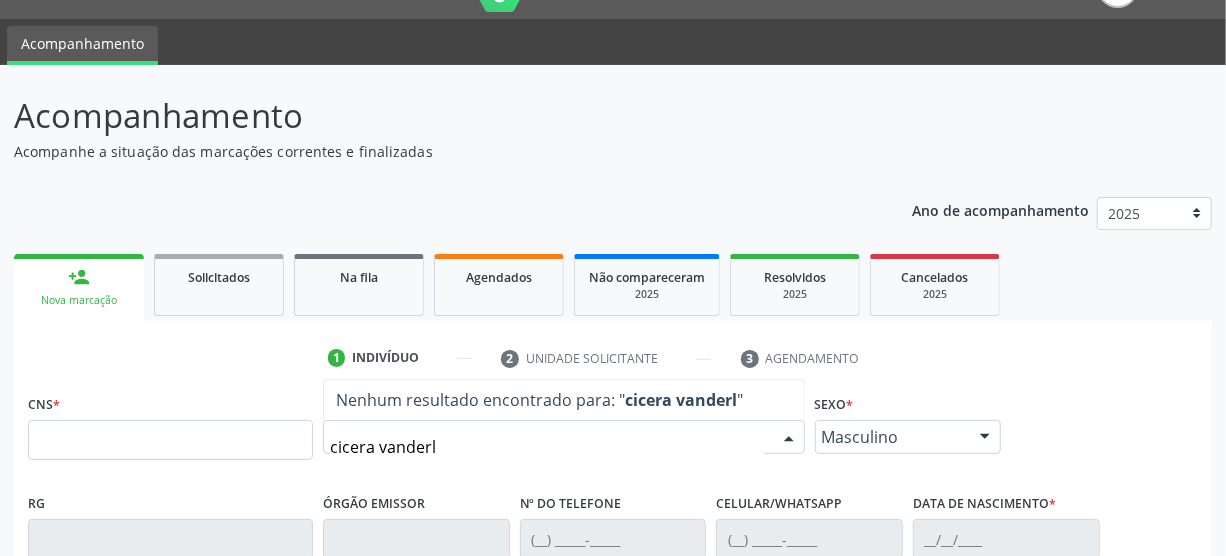 type on "cicera vanderle" 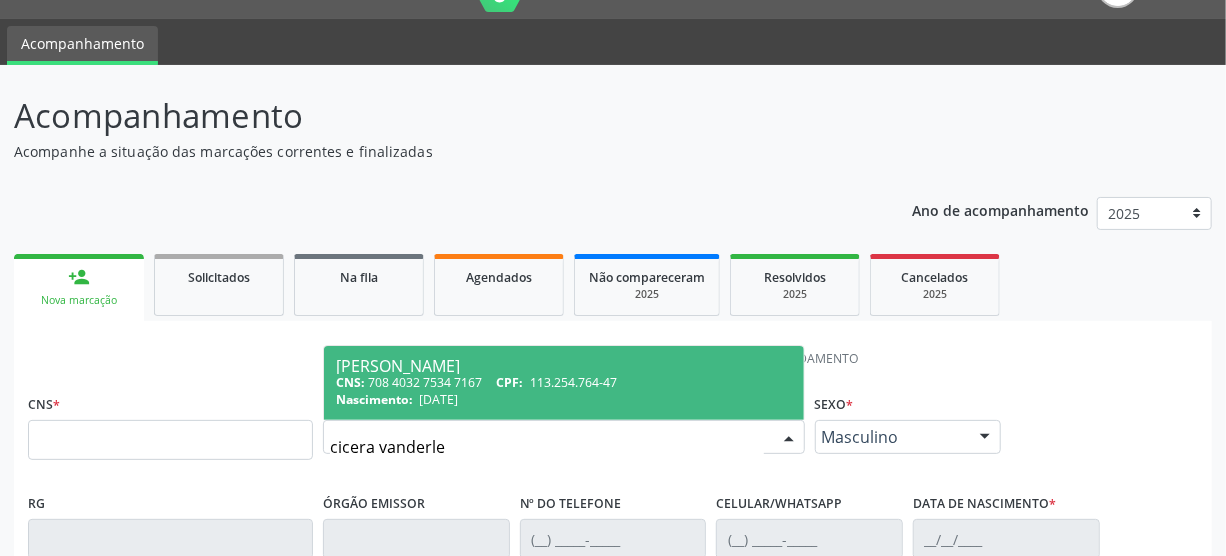click on "CNS:
708 4032 7534 7167
CPF:
113.254.764-47" at bounding box center [564, 382] 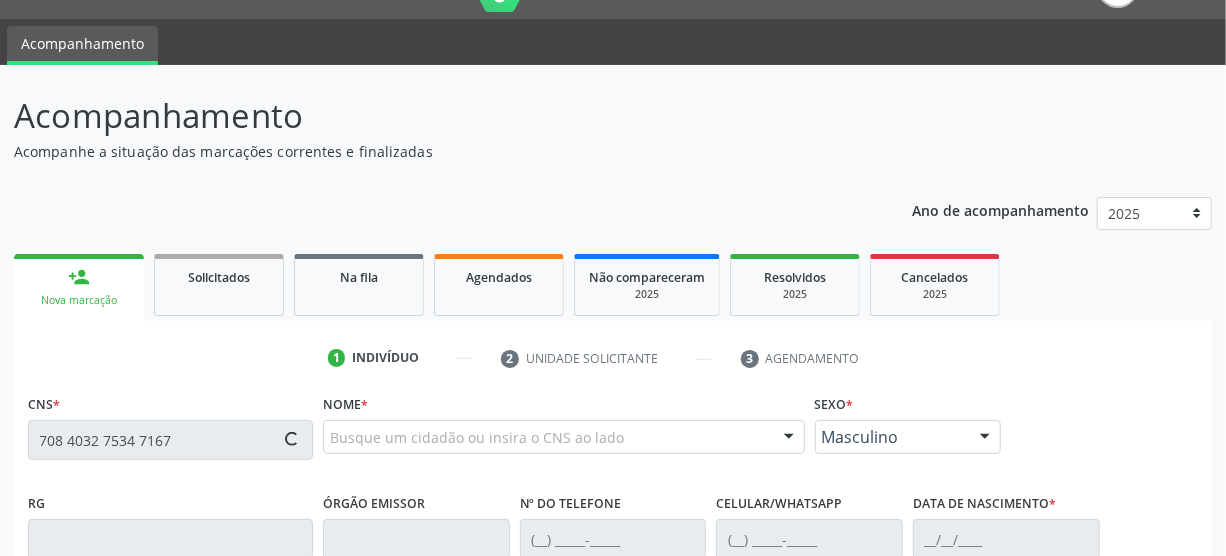 type on "708 4032 7534 7167" 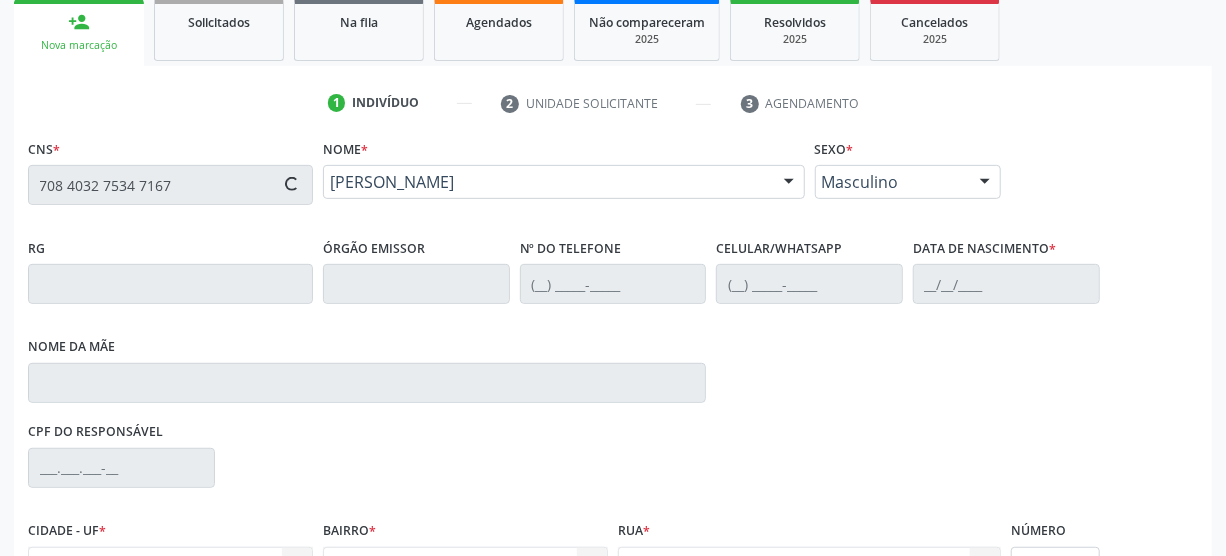scroll, scrollTop: 318, scrollLeft: 0, axis: vertical 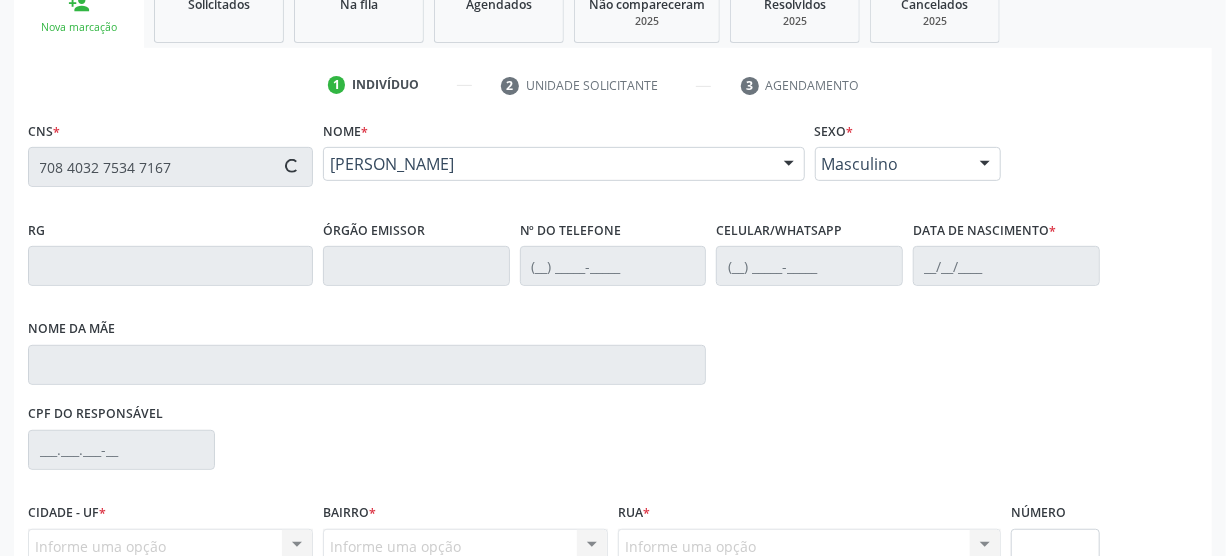 type on "(87) 99948-2276" 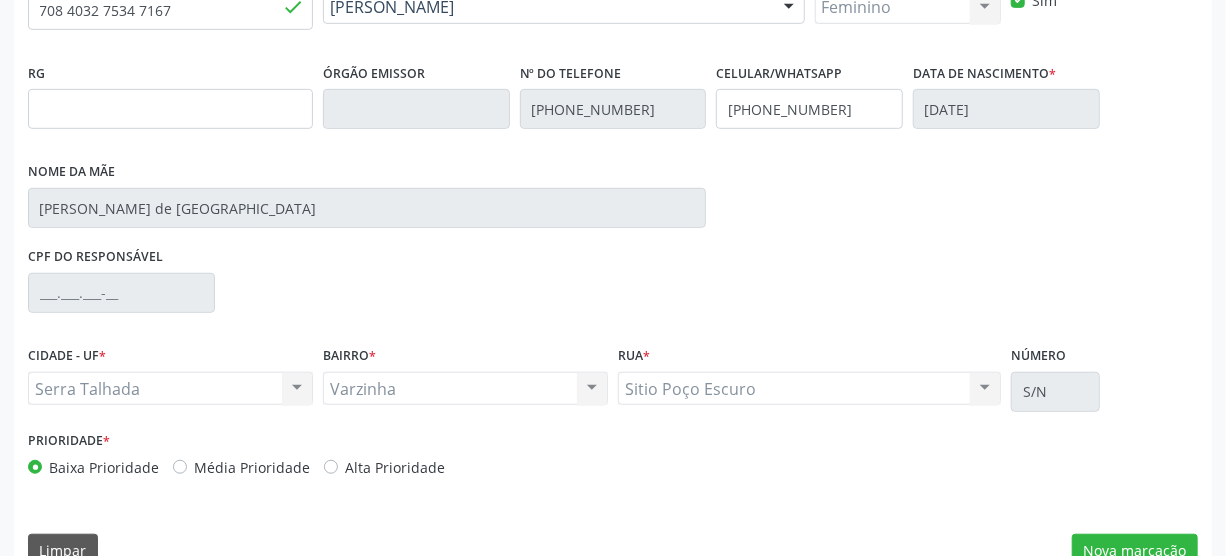 scroll, scrollTop: 512, scrollLeft: 0, axis: vertical 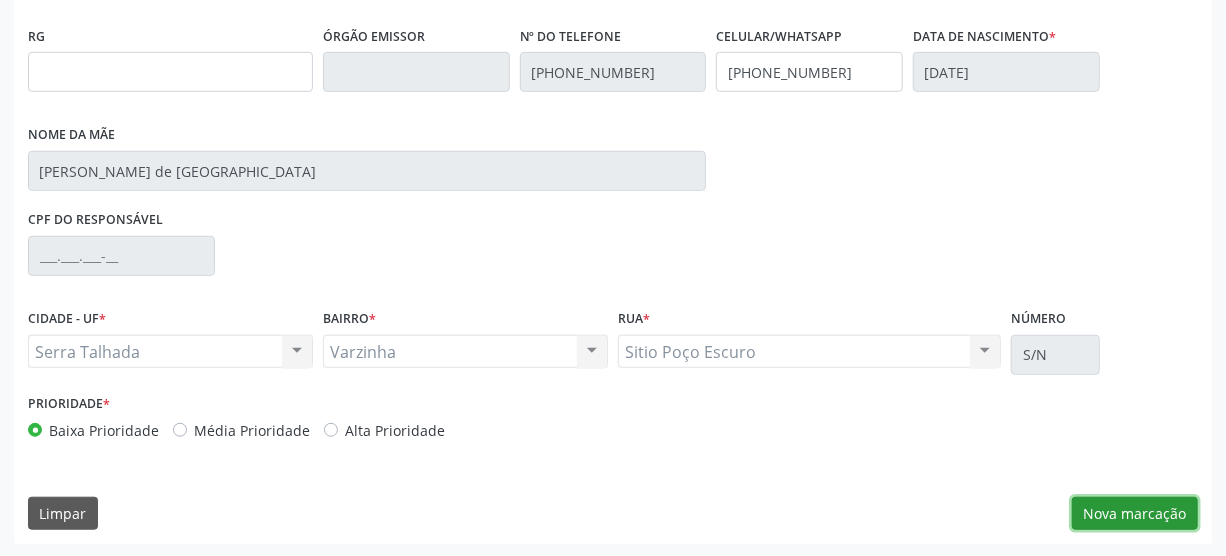 click on "Nova marcação" at bounding box center (1135, 514) 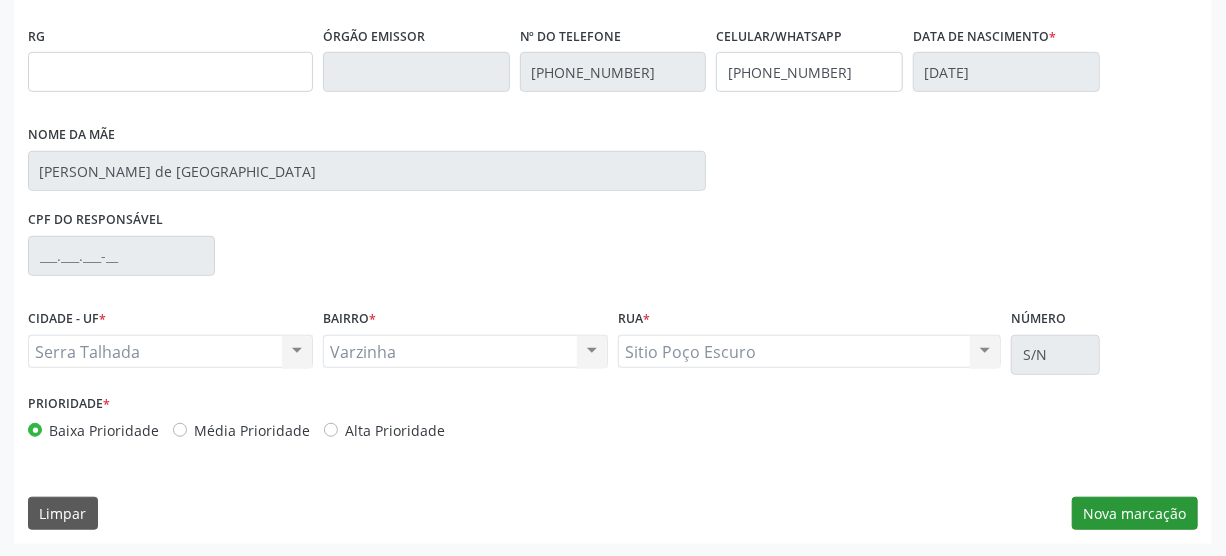 scroll, scrollTop: 348, scrollLeft: 0, axis: vertical 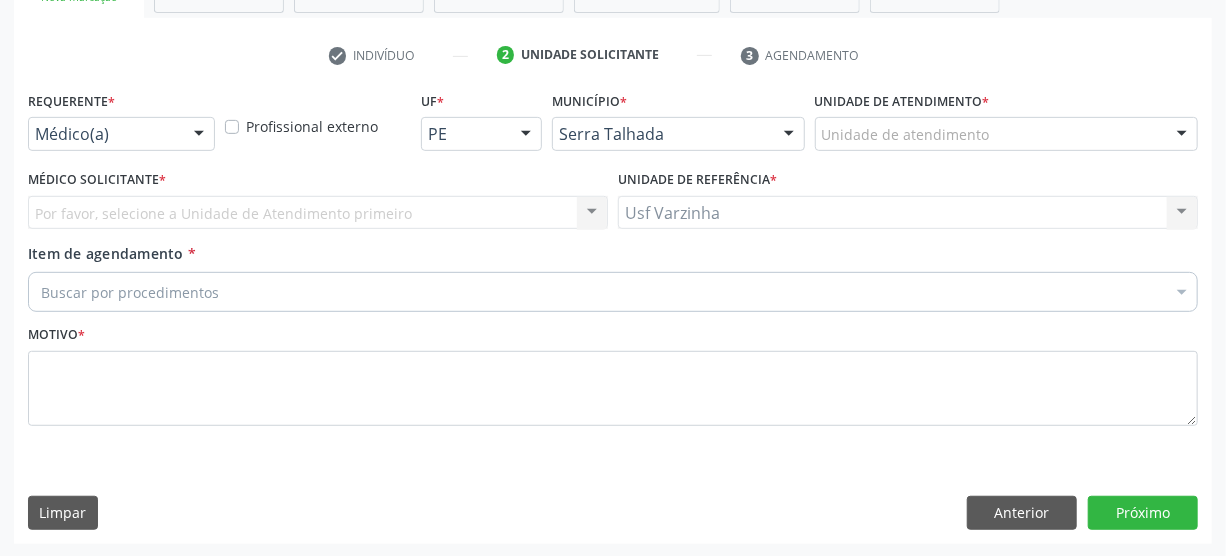 click at bounding box center [199, 135] 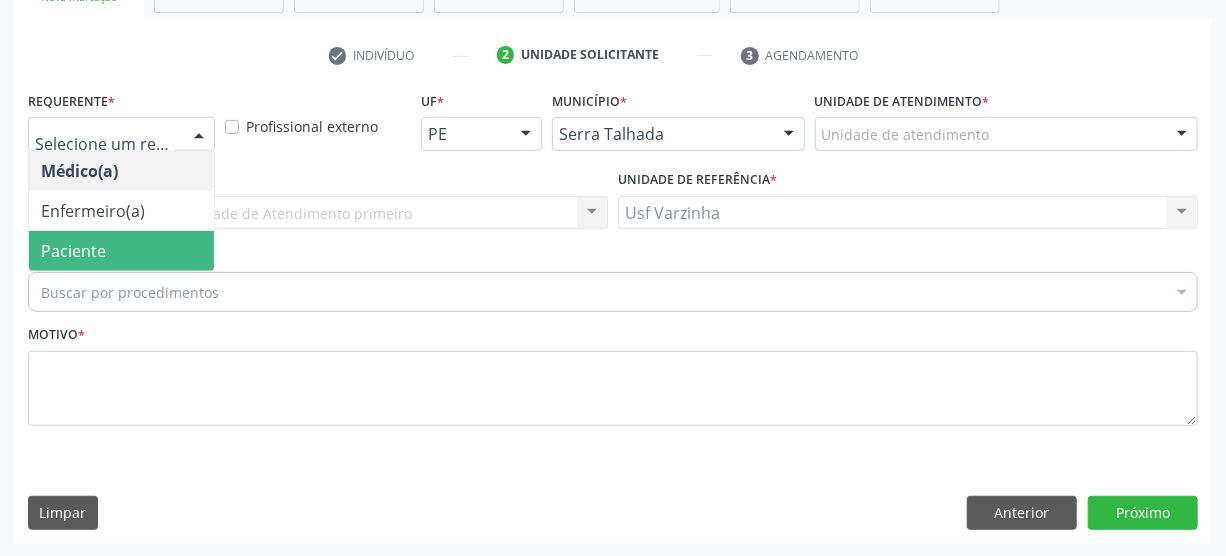 click on "Paciente" at bounding box center [121, 251] 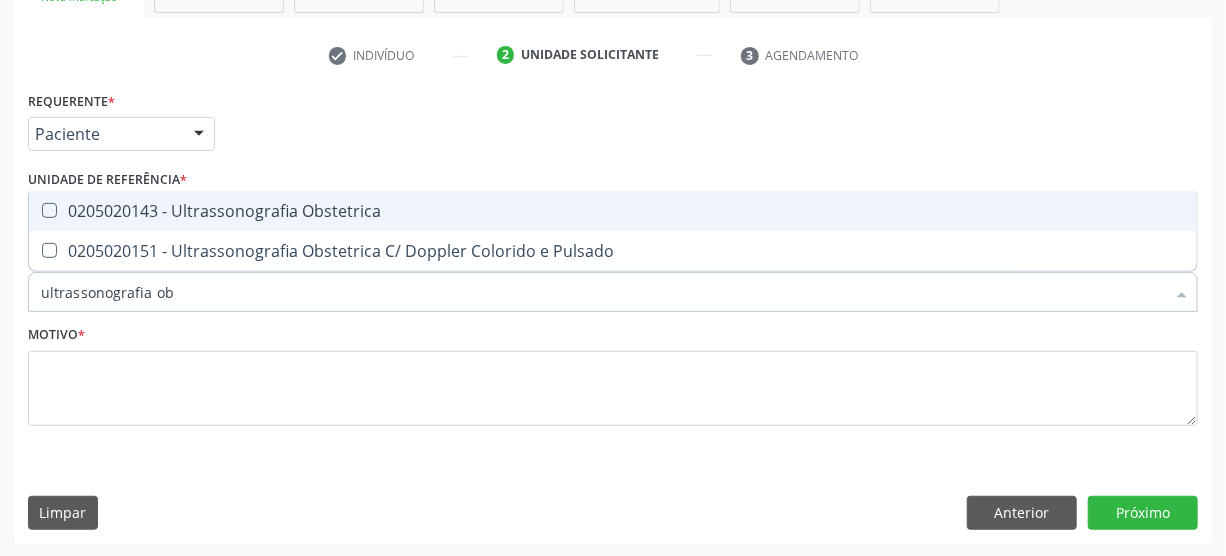type on "ultrassonografia obs" 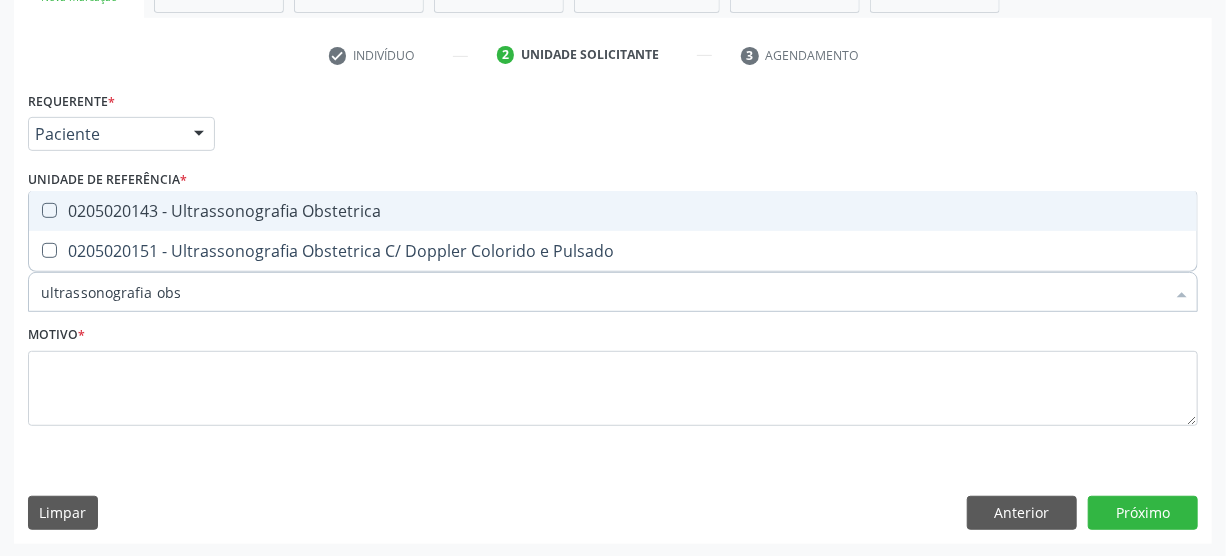 click on "0205020143 - Ultrassonografia Obstetrica" at bounding box center (613, 211) 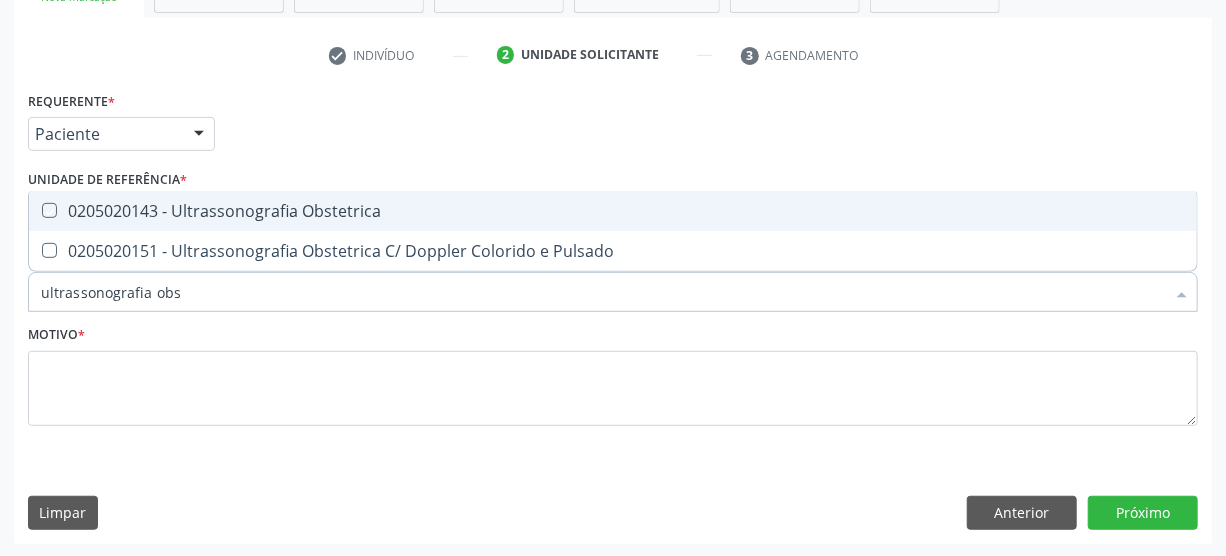 checkbox on "true" 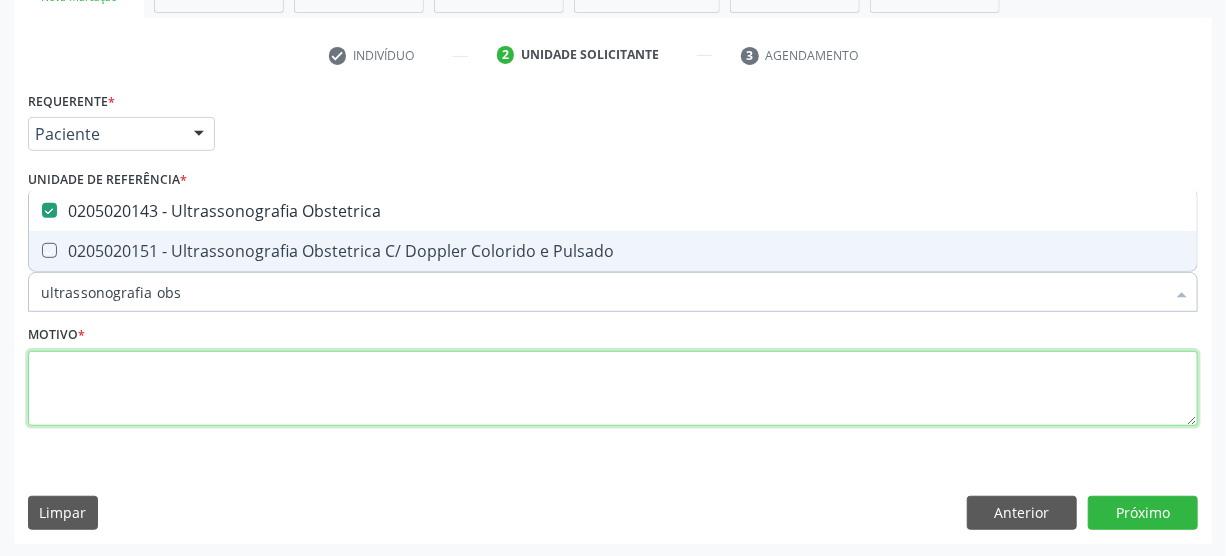 click at bounding box center [613, 389] 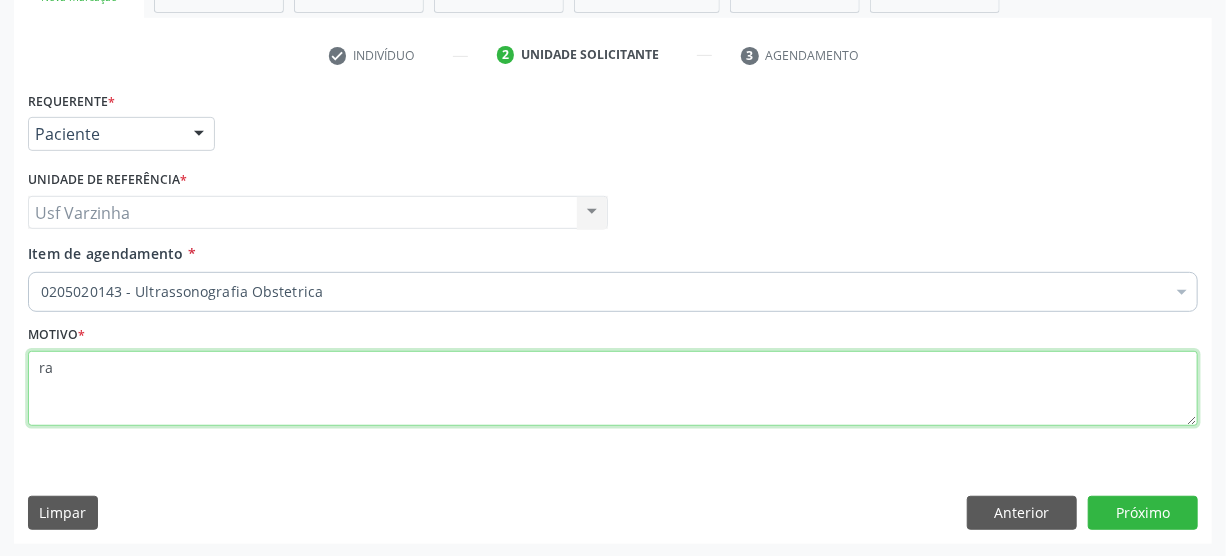 type on "r" 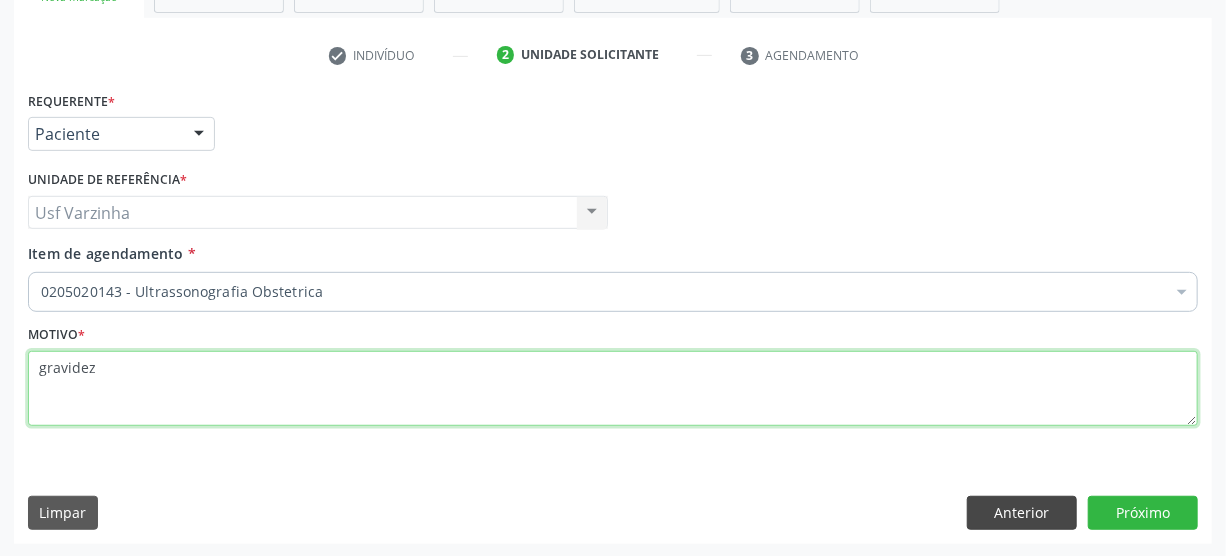 type on "gravidez" 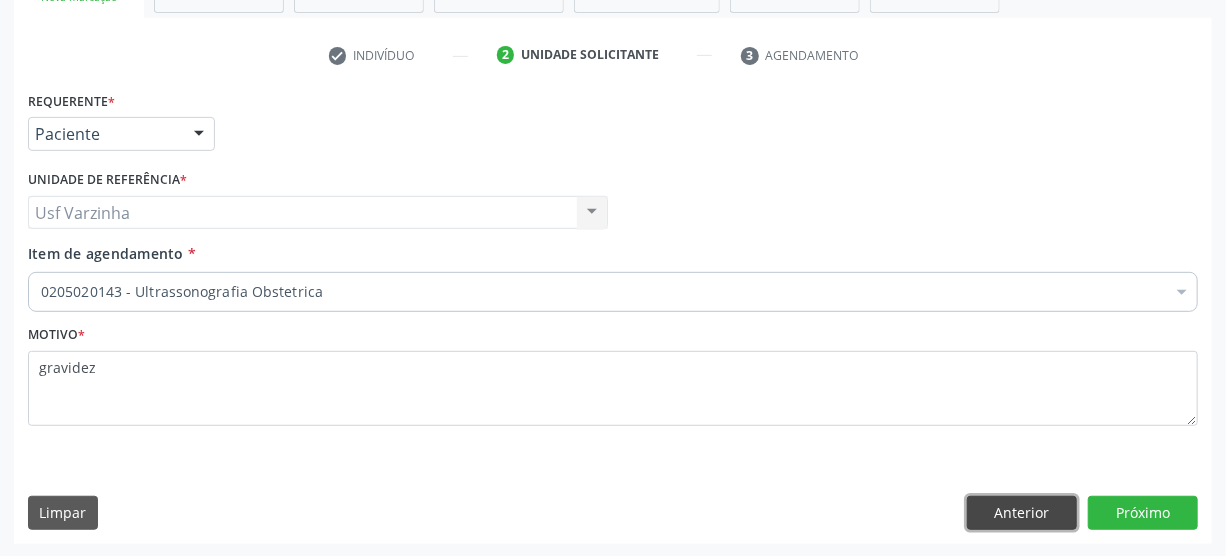 click on "Anterior" at bounding box center [1022, 513] 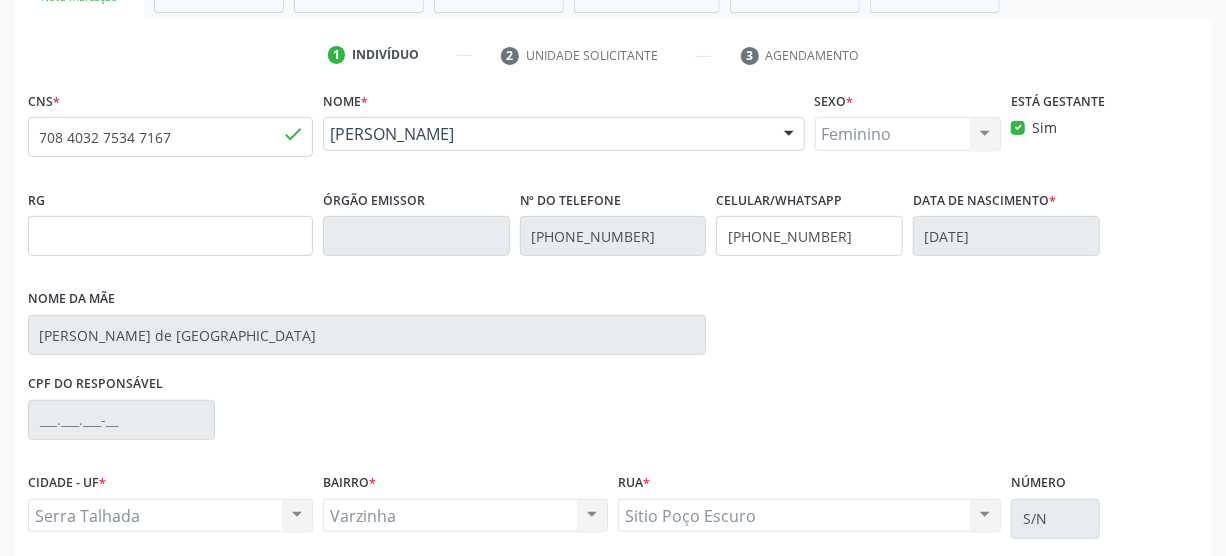 scroll, scrollTop: 512, scrollLeft: 0, axis: vertical 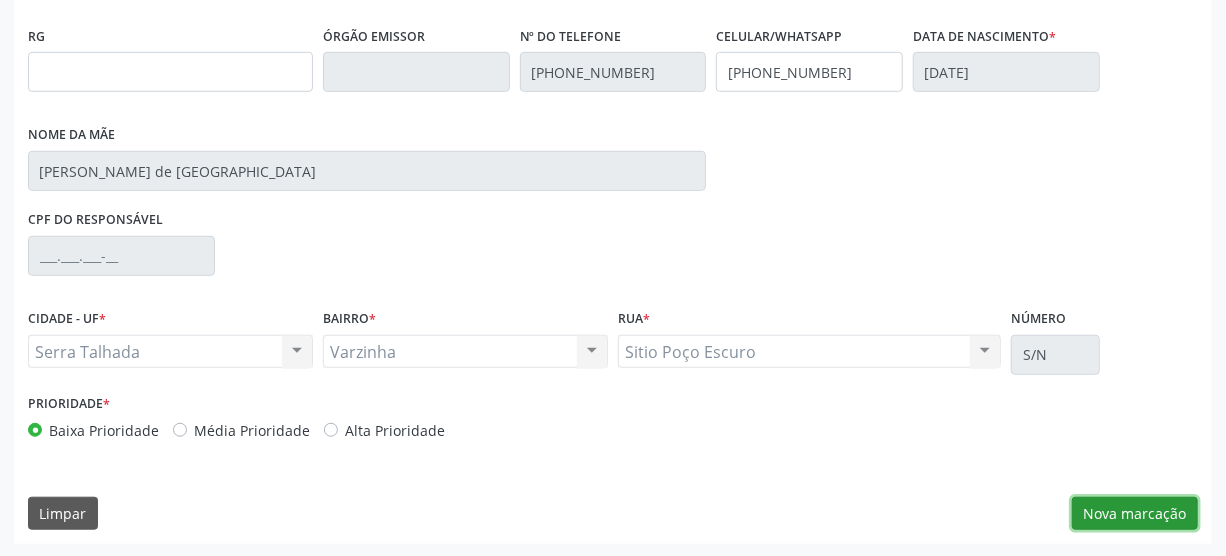 click on "Nova marcação" at bounding box center [1135, 514] 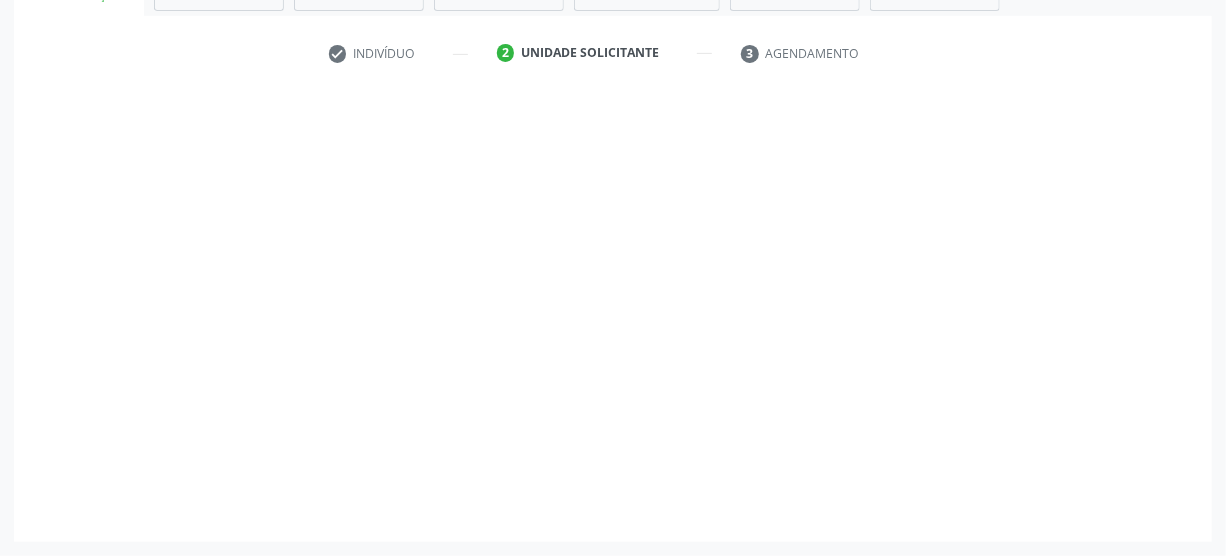 scroll, scrollTop: 348, scrollLeft: 0, axis: vertical 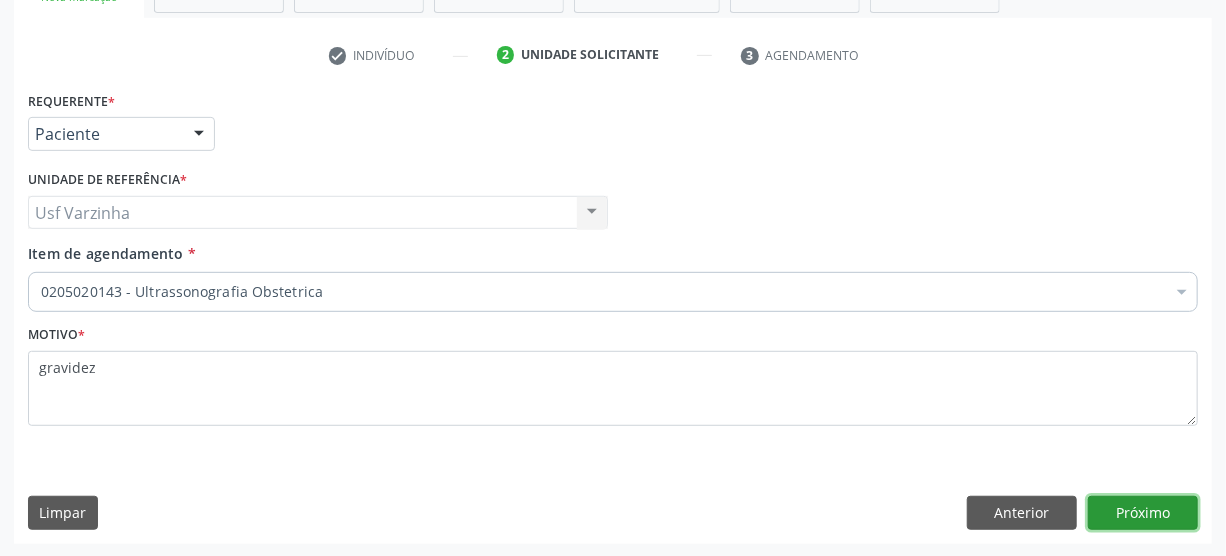 click on "Próximo" at bounding box center (1143, 513) 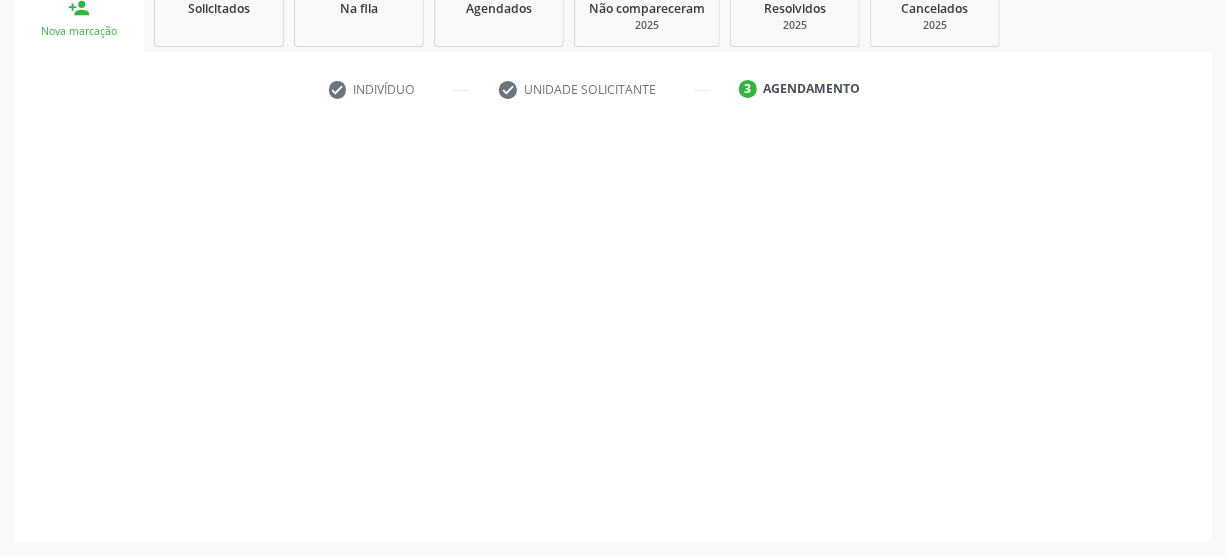 scroll, scrollTop: 312, scrollLeft: 0, axis: vertical 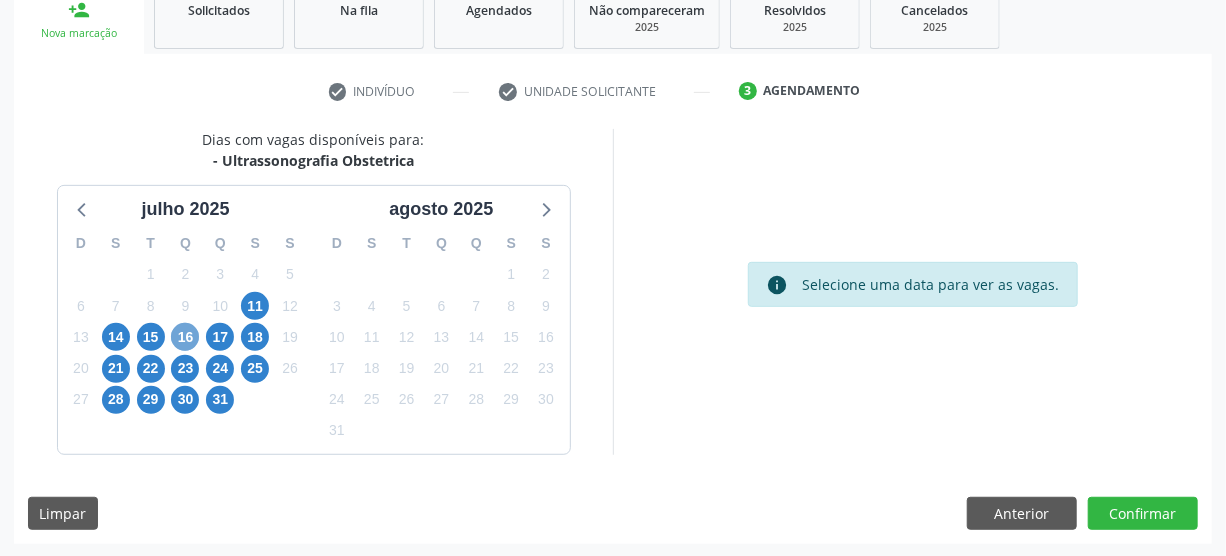 click on "16" at bounding box center [185, 337] 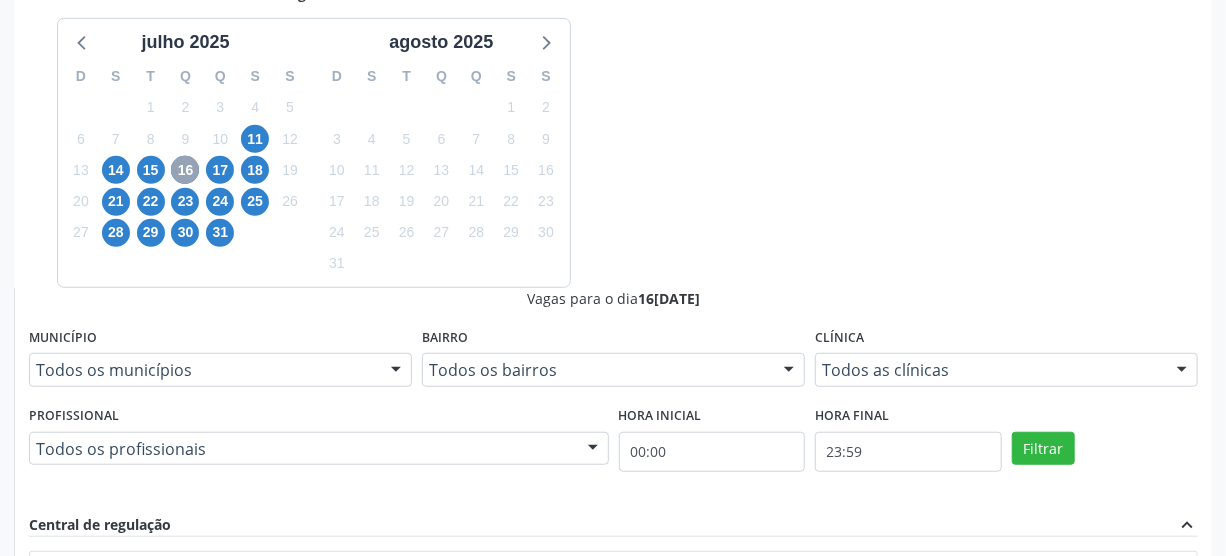 scroll, scrollTop: 494, scrollLeft: 0, axis: vertical 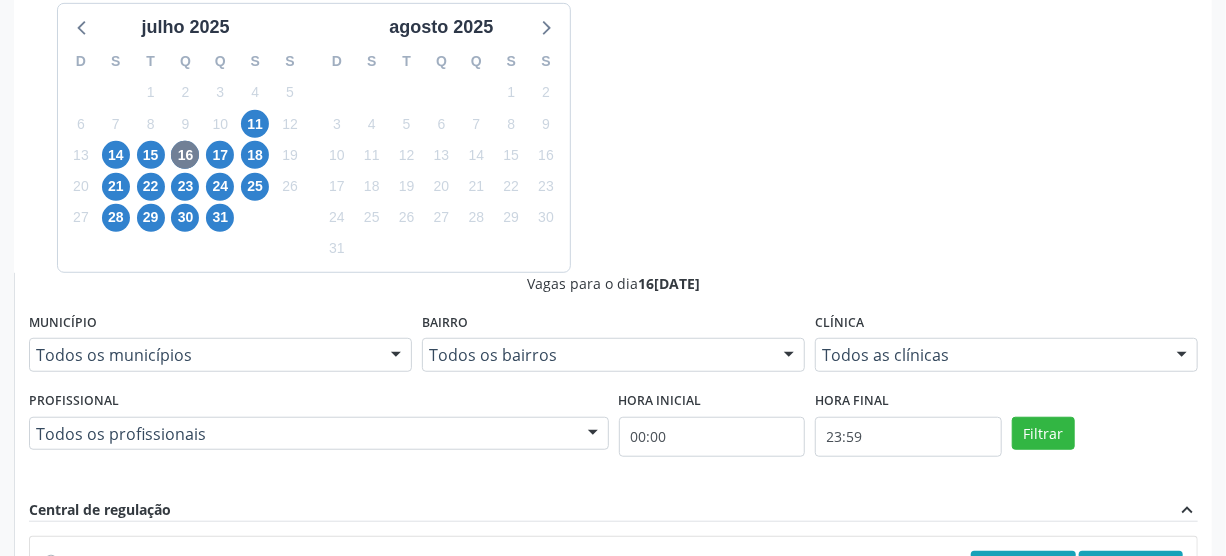 click on "Ordem de chegada
Consumidos: 5 / 20
Horário:   07:00
Clínica:  Hospital Sao Francisco
Rede:
--
Endereço:   nº 384, Varzea, Serra Talhada - PE
Telefone:   (81) 38312142
Profissional:
Yuri Araujo Magalhaes
Informações adicionais sobre o atendimento
Idade de atendimento:
de 0 a 120 anos
Gênero(s) atendido(s):
Masculino e Feminino
Informações adicionais:
--" at bounding box center [624, 704] 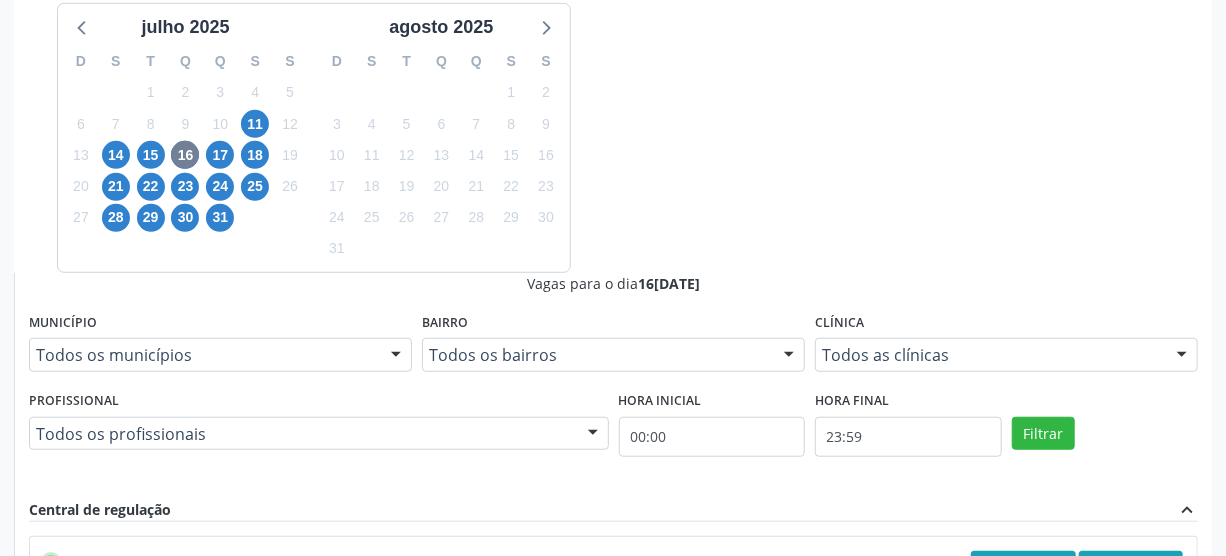radio on "true" 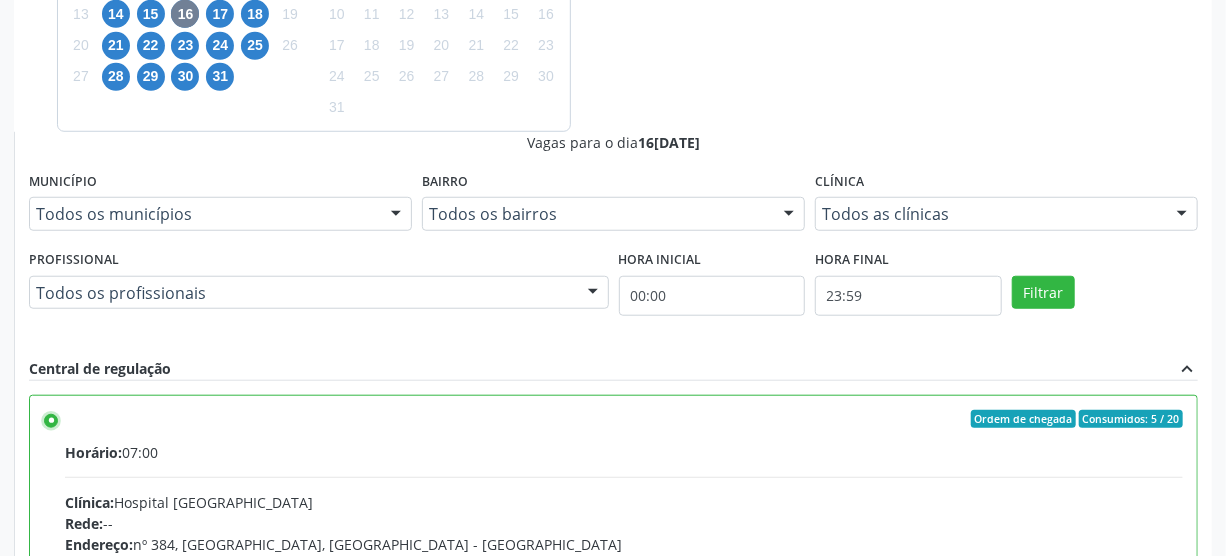 scroll, scrollTop: 637, scrollLeft: 0, axis: vertical 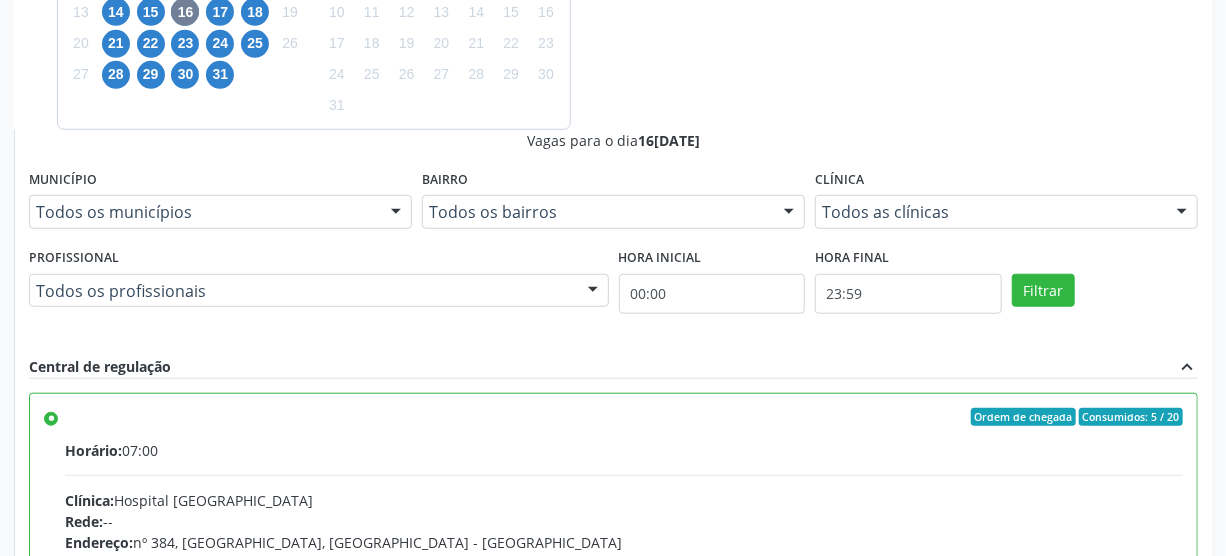 click on "Confirmar" at bounding box center [1143, 838] 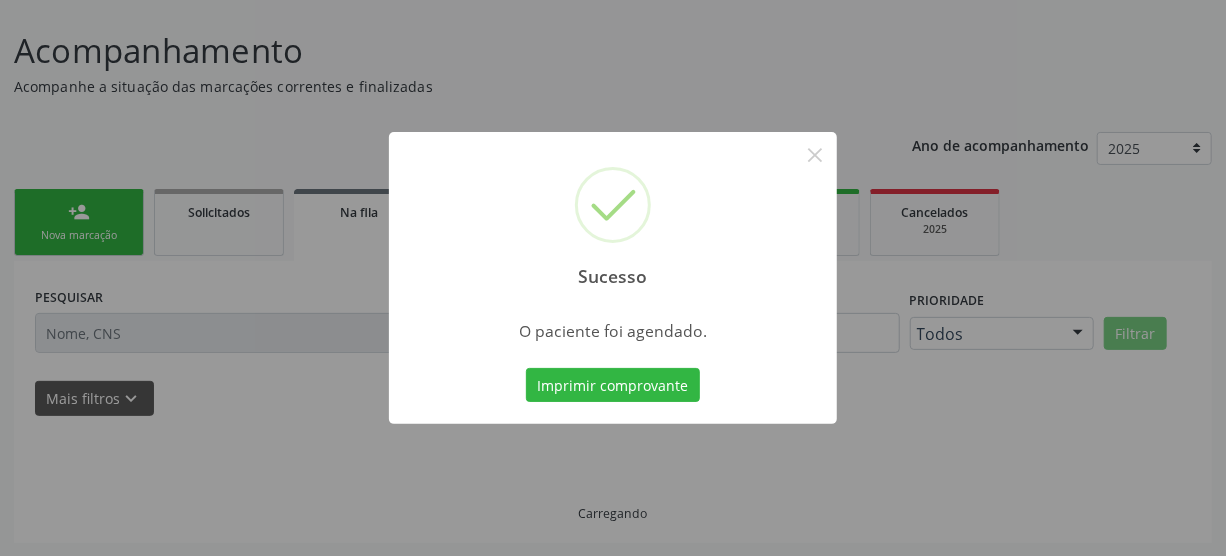 scroll, scrollTop: 45, scrollLeft: 0, axis: vertical 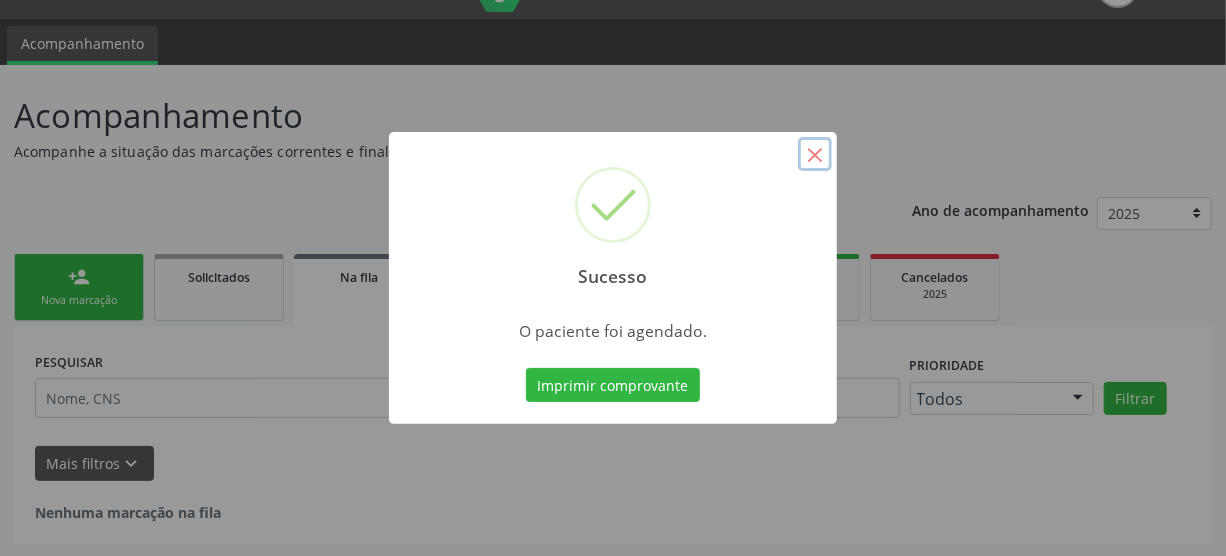 click on "×" at bounding box center [815, 154] 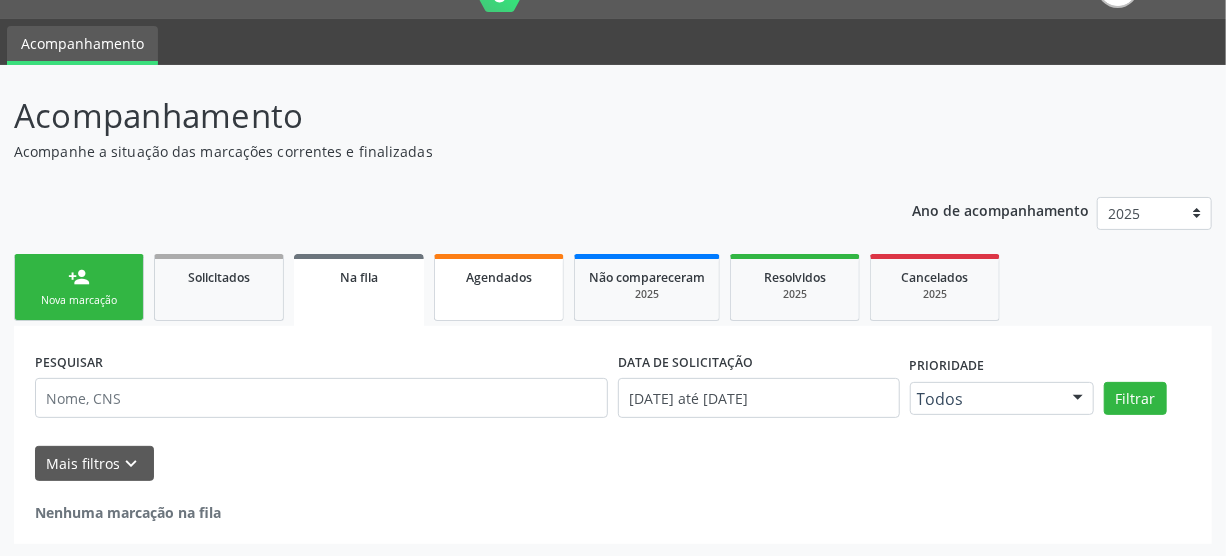 click on "Agendados" at bounding box center [499, 277] 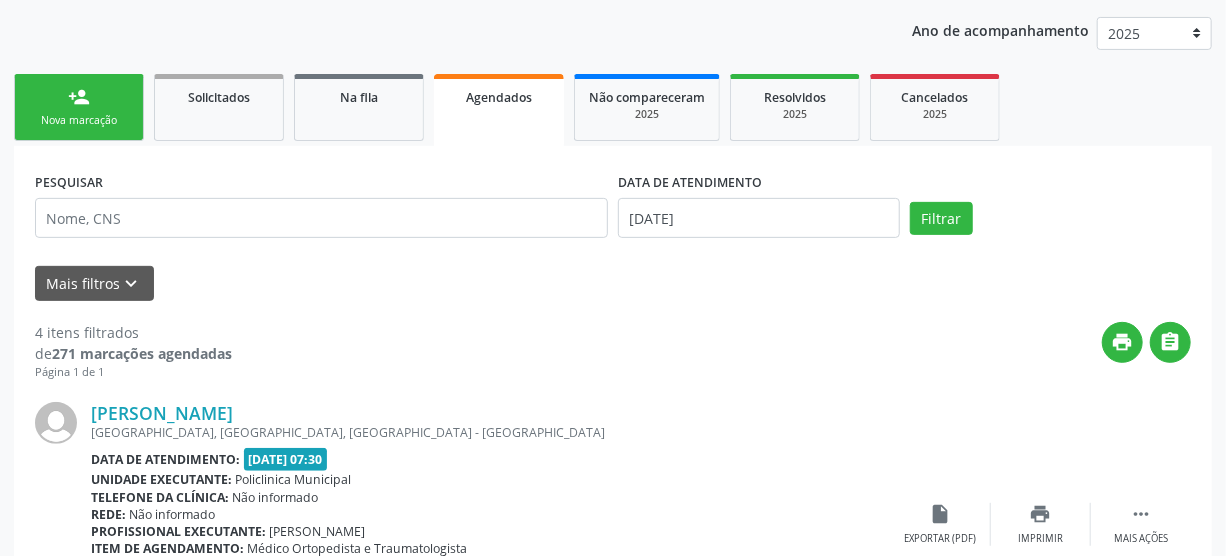 scroll, scrollTop: 227, scrollLeft: 0, axis: vertical 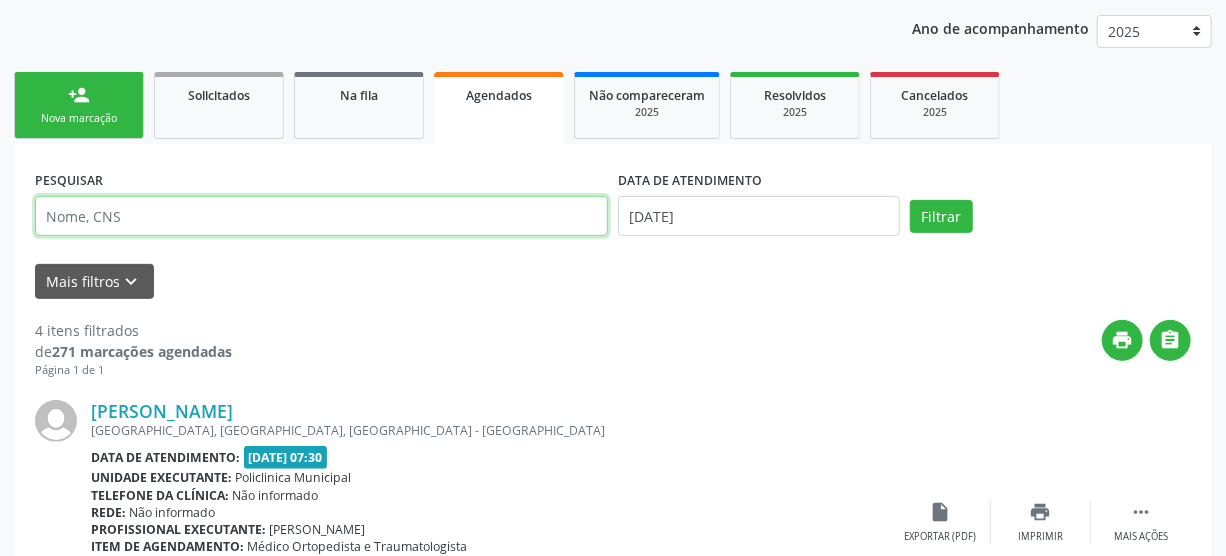 click at bounding box center [321, 216] 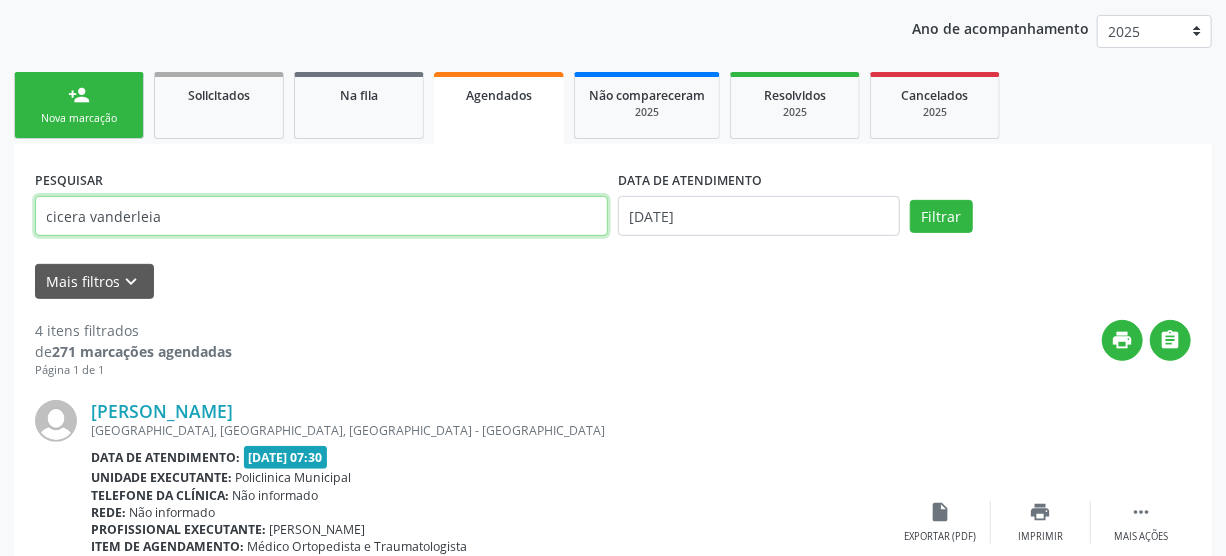 type on "cicera vanderleia" 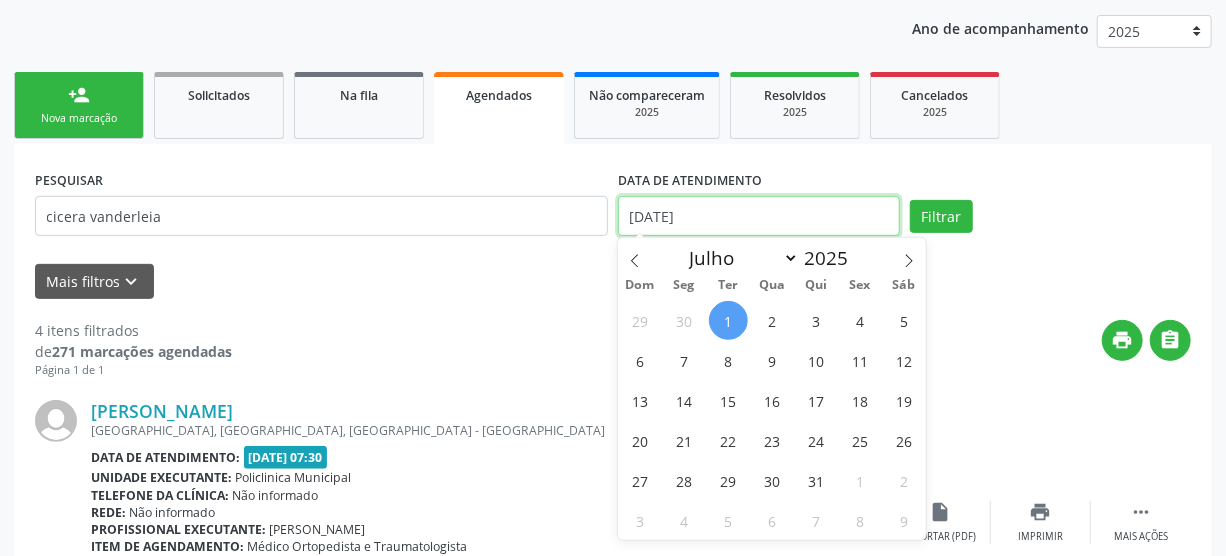 click on "01/07/2025" at bounding box center (759, 216) 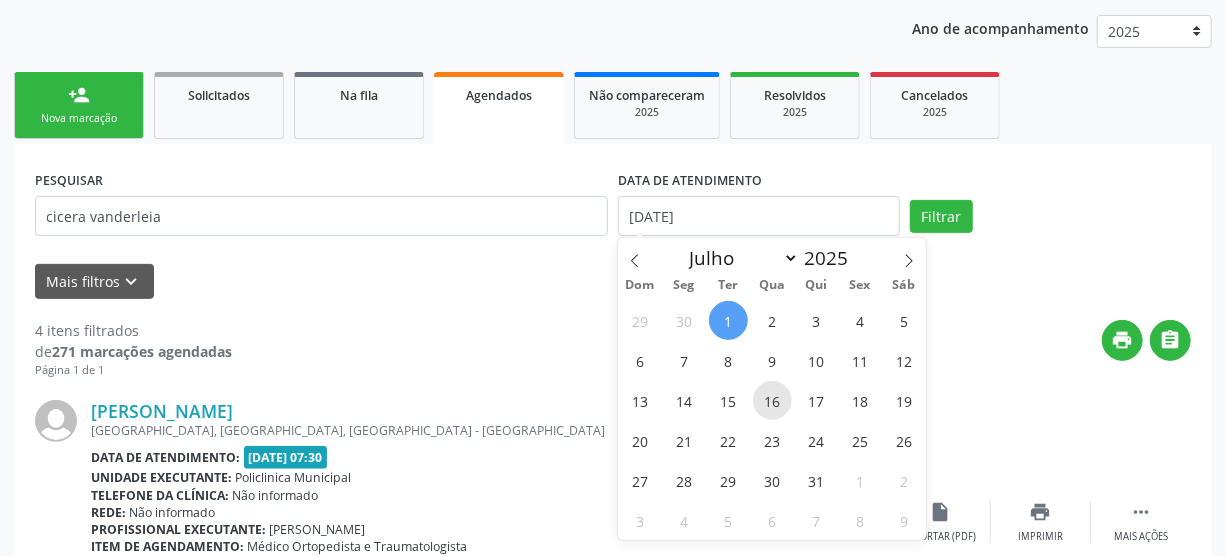 click on "16" at bounding box center (772, 400) 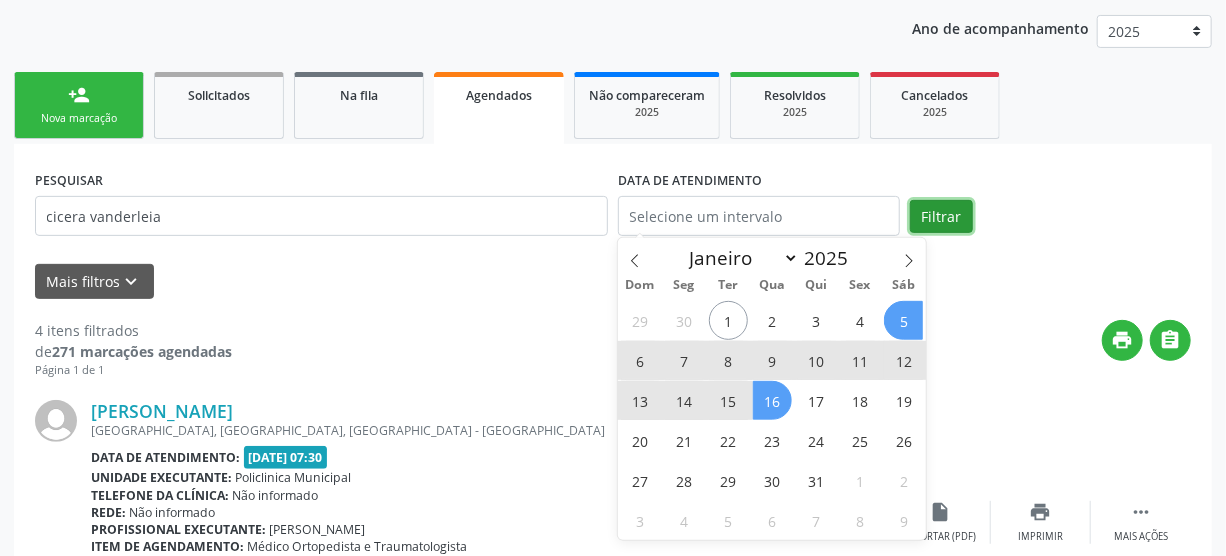 click on "Filtrar" at bounding box center (941, 217) 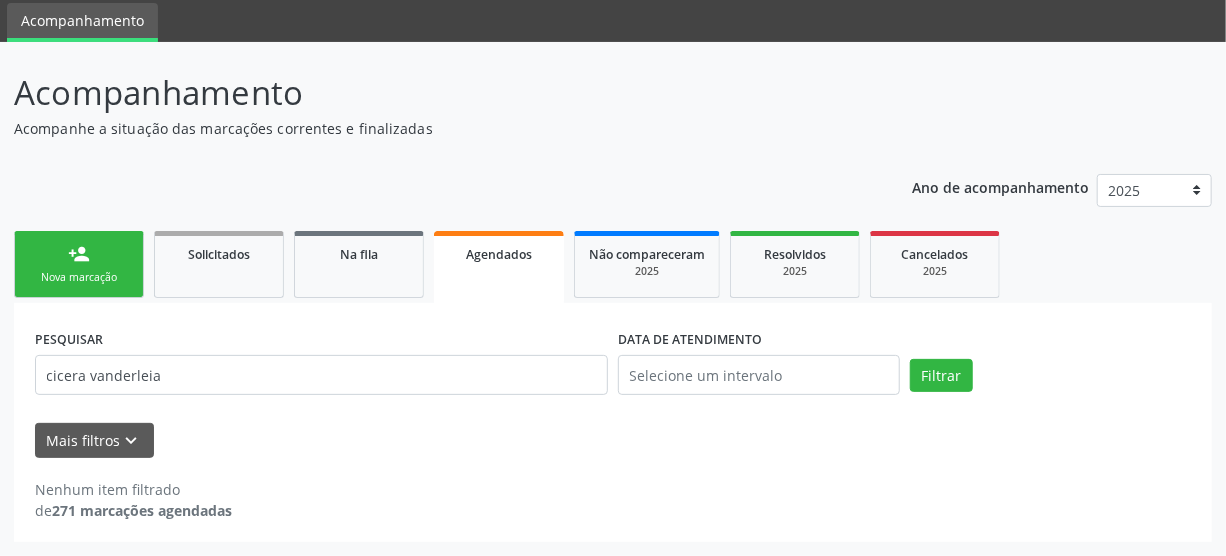 scroll, scrollTop: 66, scrollLeft: 0, axis: vertical 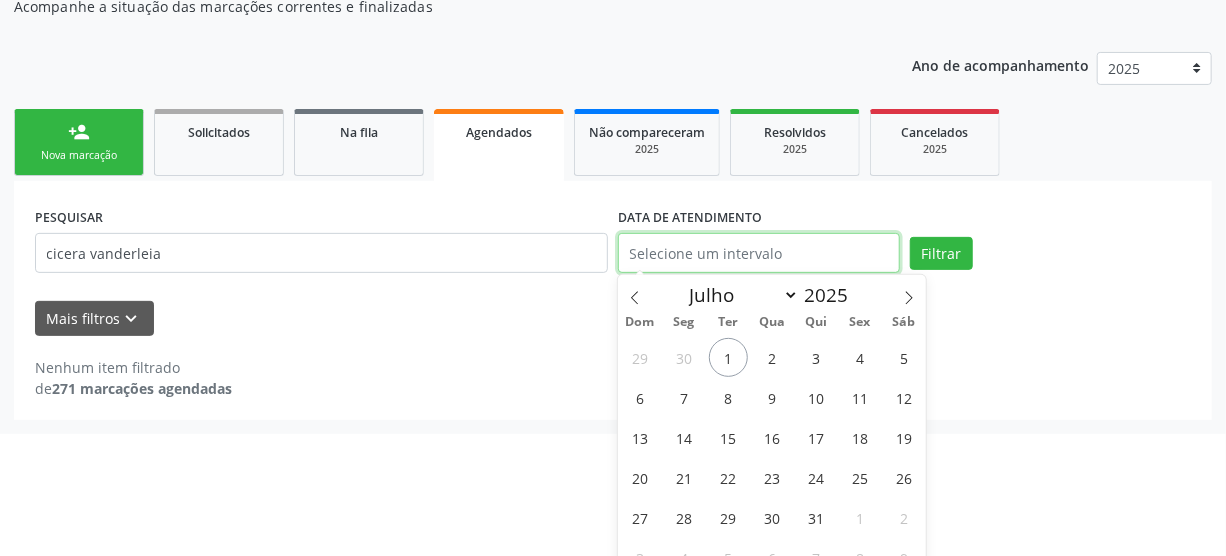 click on "Central de Marcação
notifications
Zirleidclif Cordeiro Freire
Recepcionista da UBS

Configurações
Sair
apps
Acompanhamento
Acompanhamento
Acompanhe a situação das marcações correntes e finalizadas
Relatórios
Ano de acompanhamento
2025 2024
person_add
Nova marcação
Solicitados   Na fila   Agendados   Não compareceram
2025
Resolvidos
2025
Cancelados
2025
PESQUISAR
cicera vanderleia
DATA DE ATENDIMENTO
Filtrar
UNIDADE EXECUTANTE
Selecione uma unidade
Todos as unidades
Nenhum resultado encontrado para: "   "
Não há nenhuma opção para ser exibida.
PROFISSIONAL EXECUTANTE
Selecione um profissional" at bounding box center (613, 88) 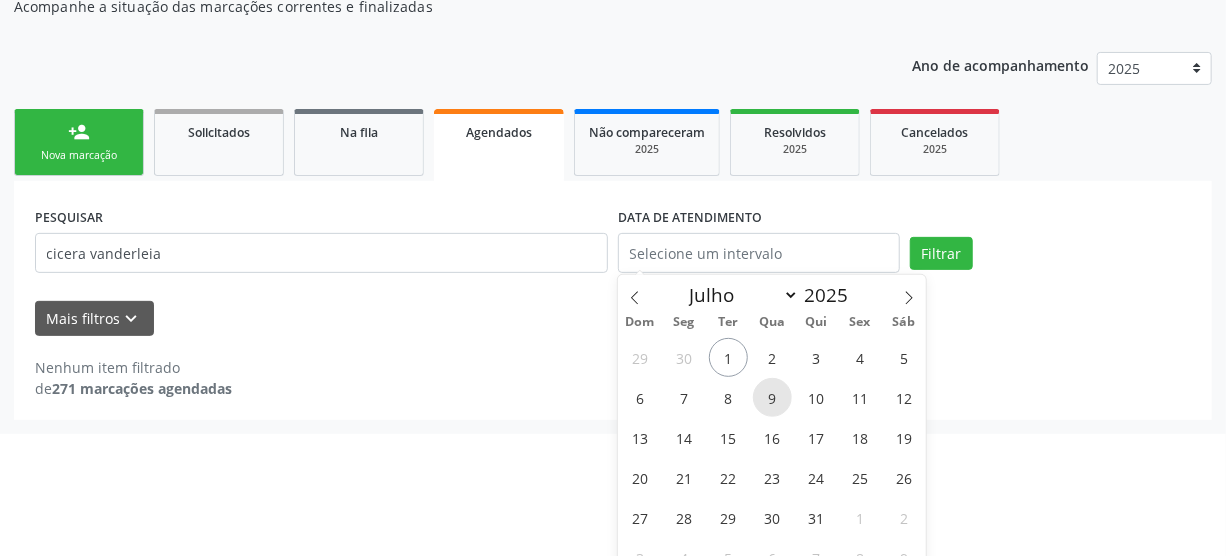 click on "9" at bounding box center [772, 397] 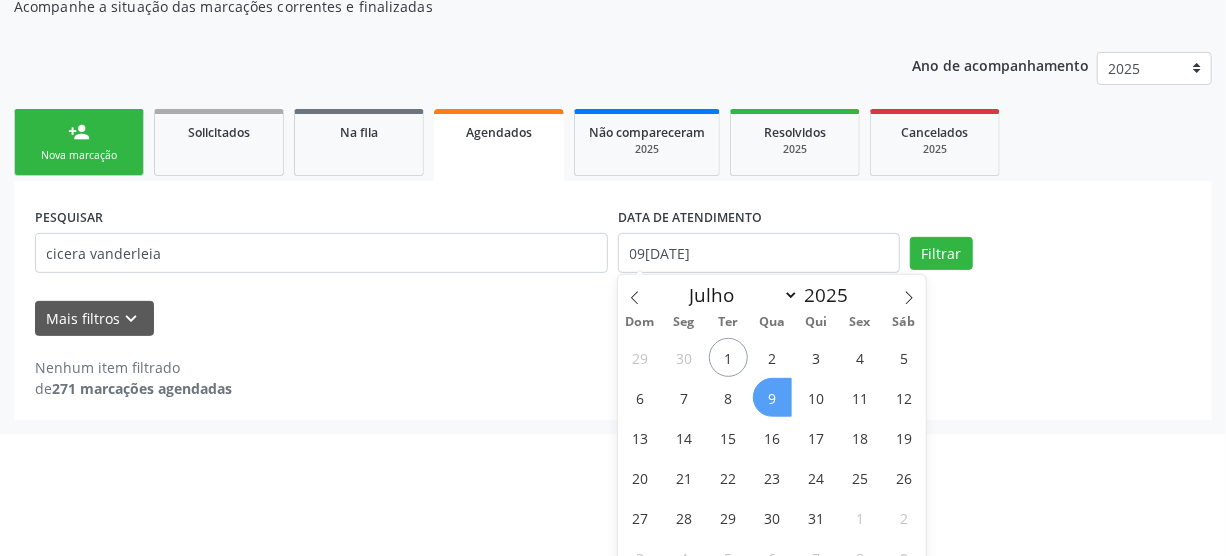 click on "9" at bounding box center (772, 397) 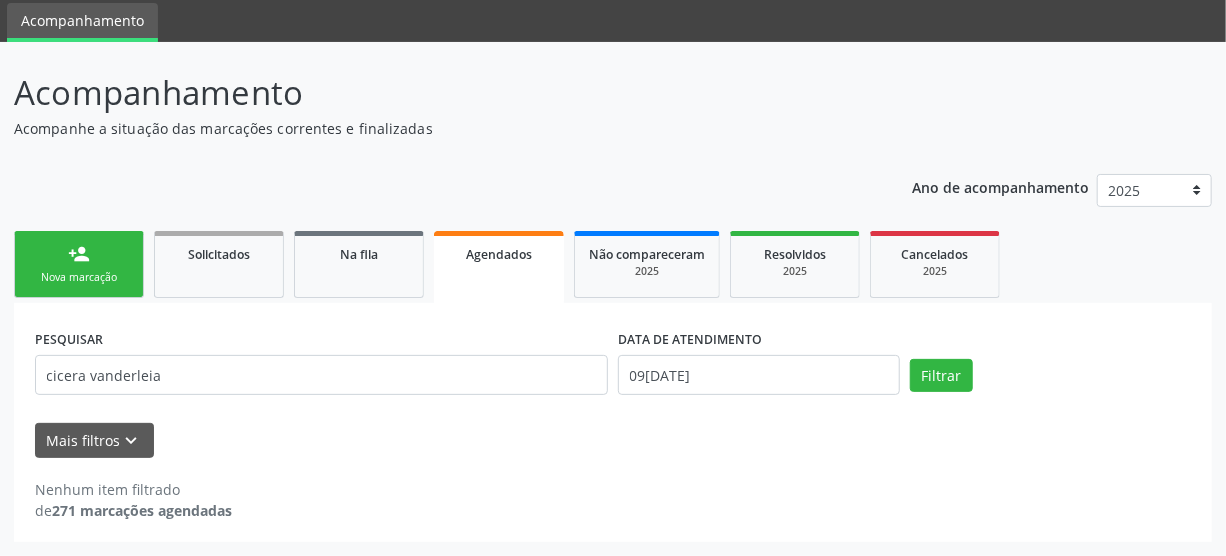 scroll, scrollTop: 66, scrollLeft: 0, axis: vertical 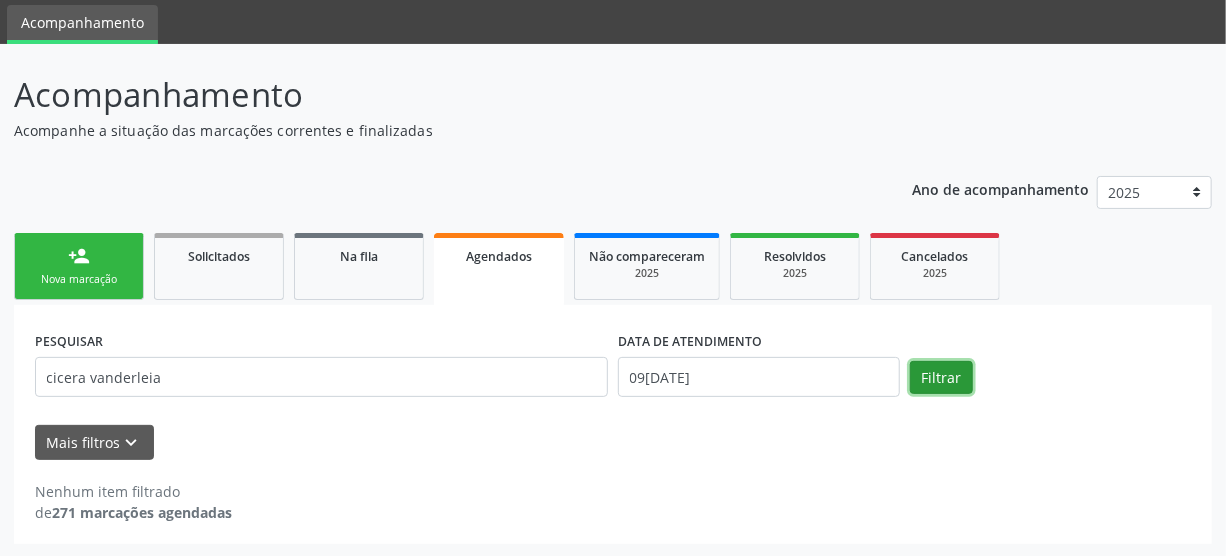 click on "Filtrar" at bounding box center [941, 378] 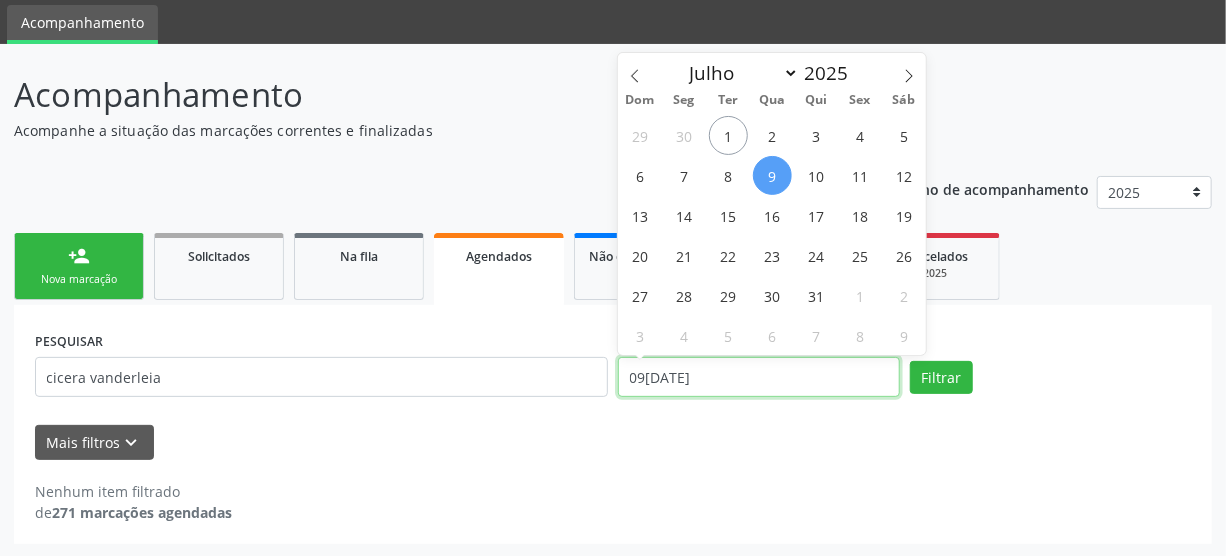 click on "09/07/2025" at bounding box center (759, 377) 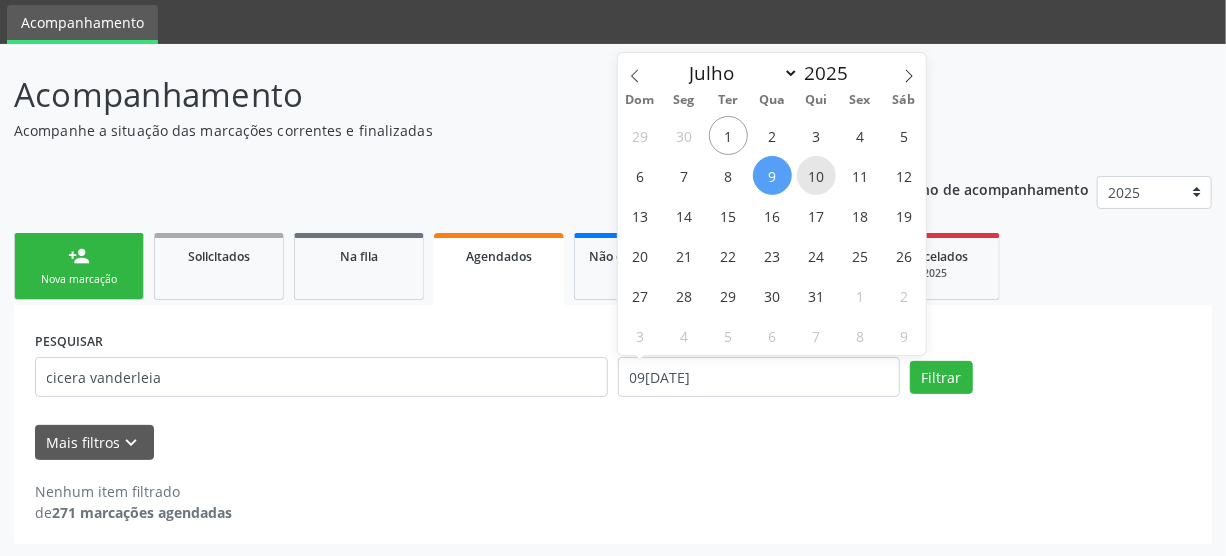 click on "10" at bounding box center (816, 175) 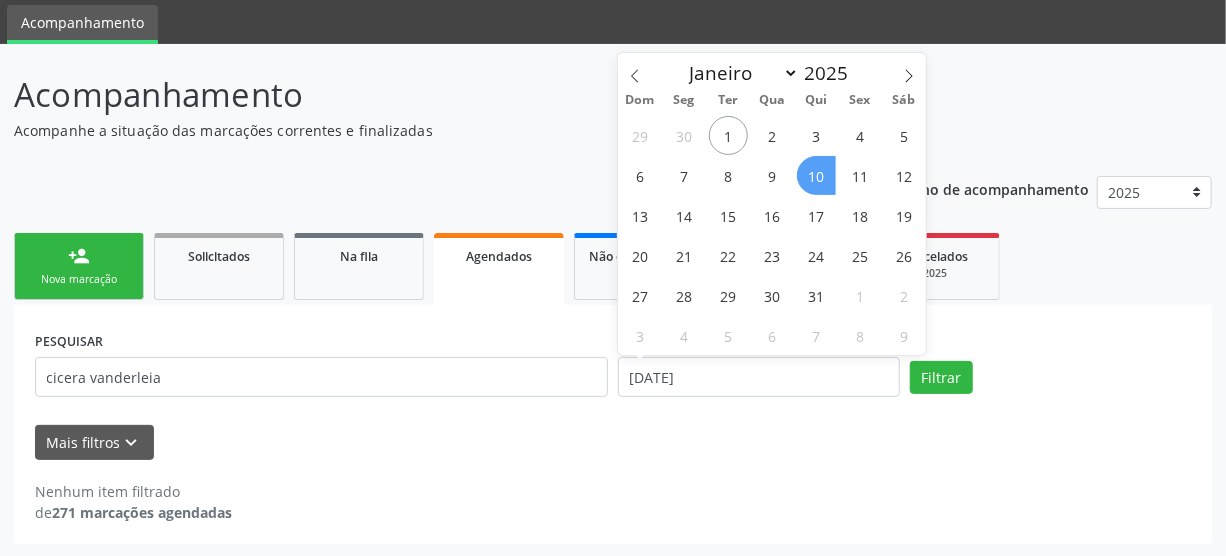 click on "10" at bounding box center [816, 175] 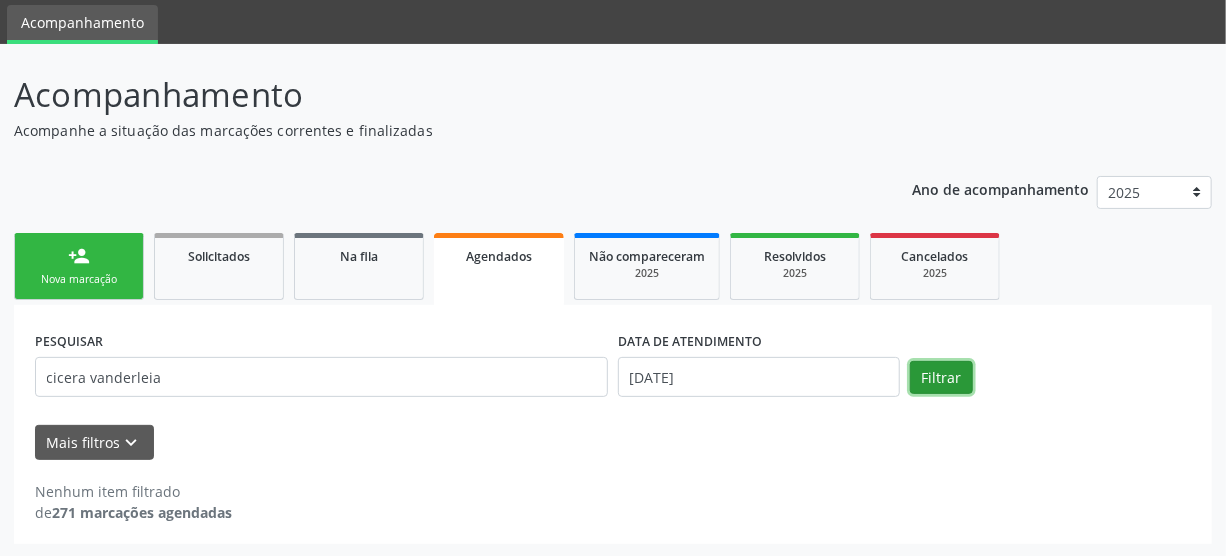 click on "Filtrar" at bounding box center (941, 378) 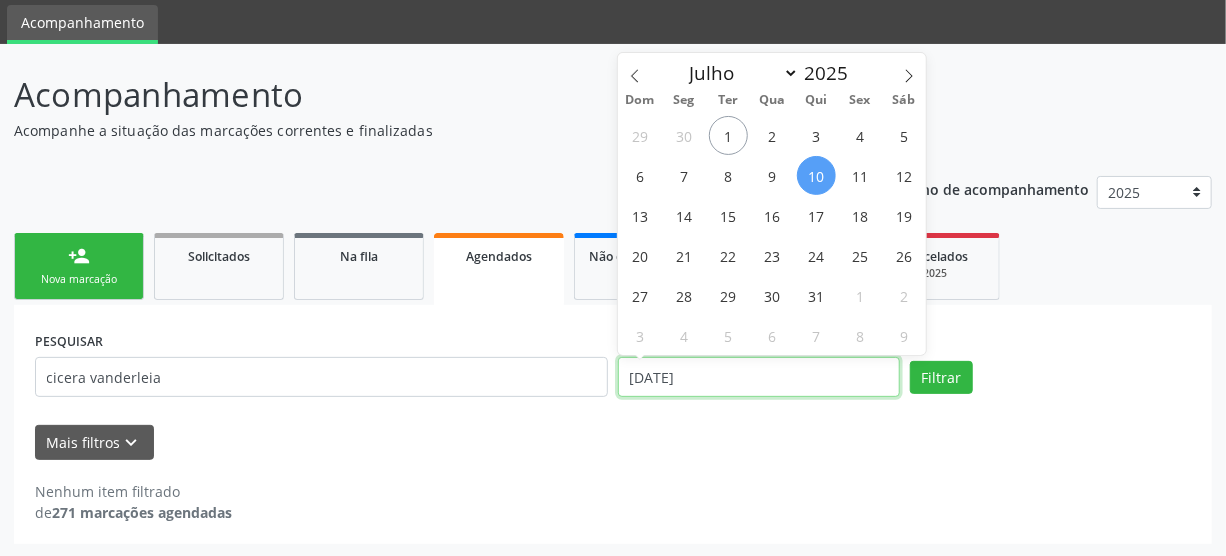 click on "10/07/2025" at bounding box center [759, 377] 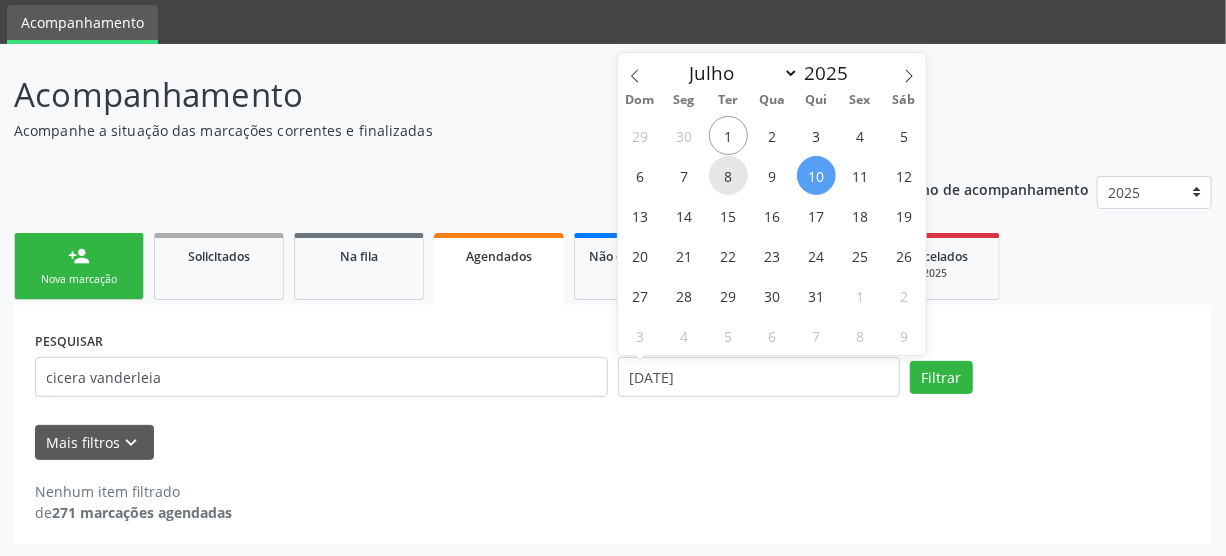 click on "8" at bounding box center [728, 175] 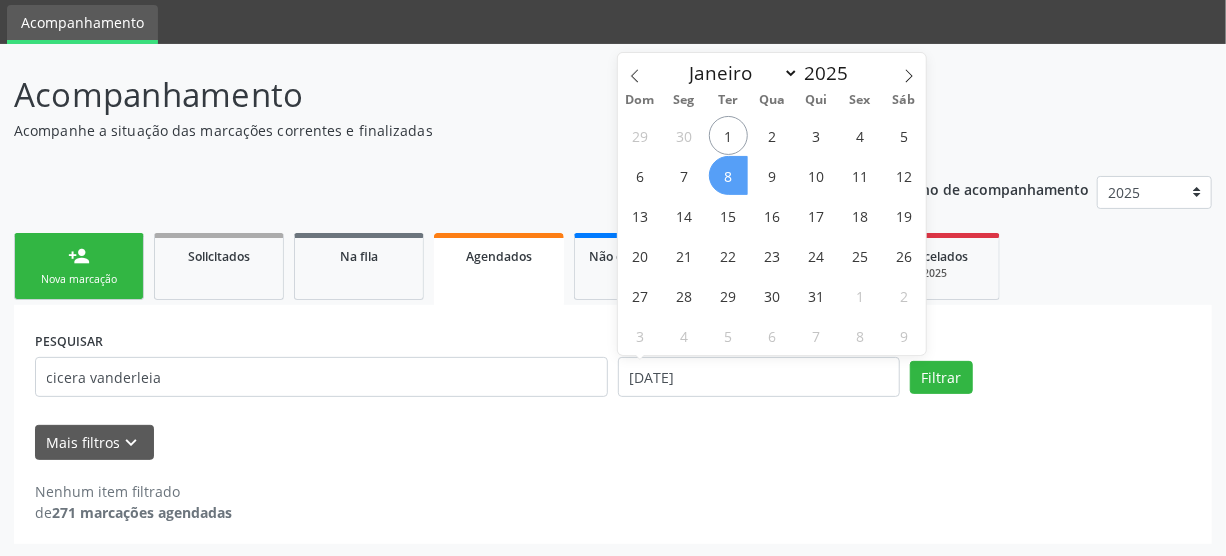 click on "8" at bounding box center (728, 175) 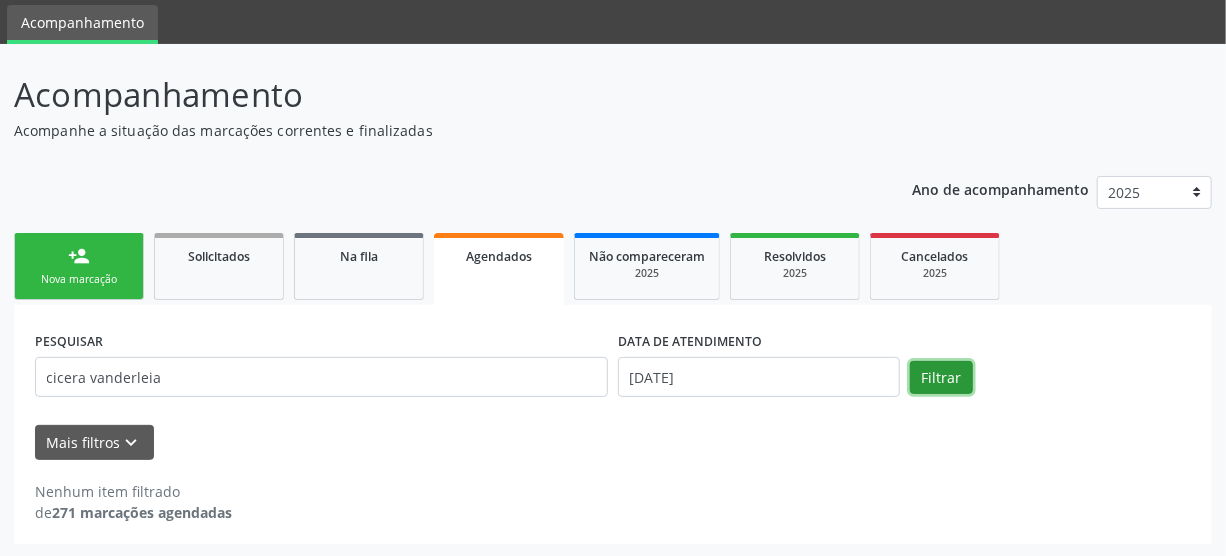 click on "Filtrar" at bounding box center (941, 378) 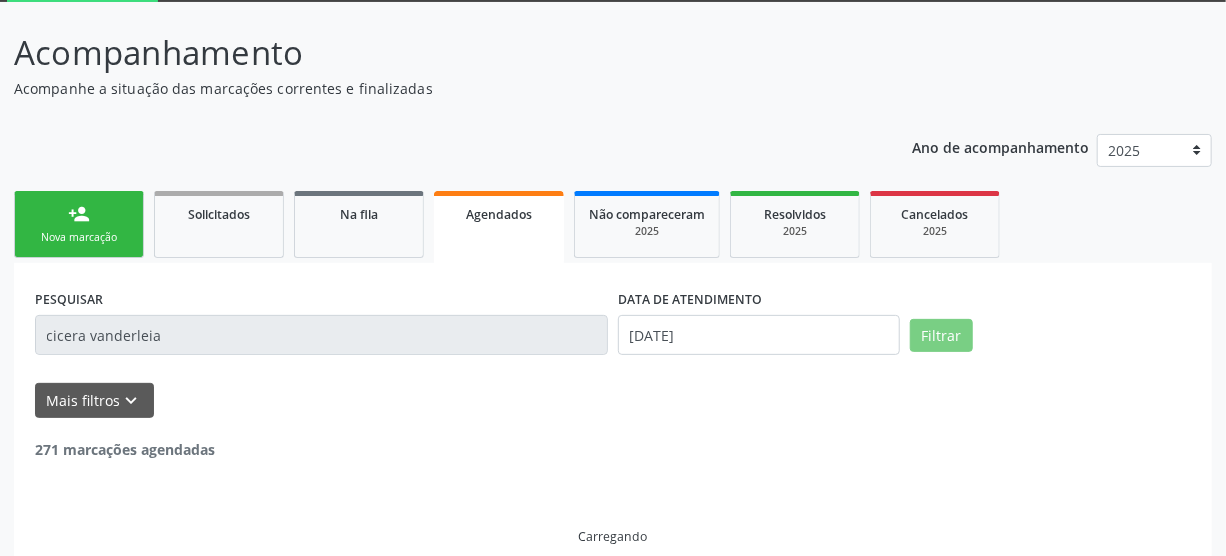 scroll, scrollTop: 66, scrollLeft: 0, axis: vertical 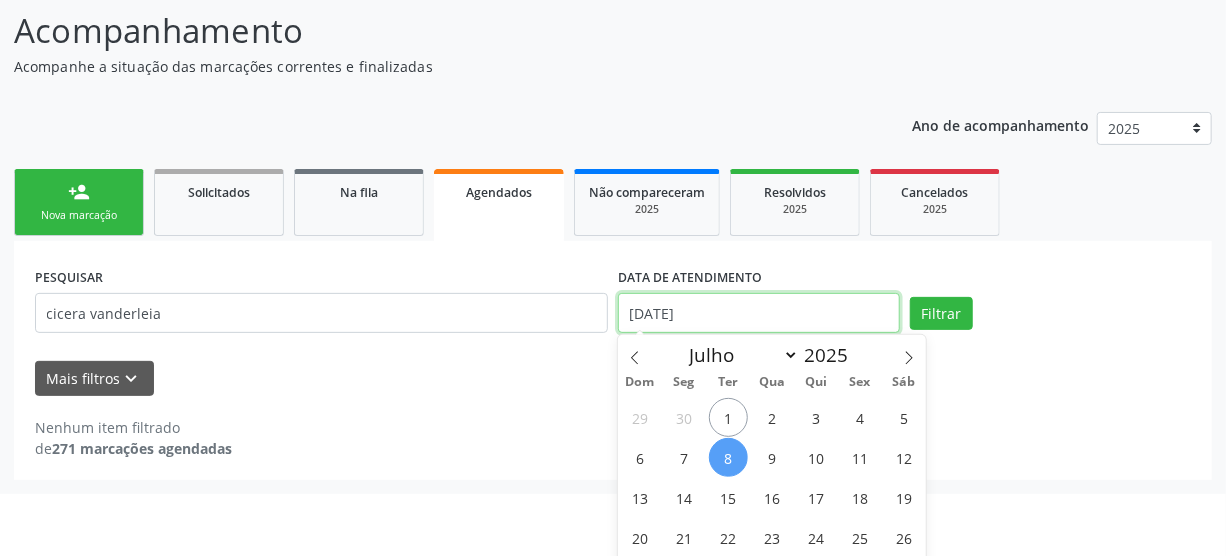 click on "Central de Marcação
notifications
Zirleidclif Cordeiro Freire
Recepcionista da UBS

Configurações
Sair
apps
Acompanhamento
Acompanhamento
Acompanhe a situação das marcações correntes e finalizadas
Relatórios
Ano de acompanhamento
2025 2024
person_add
Nova marcação
Solicitados   Na fila   Agendados   Não compareceram
2025
Resolvidos
2025
Cancelados
2025
PESQUISAR
cicera vanderleia
DATA DE ATENDIMENTO
08/07/2025
Filtrar
UNIDADE EXECUTANTE
Selecione uma unidade
Todos as unidades
Nenhum resultado encontrado para: "   "
Não há nenhuma opção para ser exibida.
PROFISSIONAL EXECUTANTE
"" at bounding box center [613, 148] 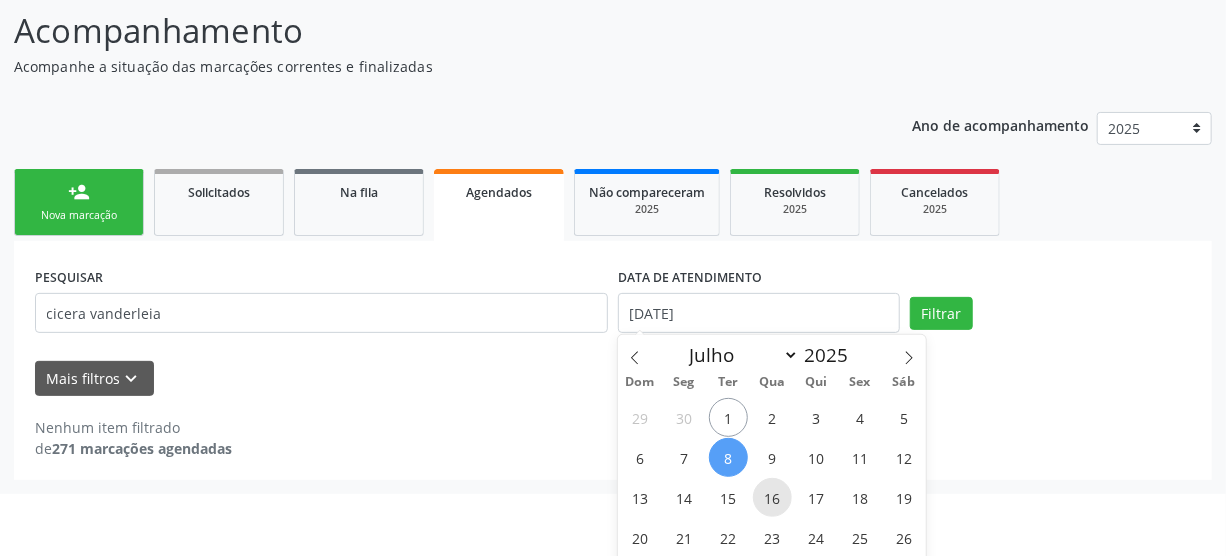 click on "16" at bounding box center [772, 497] 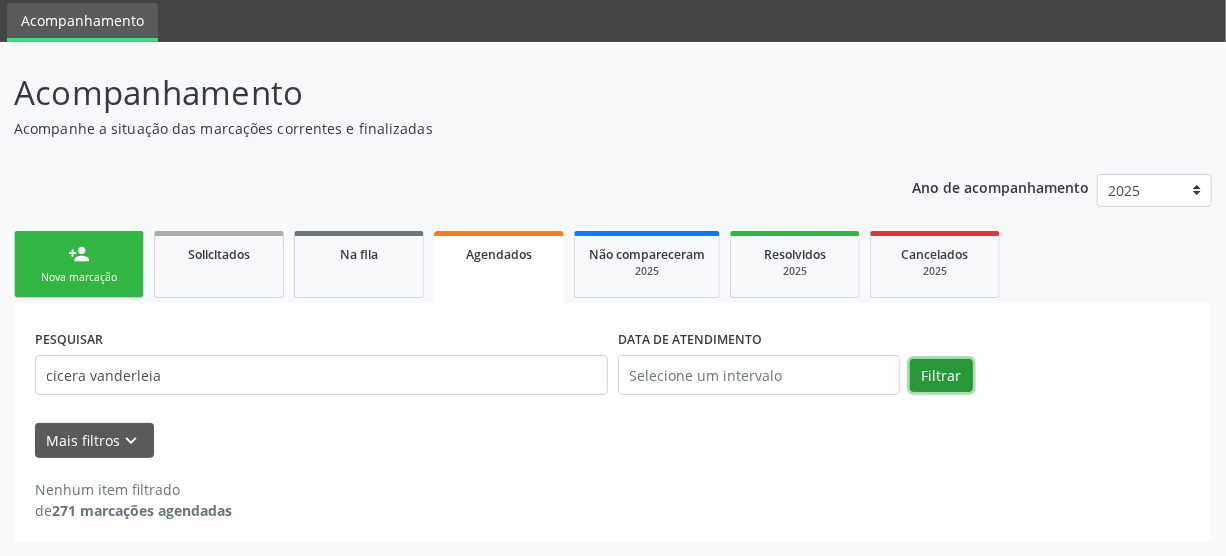 scroll, scrollTop: 66, scrollLeft: 0, axis: vertical 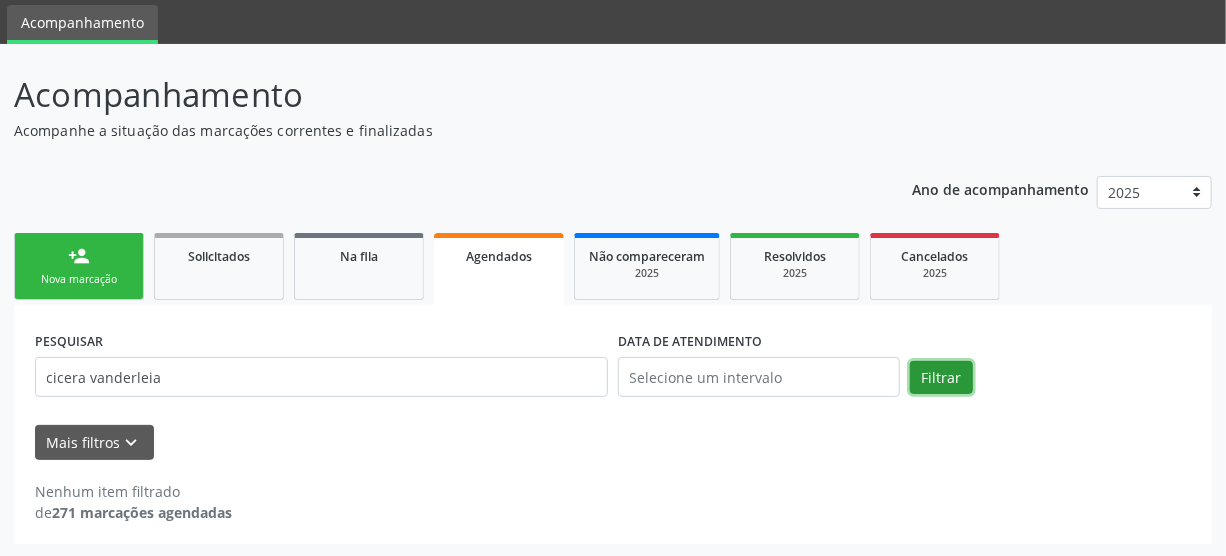 click on "person_add
Nova marcação
Solicitados   Na fila   Agendados   Não compareceram
2025
Resolvidos
2025
Cancelados
2025
PESQUISAR
cicera vanderleia
DATA DE ATENDIMENTO
Filtrar
UNIDADE EXECUTANTE
Selecione uma unidade
Todos as unidades
Nenhum resultado encontrado para: "   "
Não há nenhuma opção para ser exibida.
PROFISSIONAL EXECUTANTE
Selecione um profissional
Nenhum resultado encontrado para: "   "
Não há nenhuma opção para ser exibida.
Grupo/Subgrupo
Selecione um grupo ou subgrupo
Todos os grupos e subgrupos
01 - Ações de promoção e prevenção em saúde
01.01 - Ações coletivas/individuais em saúde" at bounding box center (613, 386) 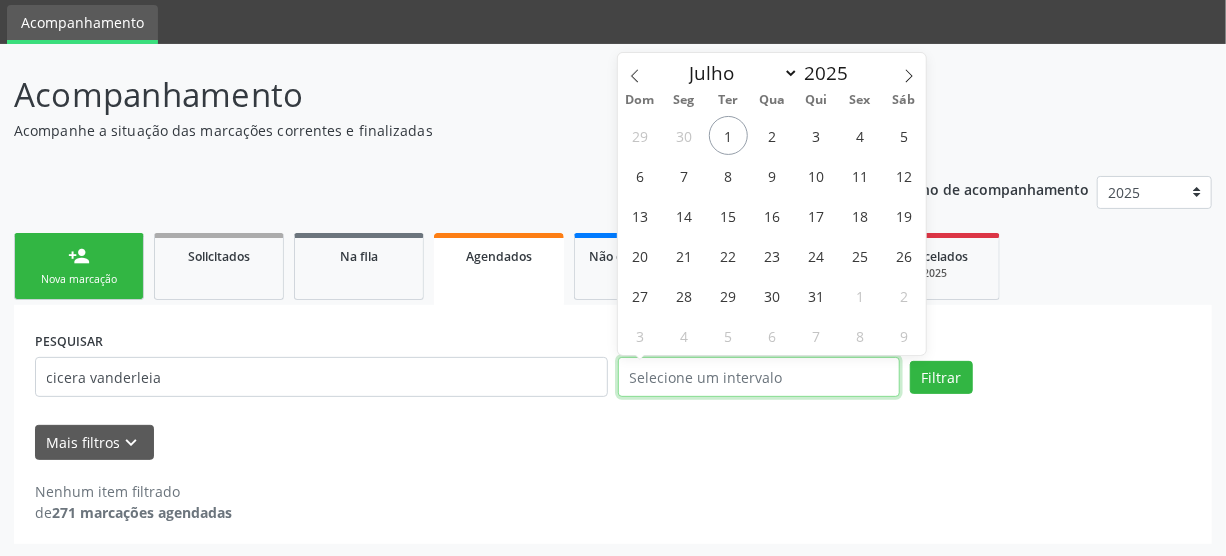 click at bounding box center [759, 377] 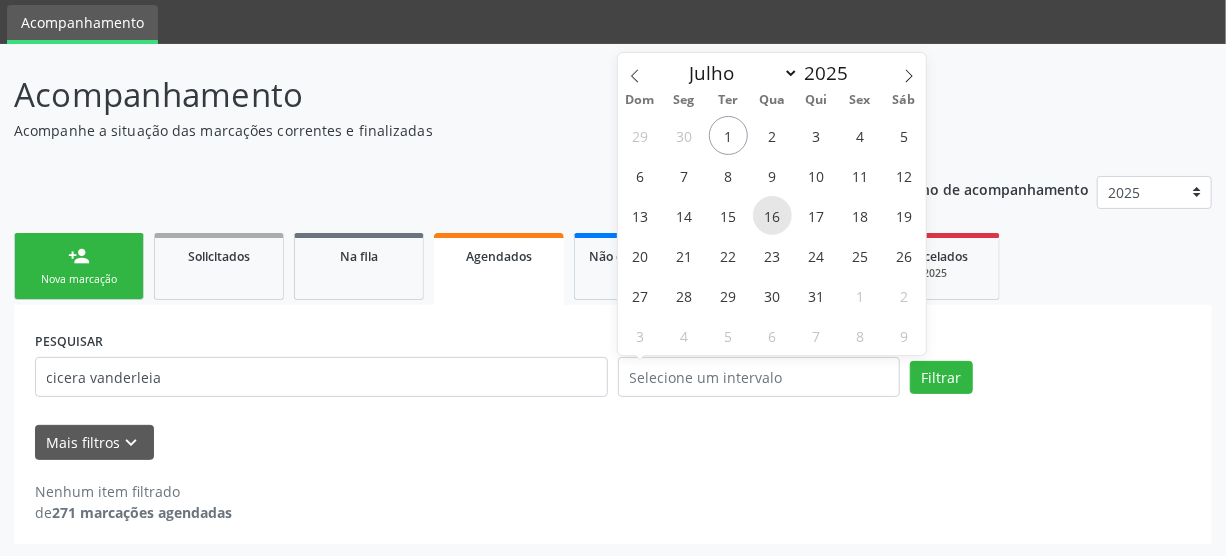 click on "16" at bounding box center (772, 215) 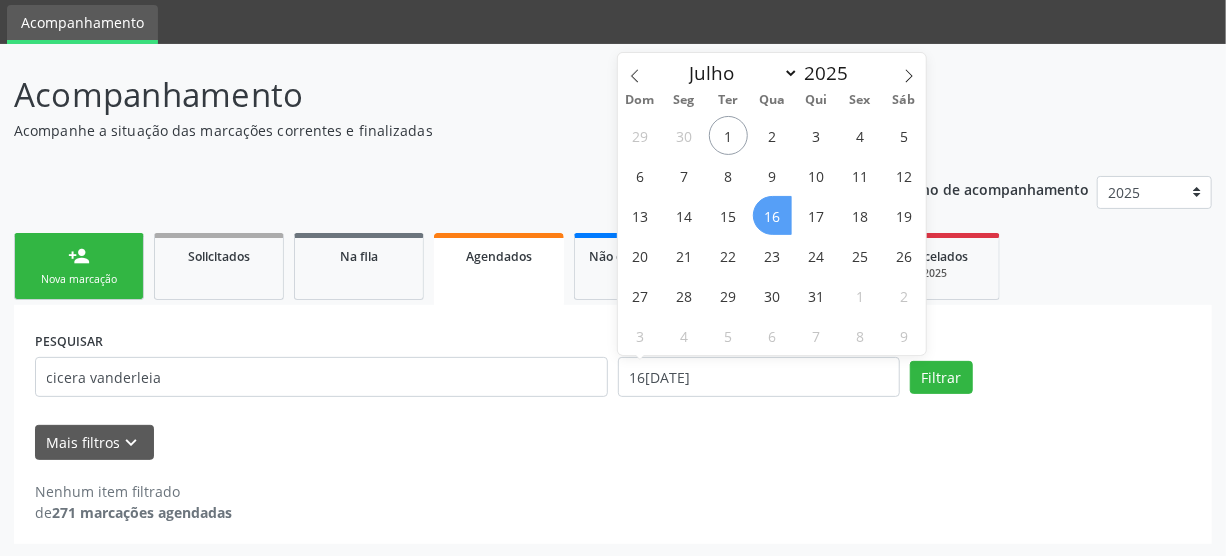 click on "16" at bounding box center [772, 215] 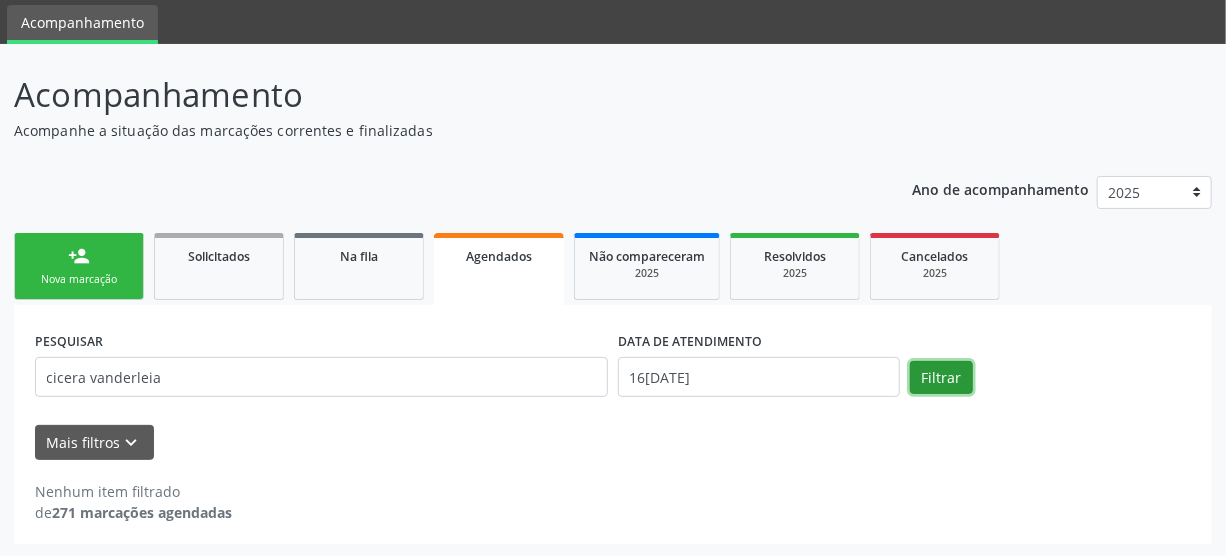 click on "Filtrar" at bounding box center (941, 378) 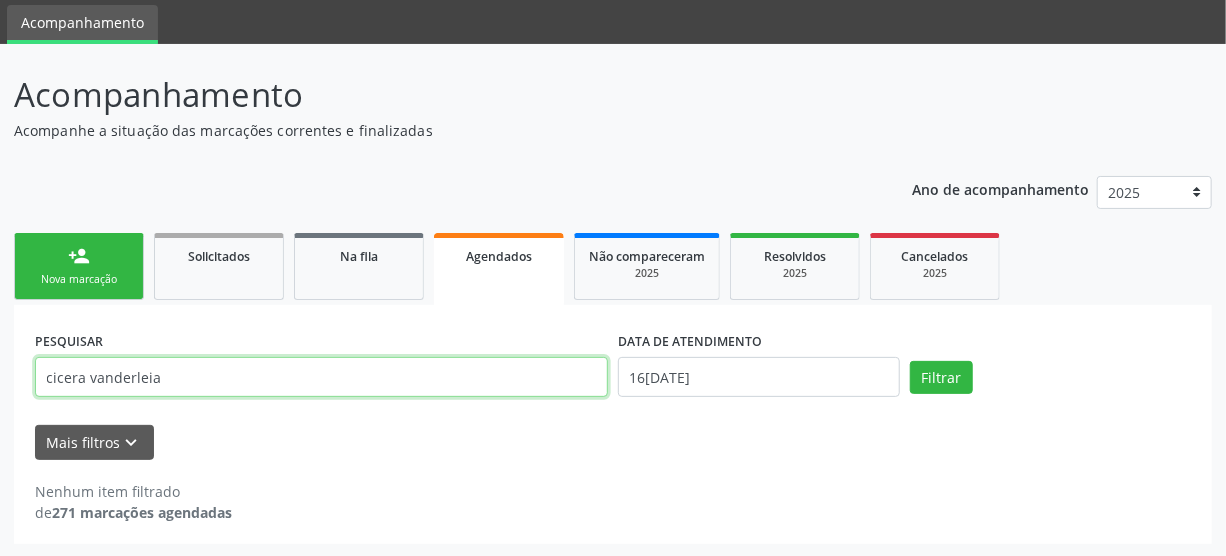 click on "cicera vanderleia" at bounding box center (321, 377) 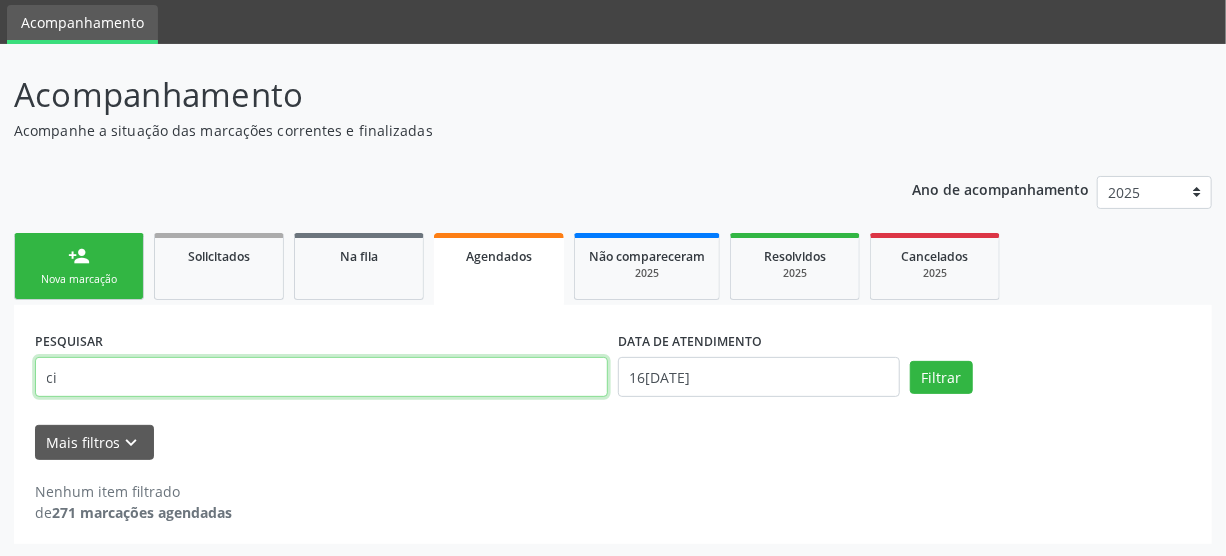 type on "c" 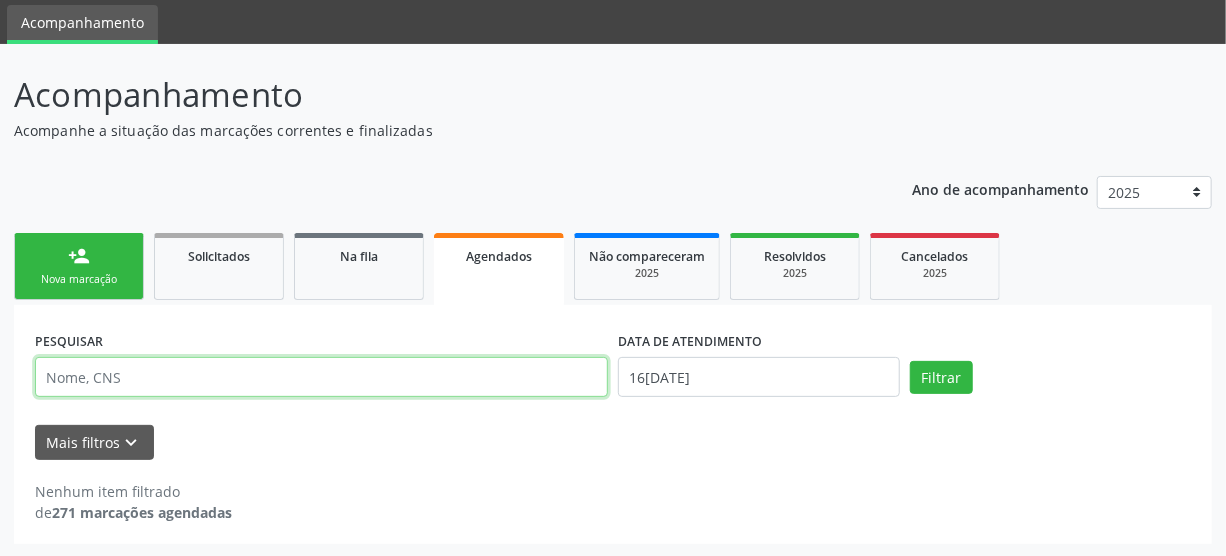 type 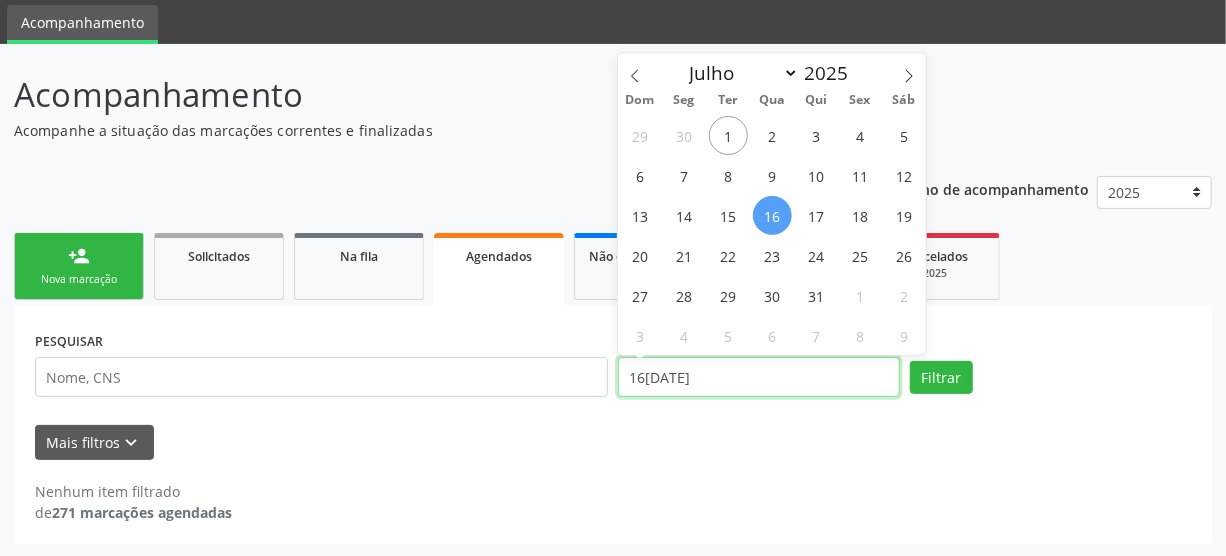click on "16/07/2025" at bounding box center (759, 377) 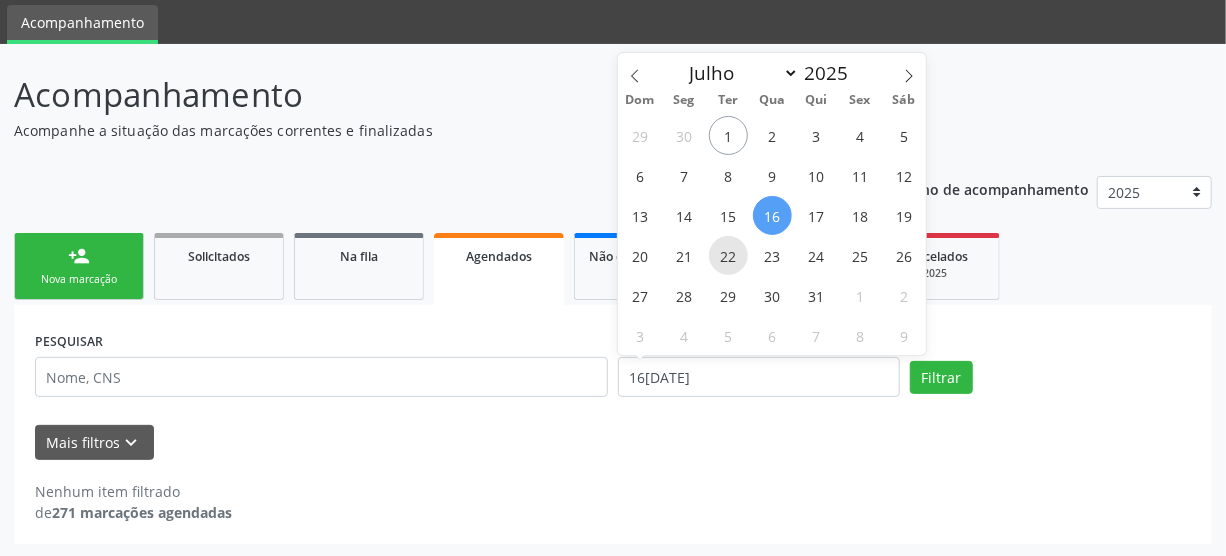 click on "22" at bounding box center (728, 255) 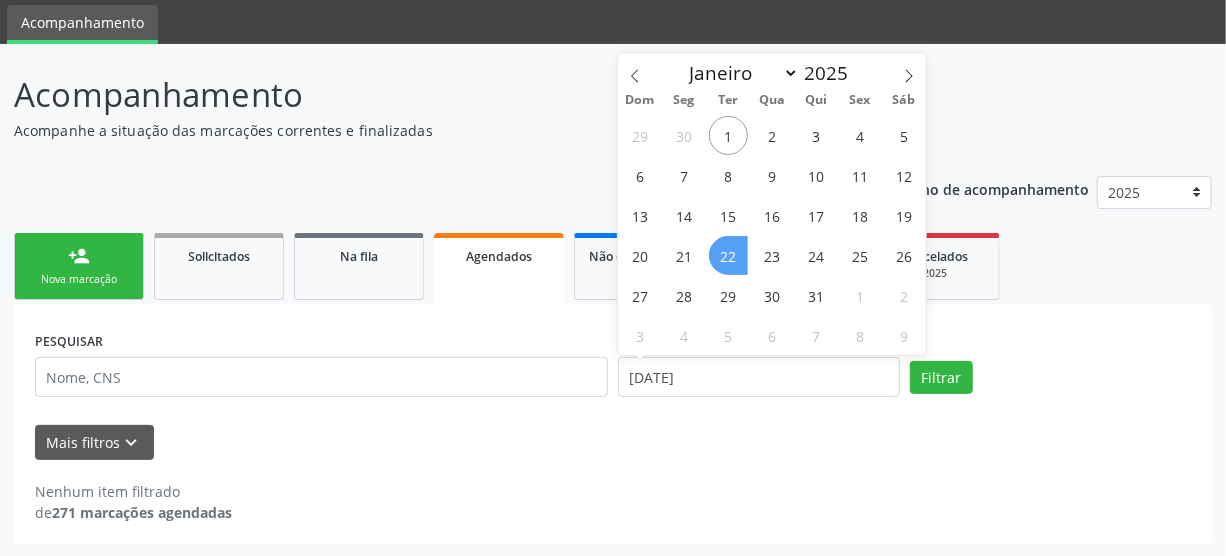 drag, startPoint x: 735, startPoint y: 252, endPoint x: 801, endPoint y: 284, distance: 73.34848 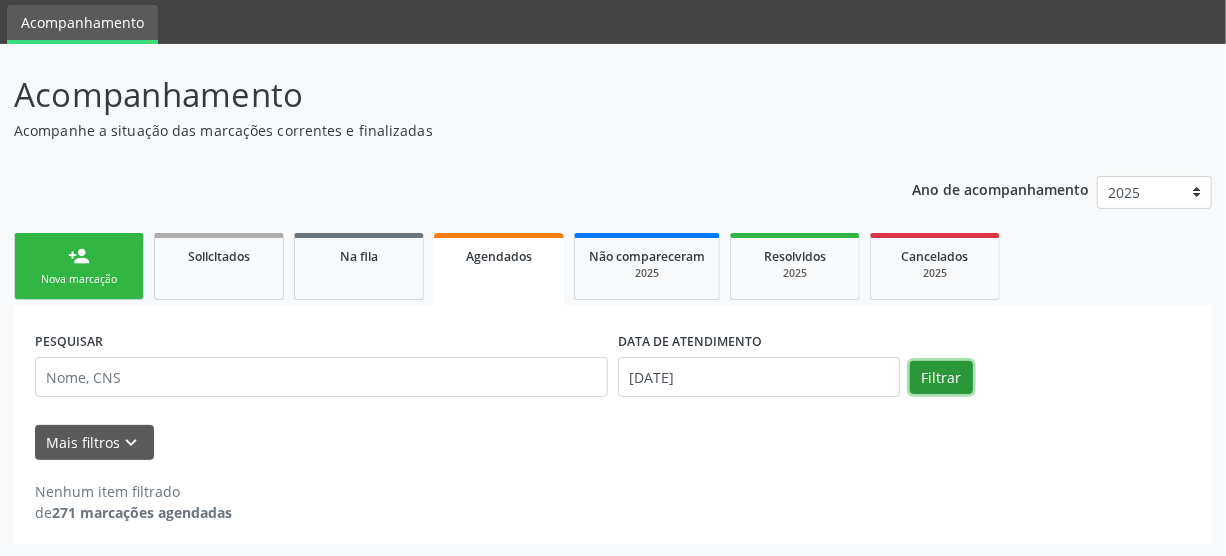 click on "Filtrar" at bounding box center (941, 378) 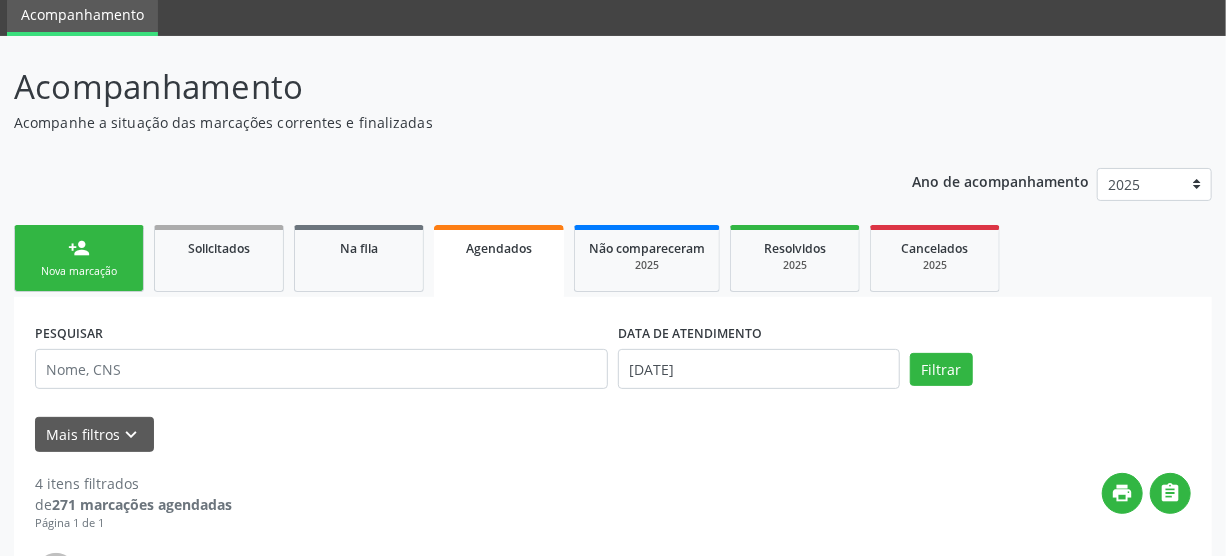 scroll, scrollTop: 52, scrollLeft: 0, axis: vertical 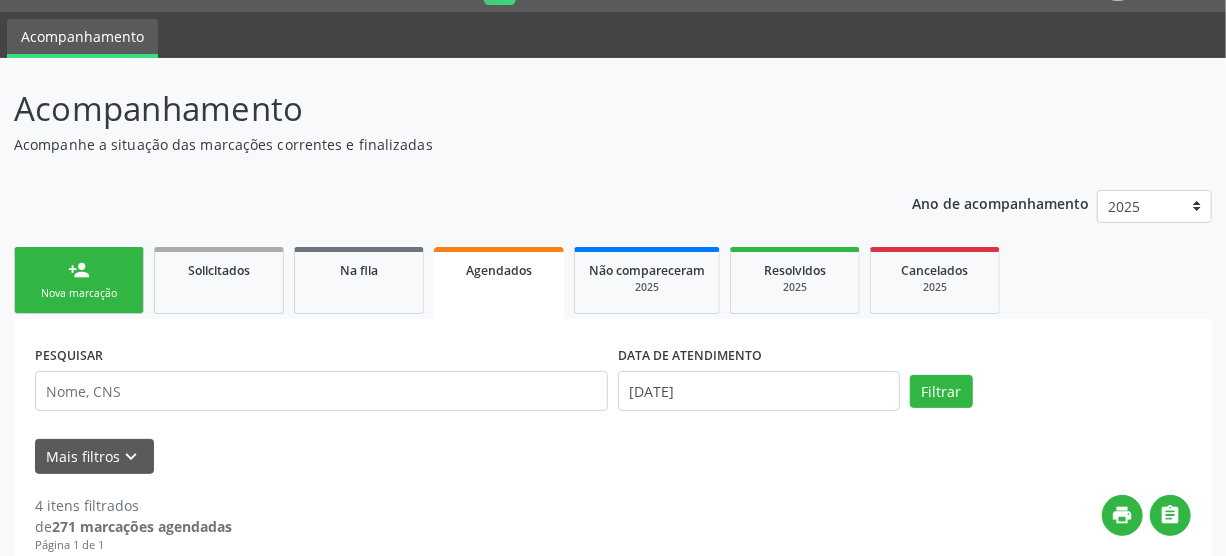 click on "Agendados" at bounding box center (499, 270) 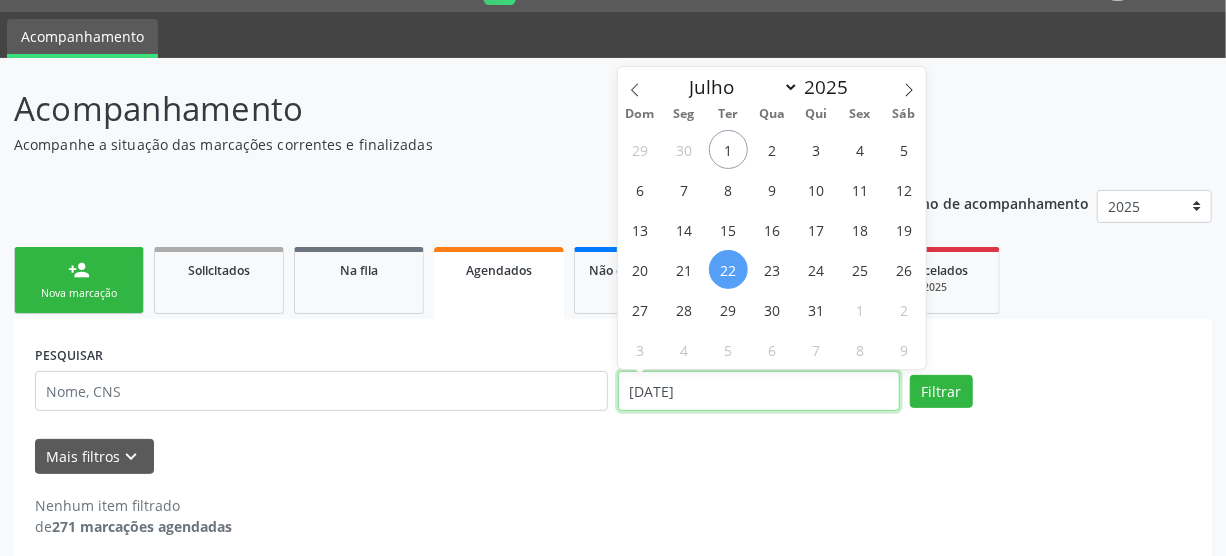 click on "22/07/2025" at bounding box center [759, 391] 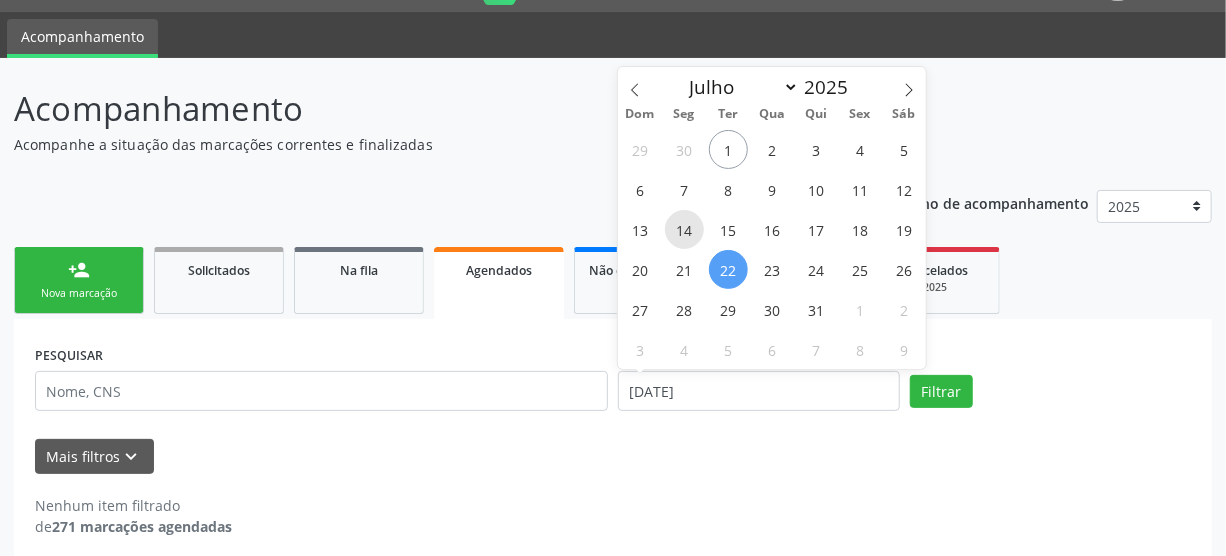 click on "14" at bounding box center (684, 229) 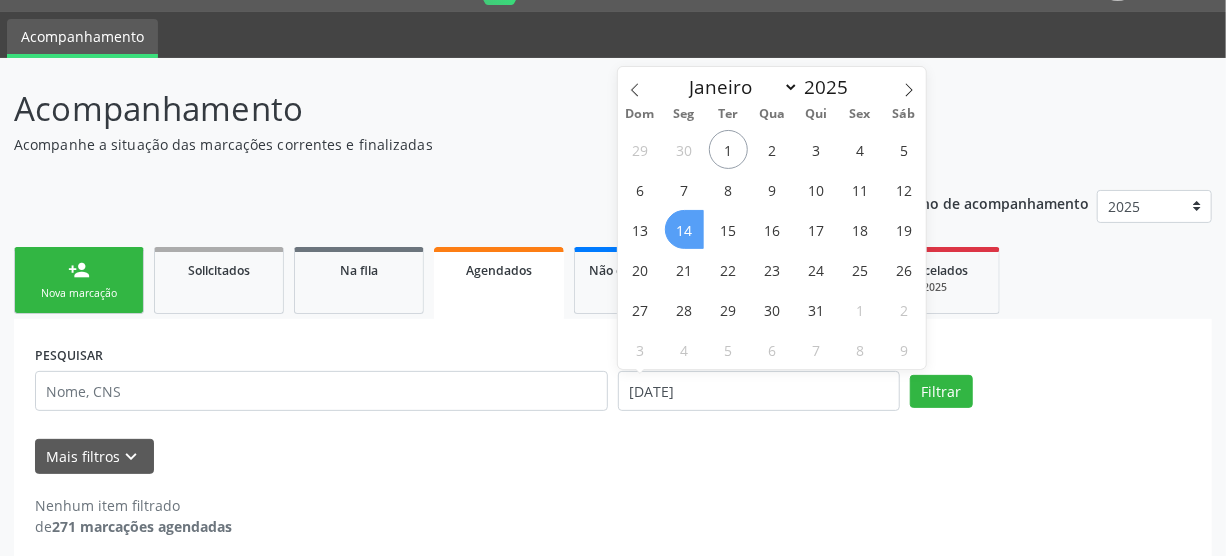 drag, startPoint x: 686, startPoint y: 224, endPoint x: 739, endPoint y: 247, distance: 57.77543 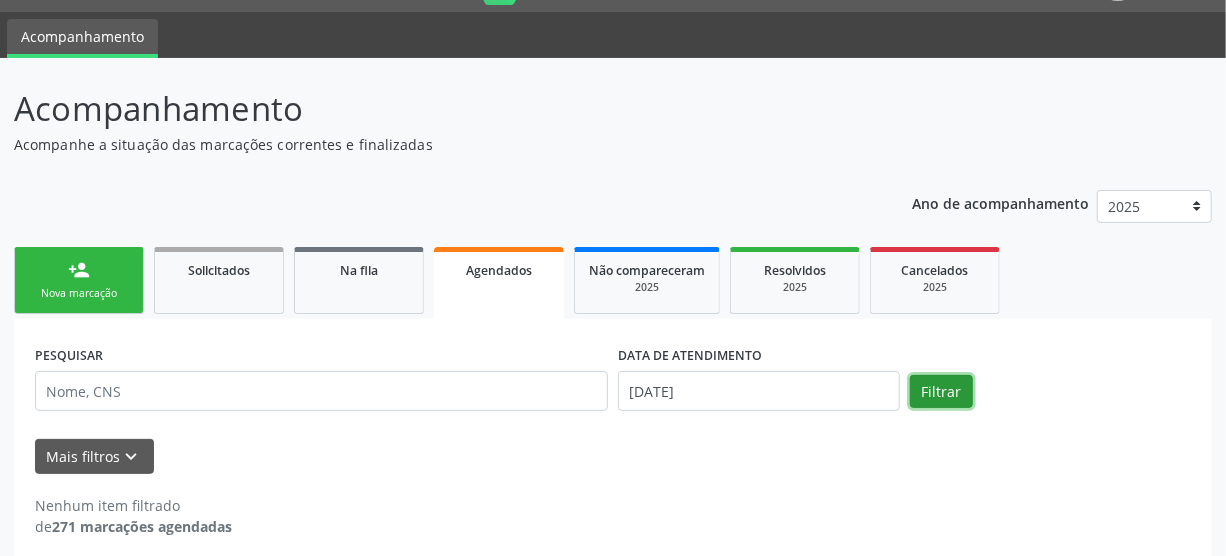 click on "Filtrar" at bounding box center [941, 392] 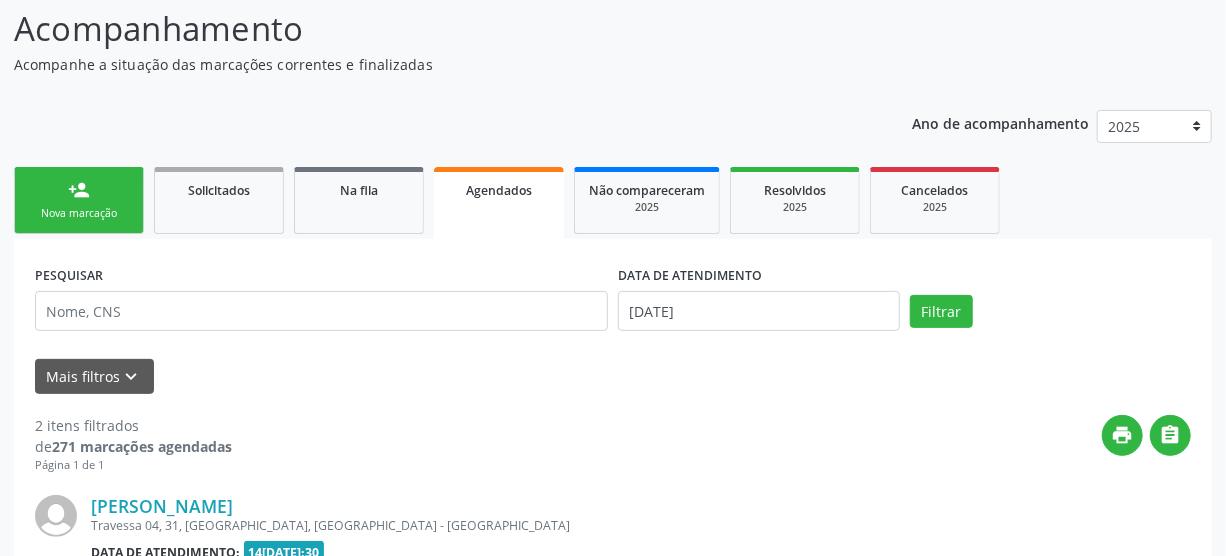 scroll, scrollTop: 21, scrollLeft: 0, axis: vertical 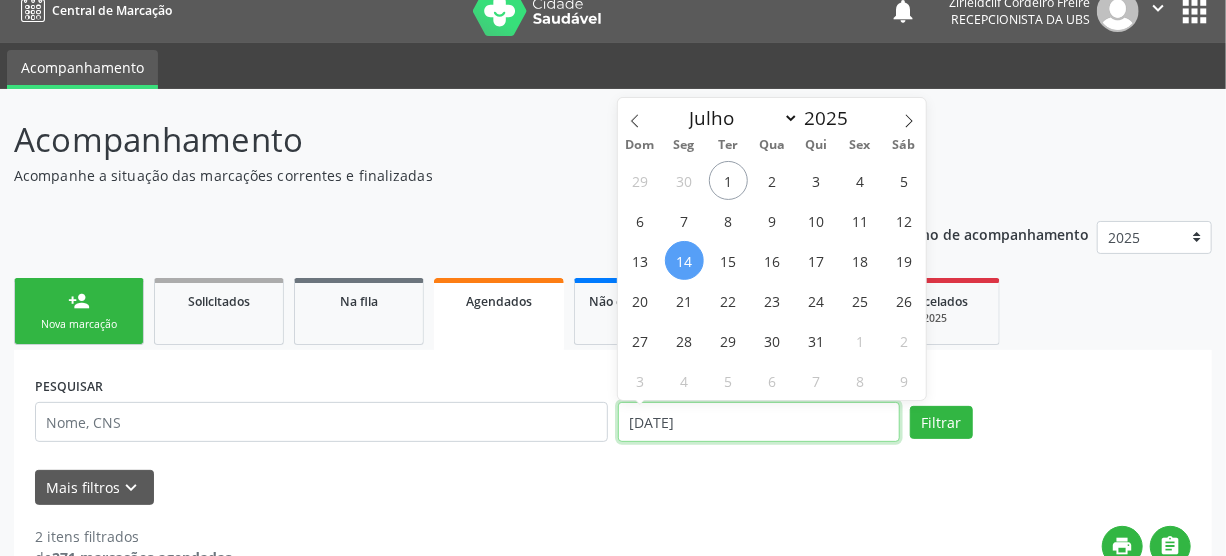 click on "14/07/2025" at bounding box center [759, 422] 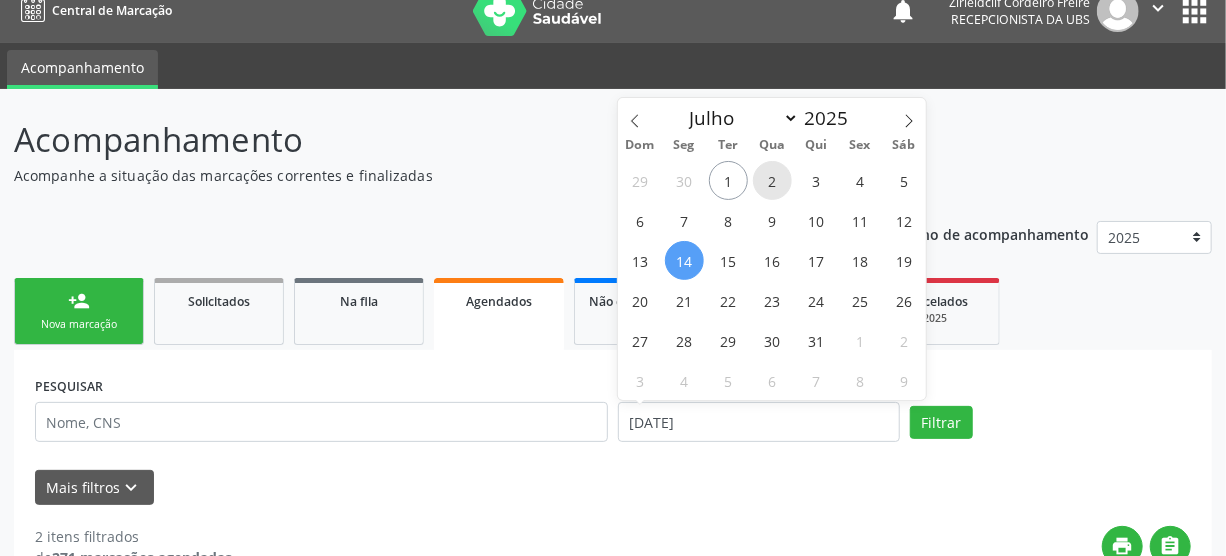 click on "2" at bounding box center [772, 180] 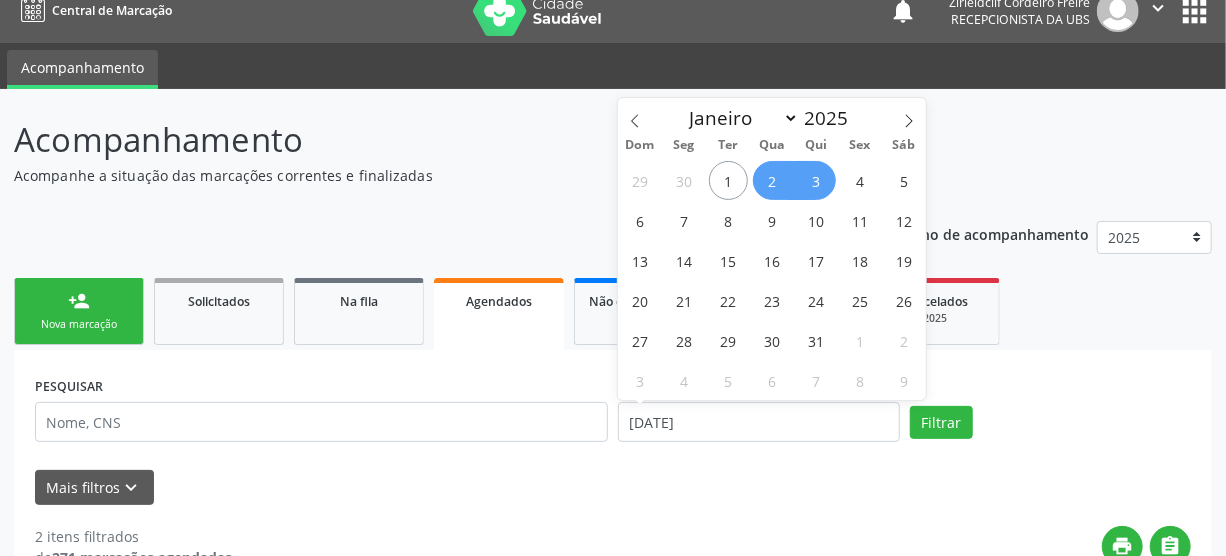 click on "3" at bounding box center [816, 180] 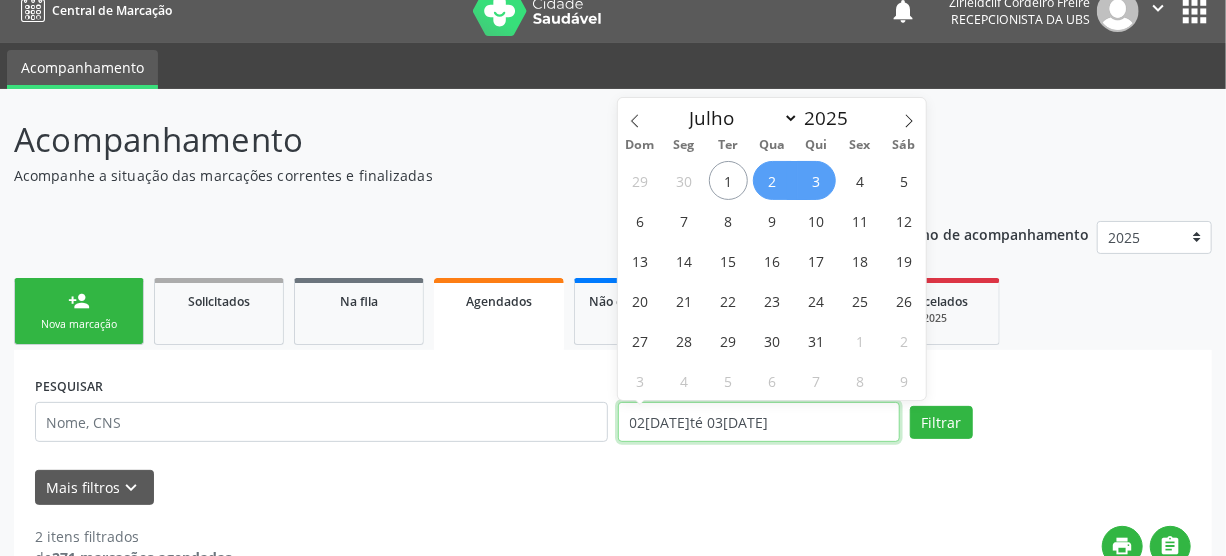click on "02/07/2025 até 03/07/2025" at bounding box center [759, 422] 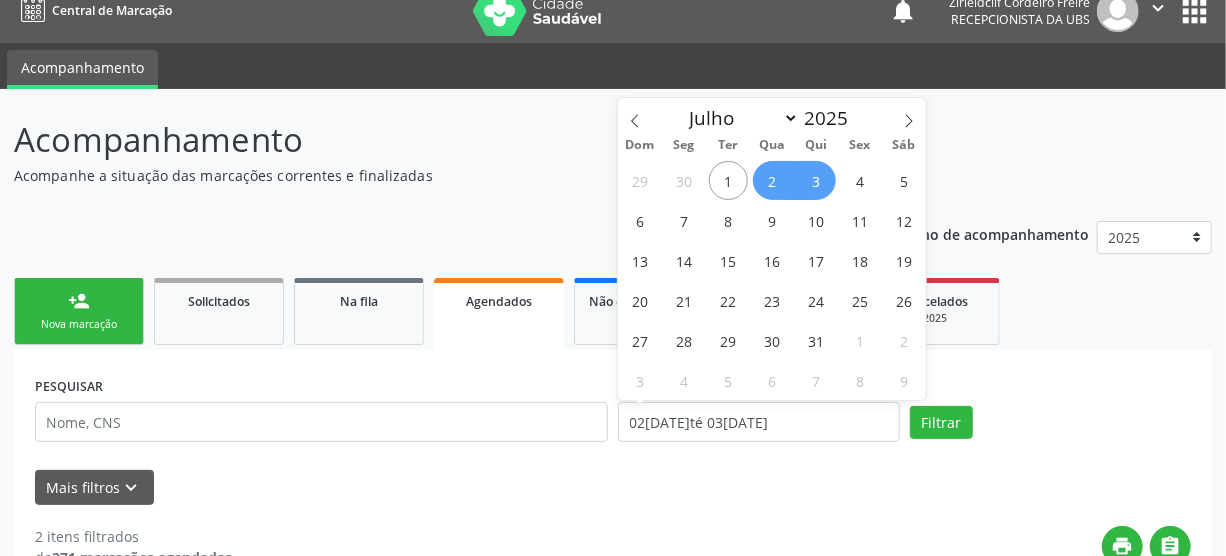 click on "3" at bounding box center [816, 180] 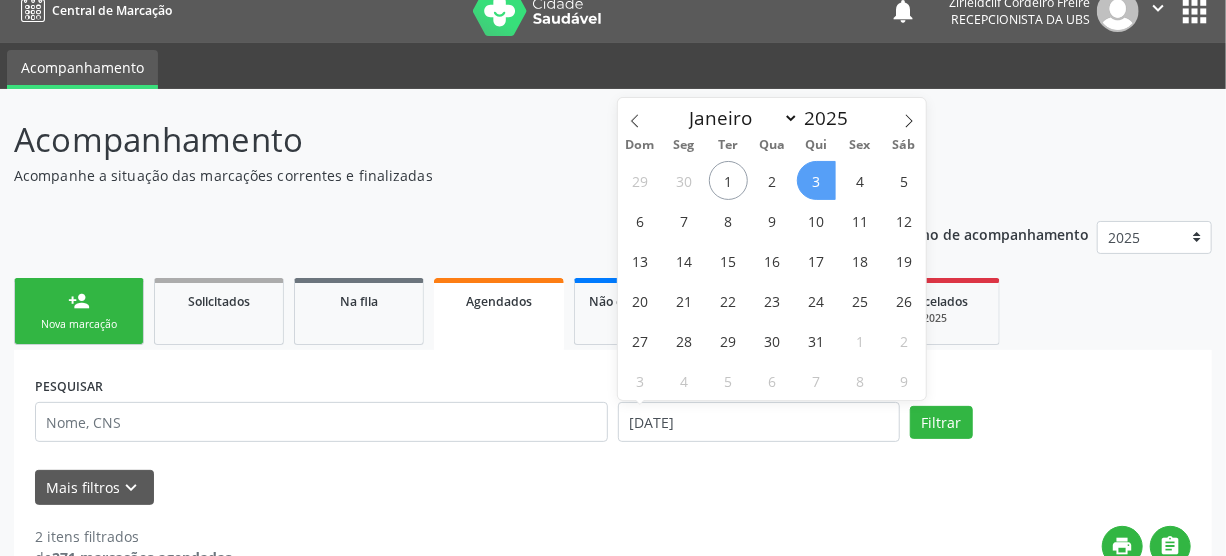 click on "3" at bounding box center [816, 180] 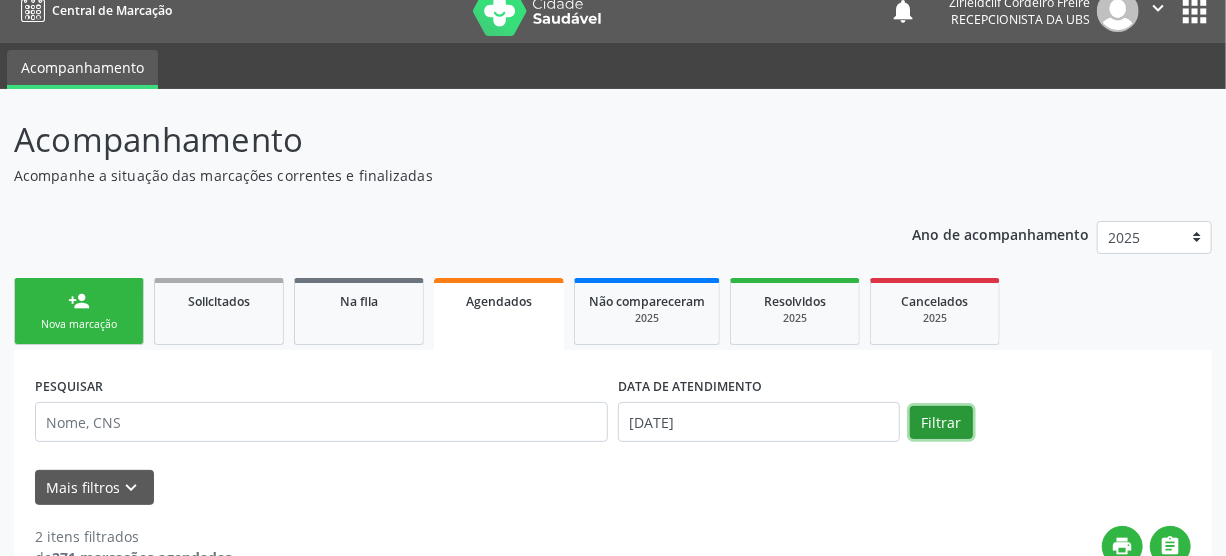 click on "Filtrar" at bounding box center [941, 423] 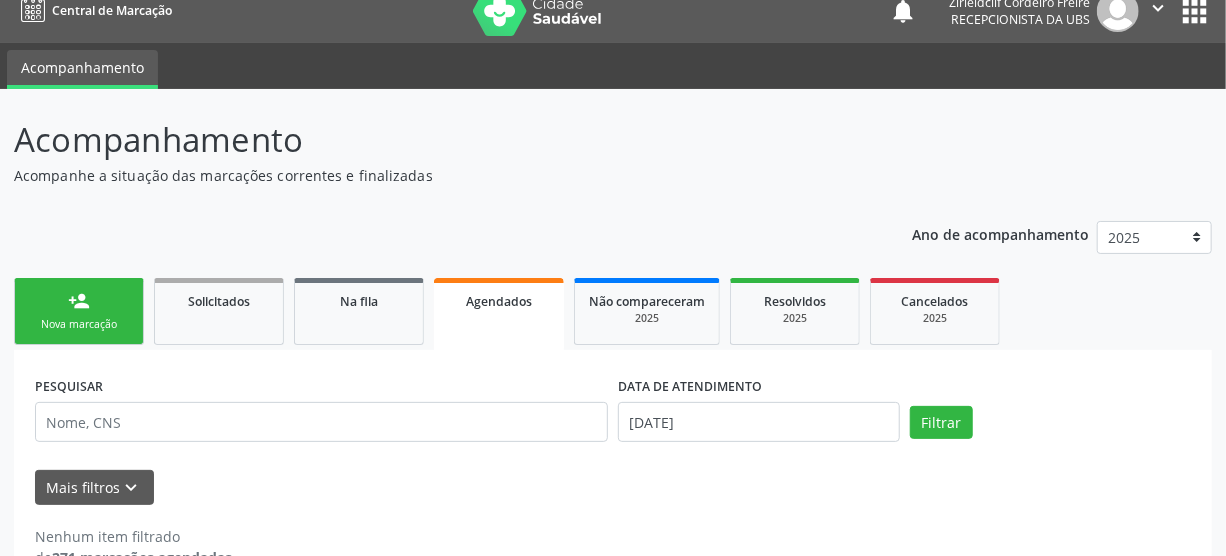 scroll, scrollTop: 66, scrollLeft: 0, axis: vertical 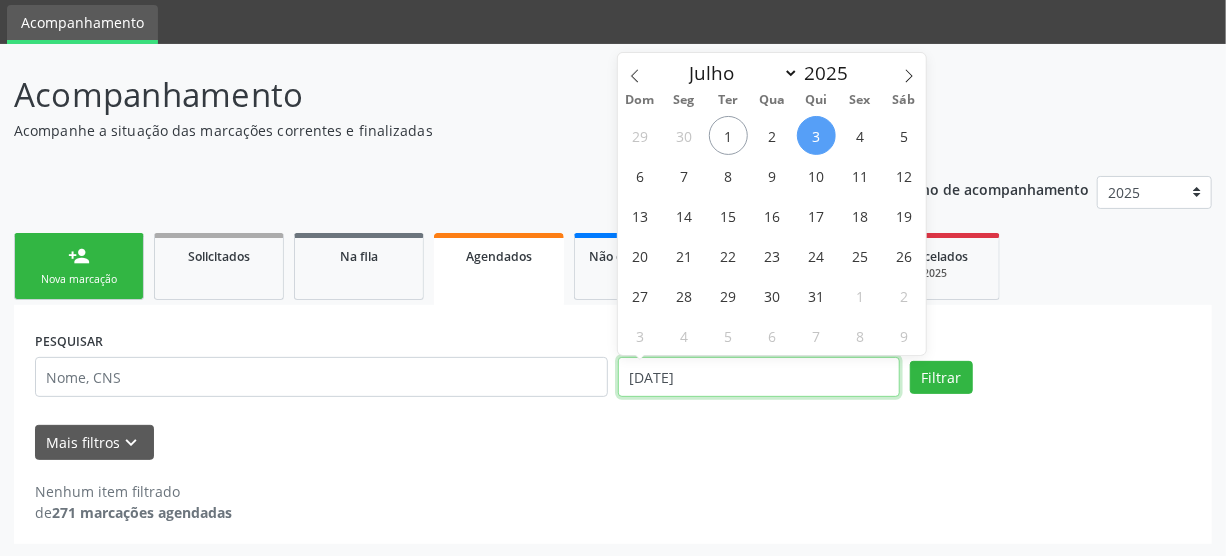 click on "03/07/2025" at bounding box center [759, 377] 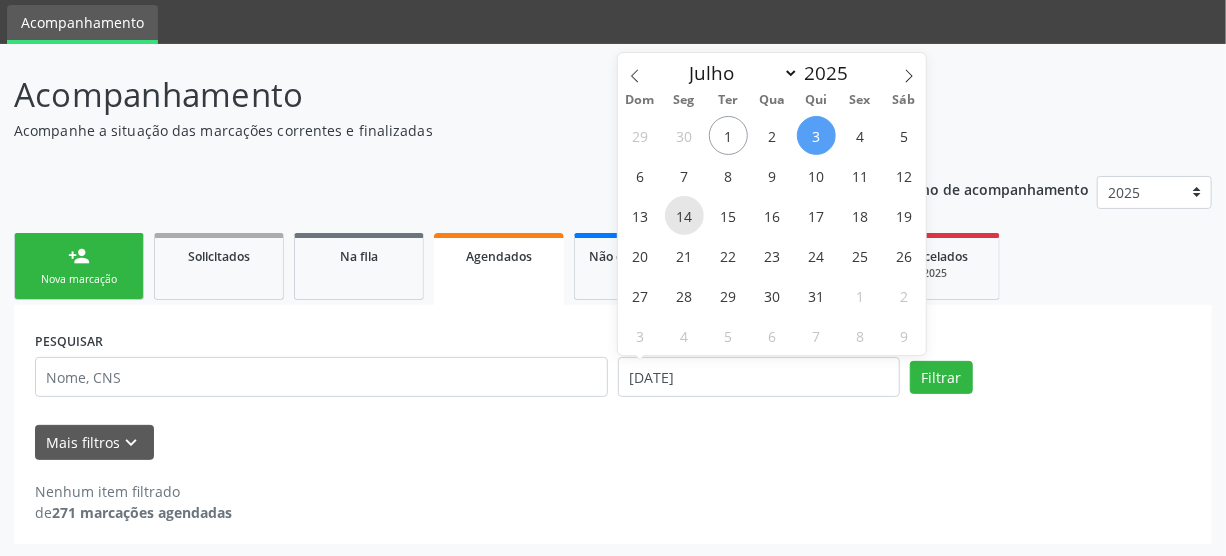 click on "14" at bounding box center (684, 215) 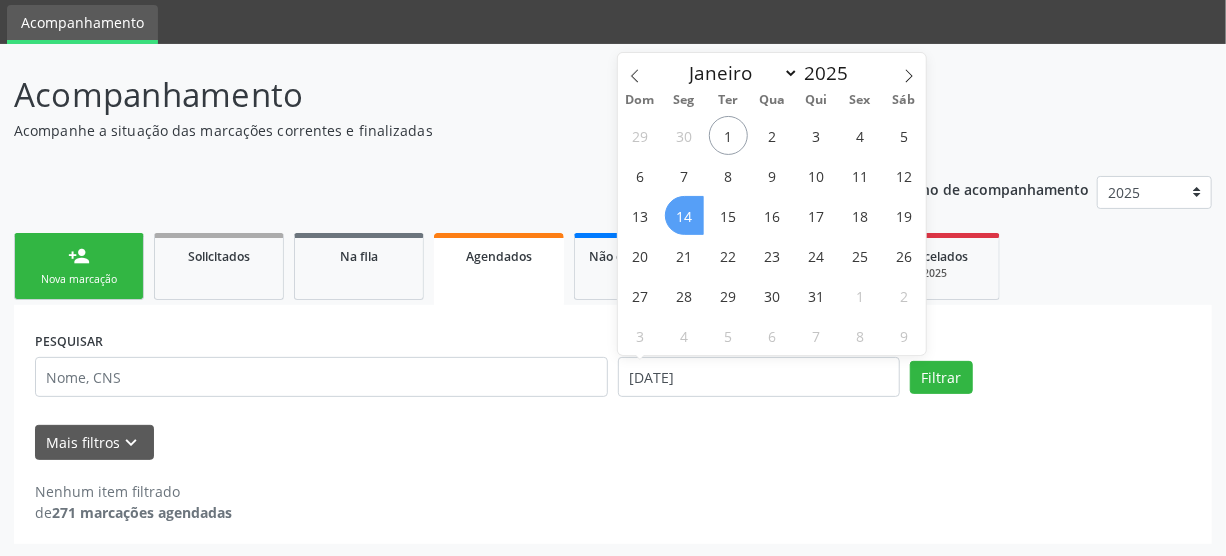 click on "14" at bounding box center (684, 215) 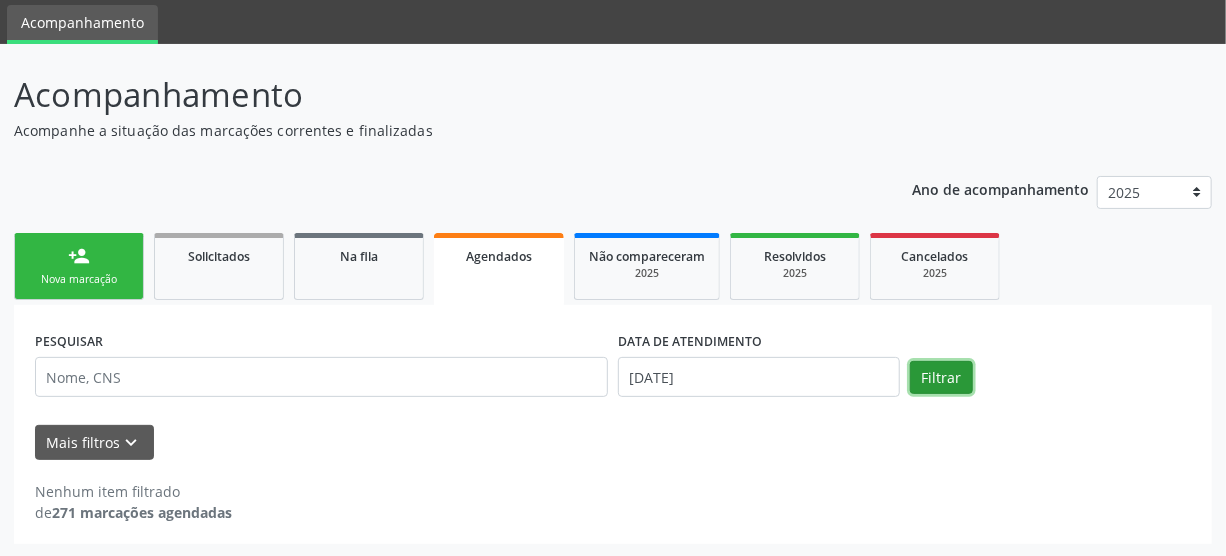 click on "Filtrar" at bounding box center (941, 378) 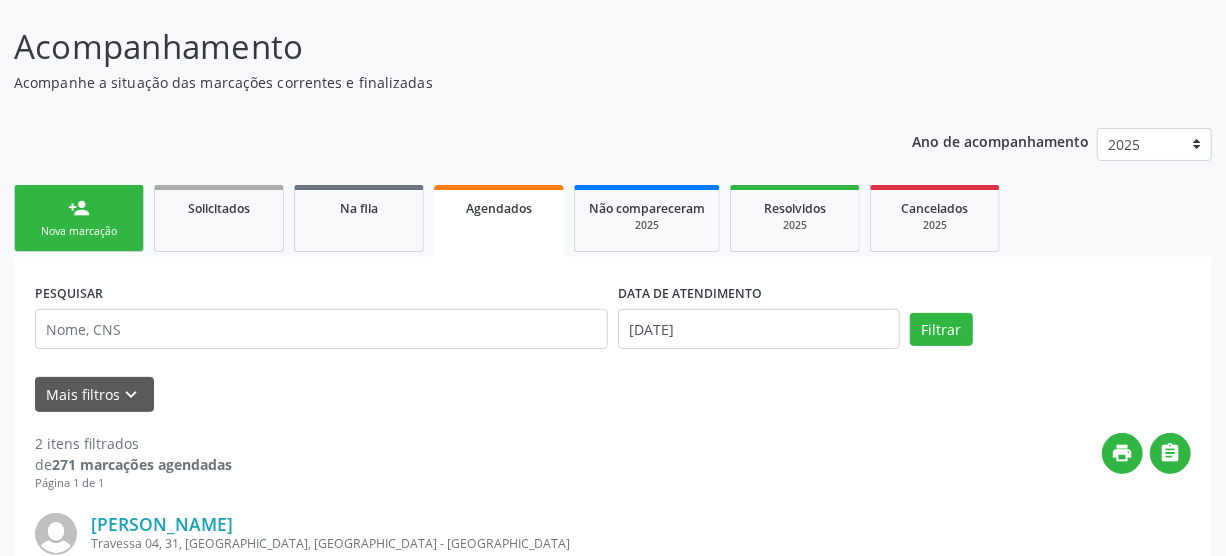 scroll, scrollTop: 112, scrollLeft: 0, axis: vertical 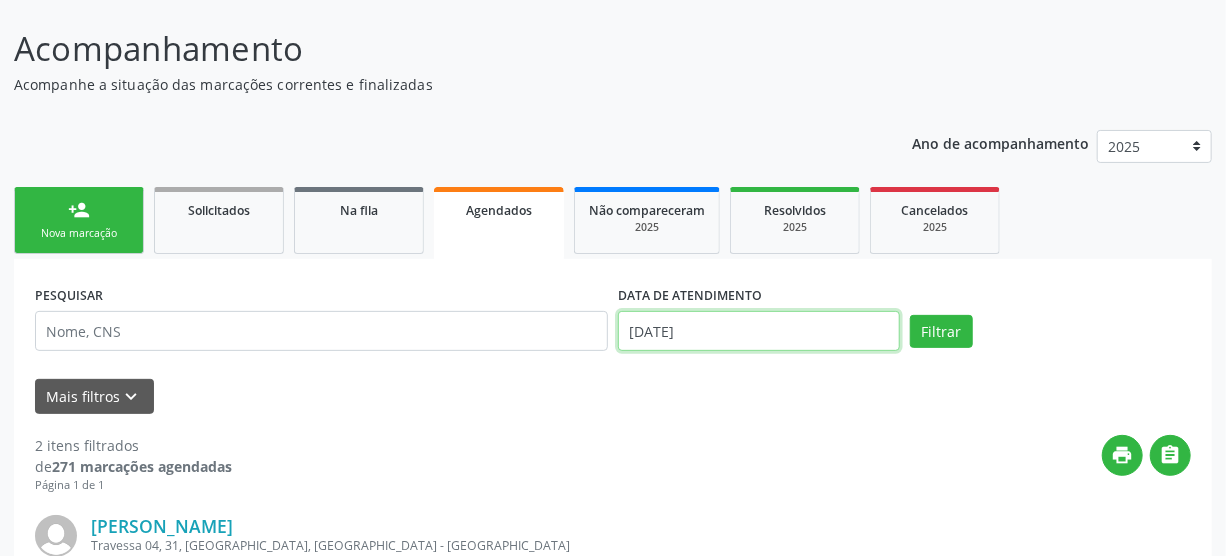 click on "14/07/2025" at bounding box center (759, 331) 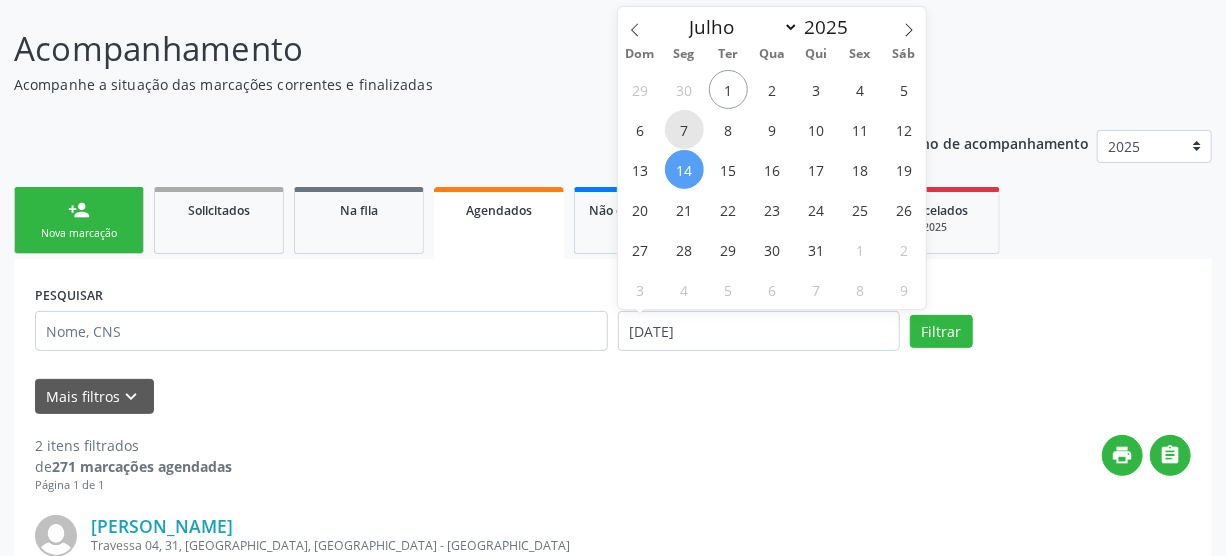 click on "7" at bounding box center (684, 129) 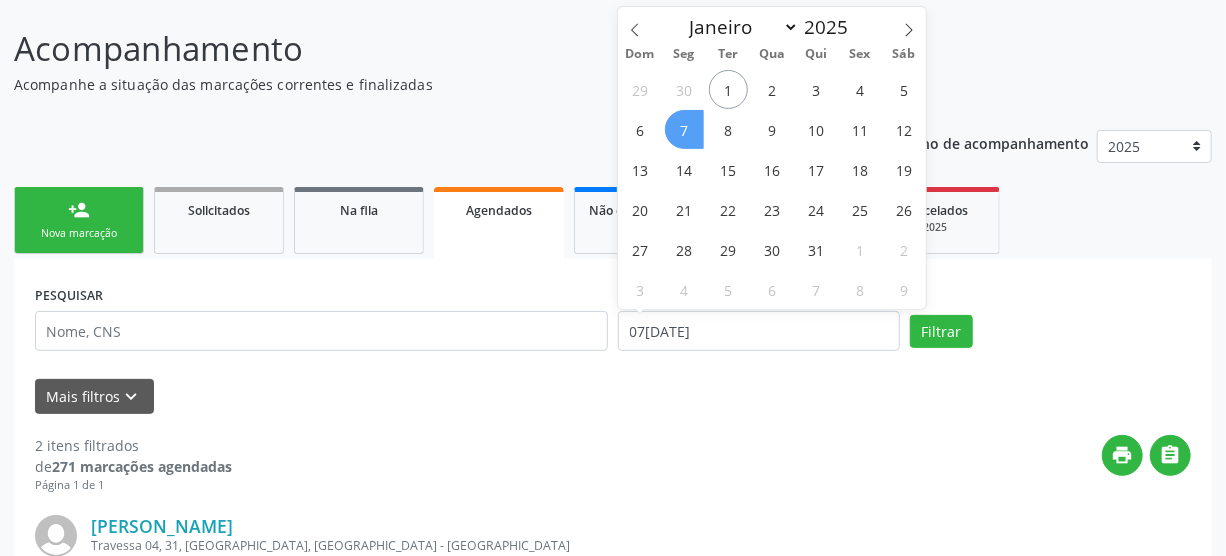 click on "7" at bounding box center [684, 129] 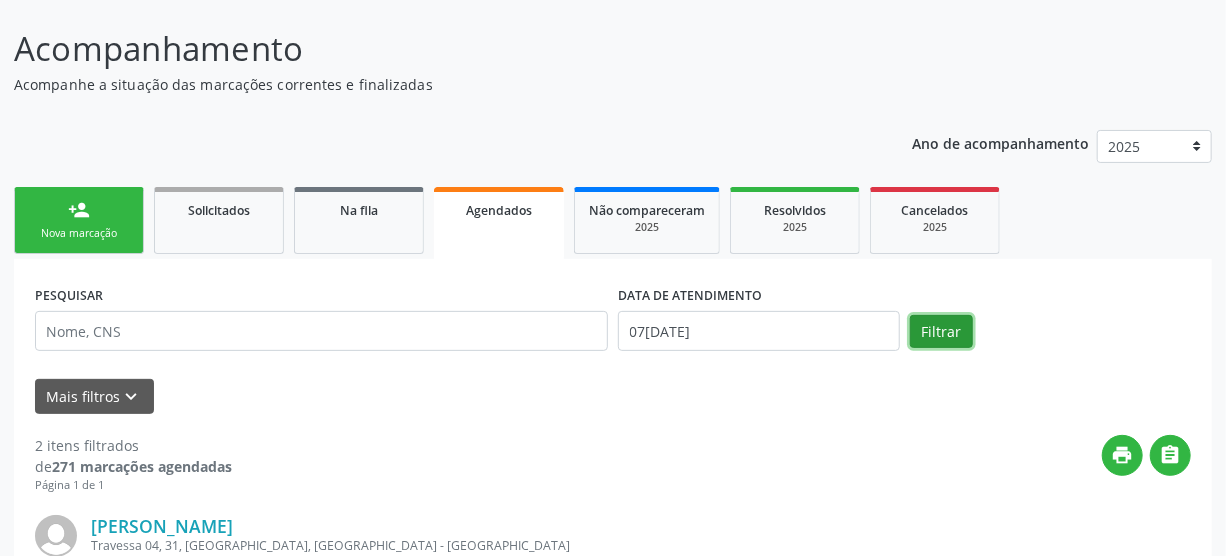 click on "Filtrar" at bounding box center (941, 332) 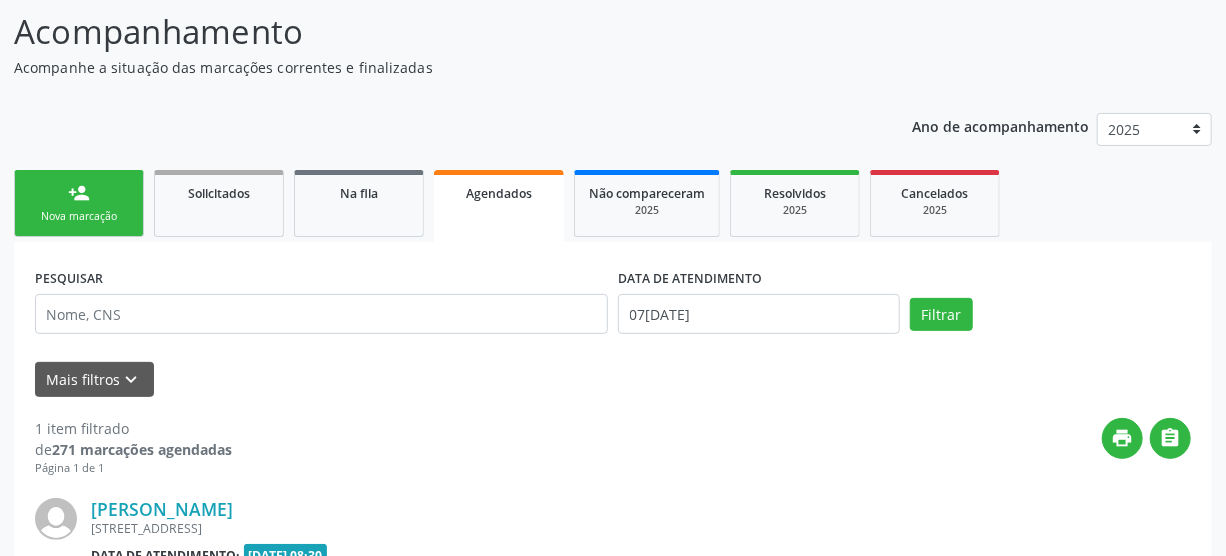 scroll, scrollTop: 97, scrollLeft: 0, axis: vertical 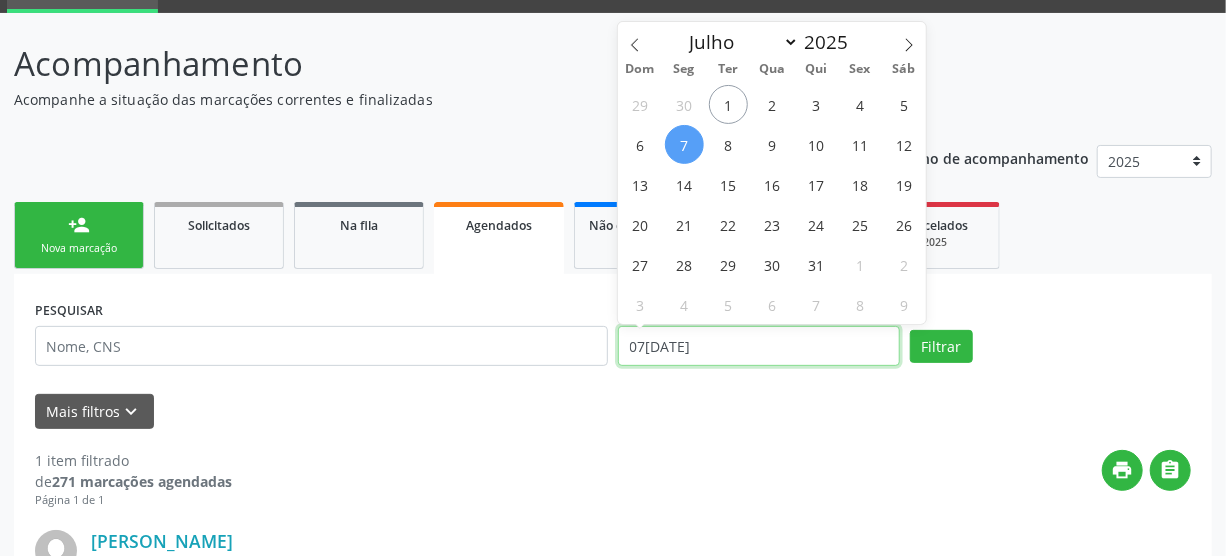 click on "07/07/2025" at bounding box center [759, 346] 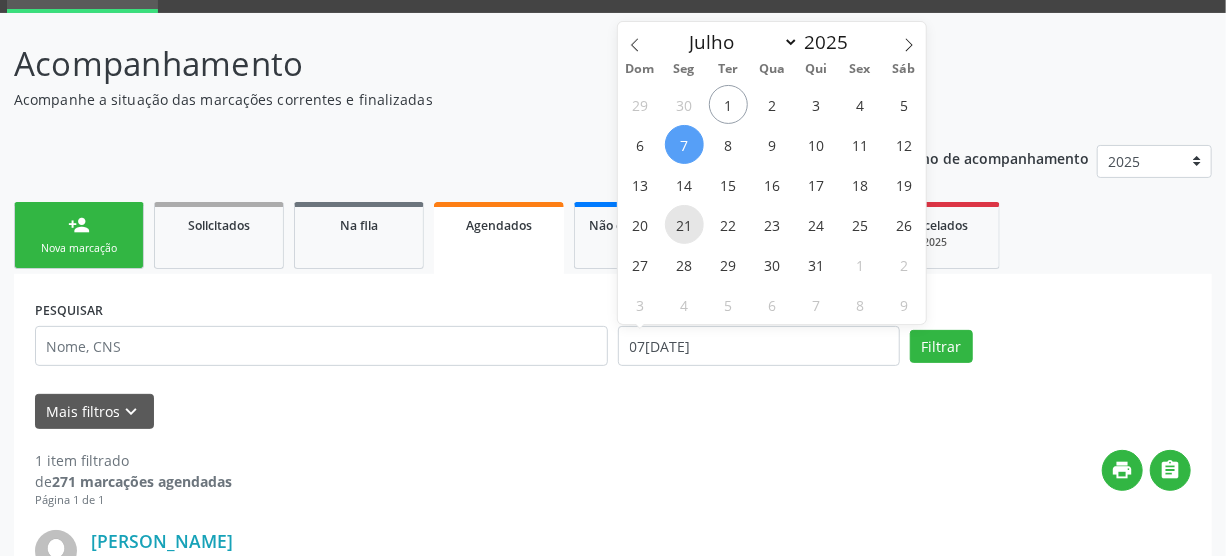 click on "21" at bounding box center [684, 224] 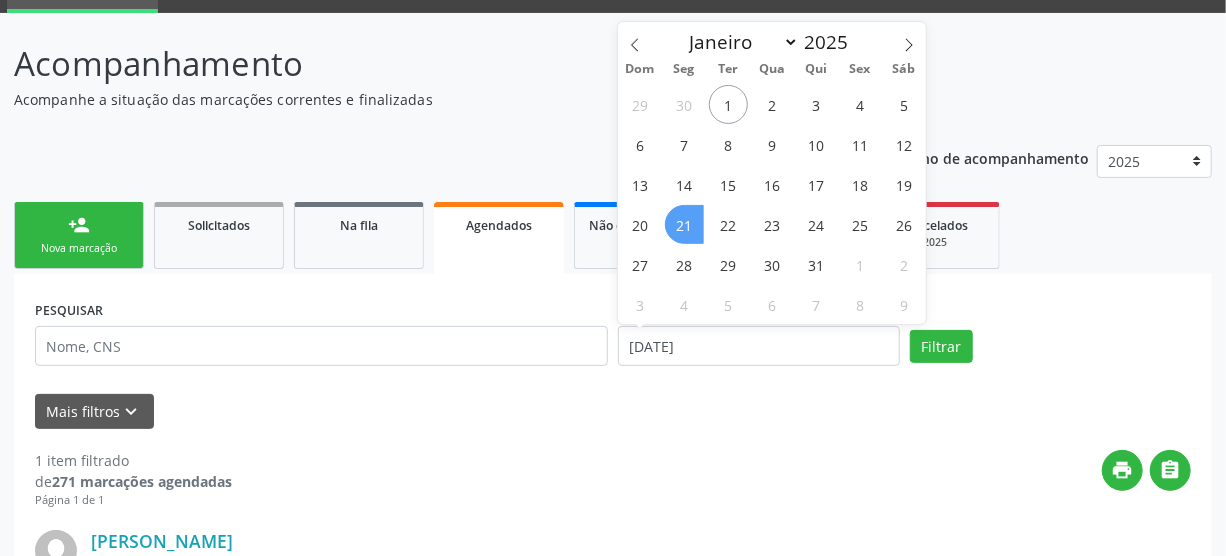 click on "21" at bounding box center [684, 224] 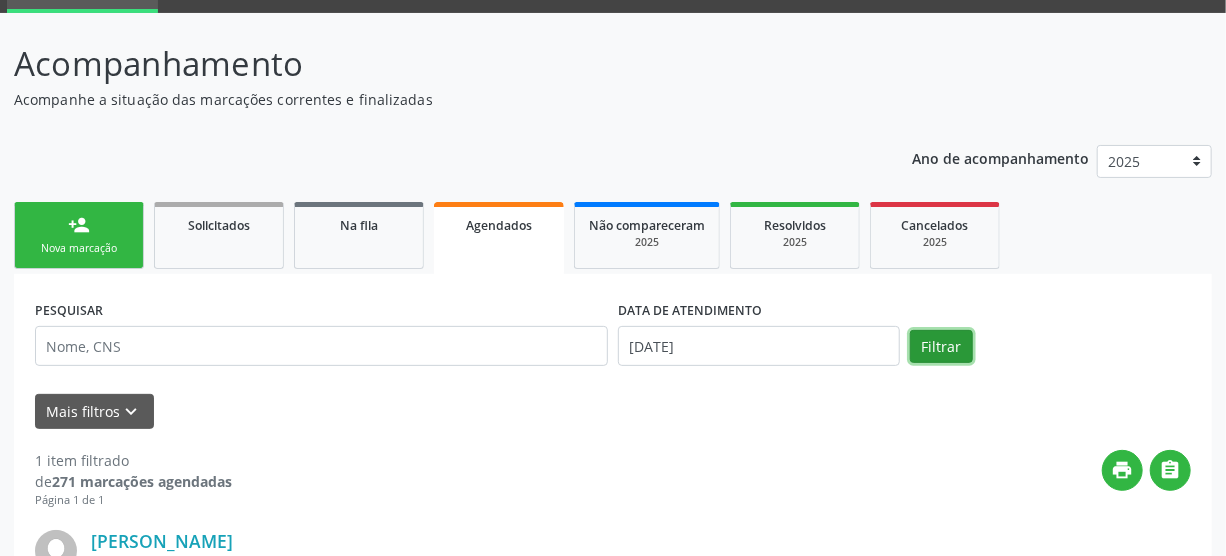 click on "Filtrar" at bounding box center (941, 347) 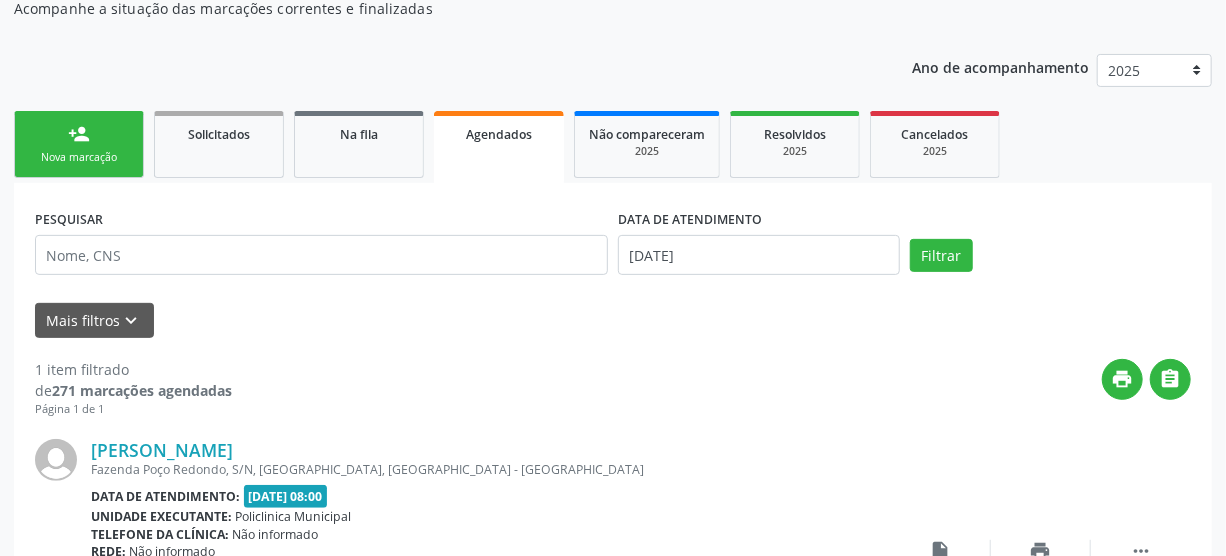 scroll, scrollTop: 97, scrollLeft: 0, axis: vertical 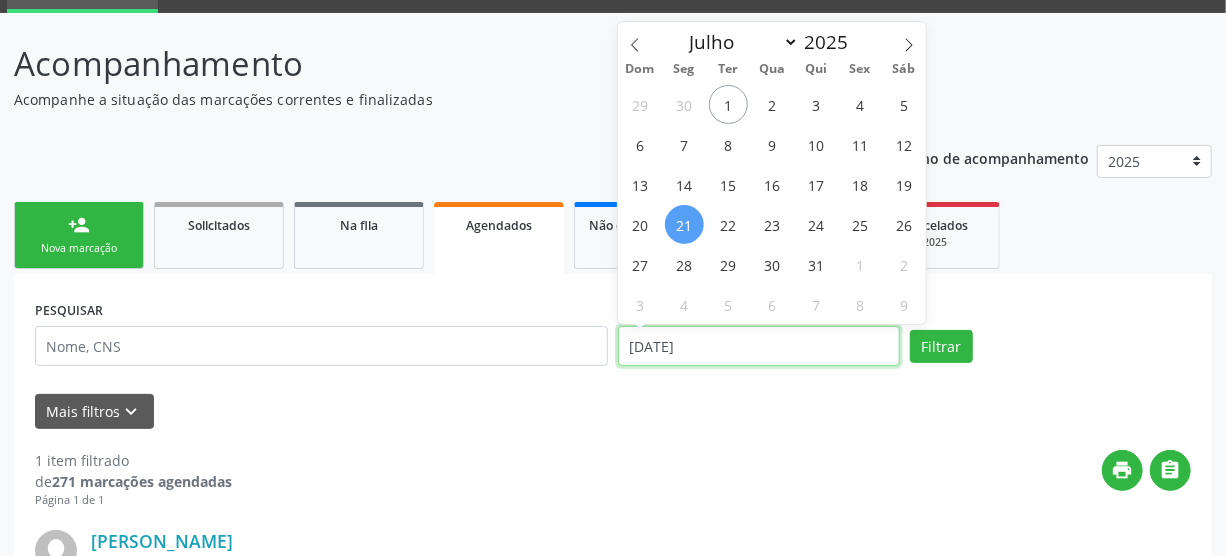 click on "21/07/2025" at bounding box center [759, 346] 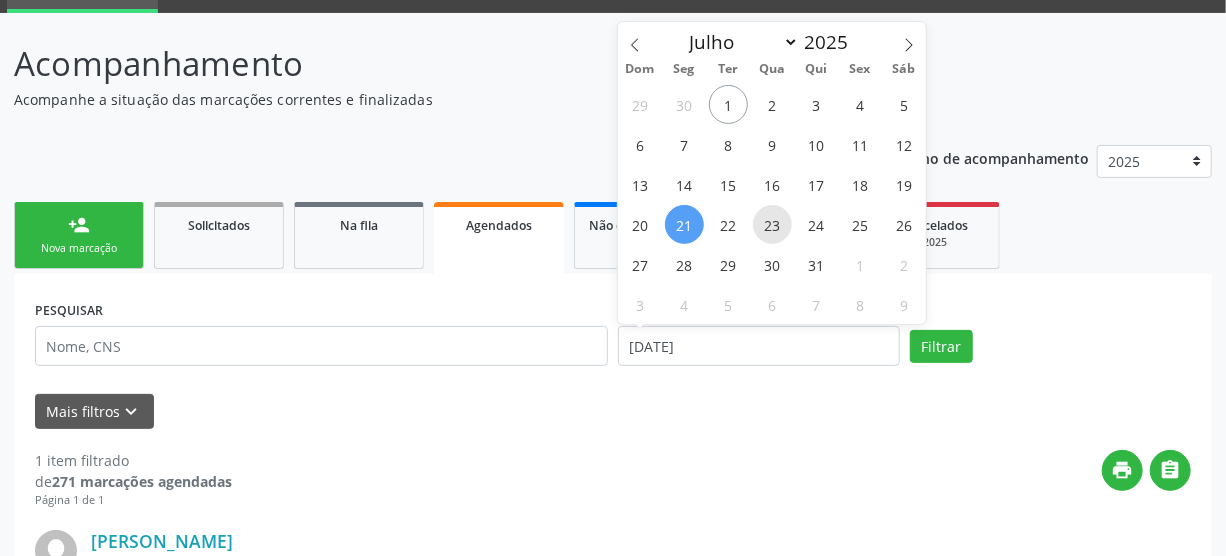 click on "23" at bounding box center [772, 224] 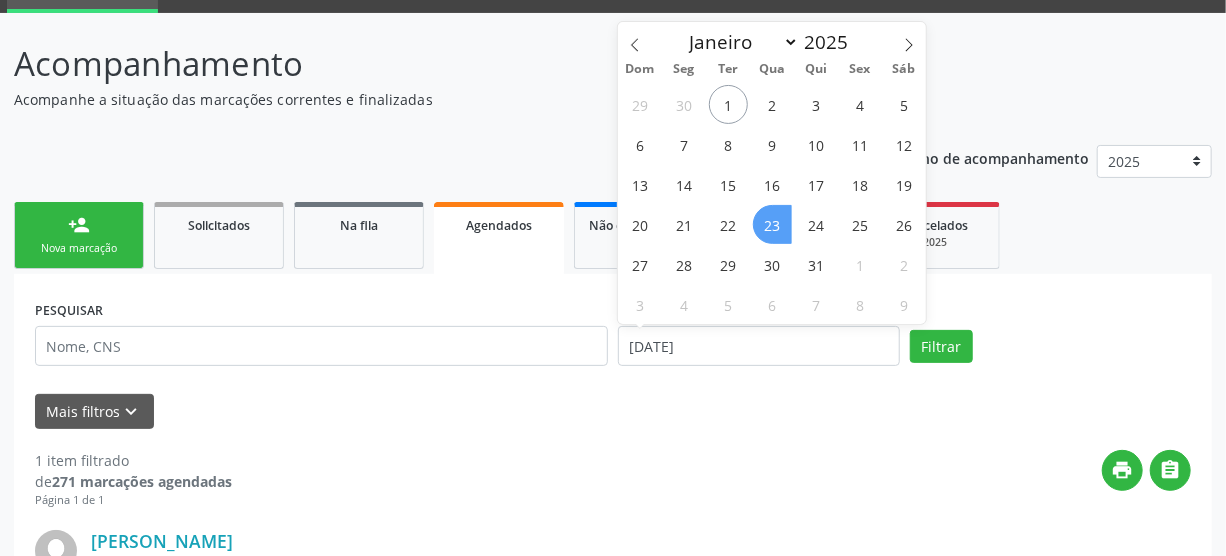 click on "23" at bounding box center (772, 224) 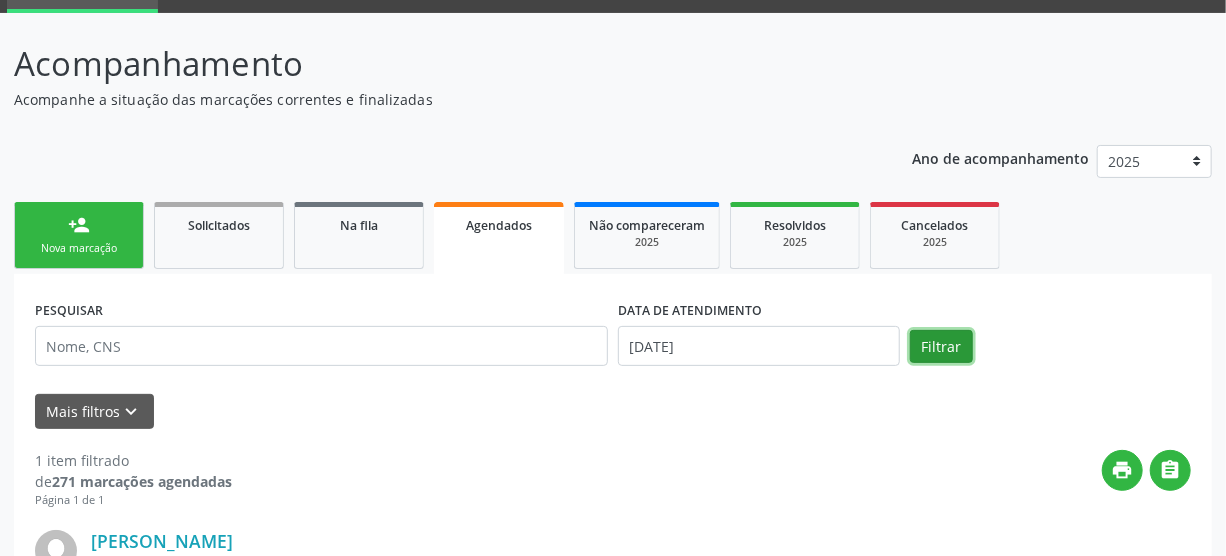 click on "Filtrar" at bounding box center [941, 347] 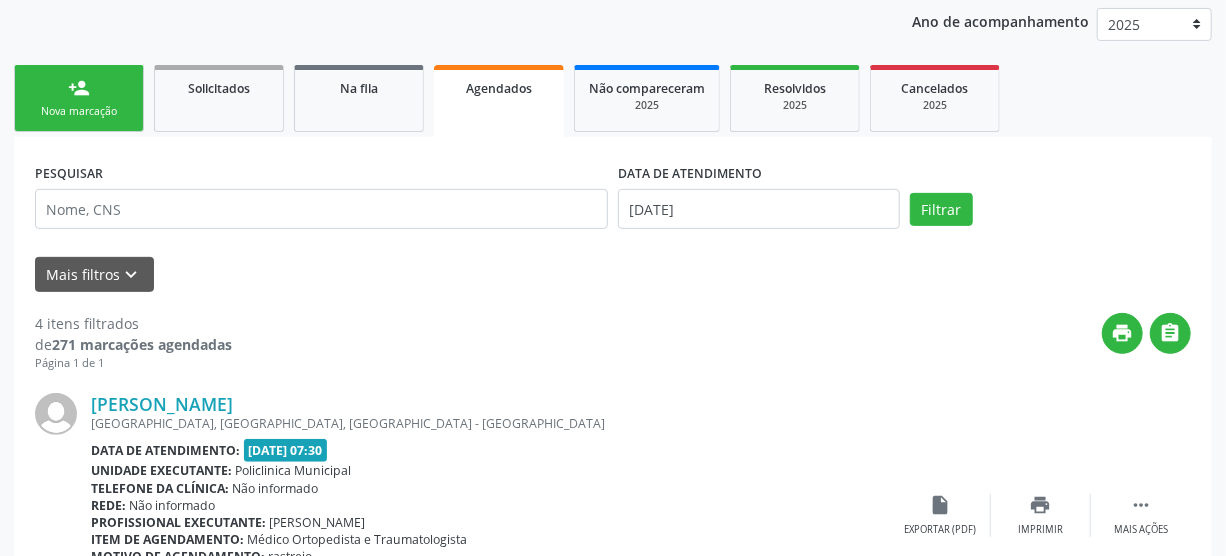 scroll, scrollTop: 52, scrollLeft: 0, axis: vertical 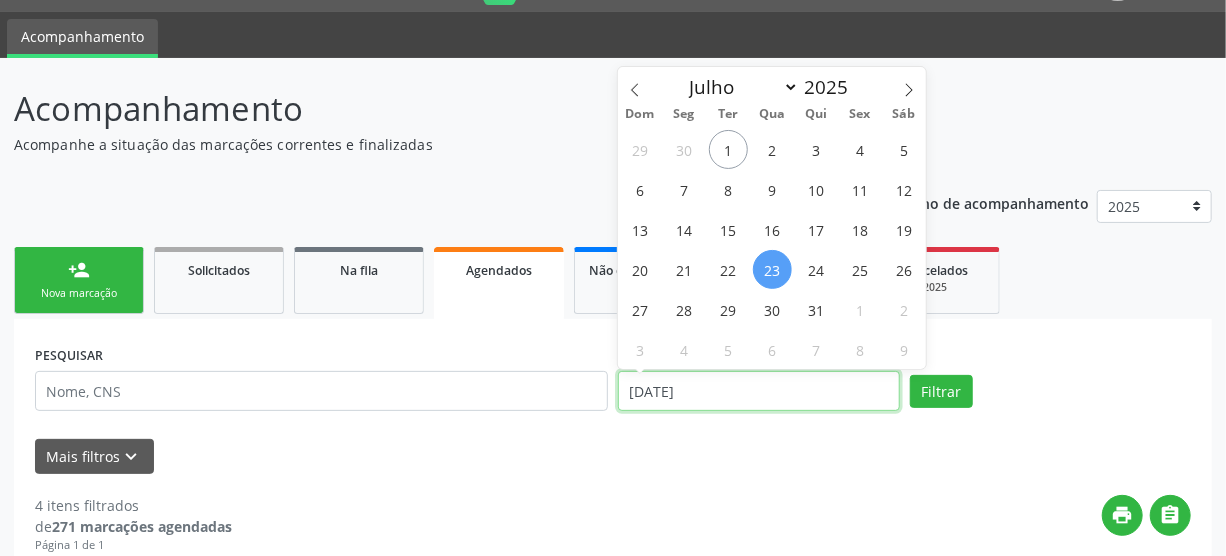 click on "23/07/2025" at bounding box center [759, 391] 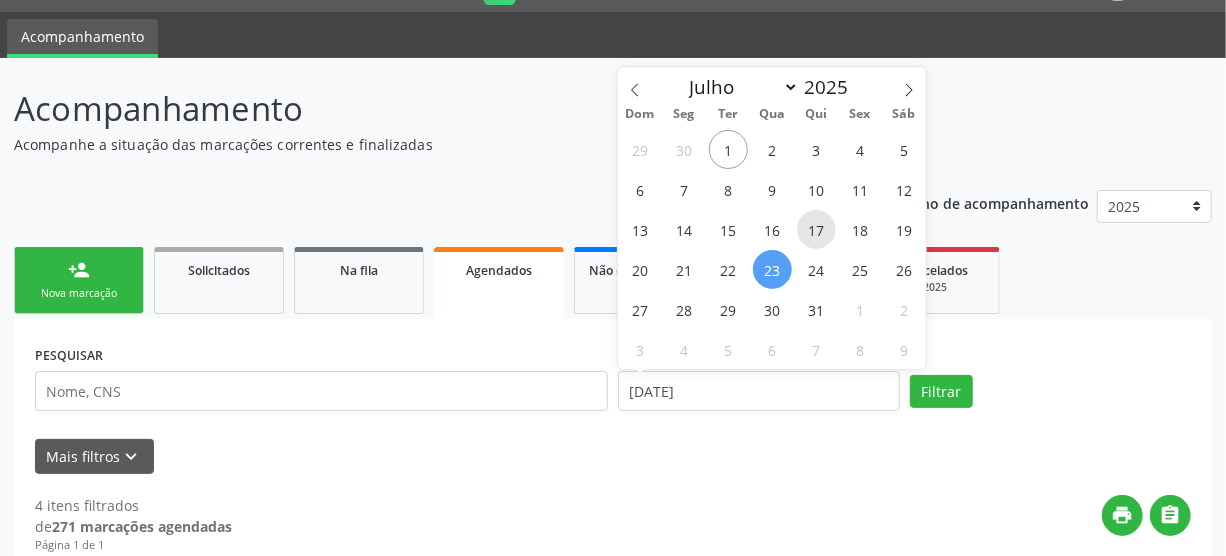 click on "17" at bounding box center [816, 229] 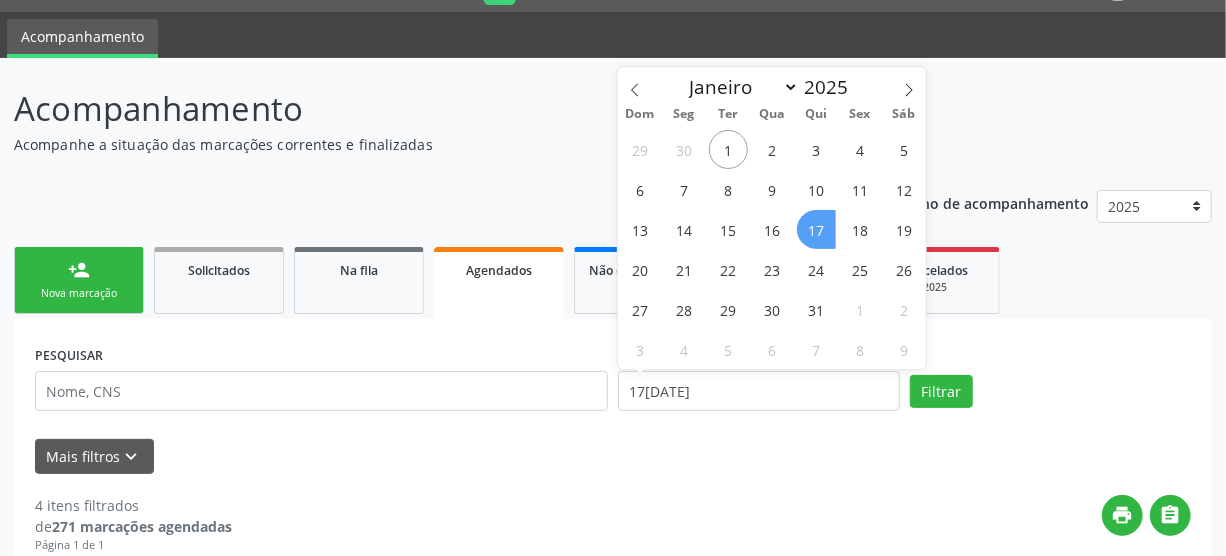 click on "17" at bounding box center [816, 229] 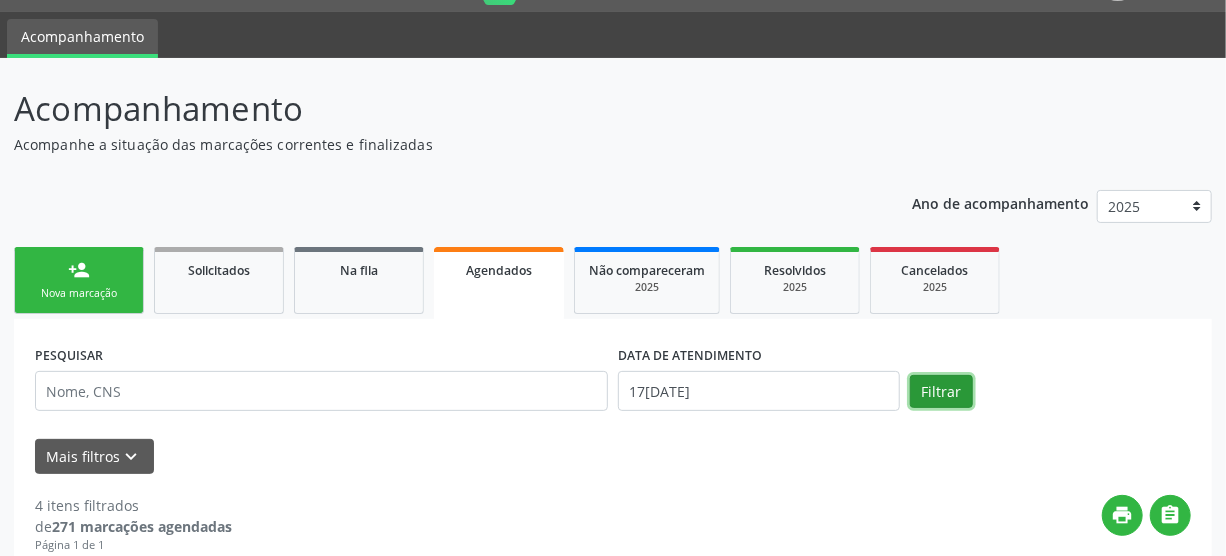 click on "Filtrar" at bounding box center [941, 392] 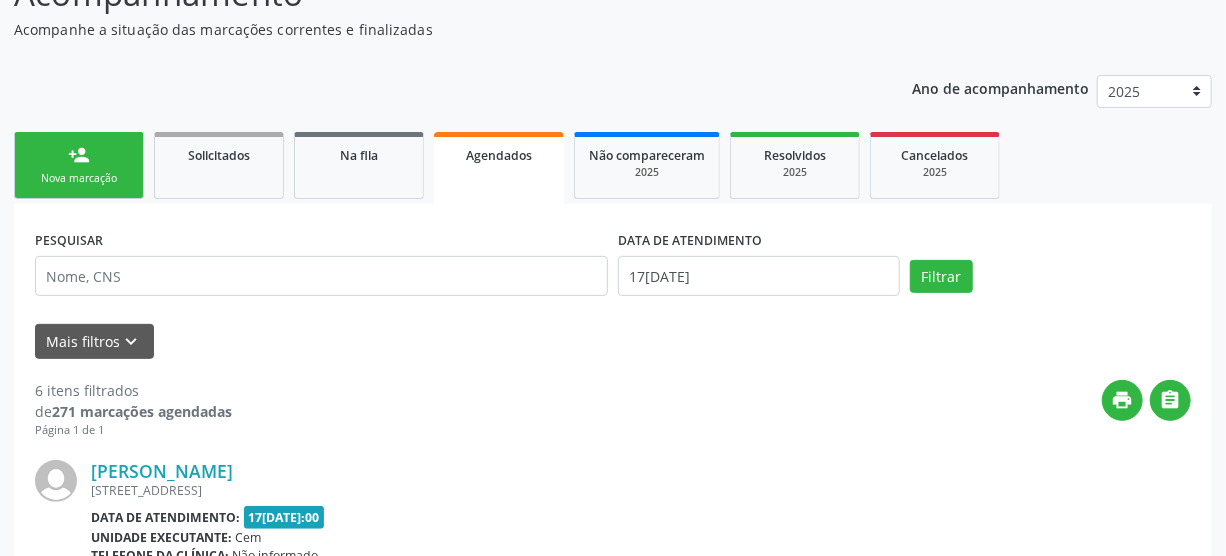 scroll, scrollTop: 82, scrollLeft: 0, axis: vertical 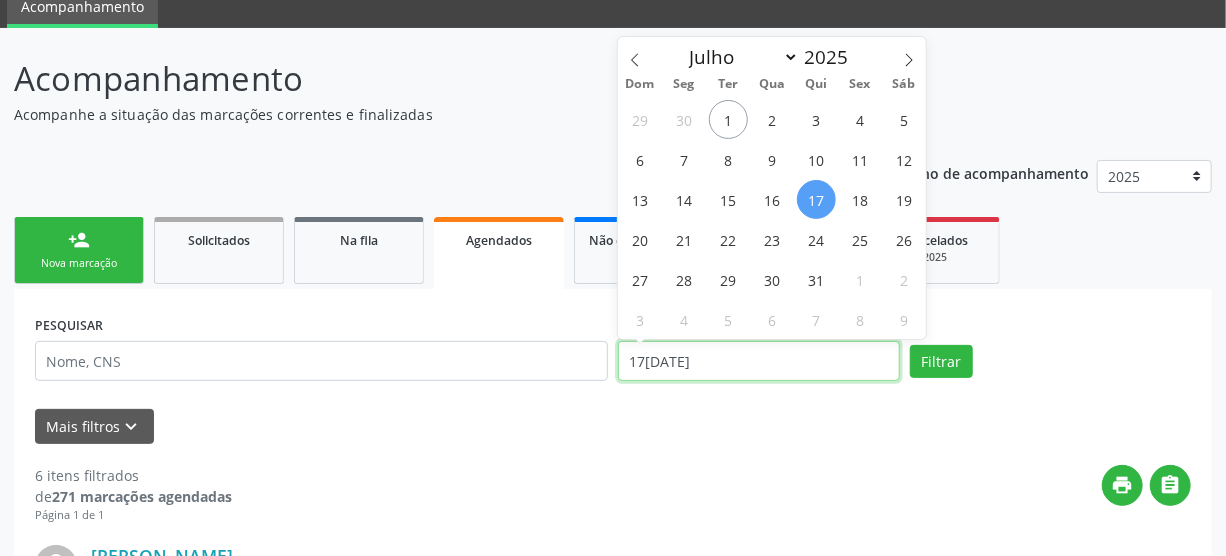 click on "17/07/2025" at bounding box center (759, 361) 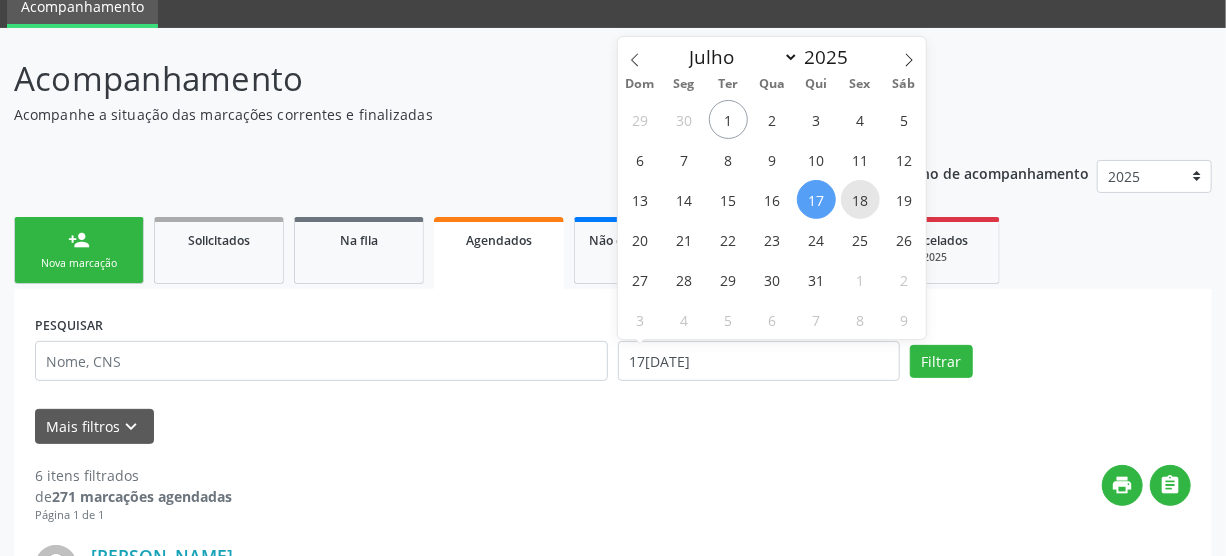 click on "18" at bounding box center [860, 199] 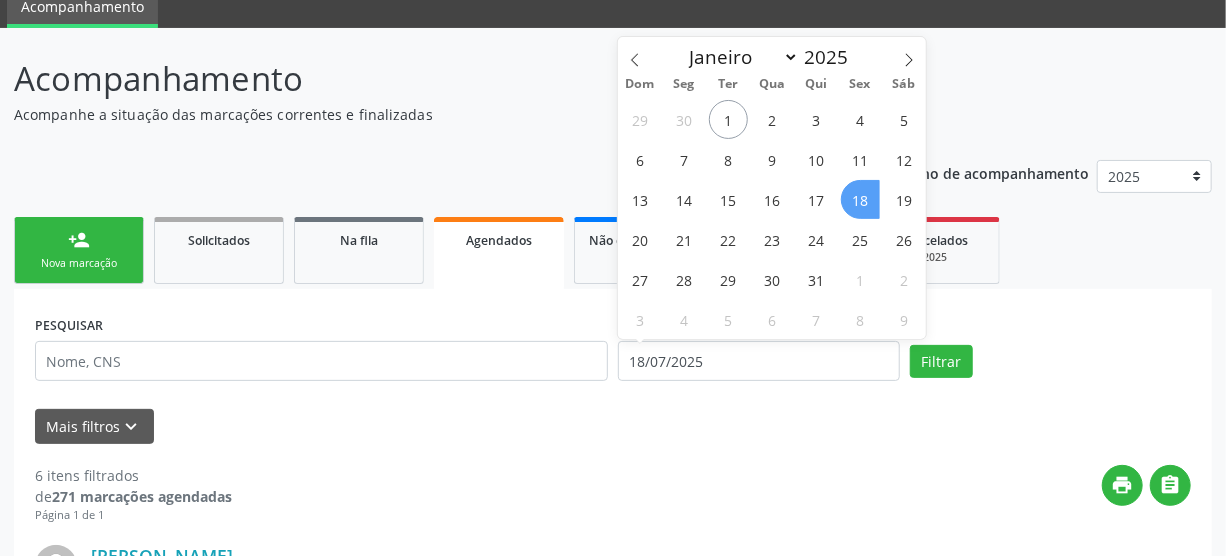 click on "18" at bounding box center [860, 199] 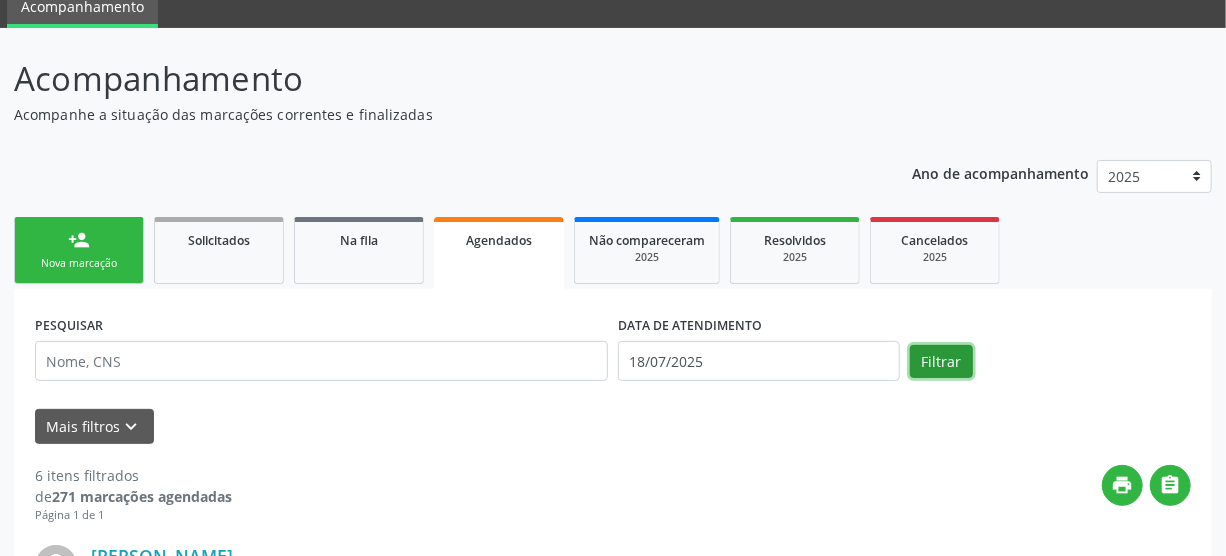 click on "Filtrar" at bounding box center (941, 362) 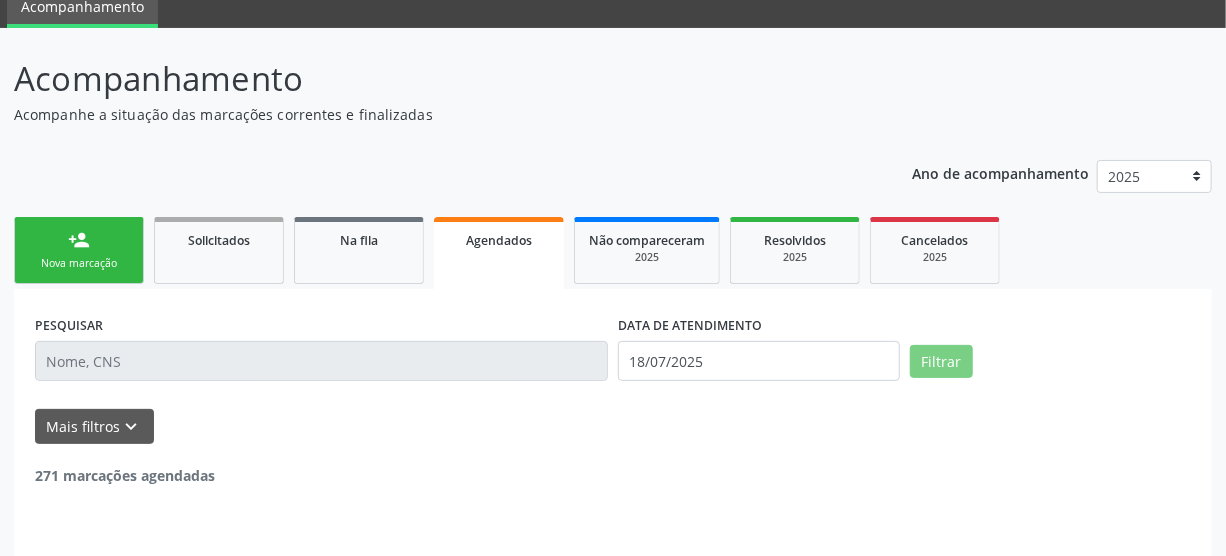 scroll, scrollTop: 66, scrollLeft: 0, axis: vertical 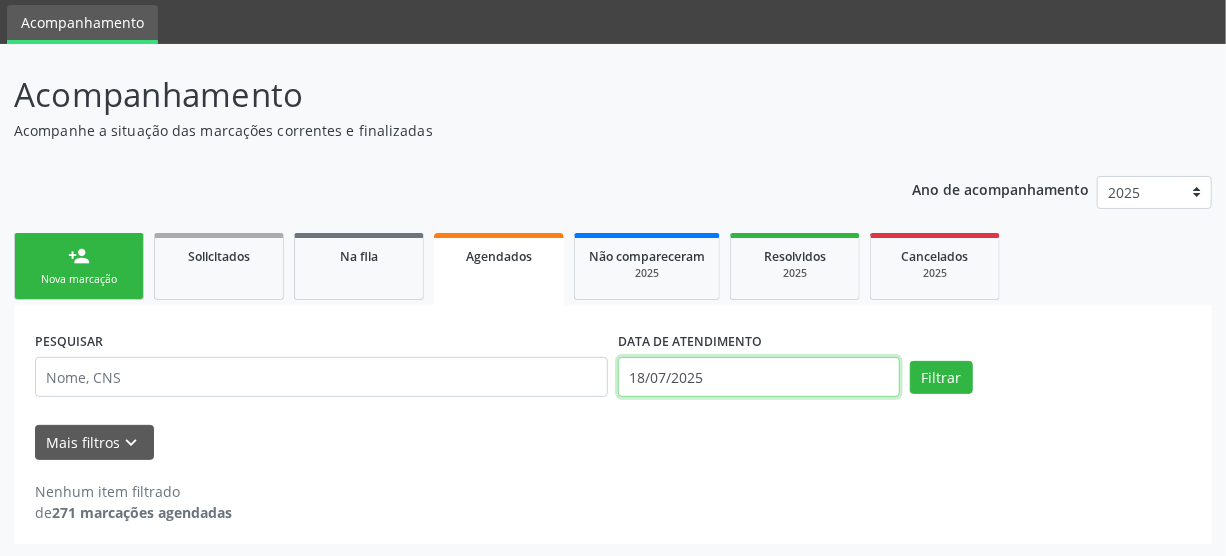click on "18/07/2025" at bounding box center (759, 377) 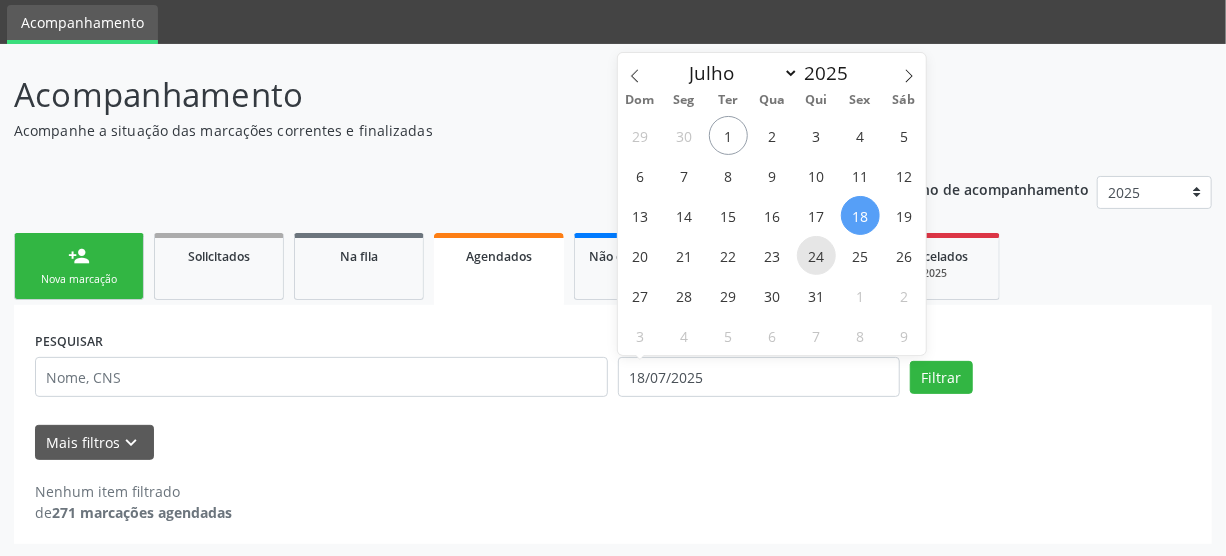 click on "24" at bounding box center [816, 255] 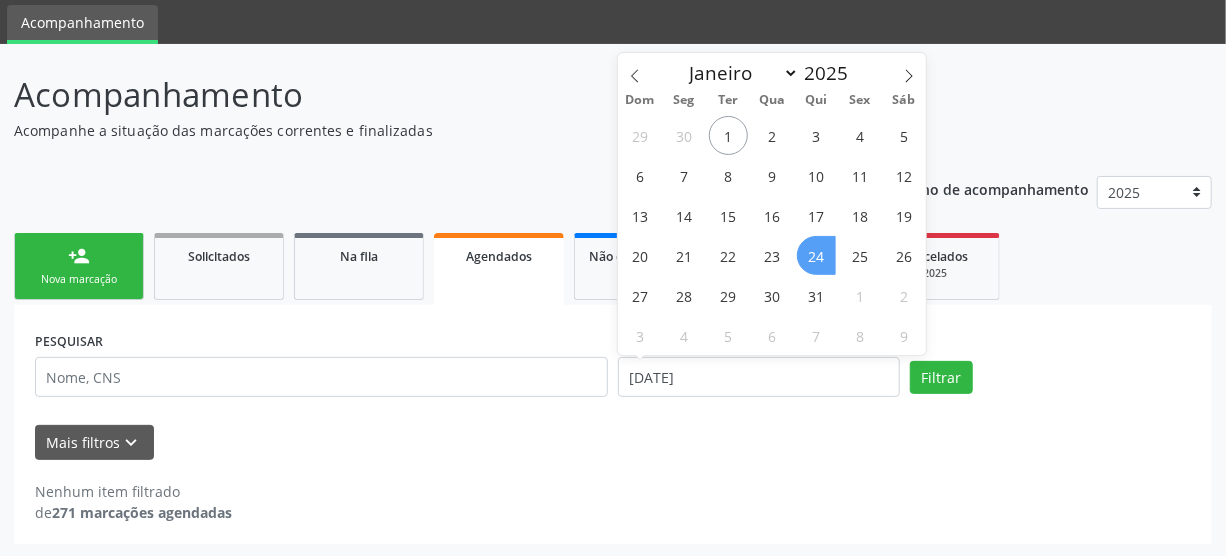 click on "24" at bounding box center (816, 255) 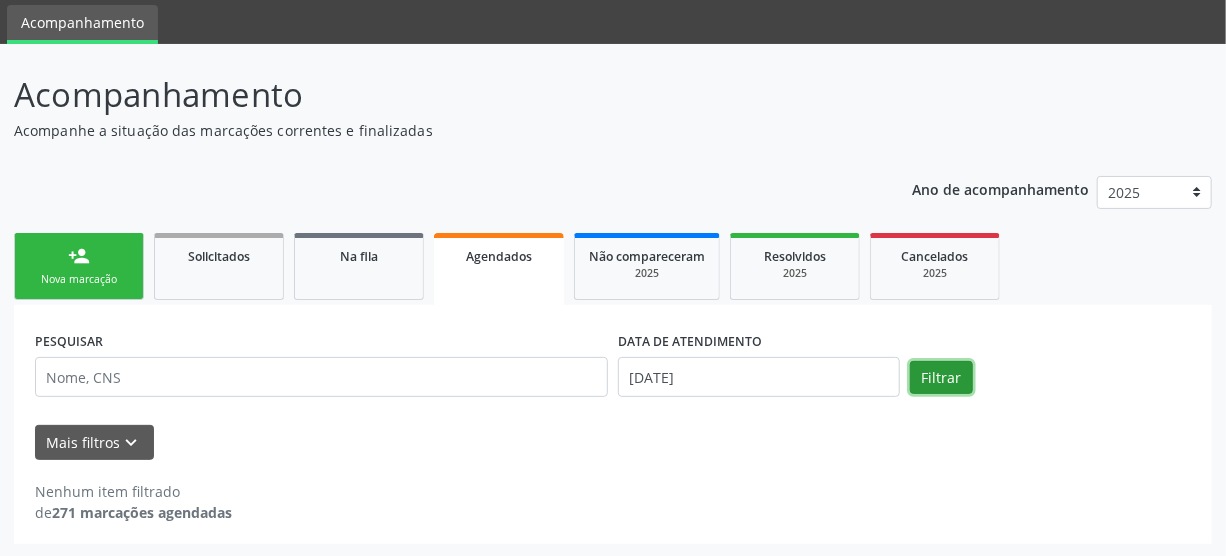click on "Filtrar" at bounding box center [941, 378] 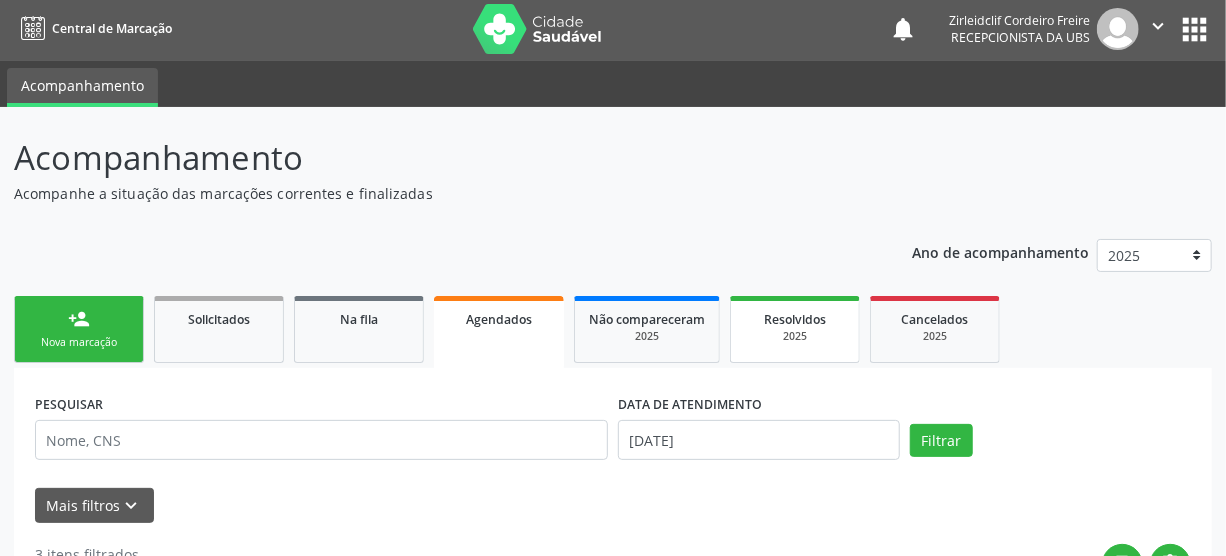 scroll, scrollTop: 0, scrollLeft: 0, axis: both 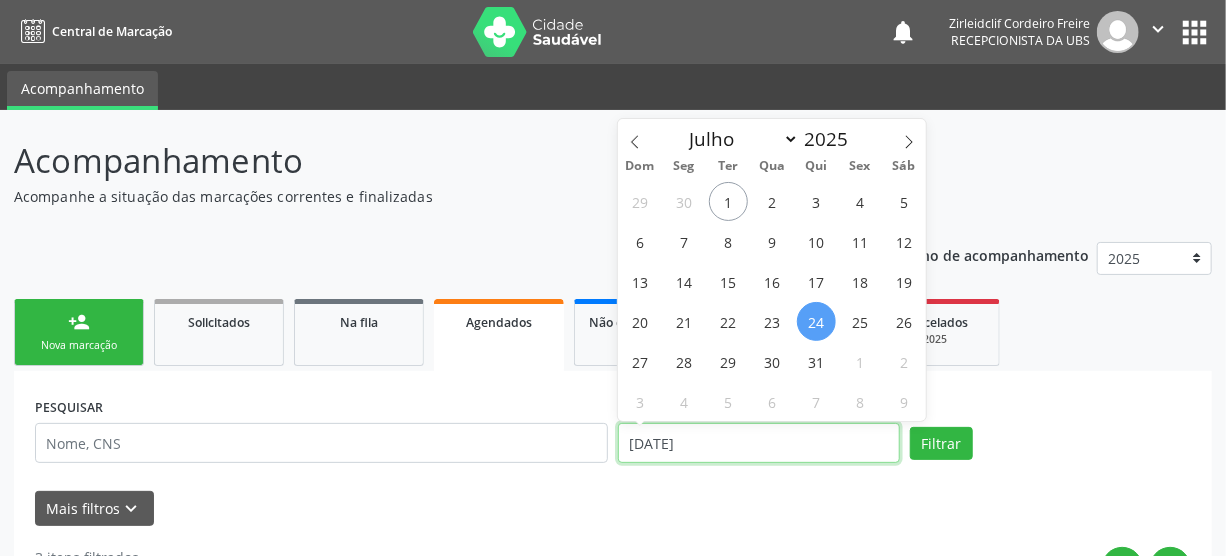 drag, startPoint x: 750, startPoint y: 443, endPoint x: 750, endPoint y: 430, distance: 13 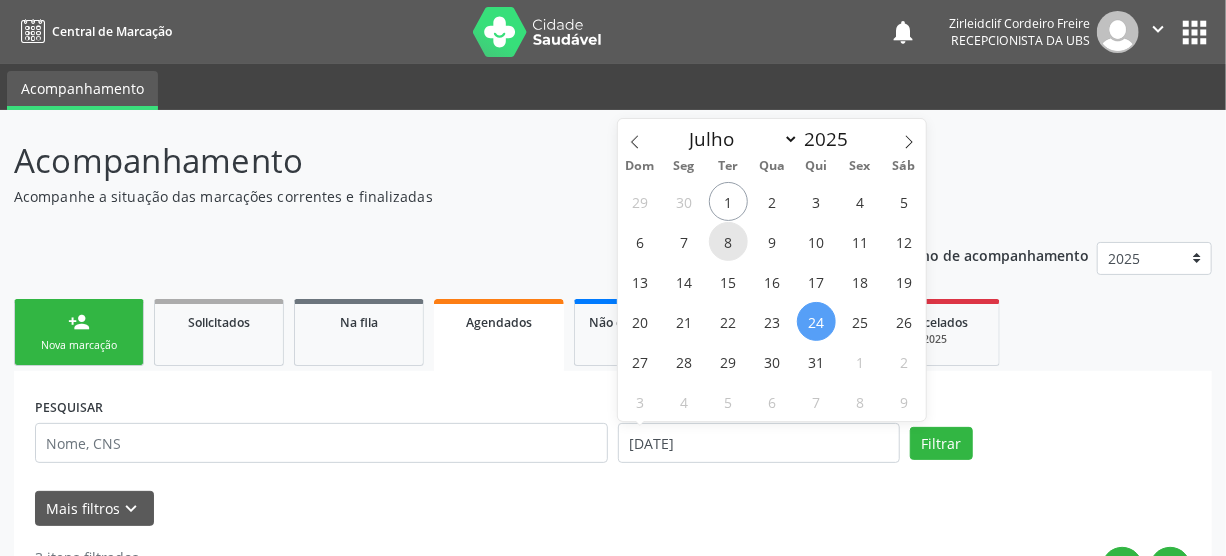 click on "8" at bounding box center (728, 241) 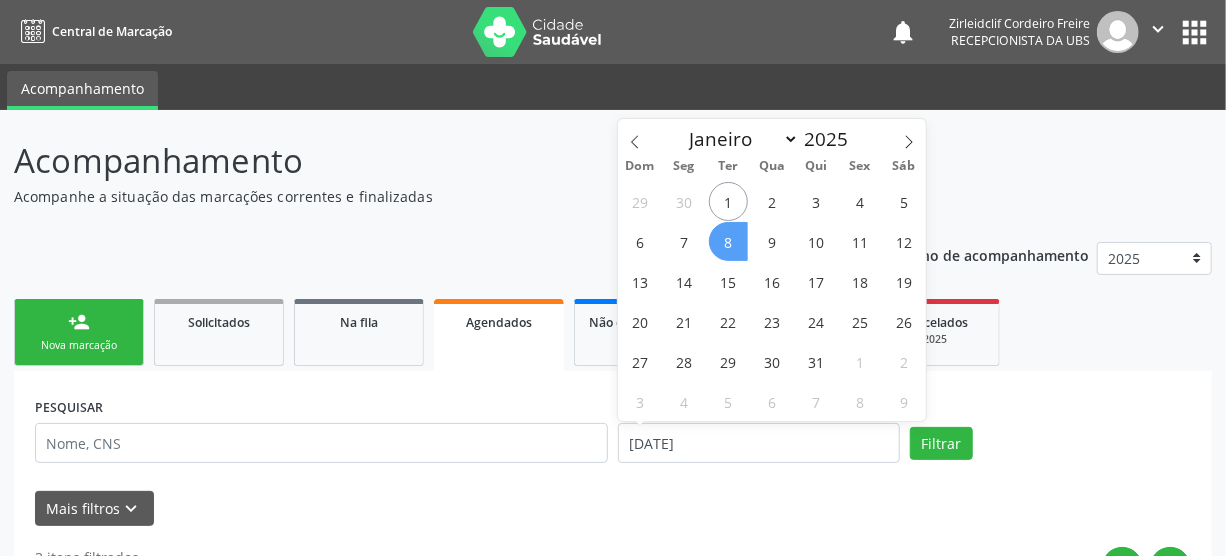 click on "8" at bounding box center (728, 241) 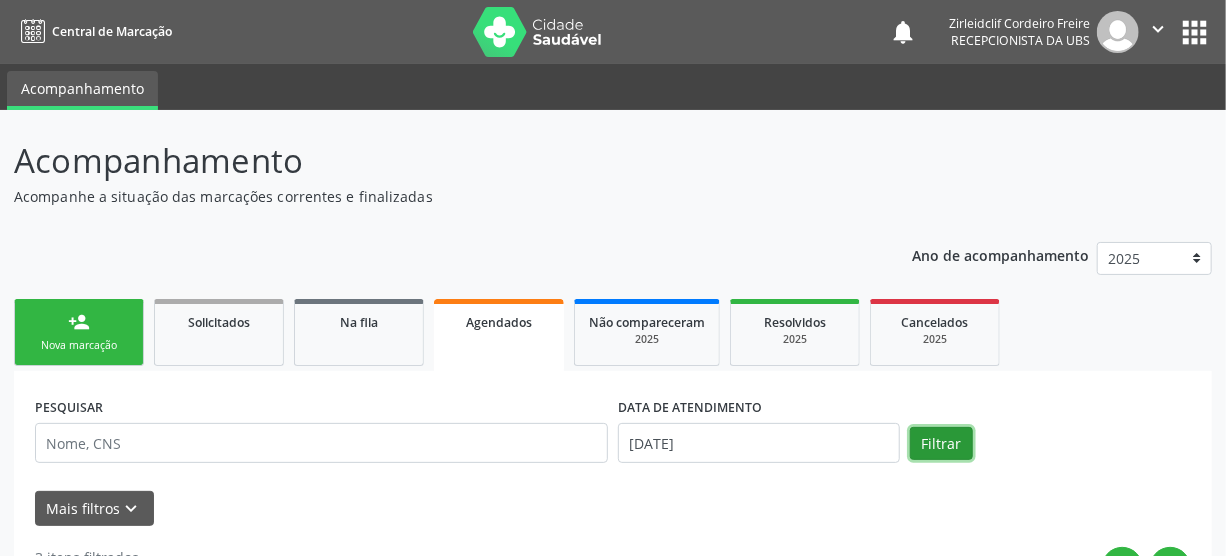 click on "Filtrar" at bounding box center [941, 444] 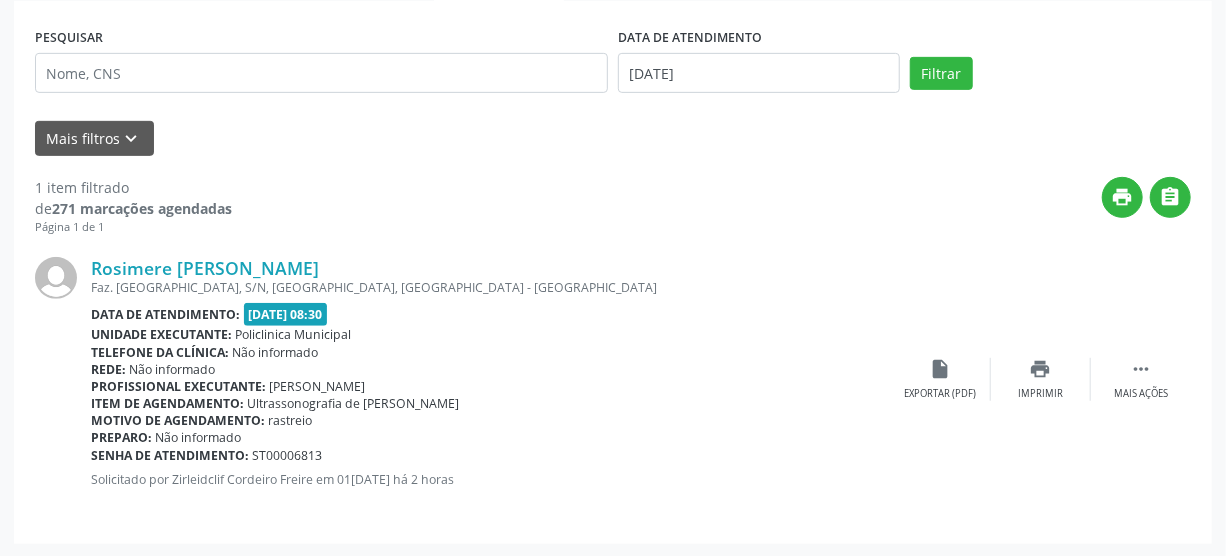 scroll, scrollTop: 188, scrollLeft: 0, axis: vertical 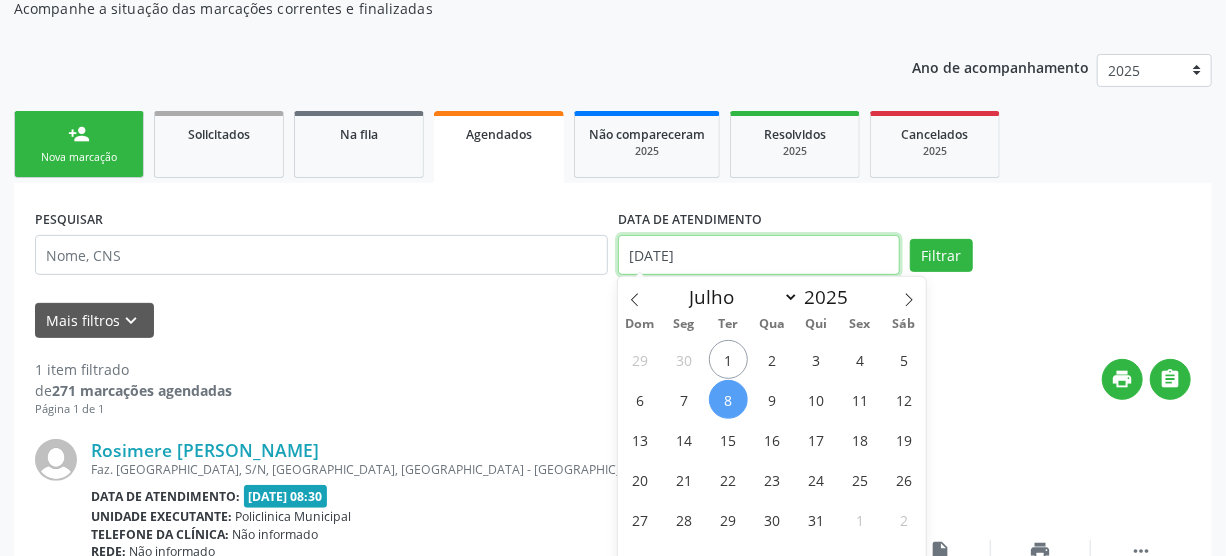 click on "08/07/2025" at bounding box center (759, 255) 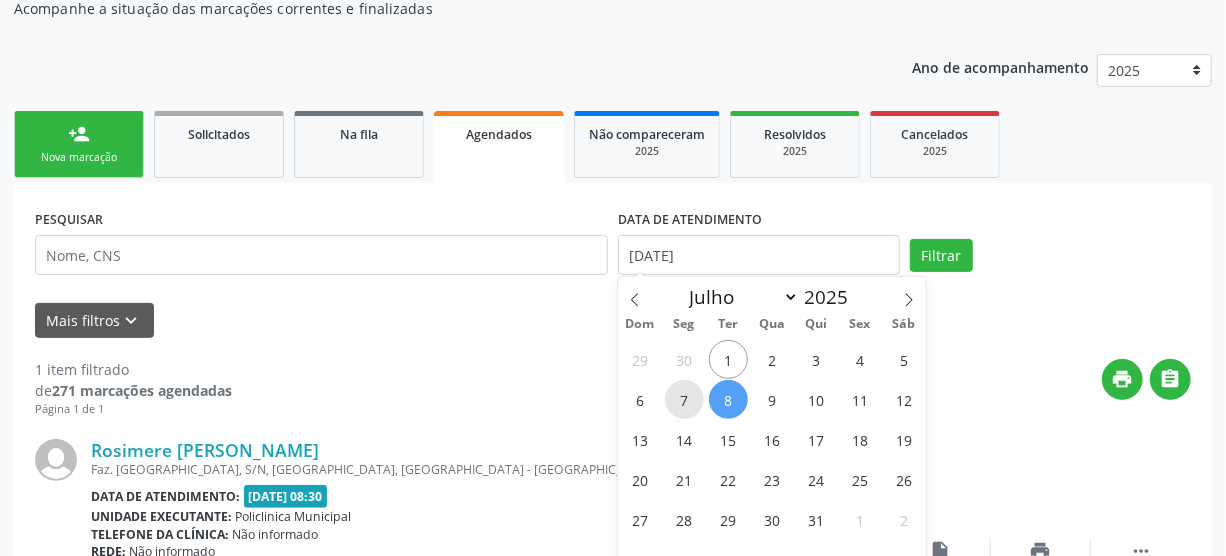 click on "7" at bounding box center (684, 399) 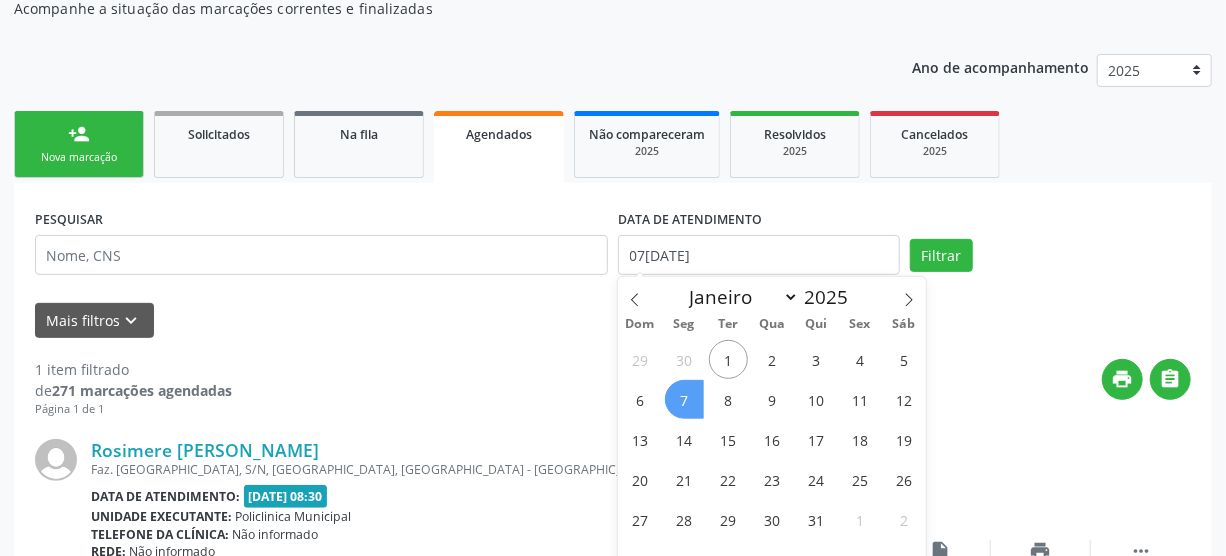 click on "7" at bounding box center [684, 399] 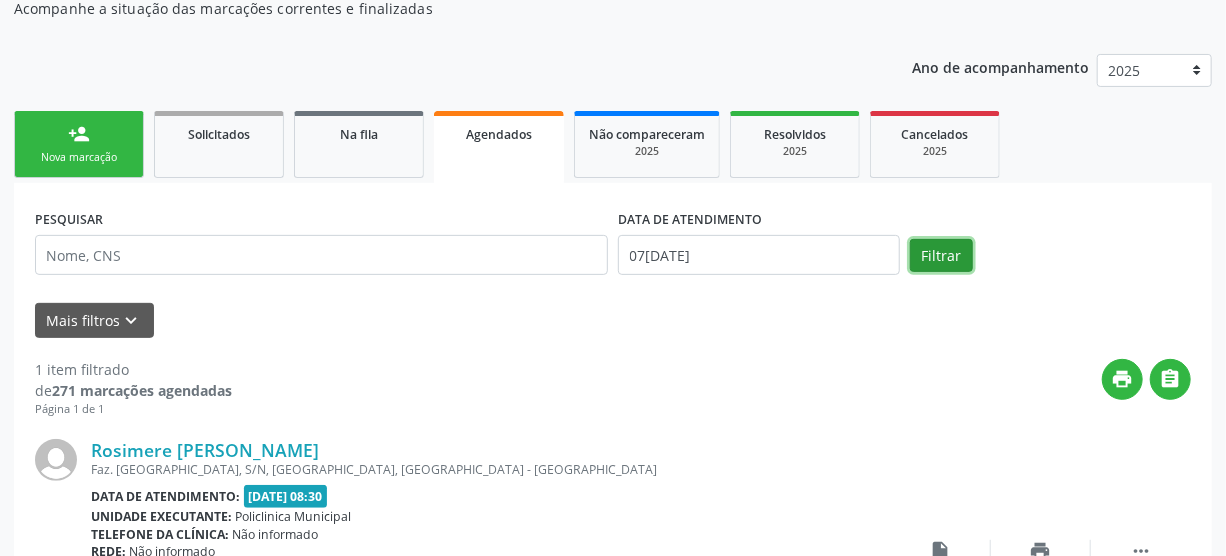click on "Filtrar" at bounding box center [941, 256] 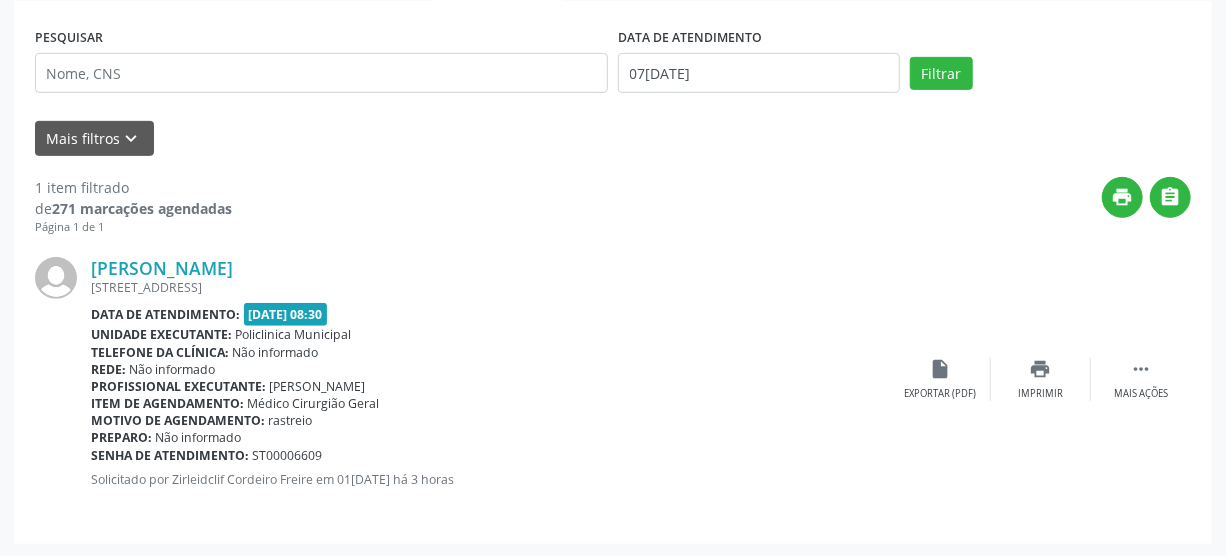 scroll, scrollTop: 188, scrollLeft: 0, axis: vertical 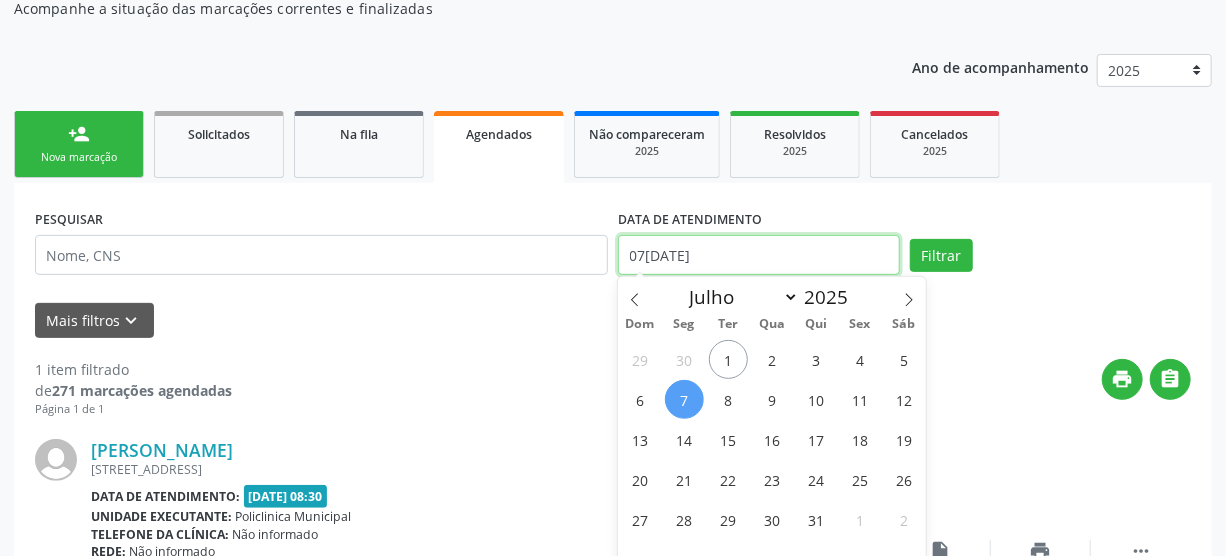 click on "07/07/2025" at bounding box center [759, 255] 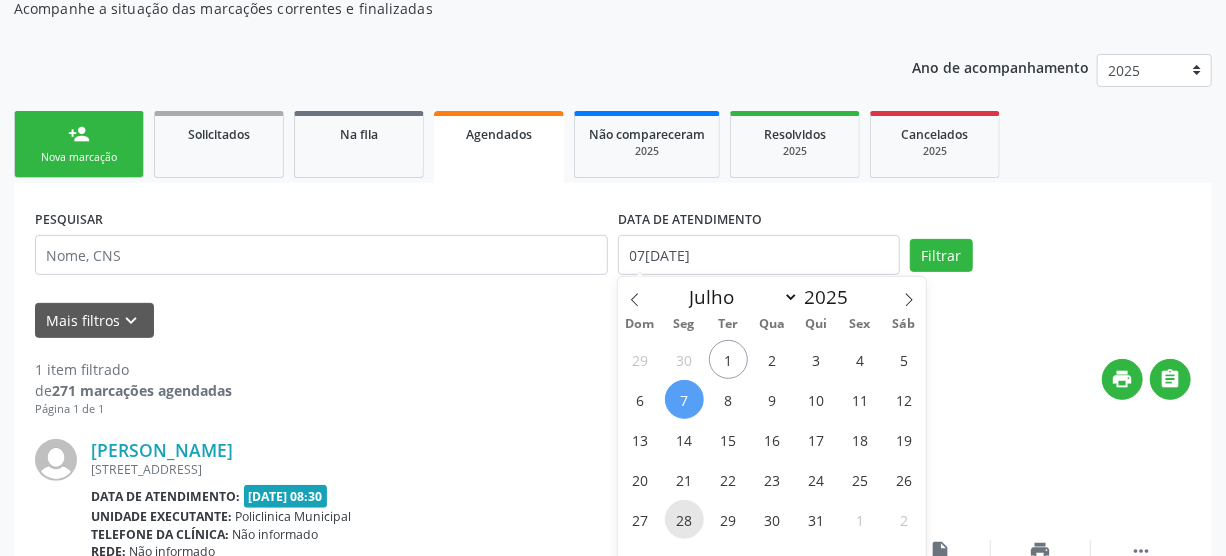 click on "28" at bounding box center [684, 519] 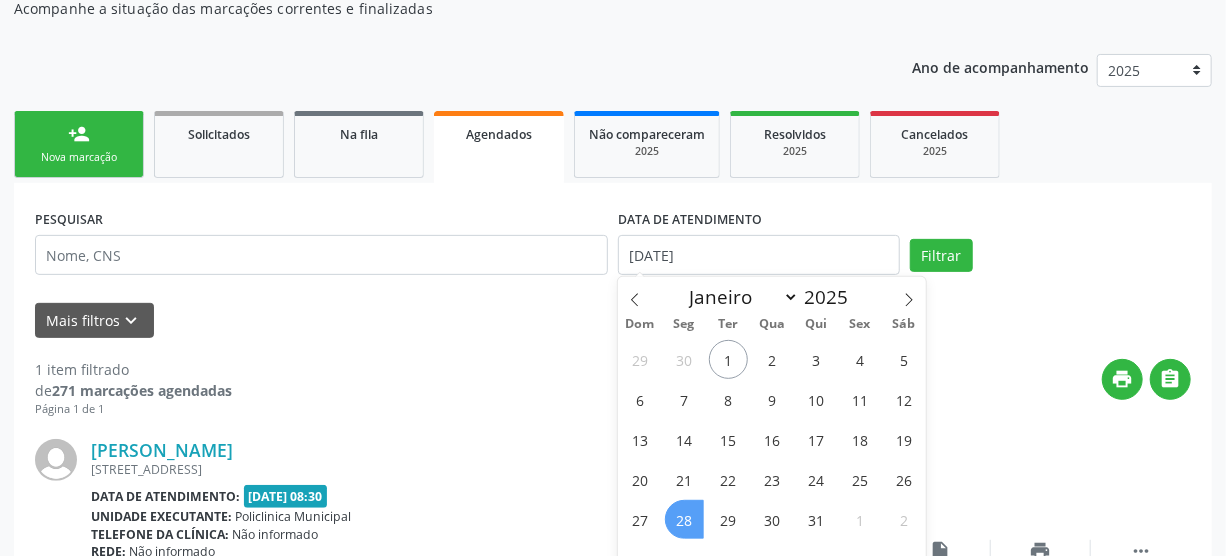 click on "28" at bounding box center [684, 519] 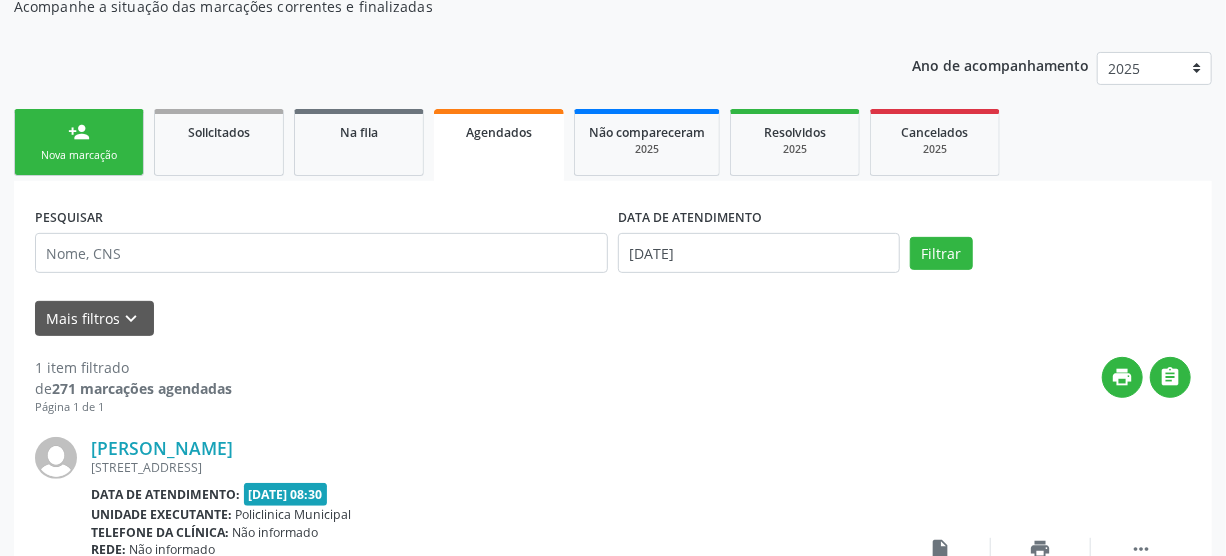 scroll, scrollTop: 188, scrollLeft: 0, axis: vertical 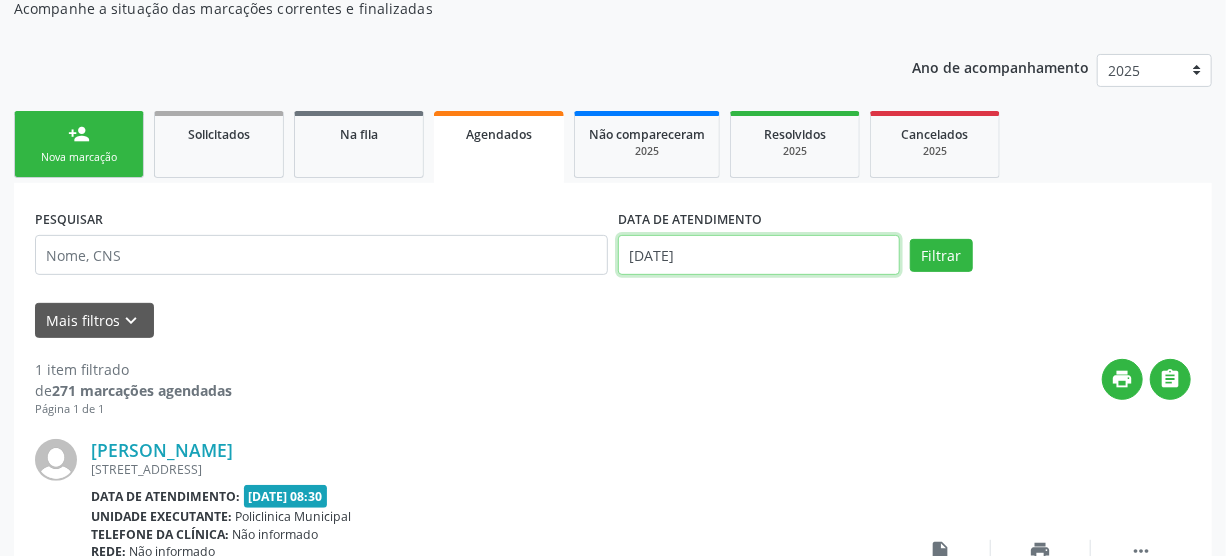 click on "28/07/2025" at bounding box center (759, 255) 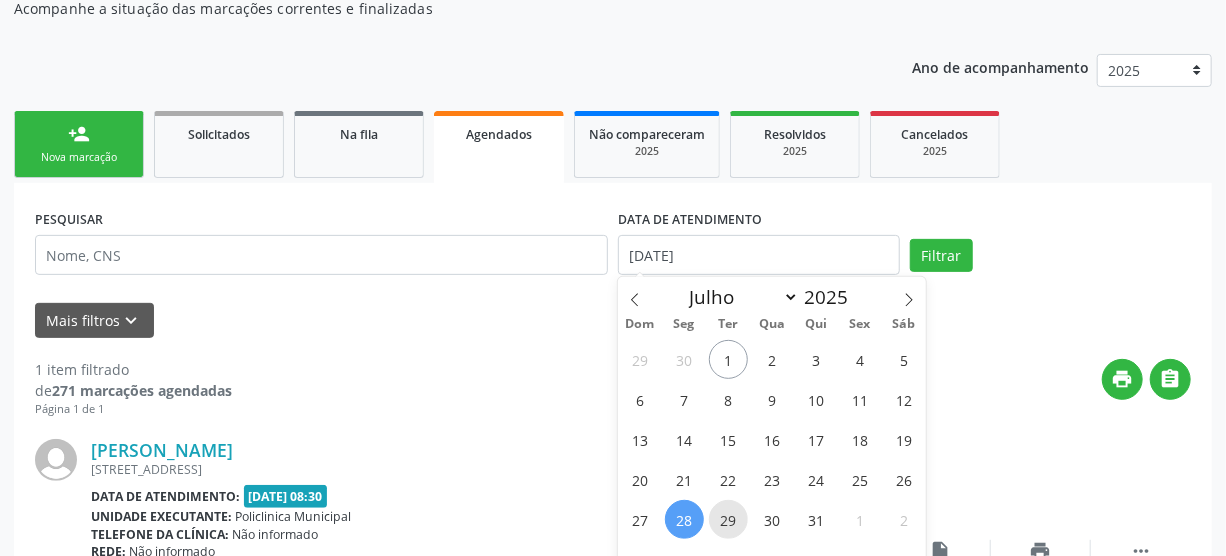 click on "29" at bounding box center (728, 519) 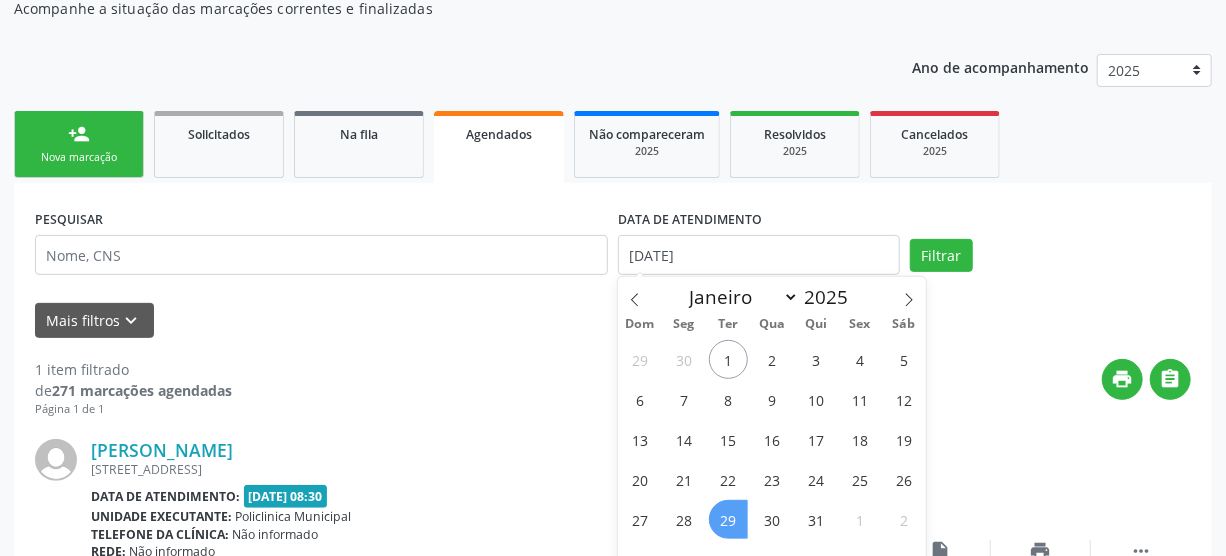 click on "29" at bounding box center (728, 519) 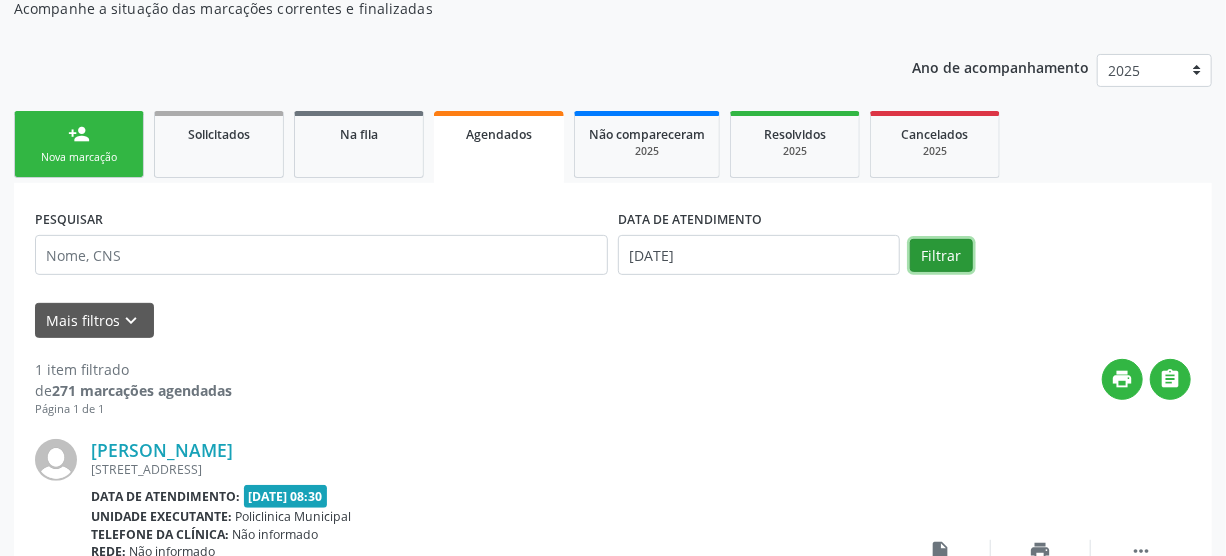 click on "Filtrar" at bounding box center [941, 256] 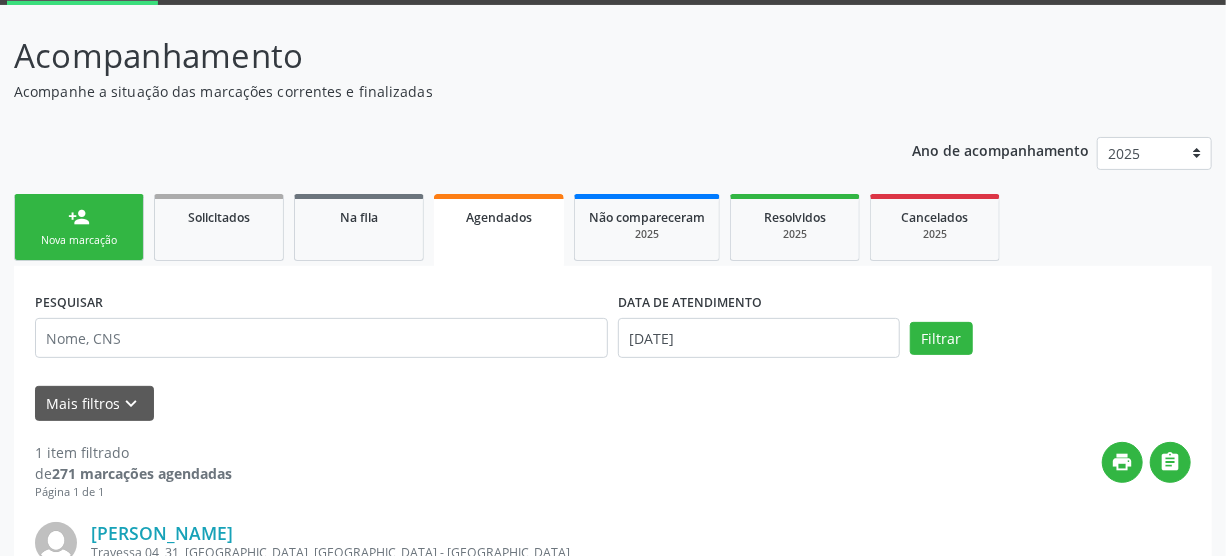 scroll, scrollTop: 97, scrollLeft: 0, axis: vertical 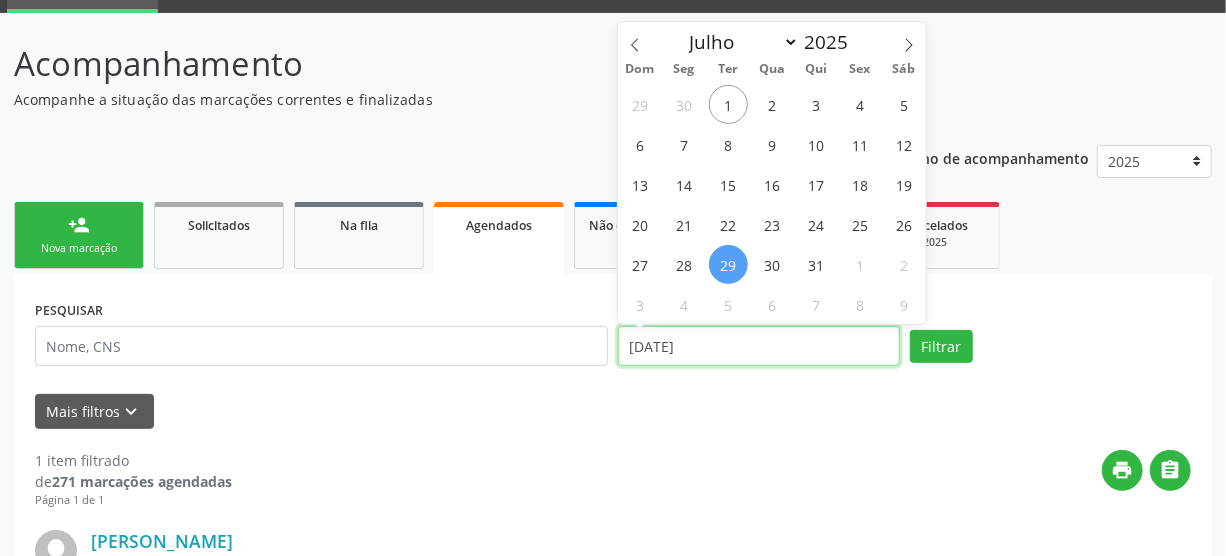 click on "29/07/2025" at bounding box center [759, 346] 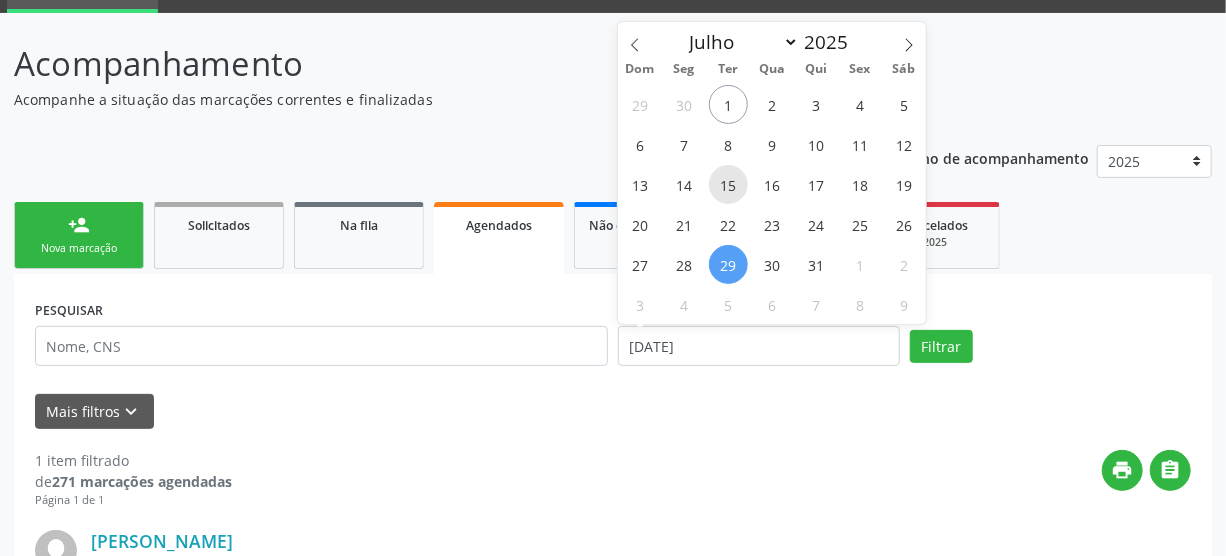 click on "15" at bounding box center (728, 184) 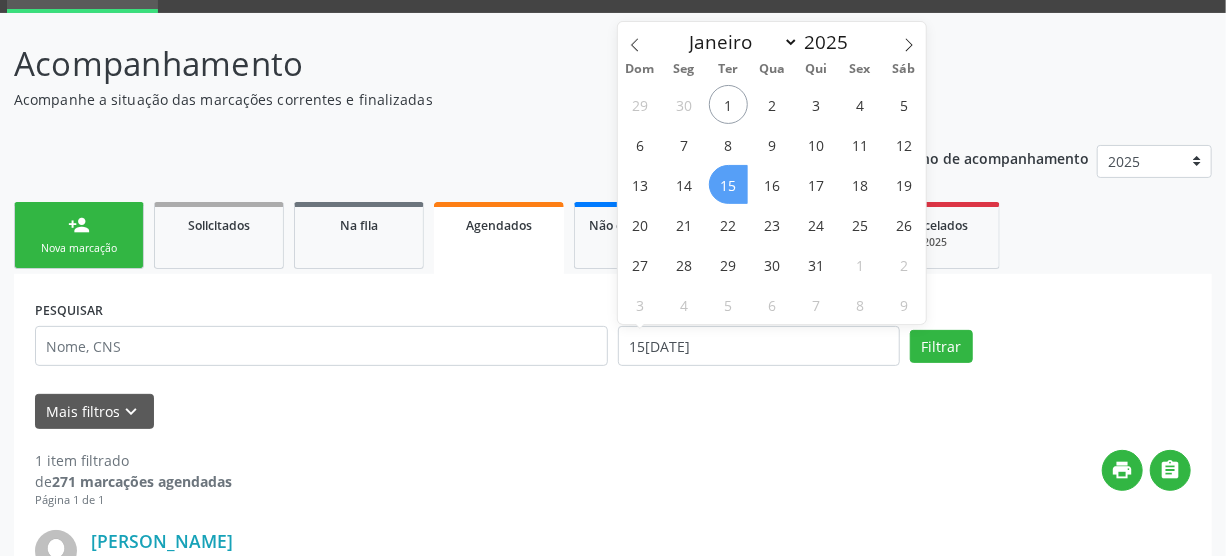 click on "15" at bounding box center (728, 184) 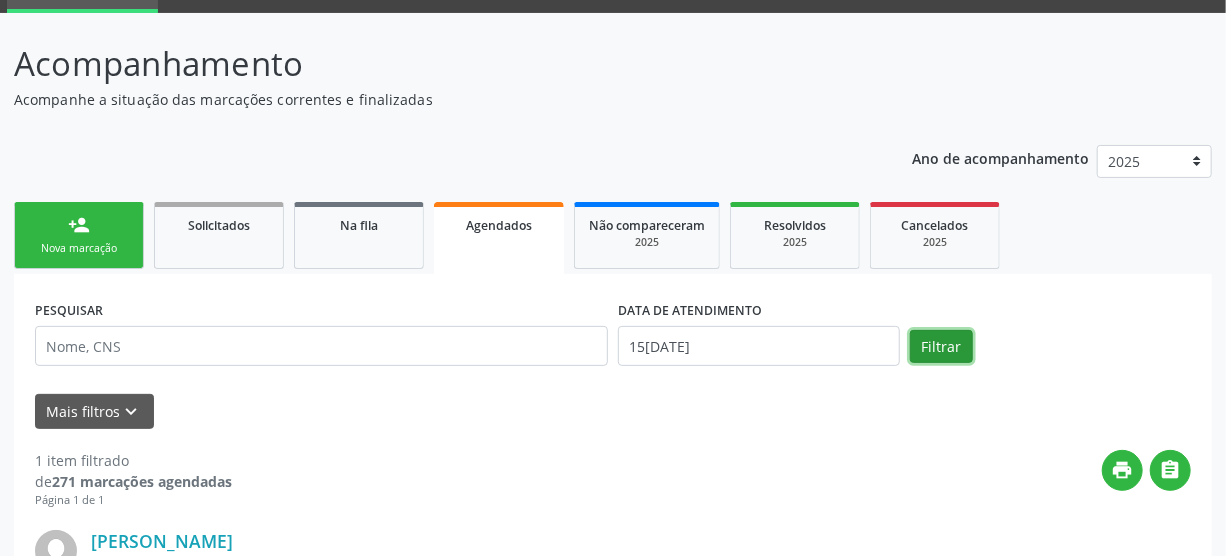 click on "Filtrar" at bounding box center [941, 347] 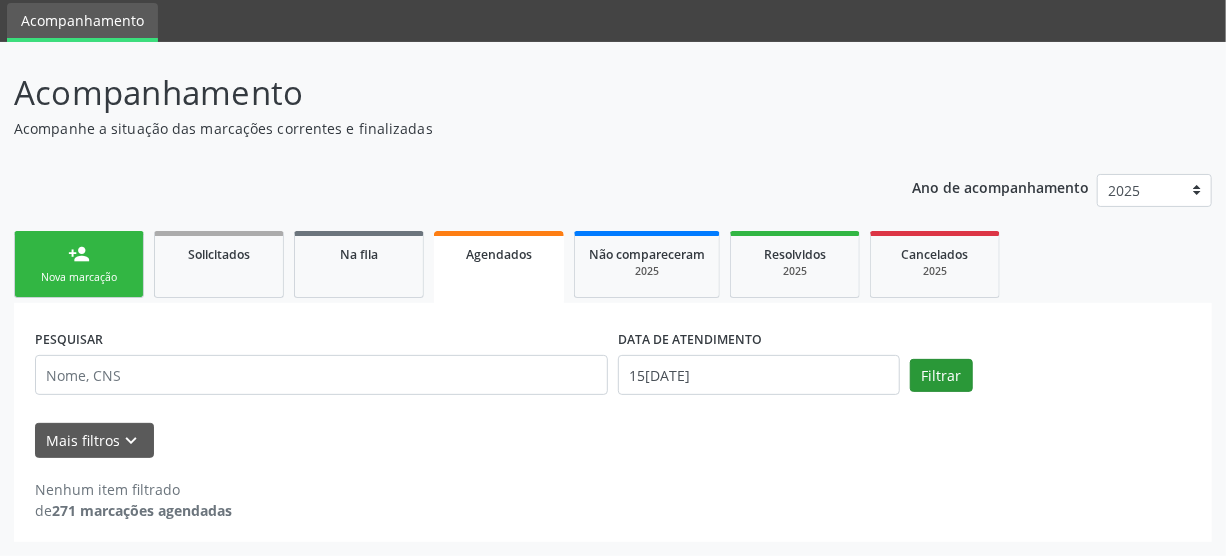 scroll, scrollTop: 66, scrollLeft: 0, axis: vertical 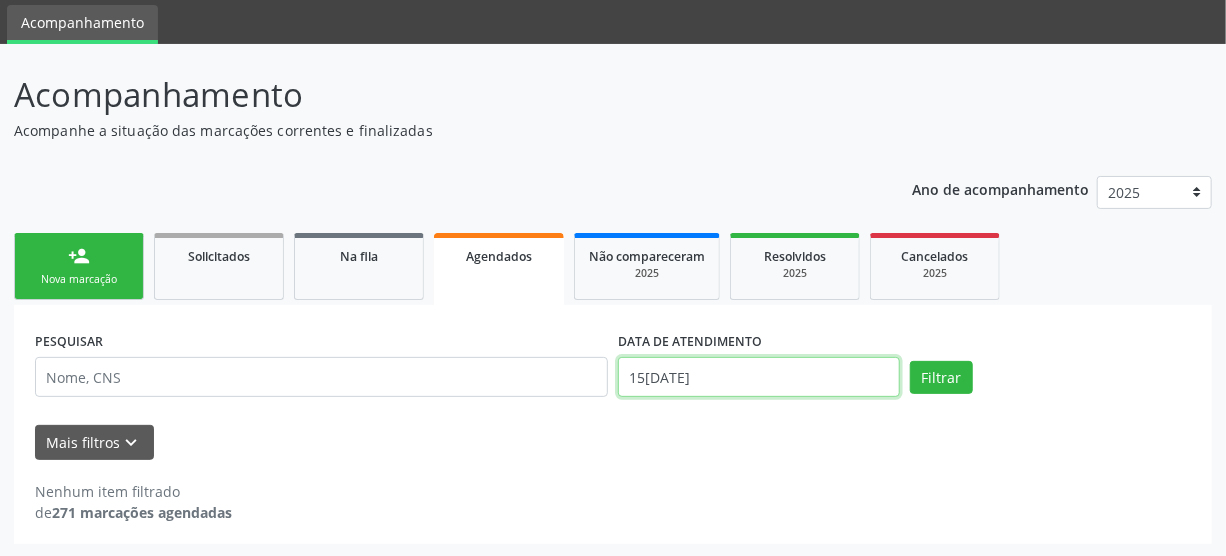click on "15/07/2025" at bounding box center (759, 377) 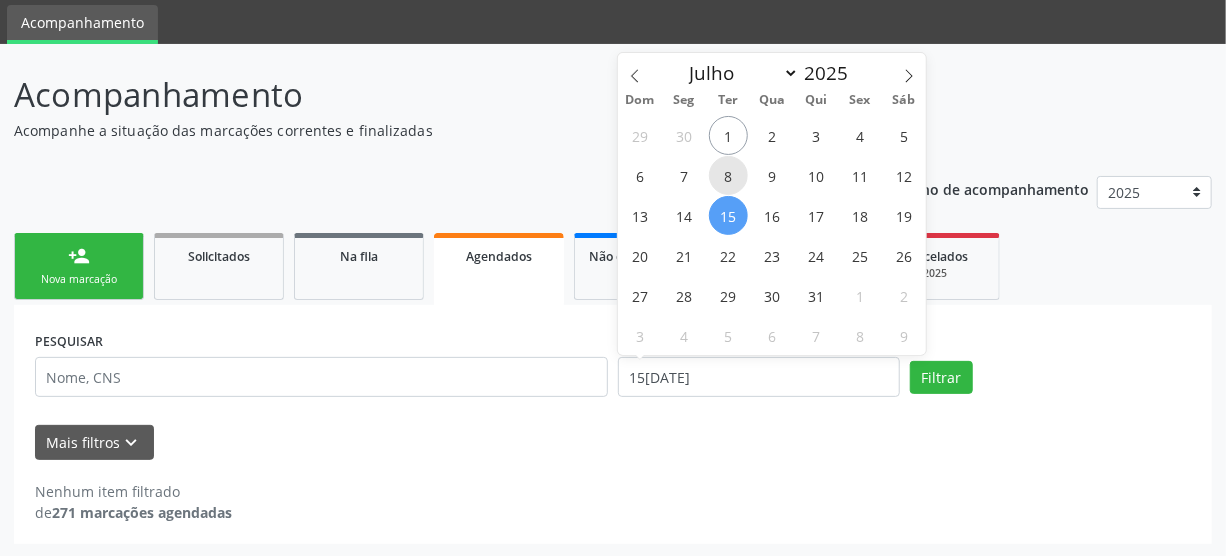 click on "8" at bounding box center (728, 175) 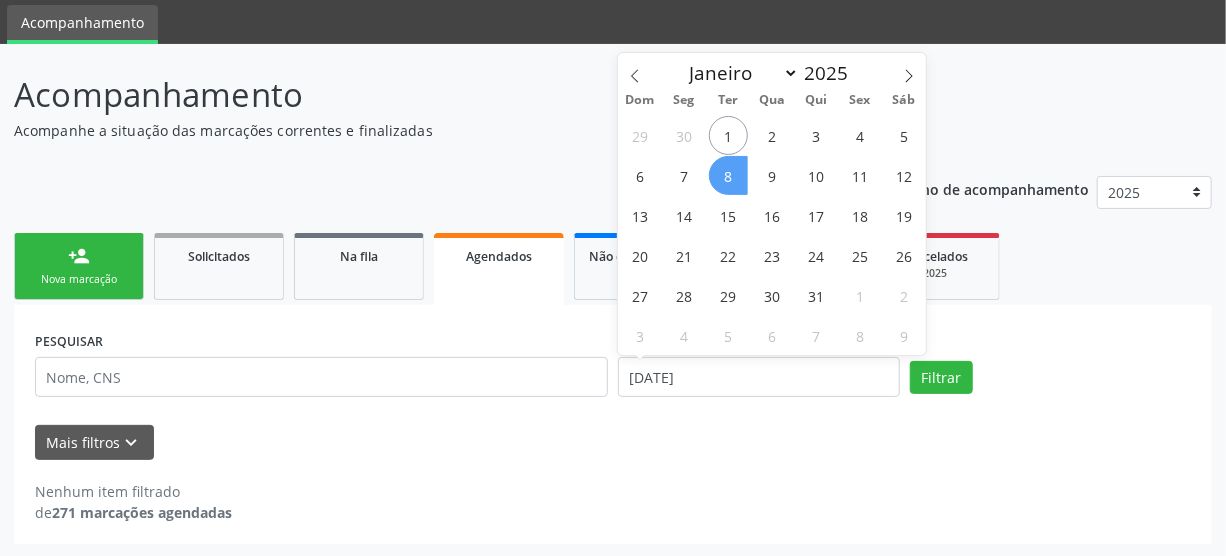 click on "8" at bounding box center (728, 175) 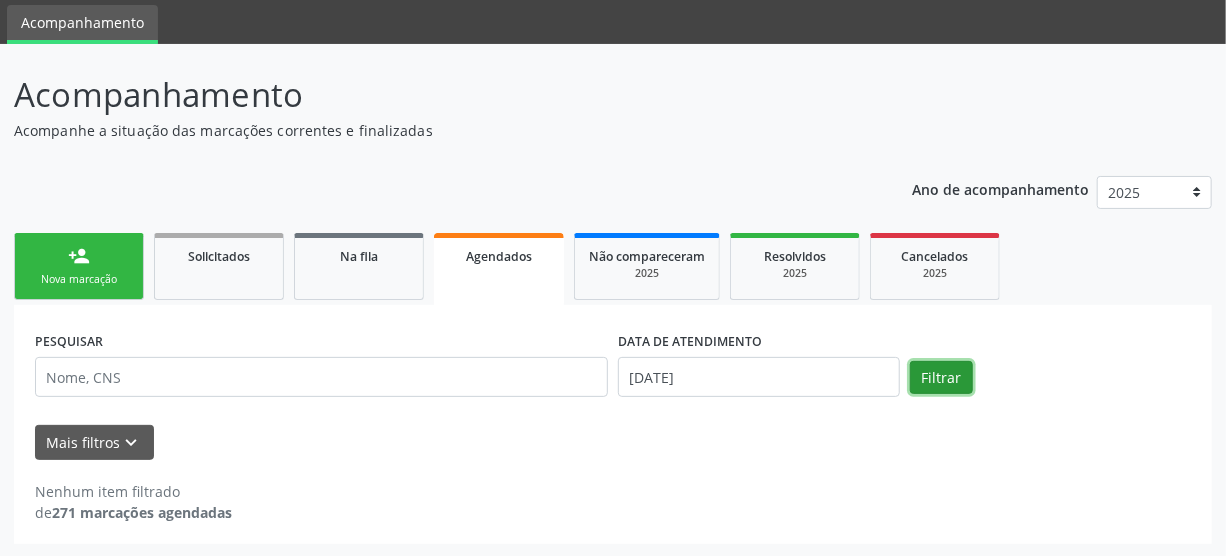 click on "Filtrar" at bounding box center [941, 378] 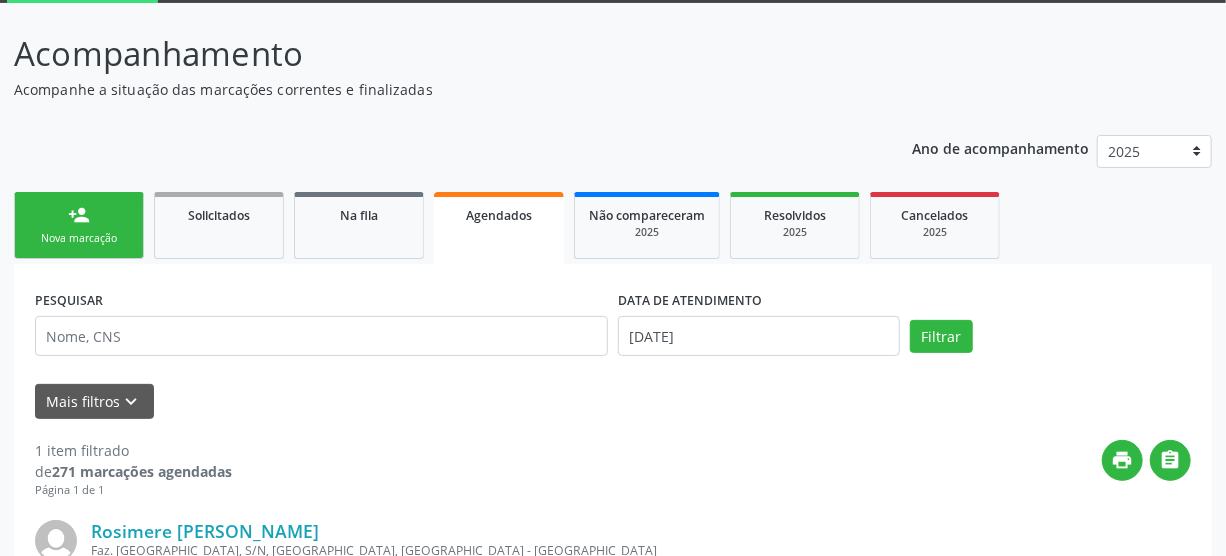 scroll, scrollTop: 6, scrollLeft: 0, axis: vertical 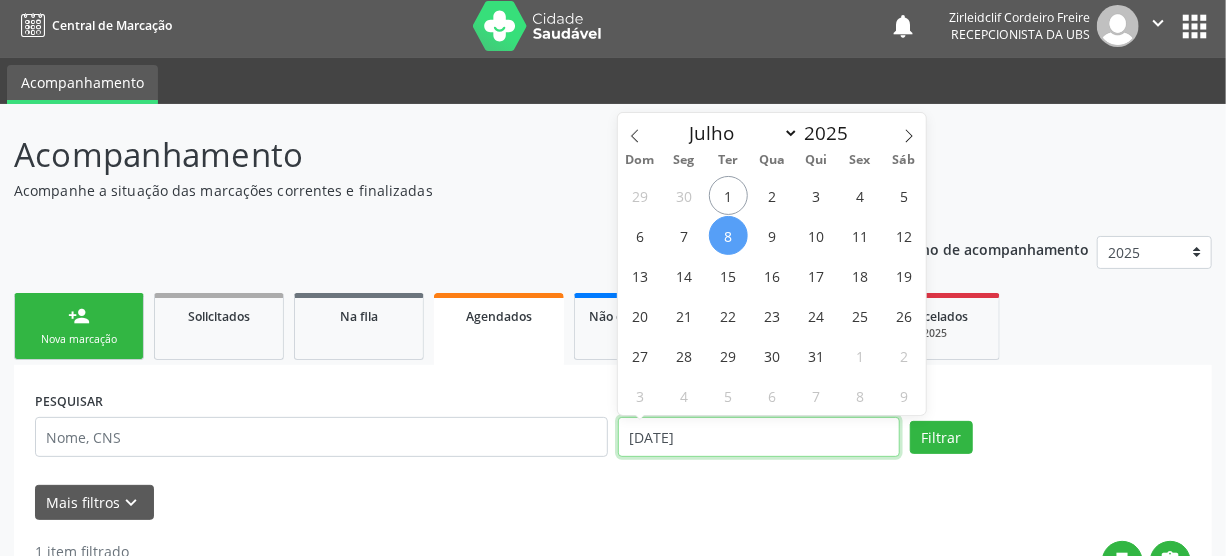 click on "08/07/2025" at bounding box center [759, 437] 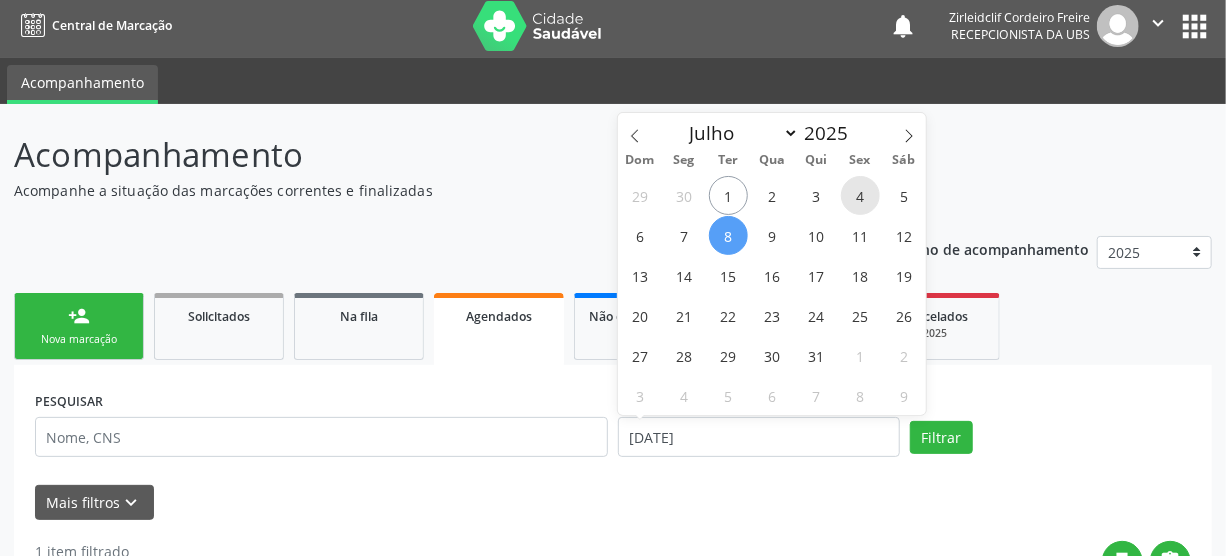 click on "4" at bounding box center (860, 195) 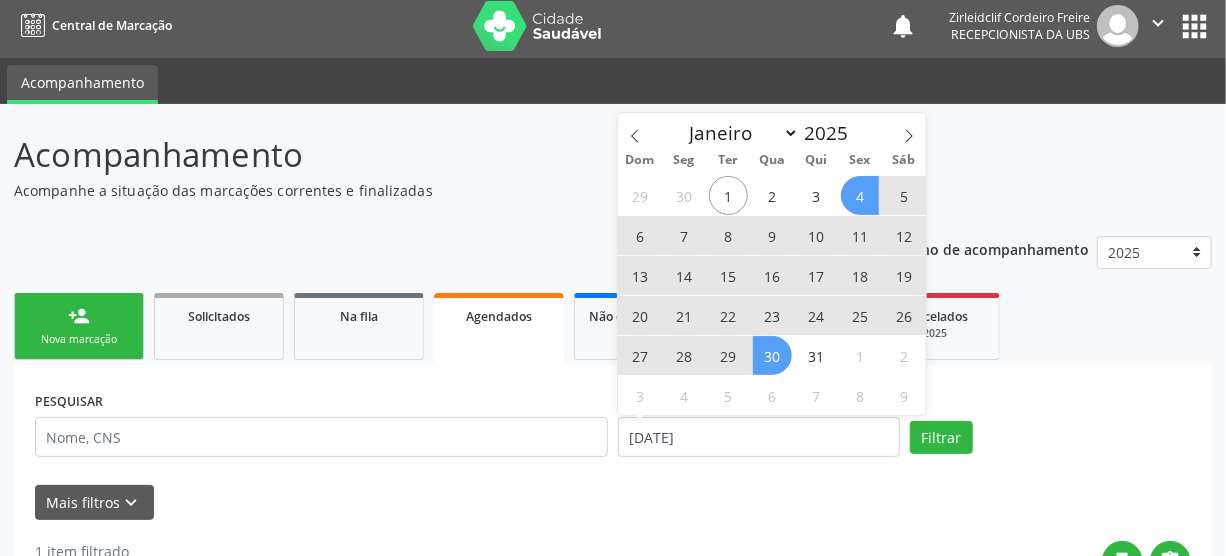 click on "30" at bounding box center [772, 355] 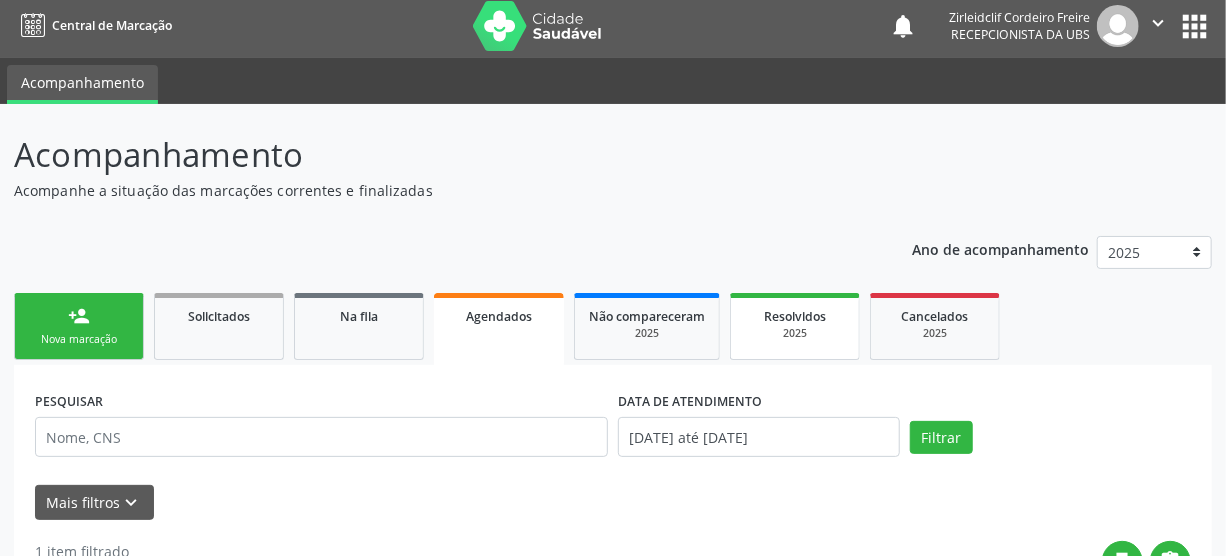 click on "Resolvidos
2025" at bounding box center (795, 326) 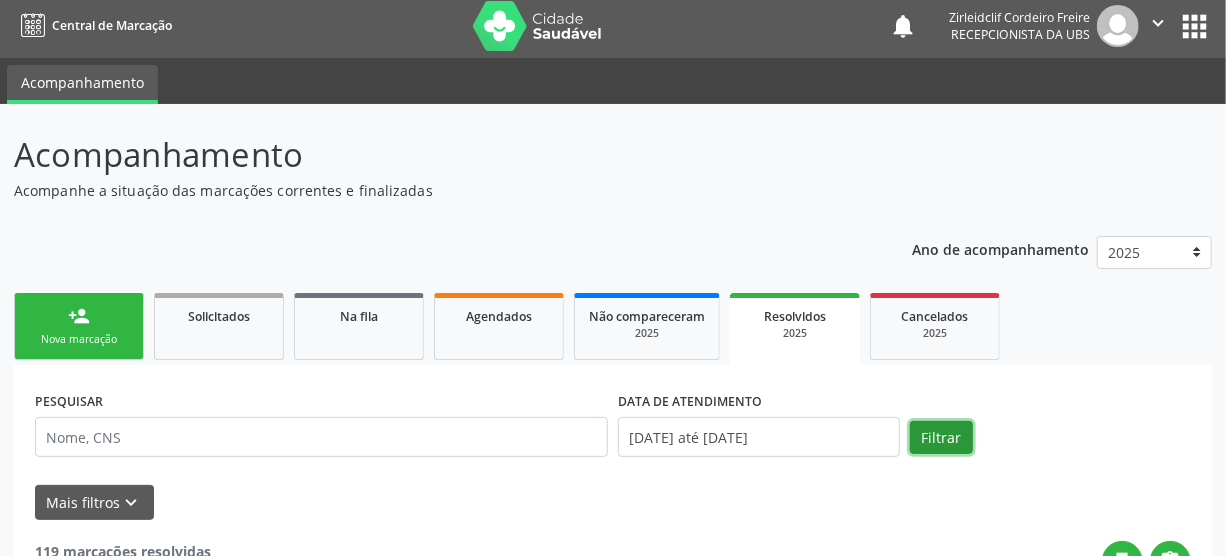 click on "Filtrar" at bounding box center [941, 438] 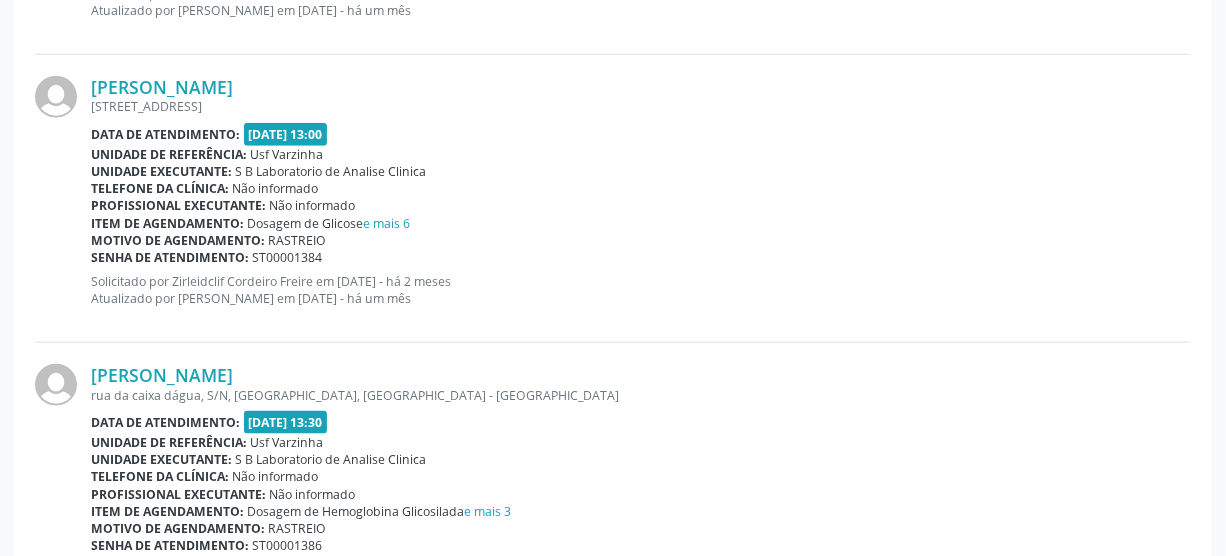 scroll, scrollTop: 4440, scrollLeft: 0, axis: vertical 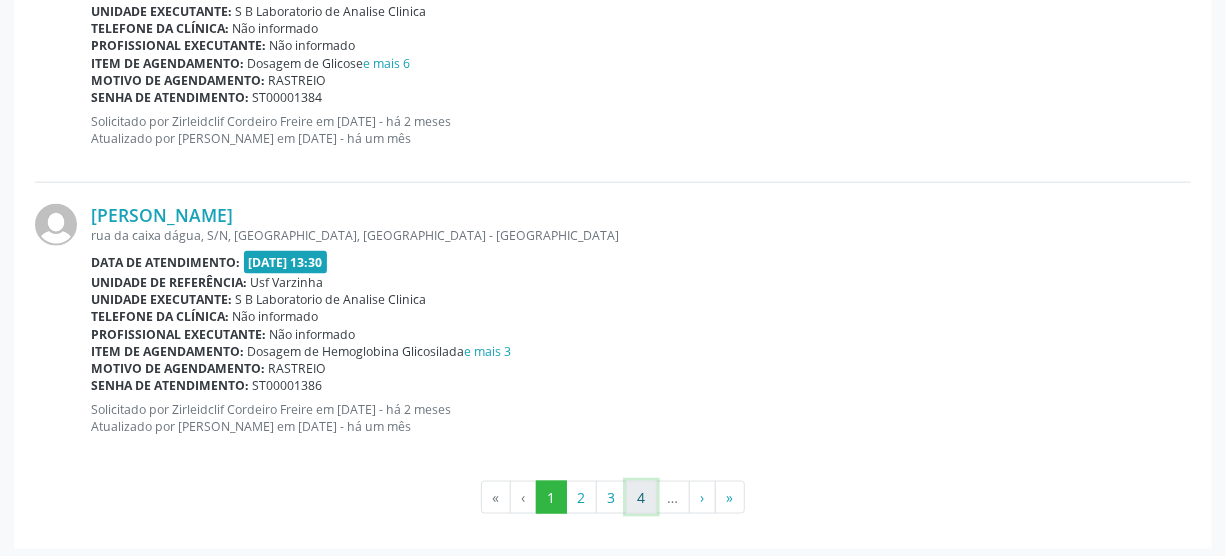 click on "4" at bounding box center [641, 498] 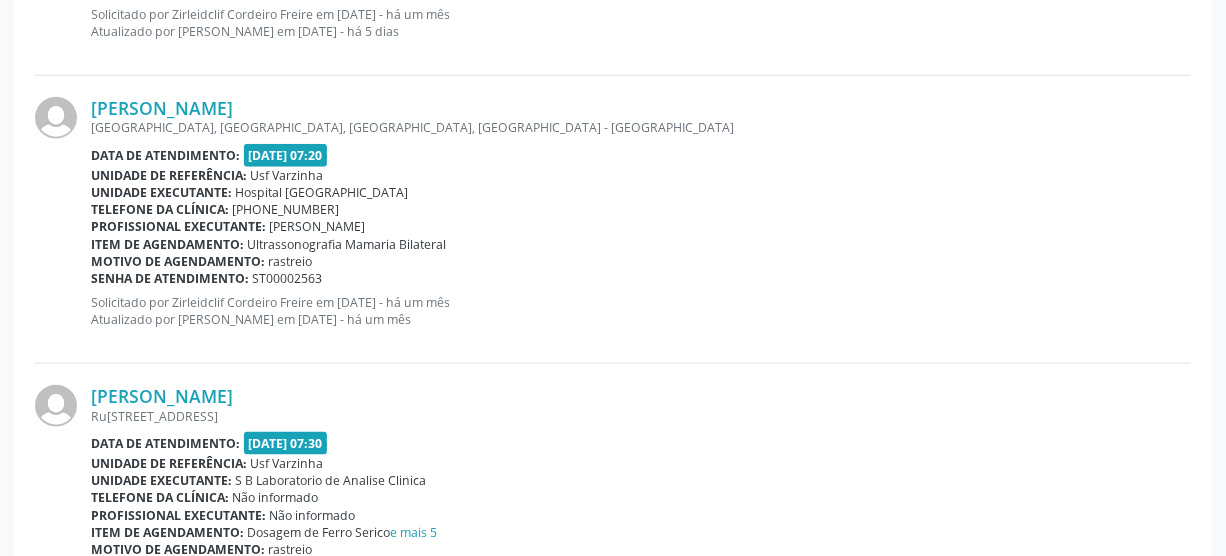scroll, scrollTop: 4440, scrollLeft: 0, axis: vertical 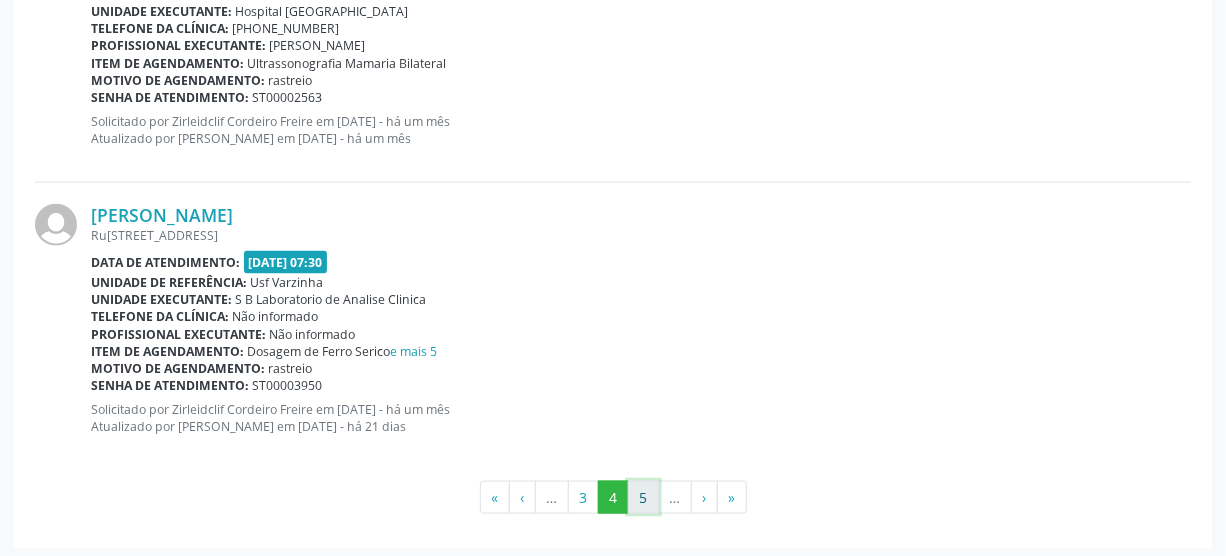 click on "5" at bounding box center (643, 498) 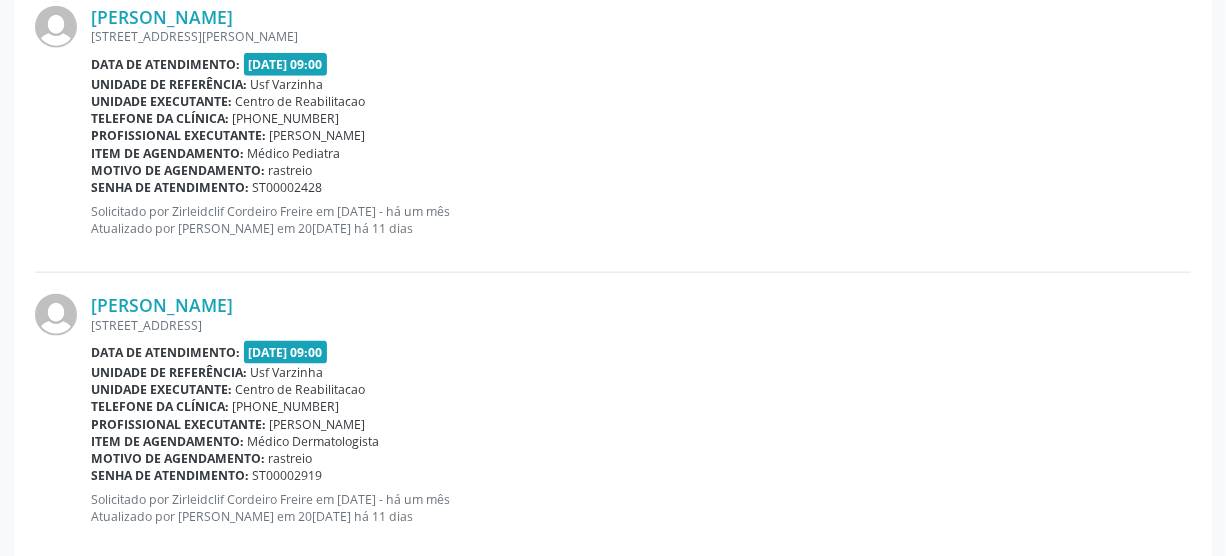 scroll, scrollTop: 4440, scrollLeft: 0, axis: vertical 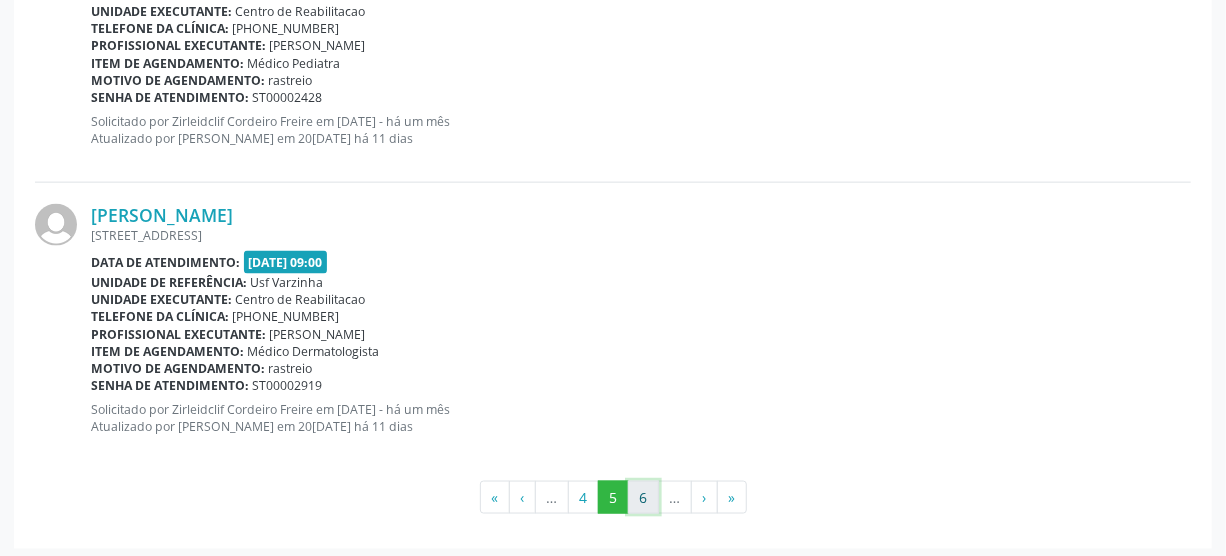 click on "6" at bounding box center (643, 498) 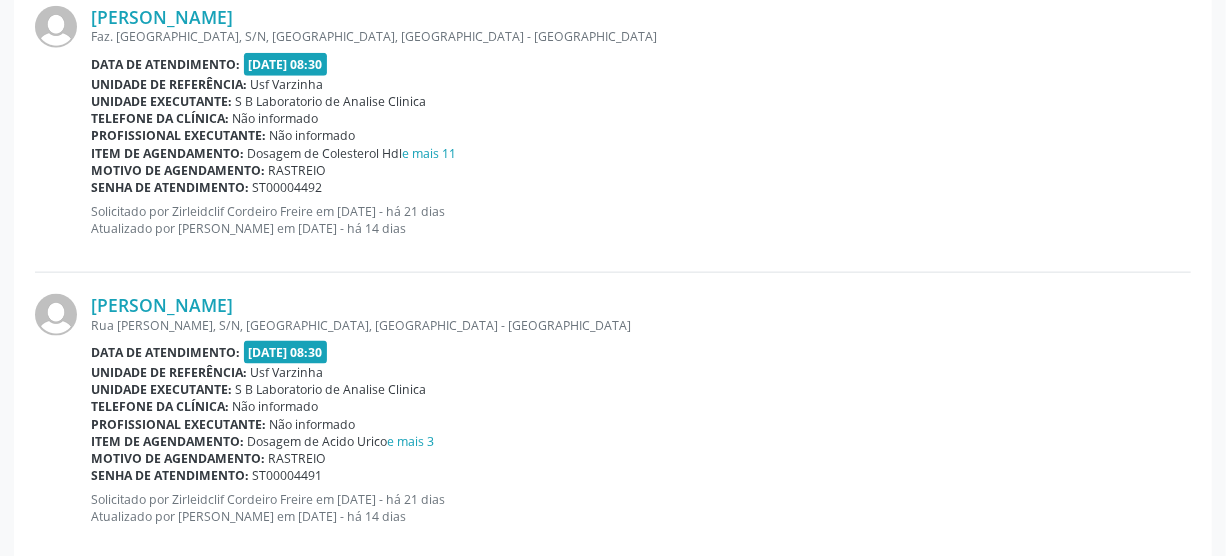 scroll, scrollTop: 4440, scrollLeft: 0, axis: vertical 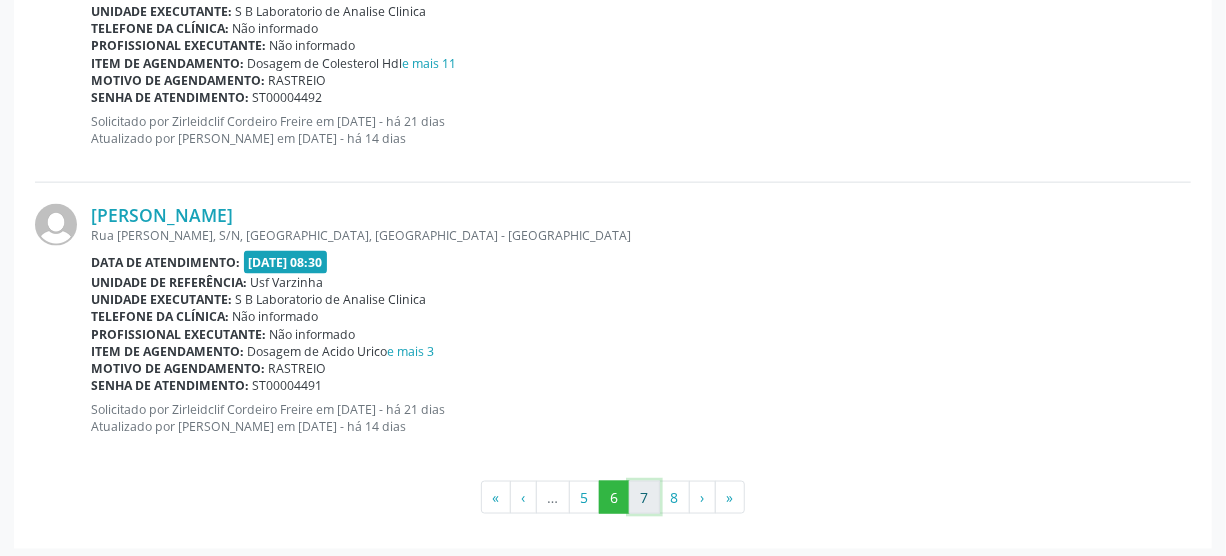 click on "7" at bounding box center (644, 498) 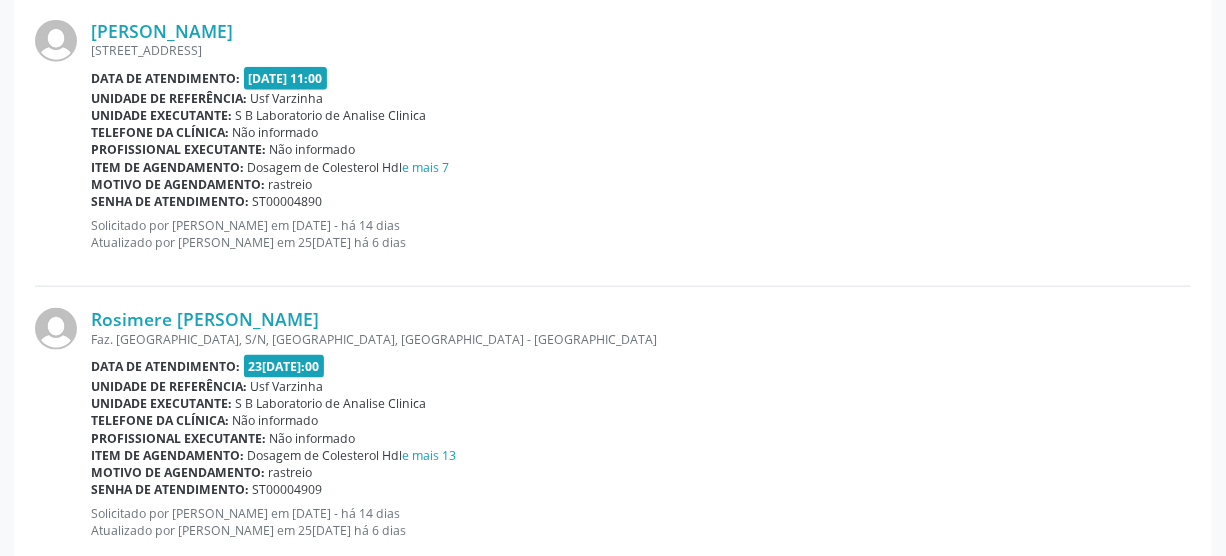 scroll, scrollTop: 4440, scrollLeft: 0, axis: vertical 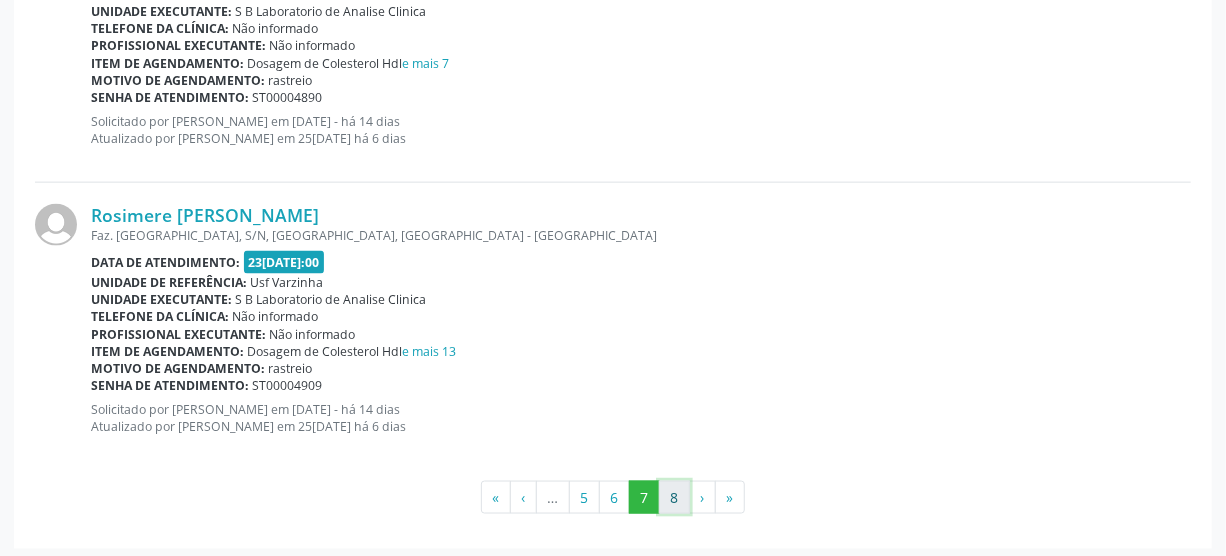 click on "8" at bounding box center [674, 498] 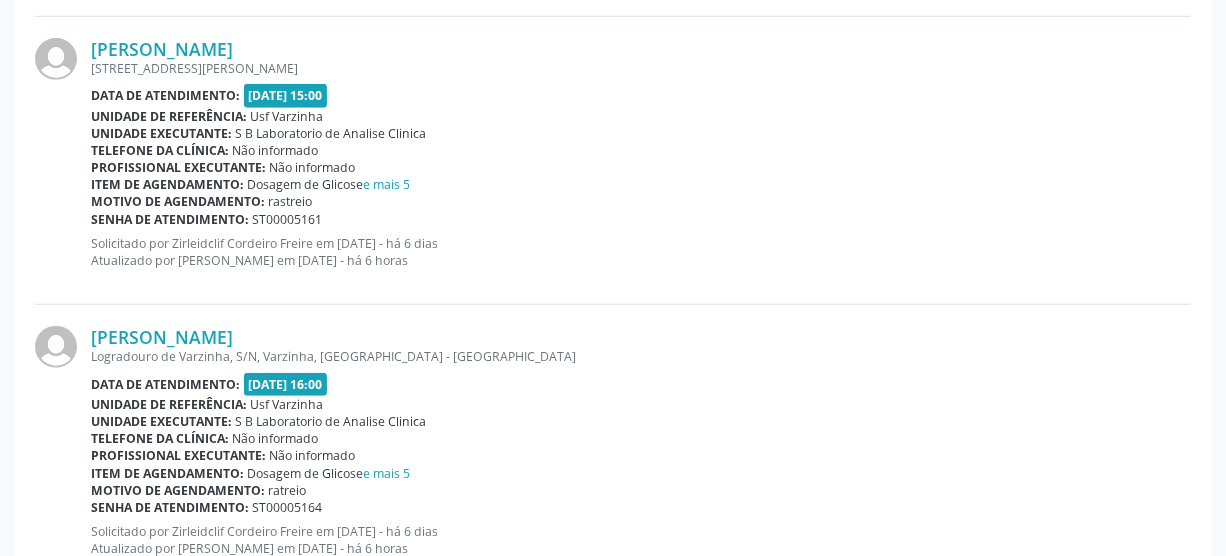 scroll, scrollTop: 4153, scrollLeft: 0, axis: vertical 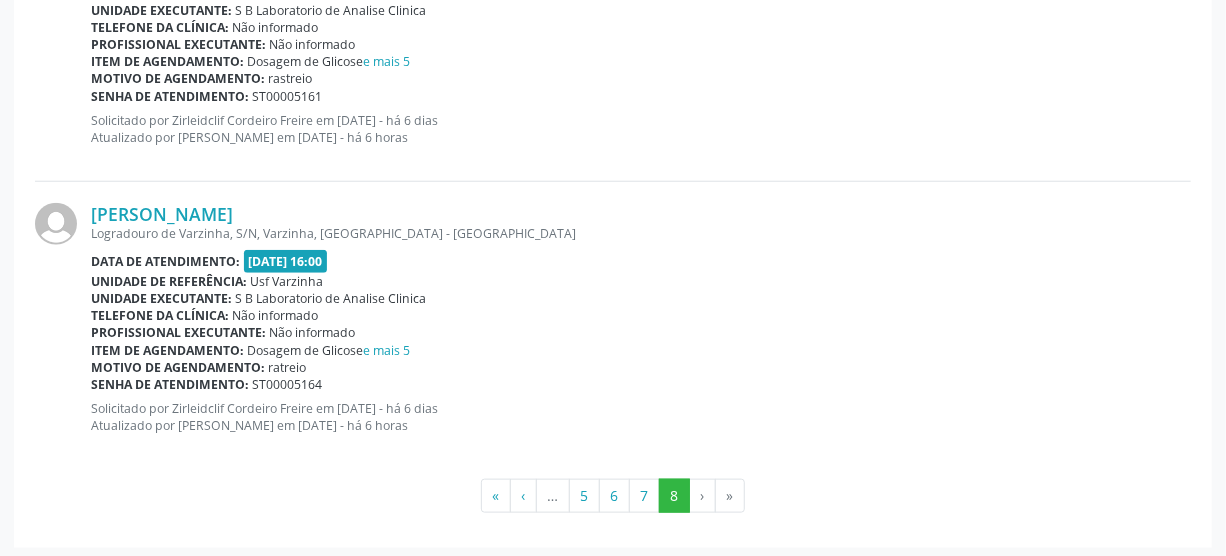 click on "›" at bounding box center (703, 496) 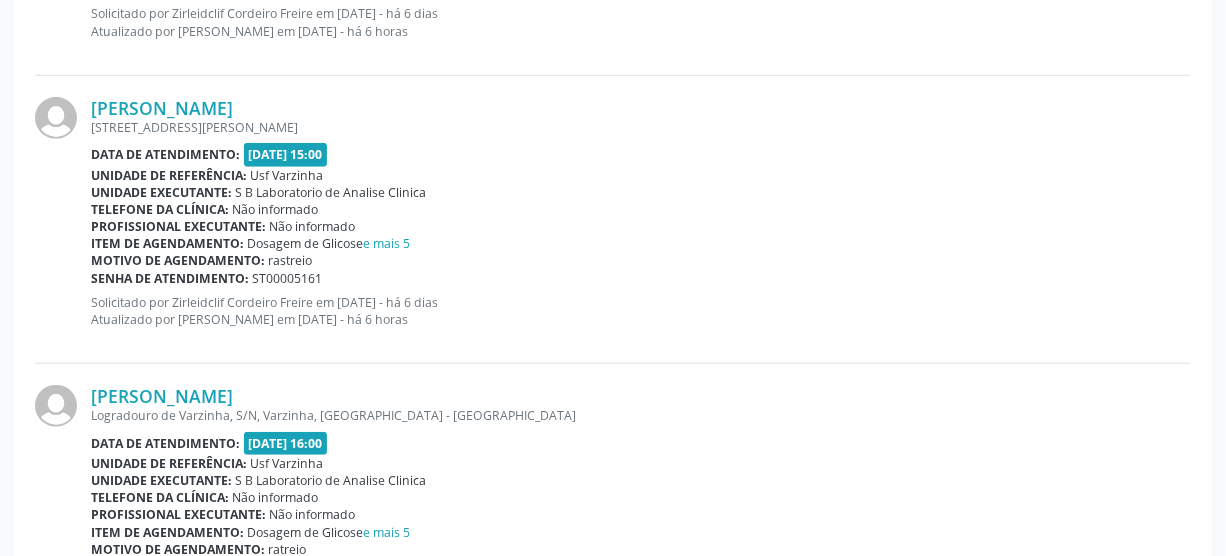 scroll, scrollTop: 4153, scrollLeft: 0, axis: vertical 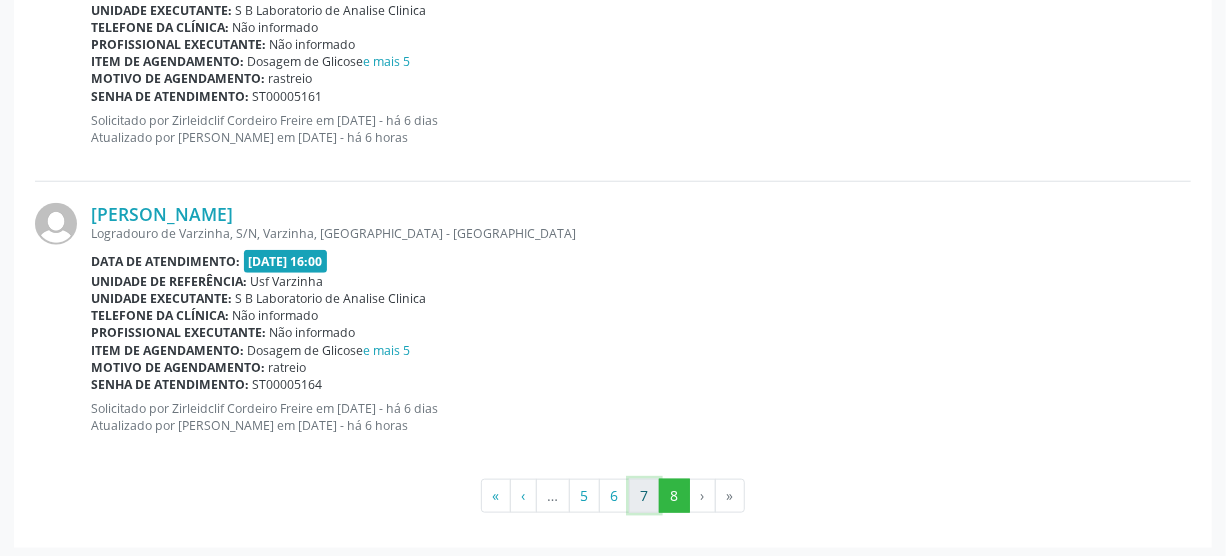 click on "7" at bounding box center (644, 496) 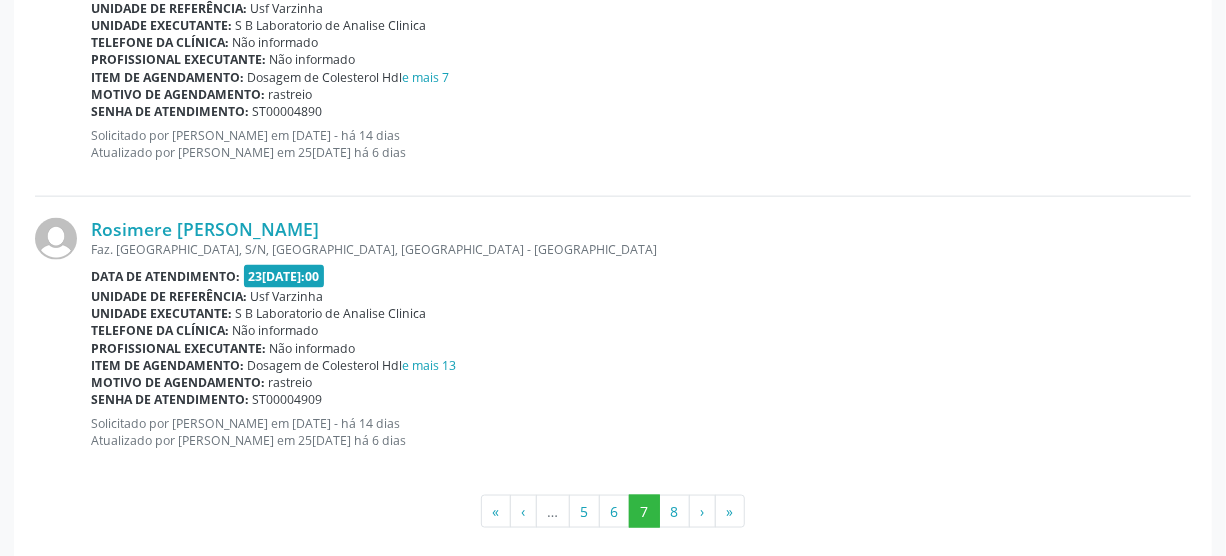 scroll, scrollTop: 4440, scrollLeft: 0, axis: vertical 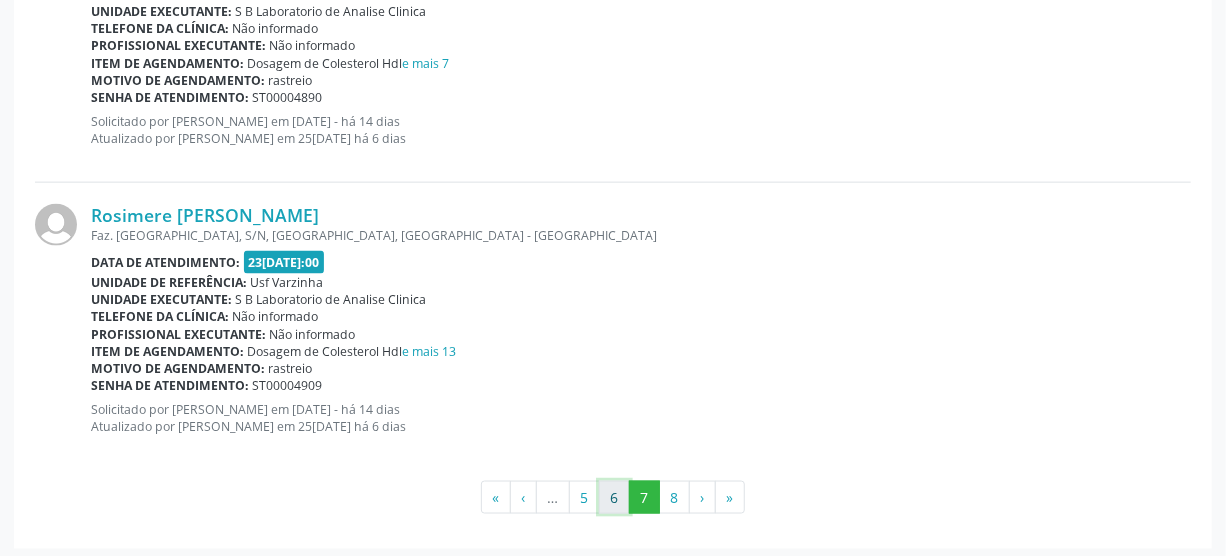 click on "6" at bounding box center (614, 498) 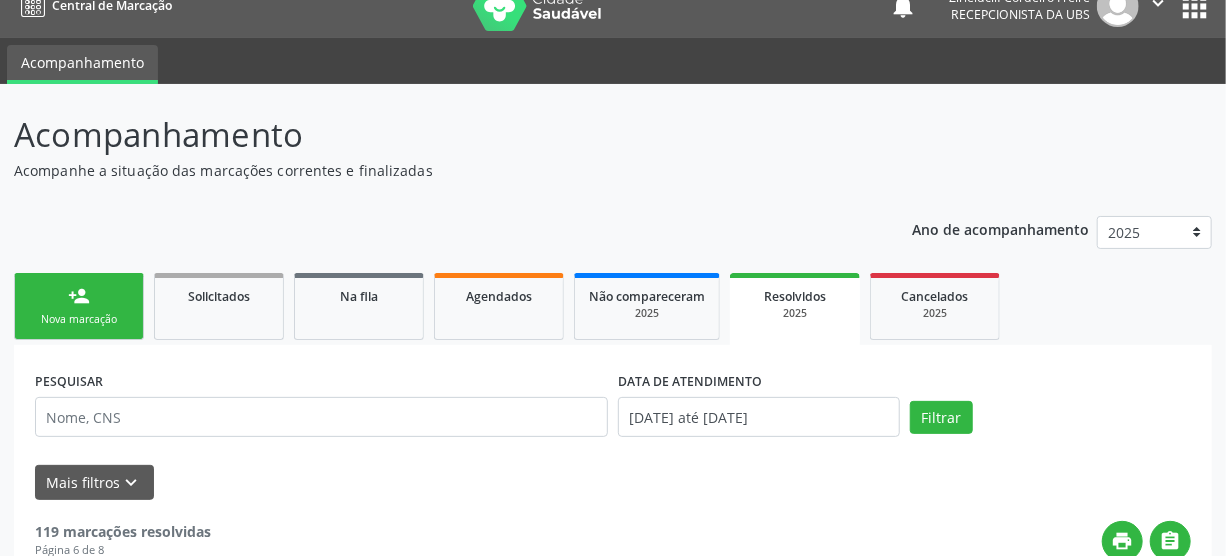 scroll, scrollTop: 0, scrollLeft: 0, axis: both 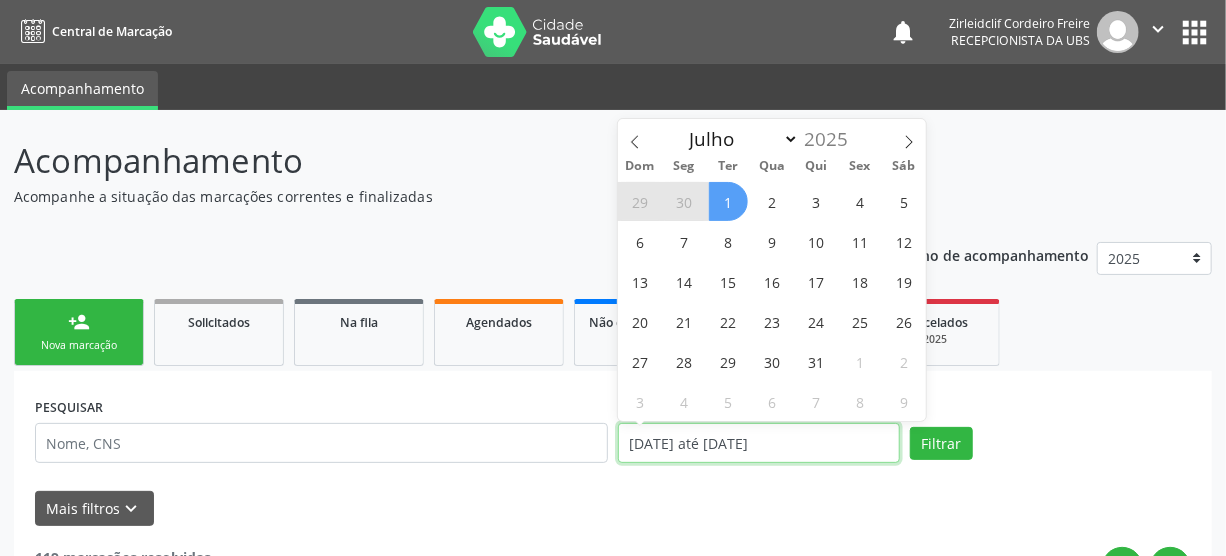 click on "01/01/2025 até 01/07/2025" at bounding box center (759, 443) 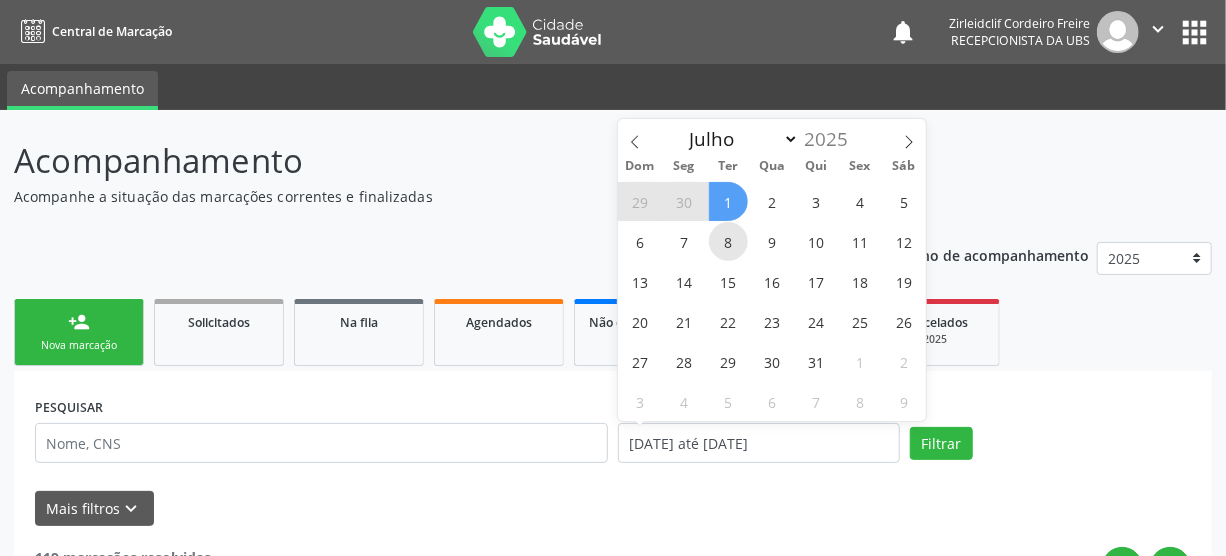click on "8" at bounding box center (728, 241) 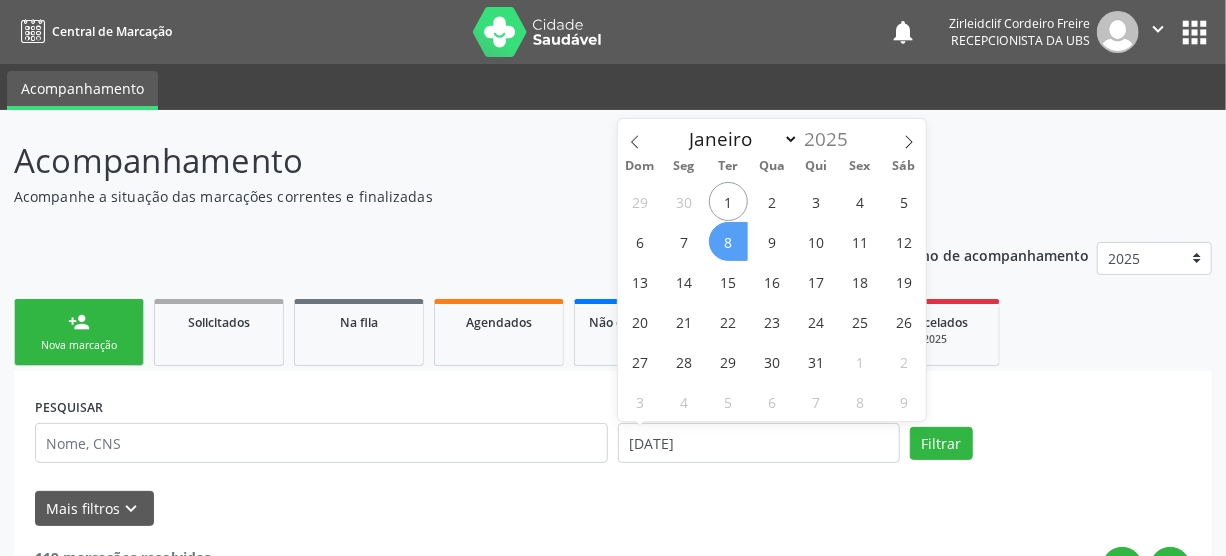 click on "8" at bounding box center [728, 241] 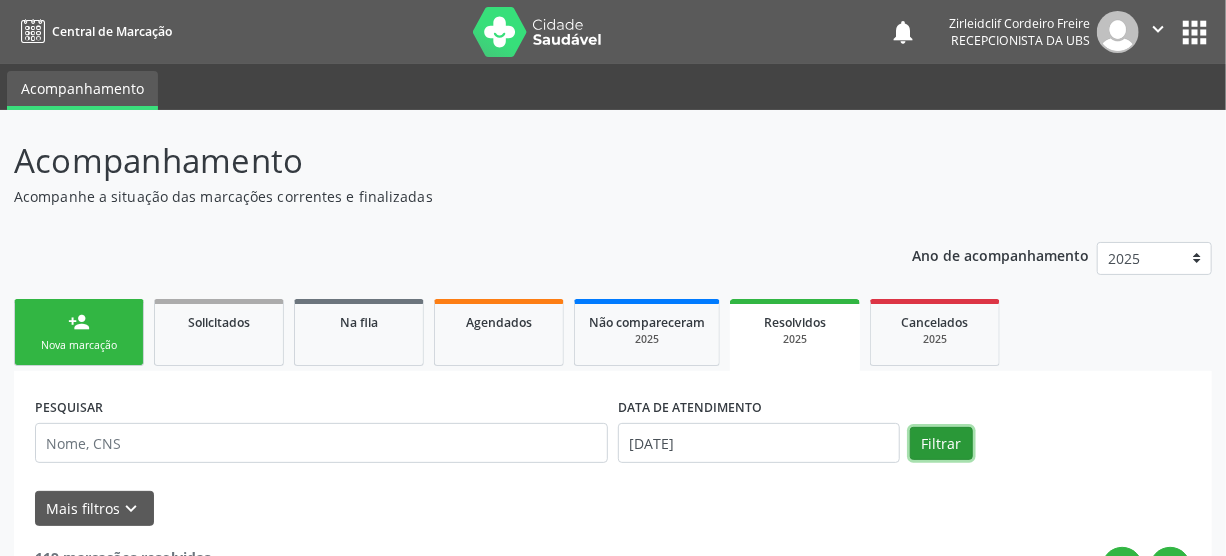 click on "Filtrar" at bounding box center [941, 444] 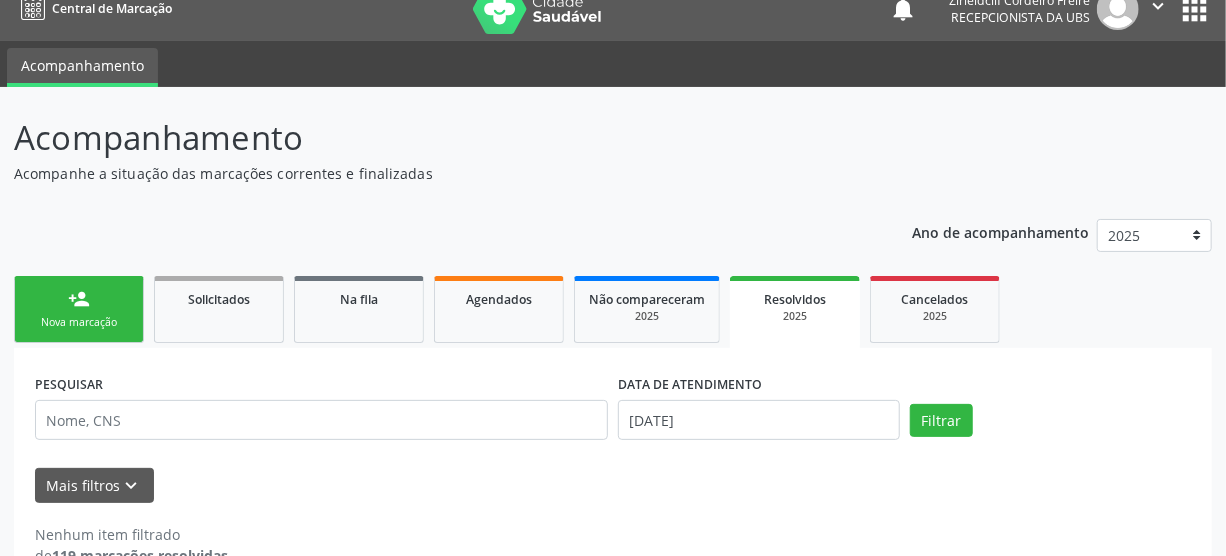 scroll, scrollTop: 0, scrollLeft: 0, axis: both 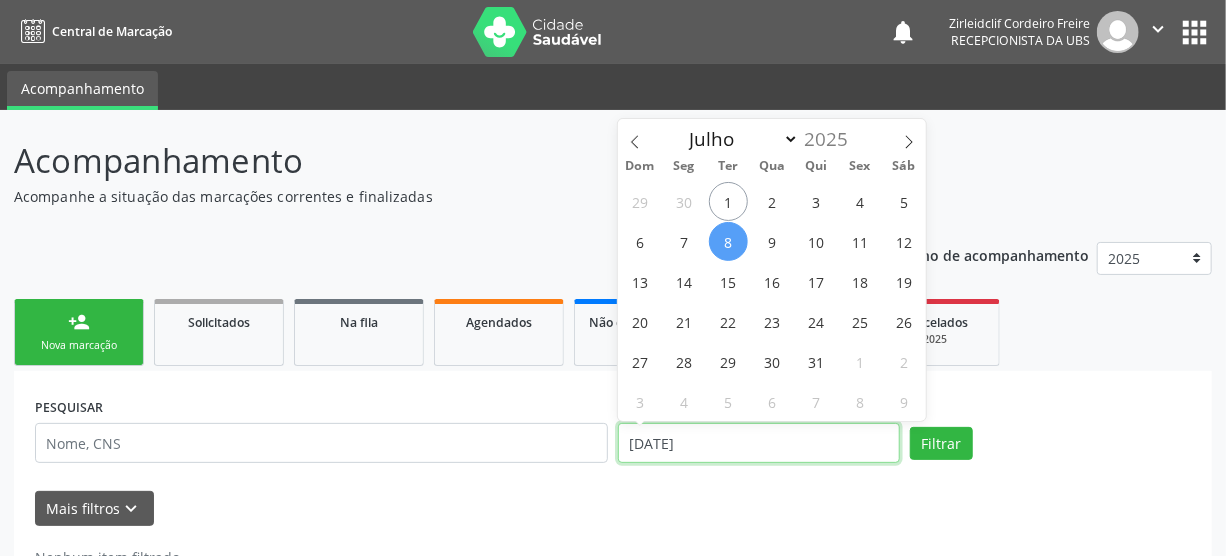 click on "08/07/2025" at bounding box center [759, 443] 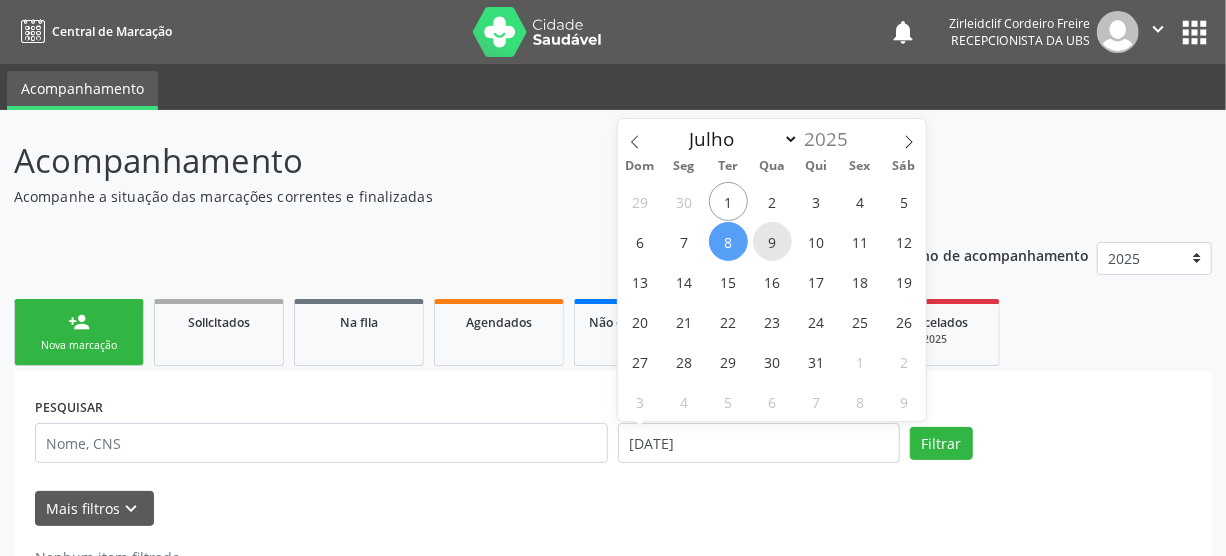 click on "9" at bounding box center (772, 241) 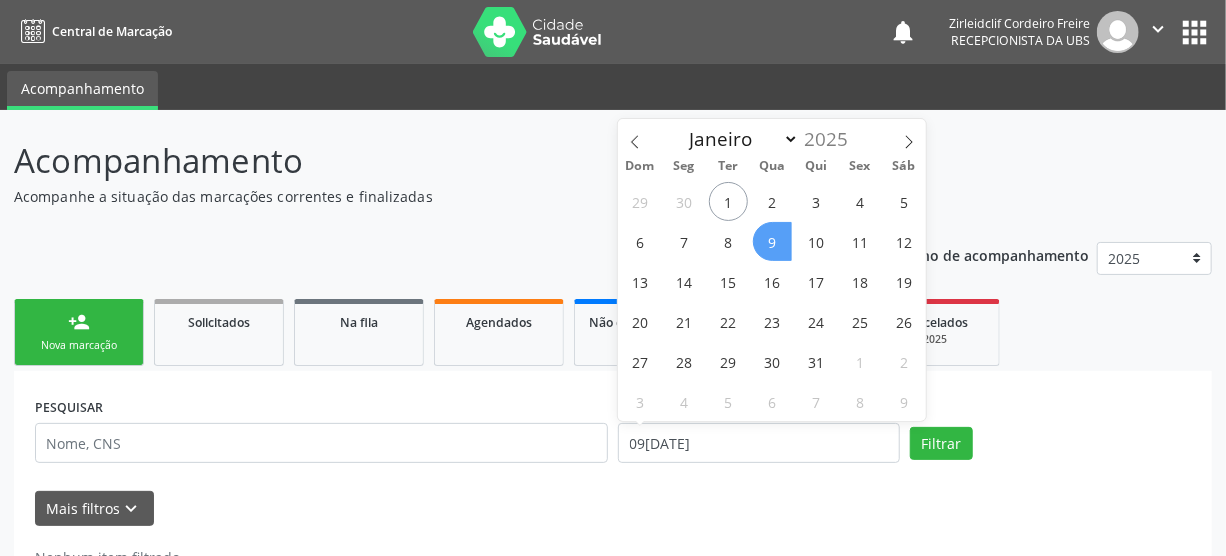 click on "9" at bounding box center (772, 241) 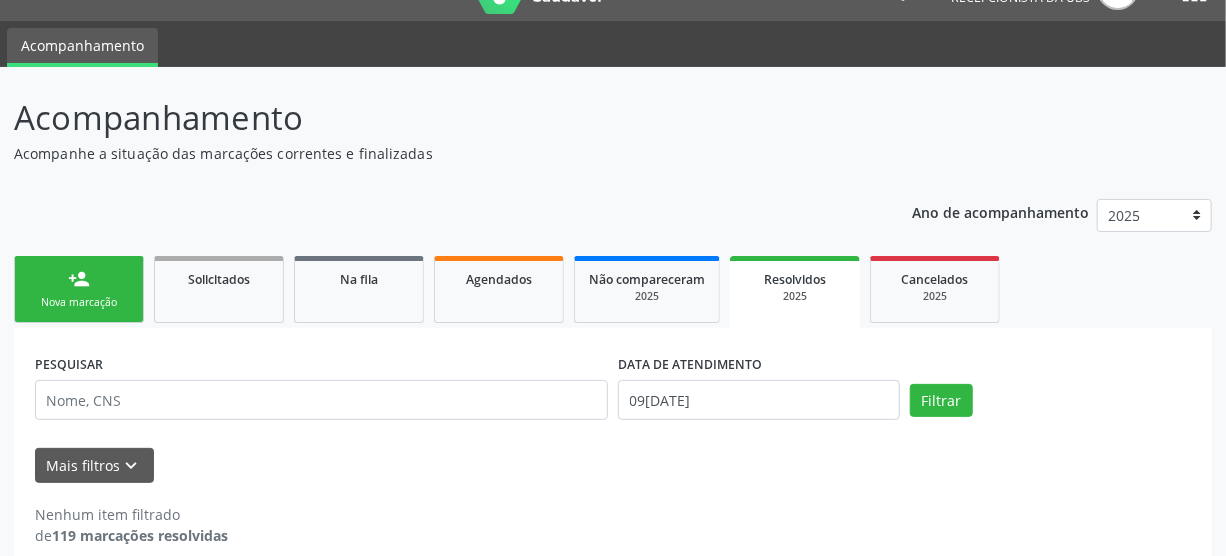 scroll, scrollTop: 66, scrollLeft: 0, axis: vertical 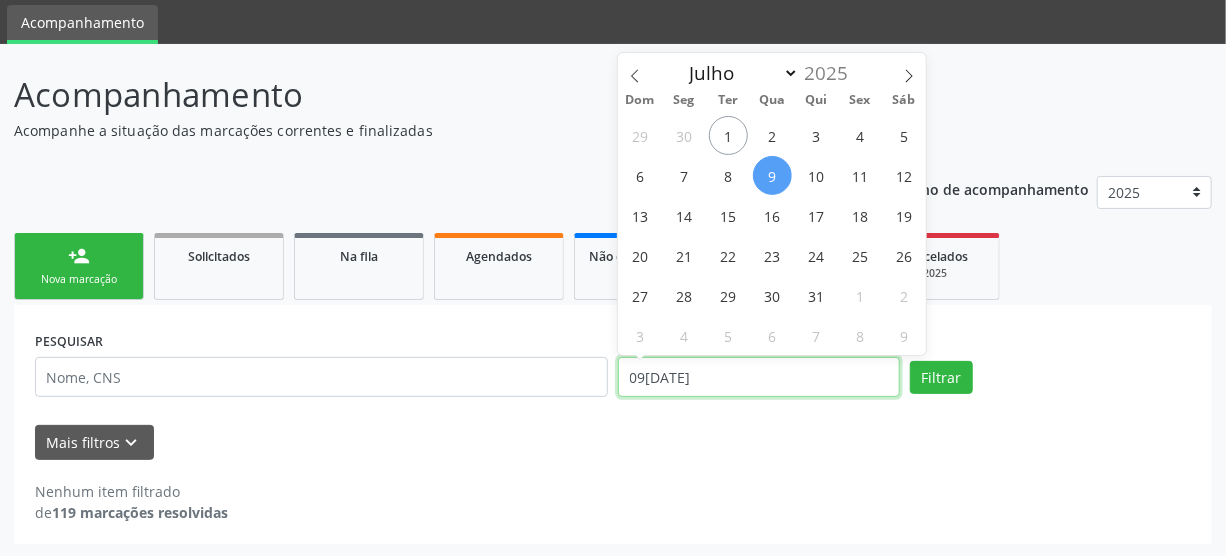 click on "09/07/2025" at bounding box center [759, 377] 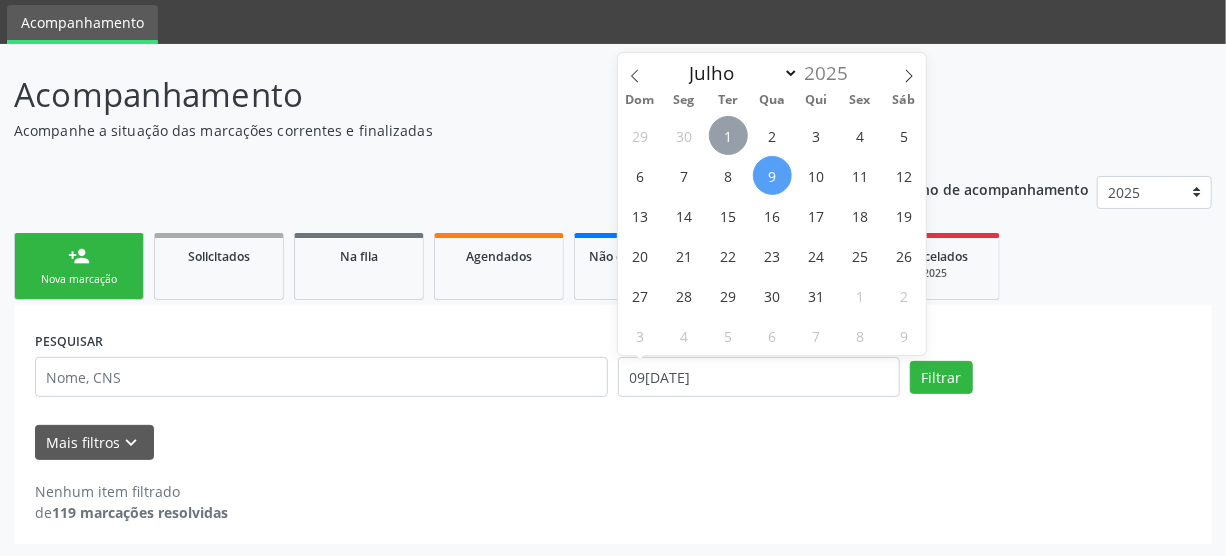 click on "1" at bounding box center (728, 135) 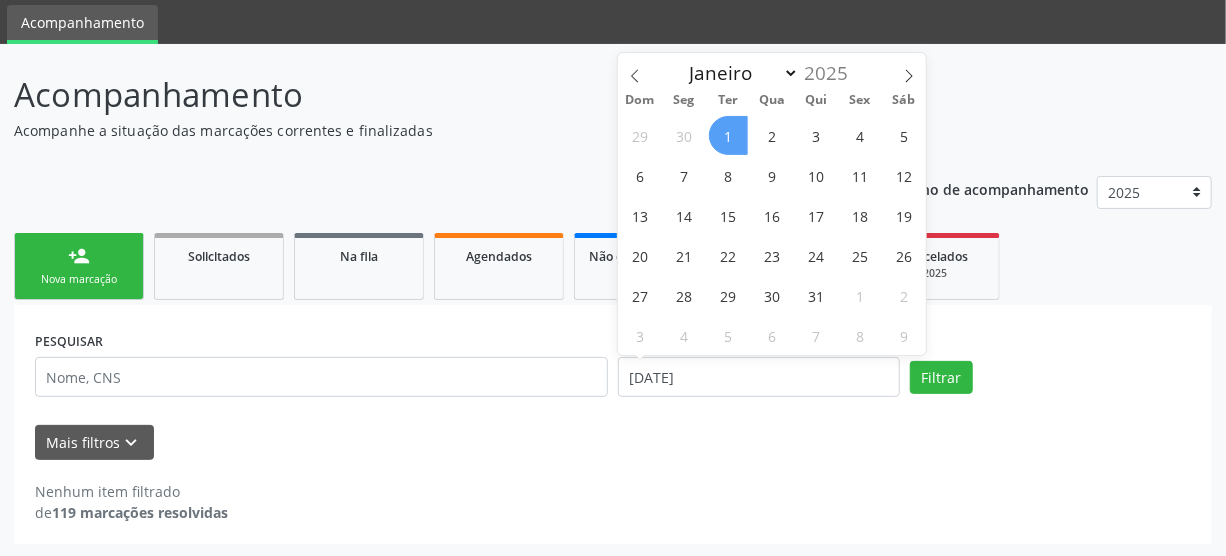 click on "1" at bounding box center (728, 135) 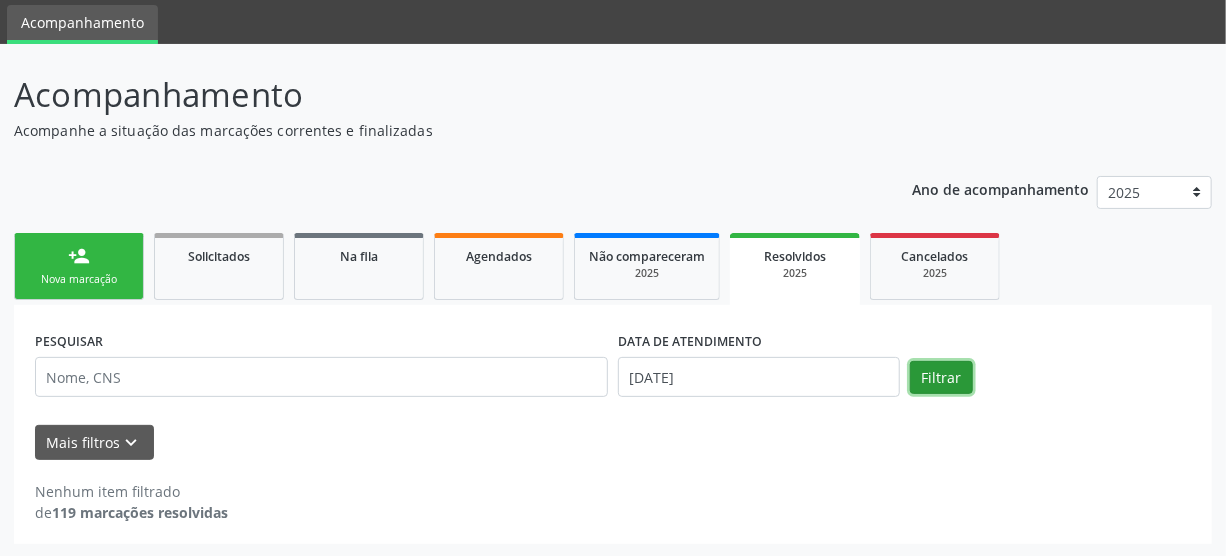 click on "Filtrar" at bounding box center [941, 378] 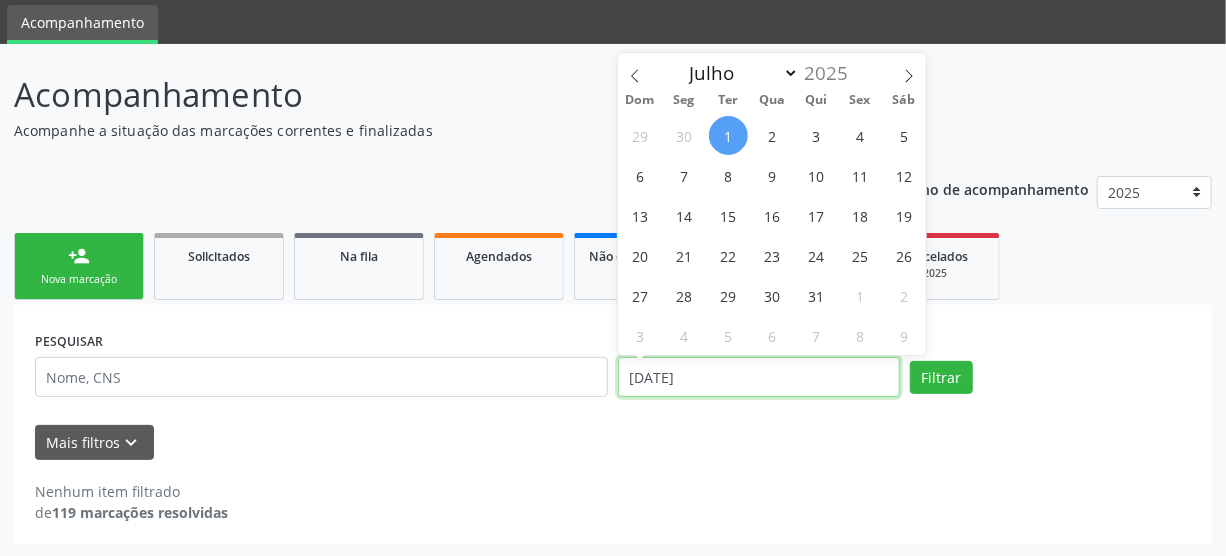 click on "01/07/2025" at bounding box center [759, 377] 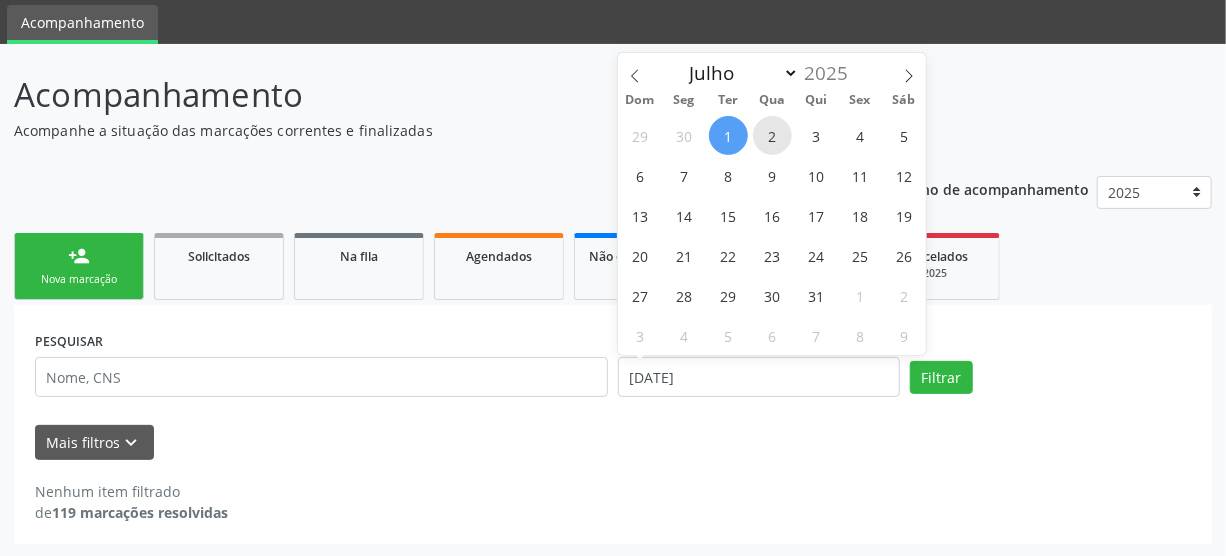 click on "2" at bounding box center (772, 135) 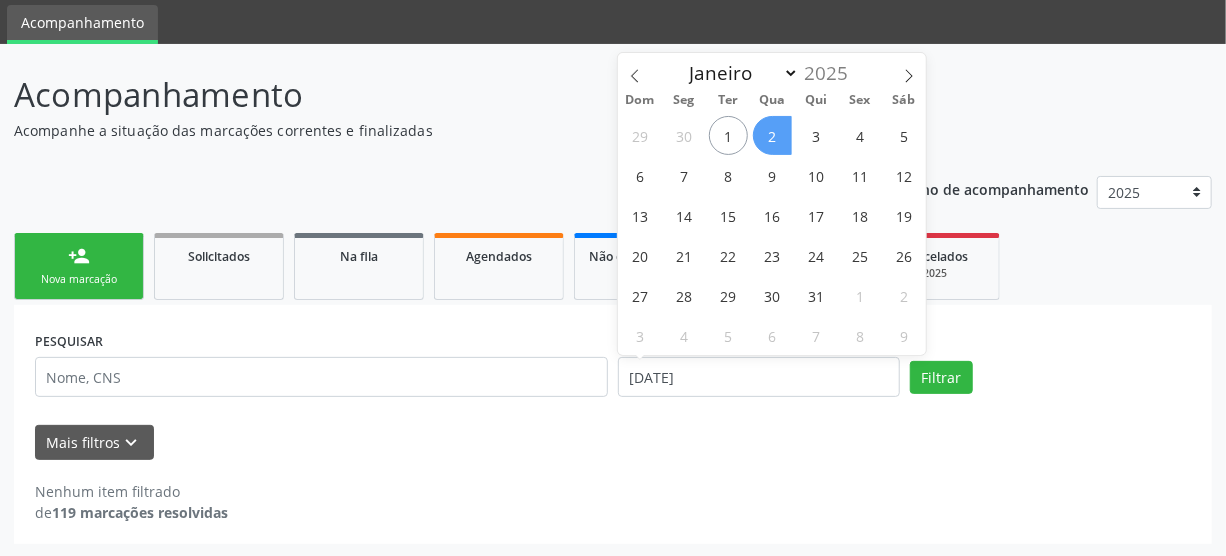 click on "2" at bounding box center [772, 135] 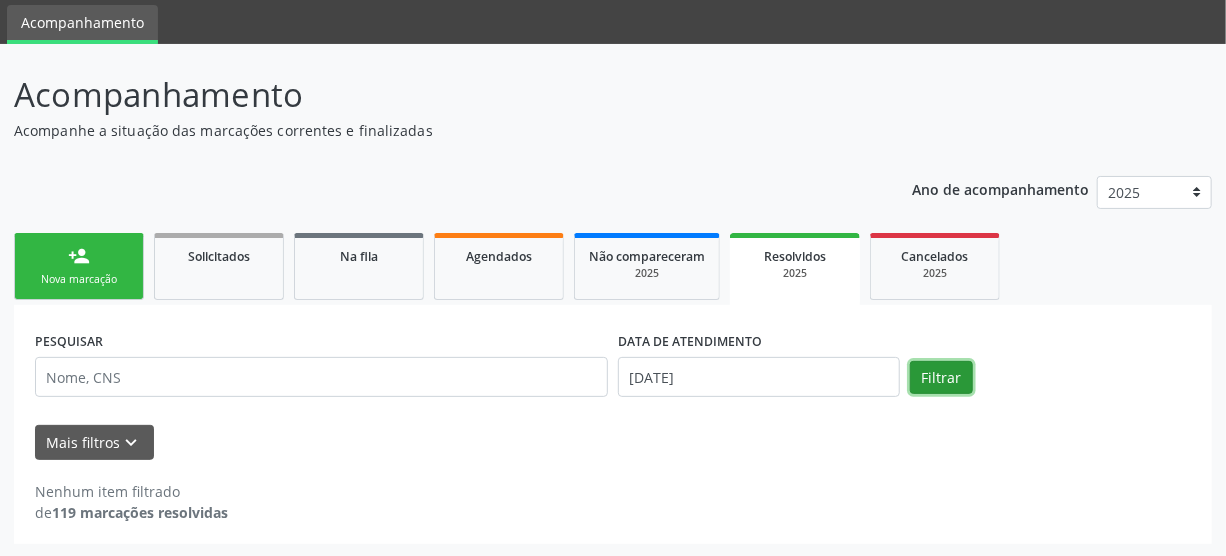click on "Filtrar" at bounding box center (941, 378) 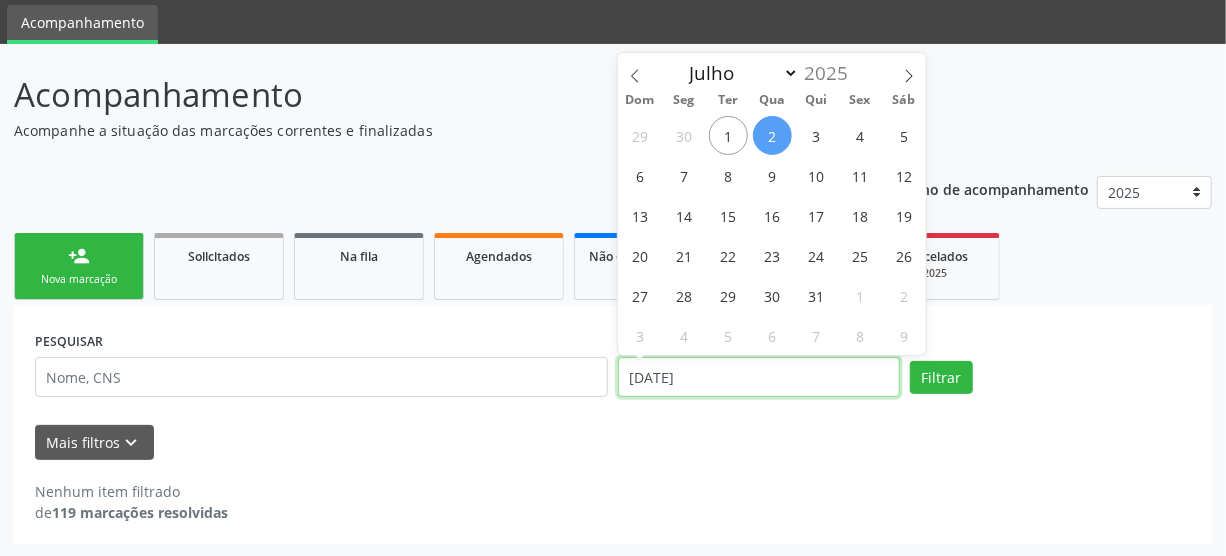 drag, startPoint x: 748, startPoint y: 383, endPoint x: 739, endPoint y: 369, distance: 16.643316 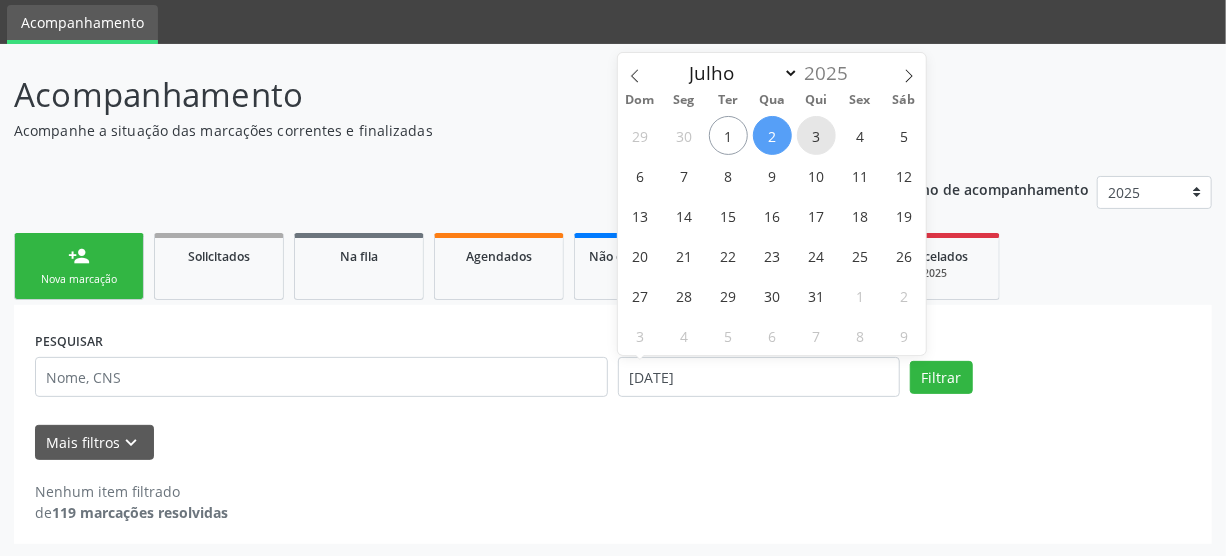 click on "3" at bounding box center (816, 135) 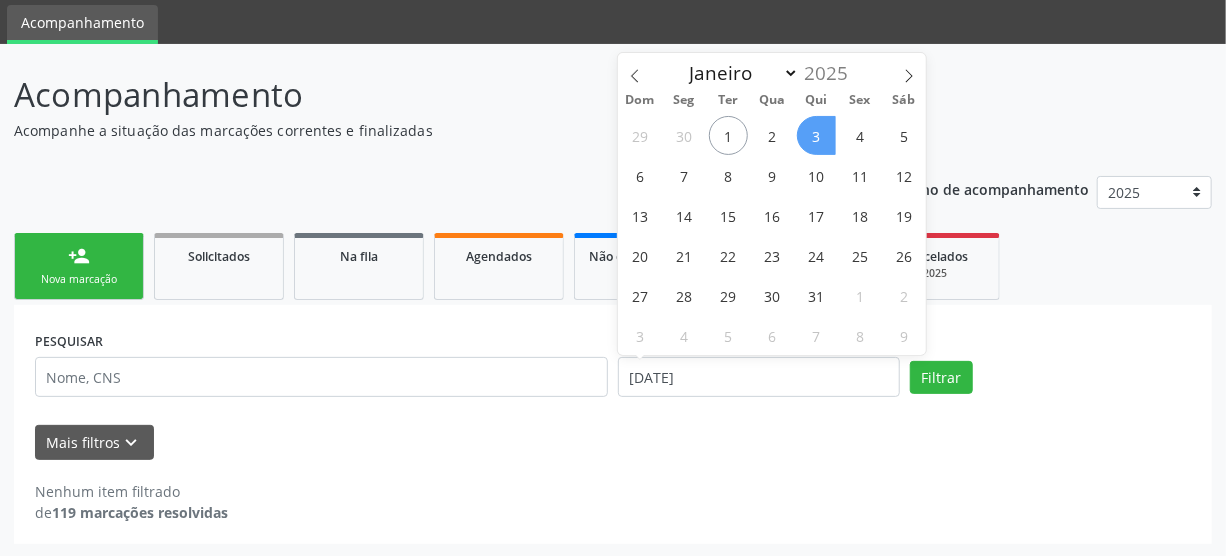 click on "3" at bounding box center [816, 135] 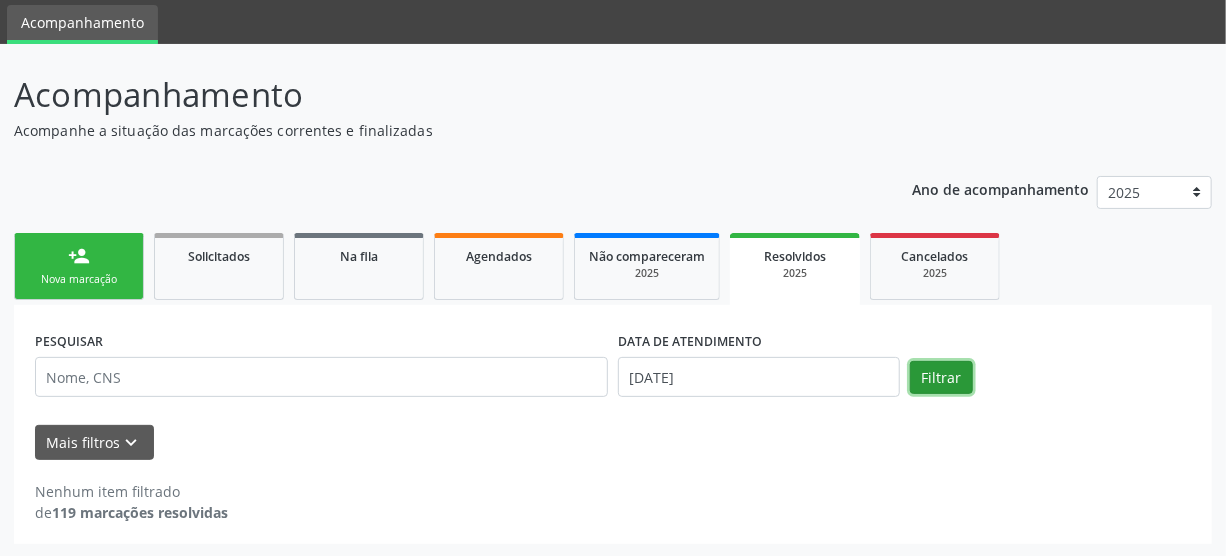 click on "Filtrar" at bounding box center [941, 378] 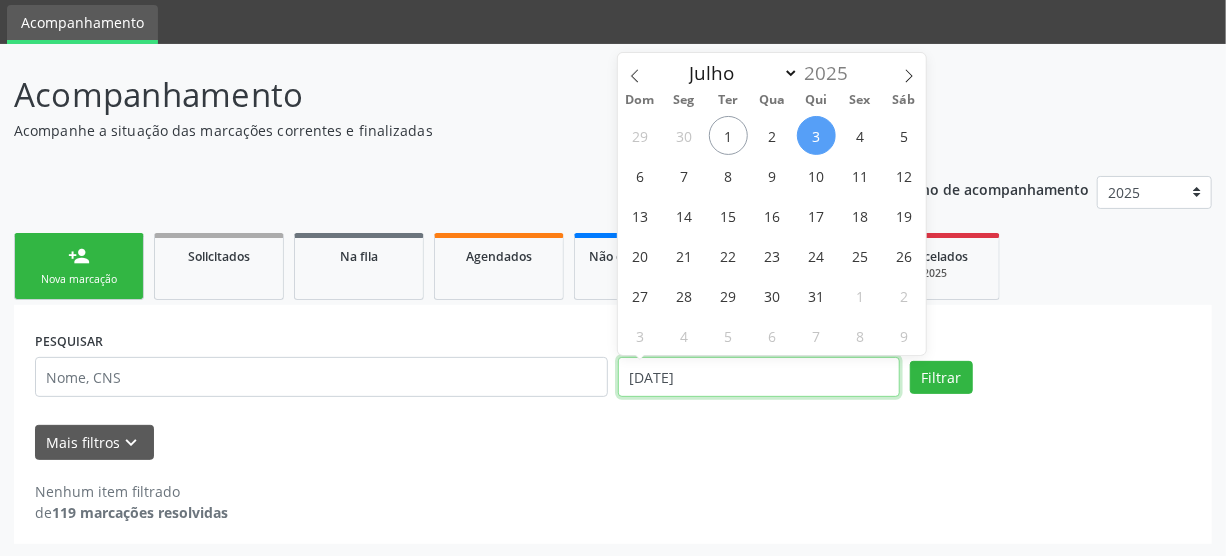 click on "03/07/2025" at bounding box center (759, 377) 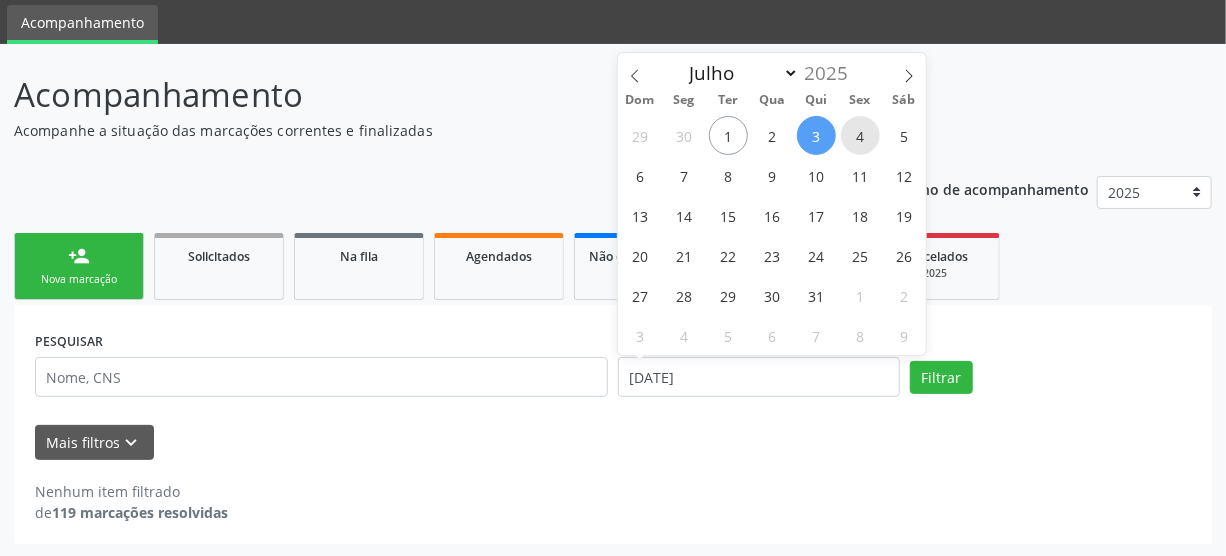 click on "4" at bounding box center [860, 135] 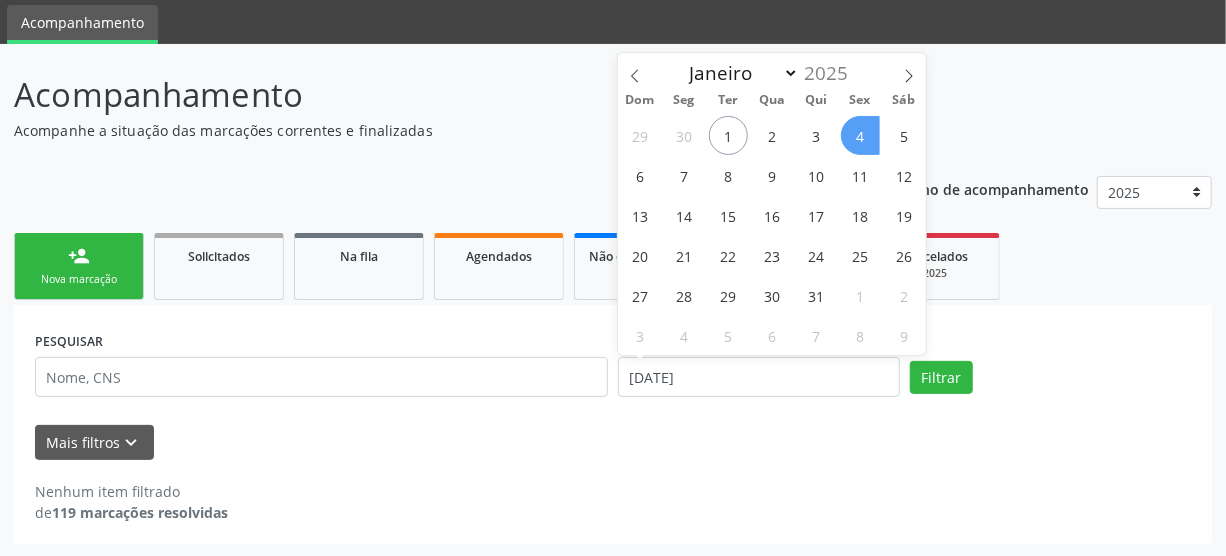 click on "4" at bounding box center (860, 135) 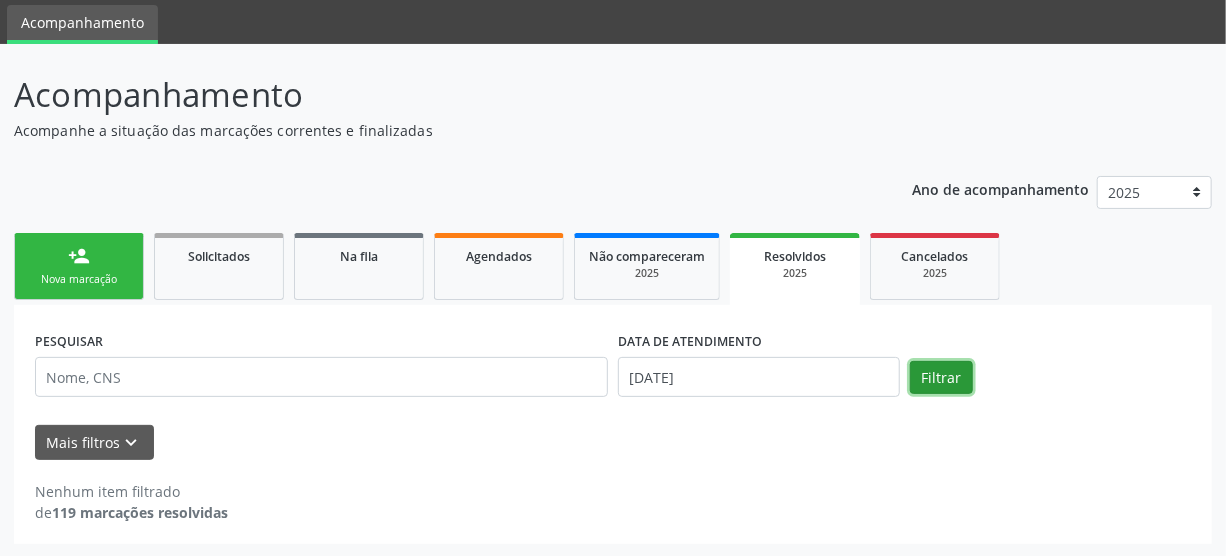 click on "Filtrar" at bounding box center (941, 378) 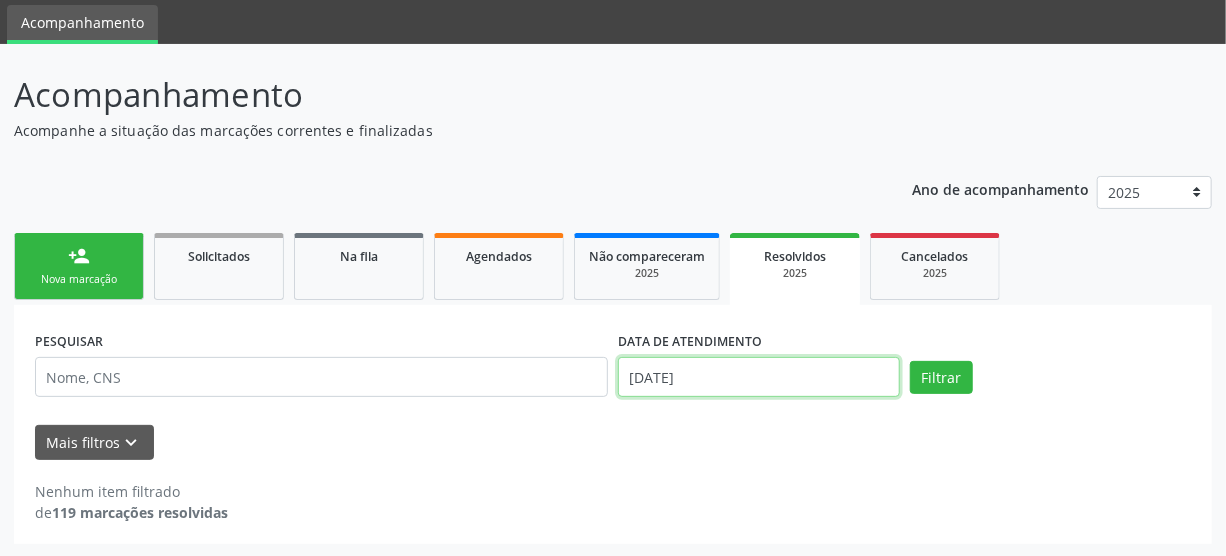 drag, startPoint x: 715, startPoint y: 377, endPoint x: 705, endPoint y: 372, distance: 11.18034 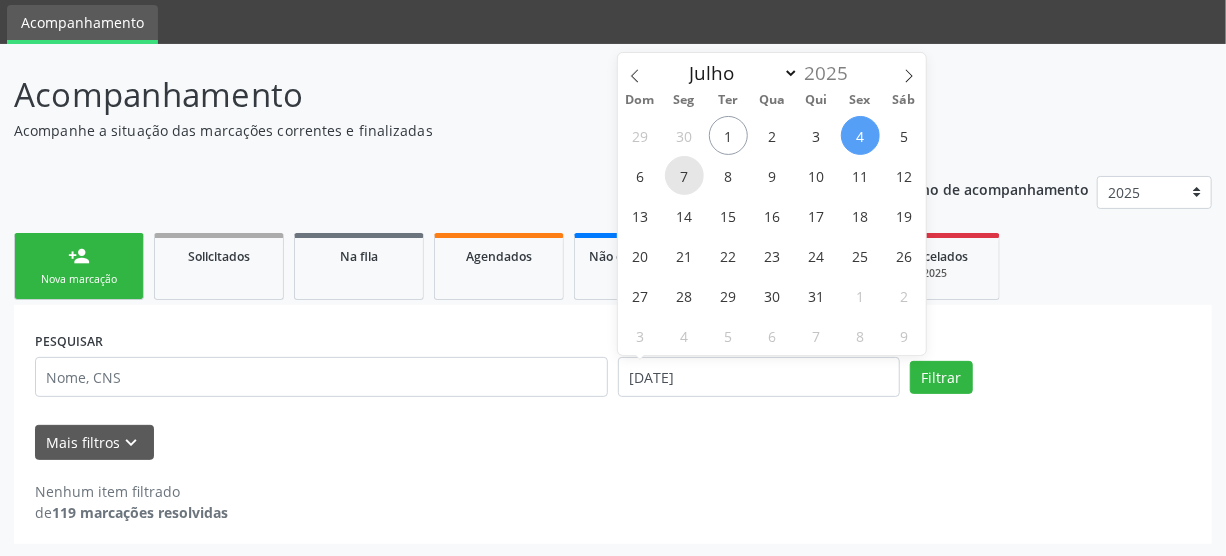 click on "7" at bounding box center (684, 175) 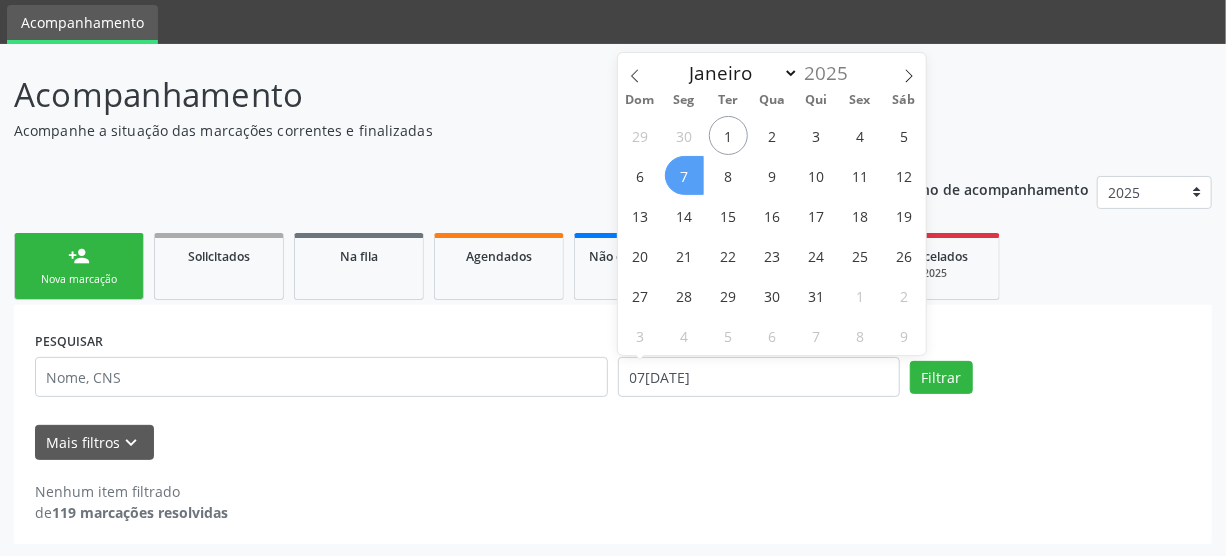 click on "7" at bounding box center (684, 175) 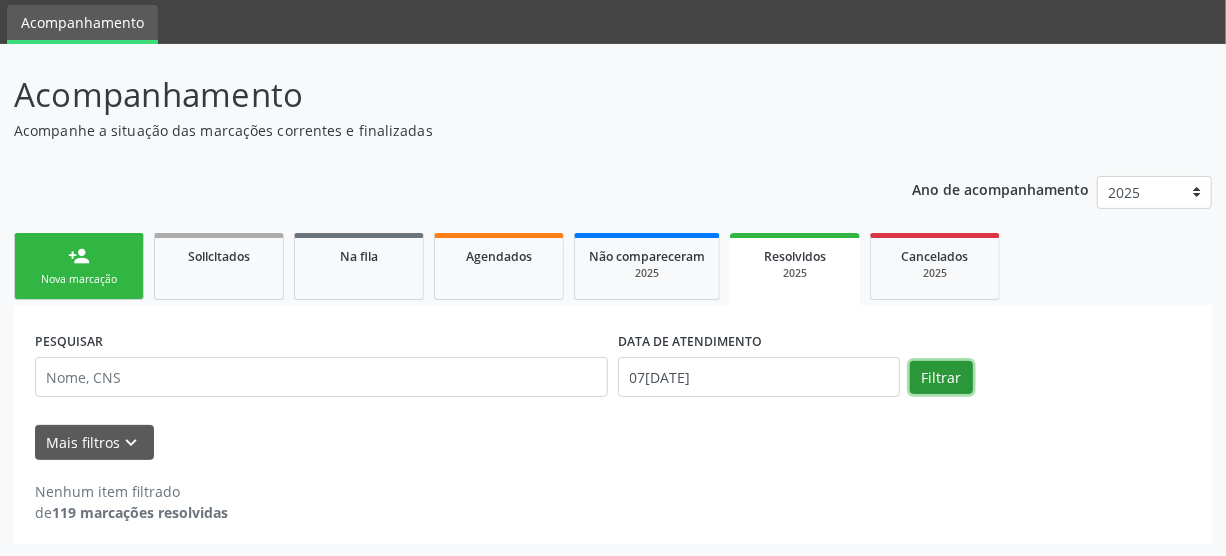 click on "Filtrar" at bounding box center (941, 378) 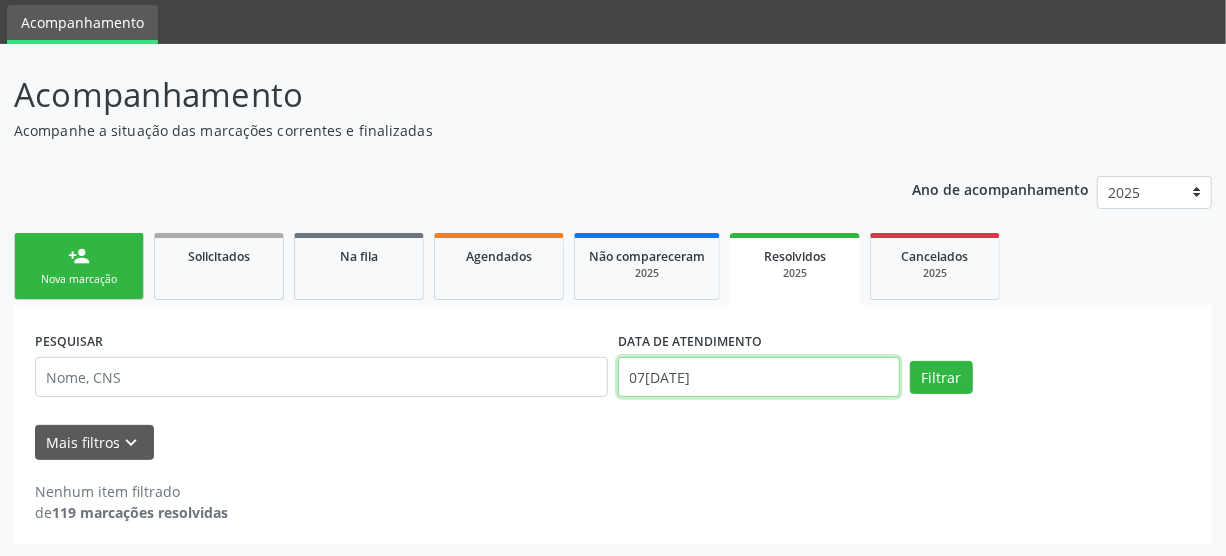 click on "07/07/2025" at bounding box center [759, 377] 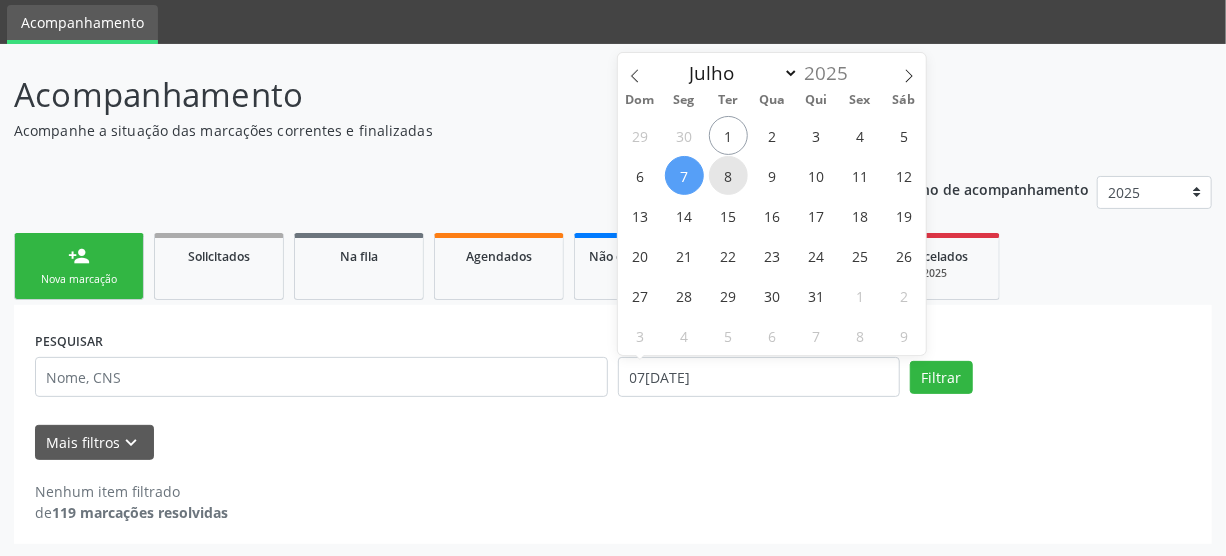 click on "8" at bounding box center (728, 175) 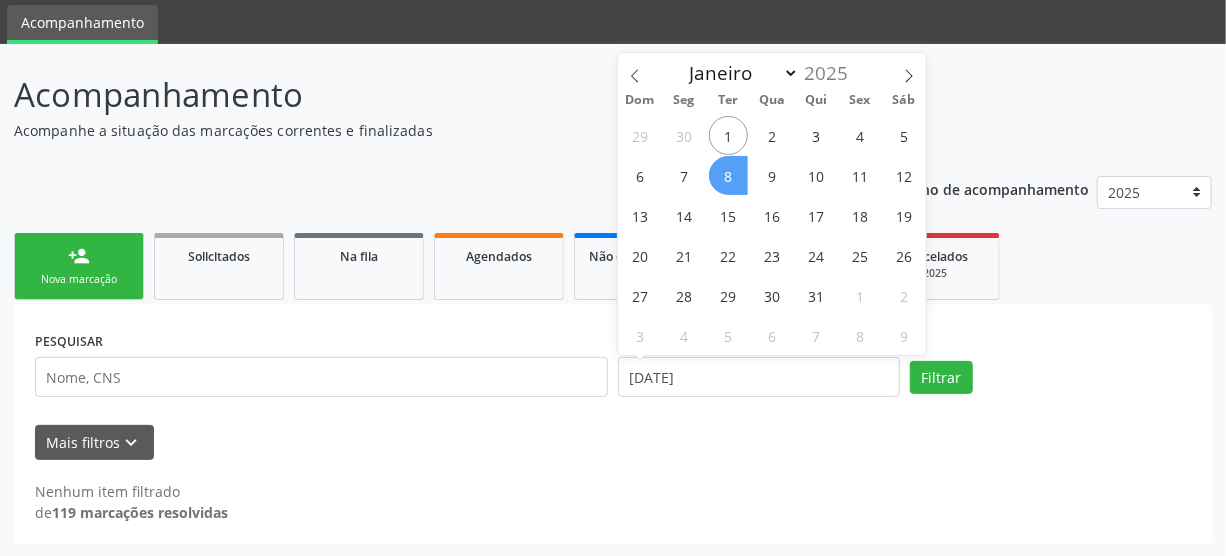 click on "8" at bounding box center [728, 175] 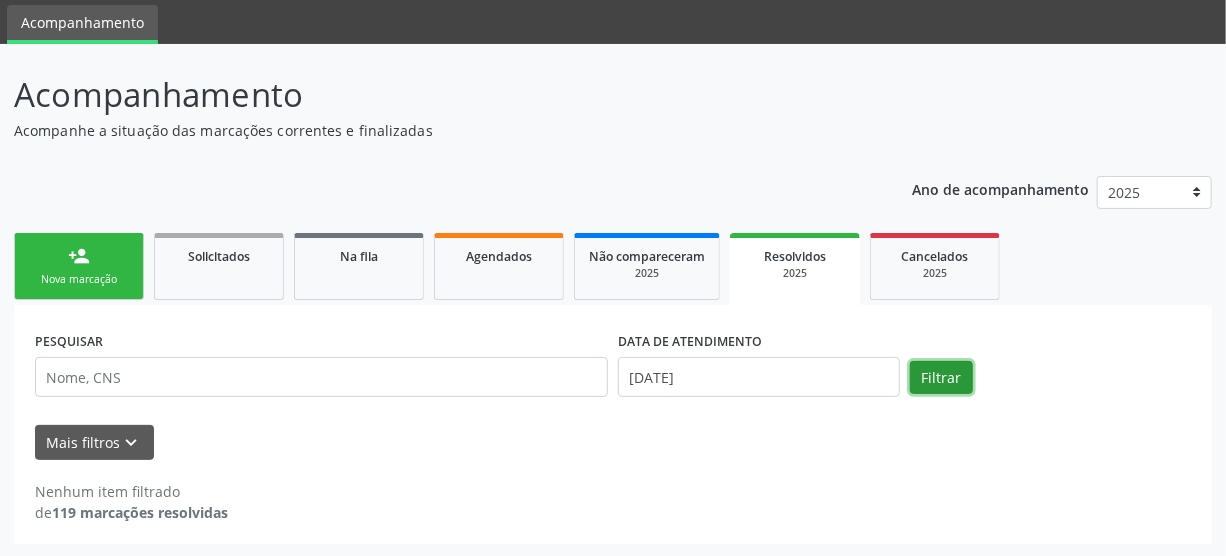 click on "Filtrar" at bounding box center (941, 378) 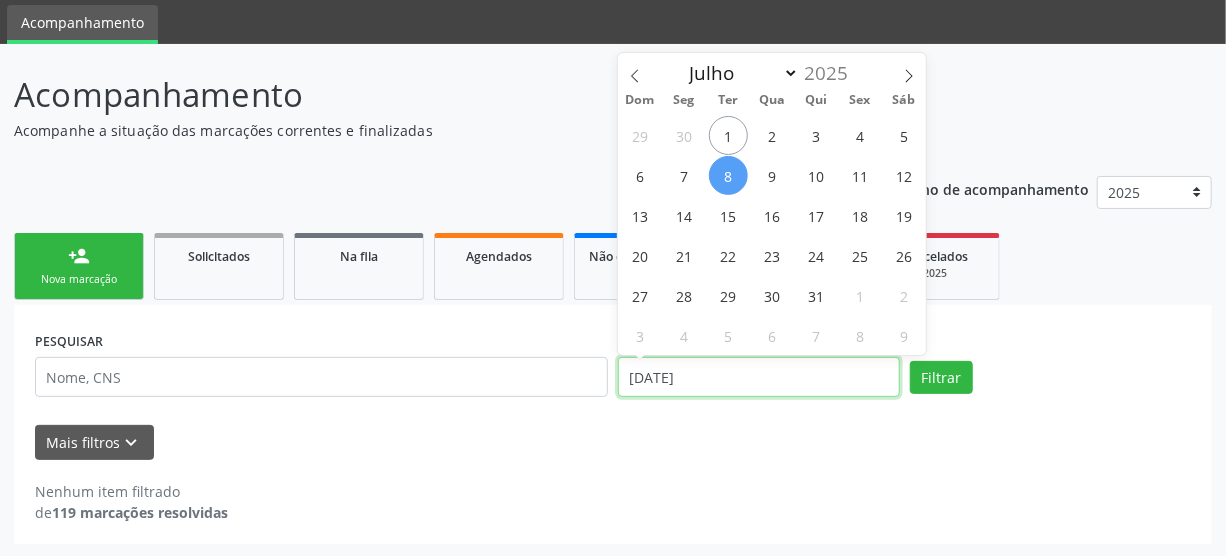 click on "08/07/2025" at bounding box center [759, 377] 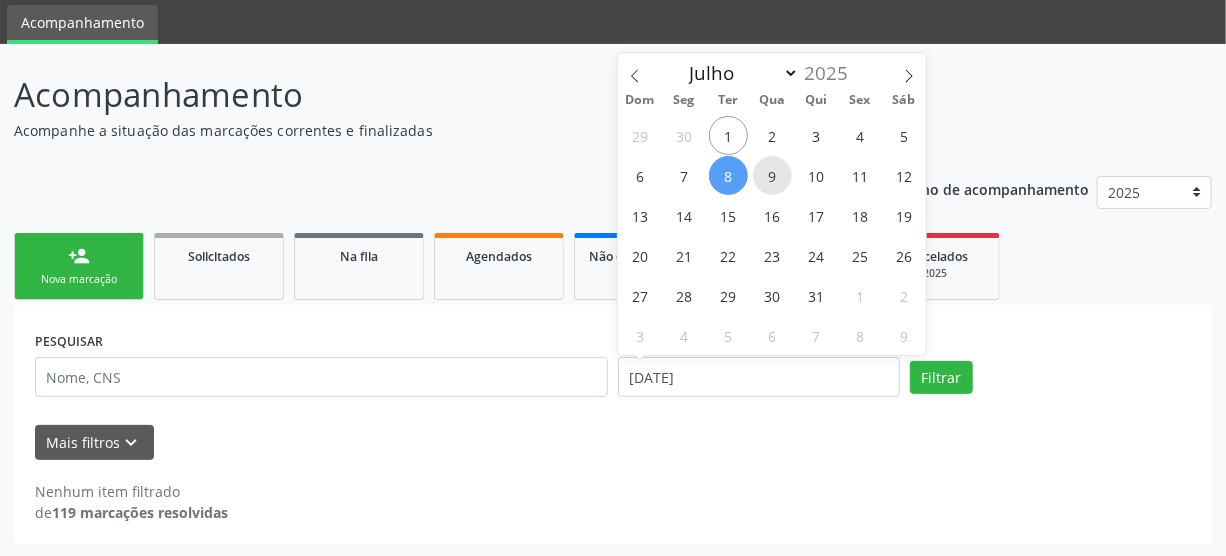 click on "9" at bounding box center (772, 175) 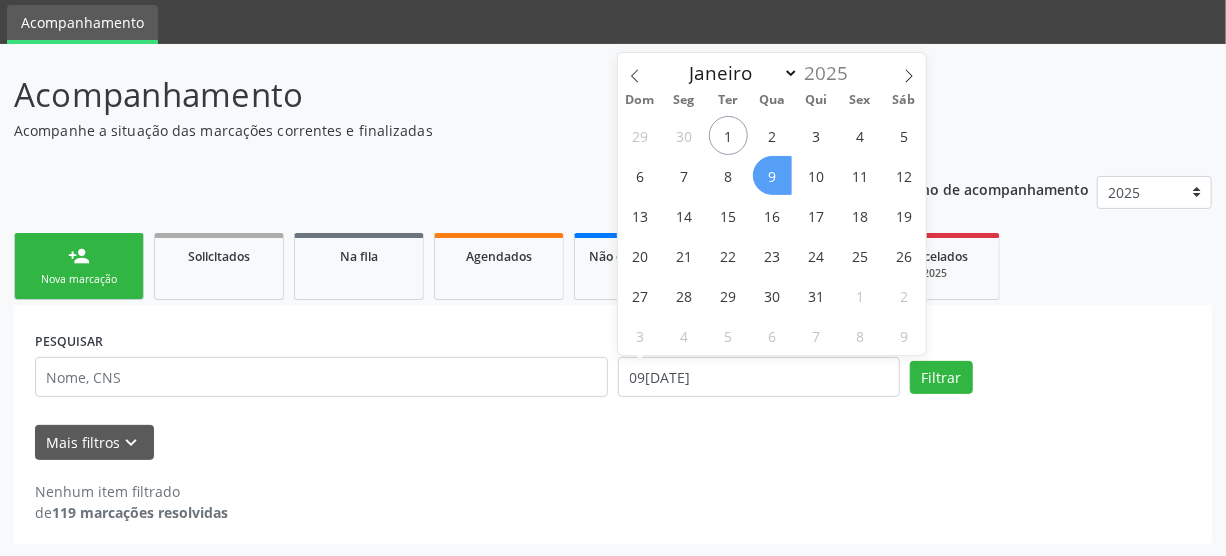 click on "9" at bounding box center [772, 175] 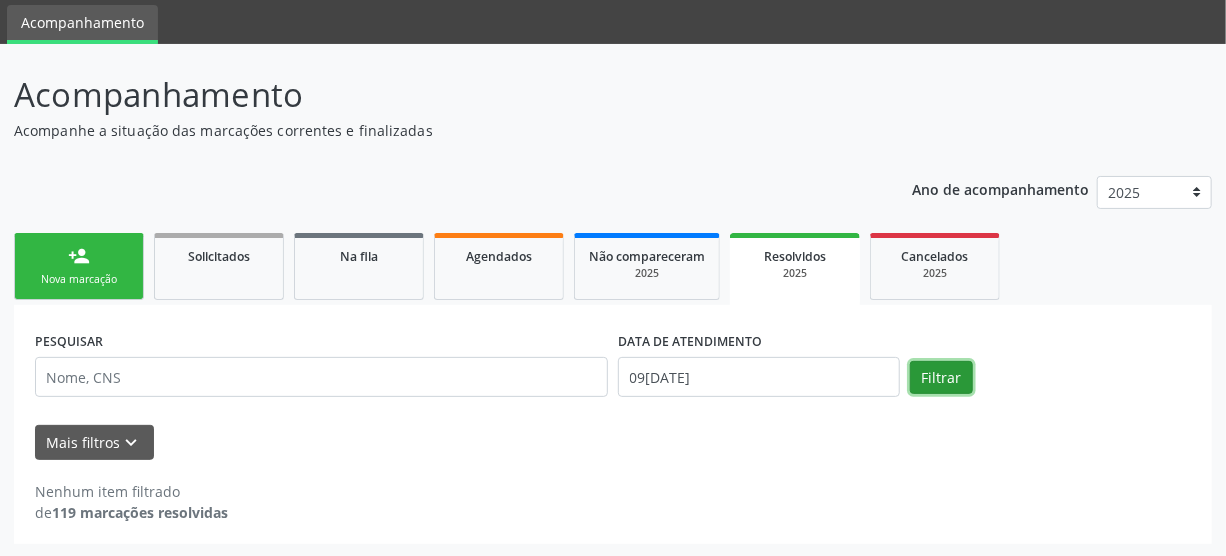 click on "Filtrar" at bounding box center [941, 378] 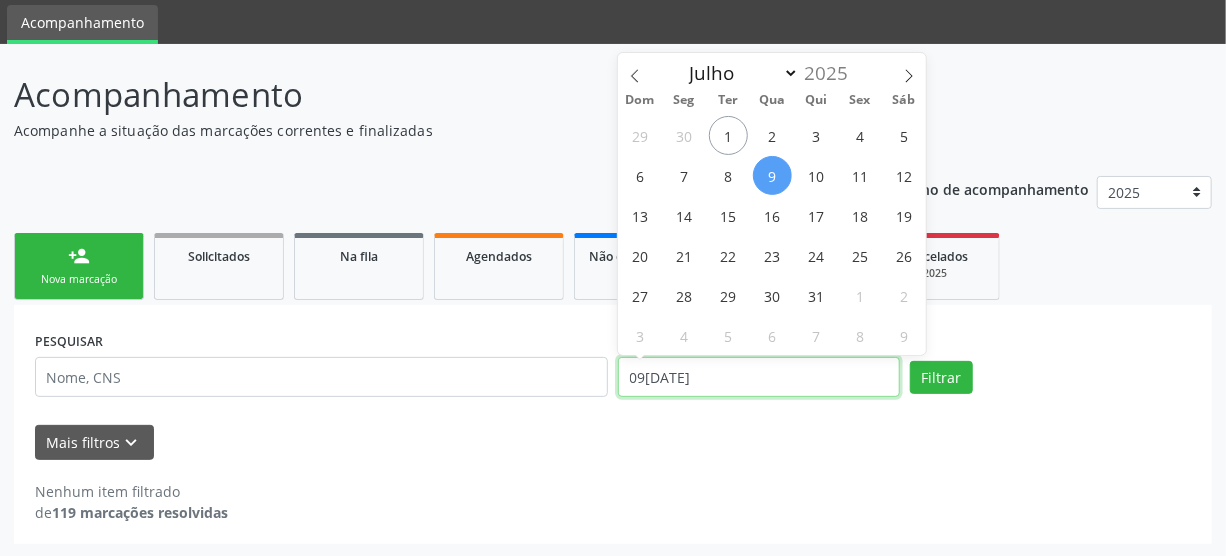 drag, startPoint x: 774, startPoint y: 385, endPoint x: 765, endPoint y: 378, distance: 11.401754 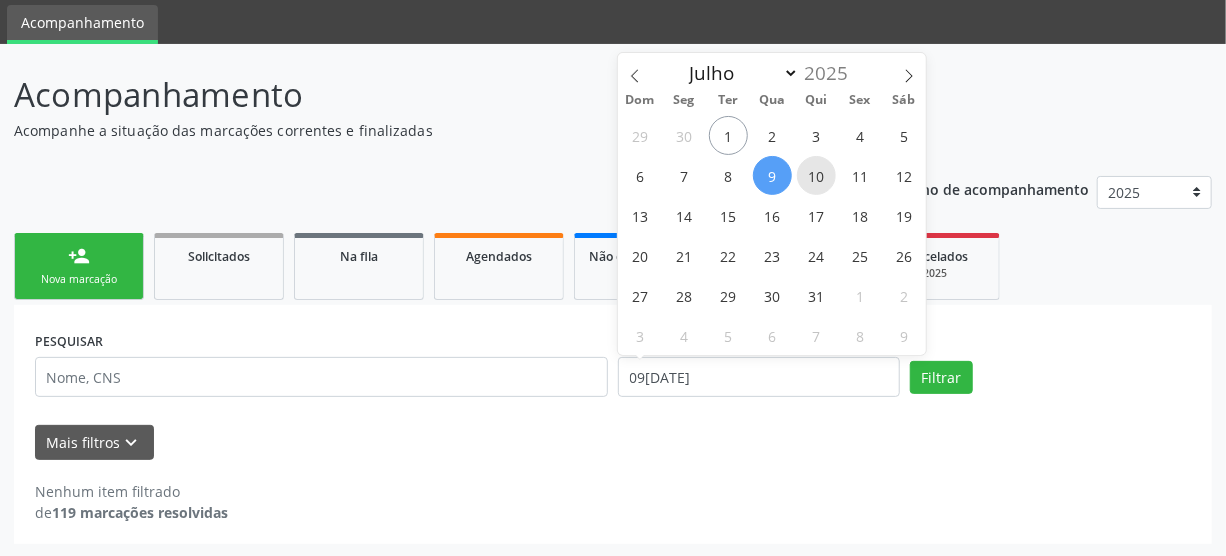 click on "10" at bounding box center (816, 175) 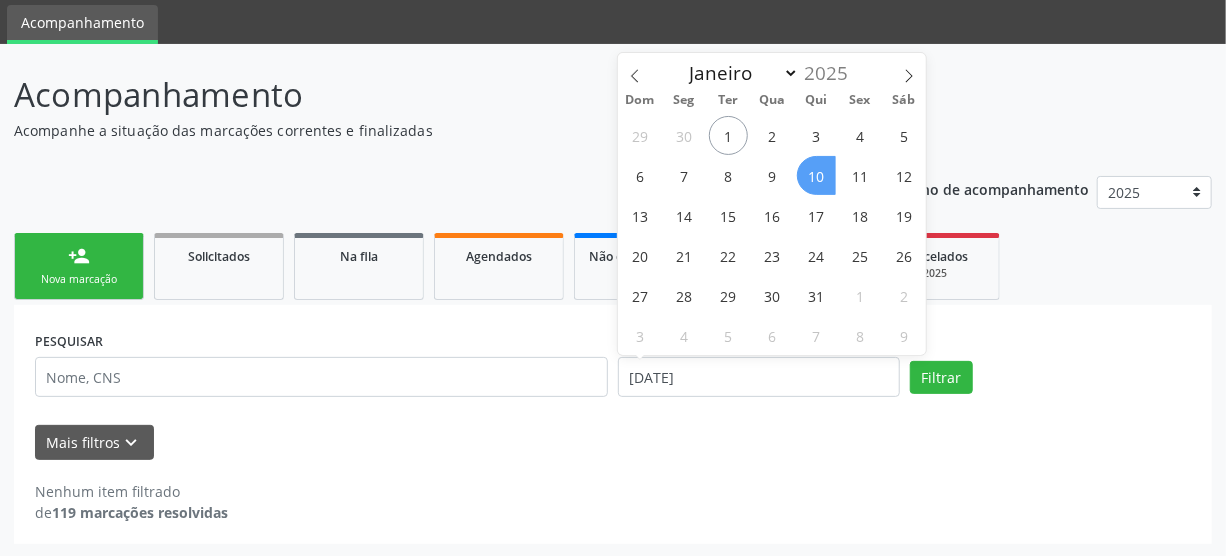 click on "10" at bounding box center (816, 175) 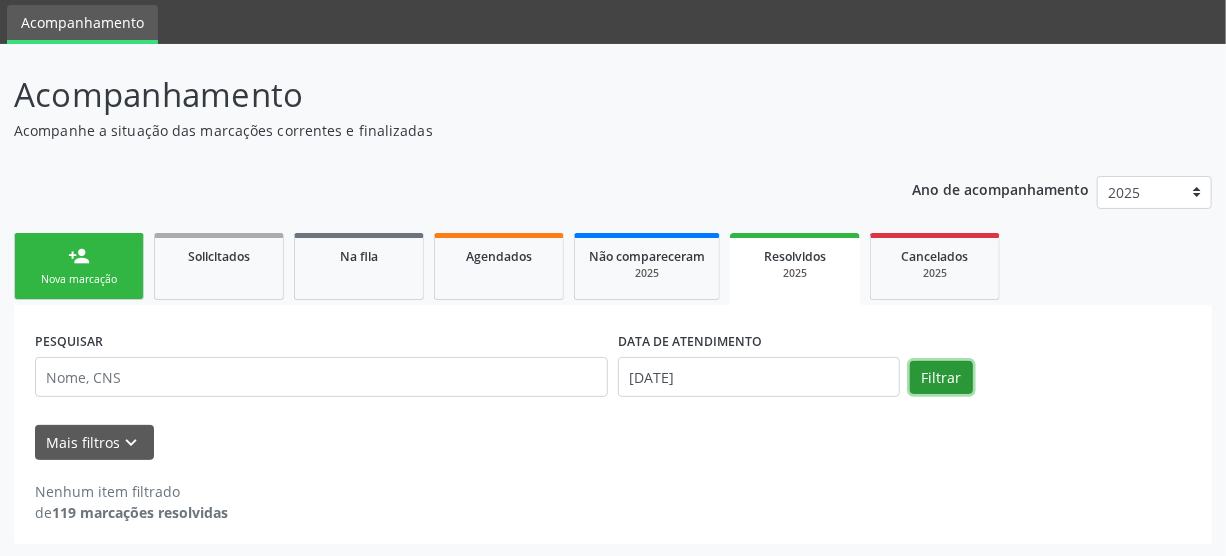 click on "Filtrar" at bounding box center [941, 378] 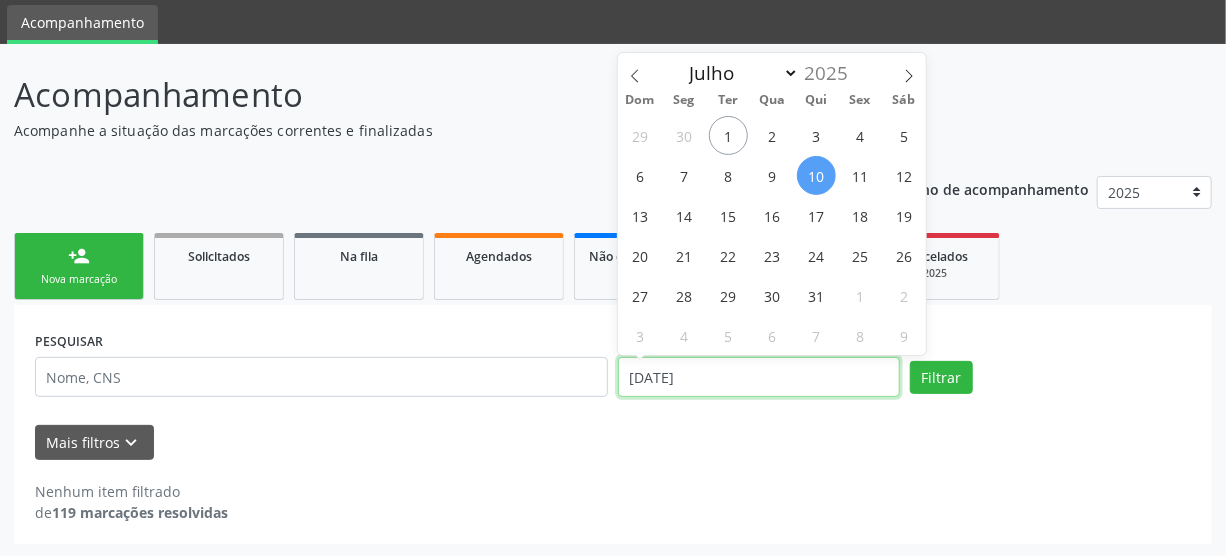 click on "10/07/2025" at bounding box center (759, 377) 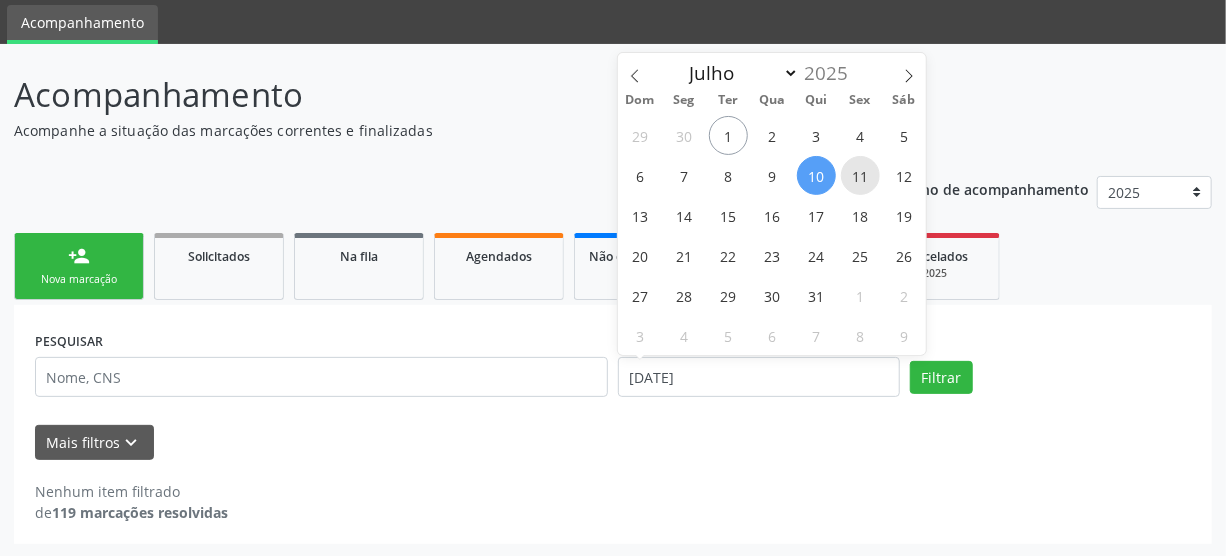 click on "11" at bounding box center (860, 175) 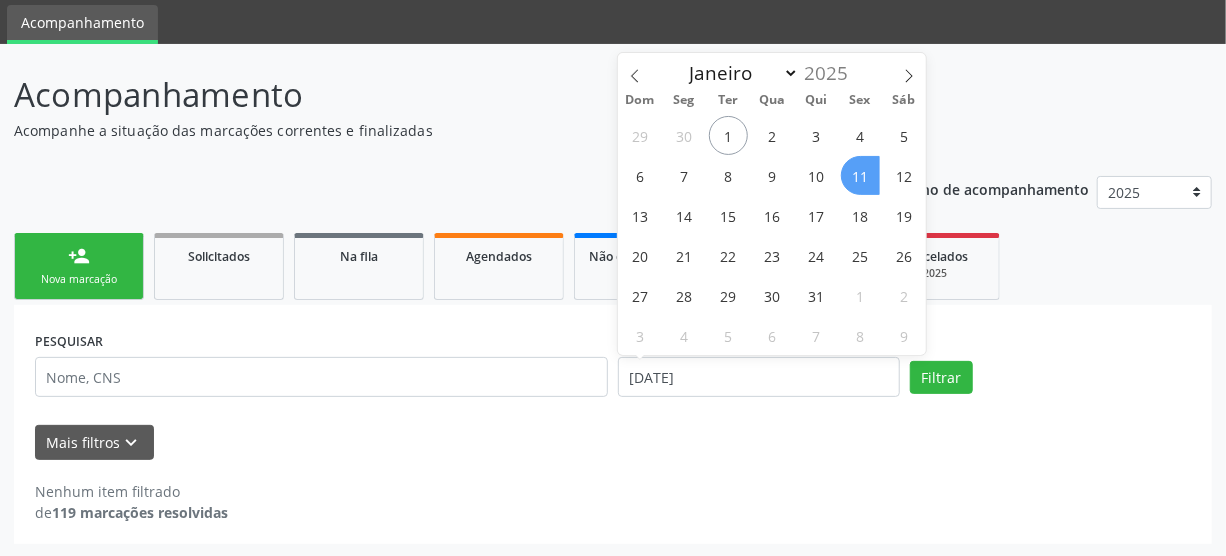 click on "11" at bounding box center [860, 175] 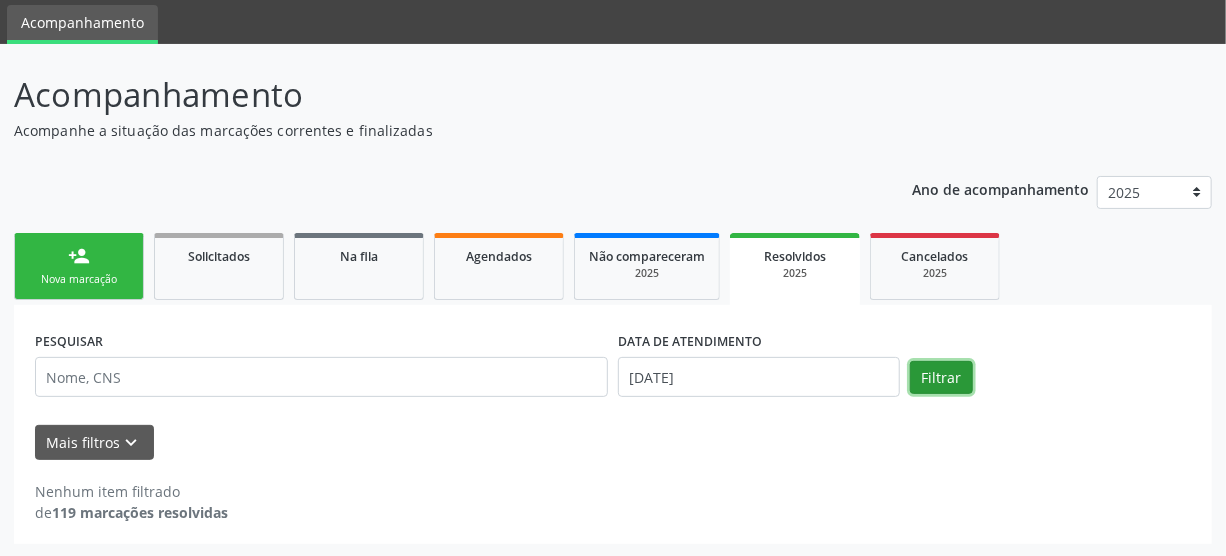 click on "Filtrar" at bounding box center [941, 378] 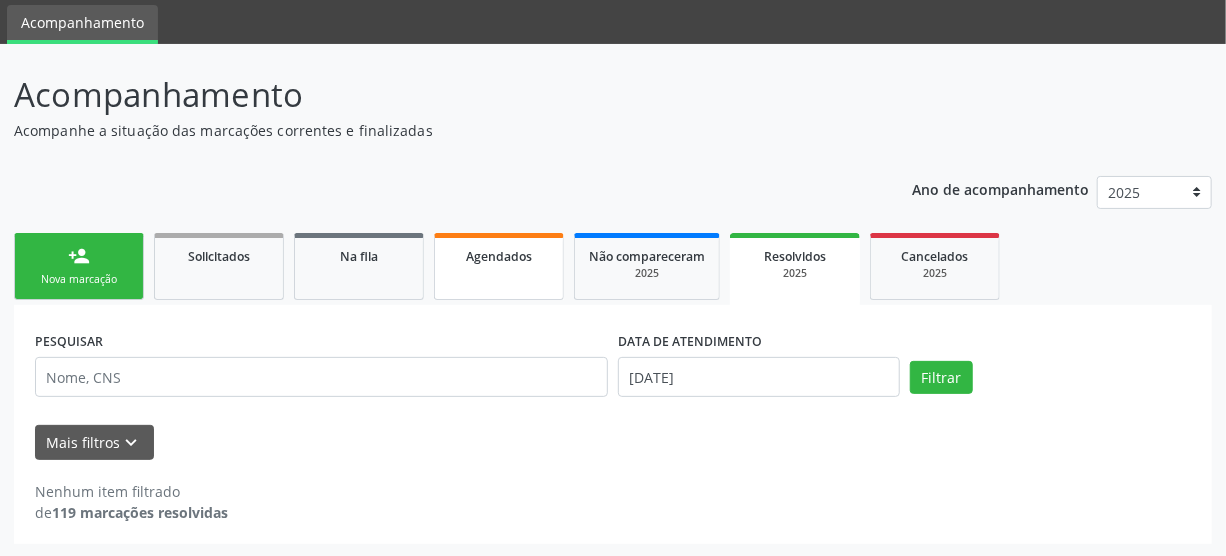 click on "Agendados" at bounding box center [499, 266] 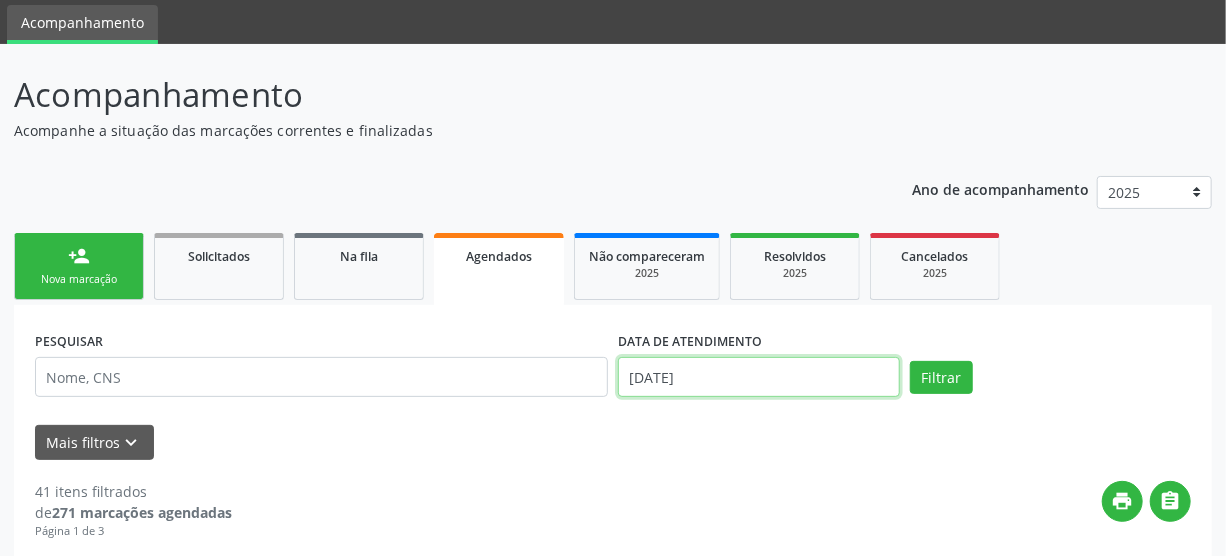 click on "01/07/2025" at bounding box center (759, 377) 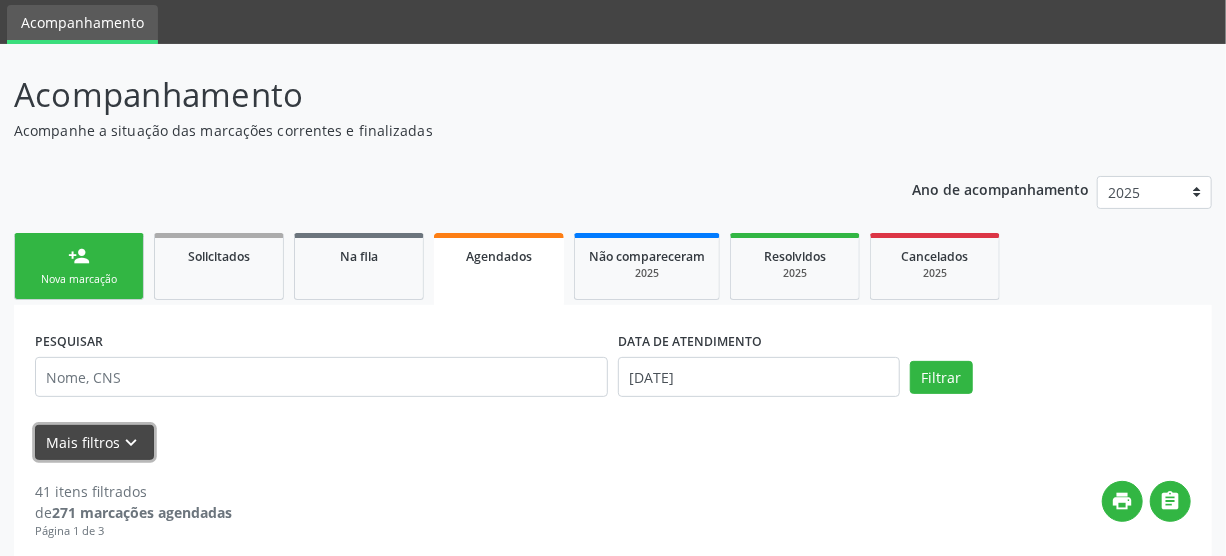 click on "keyboard_arrow_down" at bounding box center [132, 443] 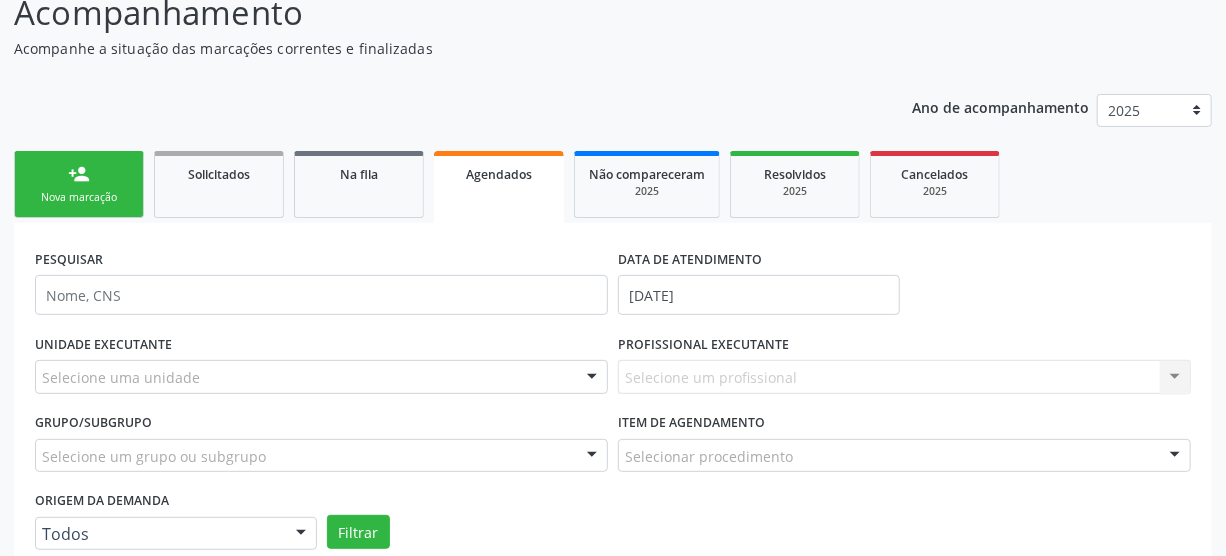 scroll, scrollTop: 248, scrollLeft: 0, axis: vertical 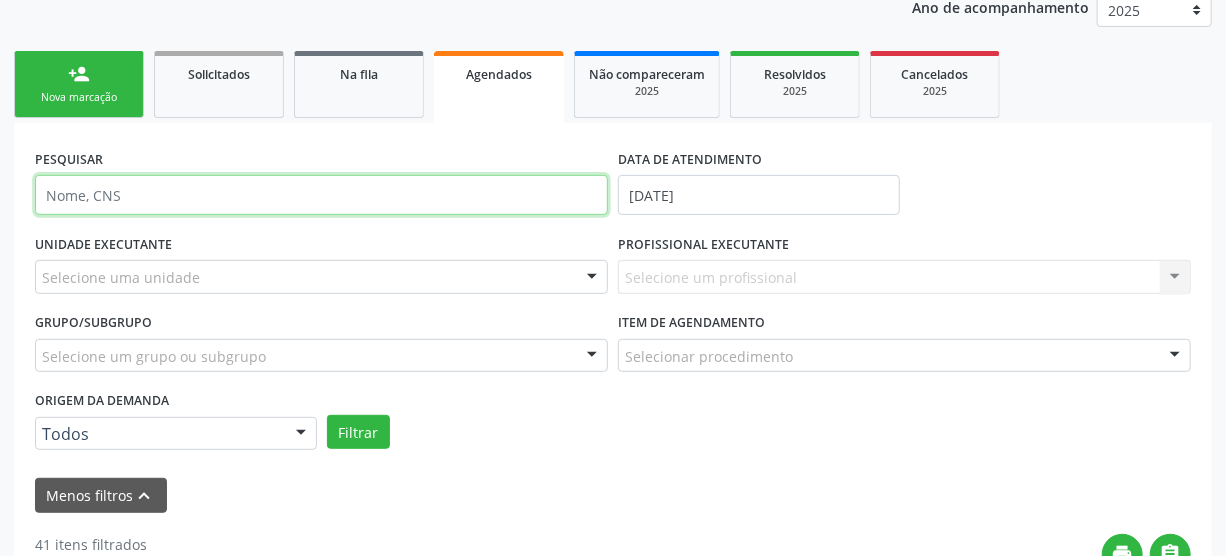 click at bounding box center [321, 195] 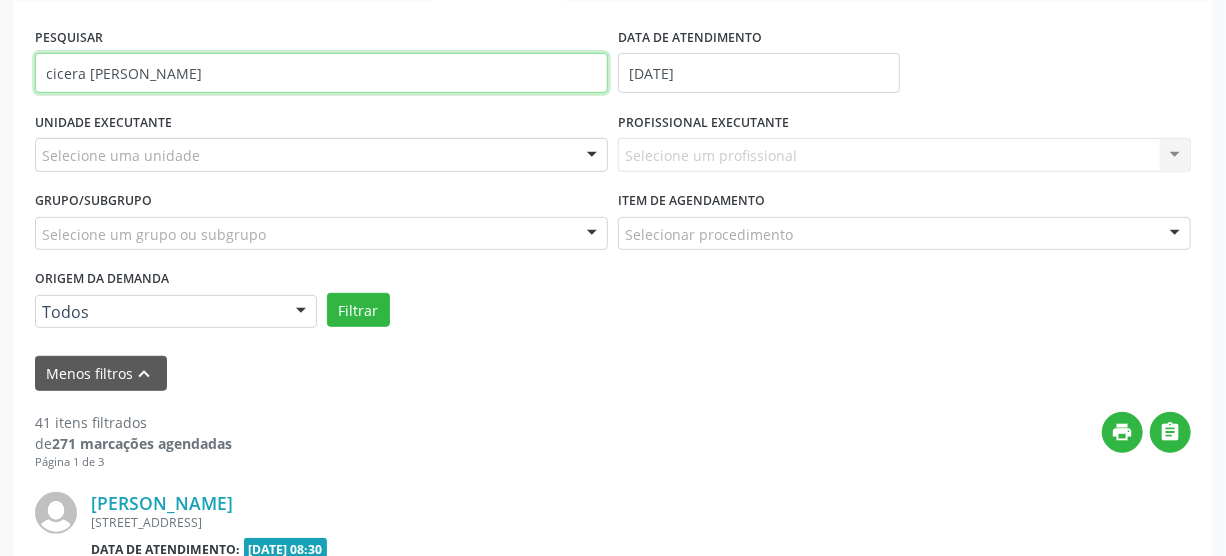 scroll, scrollTop: 339, scrollLeft: 0, axis: vertical 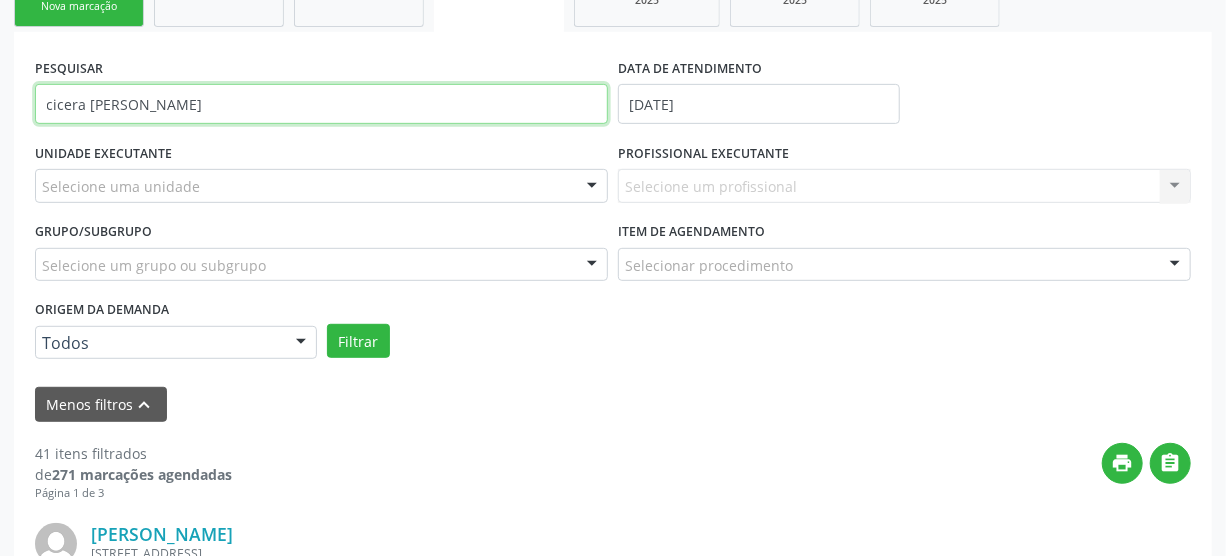 click on "cicera vanderleia pereira" at bounding box center [321, 104] 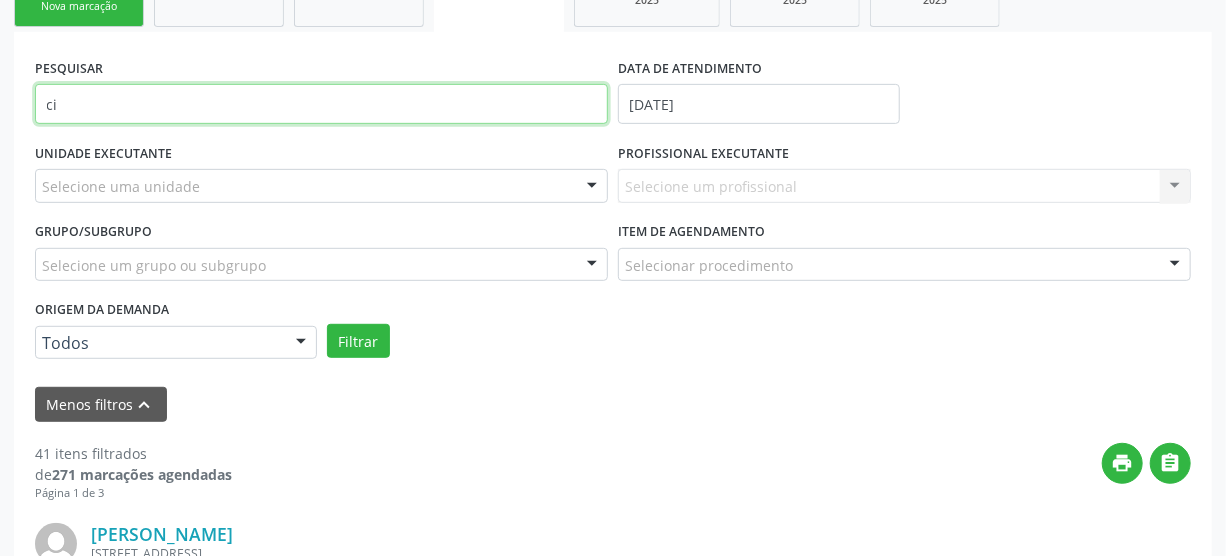 type on "c" 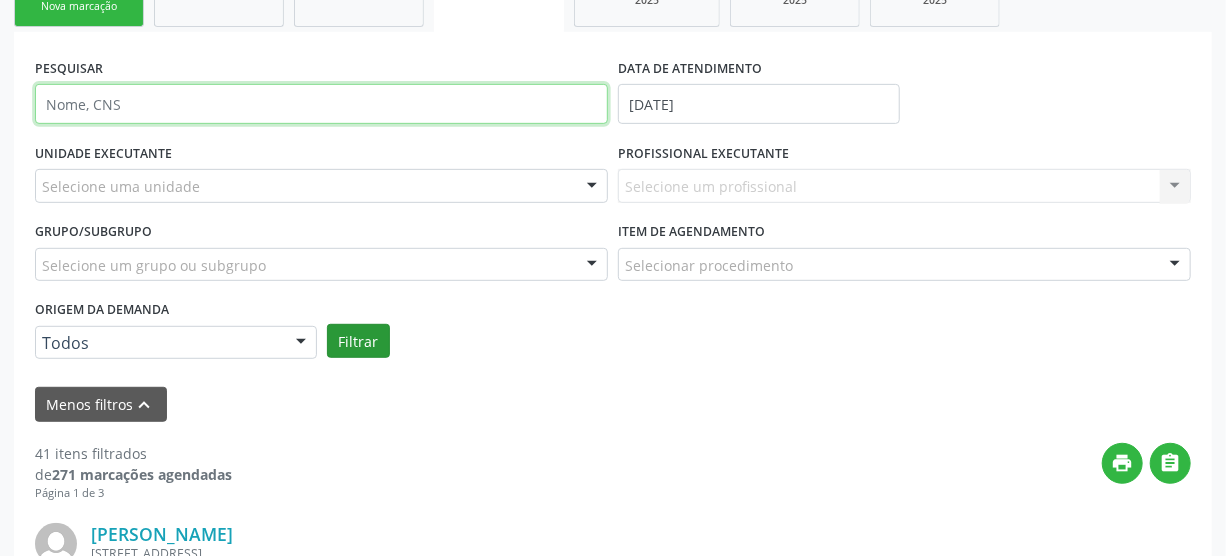 type 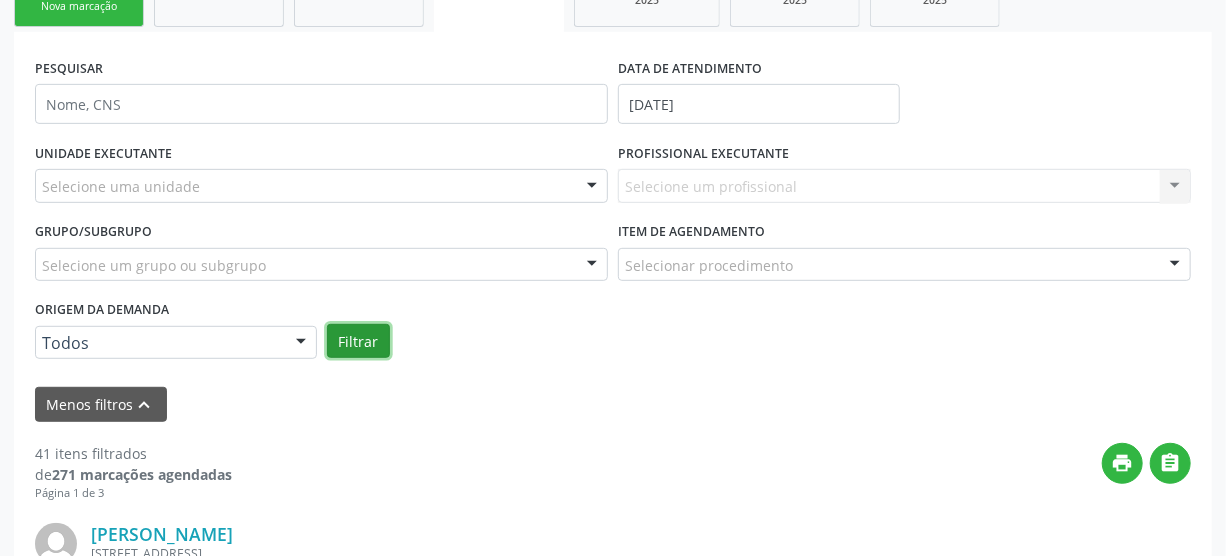 click on "Filtrar" at bounding box center [358, 341] 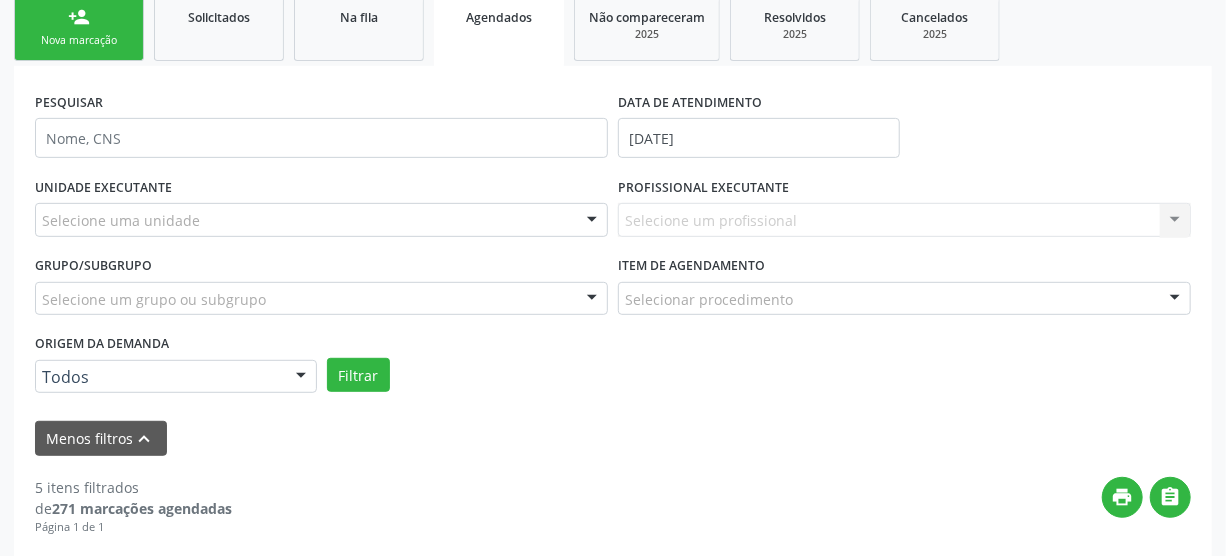 scroll, scrollTop: 302, scrollLeft: 0, axis: vertical 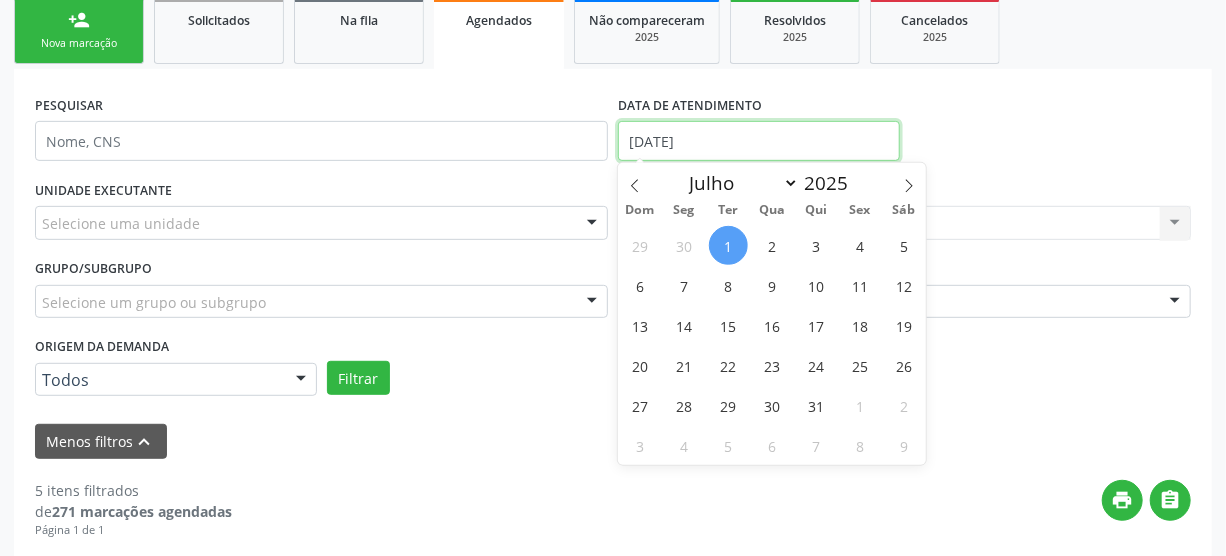 click on "01/07/2025" at bounding box center (759, 141) 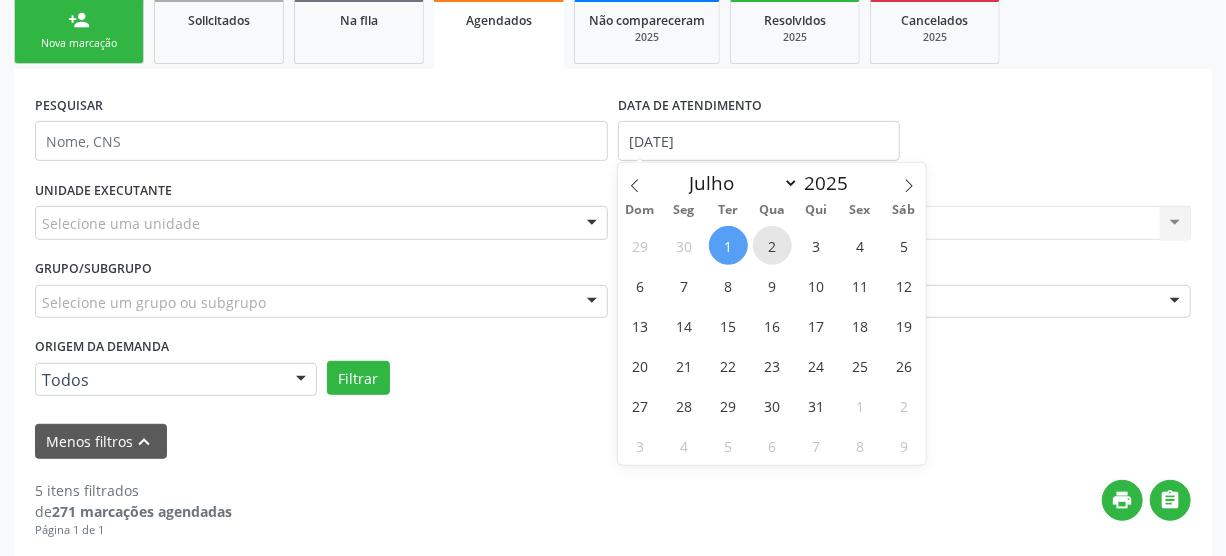 click on "2" at bounding box center [772, 245] 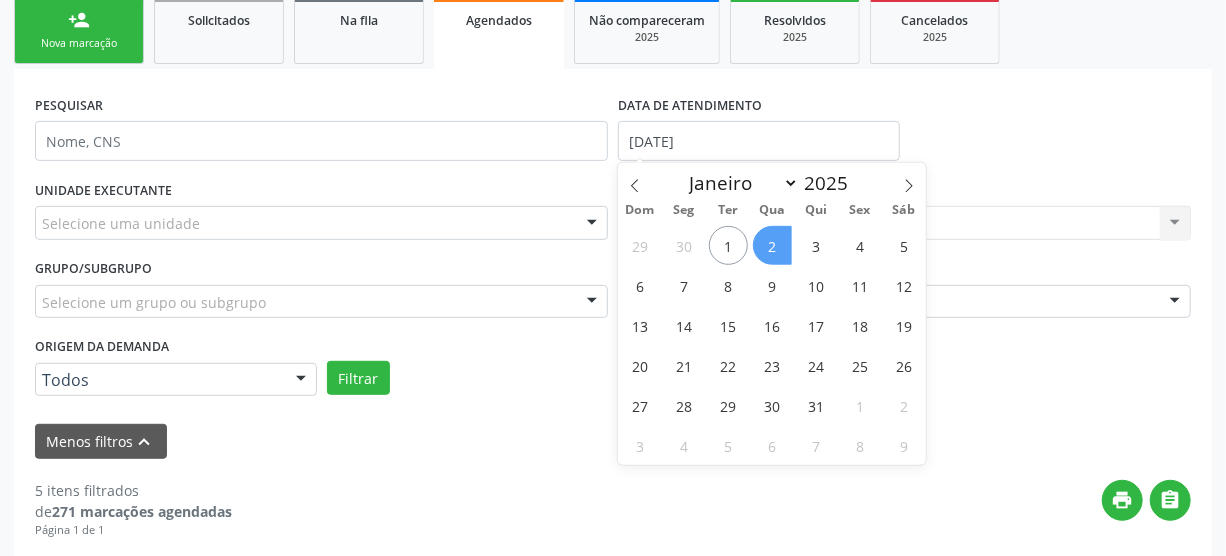 click on "2" at bounding box center [772, 245] 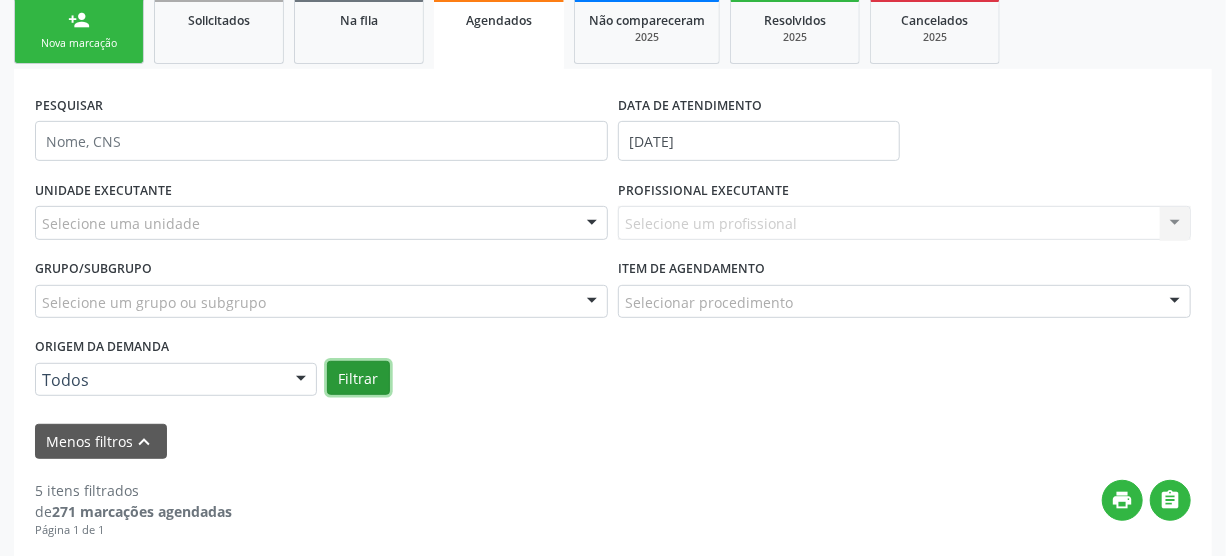 click on "Filtrar" at bounding box center (358, 378) 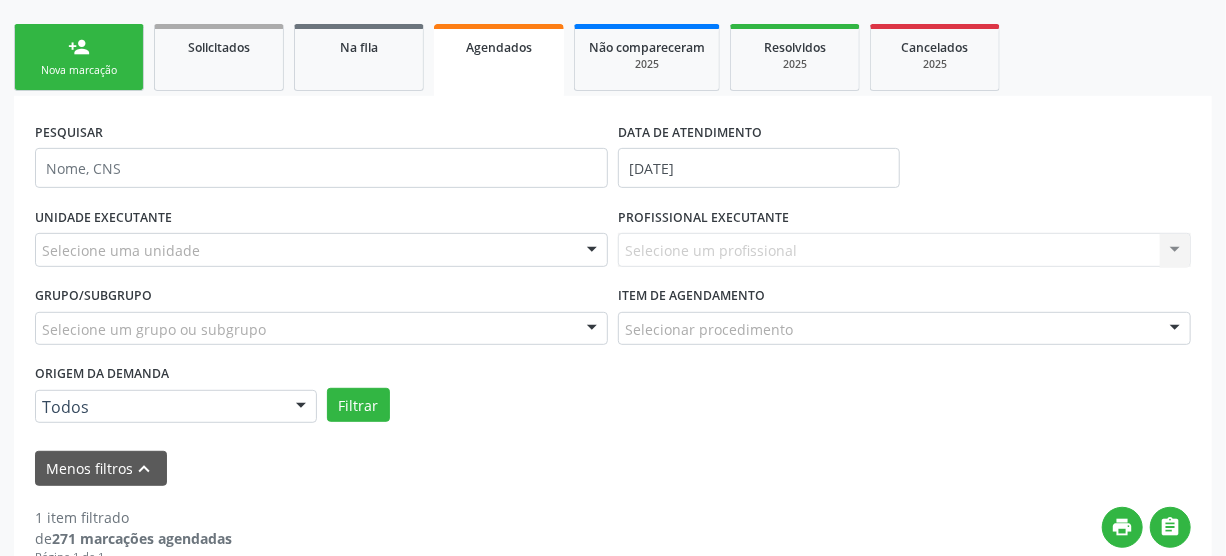 scroll, scrollTop: 241, scrollLeft: 0, axis: vertical 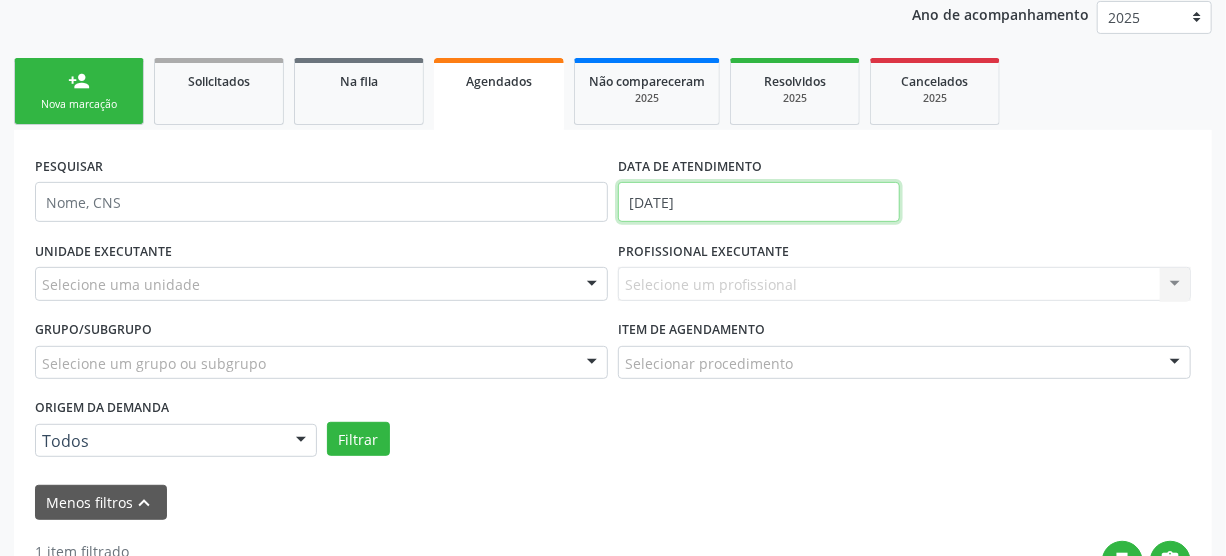 click on "02/07/2025" at bounding box center (759, 202) 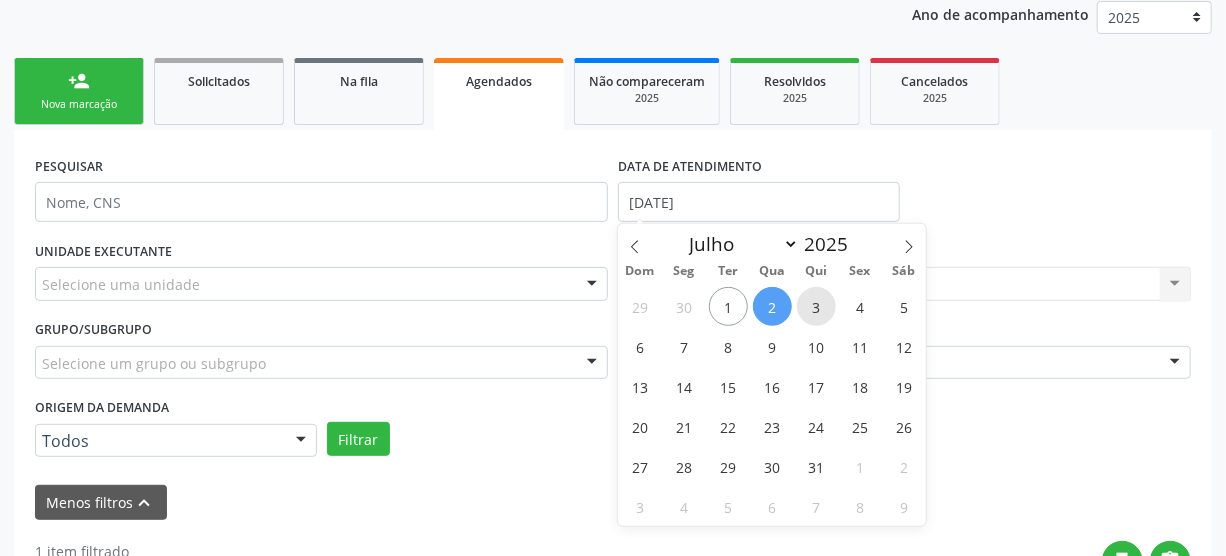 click on "3" at bounding box center [816, 306] 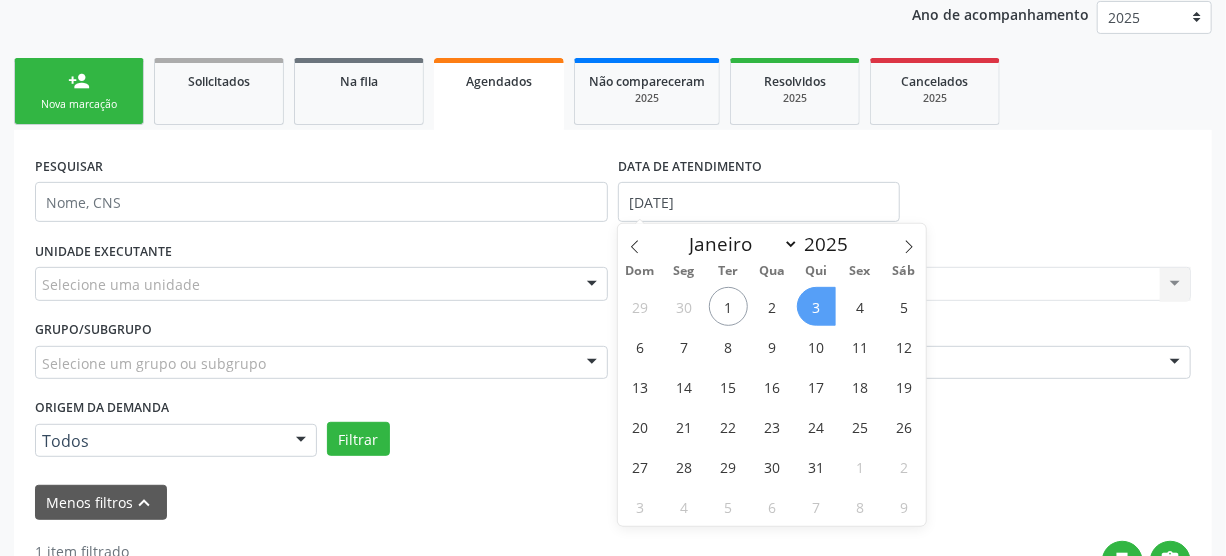 click on "3" at bounding box center (816, 306) 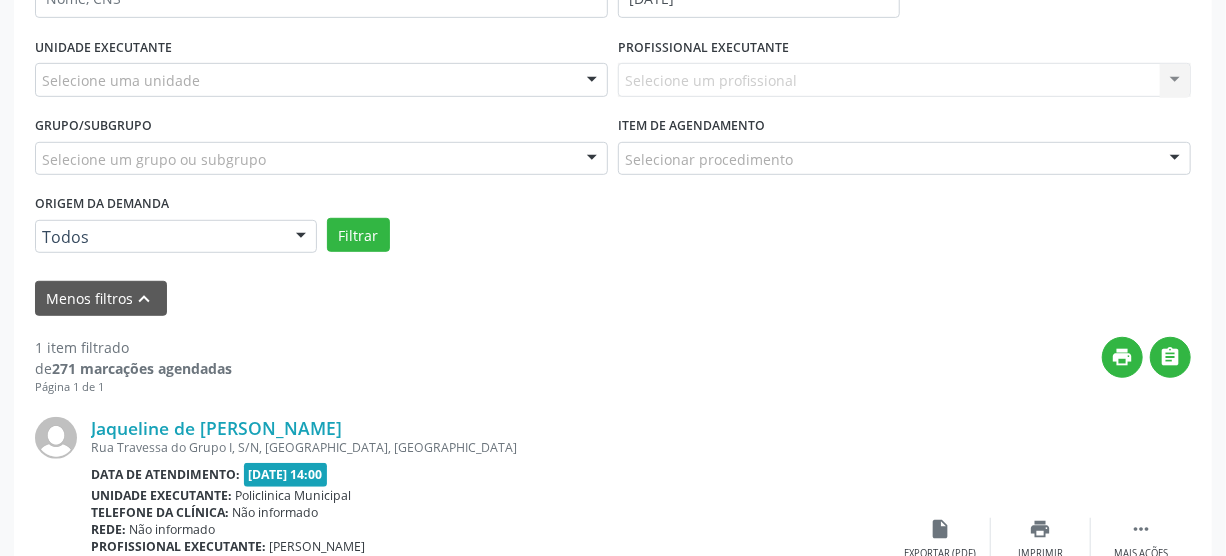 scroll, scrollTop: 332, scrollLeft: 0, axis: vertical 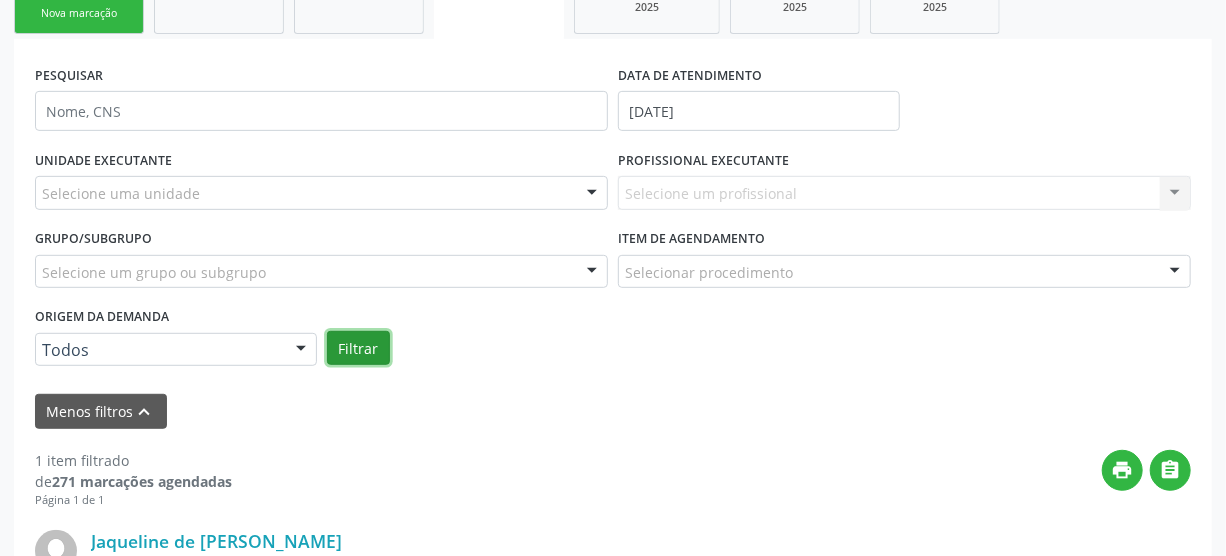 click on "Filtrar" at bounding box center [358, 348] 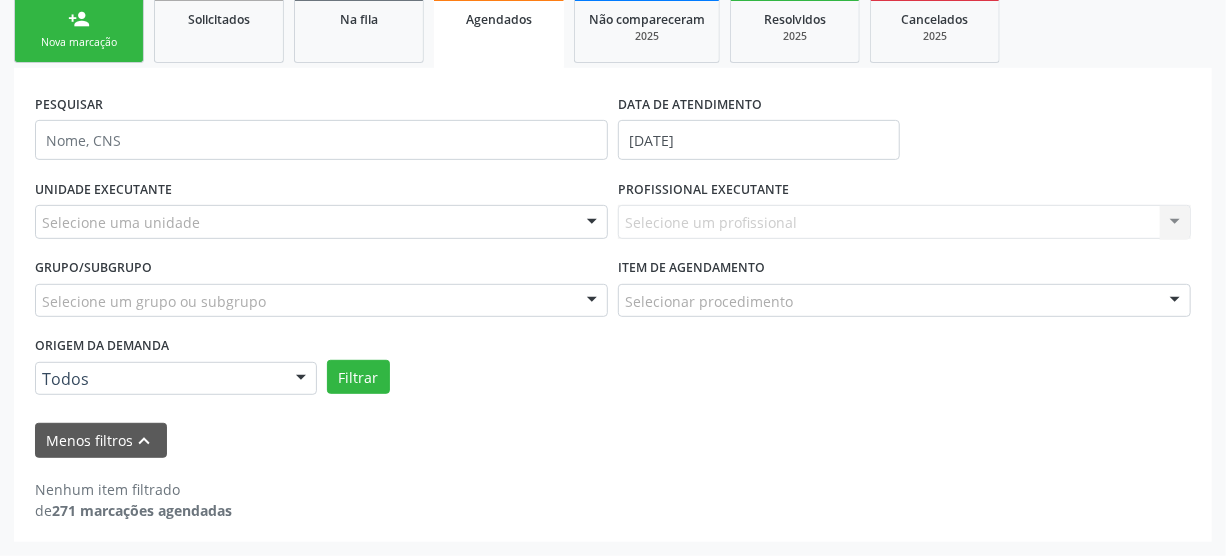 scroll, scrollTop: 301, scrollLeft: 0, axis: vertical 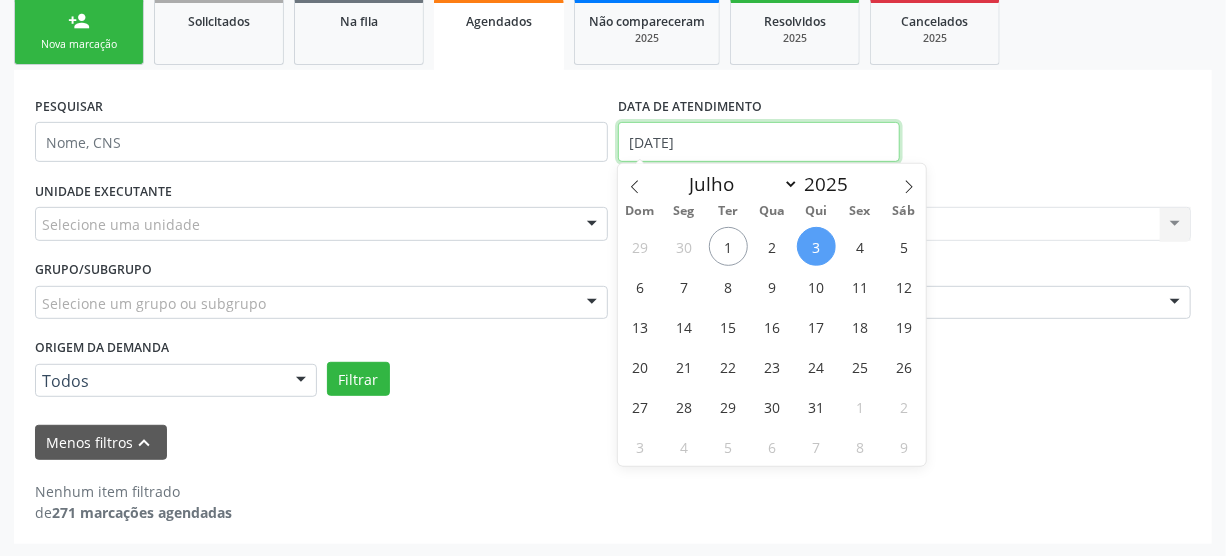 click on "03/07/2025" at bounding box center (759, 142) 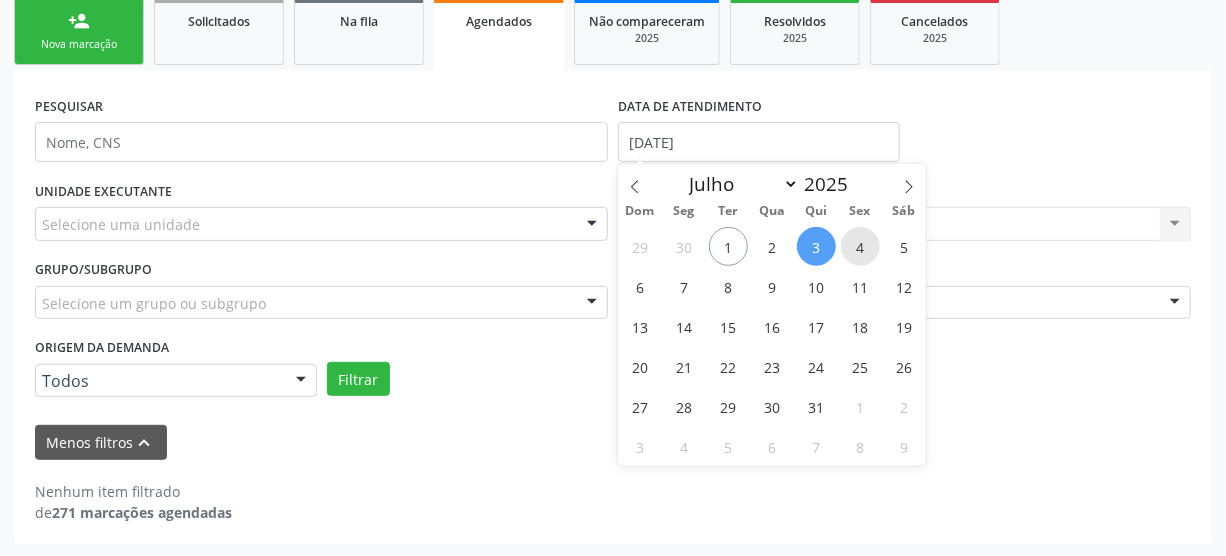 click on "4" at bounding box center [860, 246] 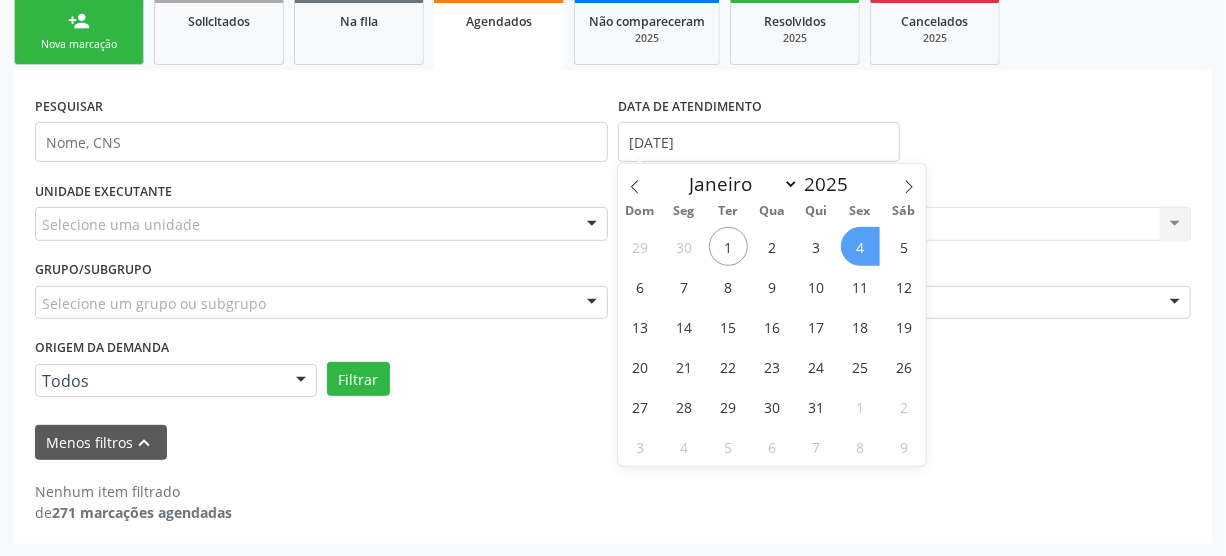 click on "4" at bounding box center [860, 246] 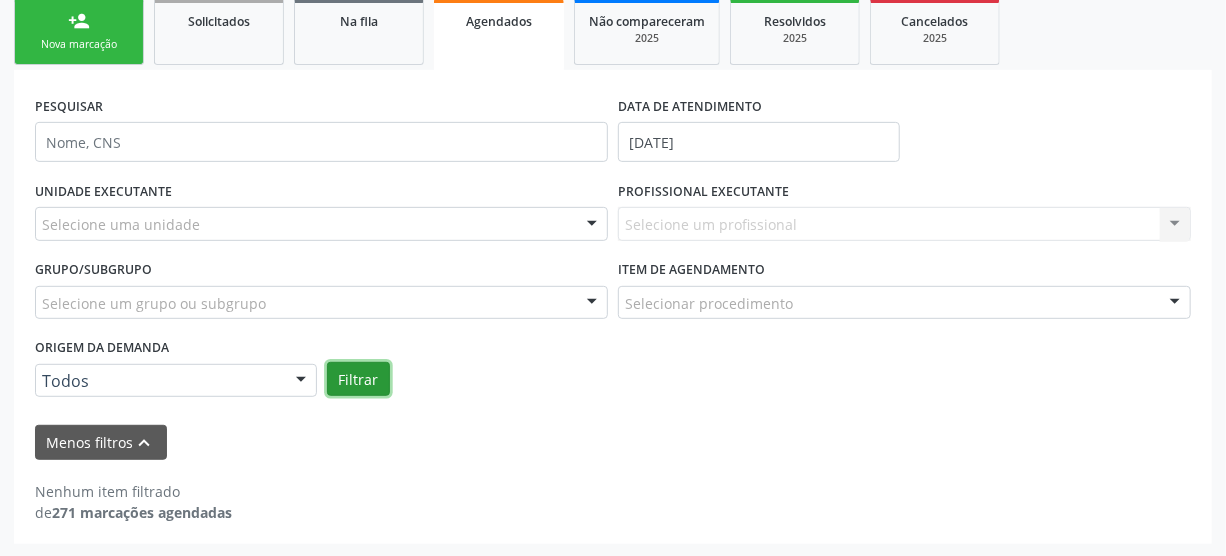 click on "Filtrar" at bounding box center [358, 379] 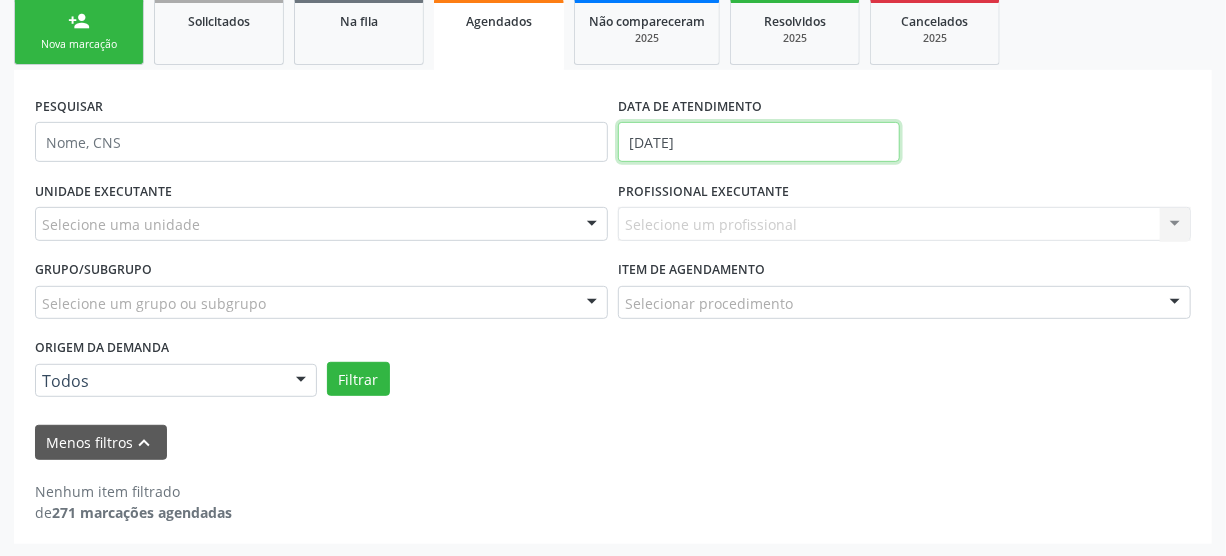 click on "04/07/2025" at bounding box center (759, 142) 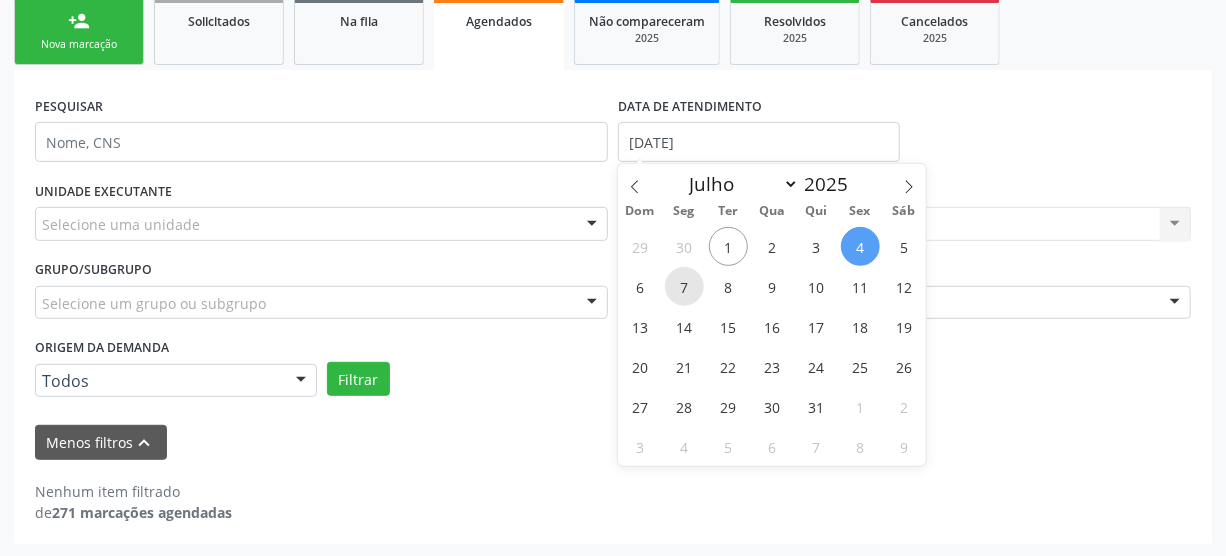 click on "7" at bounding box center [684, 286] 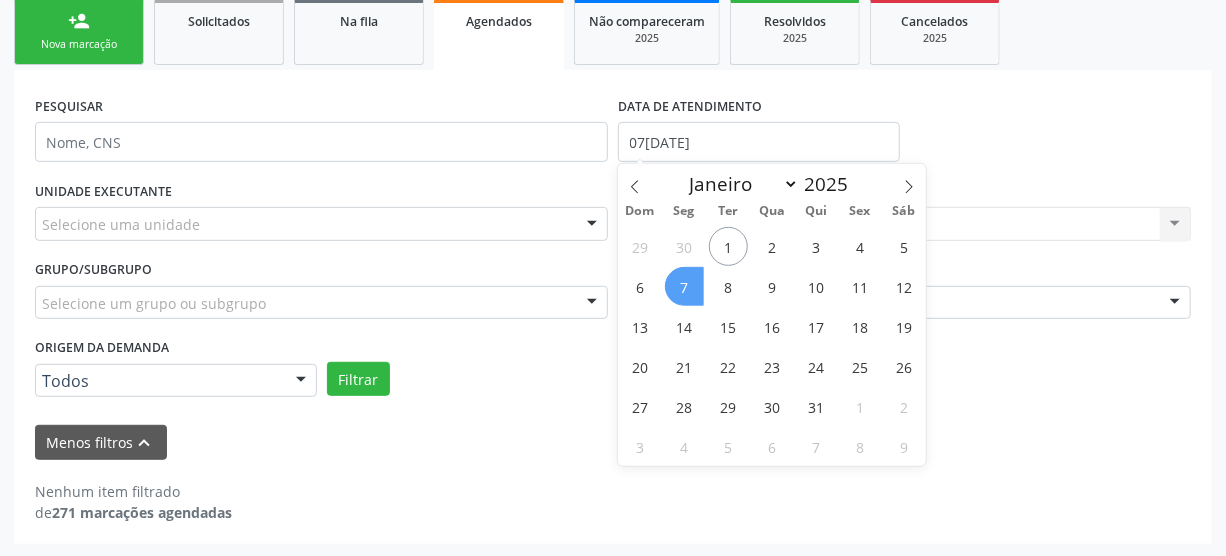 click on "7" at bounding box center (684, 286) 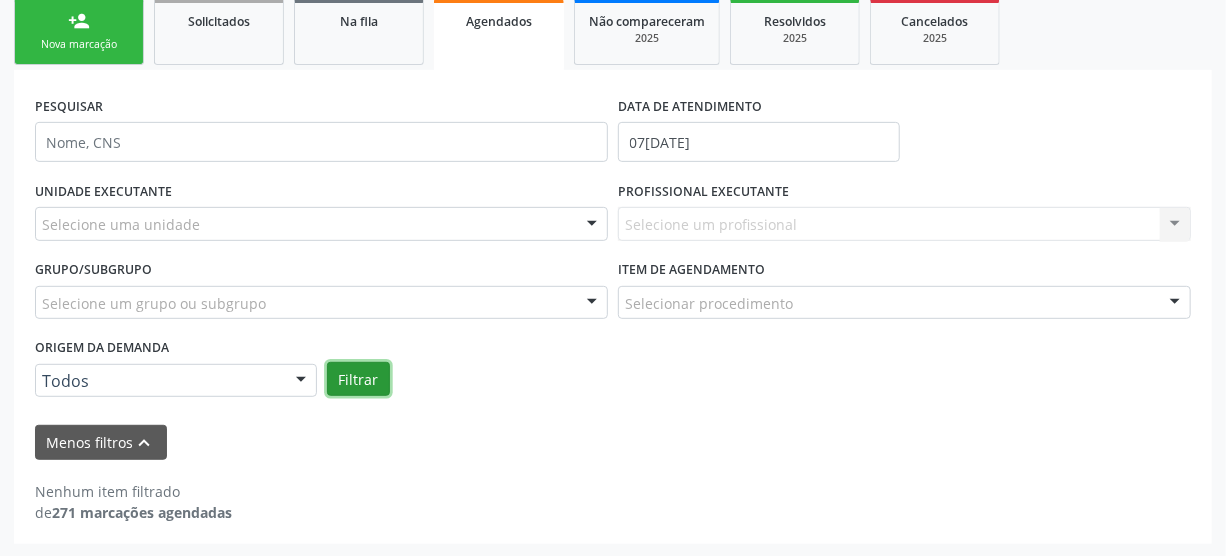 click on "Filtrar" at bounding box center [358, 379] 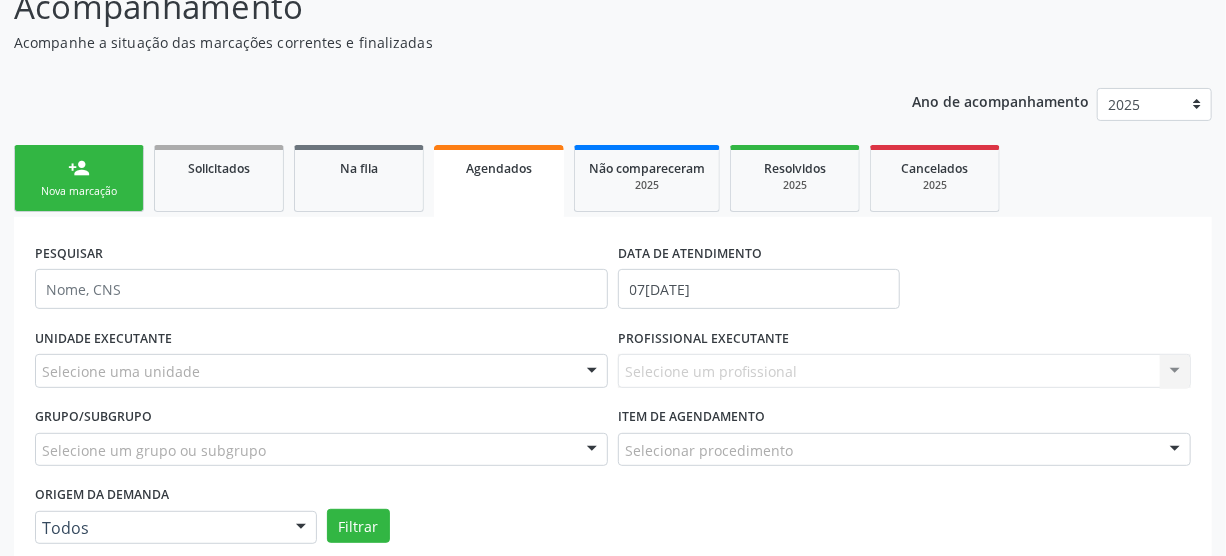 scroll, scrollTop: 150, scrollLeft: 0, axis: vertical 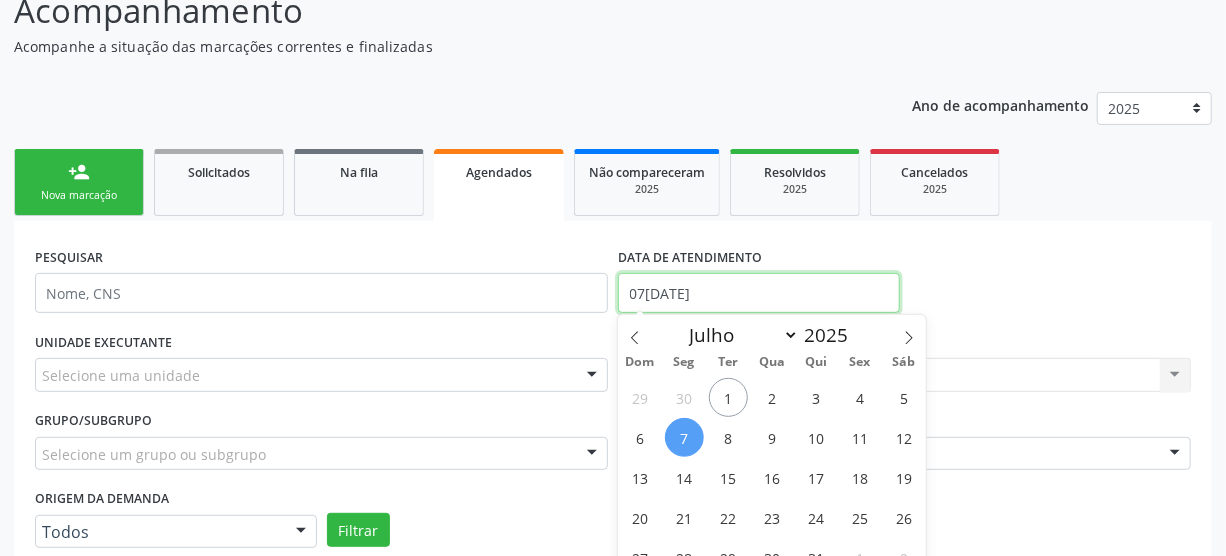 click on "07/07/2025" at bounding box center [759, 293] 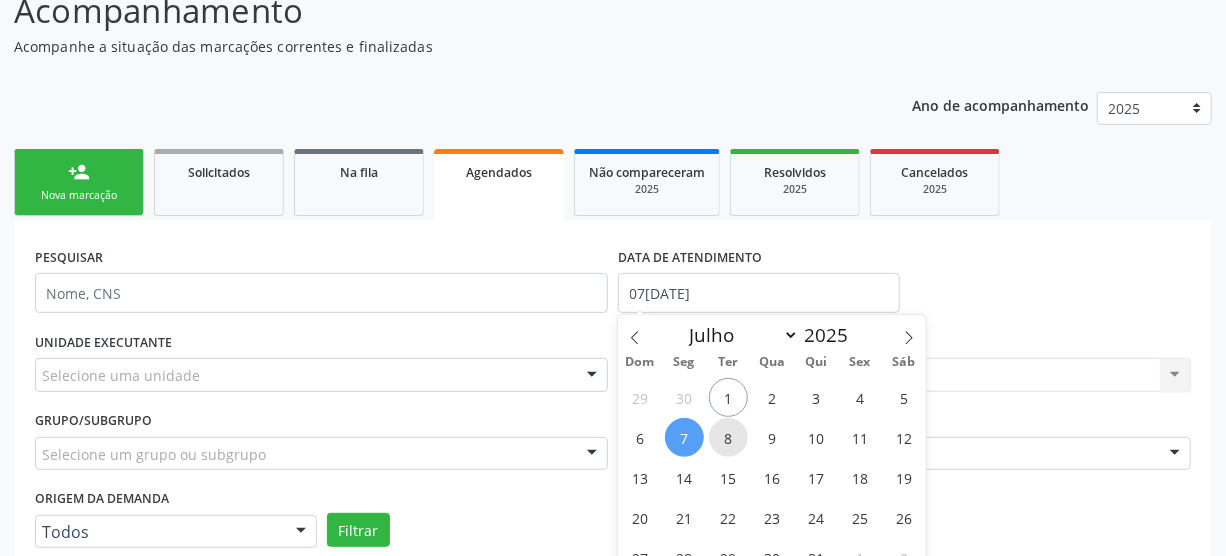 click on "8" at bounding box center (728, 437) 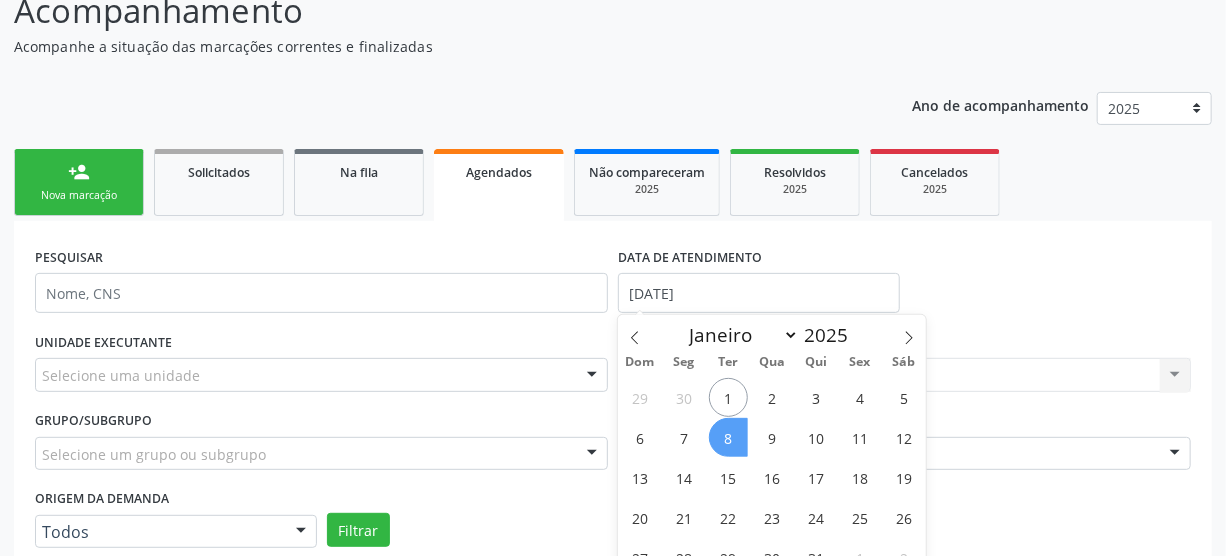 click on "8" at bounding box center [728, 437] 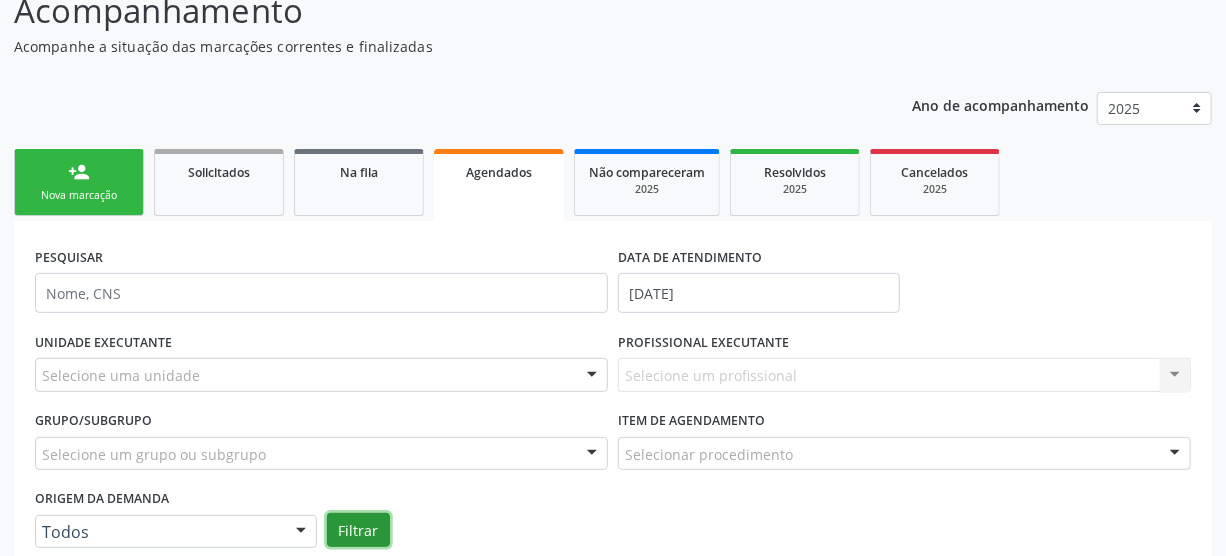 click on "Filtrar" at bounding box center (358, 530) 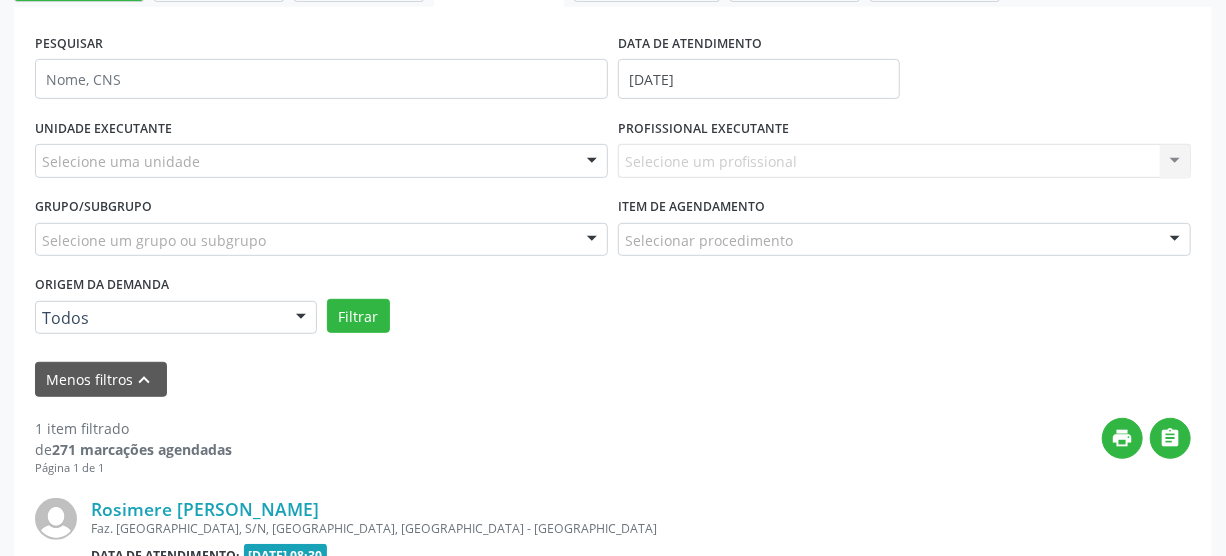 scroll, scrollTop: 332, scrollLeft: 0, axis: vertical 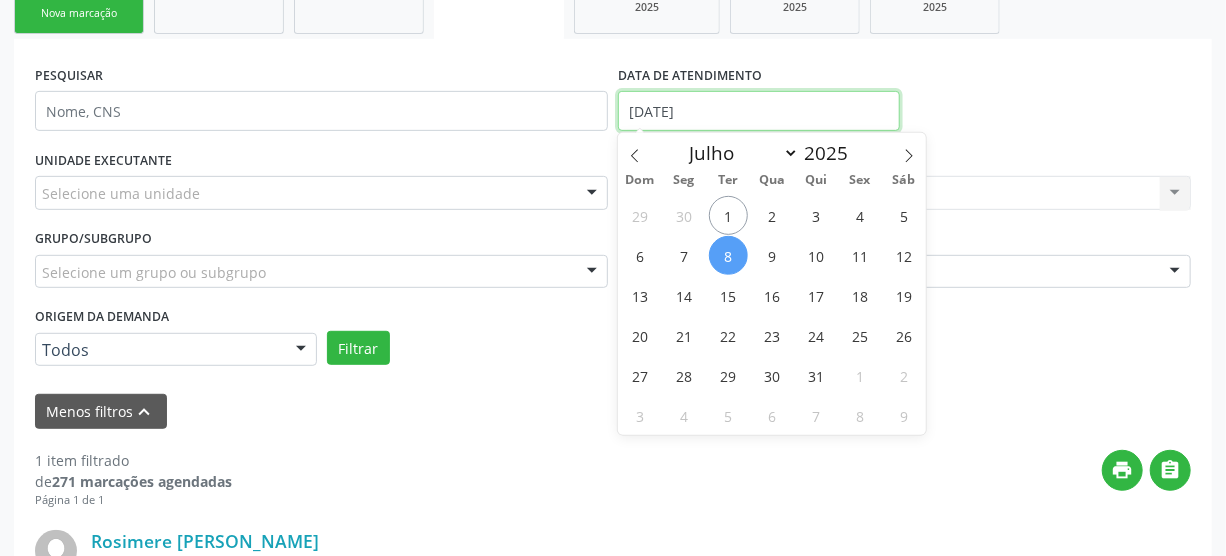 click on "08/07/2025" at bounding box center (759, 111) 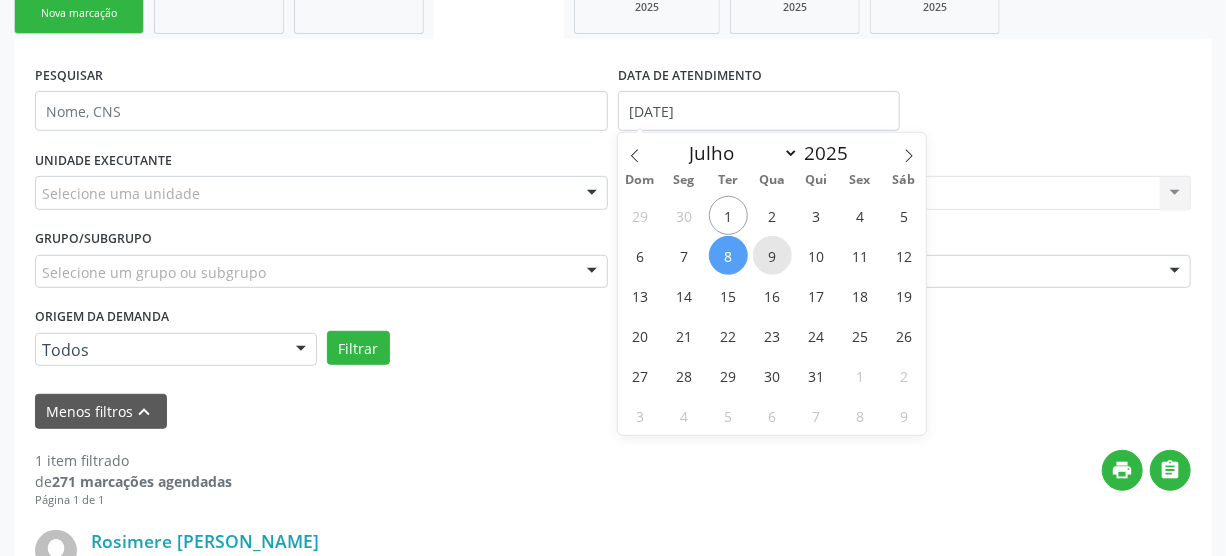 click on "9" at bounding box center [772, 255] 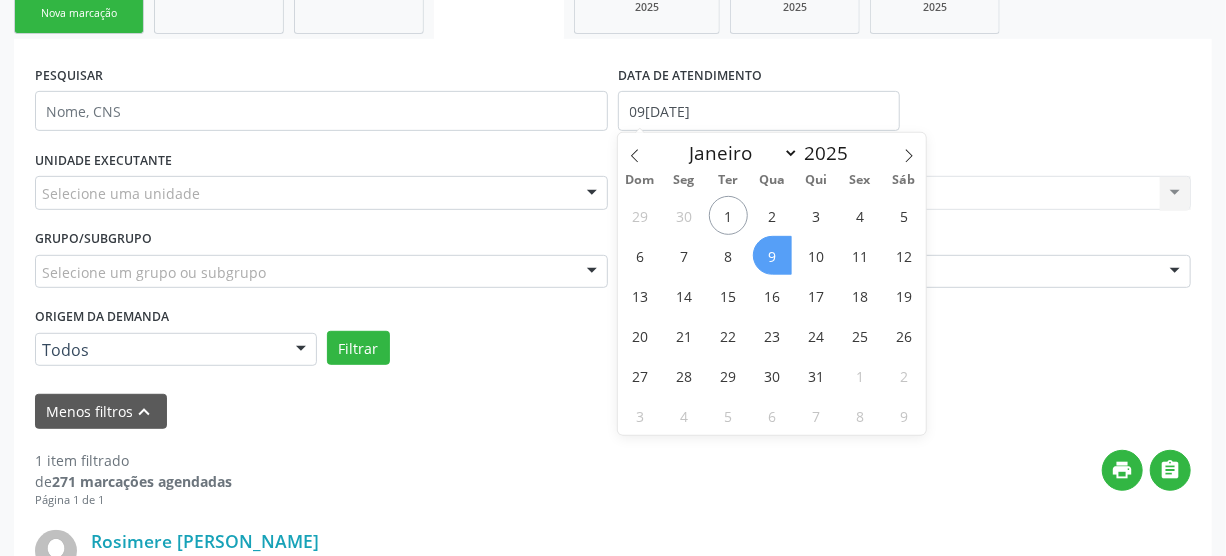 click on "9" at bounding box center [772, 255] 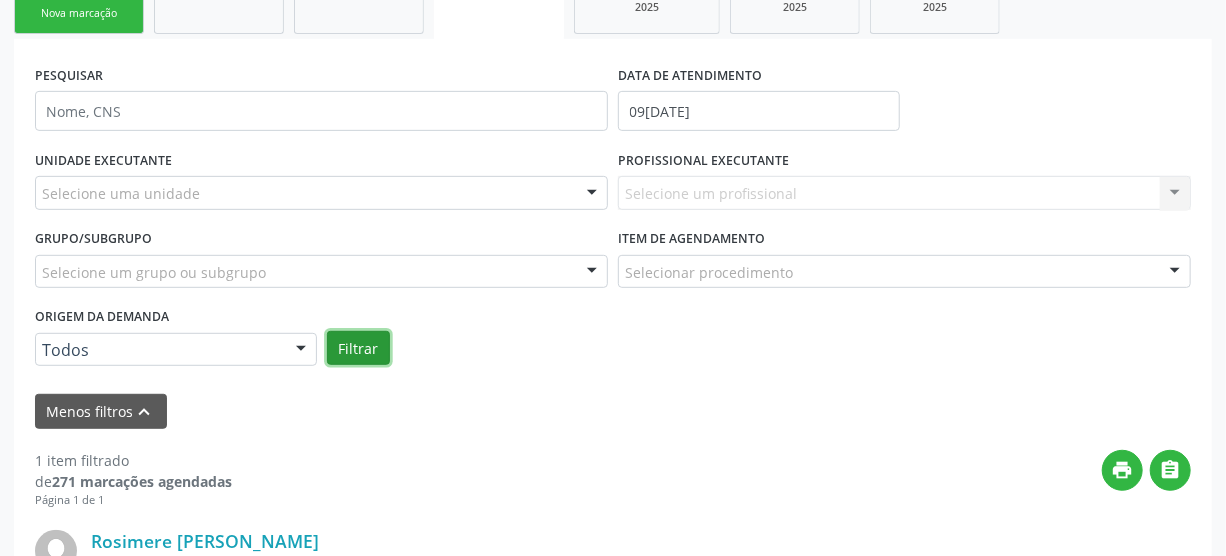click on "Filtrar" at bounding box center [358, 348] 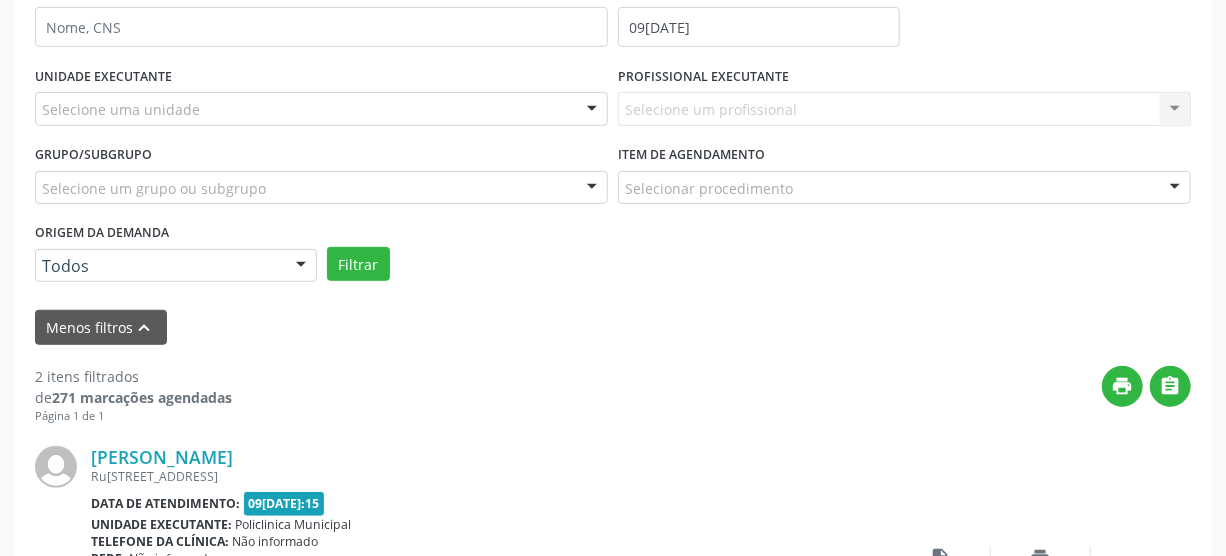 scroll, scrollTop: 348, scrollLeft: 0, axis: vertical 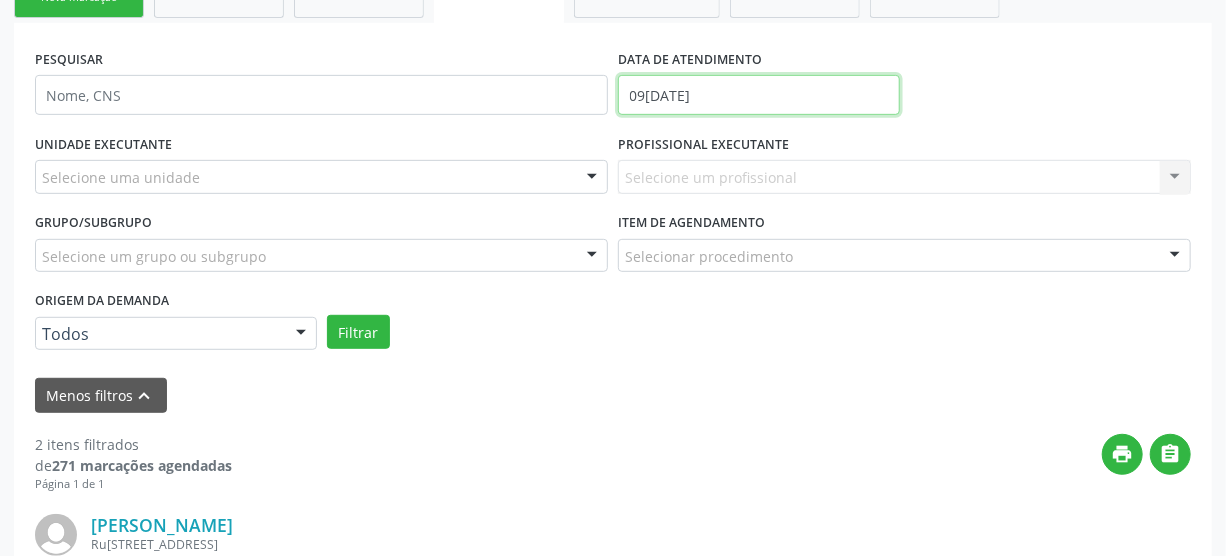 click on "09/07/2025" at bounding box center (759, 95) 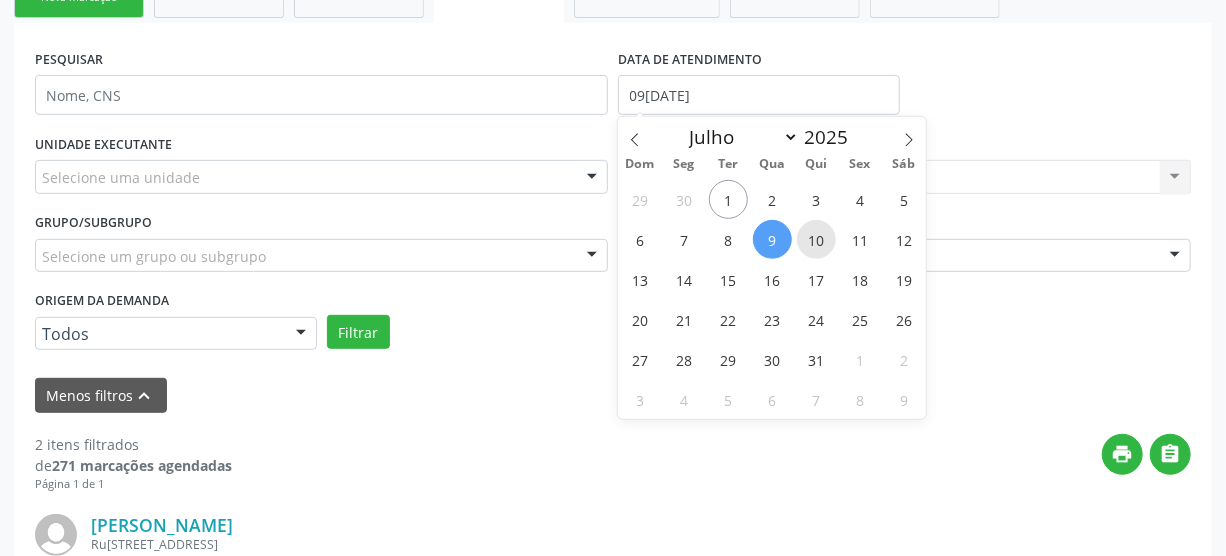 click on "10" at bounding box center (816, 239) 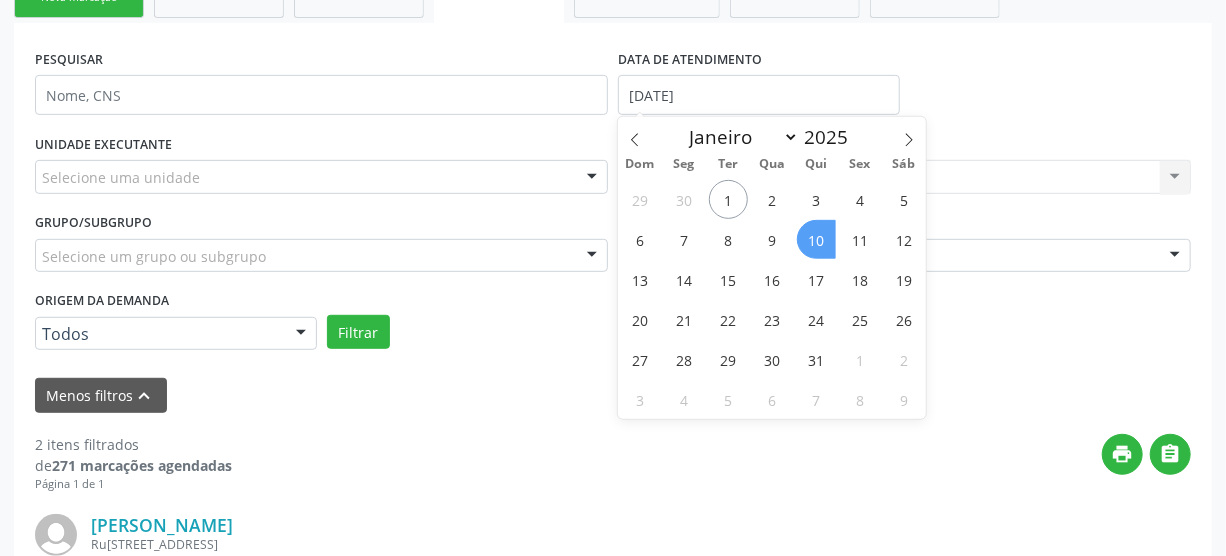 click on "10" at bounding box center [816, 239] 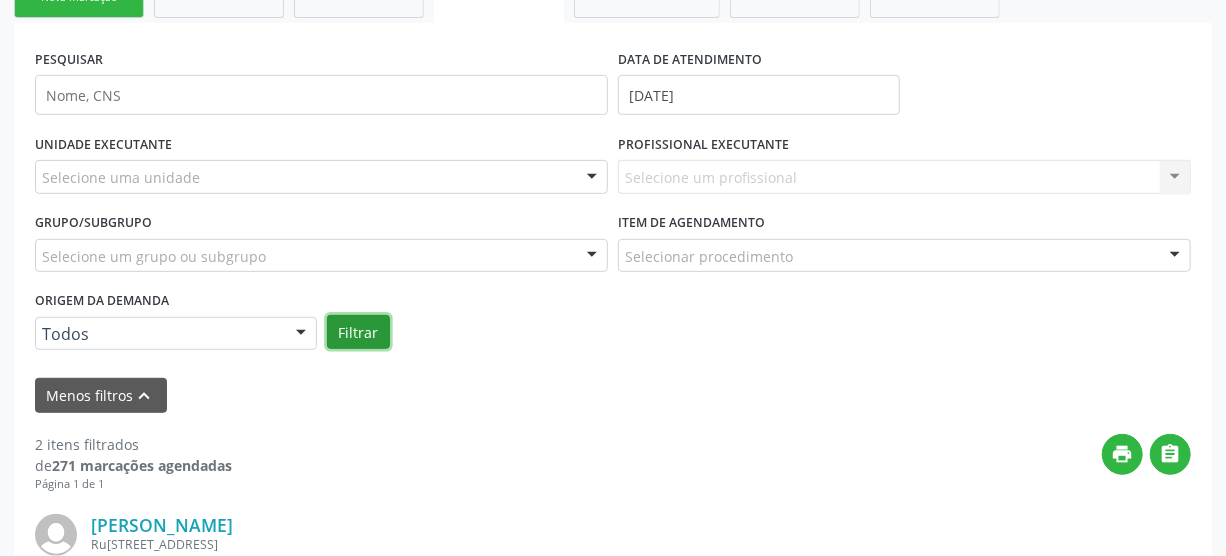 click on "Filtrar" at bounding box center (358, 332) 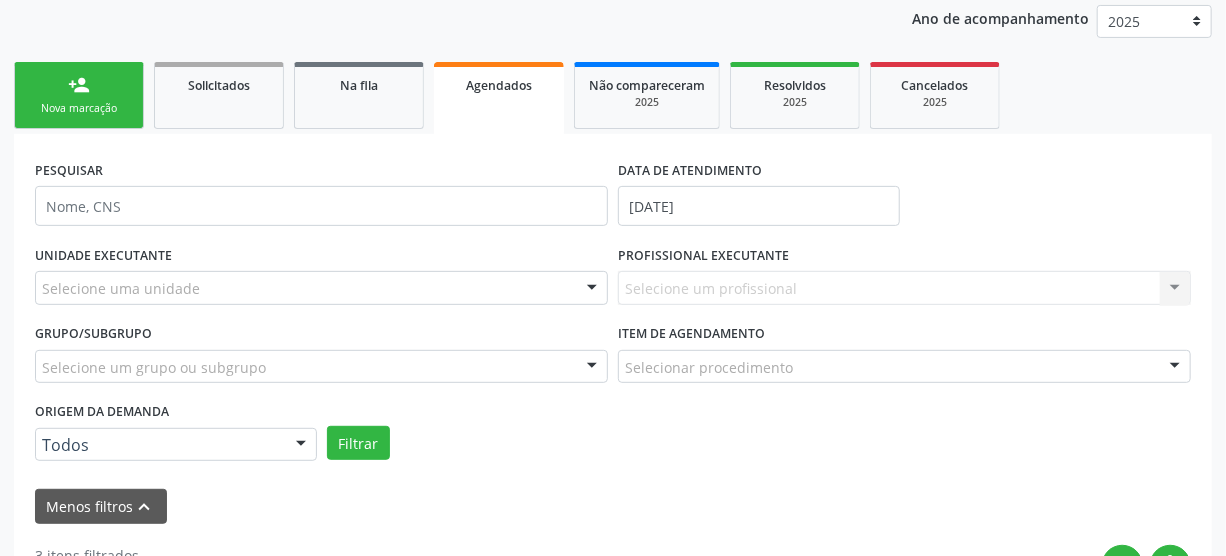 scroll, scrollTop: 180, scrollLeft: 0, axis: vertical 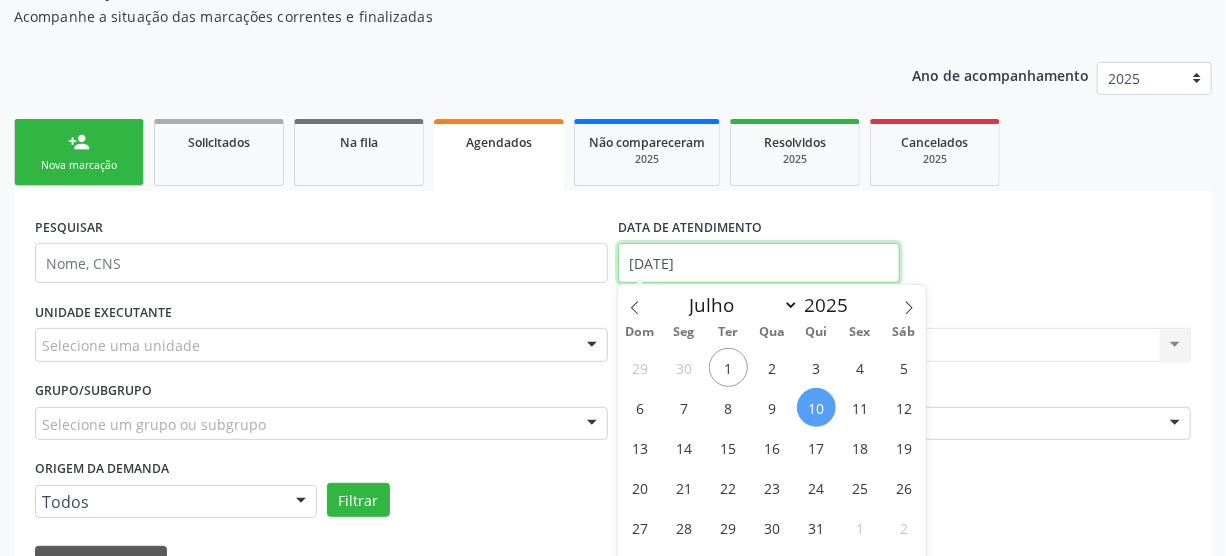 click on "10/07/2025" at bounding box center [759, 263] 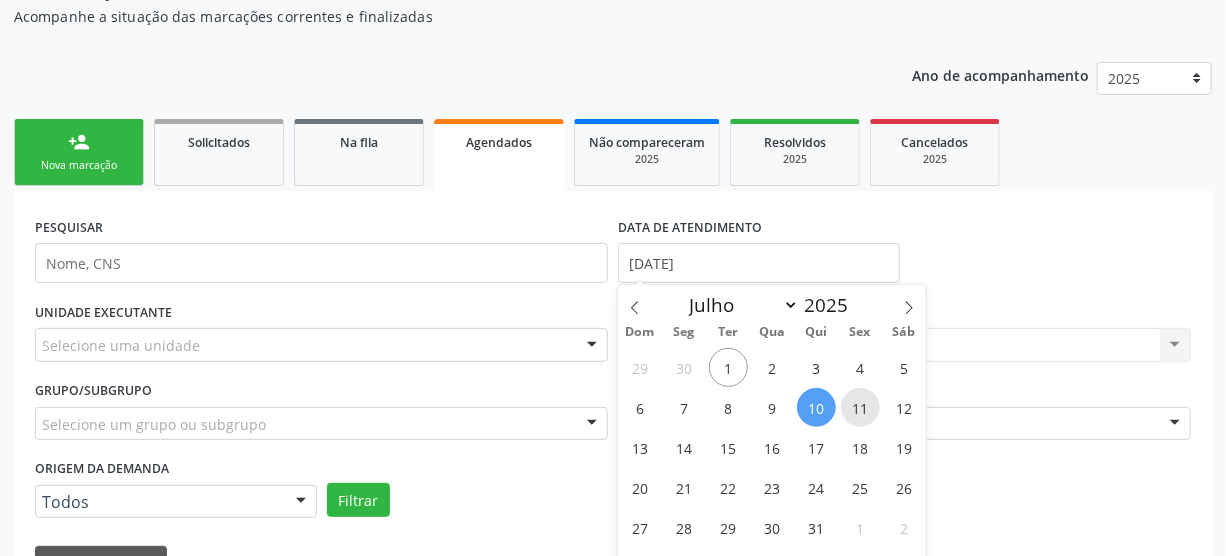 click on "11" at bounding box center (860, 407) 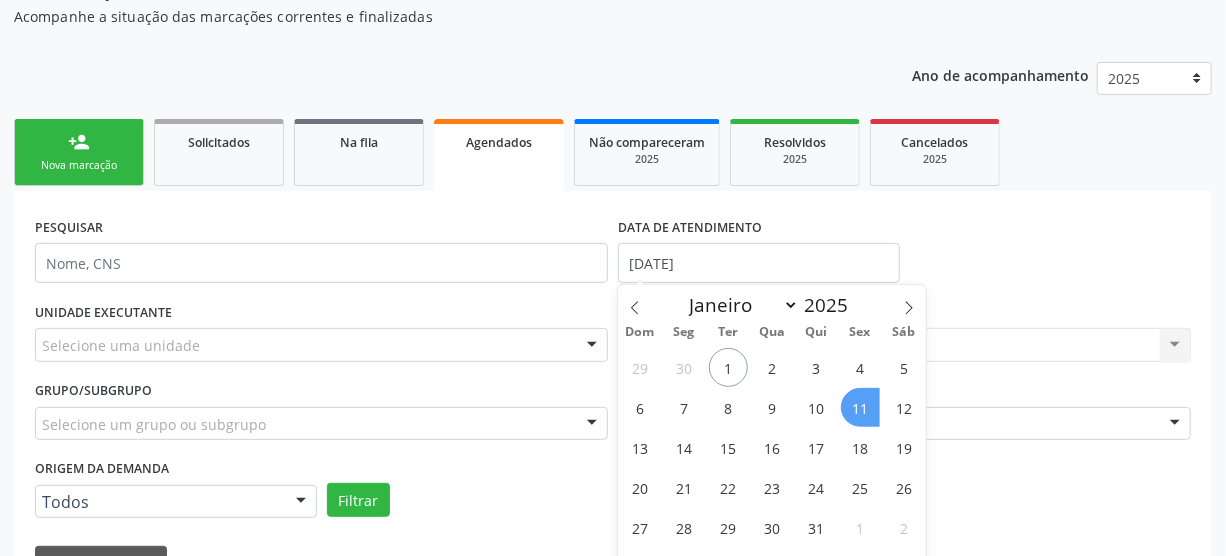 click on "11" at bounding box center [860, 407] 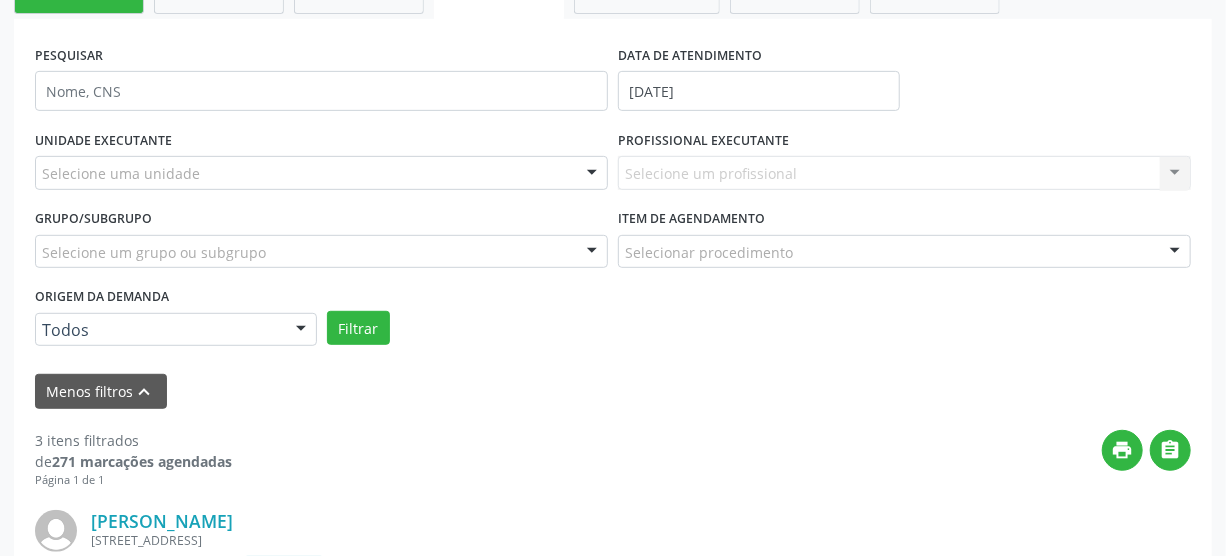 scroll, scrollTop: 362, scrollLeft: 0, axis: vertical 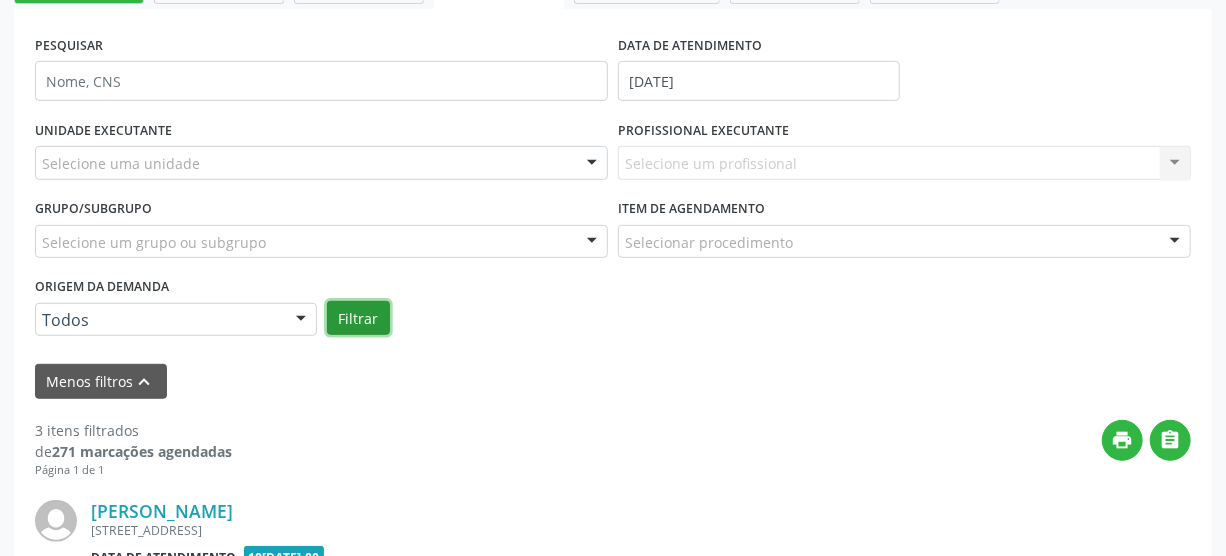 click on "Filtrar" at bounding box center [358, 318] 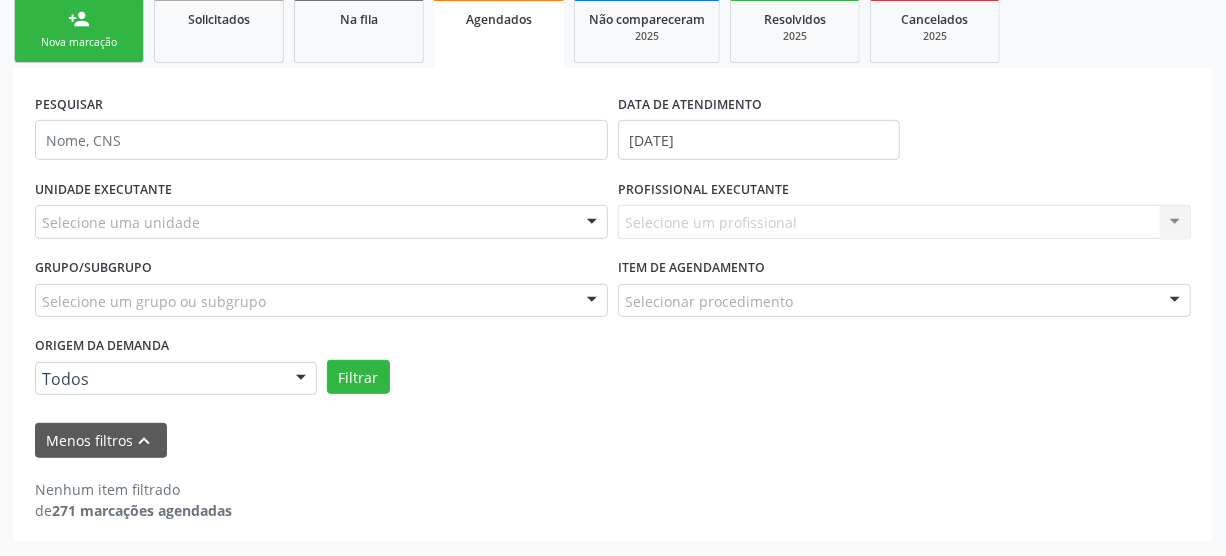 scroll, scrollTop: 301, scrollLeft: 0, axis: vertical 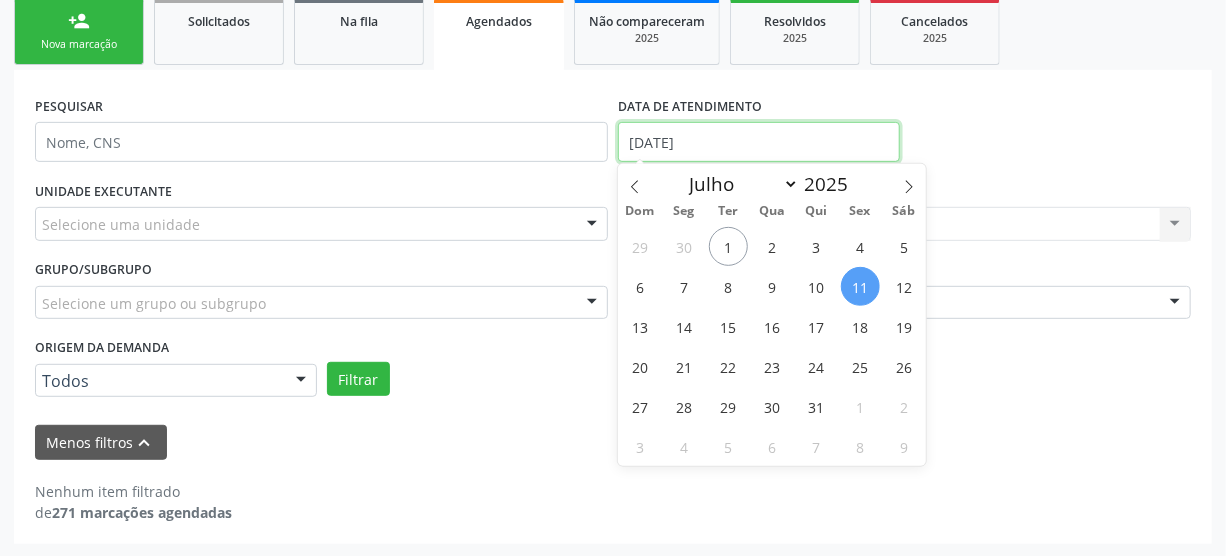 click on "[DATE]" at bounding box center [759, 142] 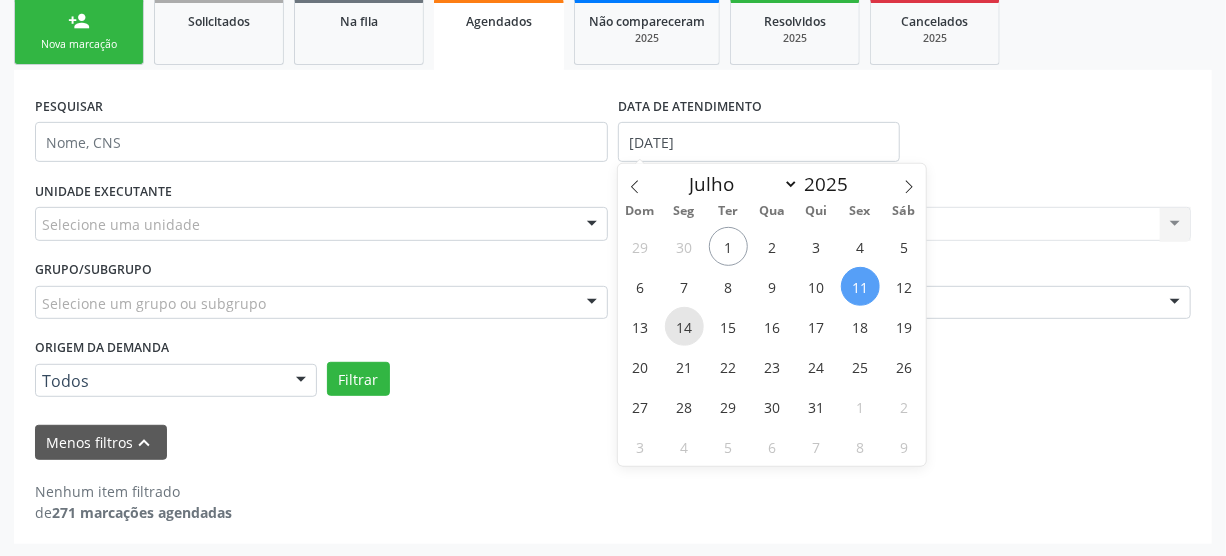 click on "14" at bounding box center (684, 326) 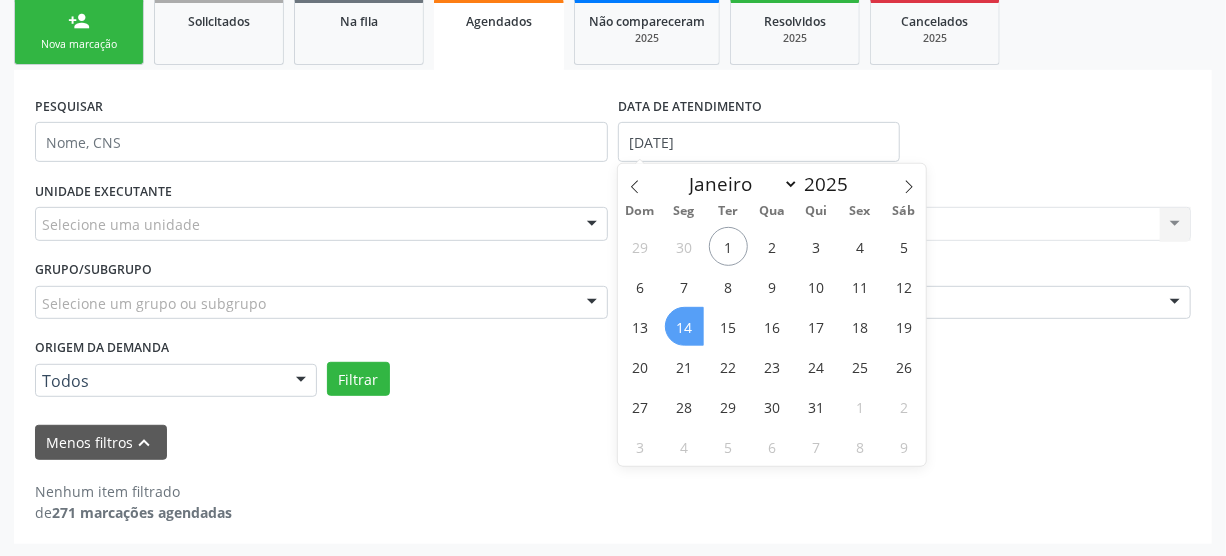 click on "14" at bounding box center (684, 326) 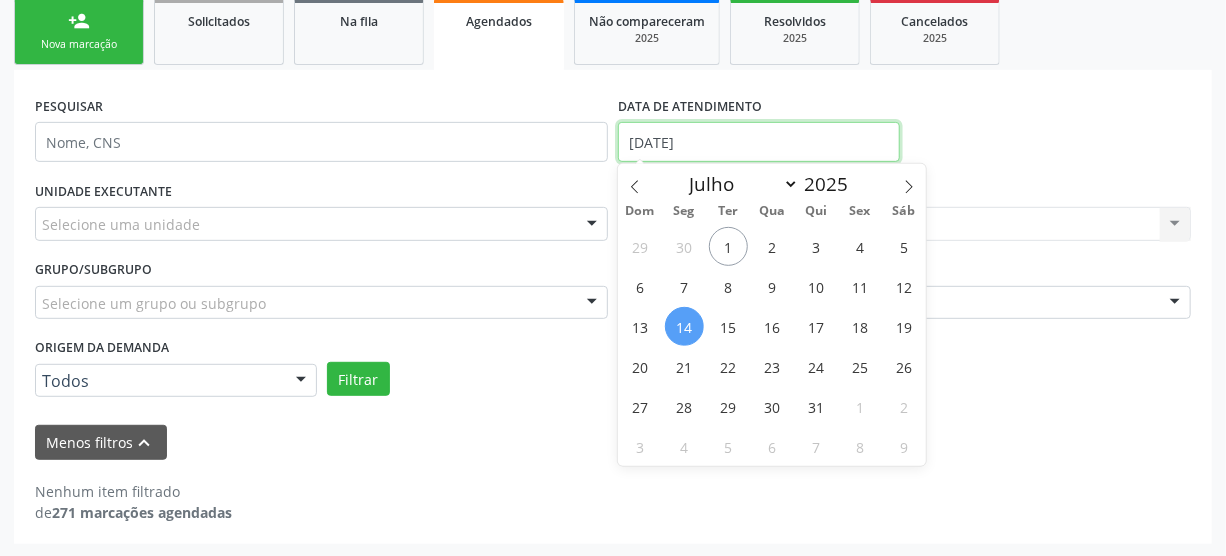 click on "14/07/2025" at bounding box center [759, 142] 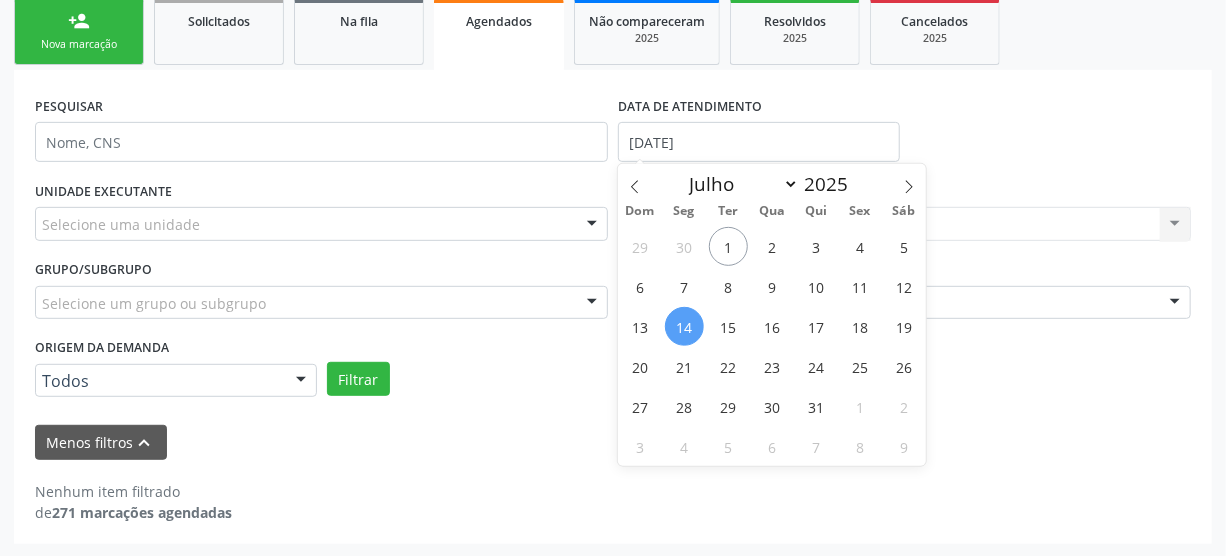 click on "14" at bounding box center (684, 326) 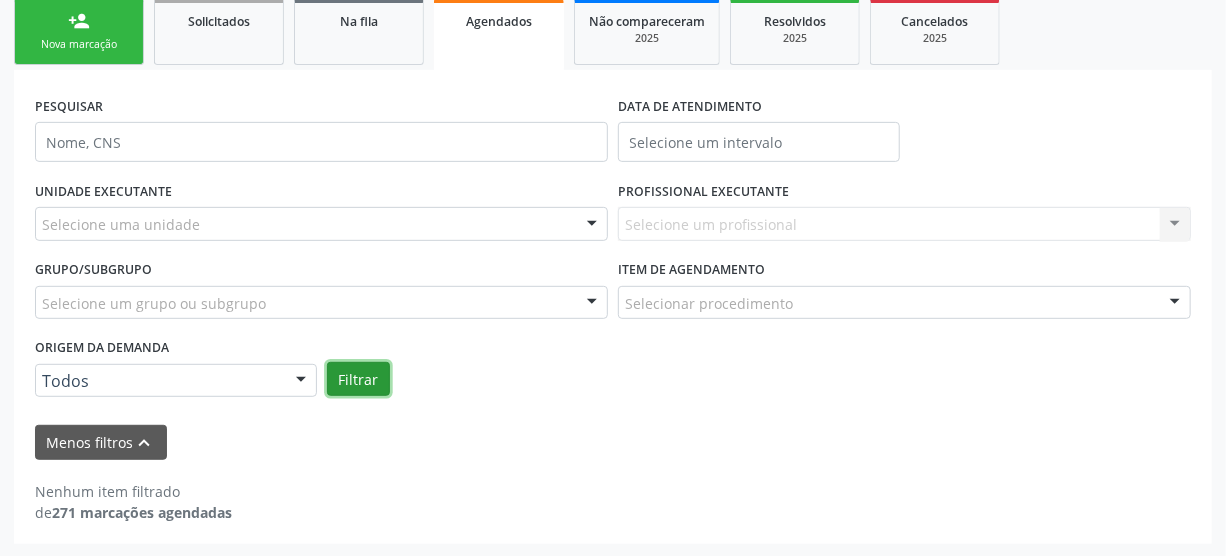 click on "Filtrar" at bounding box center [358, 379] 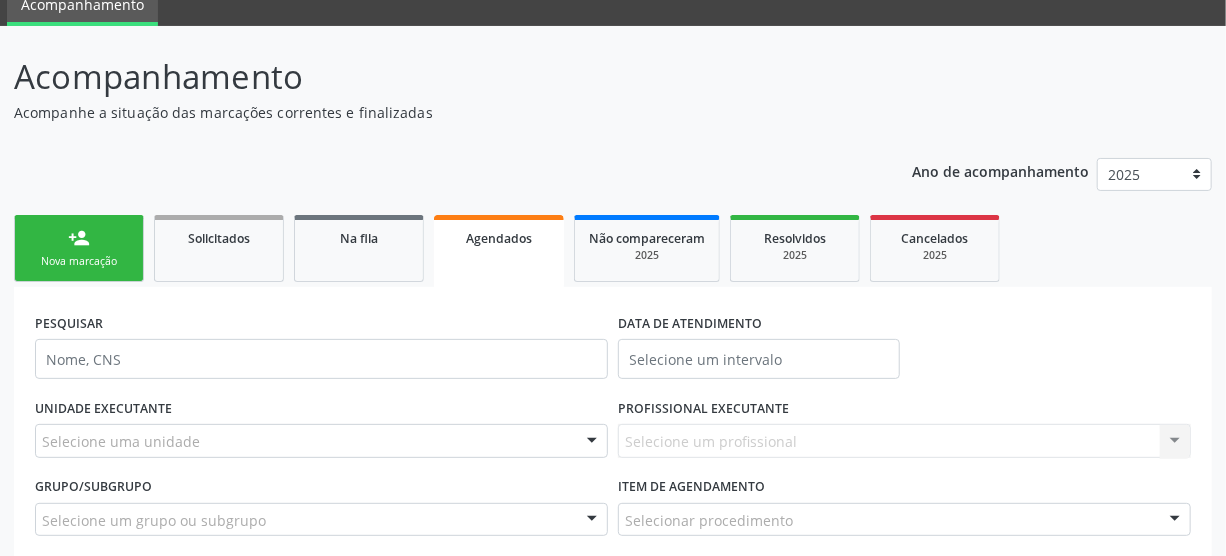 scroll, scrollTop: 40, scrollLeft: 0, axis: vertical 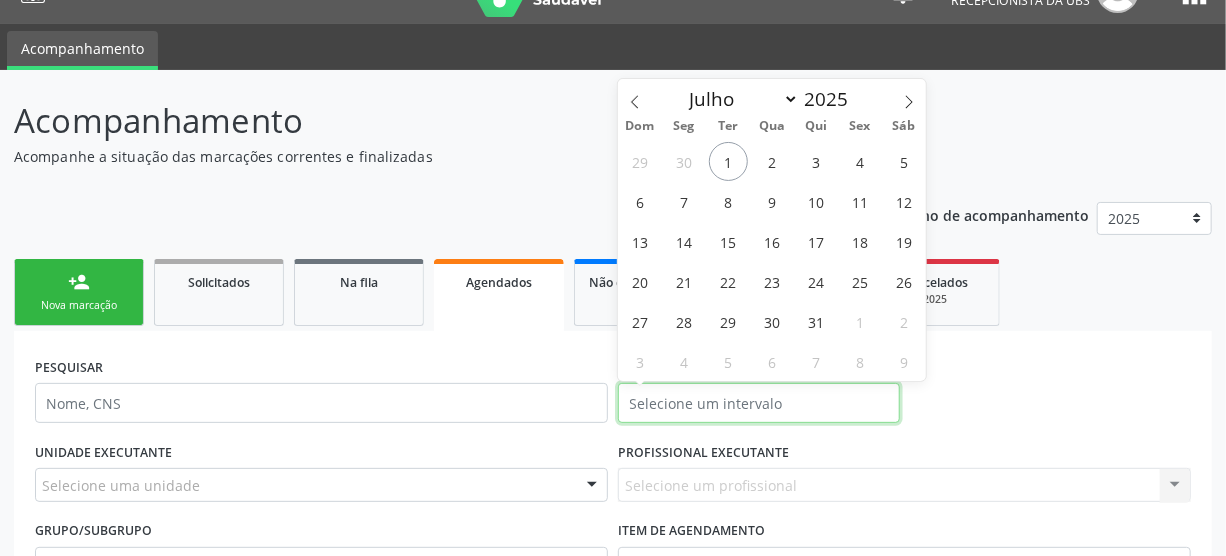 click at bounding box center [759, 403] 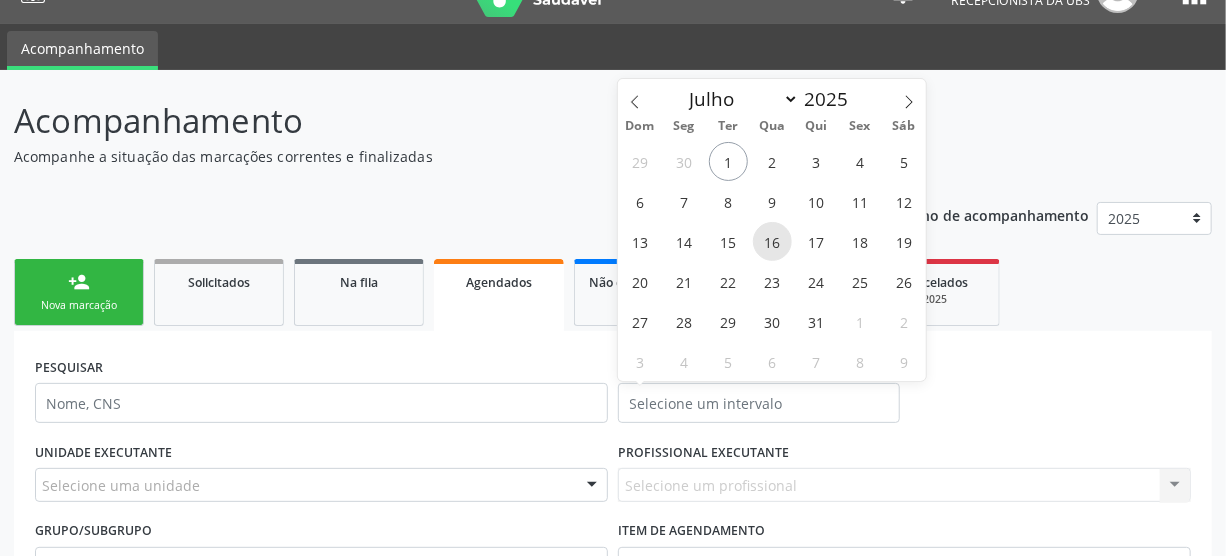 click on "16" at bounding box center [772, 241] 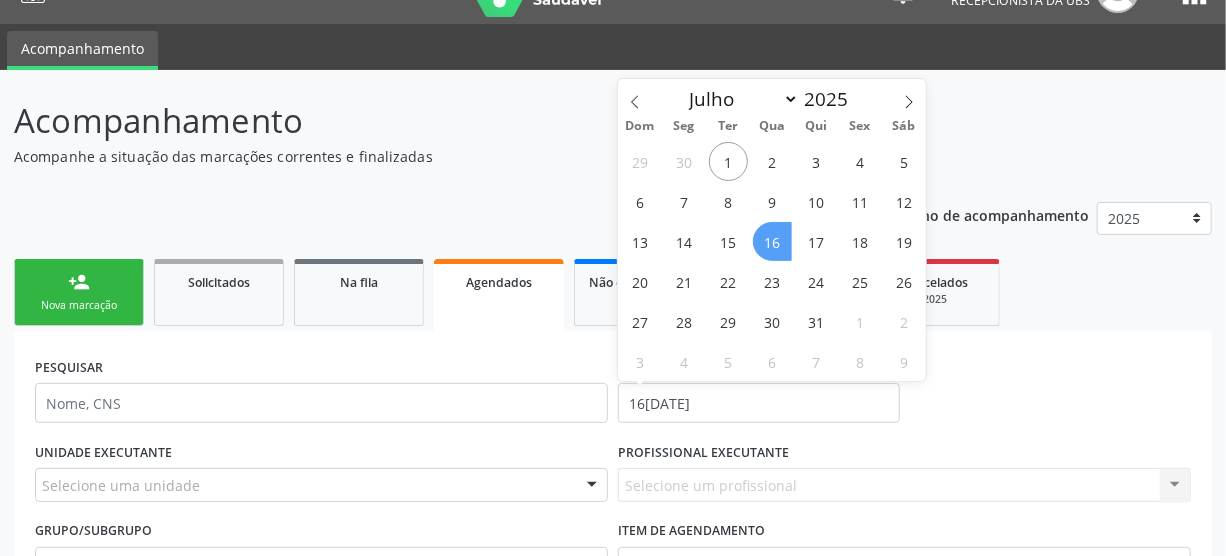 click on "16" at bounding box center (772, 241) 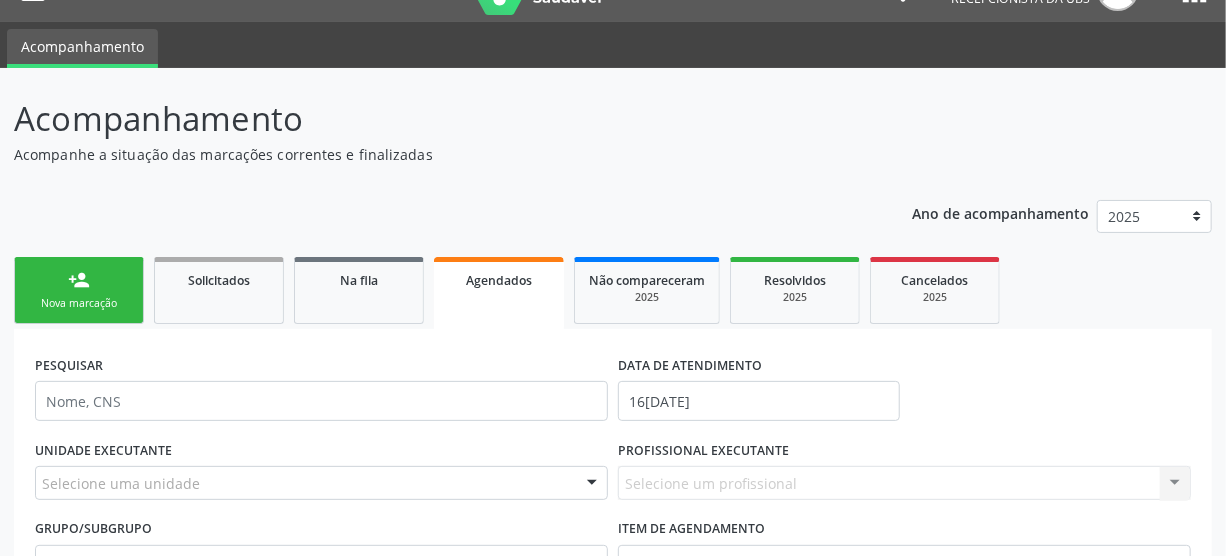 scroll, scrollTop: 40, scrollLeft: 0, axis: vertical 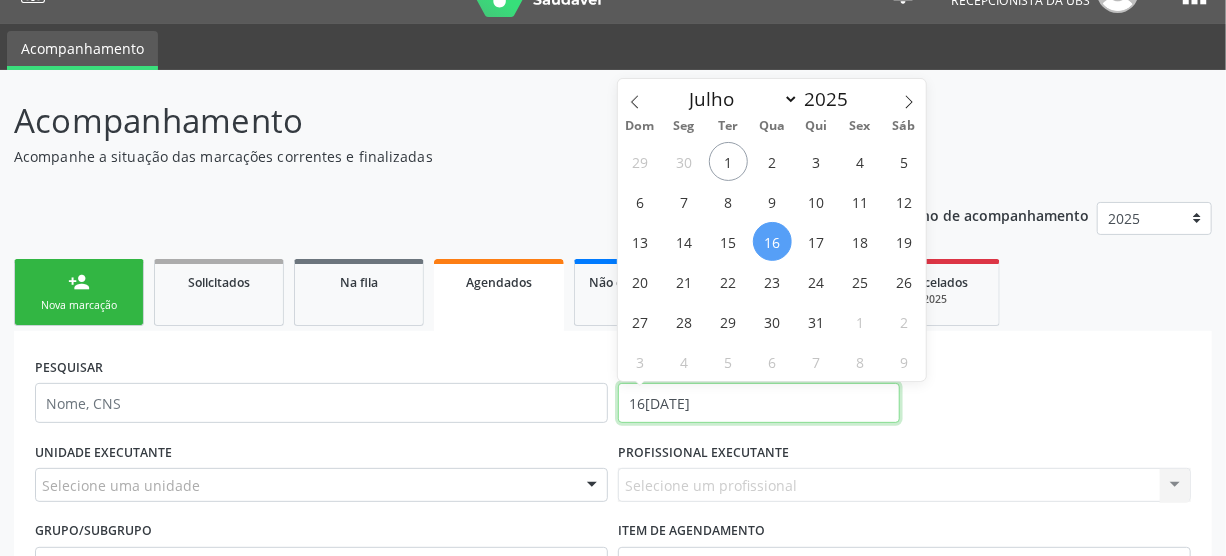 click on "16/07/2025" at bounding box center (759, 403) 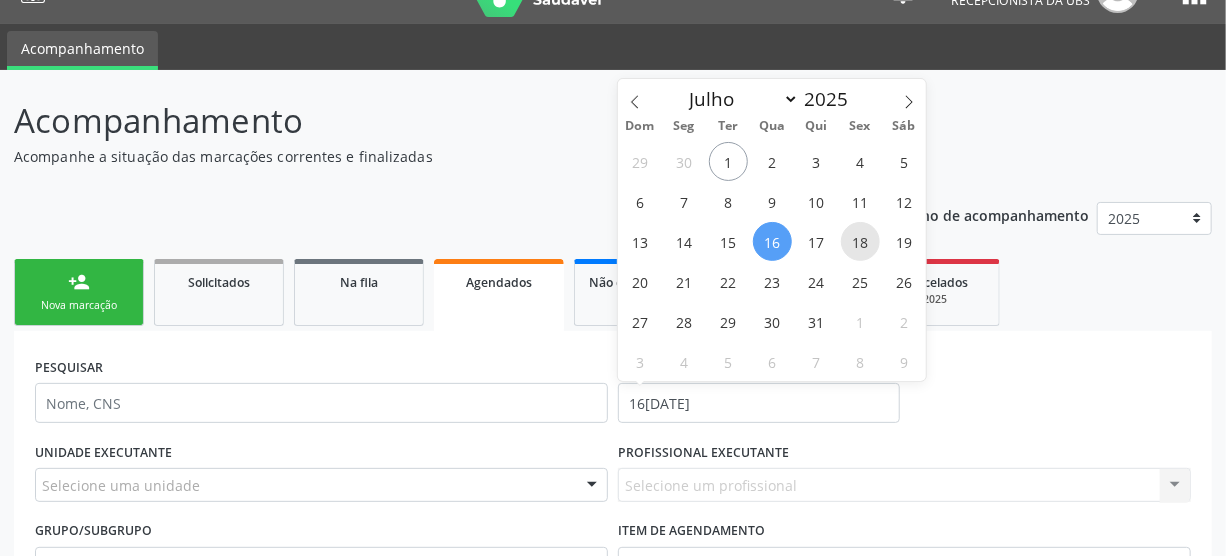click on "18" at bounding box center [860, 241] 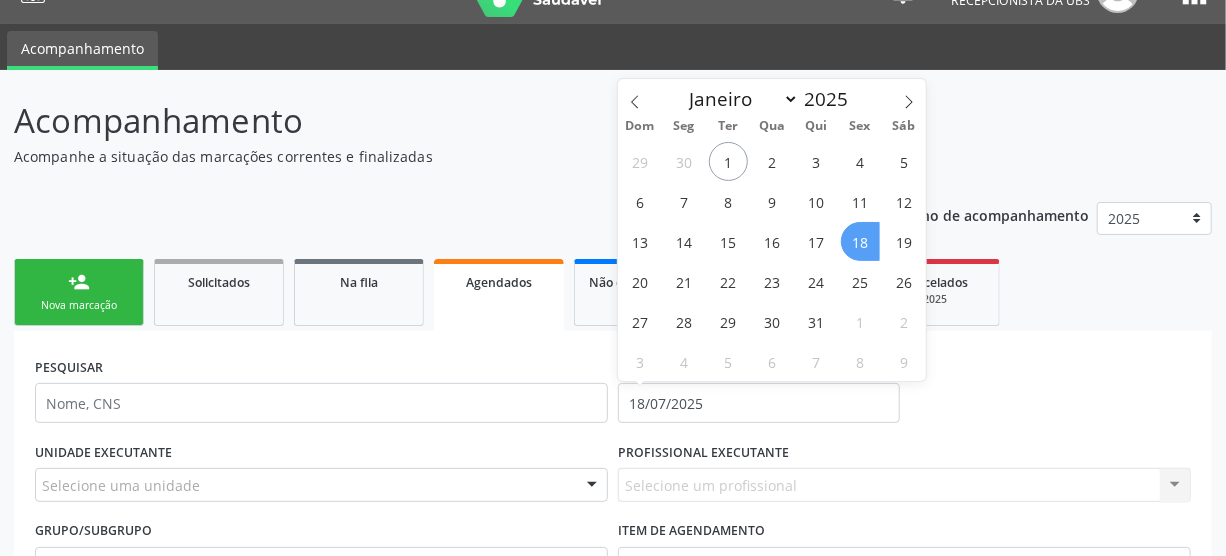 click on "18" at bounding box center (860, 241) 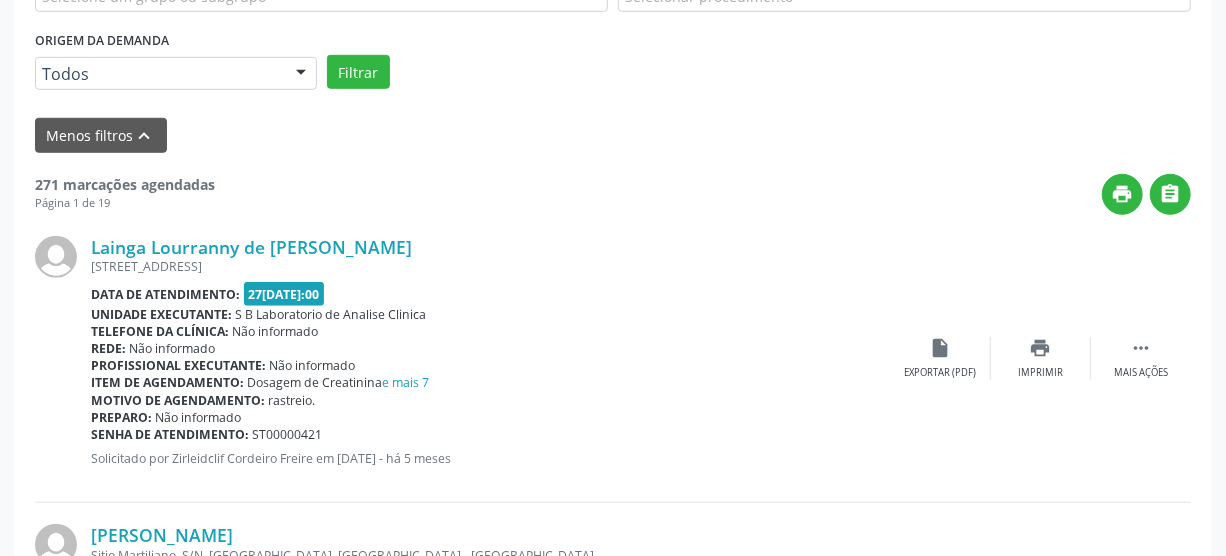 scroll, scrollTop: 585, scrollLeft: 0, axis: vertical 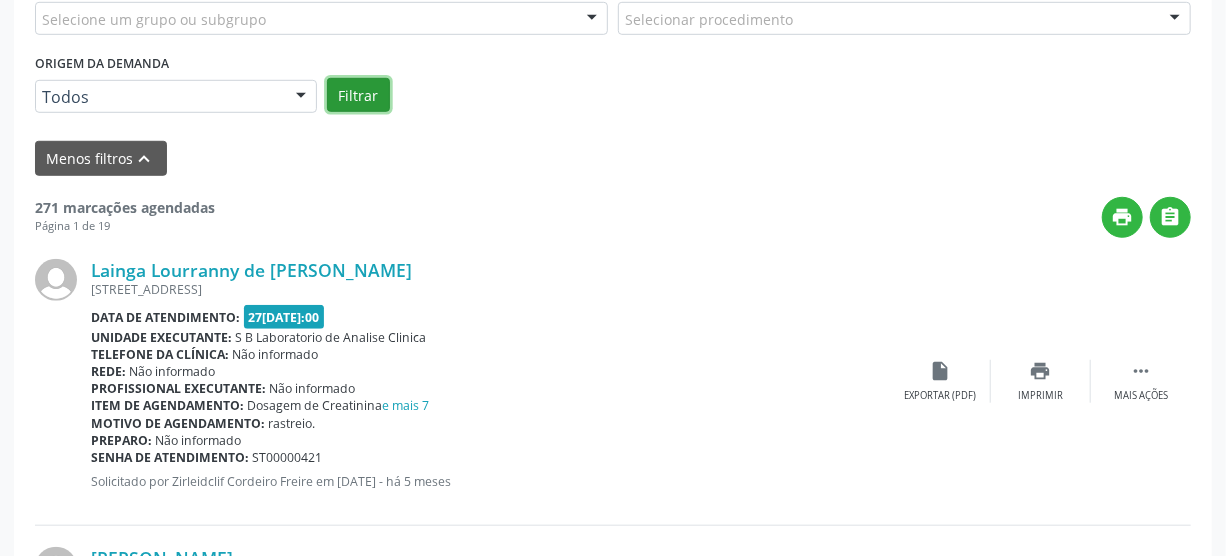click on "Filtrar" at bounding box center [358, 95] 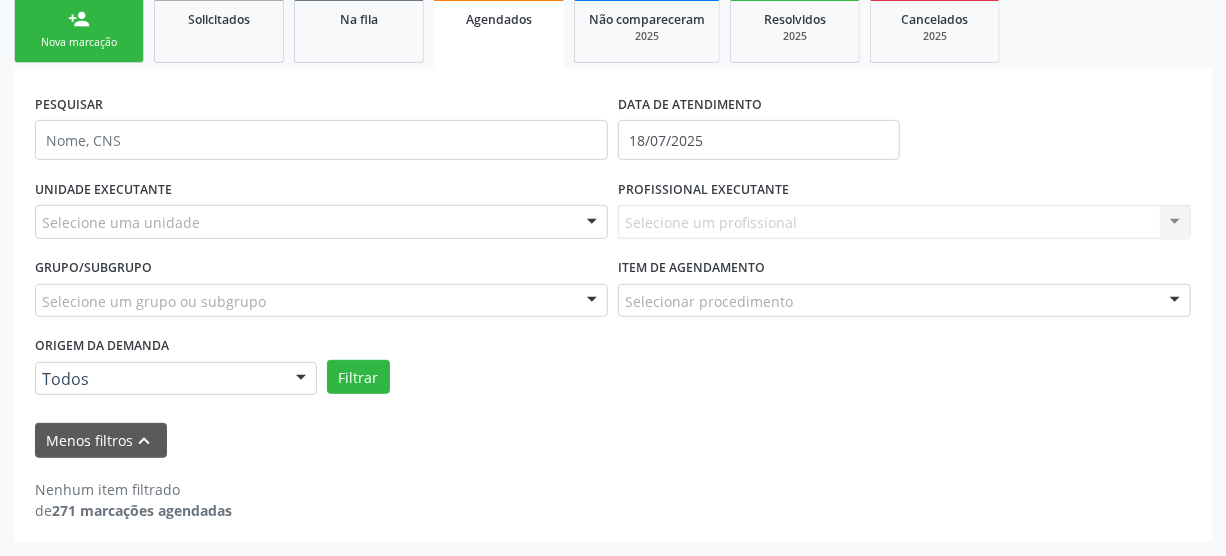 scroll, scrollTop: 301, scrollLeft: 0, axis: vertical 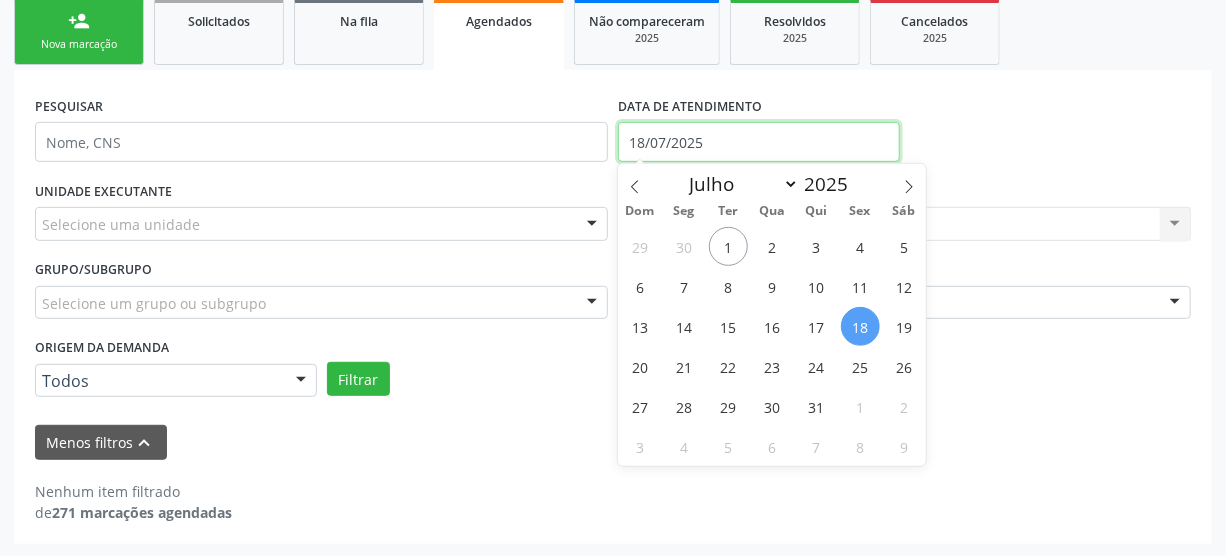 click on "18/07/2025" at bounding box center [759, 142] 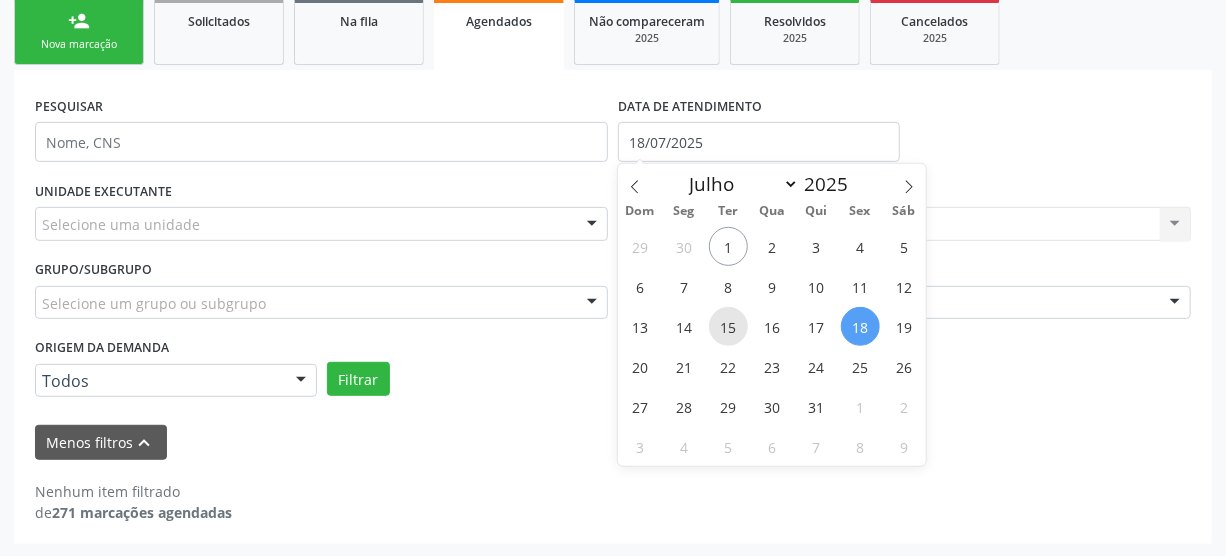 click on "15" at bounding box center [728, 326] 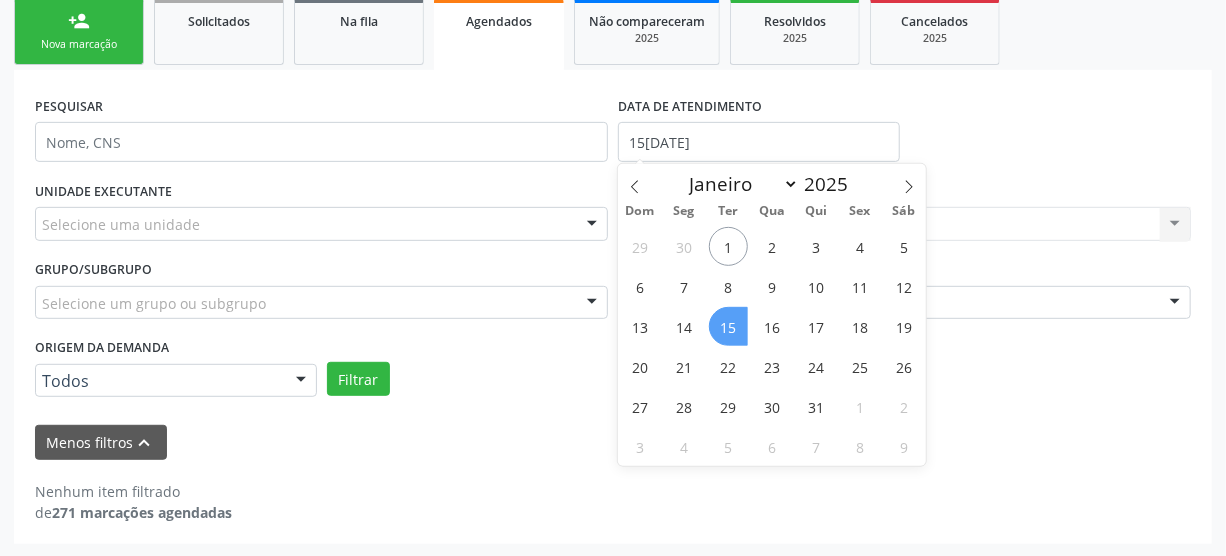 click on "15" at bounding box center (728, 326) 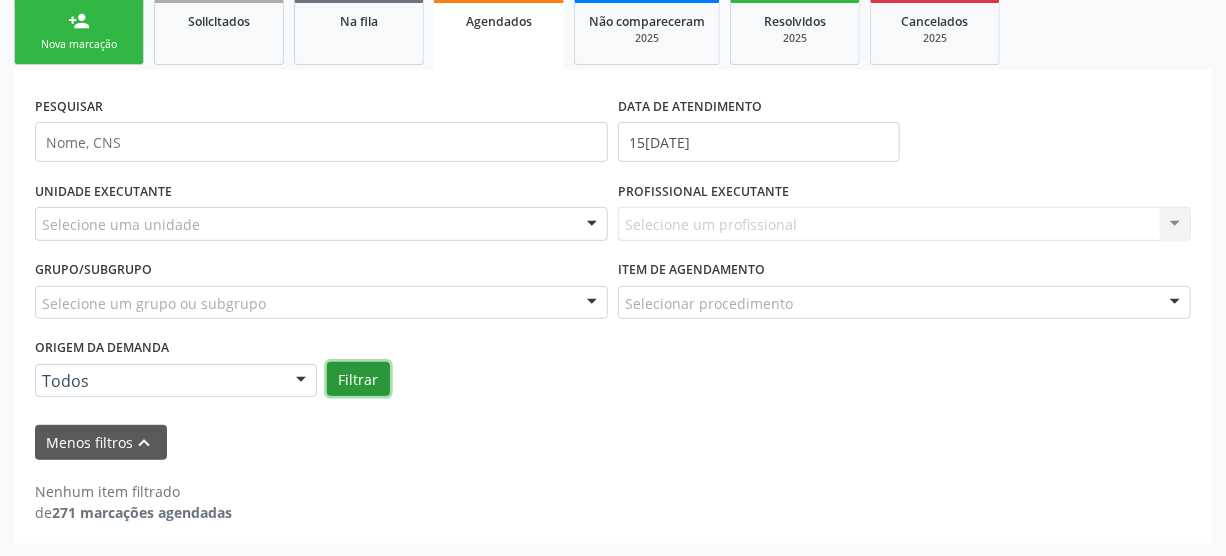 click on "Filtrar" at bounding box center (358, 379) 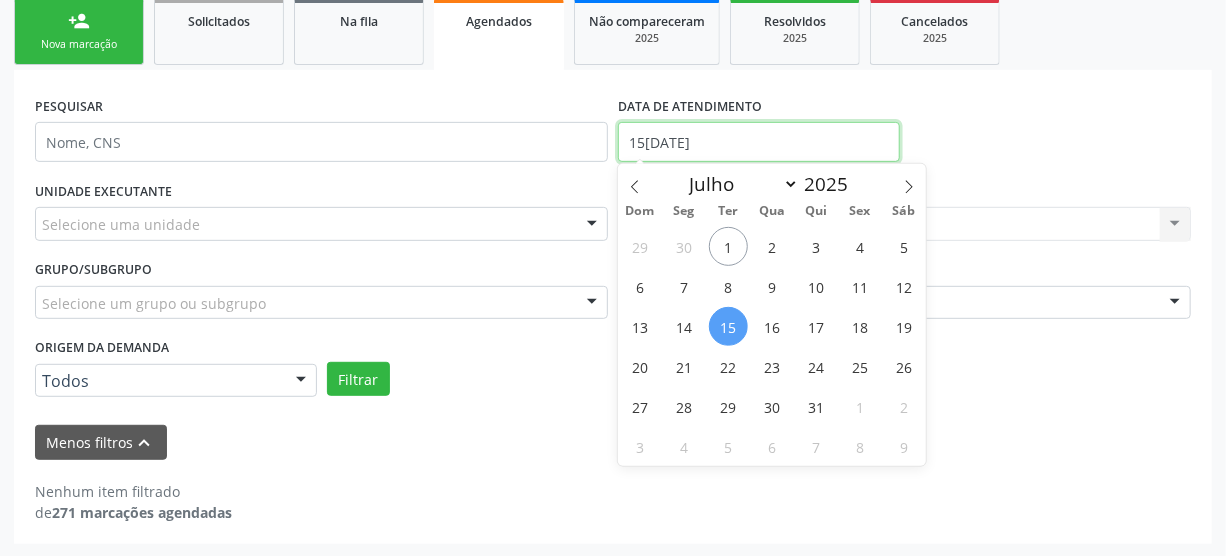click on "15/07/2025" at bounding box center [759, 142] 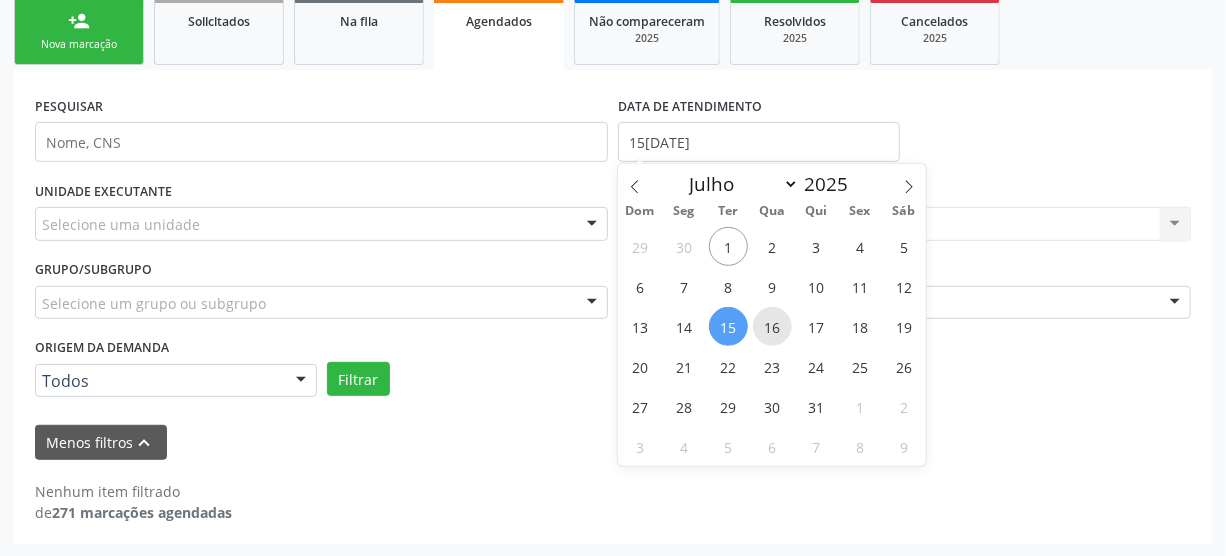 click on "16" at bounding box center (772, 326) 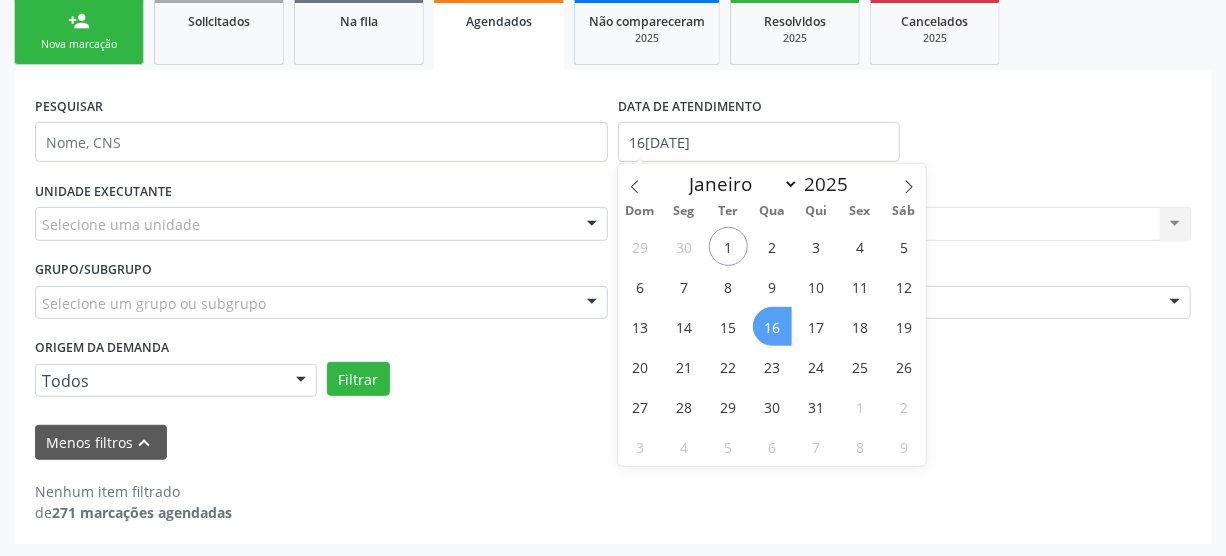 click on "16" at bounding box center [772, 326] 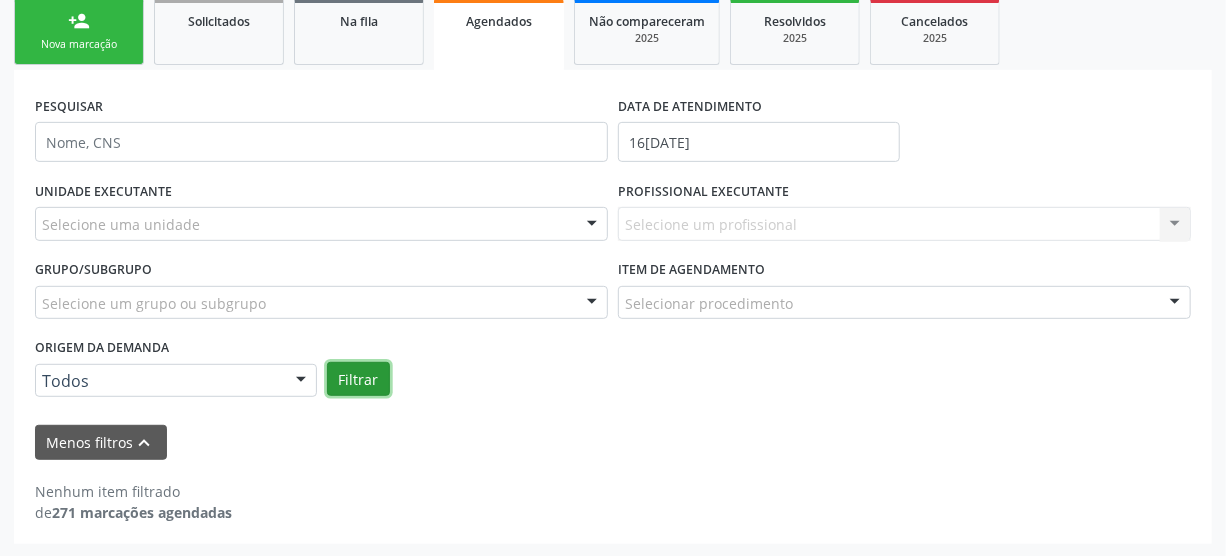 click on "Filtrar" at bounding box center [358, 379] 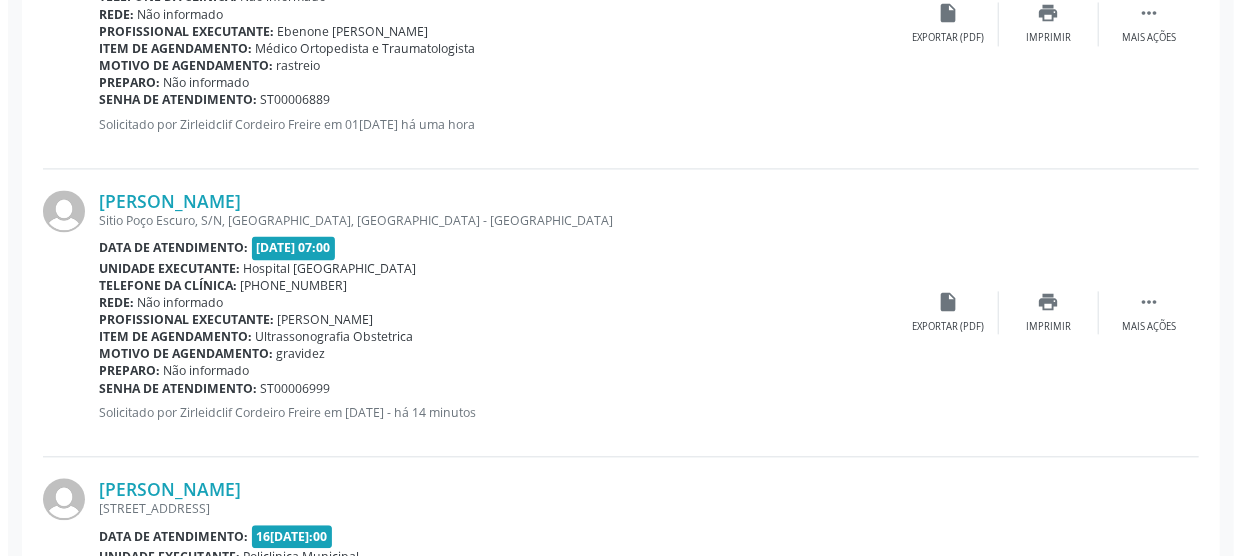 scroll, scrollTop: 1847, scrollLeft: 0, axis: vertical 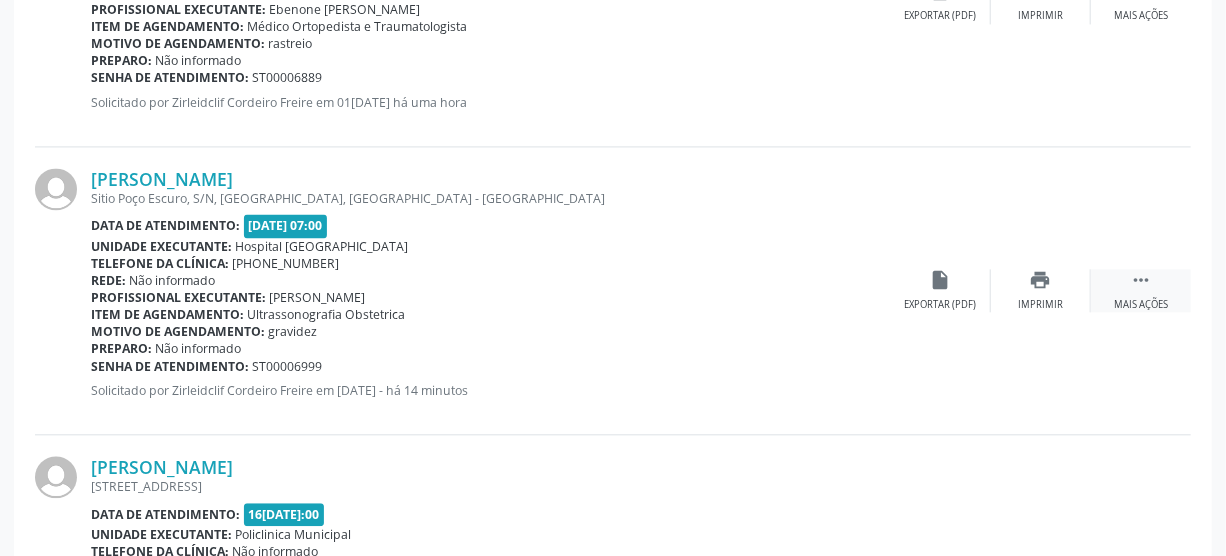 click on "Mais ações" at bounding box center [1141, 305] 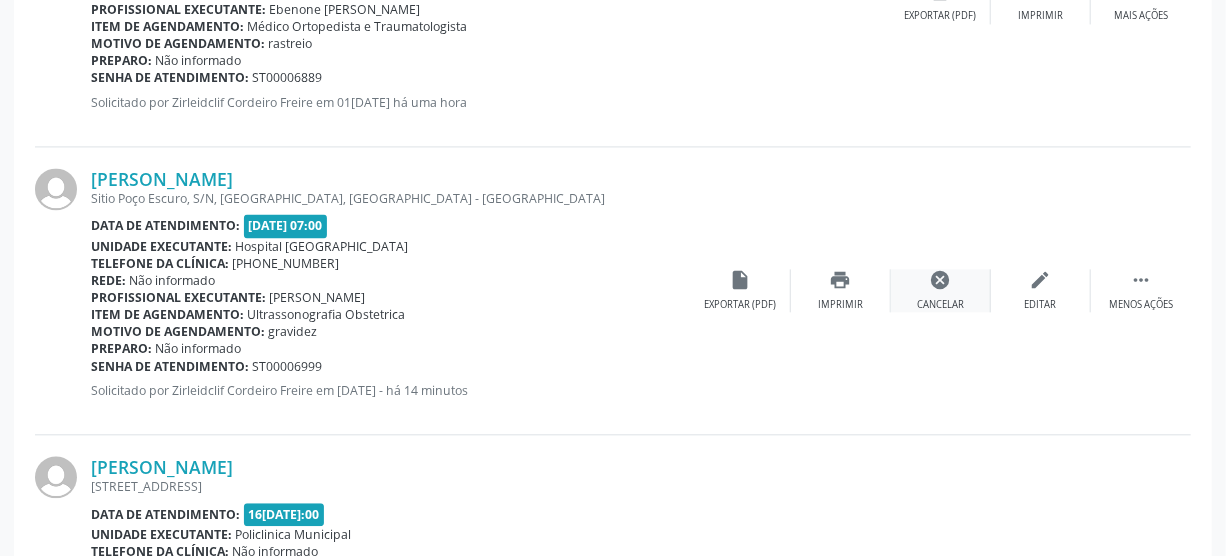 click on "cancel
Cancelar" at bounding box center [941, 290] 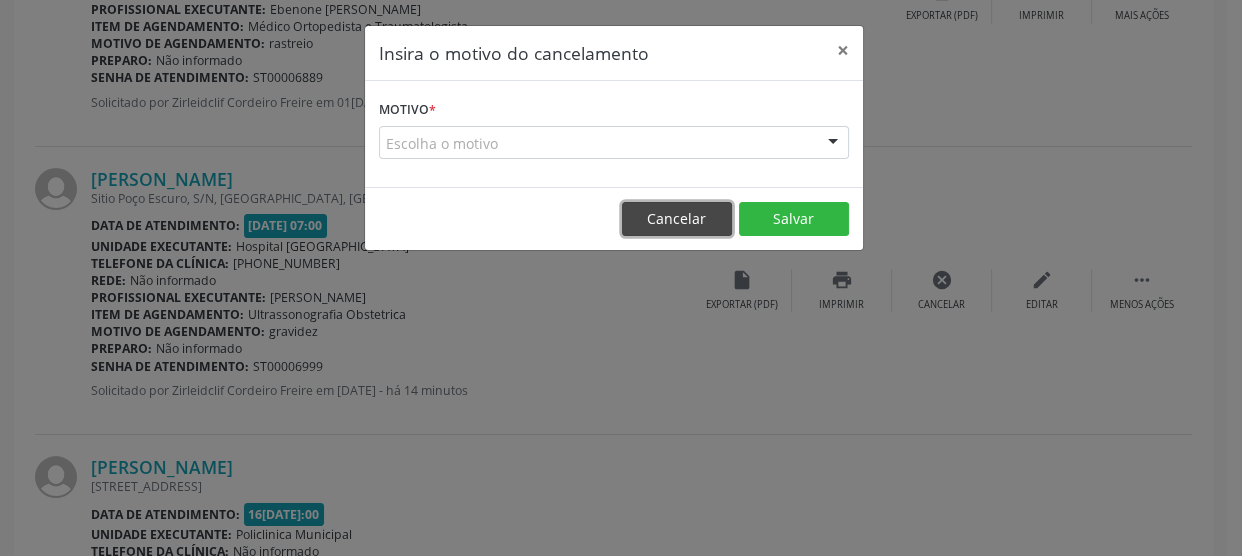 click on "Cancelar" at bounding box center (677, 219) 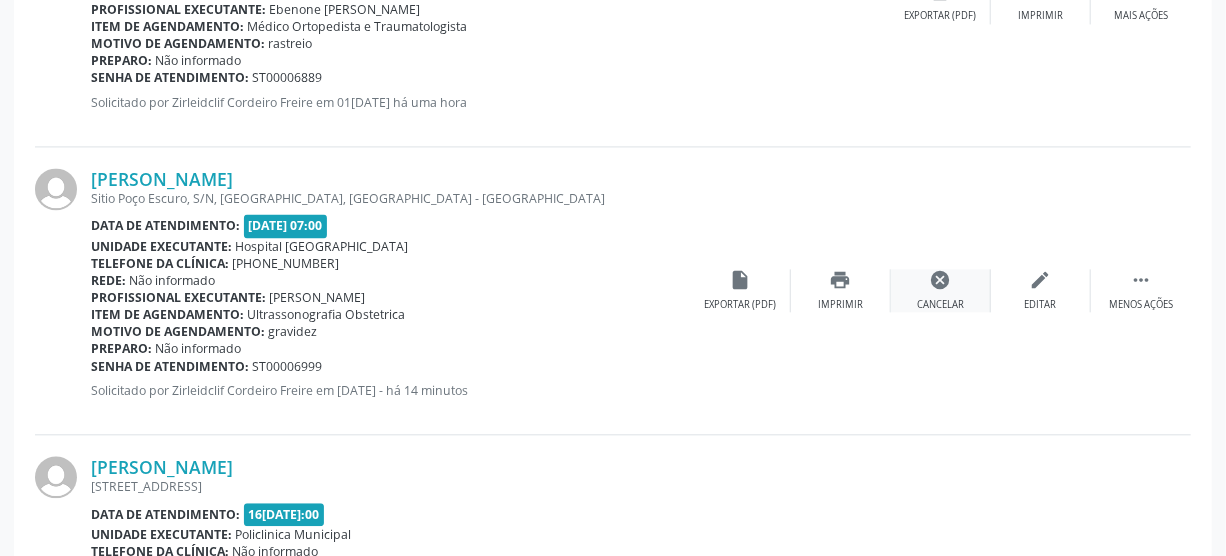 click on "cancel" at bounding box center [941, 280] 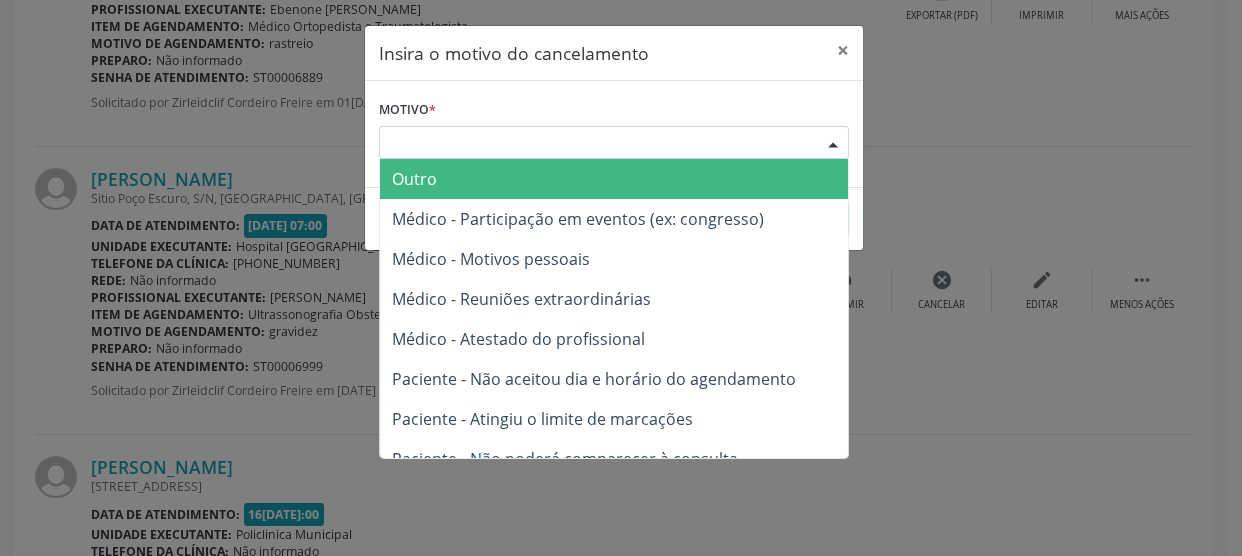 click on "Escolha o motivo" at bounding box center (614, 143) 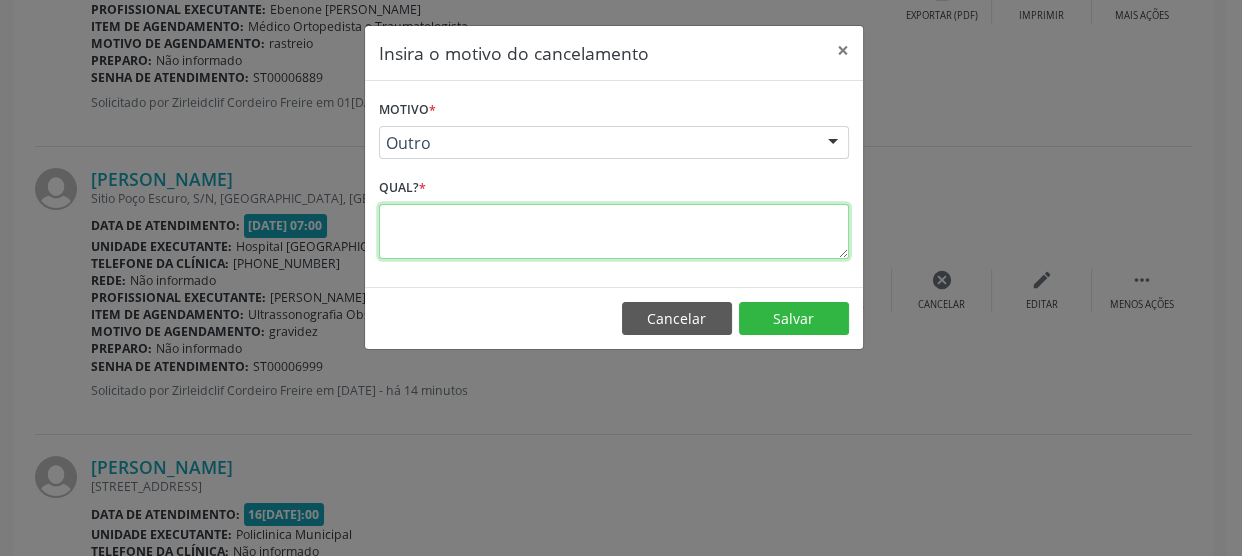 click at bounding box center (614, 231) 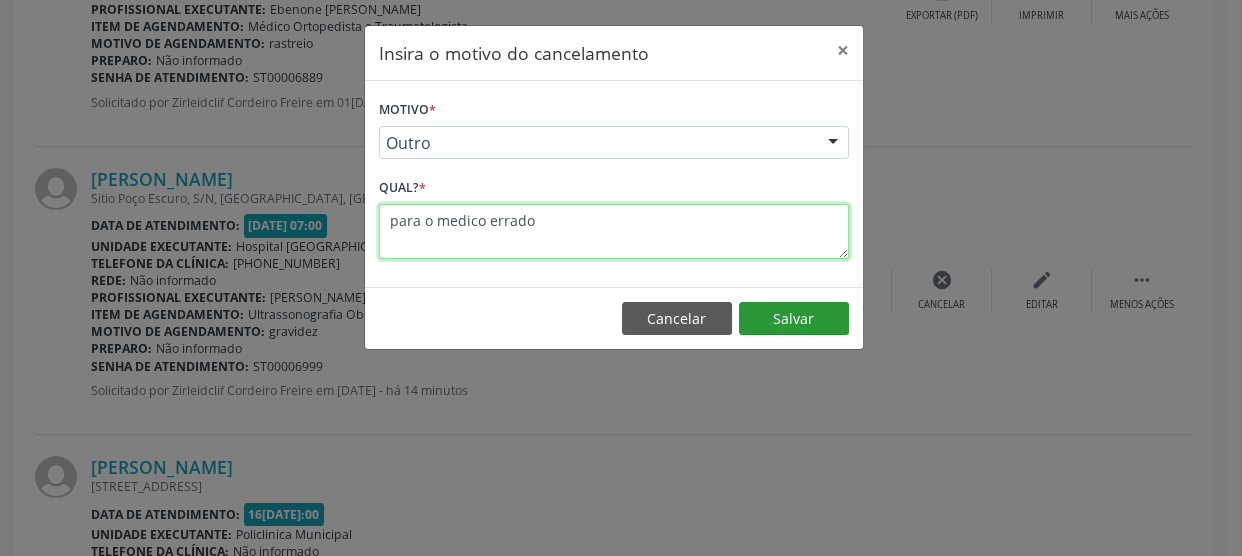 type on "para o medico errado" 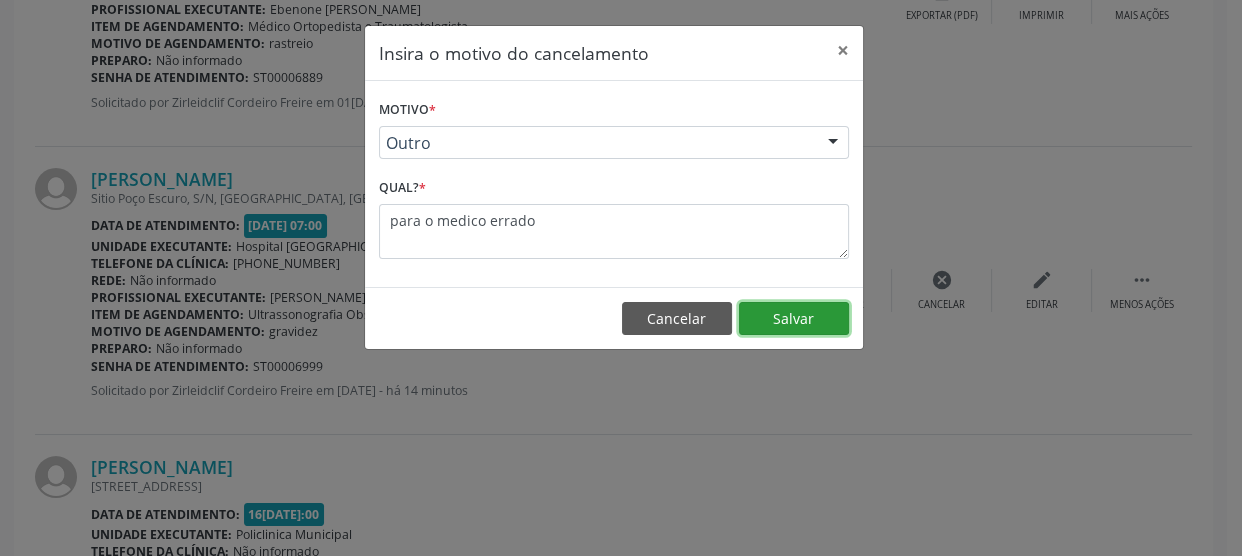 click on "Salvar" at bounding box center [794, 319] 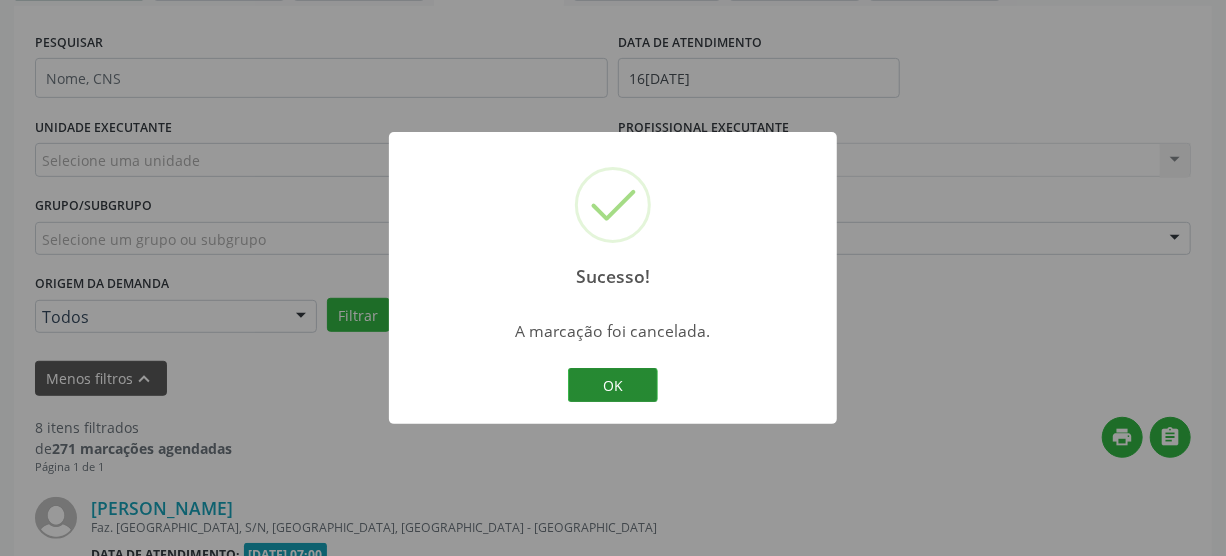 scroll, scrollTop: 1847, scrollLeft: 0, axis: vertical 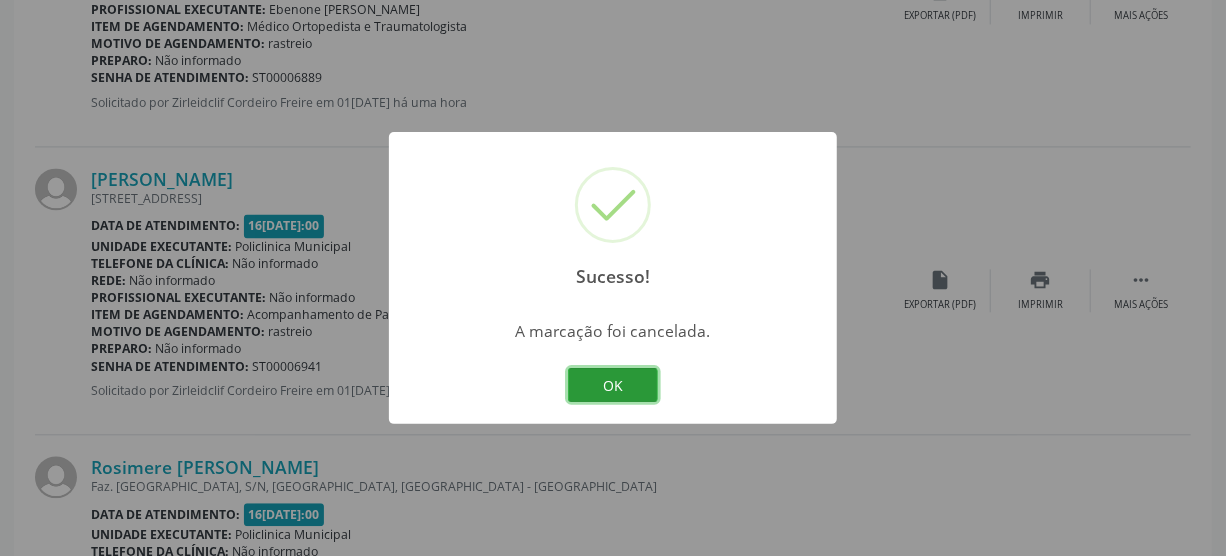 click on "OK" at bounding box center (613, 385) 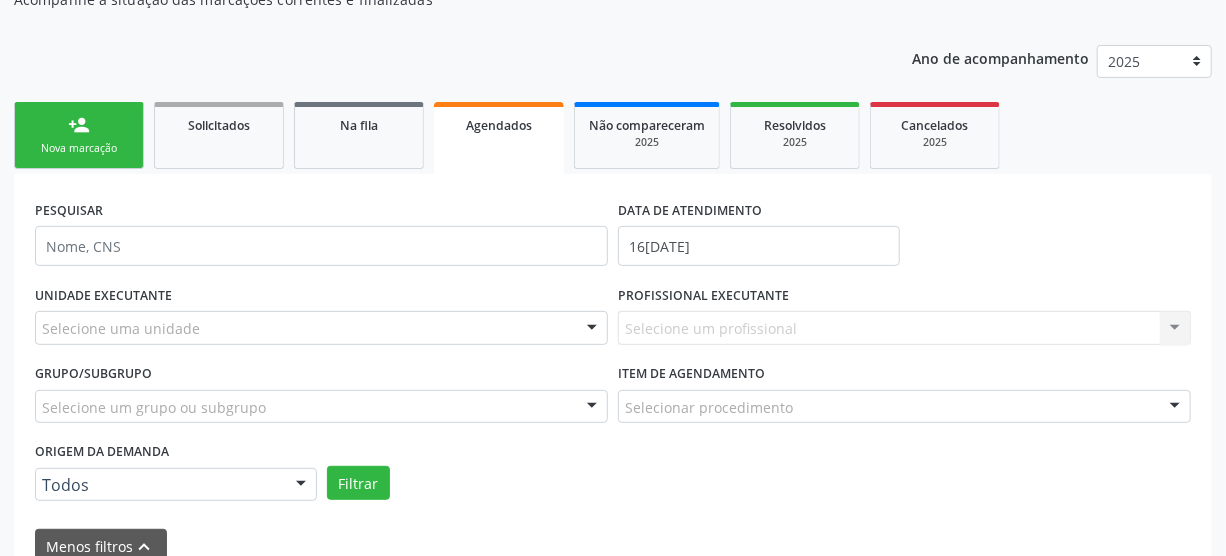 scroll, scrollTop: 0, scrollLeft: 0, axis: both 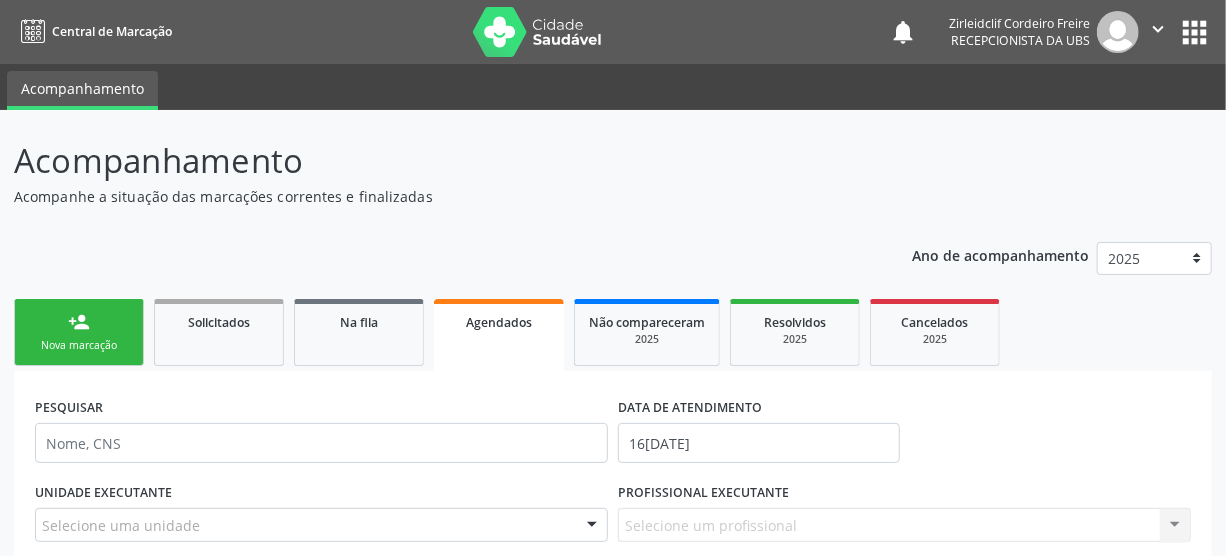 click on "person_add
Nova marcação" at bounding box center (79, 332) 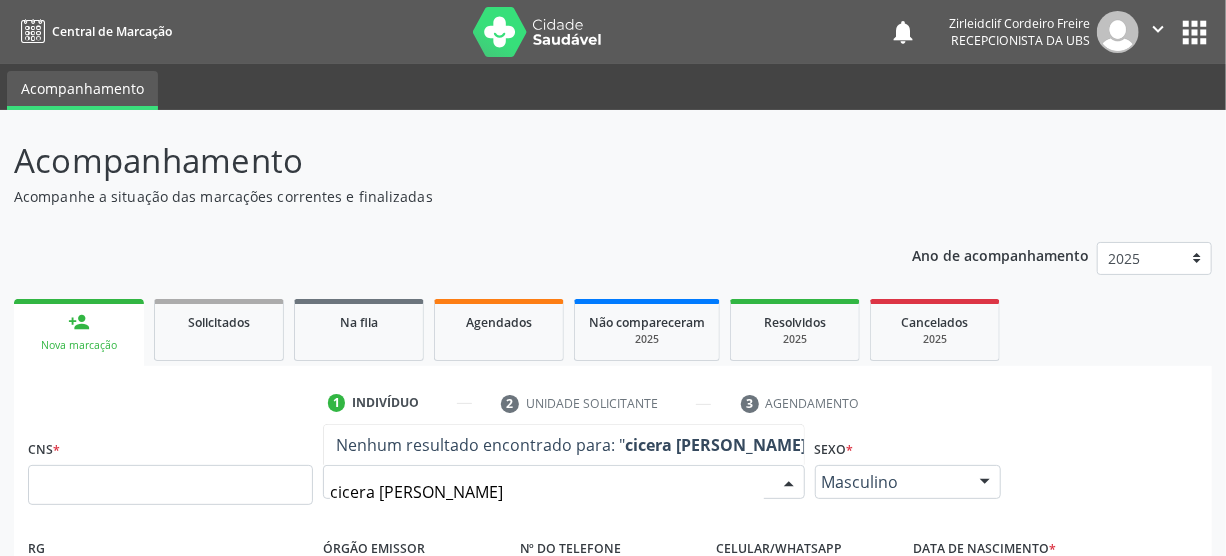 click on "cicera vanderleia pereira" at bounding box center [547, 492] 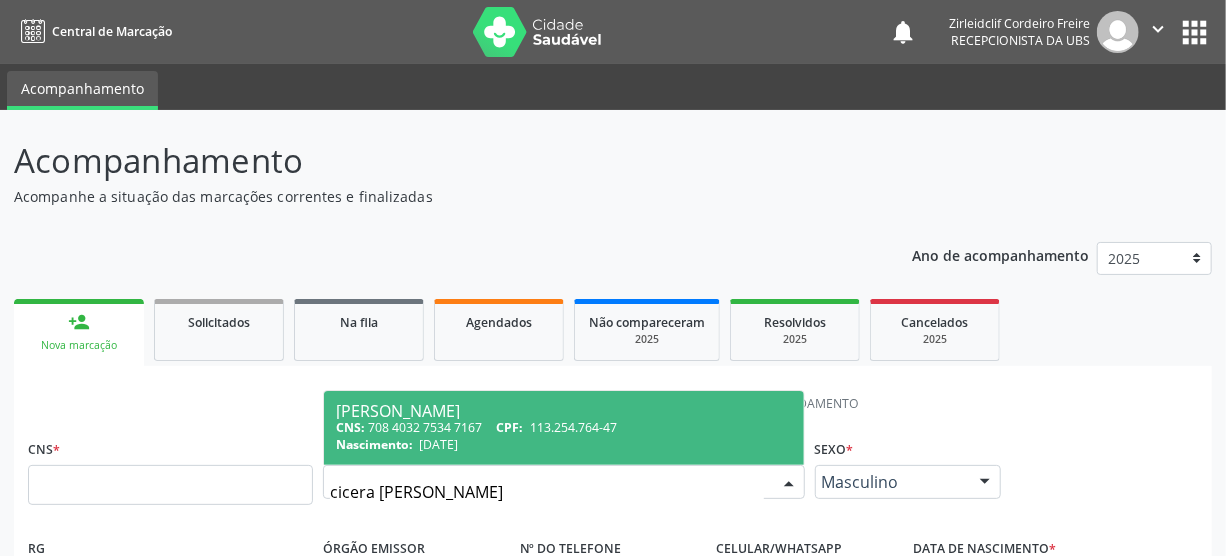 drag, startPoint x: 554, startPoint y: 431, endPoint x: 543, endPoint y: 431, distance: 11 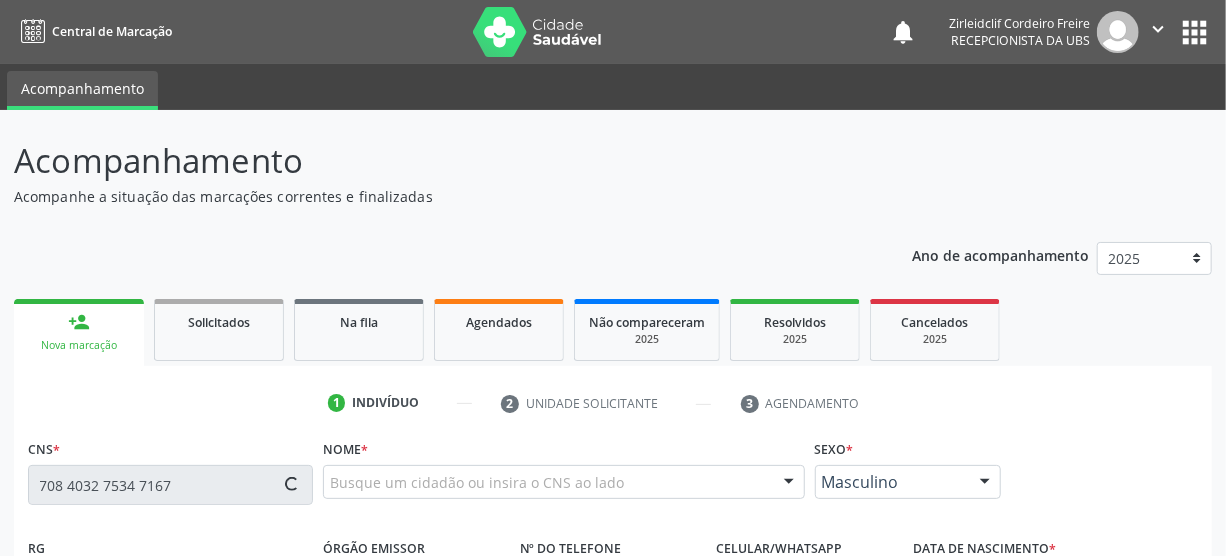 scroll, scrollTop: 272, scrollLeft: 0, axis: vertical 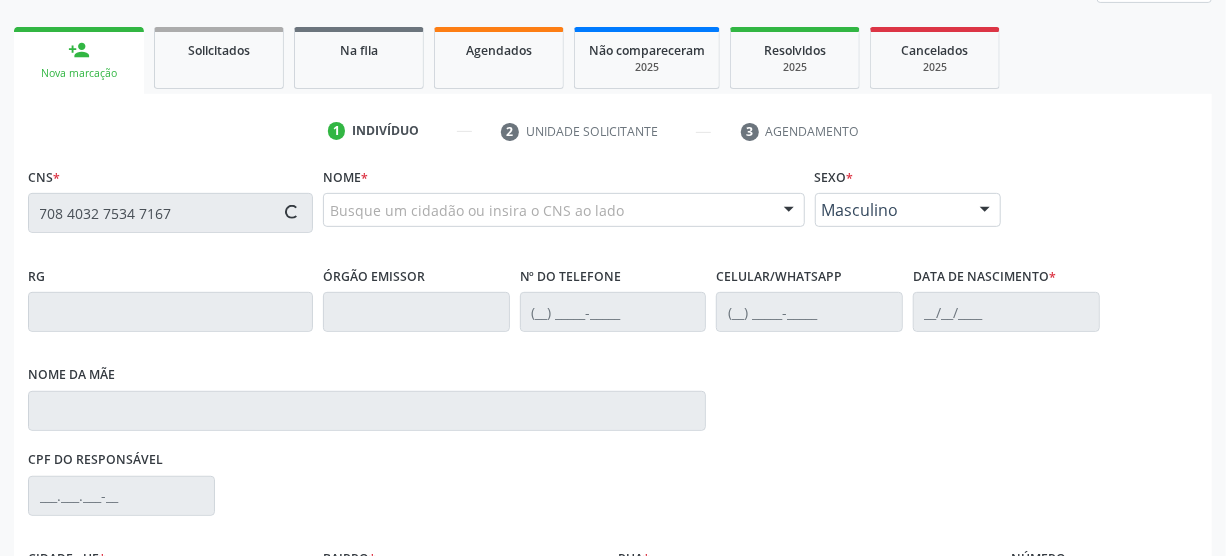 type on "708 4032 7534 7167" 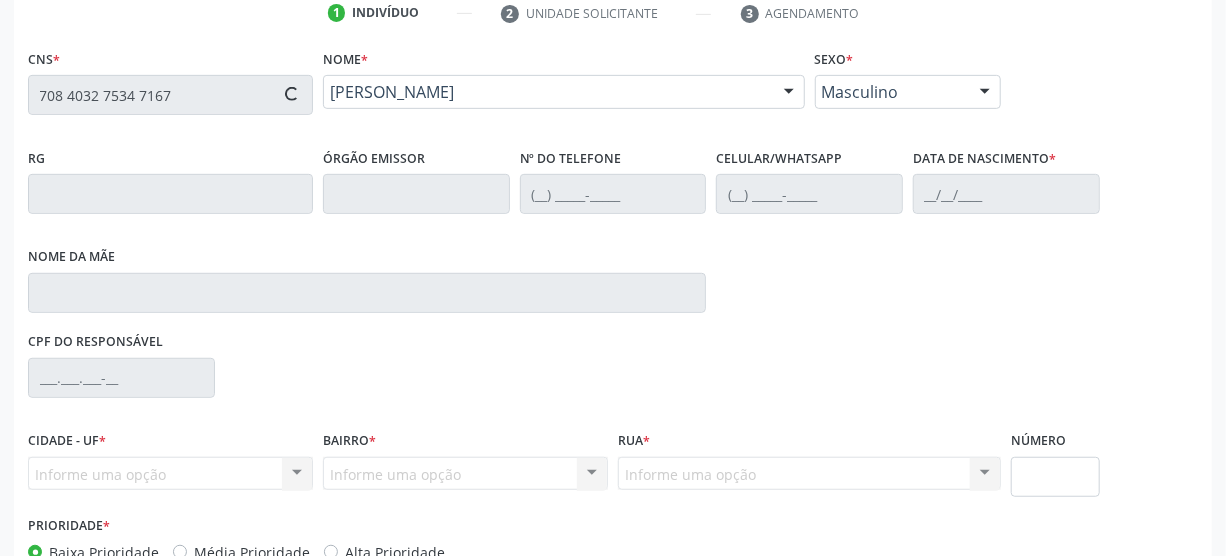 scroll, scrollTop: 512, scrollLeft: 0, axis: vertical 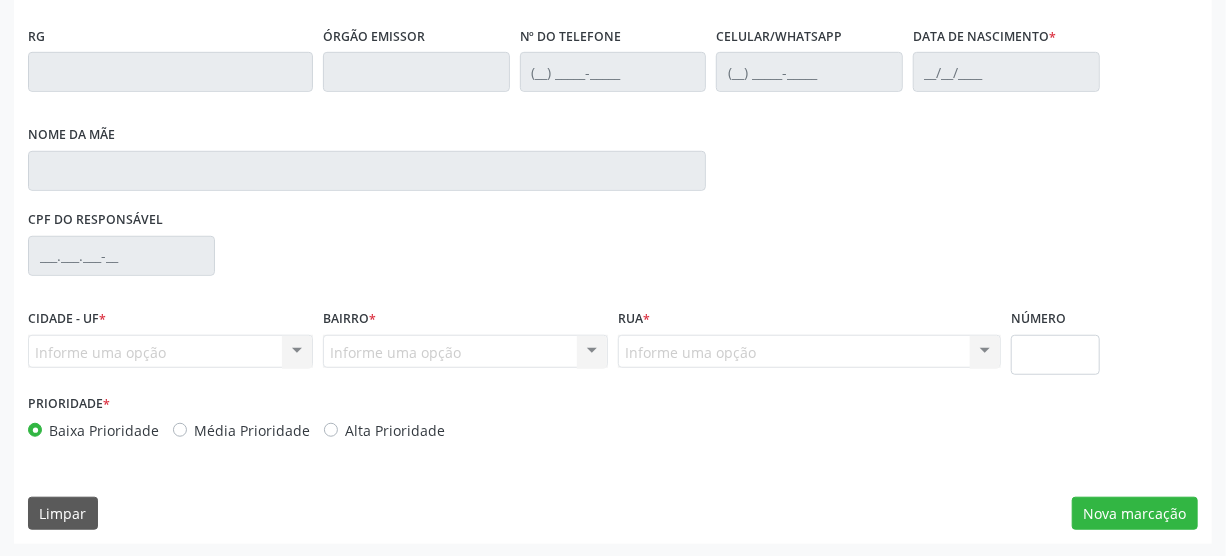 type on "(87) 99948-2276" 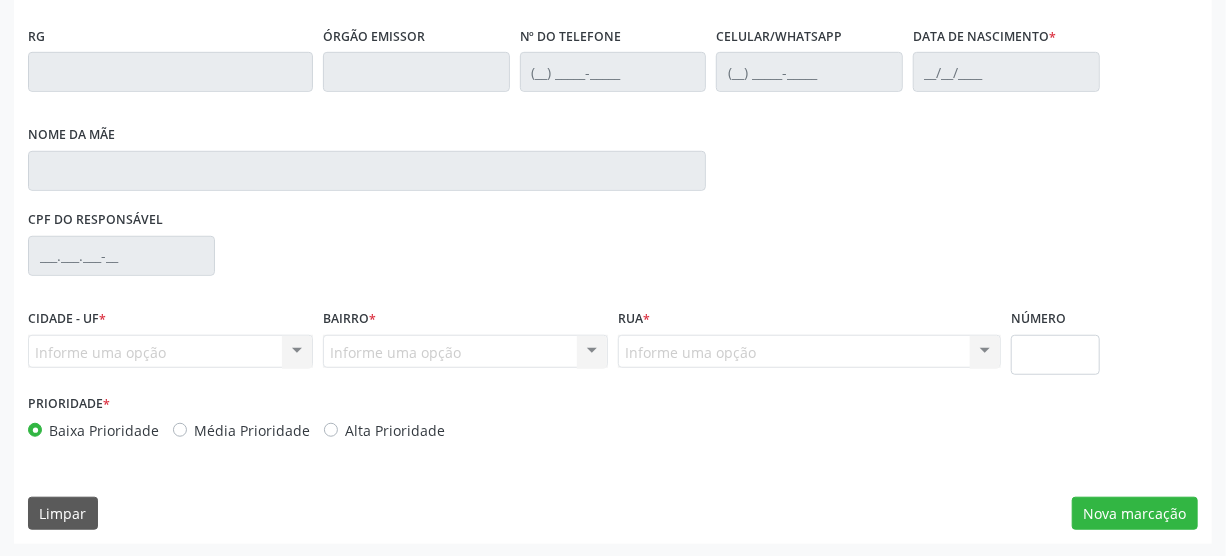 type on "(87) 99948-2276" 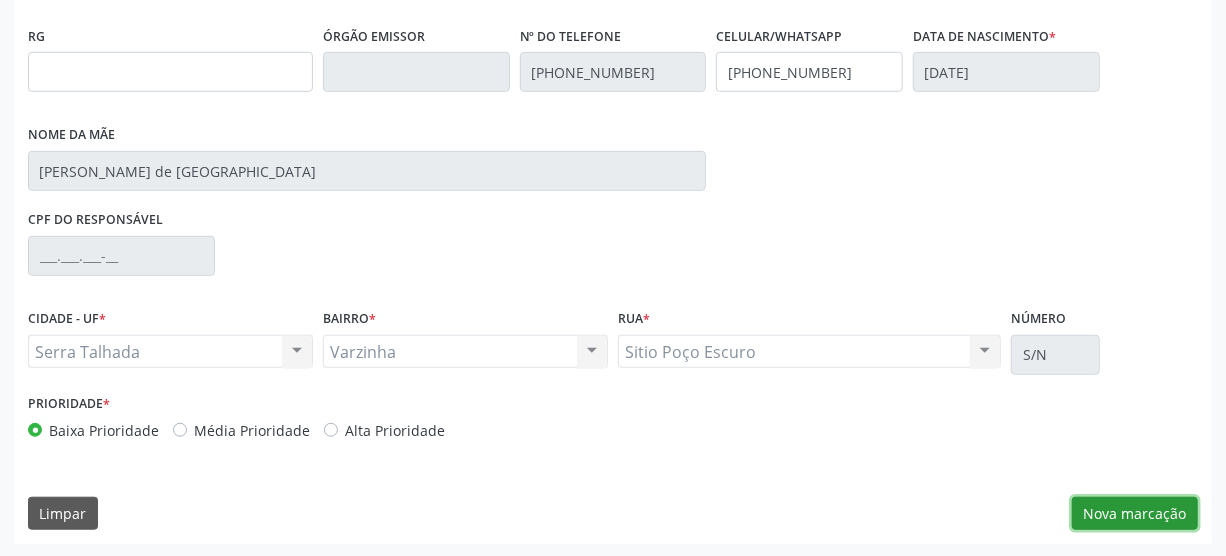 click on "Nova marcação" at bounding box center (1135, 514) 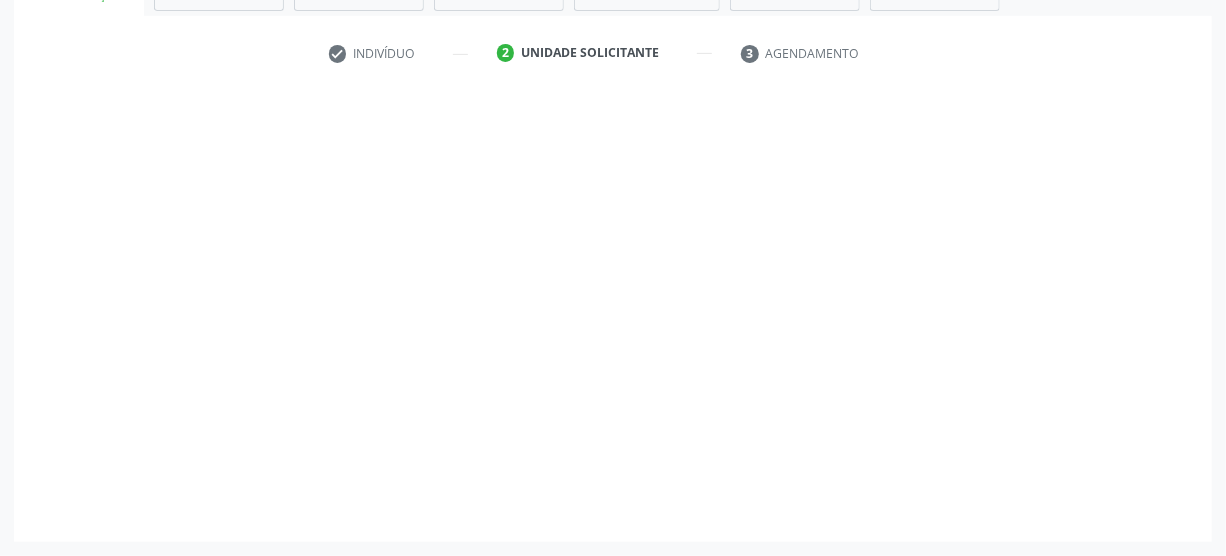 scroll, scrollTop: 348, scrollLeft: 0, axis: vertical 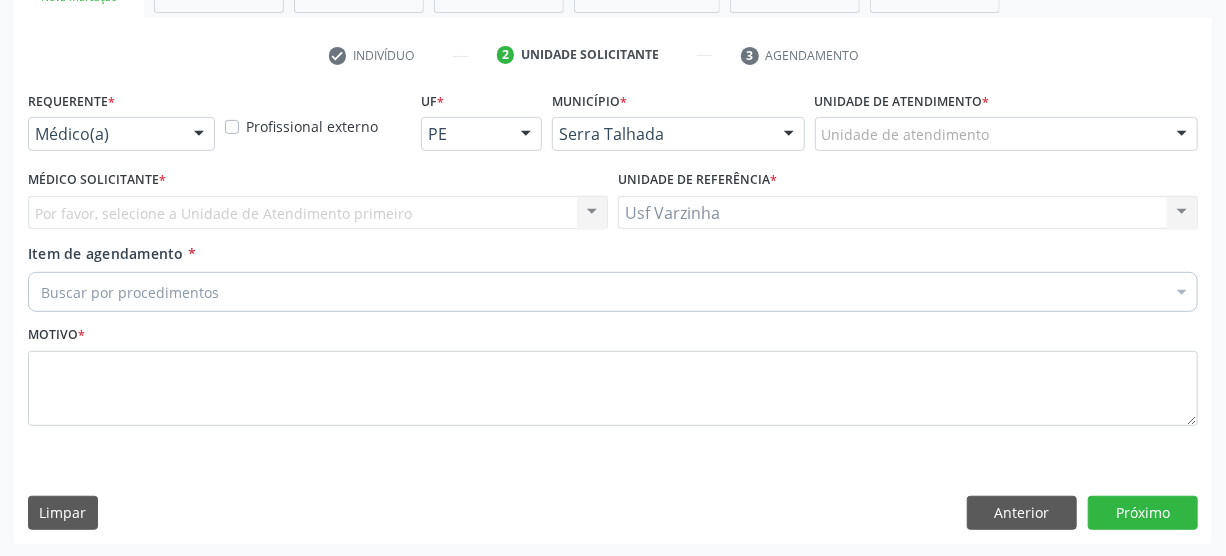 click at bounding box center [199, 135] 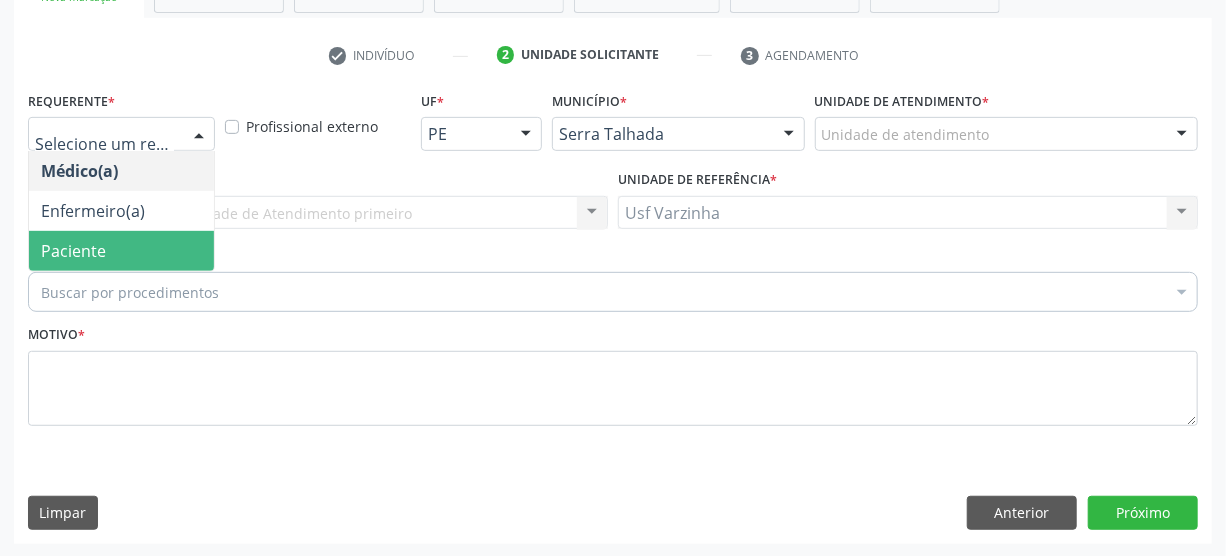 click on "Paciente" at bounding box center [121, 251] 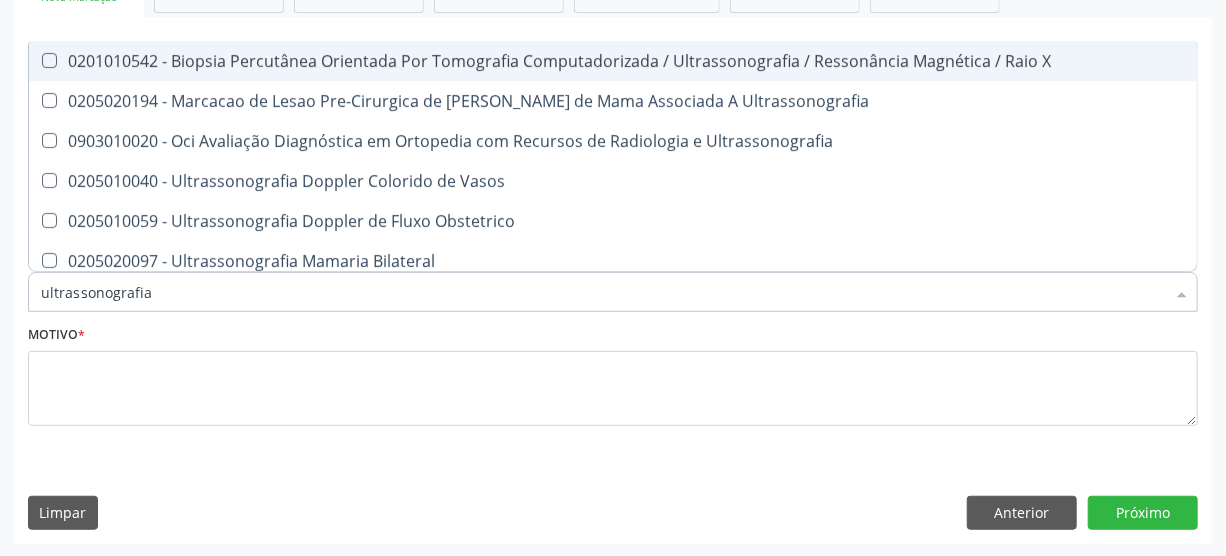 type on "ultrassonografia o" 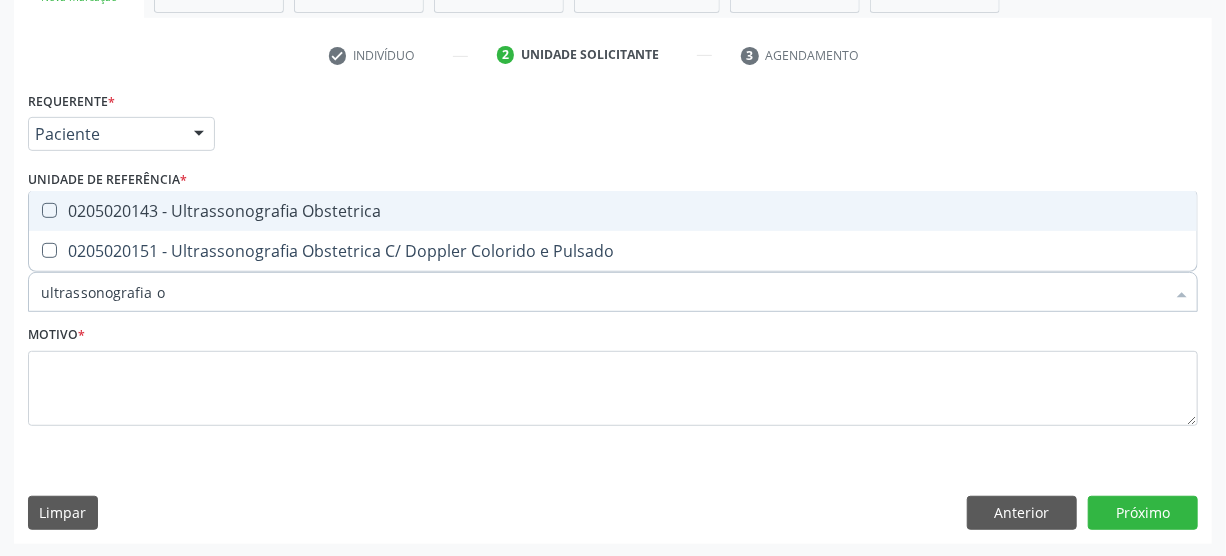 click on "0205020143 - Ultrassonografia Obstetrica" at bounding box center (613, 211) 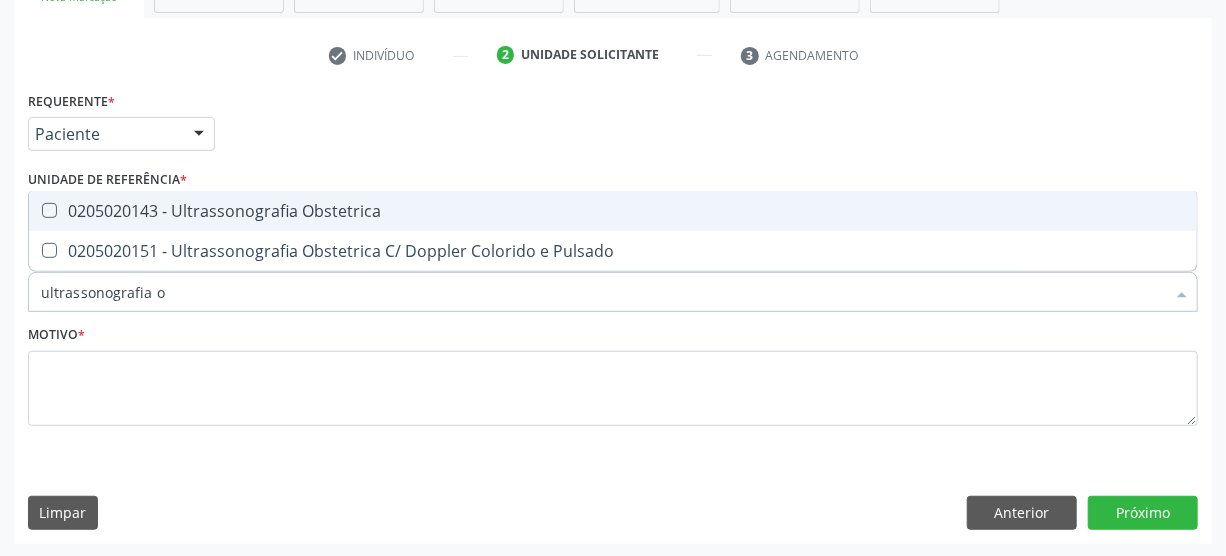 checkbox on "true" 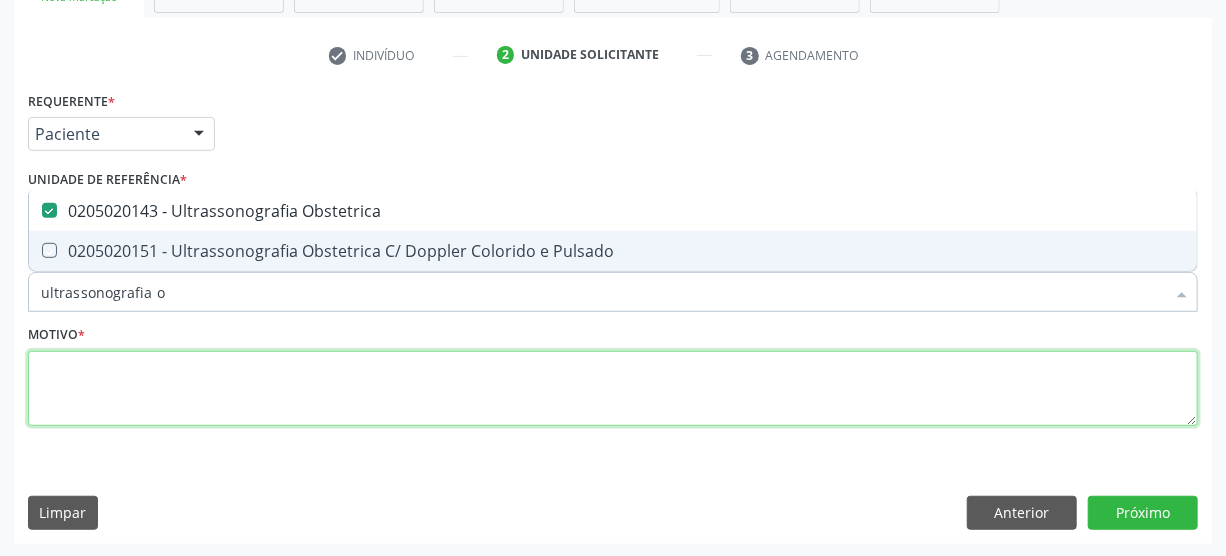 click at bounding box center (613, 389) 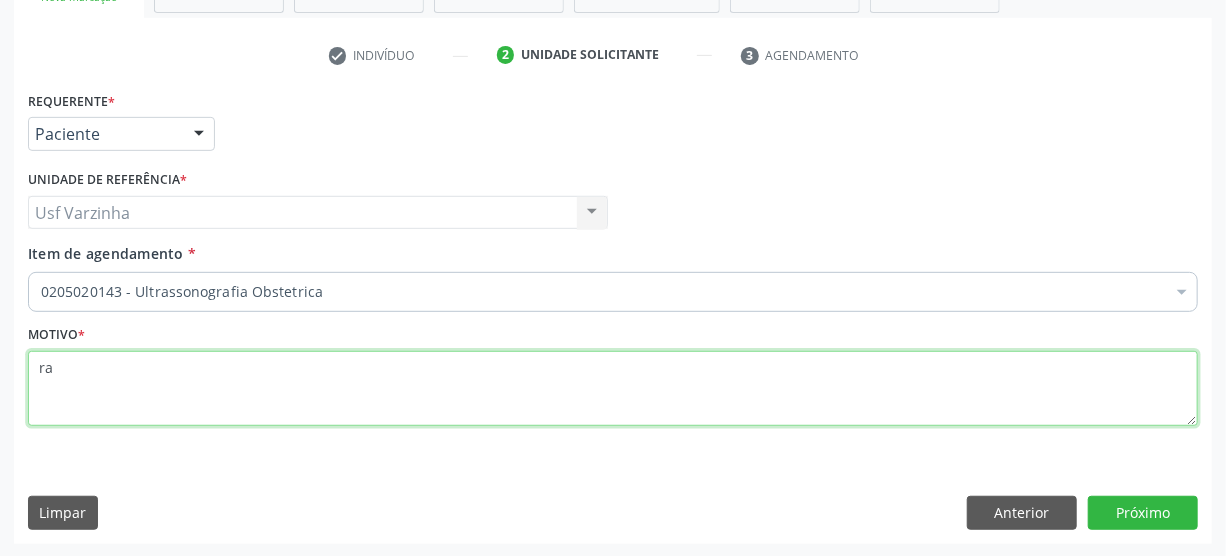 type on "r" 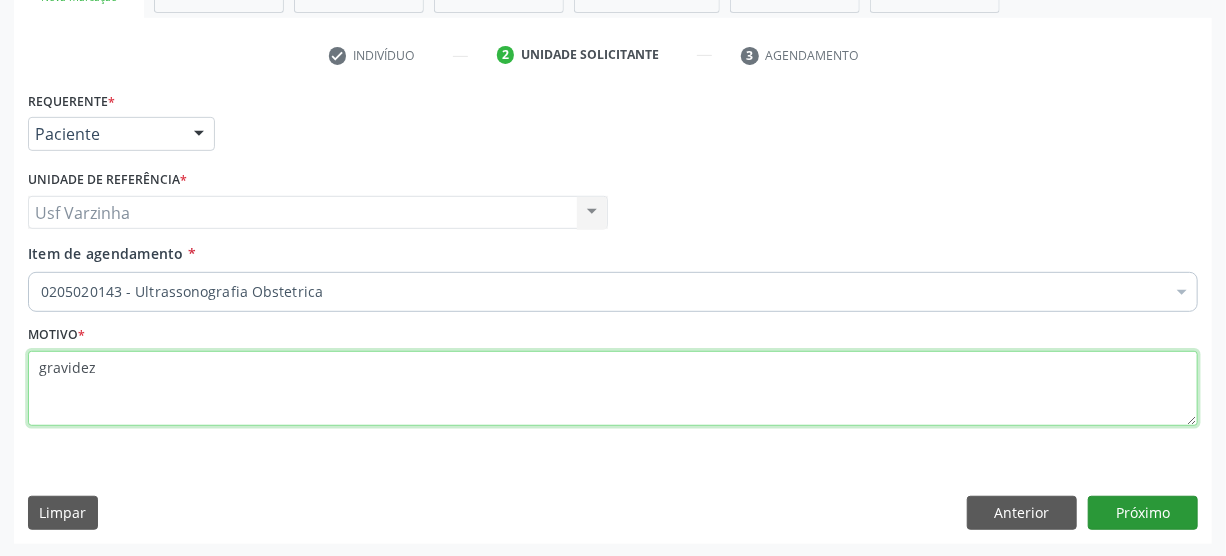 type on "gravidez" 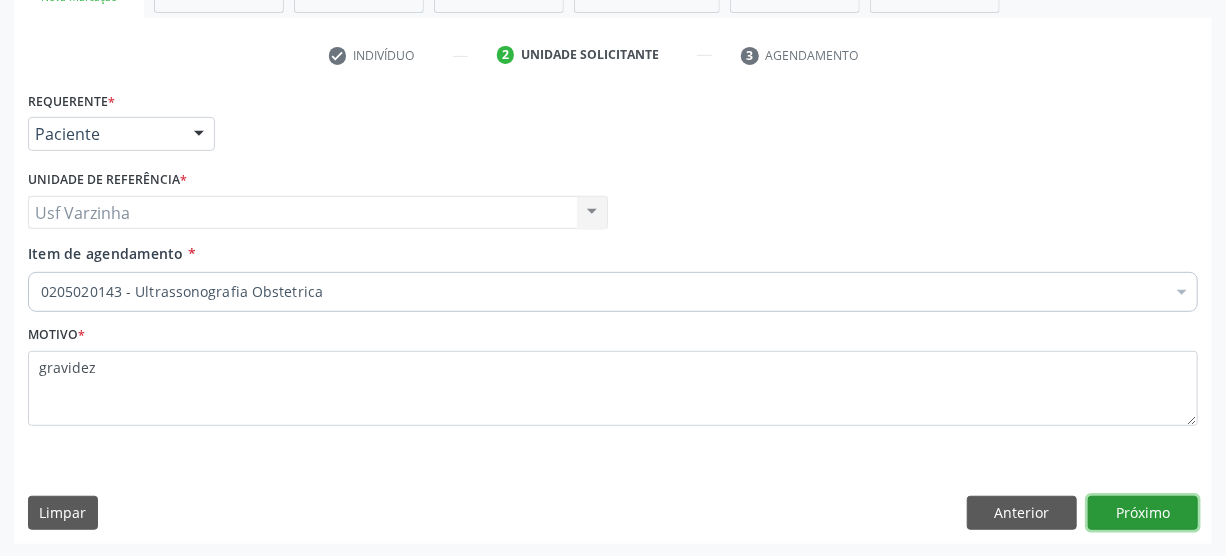 click on "Próximo" at bounding box center (1143, 513) 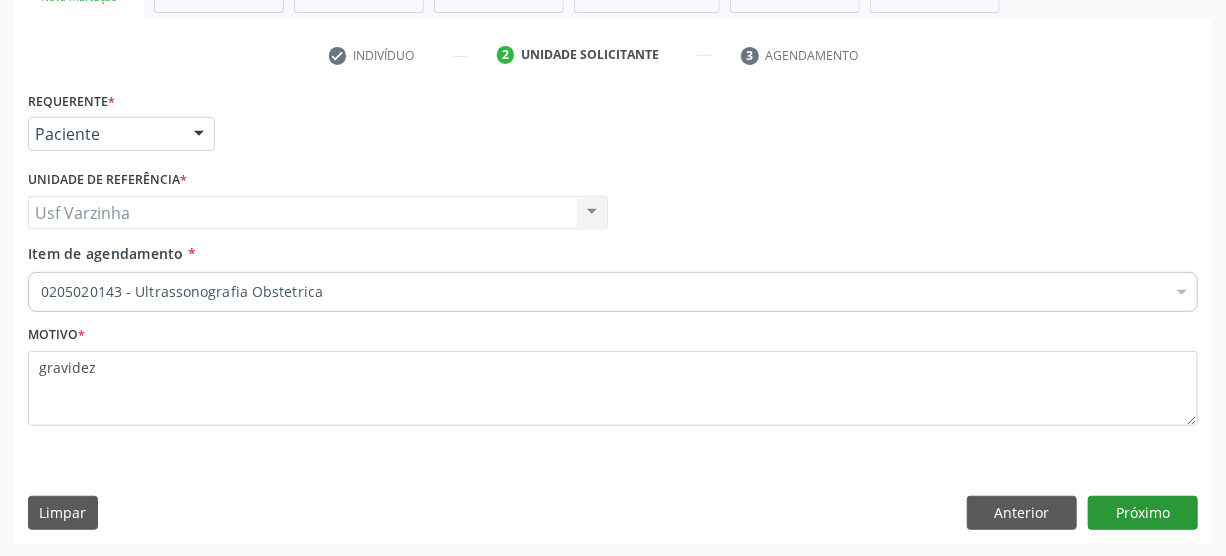 scroll, scrollTop: 312, scrollLeft: 0, axis: vertical 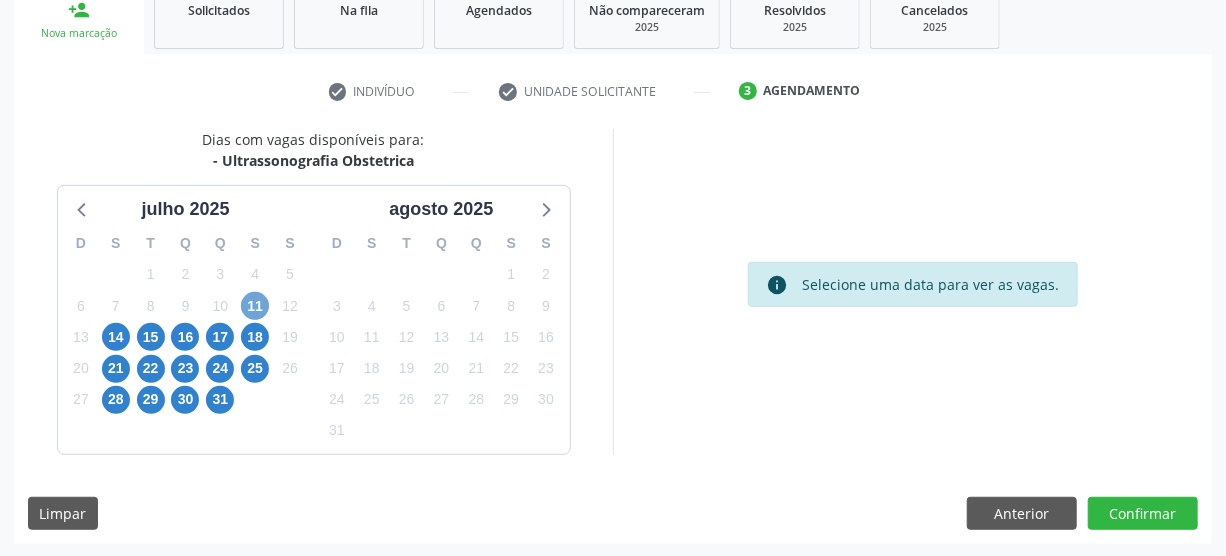 click on "11" at bounding box center [255, 306] 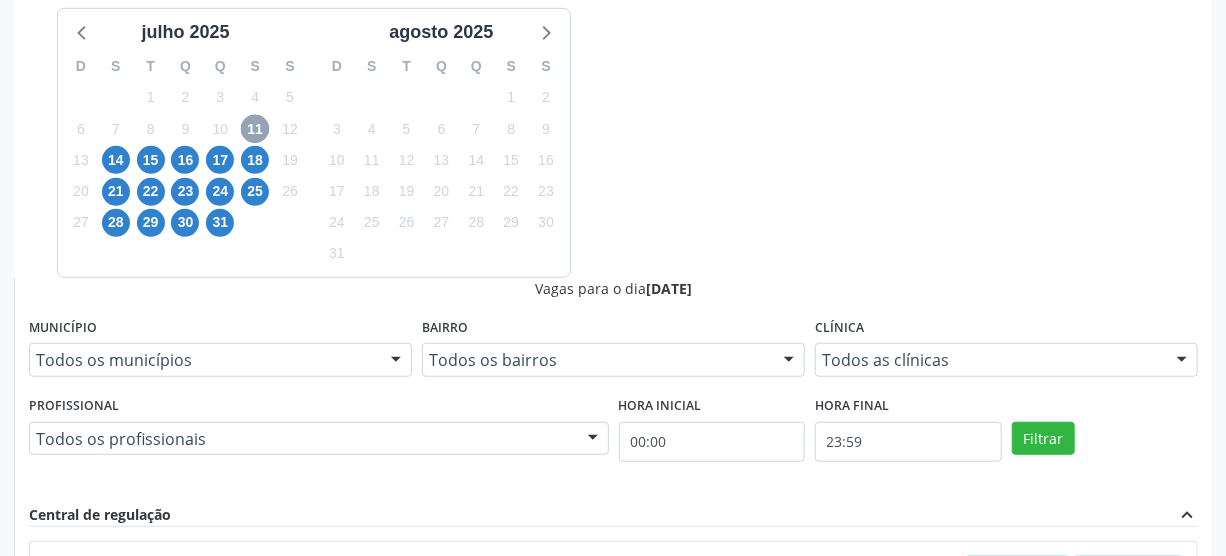 scroll, scrollTop: 494, scrollLeft: 0, axis: vertical 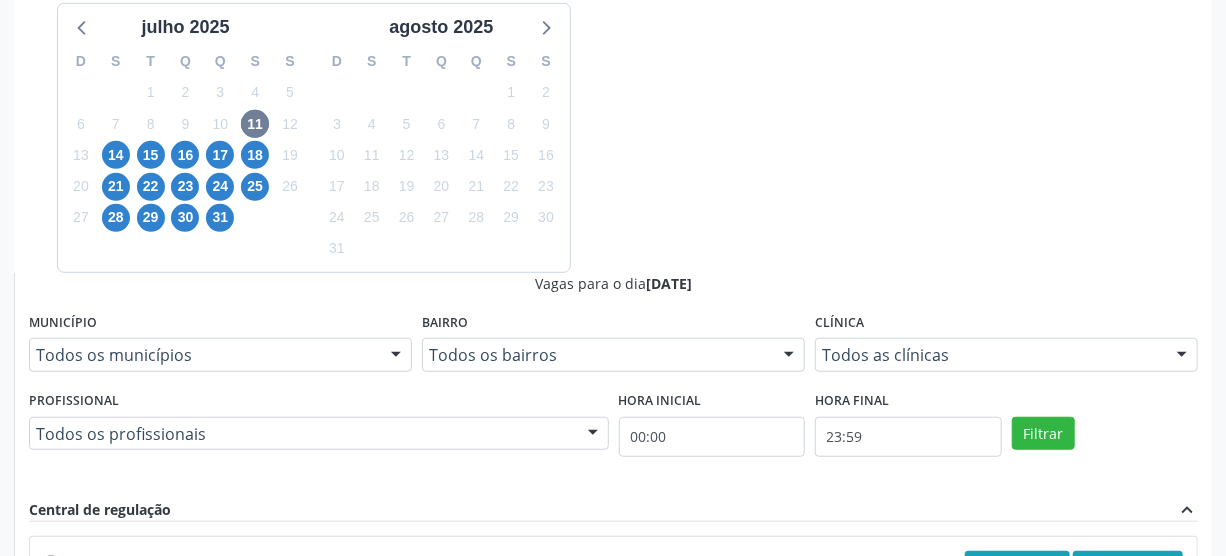 click on "Ordem de chegada
Consumidos: 19 / 25
Horário:   07:00
Clínica:  Policlinica Municipal
Rede:
--
Endereço:   Predio, nº S/N, Ipsep, Serra Talhada - PE
Telefone:   --
Profissional:
Maira Cavalcanti Lima Barros
Informações adicionais sobre o atendimento
Idade de atendimento:
de 0 a 120 anos
Gênero(s) atendido(s):
Masculino e Feminino
Informações adicionais:
--" at bounding box center (624, 704) 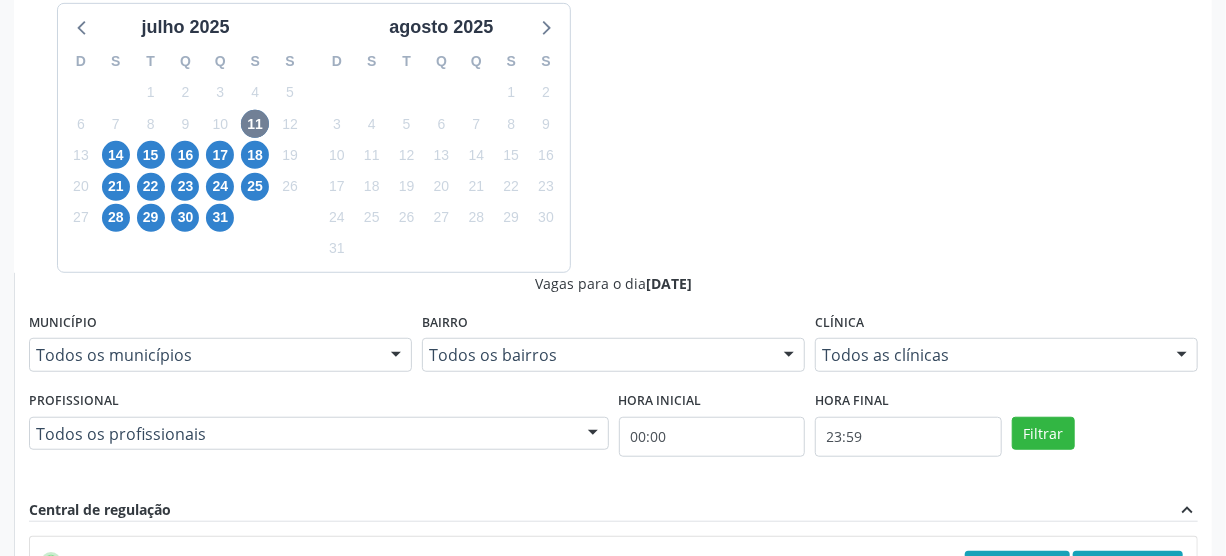 radio on "true" 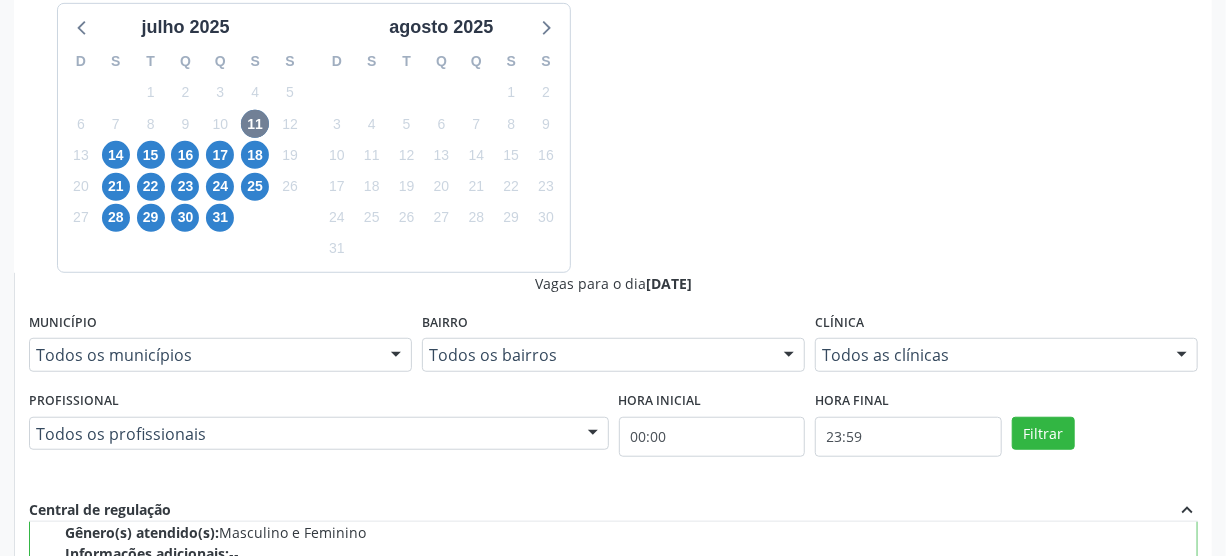 scroll, scrollTop: 363, scrollLeft: 0, axis: vertical 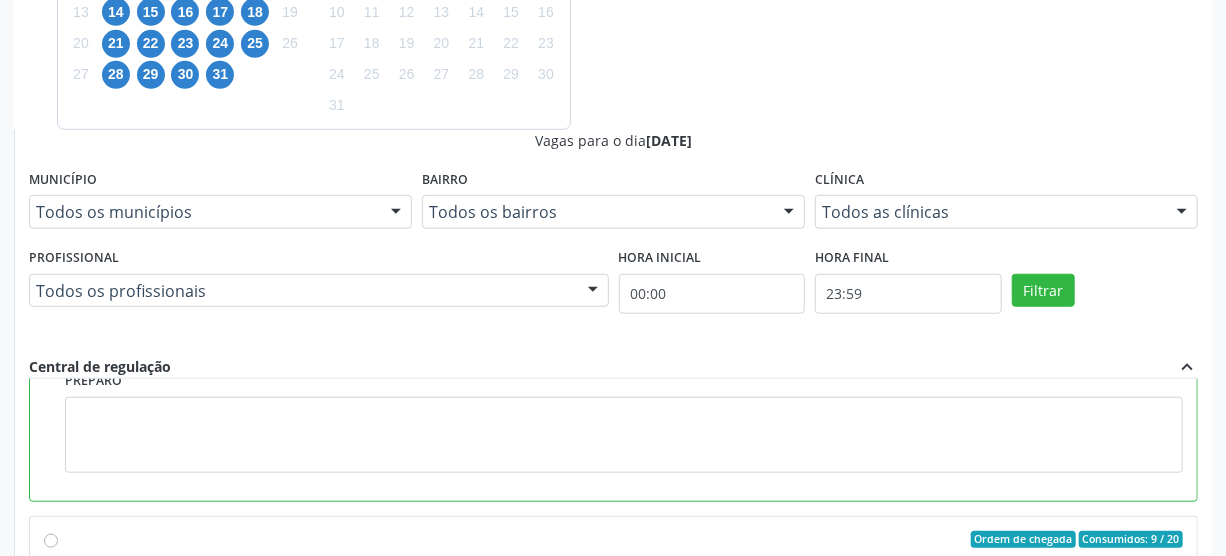 click on "Confirmar" at bounding box center (1143, 838) 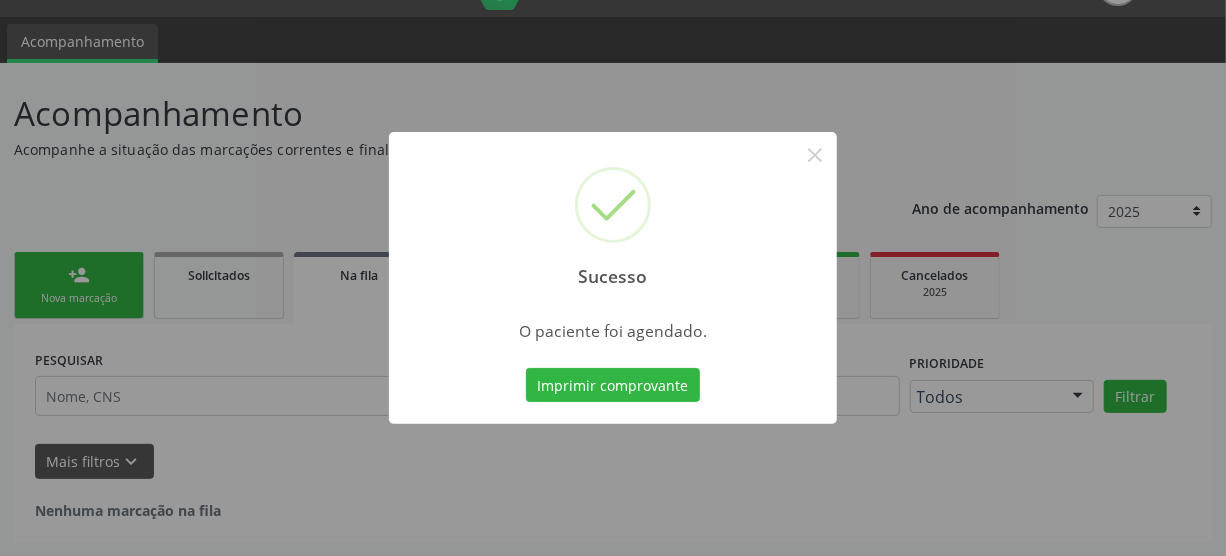 scroll, scrollTop: 45, scrollLeft: 0, axis: vertical 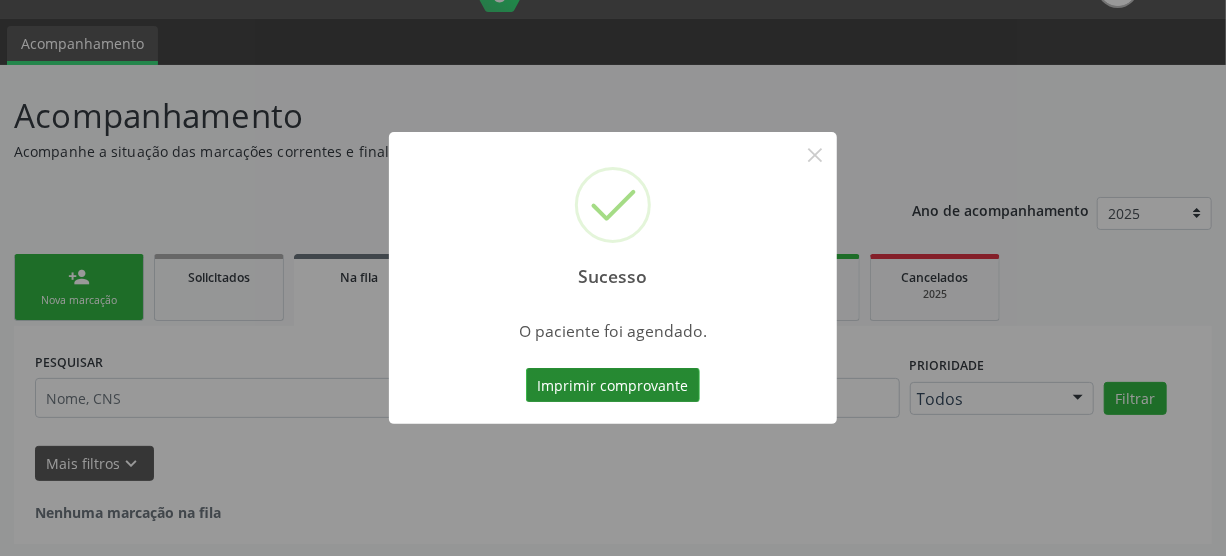 click on "Imprimir comprovante" at bounding box center [613, 385] 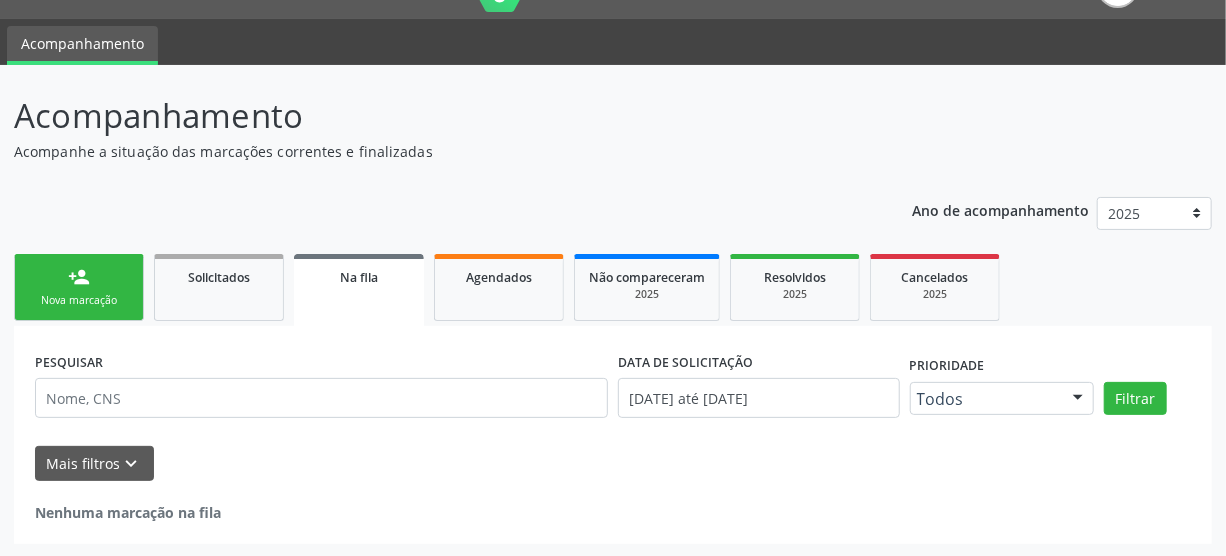 click on "person_add
Nova marcação" at bounding box center [79, 287] 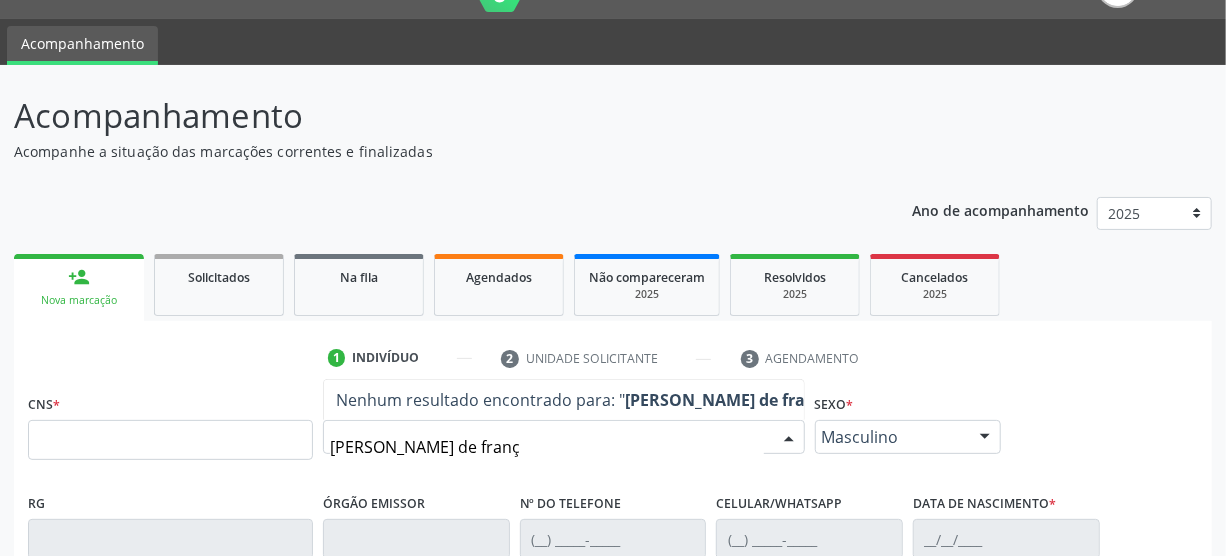 type on "daniela santos de frança" 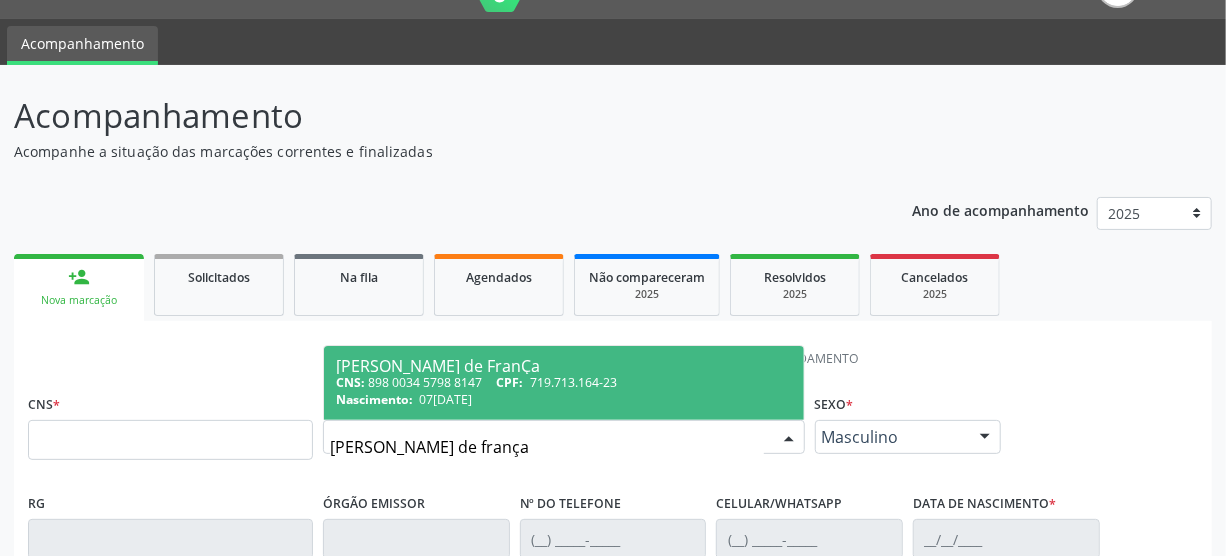 click on "Nascimento:
07/07/1993" at bounding box center [564, 399] 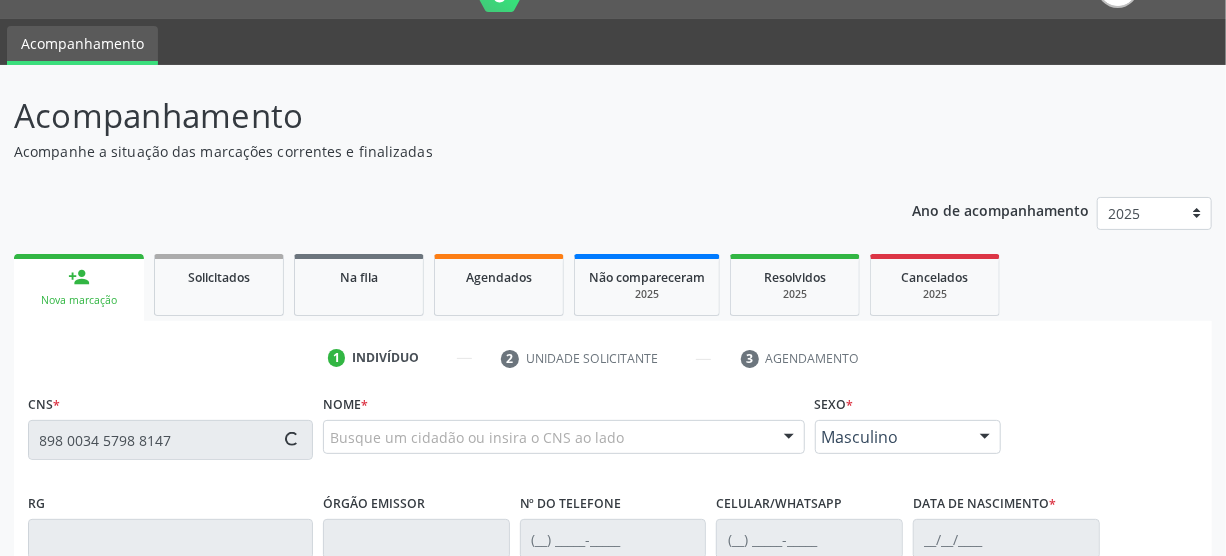 type on "898 0034 5798 8147" 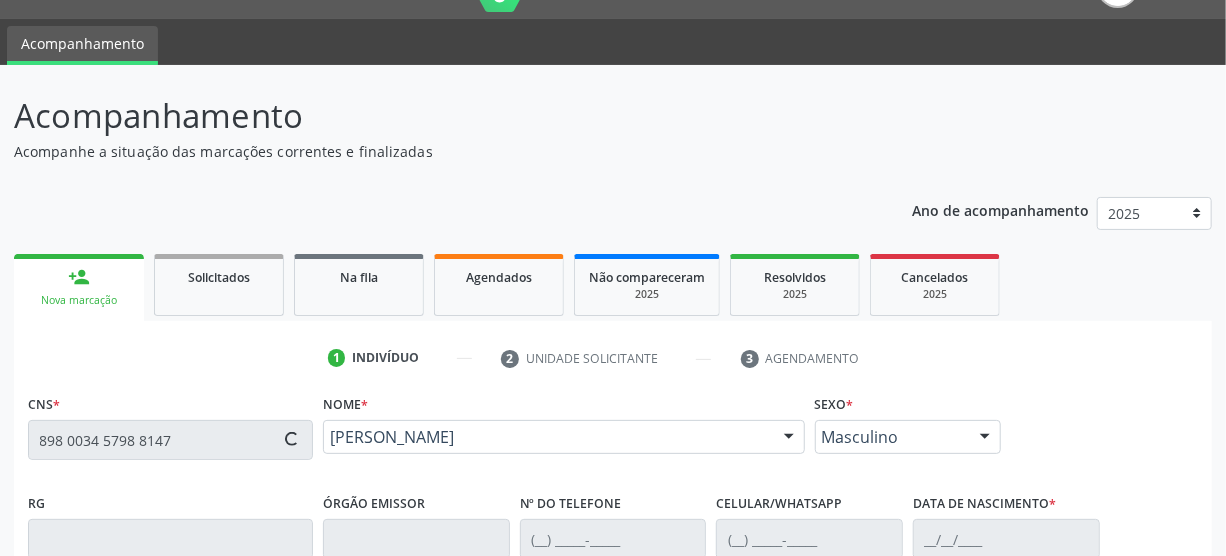 type on "[PHONE_NUMBER]" 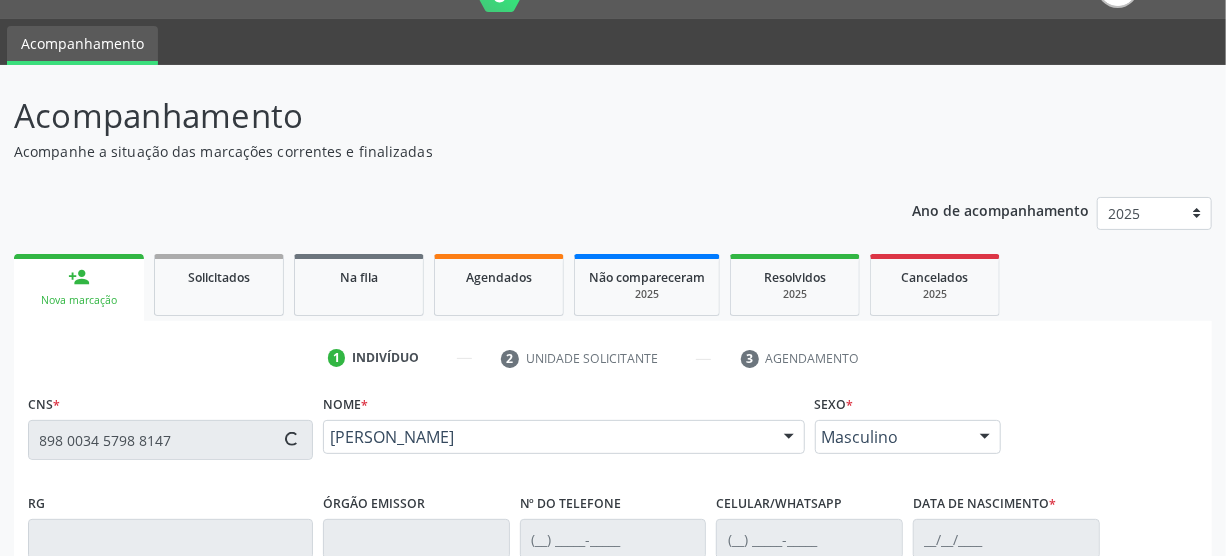 type on "[PHONE_NUMBER]" 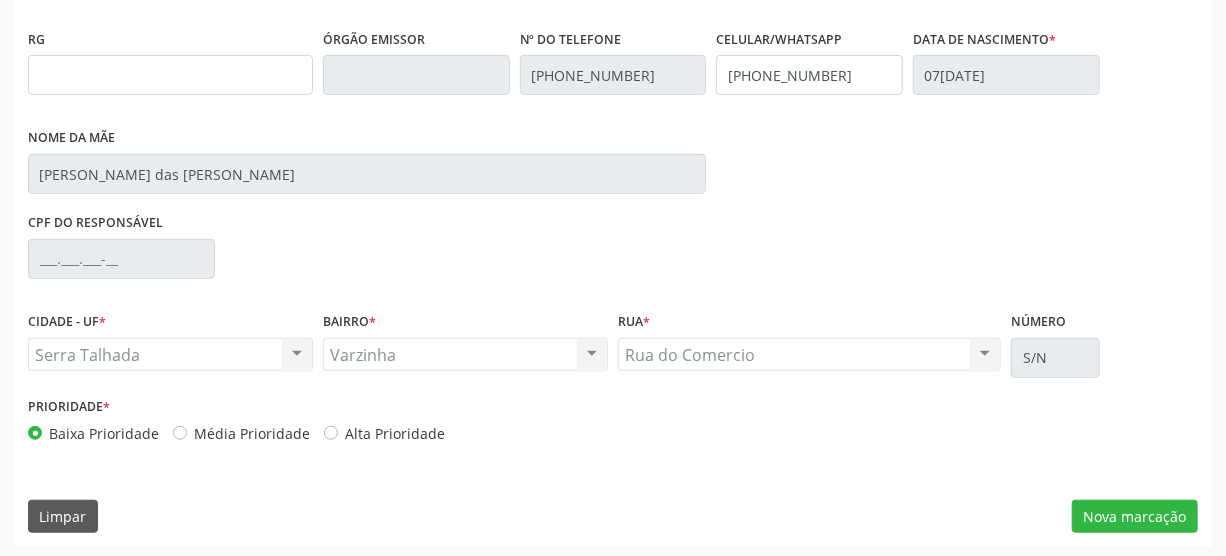 scroll, scrollTop: 512, scrollLeft: 0, axis: vertical 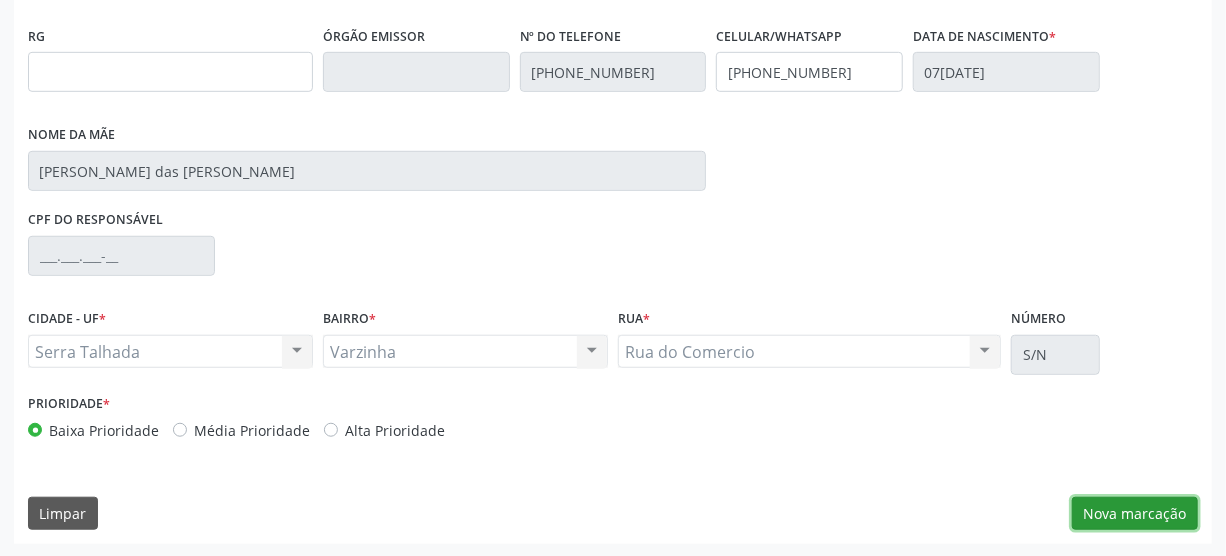 click on "Nova marcação" at bounding box center [1135, 514] 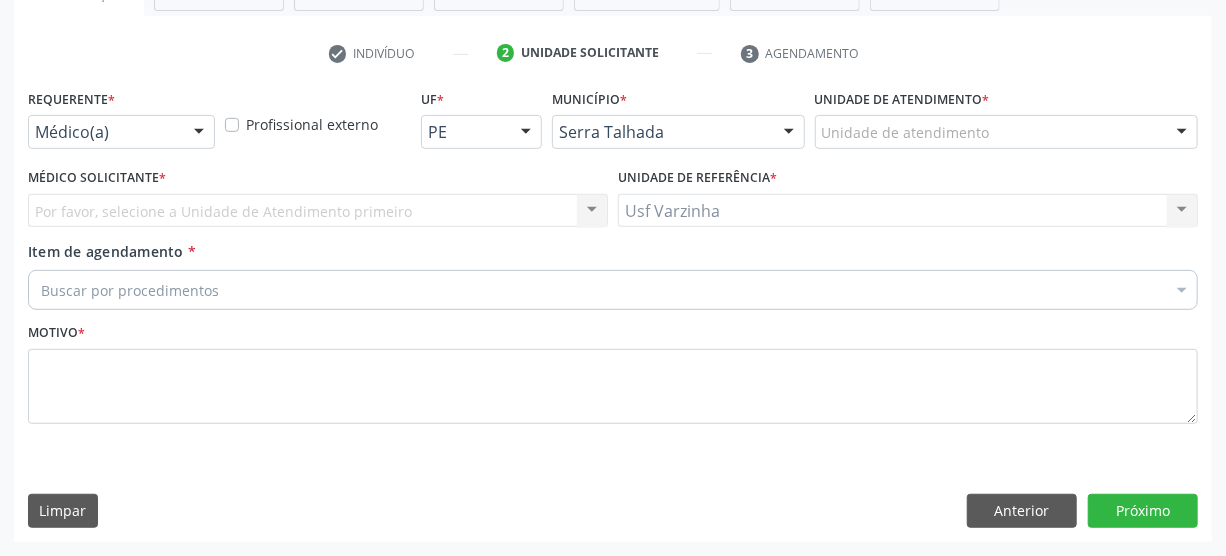scroll, scrollTop: 348, scrollLeft: 0, axis: vertical 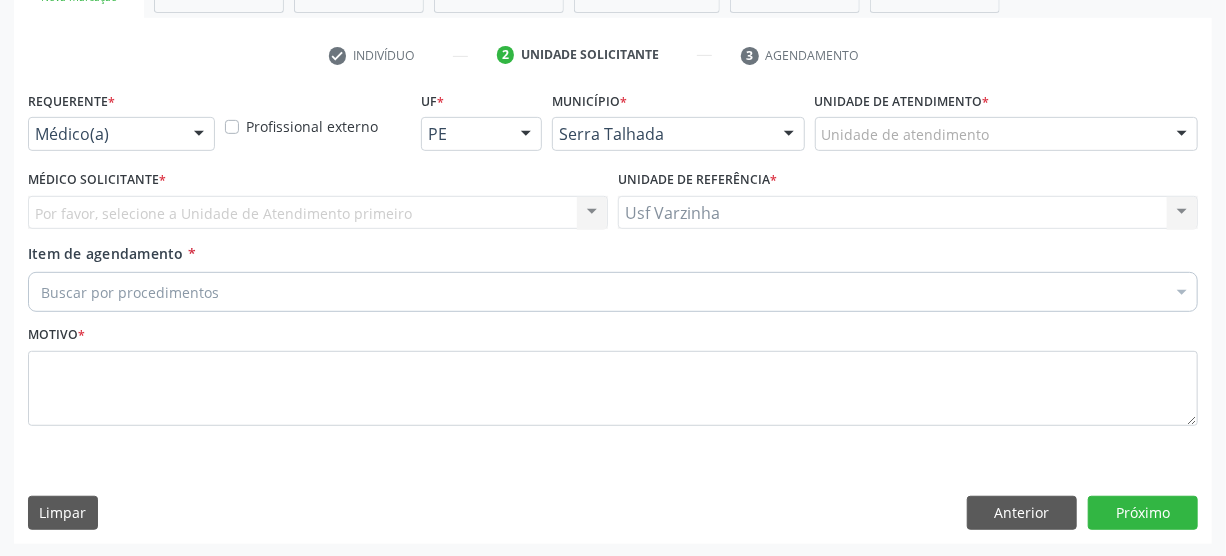 click at bounding box center [199, 135] 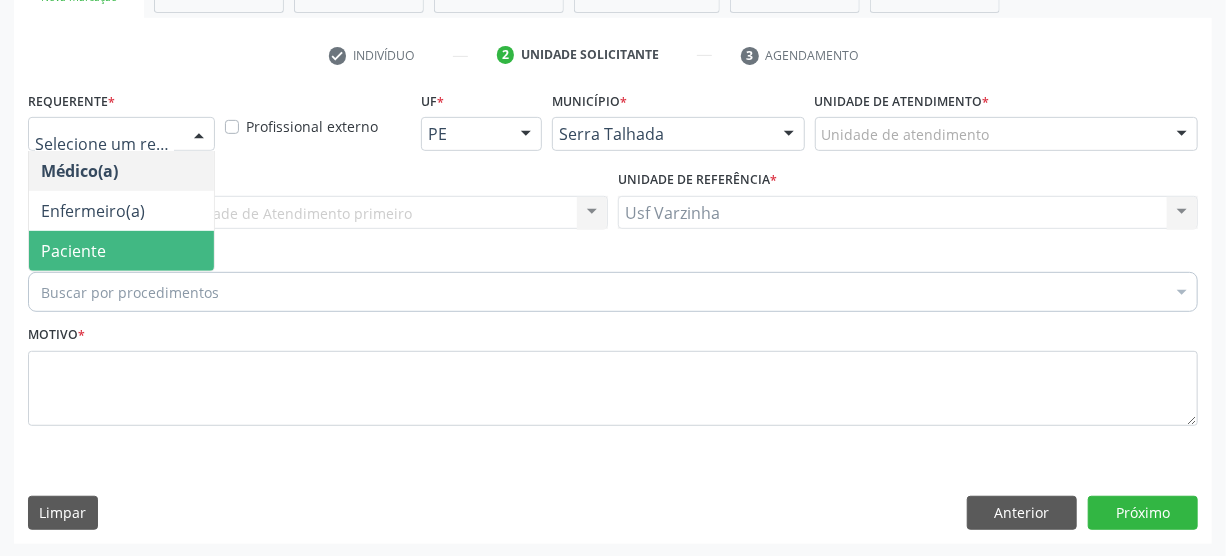 click on "Paciente" at bounding box center (121, 251) 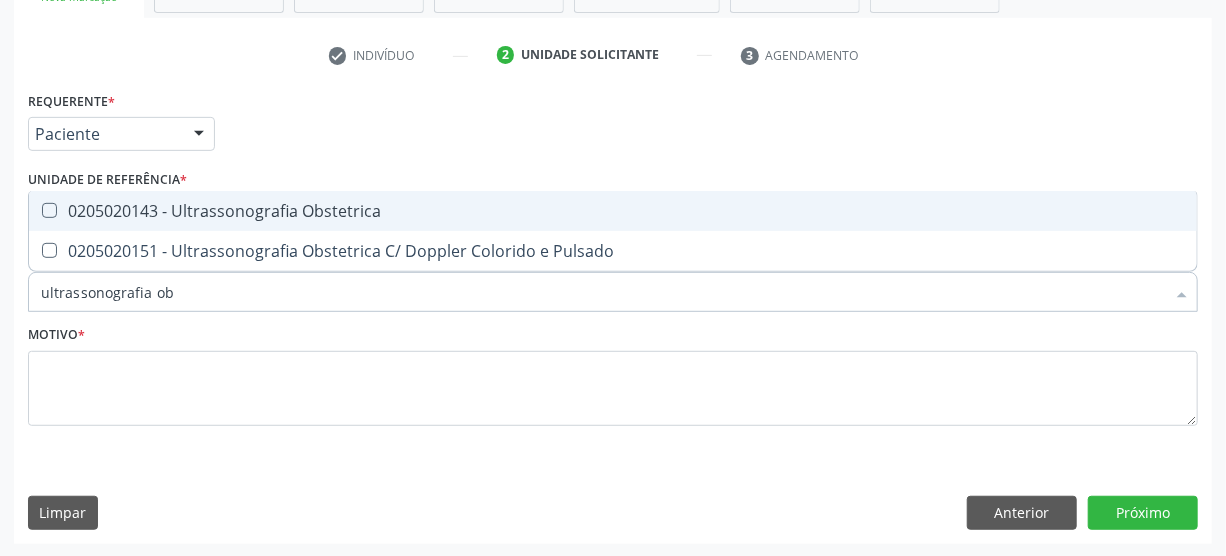 type on "ultrassonografia obs" 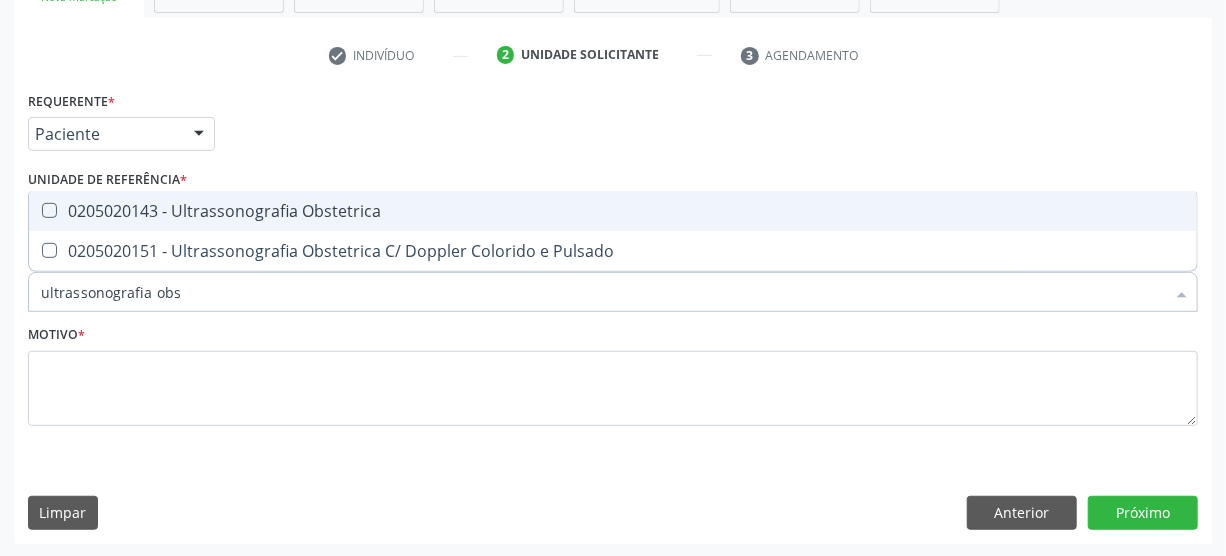 click on "0205020143 - Ultrassonografia Obstetrica" at bounding box center [613, 211] 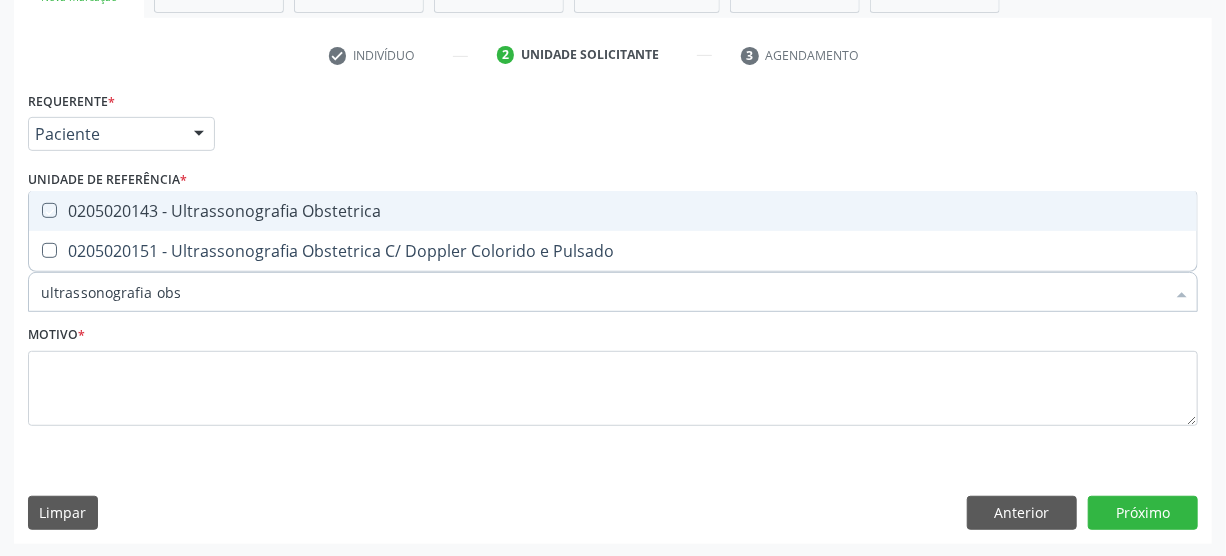 checkbox on "true" 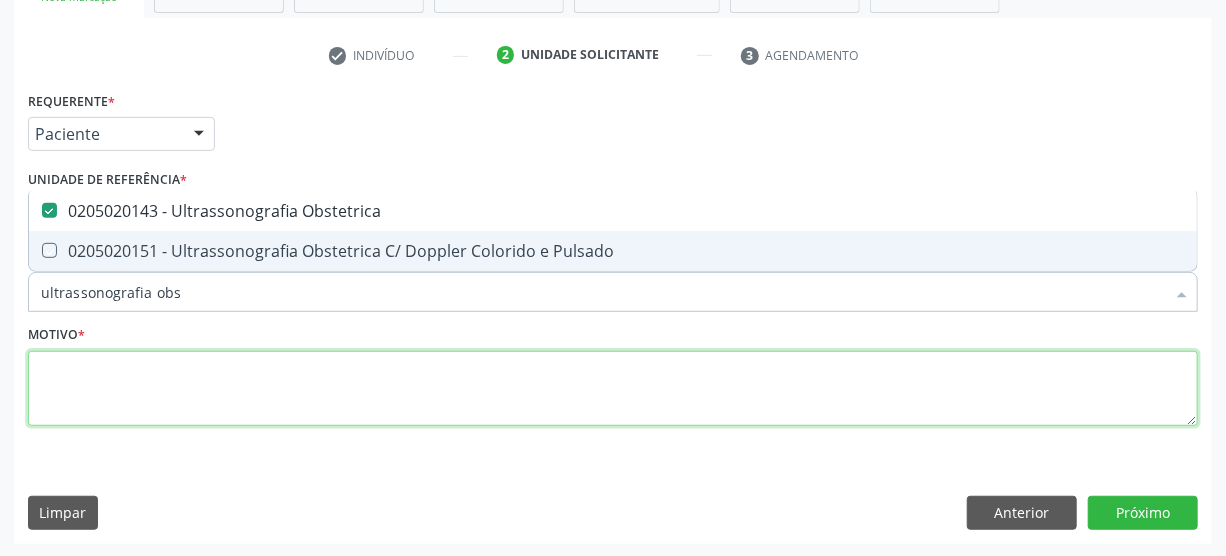 click at bounding box center (613, 389) 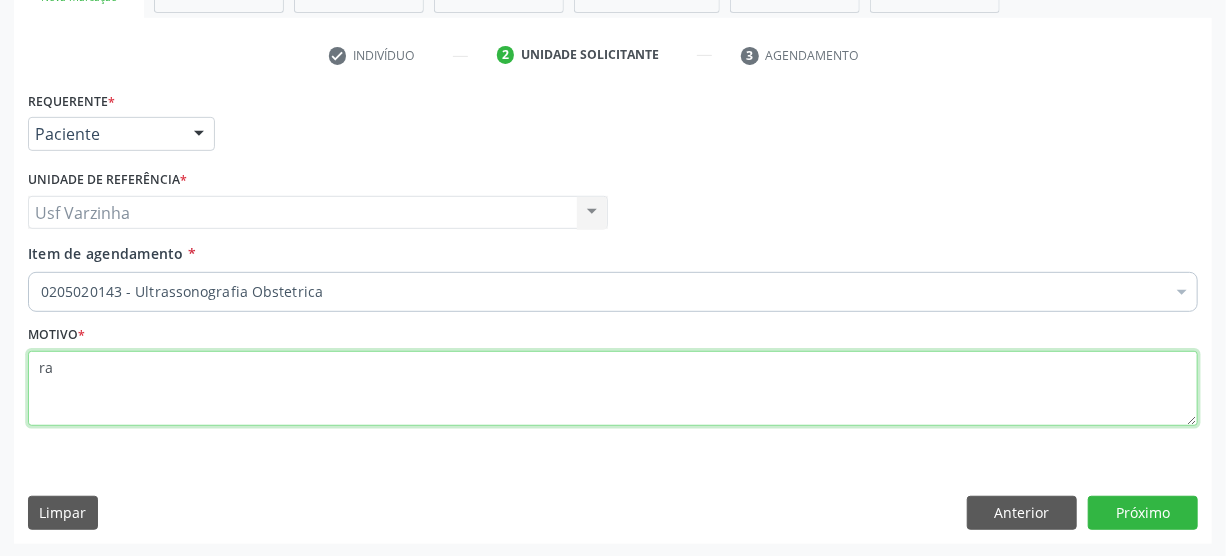 type on "r" 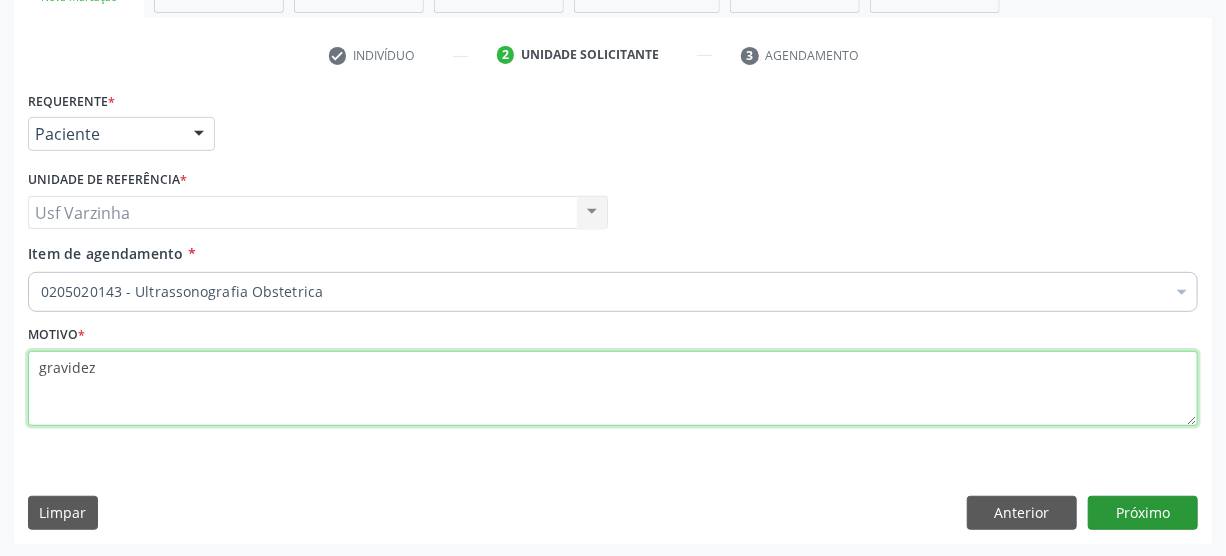 type on "gravidez" 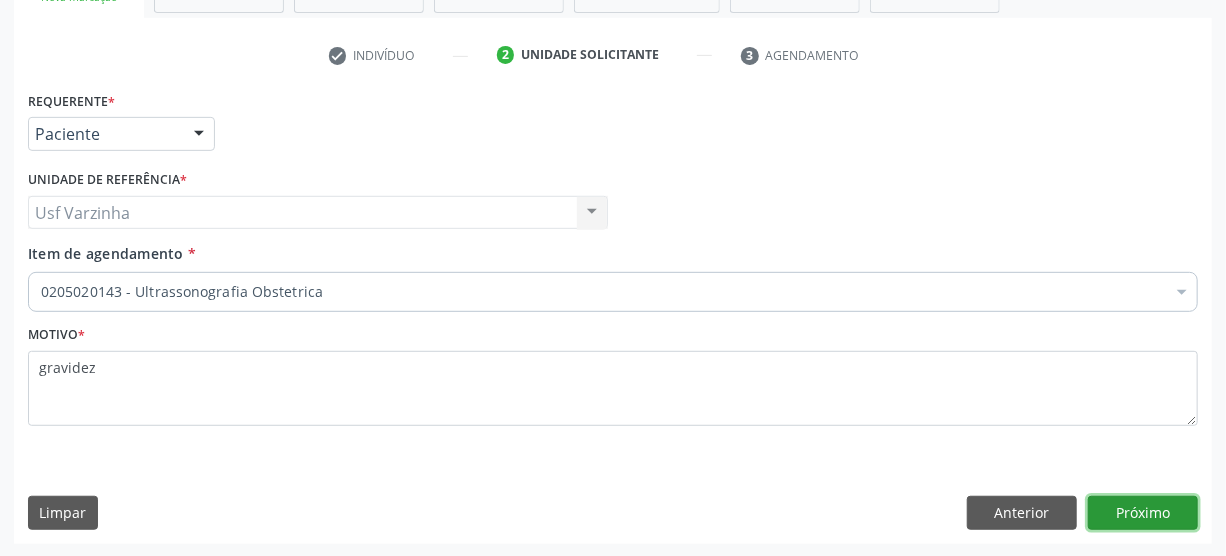 click on "Próximo" at bounding box center (1143, 513) 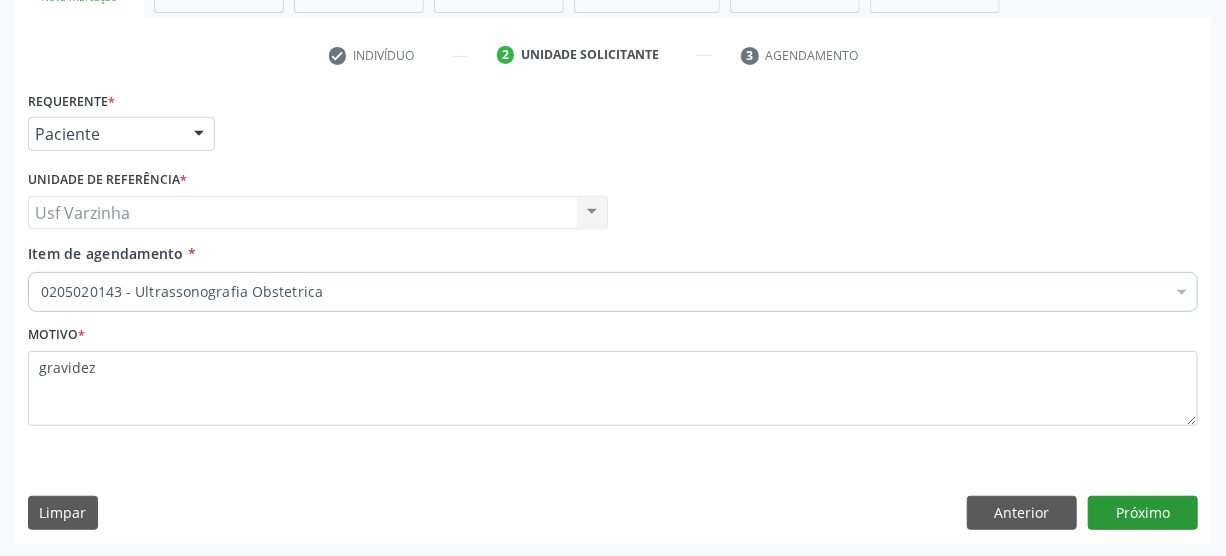 scroll, scrollTop: 312, scrollLeft: 0, axis: vertical 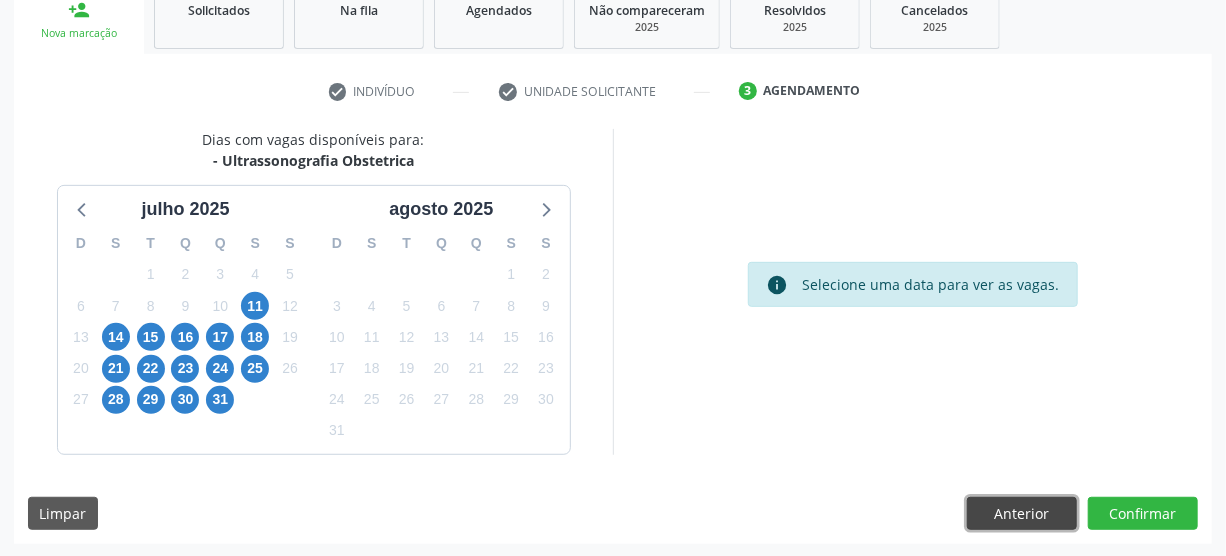 click on "Anterior" at bounding box center (1022, 514) 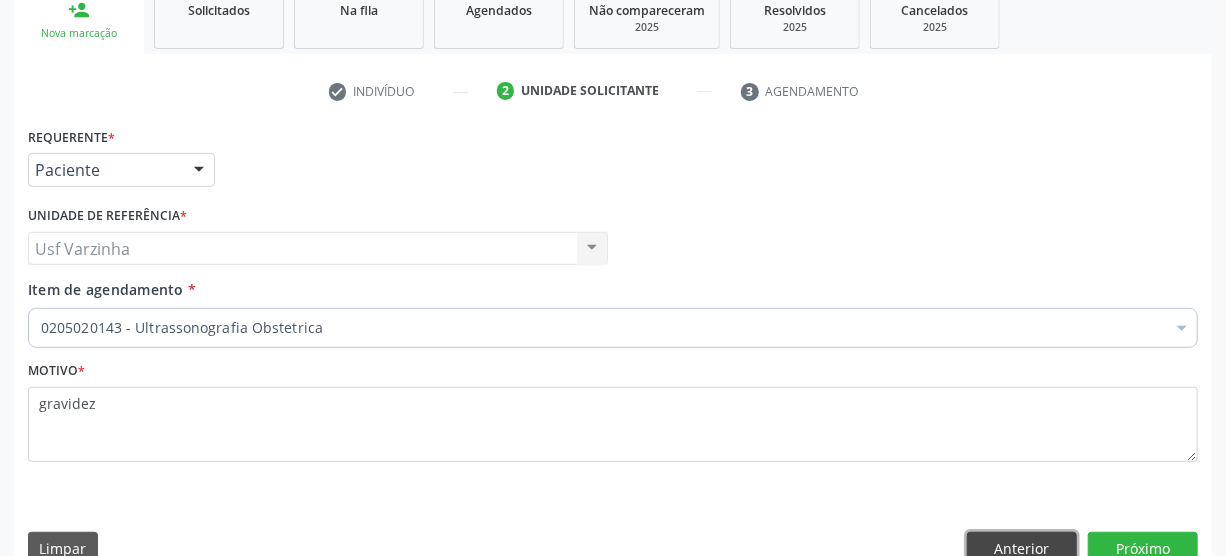 click on "Anterior" at bounding box center (1022, 549) 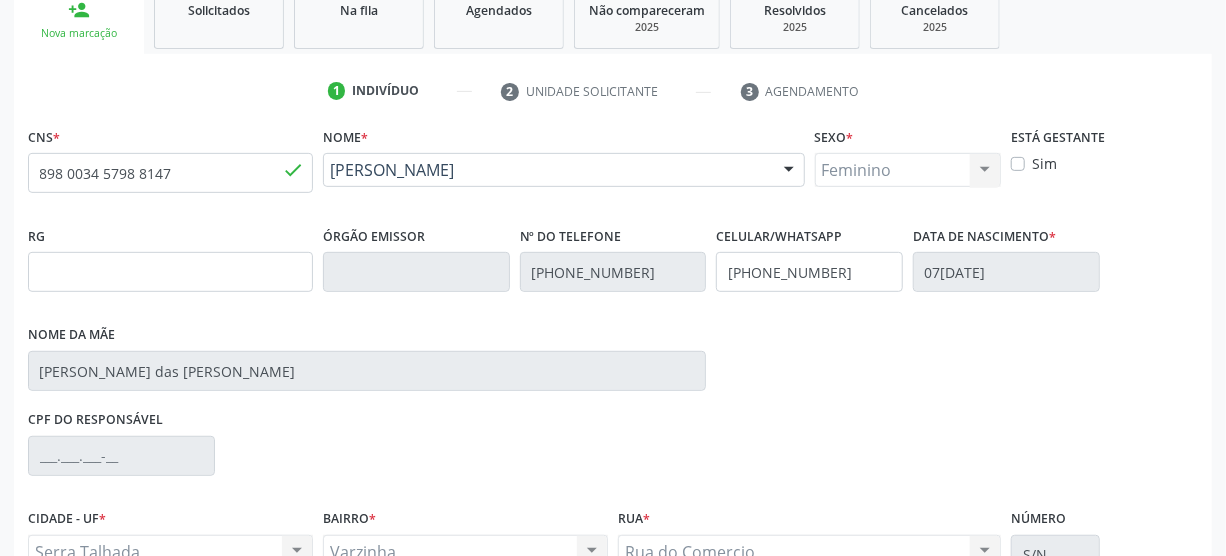 click on "Sim" at bounding box center [1104, 163] 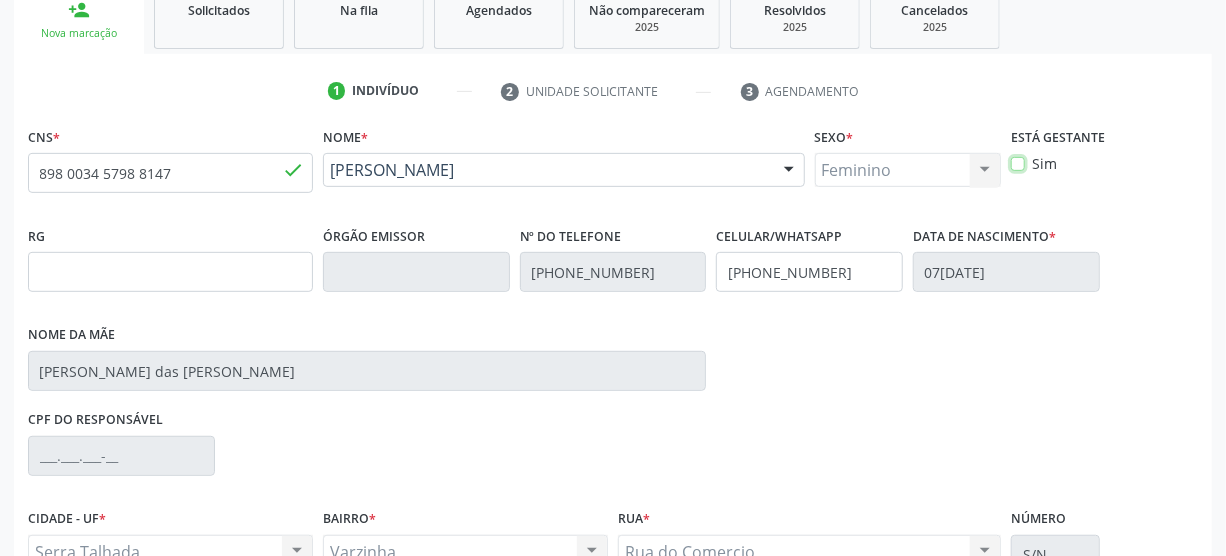 click on "Sim" at bounding box center [1018, 162] 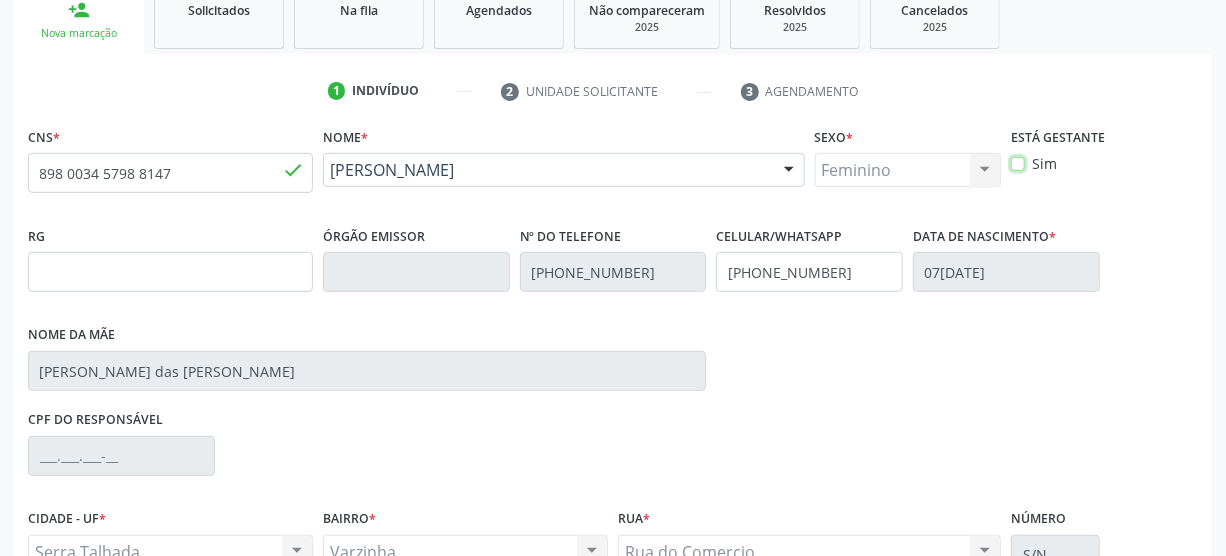 checkbox on "true" 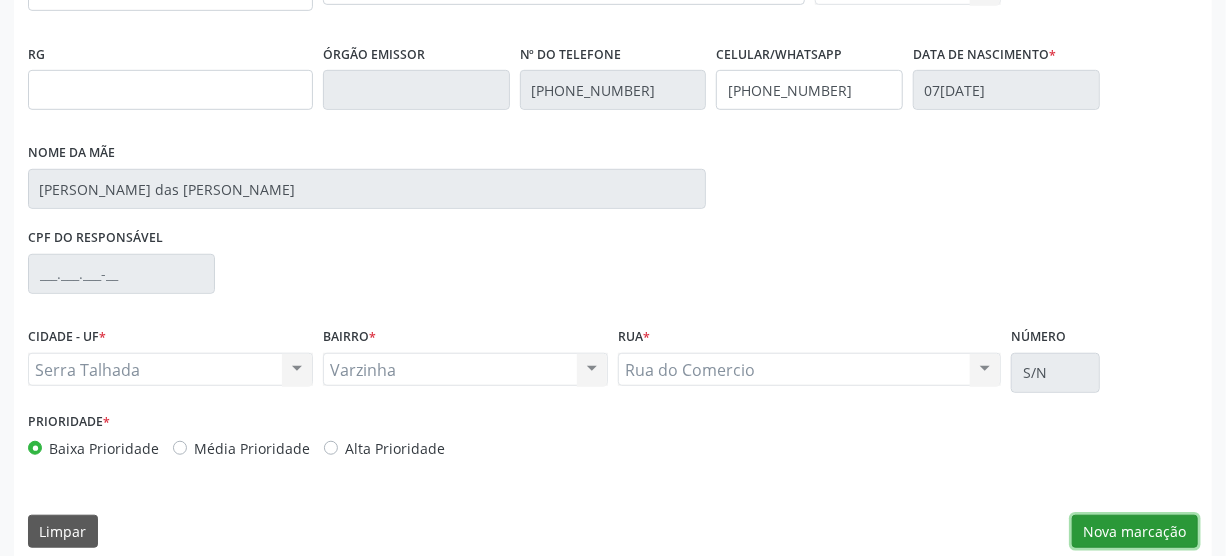 click on "Nova marcação" at bounding box center [1135, 532] 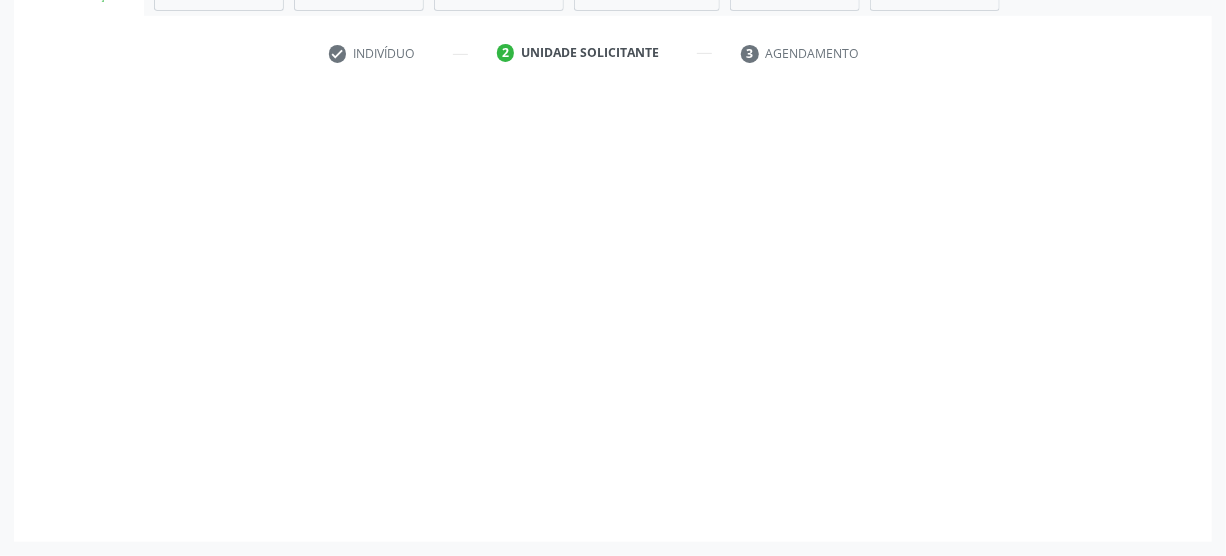 scroll, scrollTop: 348, scrollLeft: 0, axis: vertical 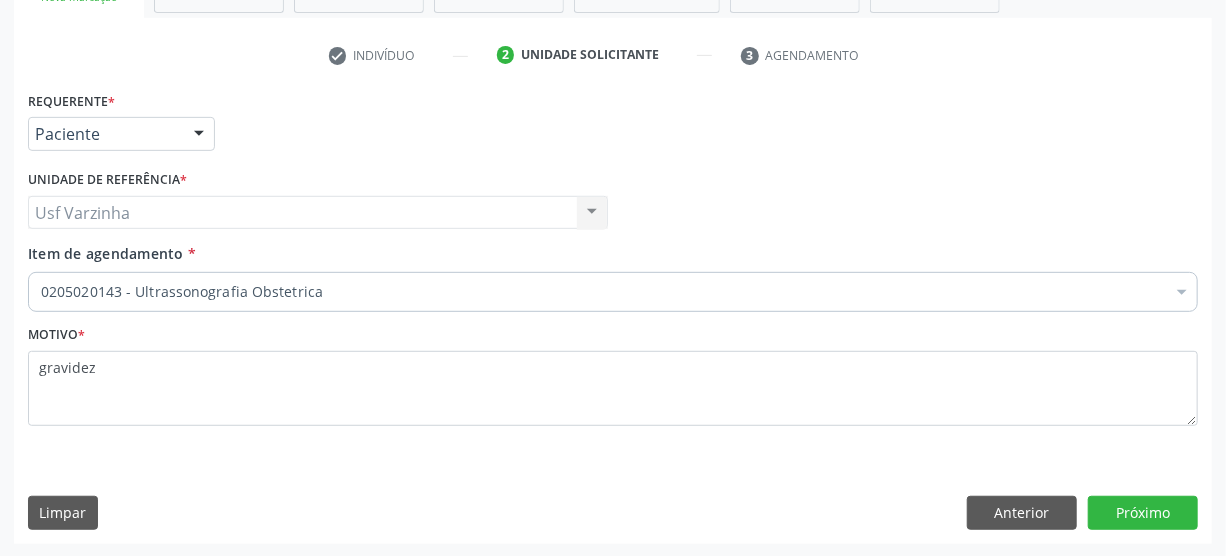 click on "Requerente
*
Paciente         Médico(a)   Enfermeiro(a)   Paciente
Nenhum resultado encontrado para: "   "
Não há nenhuma opção para ser exibida.
UF
PE         AC   AL   AM   AP   BA   CE   DF   ES   GO   MA   MG   MS   MT   PA   PB   PE   PI   PR   RJ   RN   RO   RR   RS   SC   SE   SL   SP   SV   TO
Nenhum resultado encontrado para: "   "
Não há nenhuma opção para ser exibida.
Município
Serra Talhada         Abreu e Lima   Afogados da Ingazeira   Afrânio   Agrestina   Água Preta   Águas Belas   Alagoinha   Aliança   Altinho   Amaraji   Angelim   Araçoiaba   Araripina   Arcoverde   Barra de Guabiraba   Barreiros   Belém de Maria   Belém do São Francisco   Belo Jardim   Betânia   Bezerros   Bodocó   Bom Conselho   Bom Jardim   Bonito   Brejão   Brejinho   Brejo da Madre de Deus   Buenos Aires   Buíque   Cabo de Santo Agostinho   Cabrobó   Cachoeirinha" at bounding box center (613, 314) 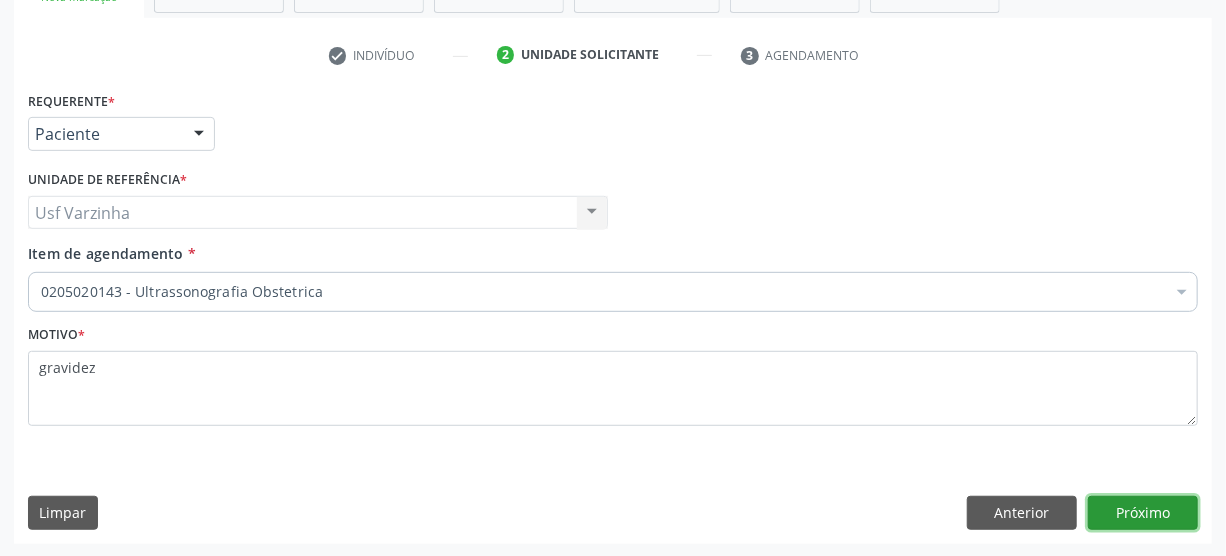 click on "Próximo" at bounding box center (1143, 513) 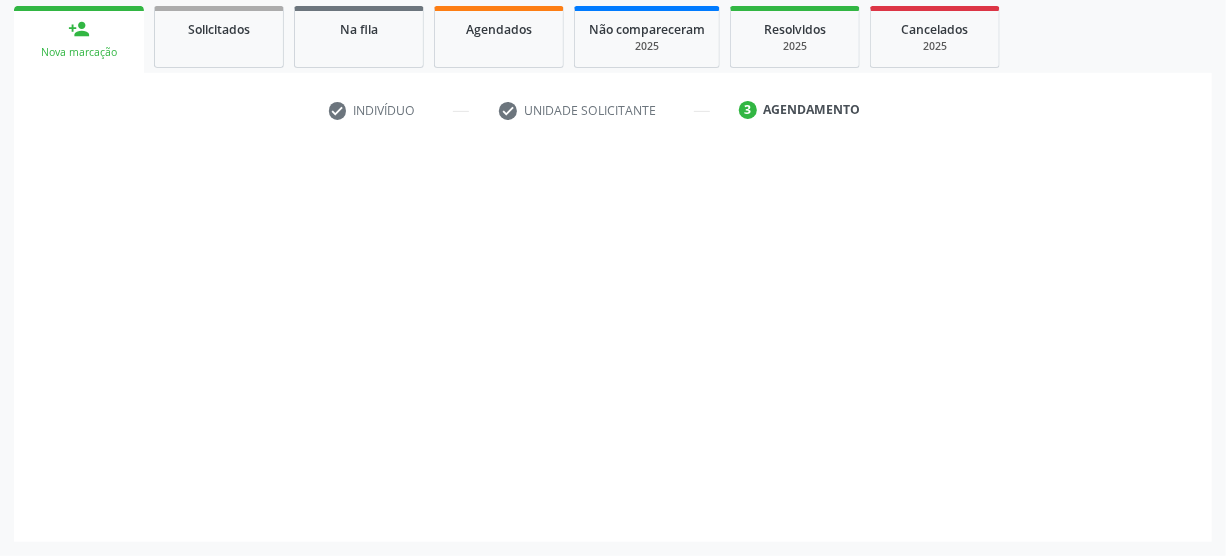 scroll, scrollTop: 291, scrollLeft: 0, axis: vertical 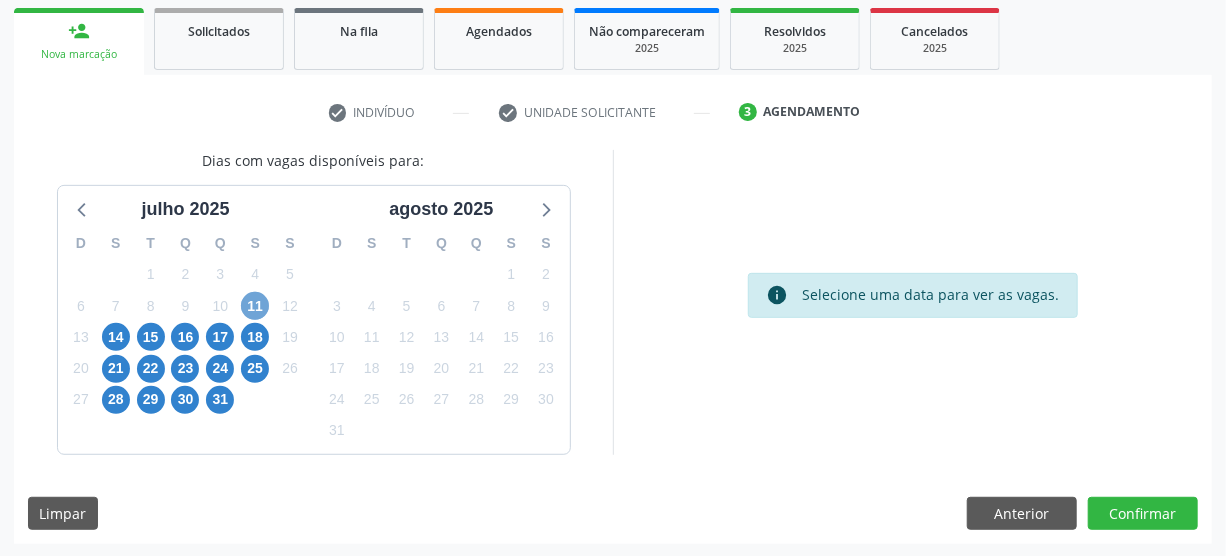 click on "11" at bounding box center [255, 306] 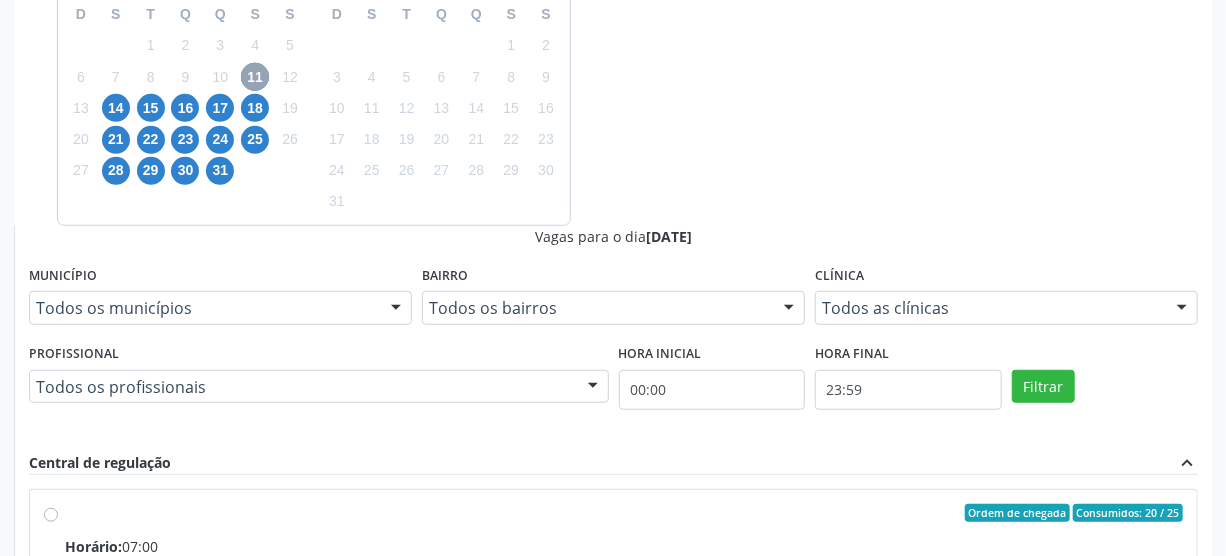 scroll, scrollTop: 564, scrollLeft: 0, axis: vertical 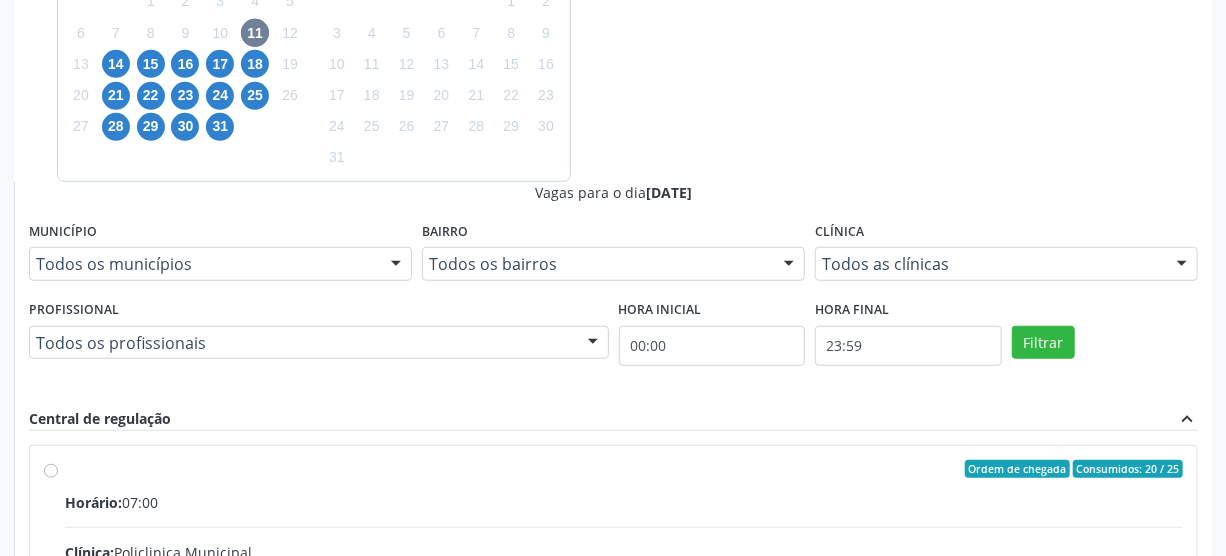 click on "Ordem de chegada
Consumidos: 20 / 25
Horário:   07:00
Clínica:  Policlinica Municipal
Rede:
--
Endereço:   Predio, nº S/N, Ipsep, Serra Talhada - PE
Telefone:   --
Profissional:
Maira Cavalcanti Lima Barros
Informações adicionais sobre o atendimento
Idade de atendimento:
de 0 a 120 anos
Gênero(s) atendido(s):
Masculino e Feminino
Informações adicionais:
--" at bounding box center (624, 613) 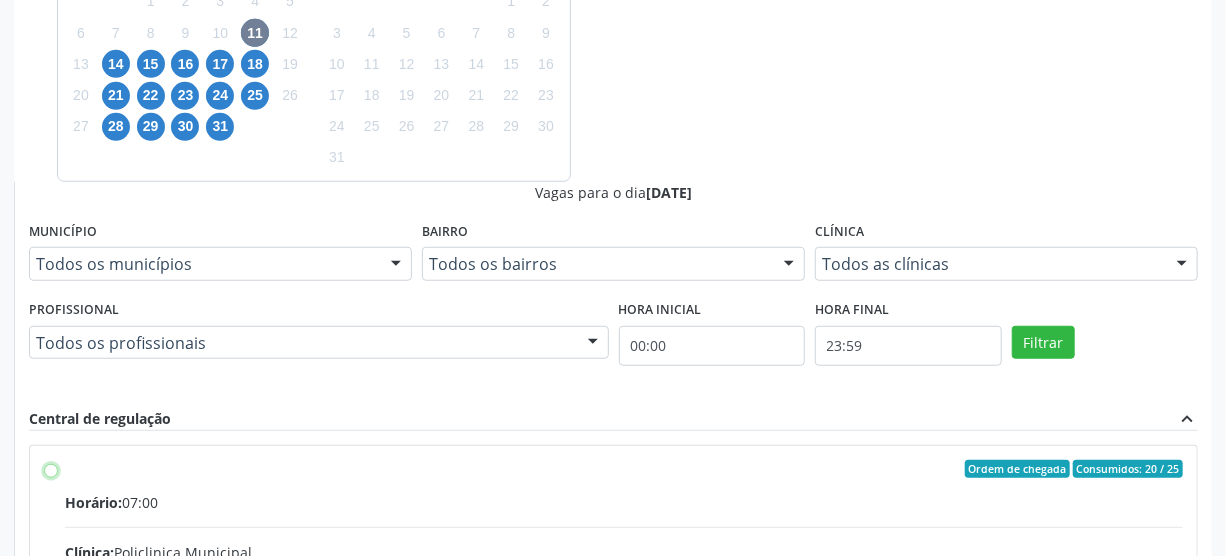 click on "Ordem de chegada
Consumidos: 20 / 25
Horário:   07:00
Clínica:  Policlinica Municipal
Rede:
--
Endereço:   Predio, nº S/N, Ipsep, Serra Talhada - PE
Telefone:   --
Profissional:
Maira Cavalcanti Lima Barros
Informações adicionais sobre o atendimento
Idade de atendimento:
de 0 a 120 anos
Gênero(s) atendido(s):
Masculino e Feminino
Informações adicionais:
--" at bounding box center [51, 469] 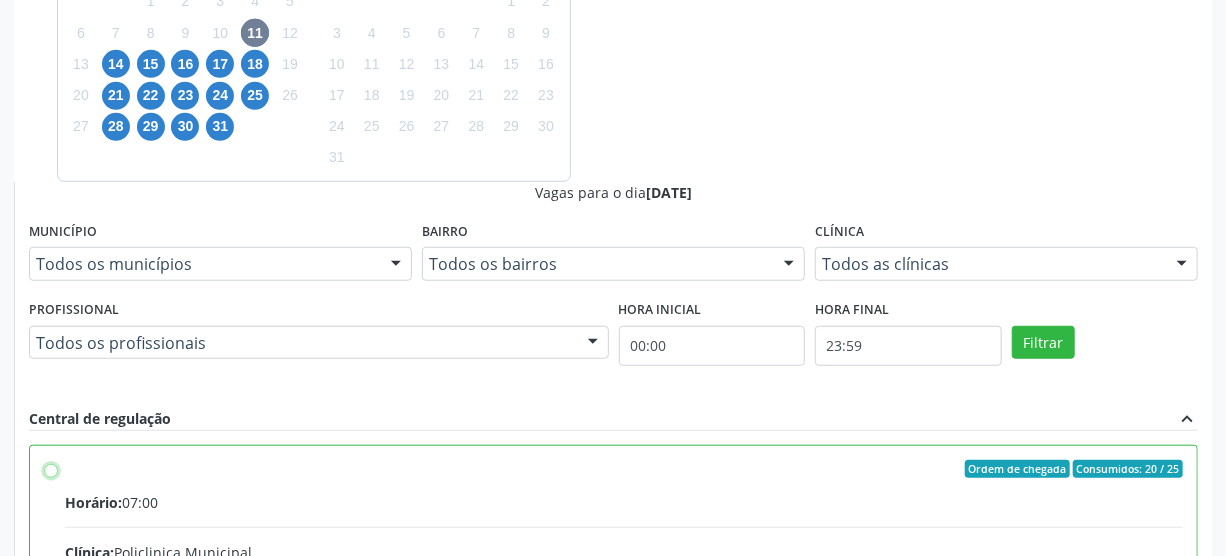 radio on "true" 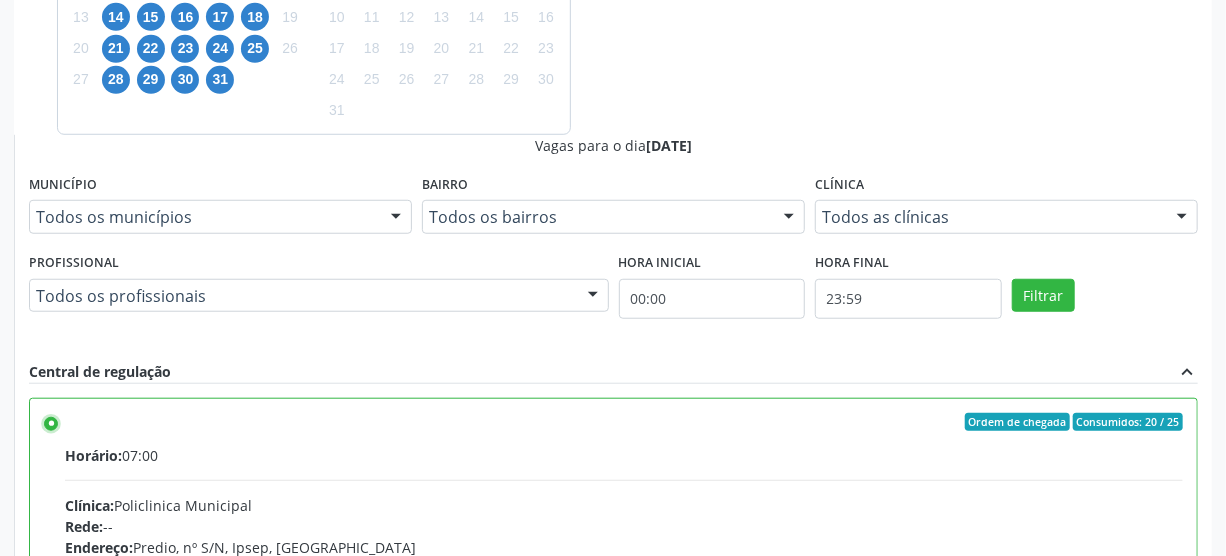 scroll, scrollTop: 637, scrollLeft: 0, axis: vertical 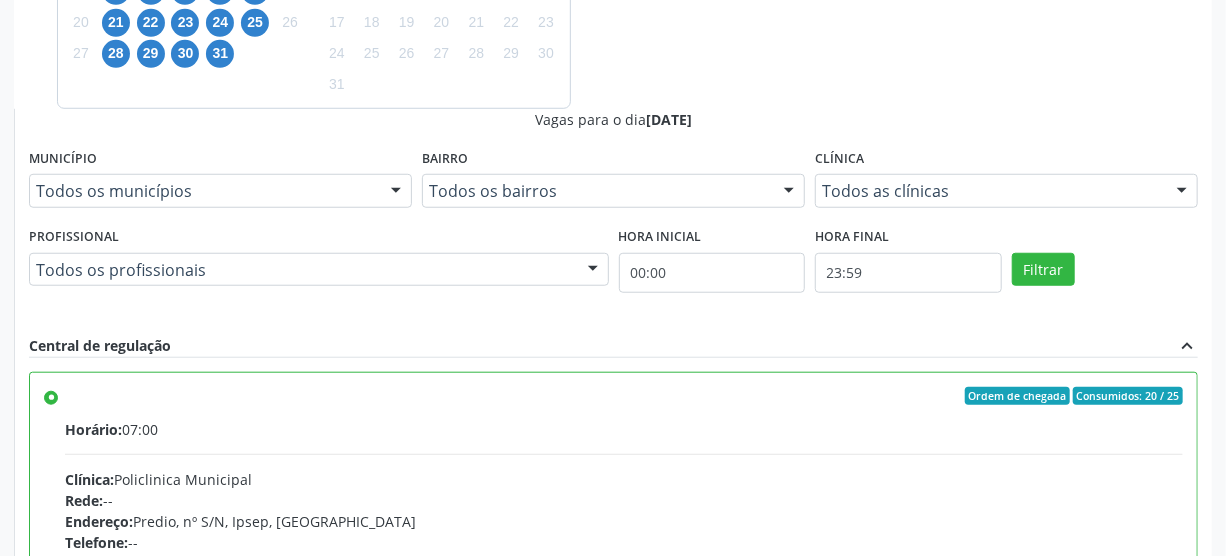click on "Confirmar" at bounding box center [1143, 817] 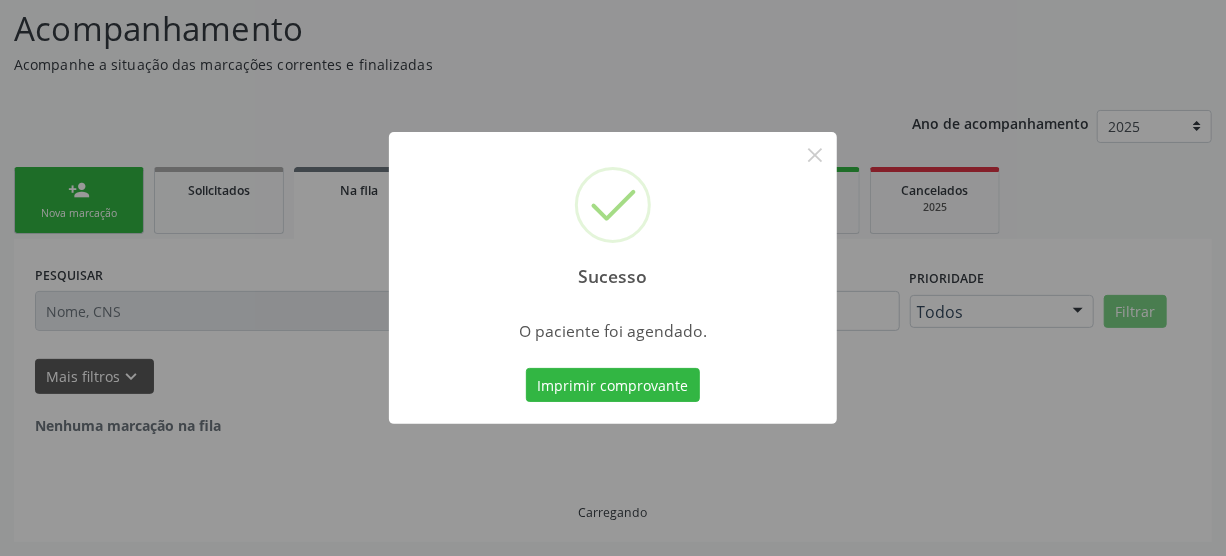 scroll, scrollTop: 45, scrollLeft: 0, axis: vertical 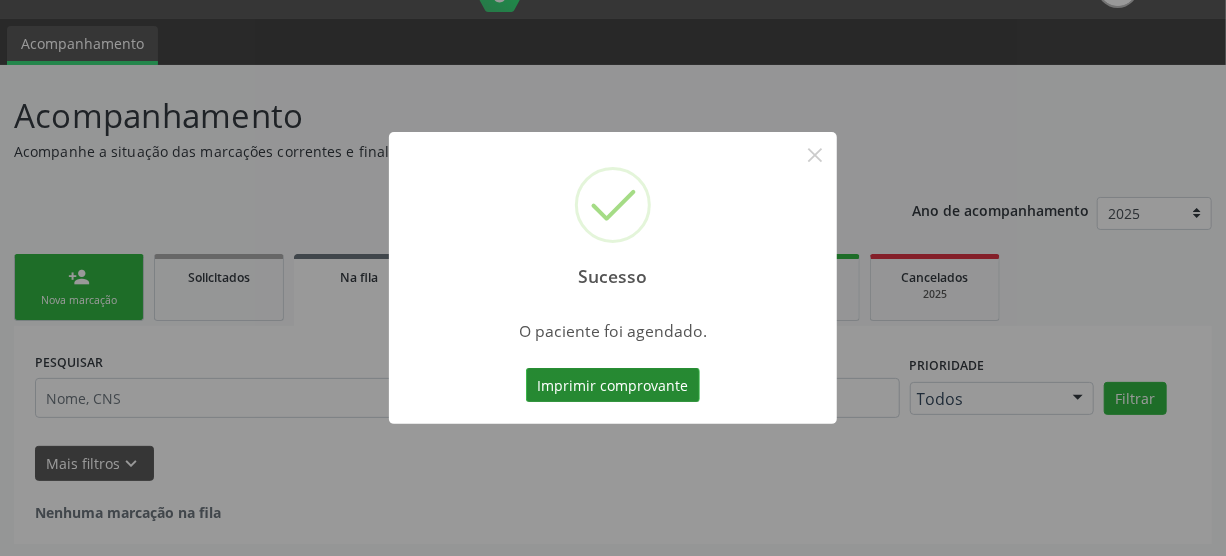click on "Imprimir comprovante" at bounding box center [613, 385] 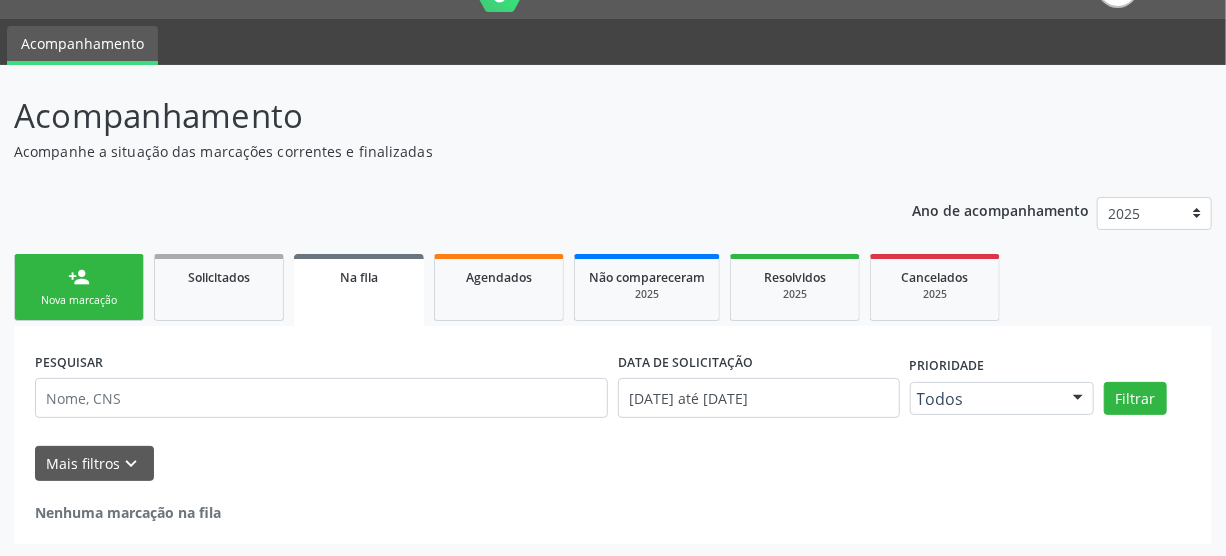 click on "Nova marcação" at bounding box center [79, 300] 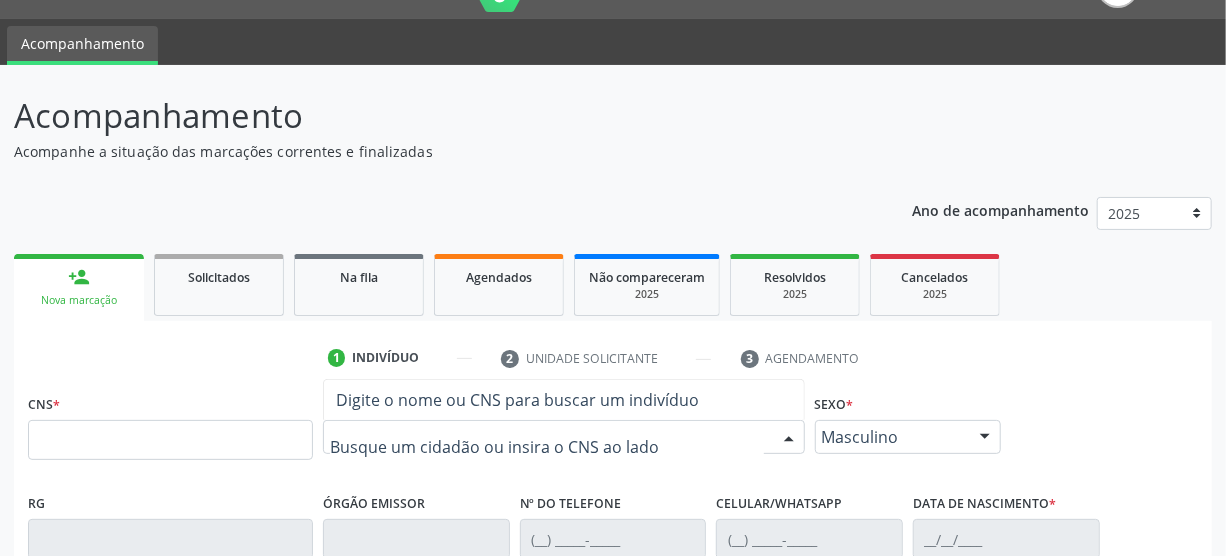 click at bounding box center [564, 437] 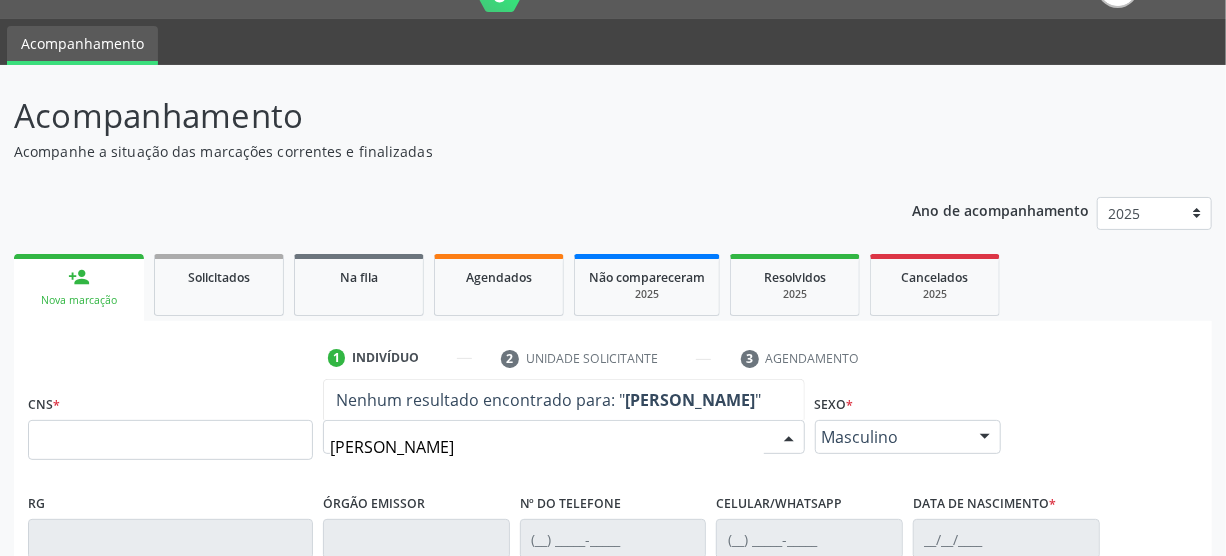 type on "maria eliane da silva" 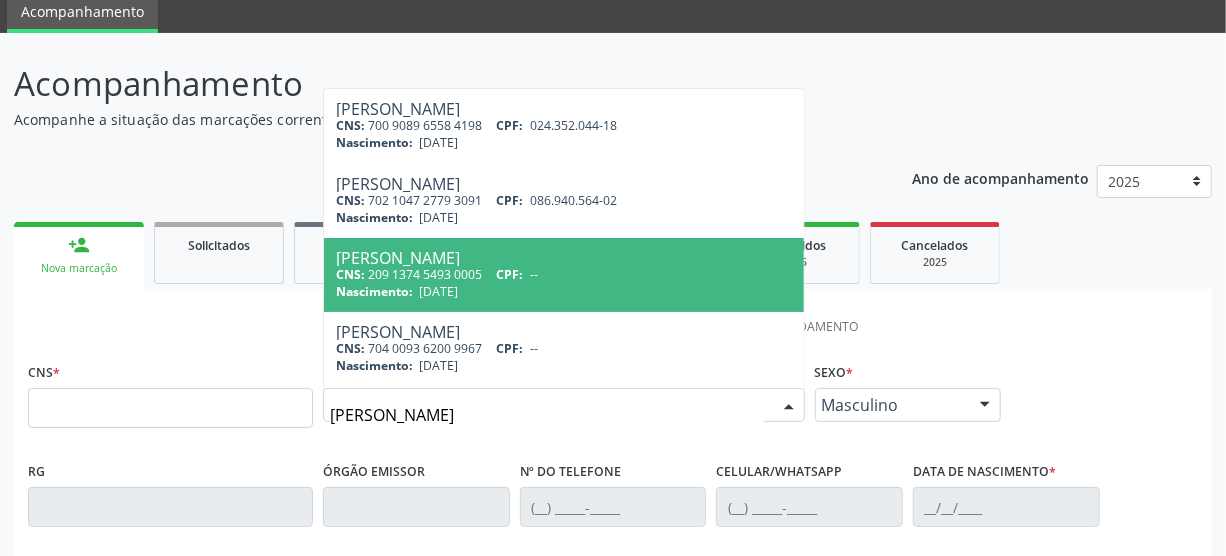 scroll, scrollTop: 45, scrollLeft: 0, axis: vertical 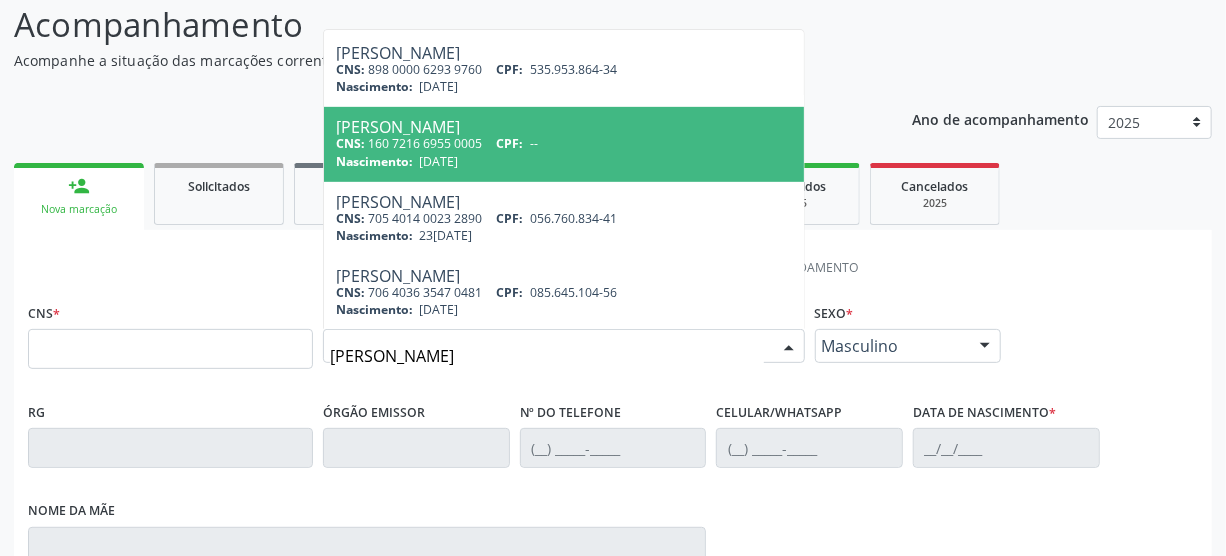 click on "Nascimento:
27/07/1996" at bounding box center (564, 161) 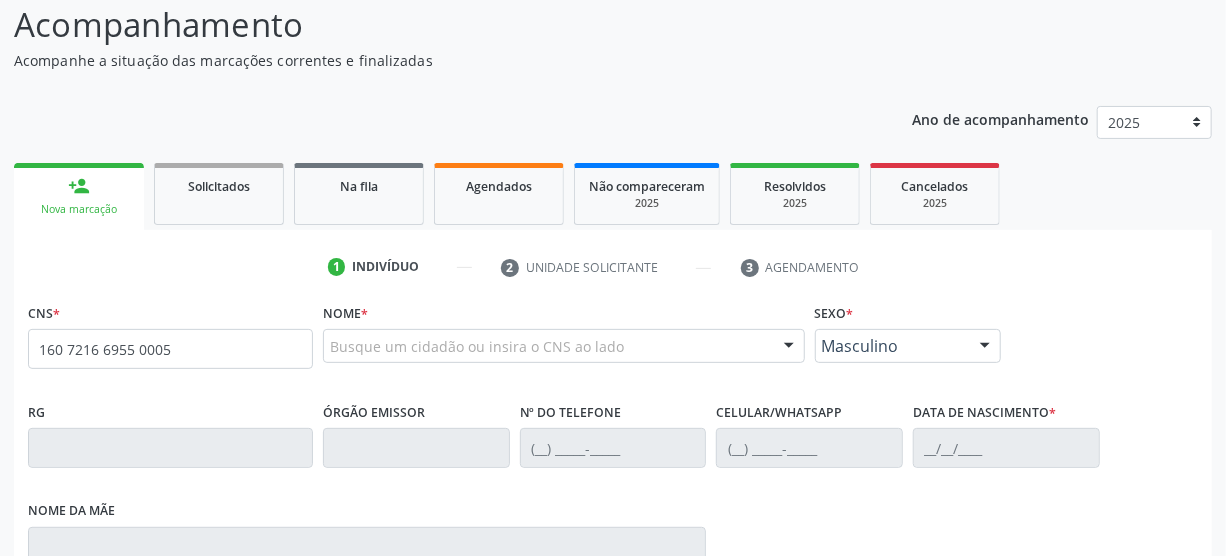 scroll, scrollTop: 0, scrollLeft: 0, axis: both 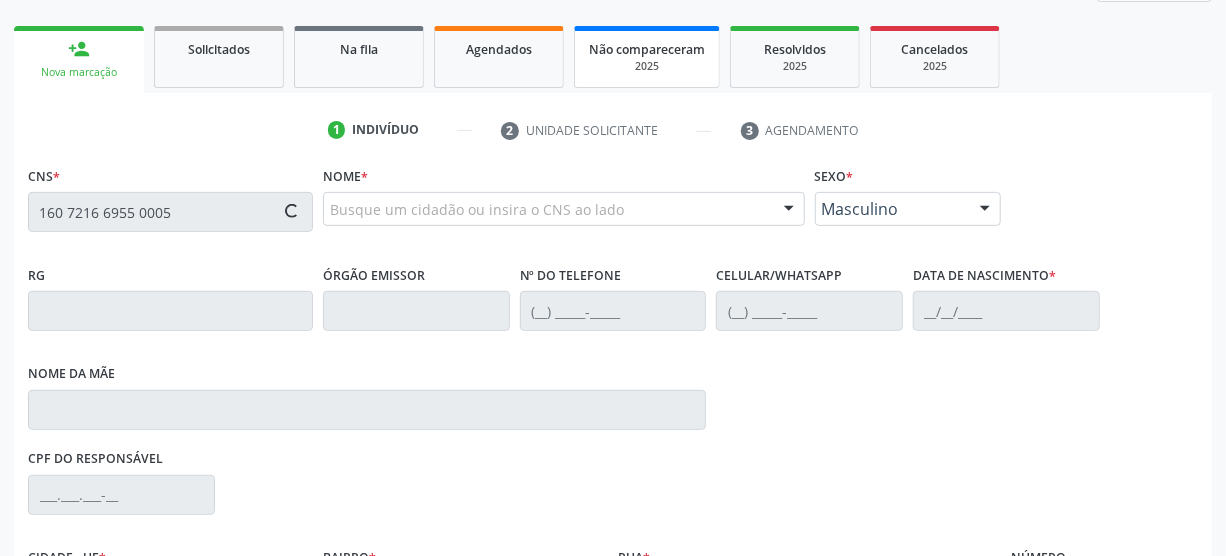type on "160 7216 6955 0005" 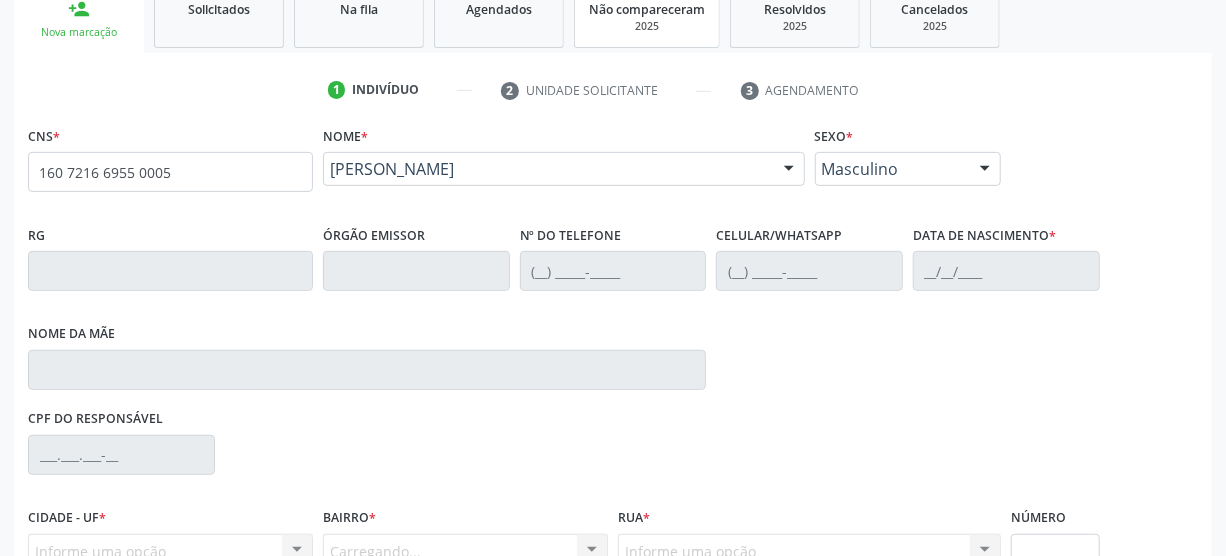 scroll, scrollTop: 318, scrollLeft: 0, axis: vertical 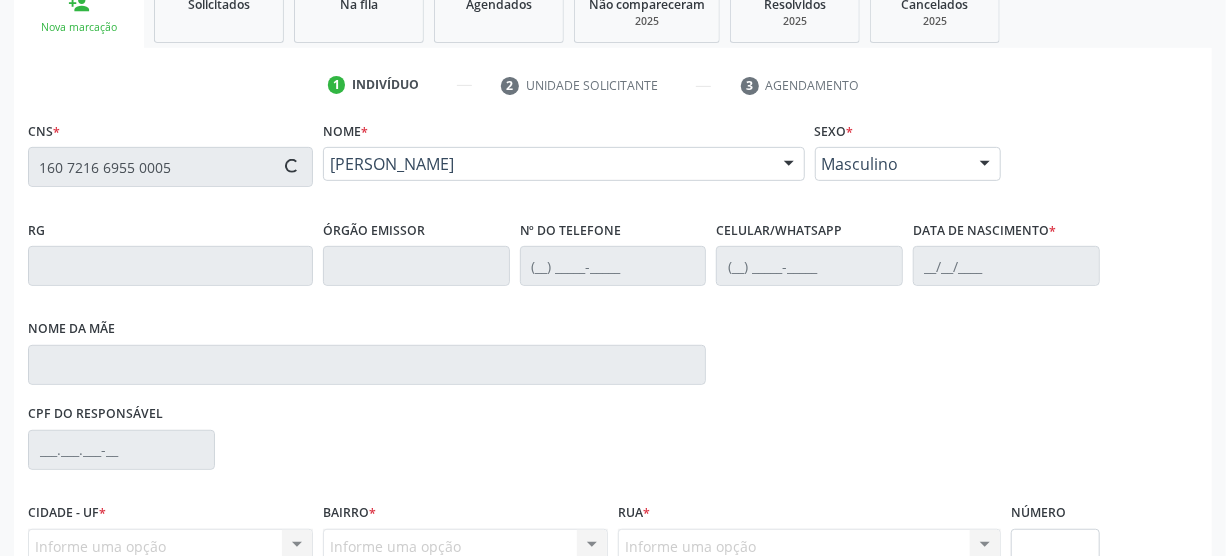 type on "27/07/1996" 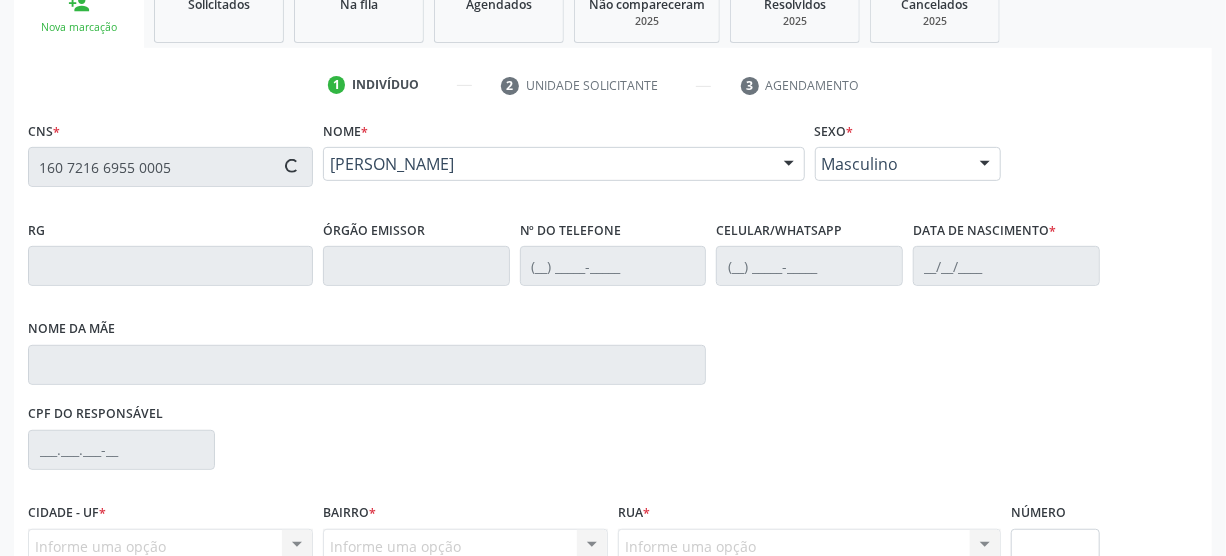 type on "Maria Lucimar da Silva" 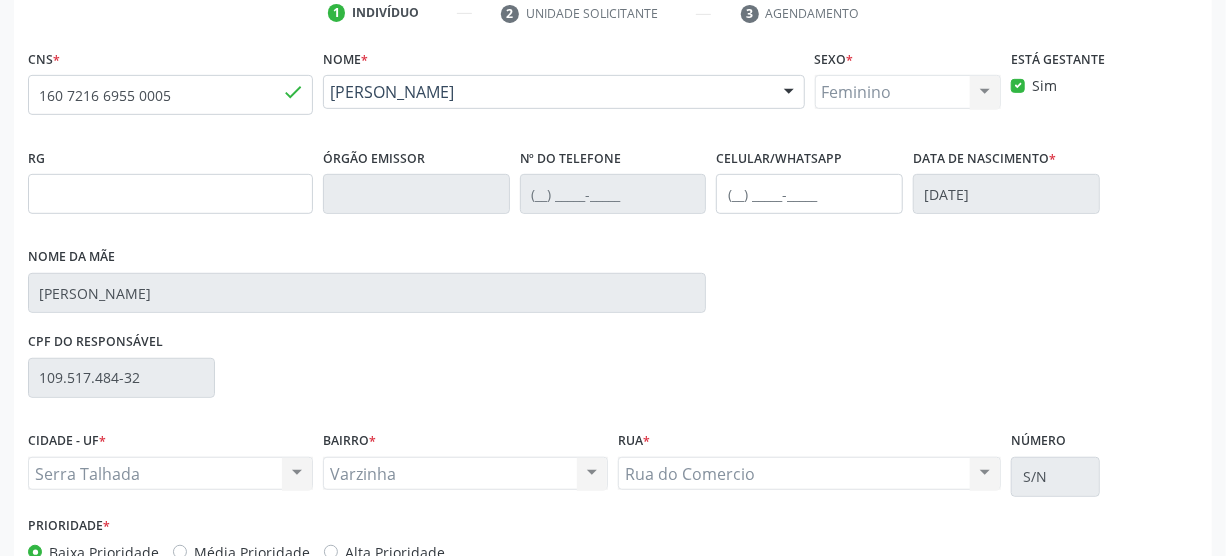 scroll, scrollTop: 512, scrollLeft: 0, axis: vertical 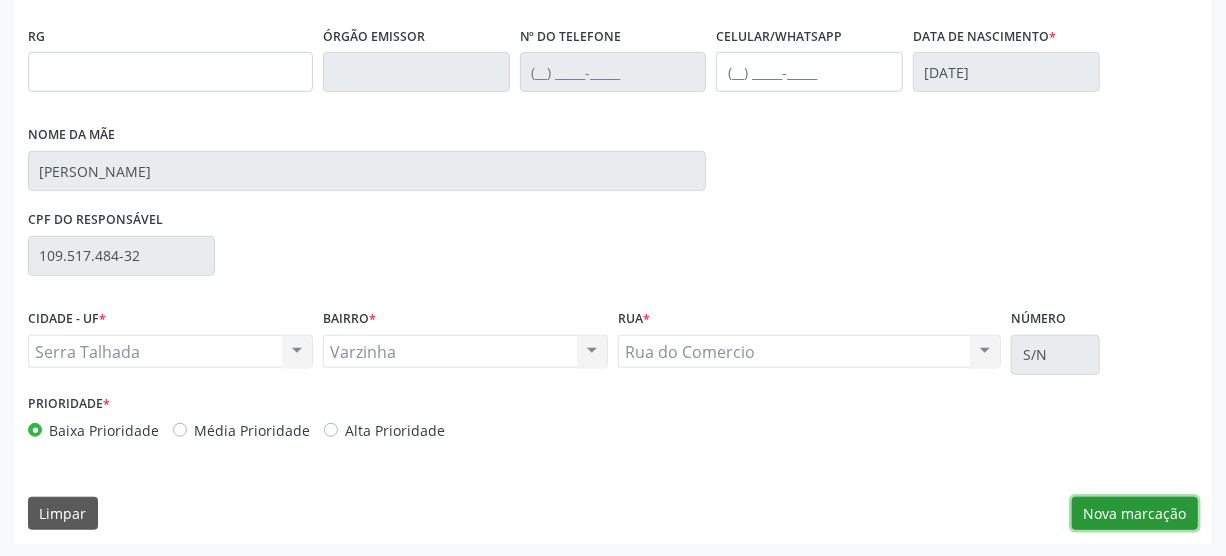 click on "Nova marcação" at bounding box center (1135, 514) 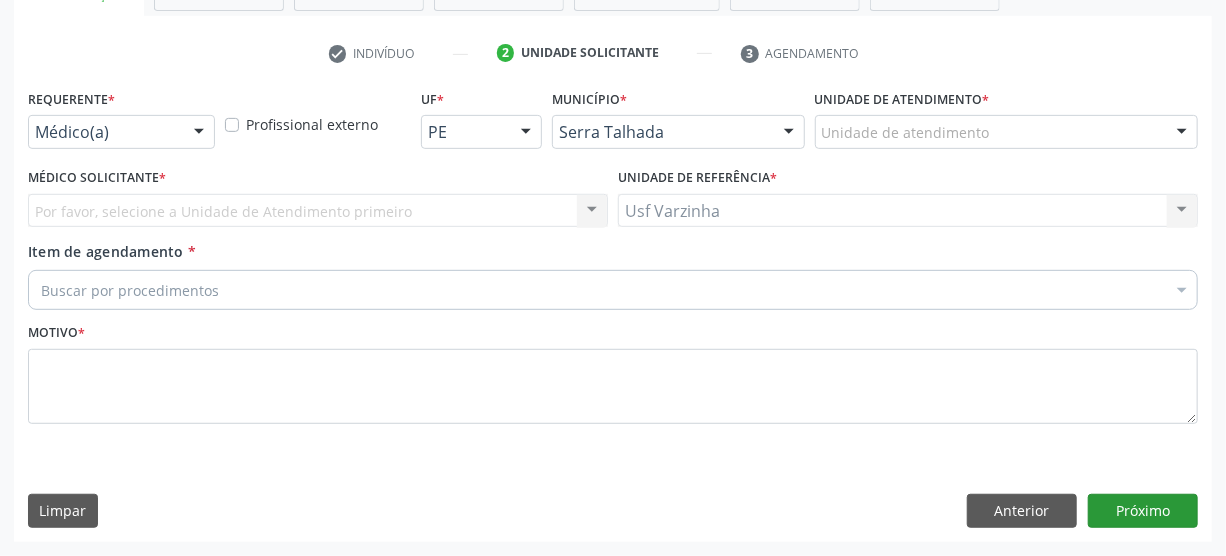 scroll, scrollTop: 348, scrollLeft: 0, axis: vertical 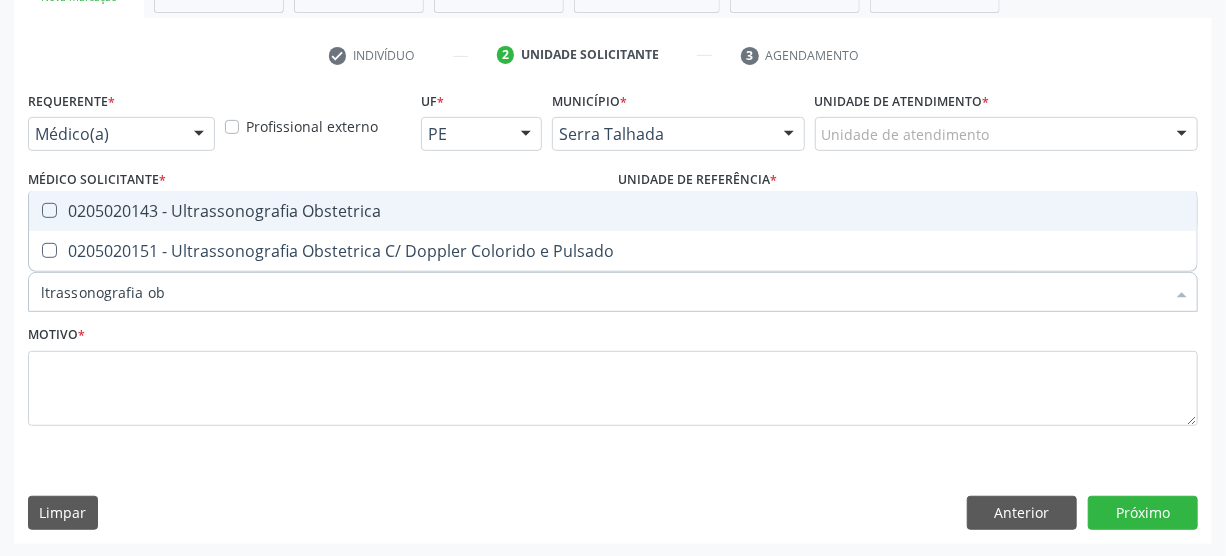 type on "ltrassonografia obs" 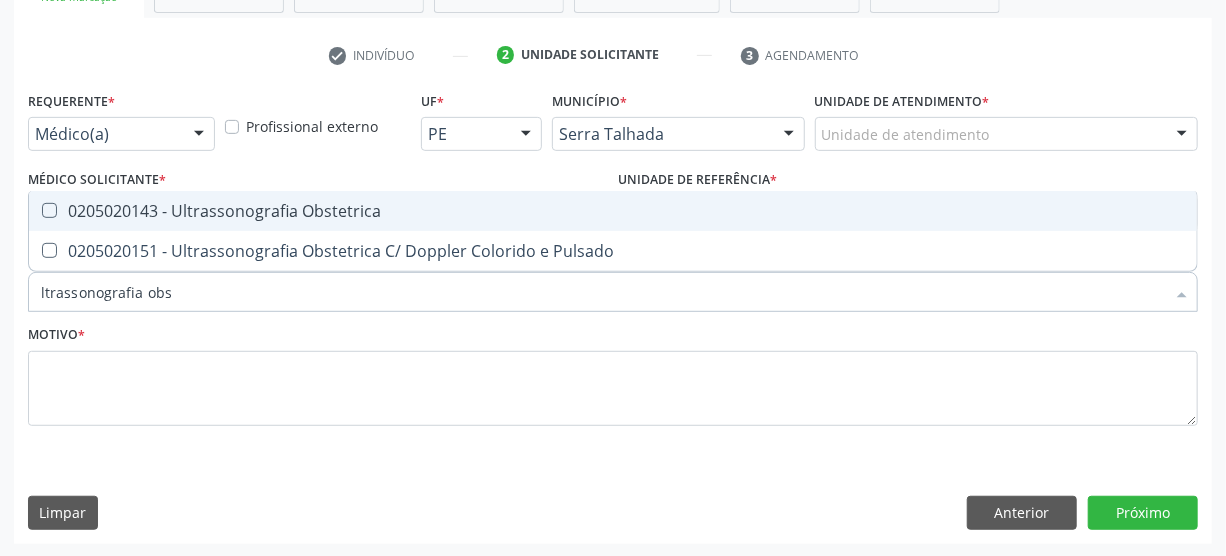 click on "0205020143 - Ultrassonografia Obstetrica" at bounding box center (613, 211) 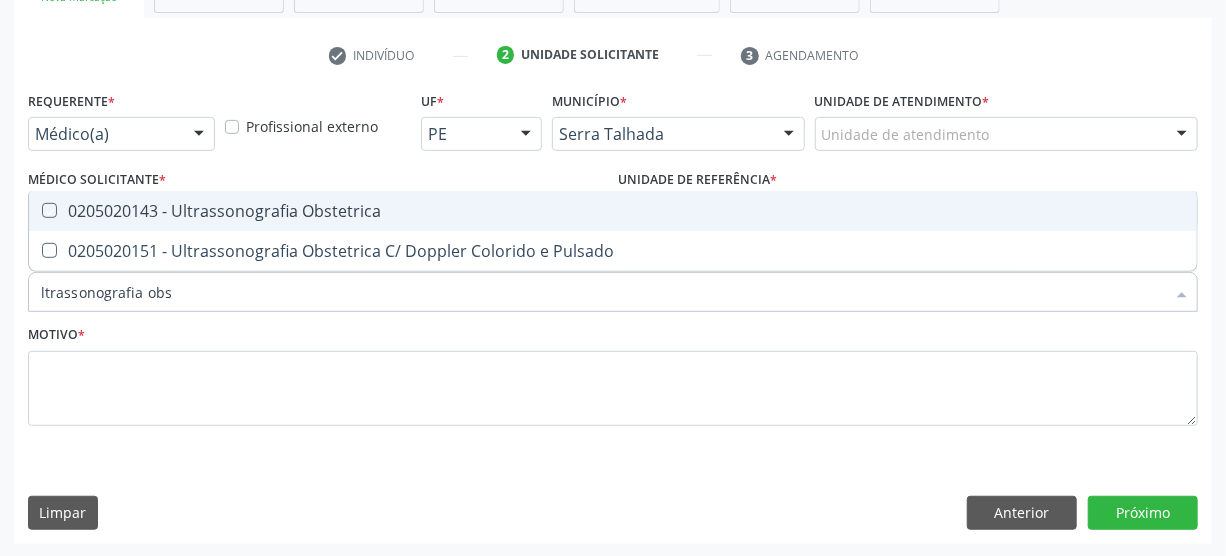 checkbox on "true" 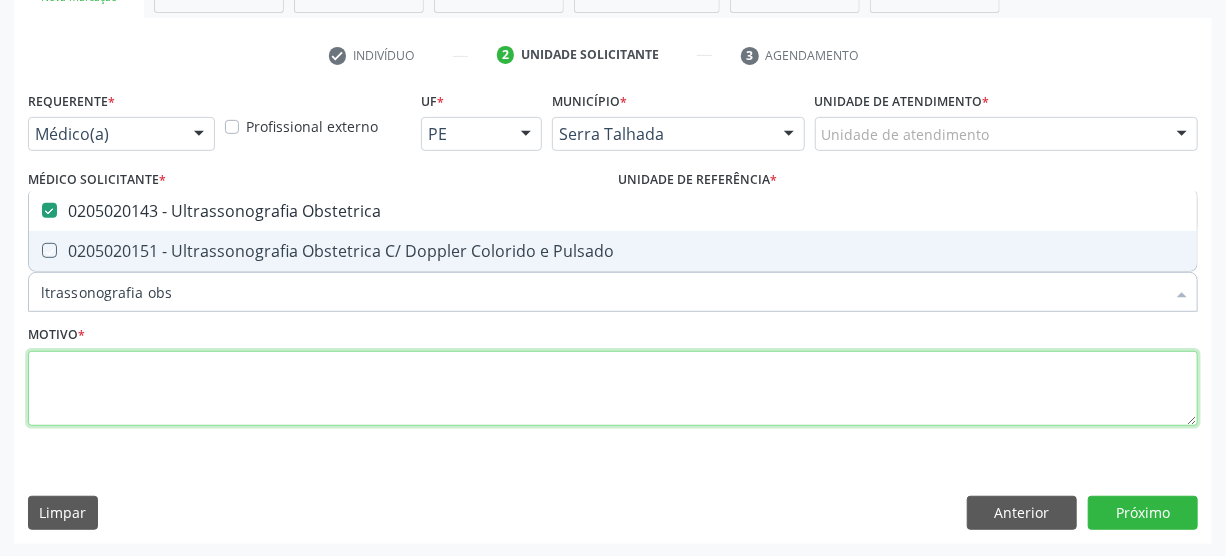 click at bounding box center (613, 389) 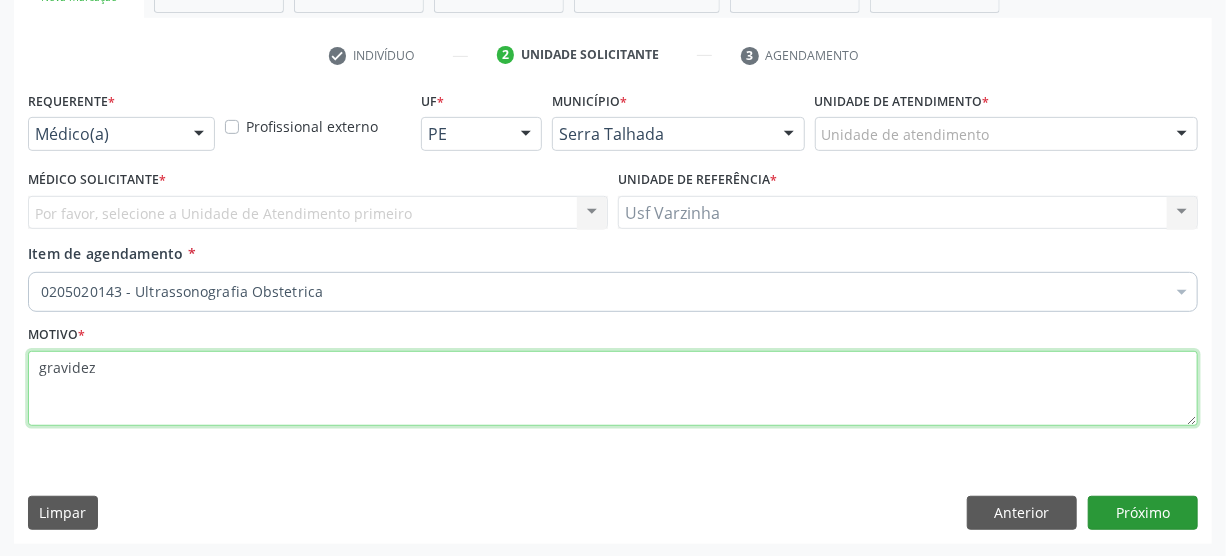 type on "gravidez" 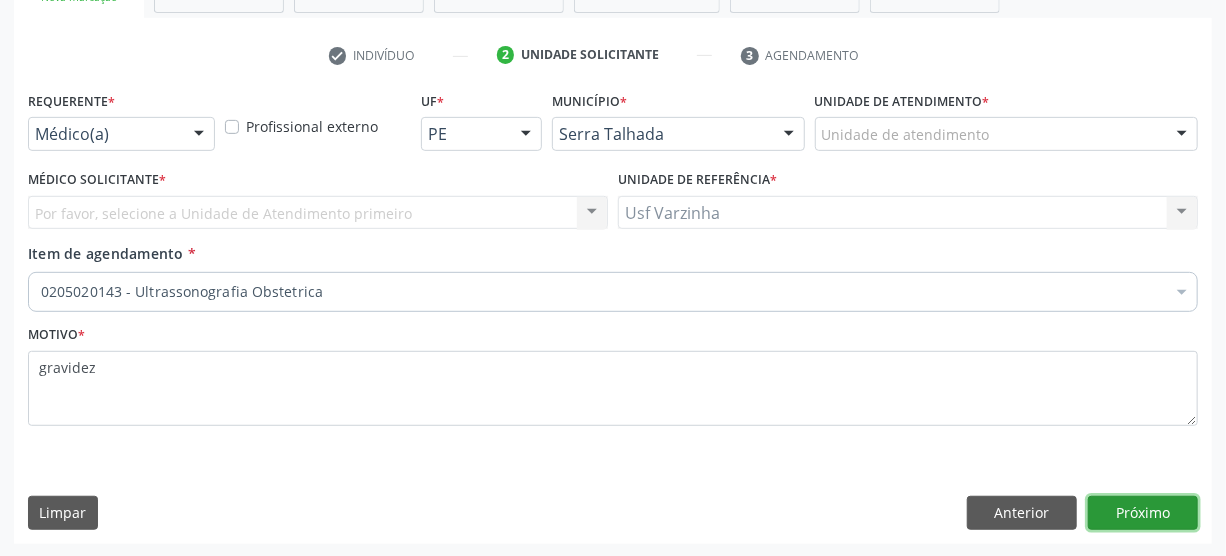 click on "Próximo" at bounding box center (1143, 513) 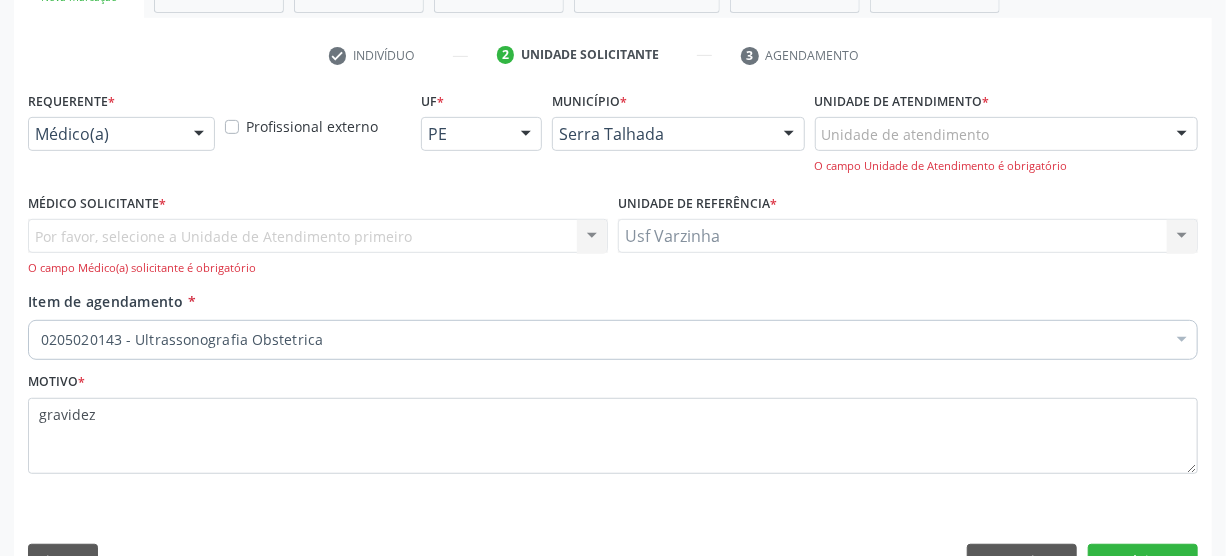 click at bounding box center [199, 135] 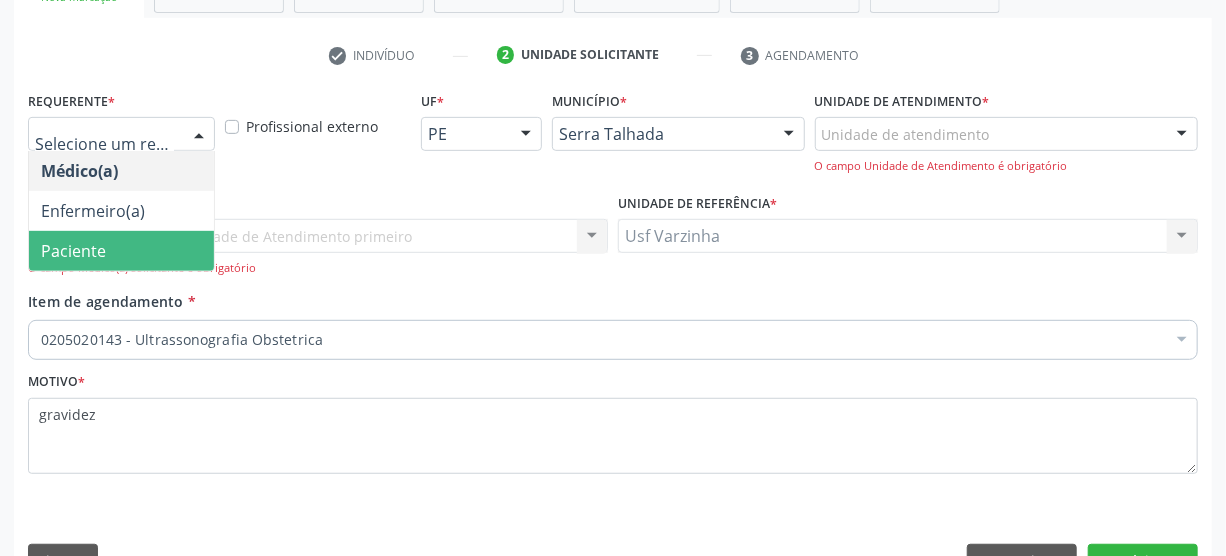 click on "Paciente" at bounding box center (121, 251) 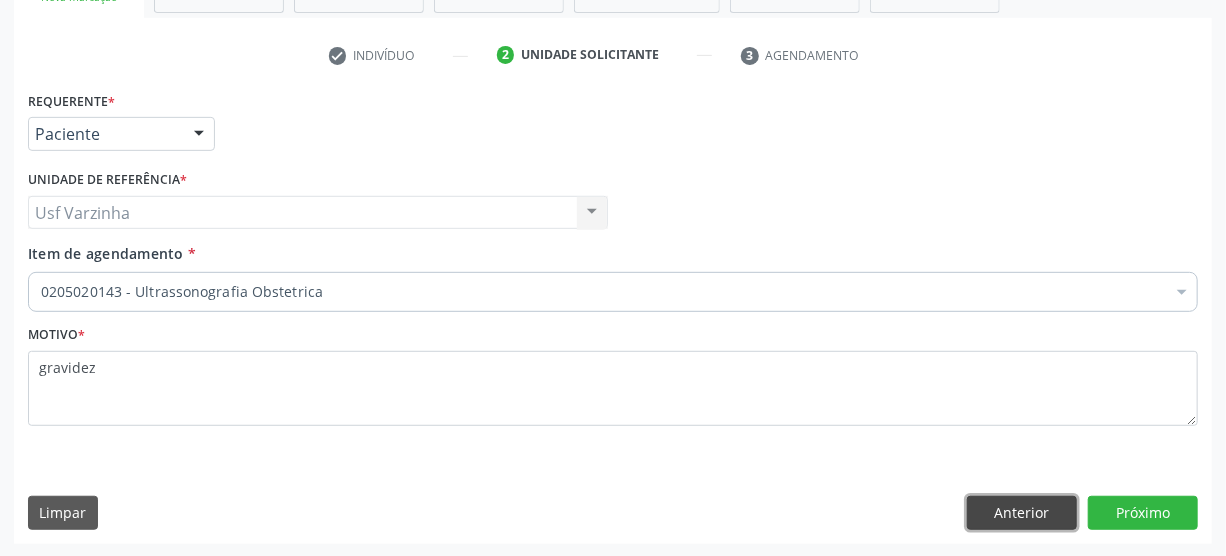 click on "Anterior" at bounding box center (1022, 513) 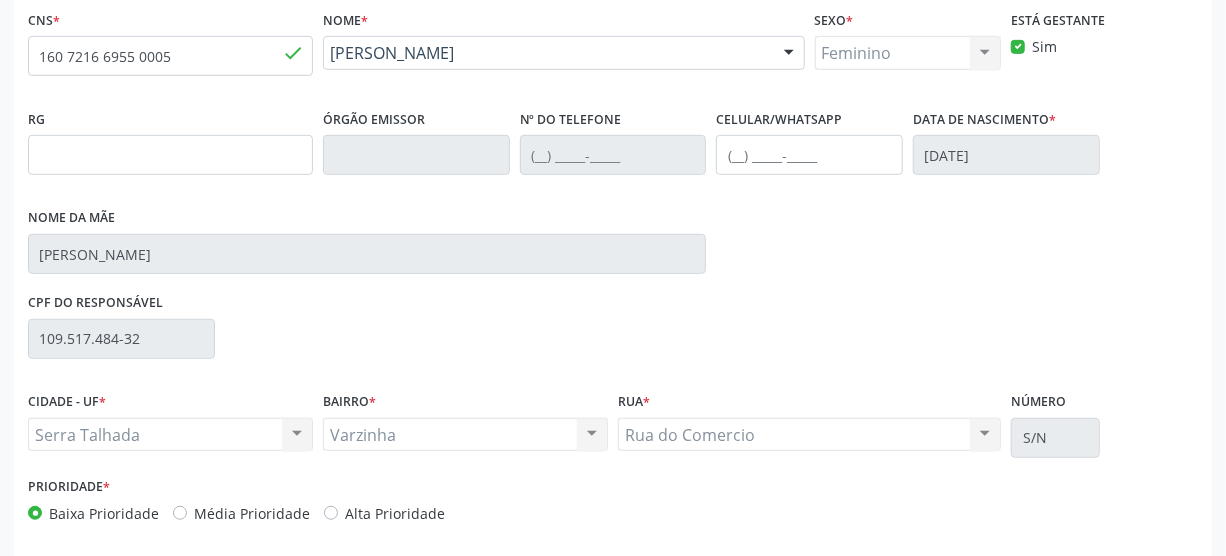 scroll, scrollTop: 512, scrollLeft: 0, axis: vertical 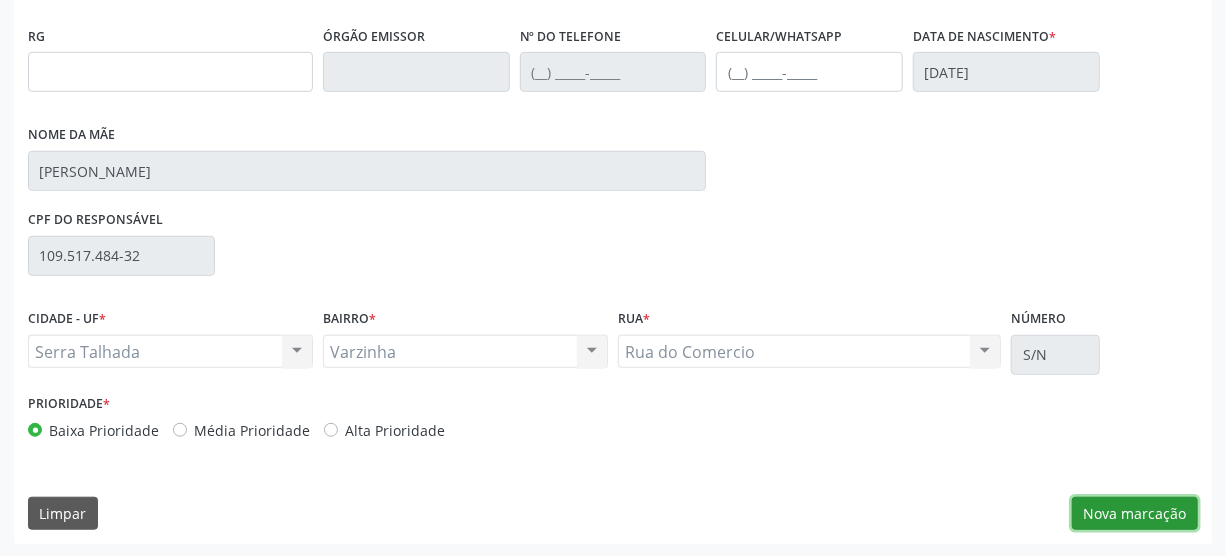 click on "Nova marcação" at bounding box center (1135, 514) 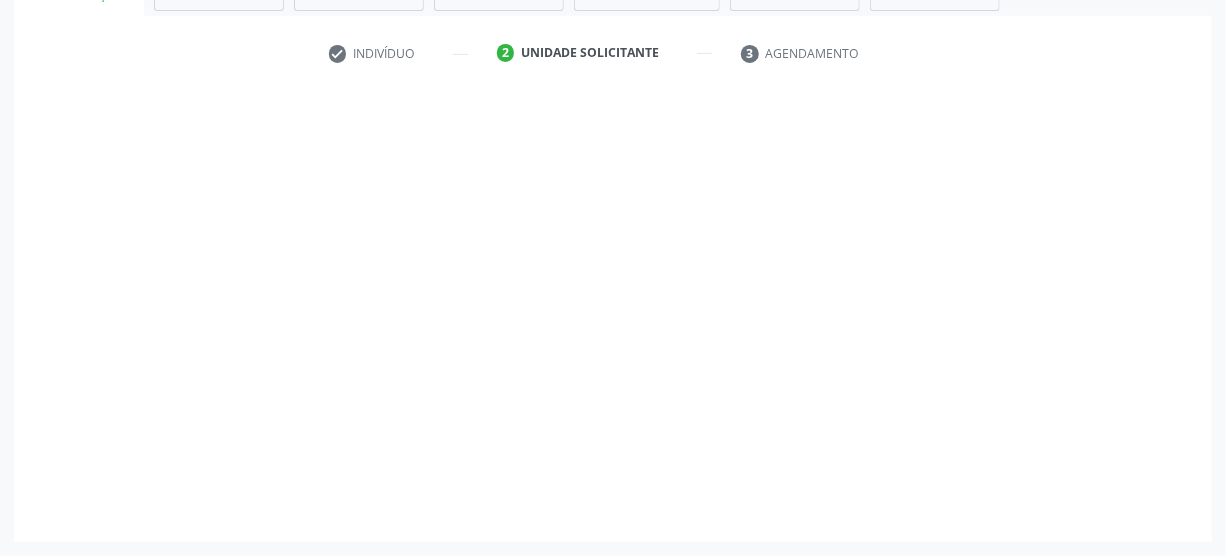 scroll, scrollTop: 348, scrollLeft: 0, axis: vertical 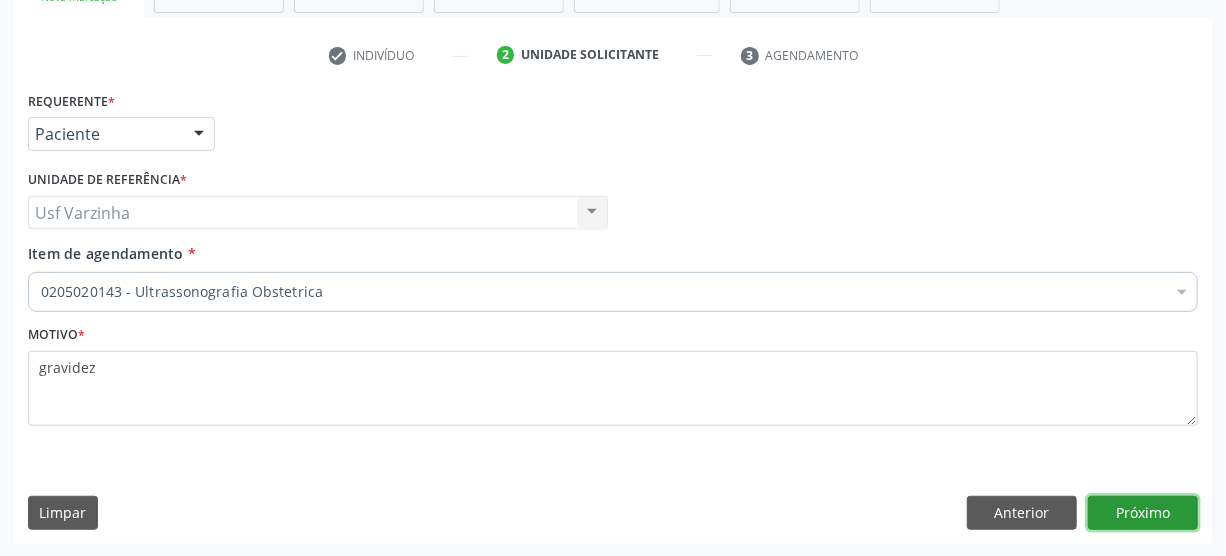 click on "Próximo" at bounding box center [1143, 513] 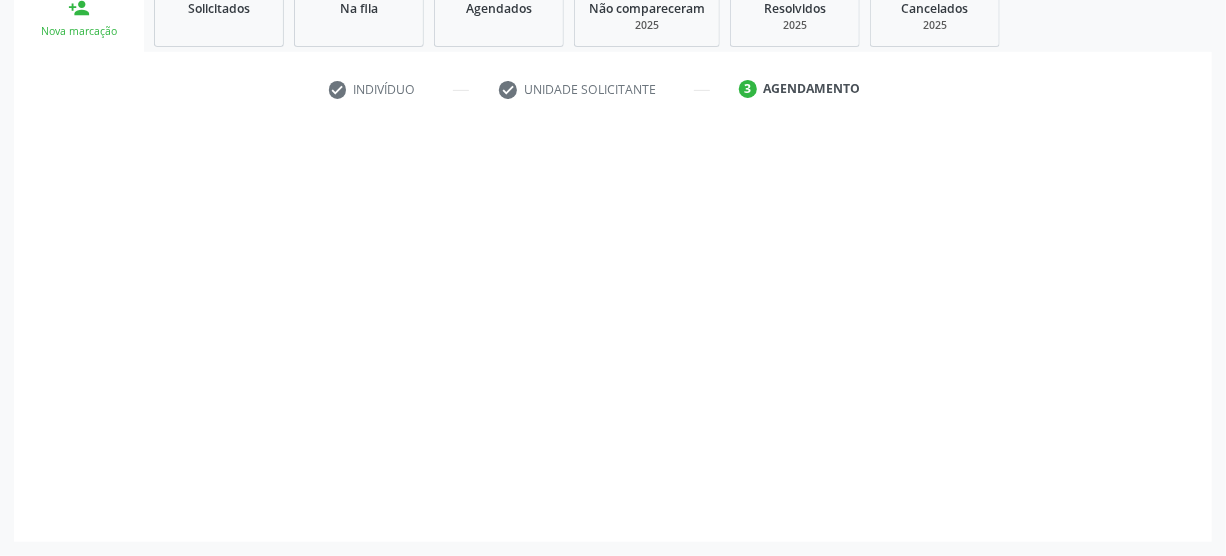 scroll, scrollTop: 312, scrollLeft: 0, axis: vertical 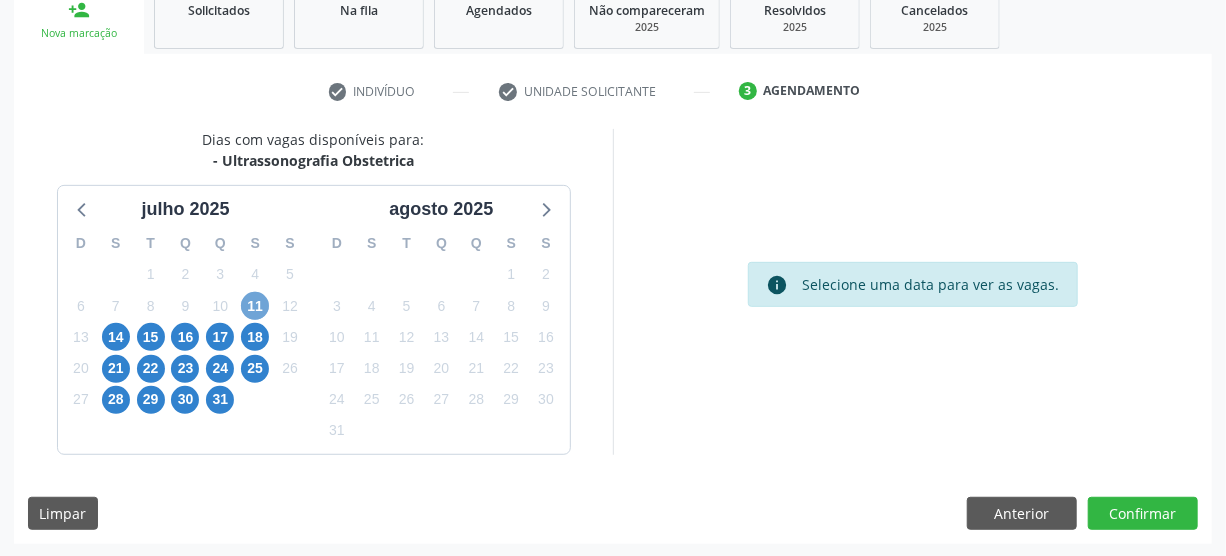 click on "11" at bounding box center [255, 306] 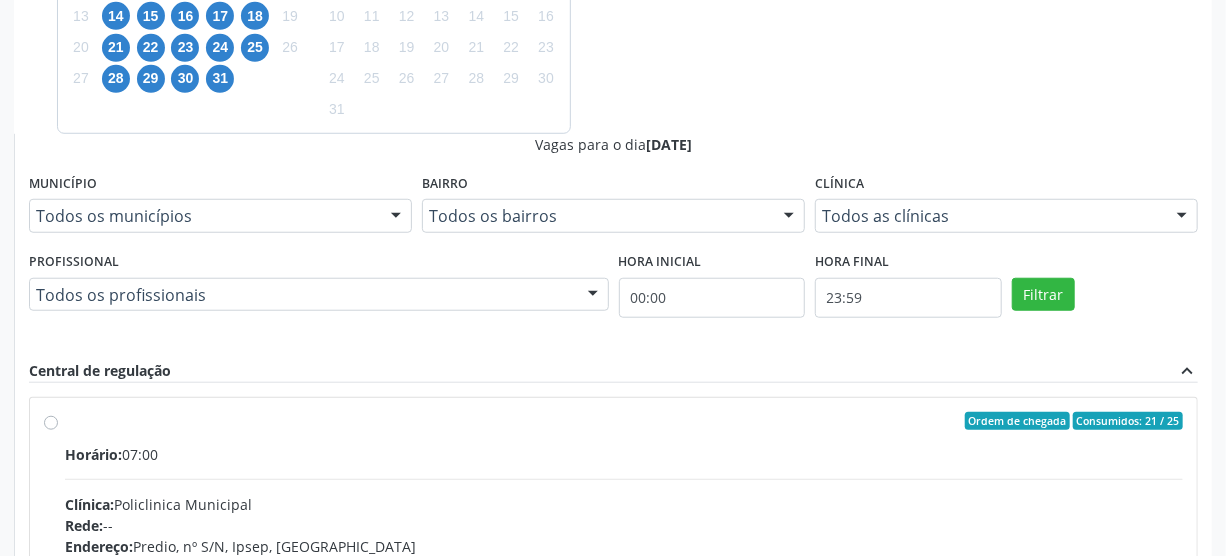 scroll, scrollTop: 637, scrollLeft: 0, axis: vertical 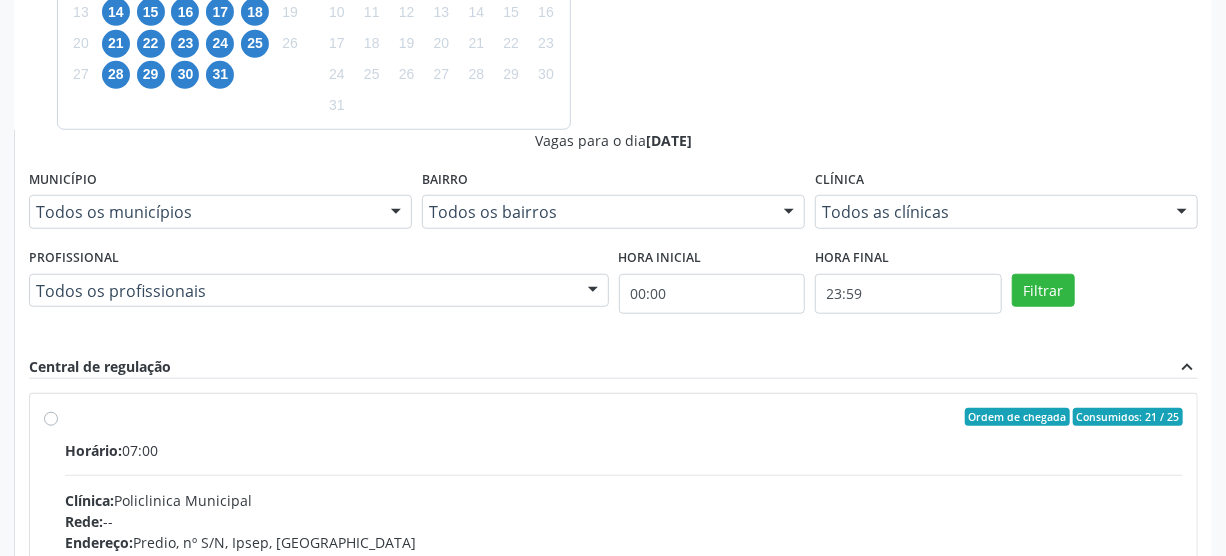 click on "Ordem de chegada
Consumidos: 21 / 25
Horário:   07:00
Clínica:  Policlinica Municipal
Rede:
--
Endereço:   Predio, nº S/N, Ipsep, Serra Talhada - PE
Telefone:   --
Profissional:
Maira Cavalcanti Lima Barros
Informações adicionais sobre o atendimento
Idade de atendimento:
de 0 a 120 anos
Gênero(s) atendido(s):
Masculino e Feminino
Informações adicionais:
--" at bounding box center (624, 561) 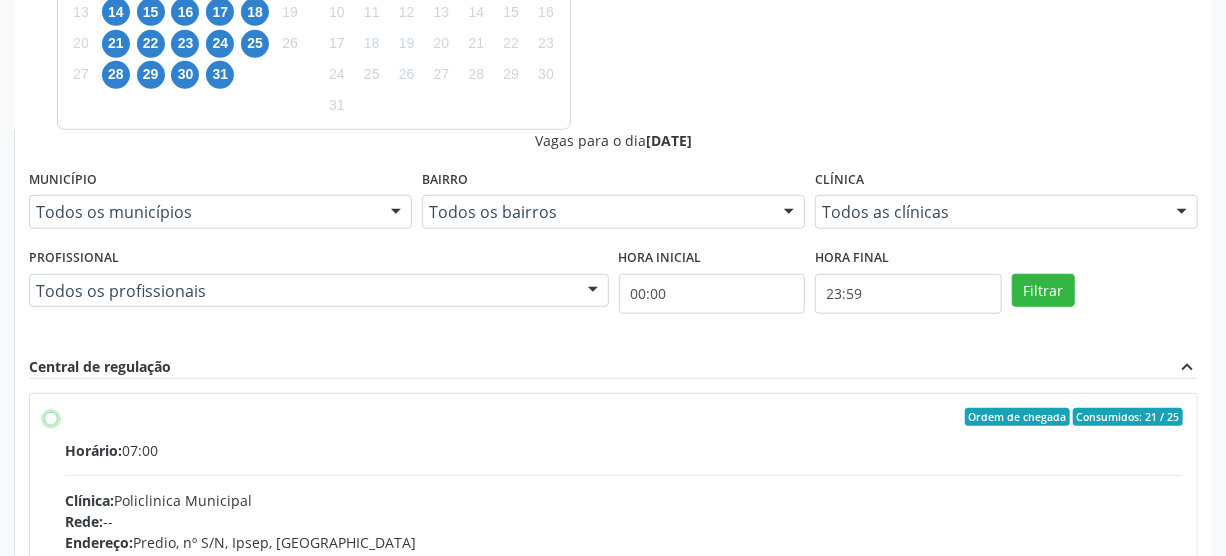 click on "Ordem de chegada
Consumidos: 21 / 25
Horário:   07:00
Clínica:  Policlinica Municipal
Rede:
--
Endereço:   Predio, nº S/N, Ipsep, Serra Talhada - PE
Telefone:   --
Profissional:
Maira Cavalcanti Lima Barros
Informações adicionais sobre o atendimento
Idade de atendimento:
de 0 a 120 anos
Gênero(s) atendido(s):
Masculino e Feminino
Informações adicionais:
--" at bounding box center [51, 417] 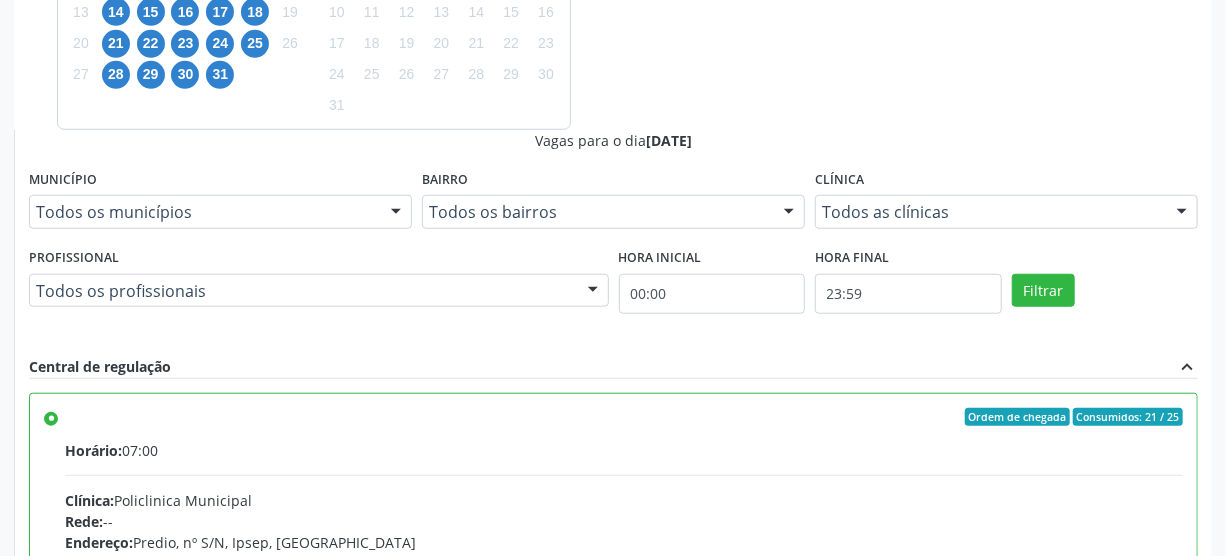 click on "Confirmar" at bounding box center (1143, 838) 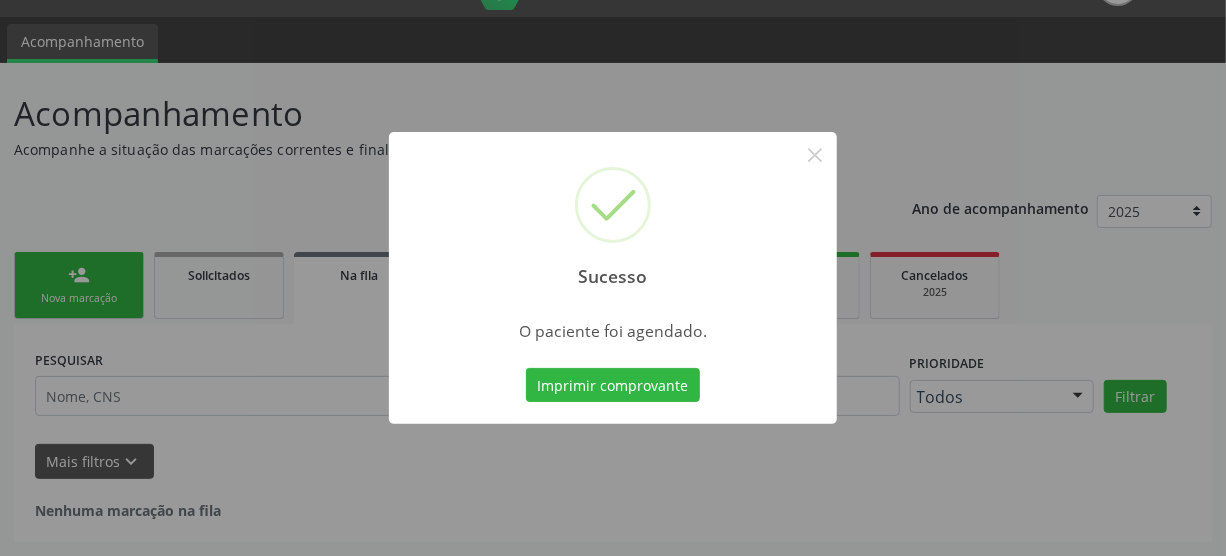 scroll, scrollTop: 45, scrollLeft: 0, axis: vertical 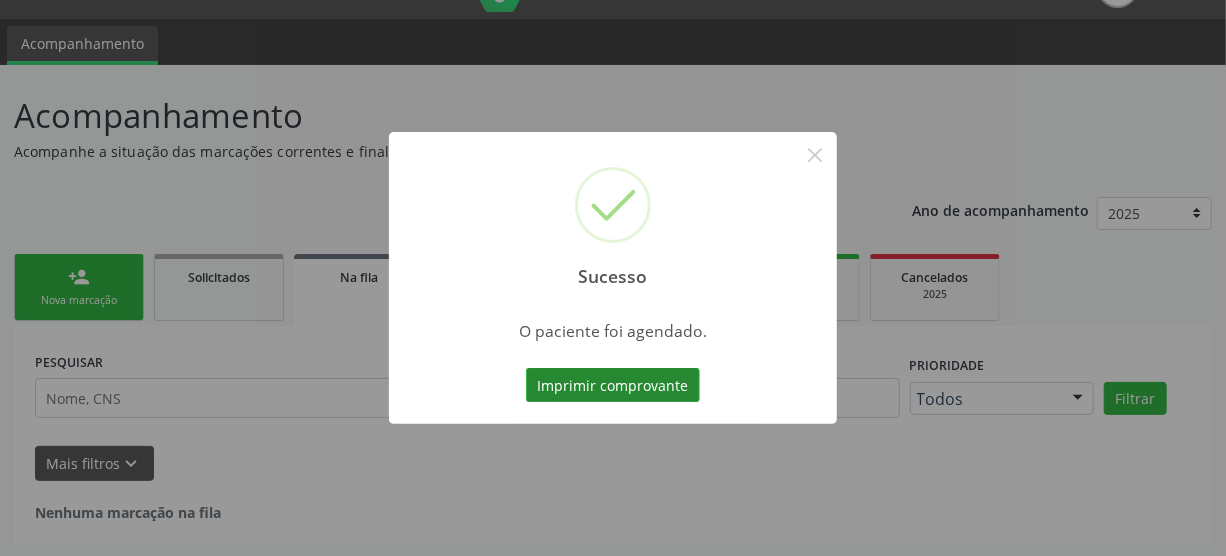 click on "Imprimir comprovante" at bounding box center [613, 385] 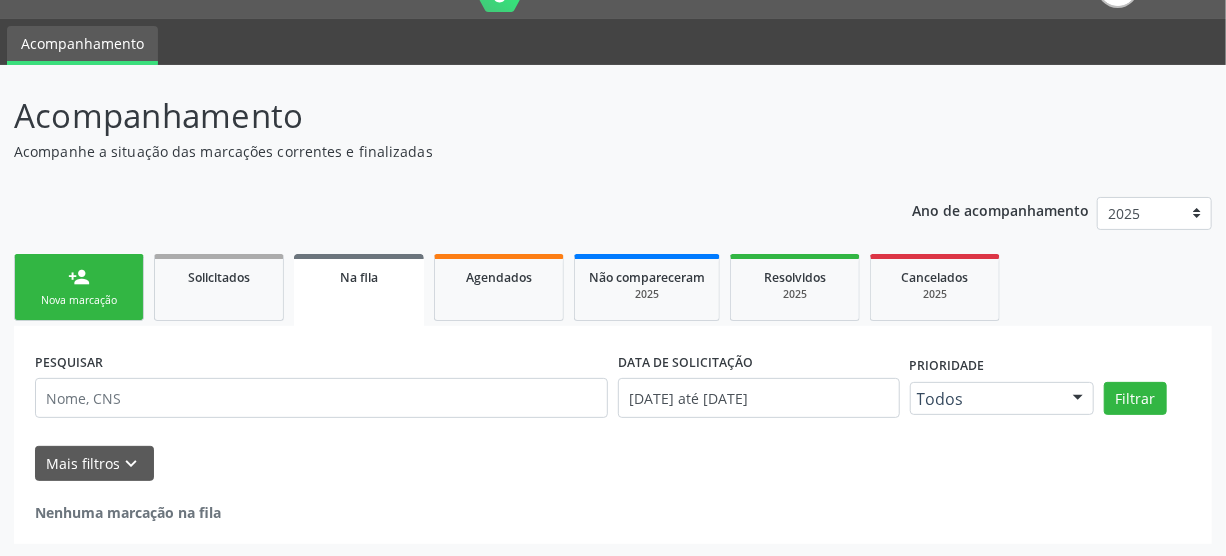drag, startPoint x: 93, startPoint y: 272, endPoint x: 111, endPoint y: 285, distance: 22.203604 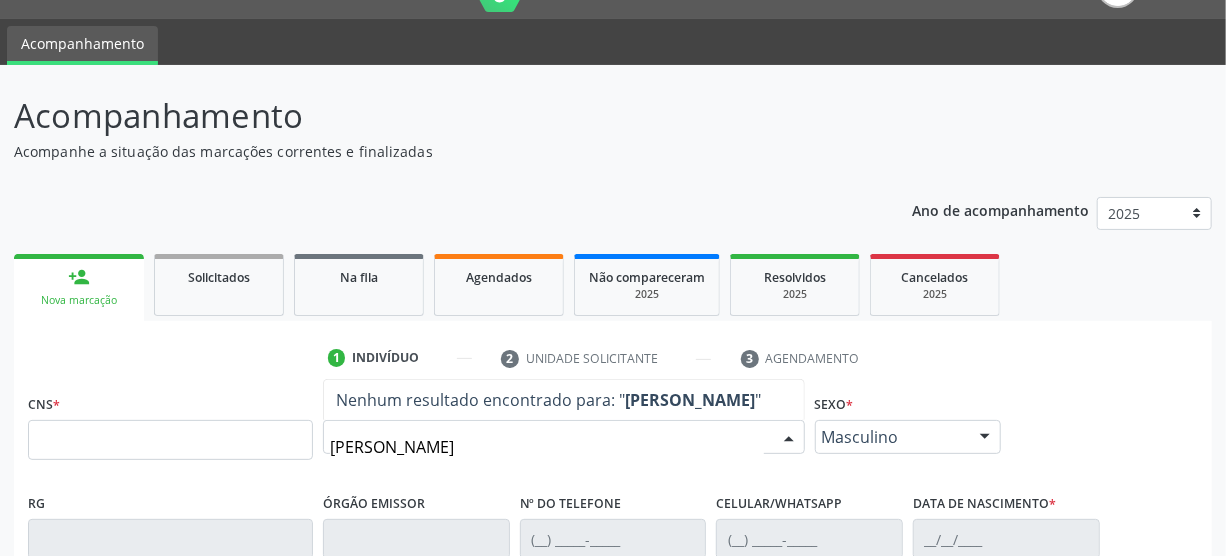 click on "amanda raniere siqueira" at bounding box center (547, 447) 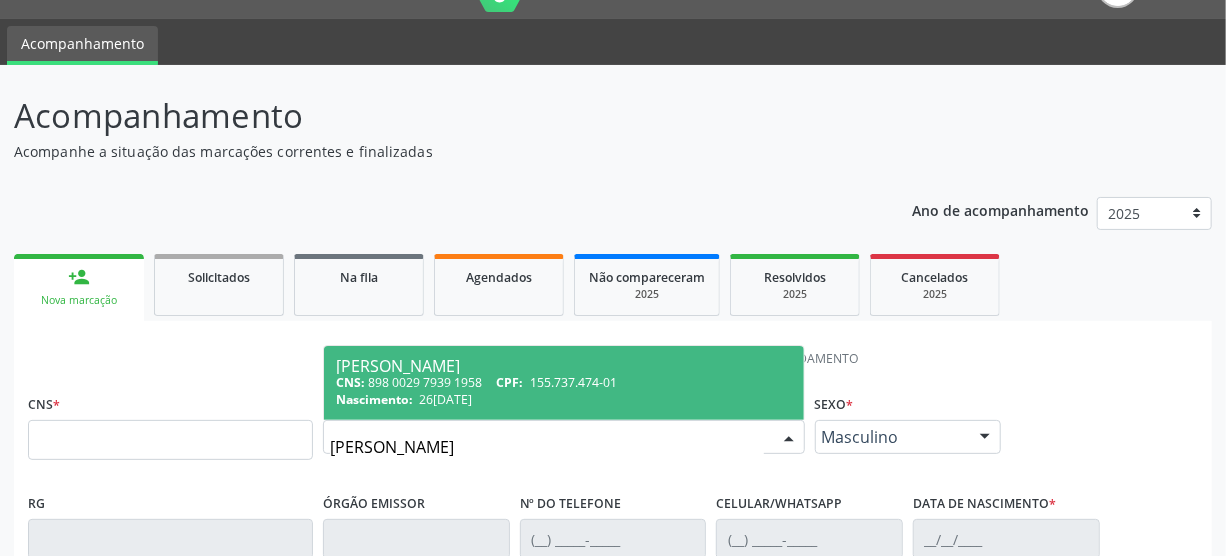 click on "155.737.474-01" at bounding box center [573, 382] 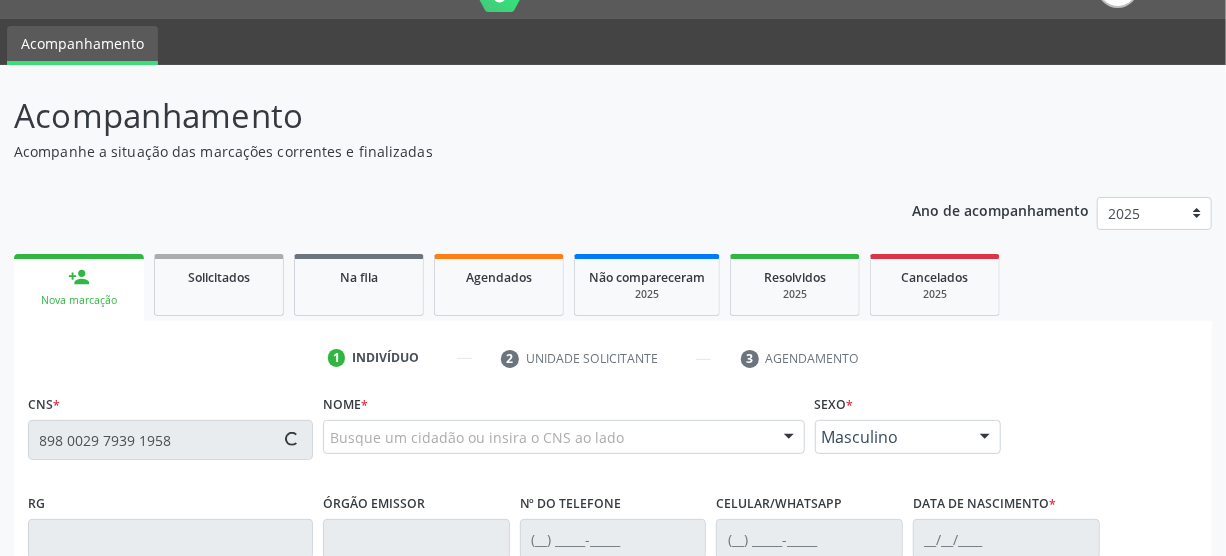 type on "898 0029 7939 1958" 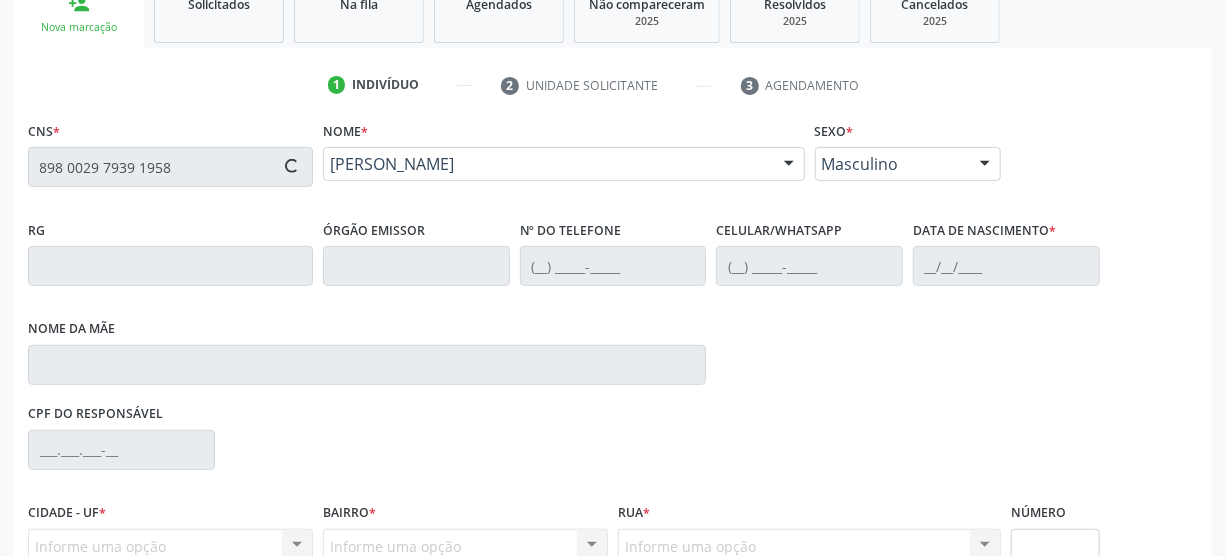 type on "[PHONE_NUMBER]" 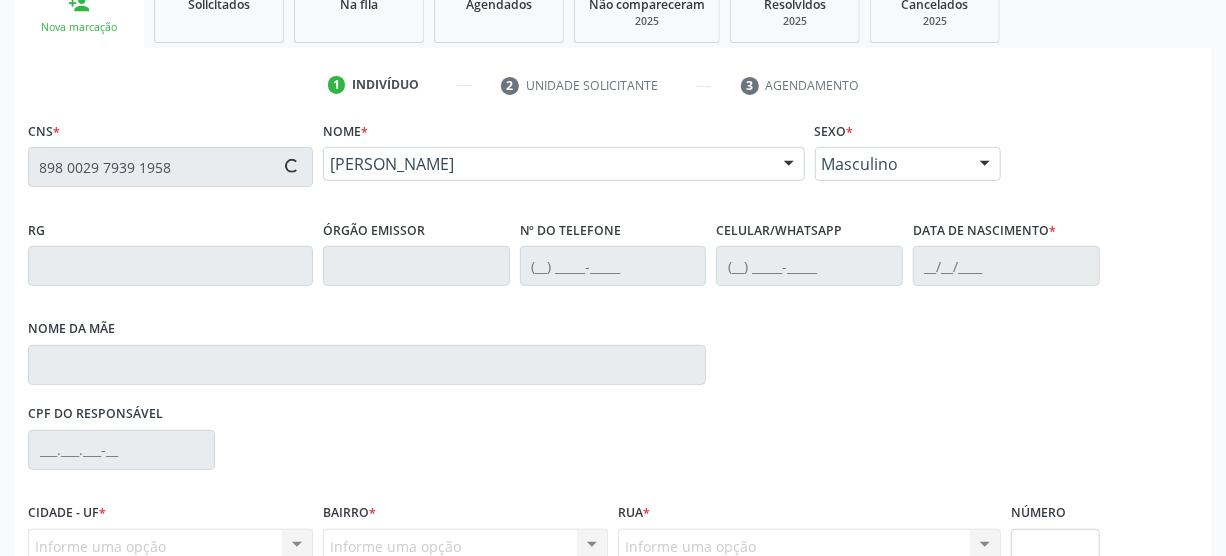 type on "[PHONE_NUMBER]" 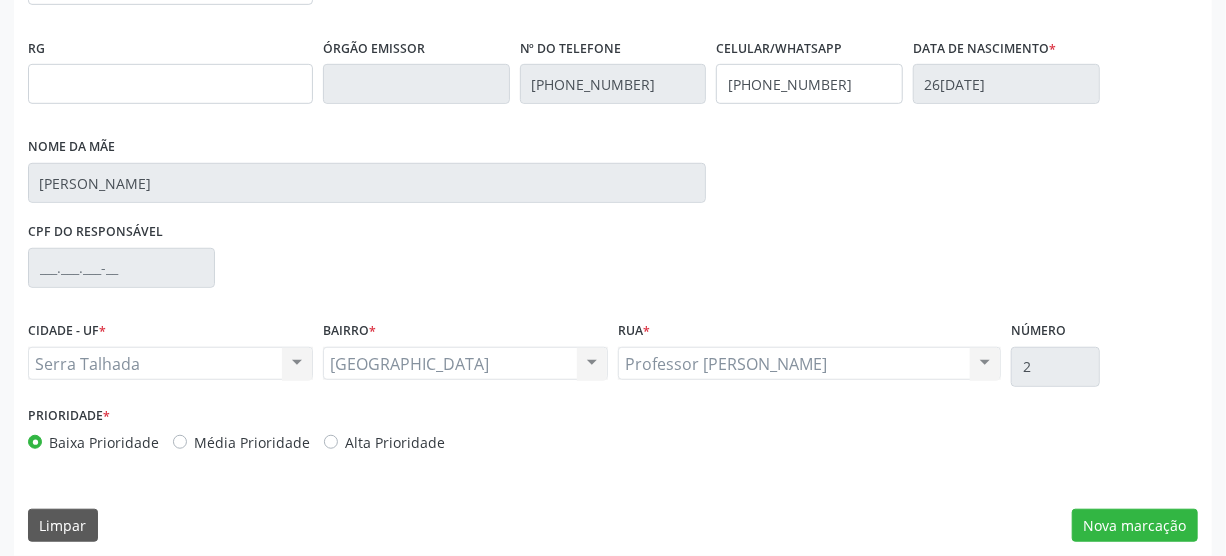 scroll, scrollTop: 512, scrollLeft: 0, axis: vertical 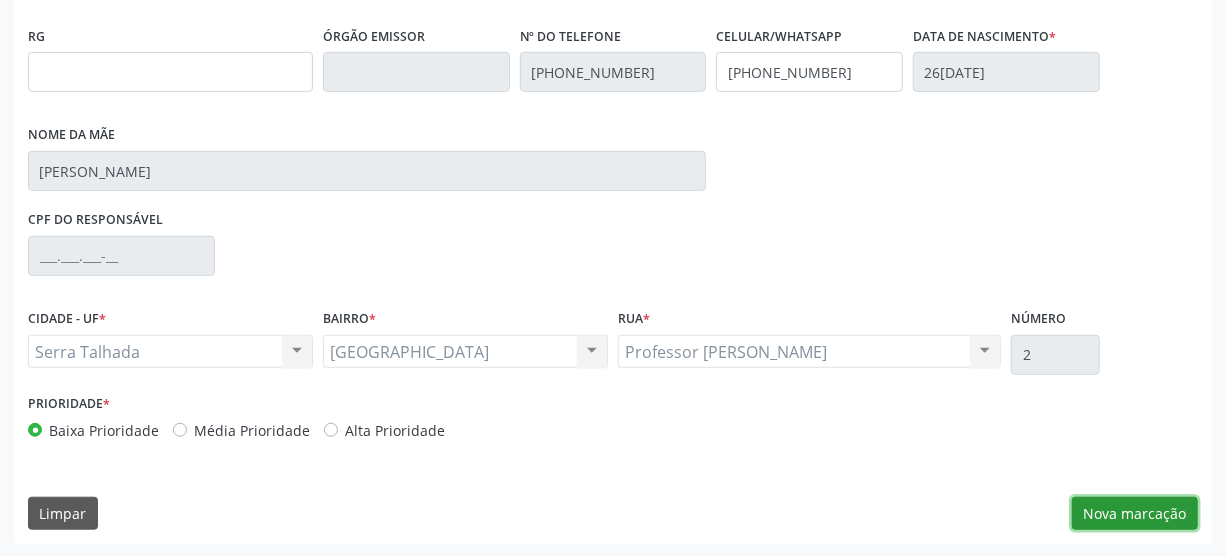 click on "Nova marcação" at bounding box center (1135, 514) 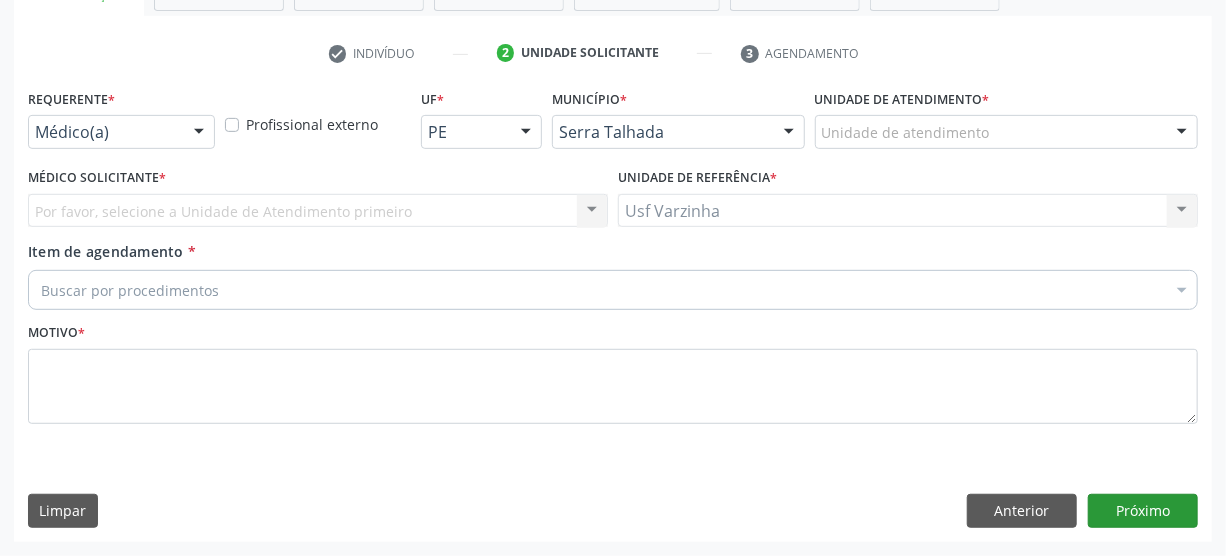 scroll, scrollTop: 348, scrollLeft: 0, axis: vertical 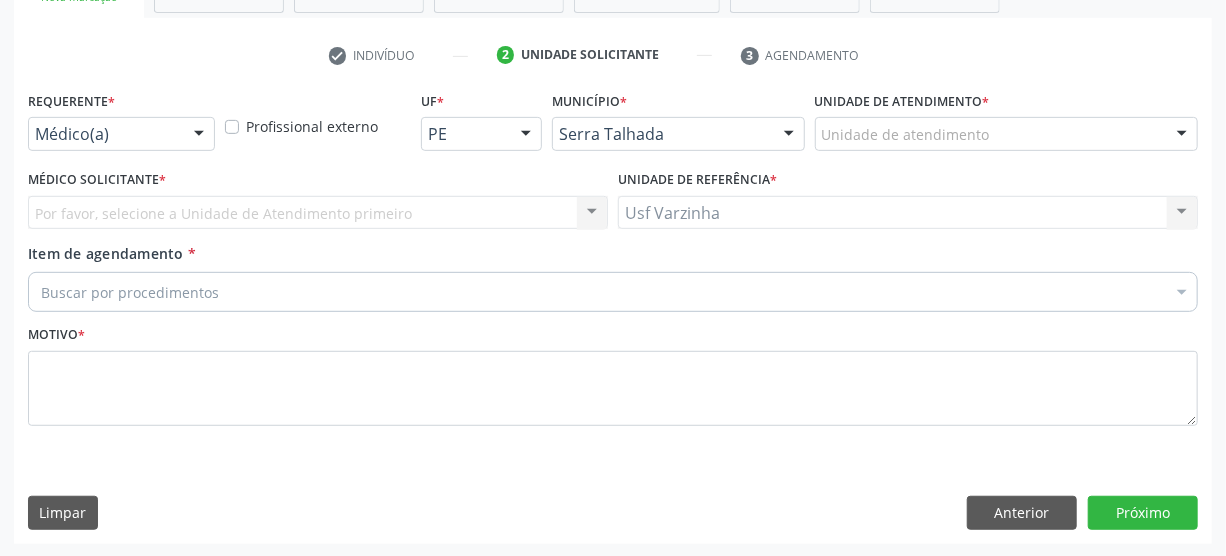 click at bounding box center [199, 135] 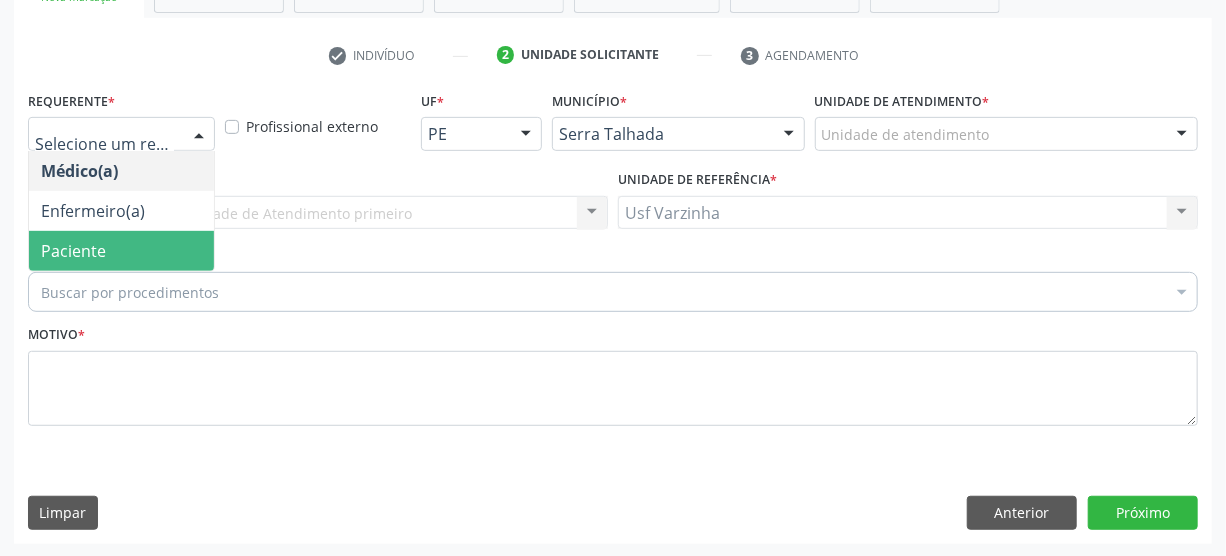 click on "Paciente" at bounding box center (121, 251) 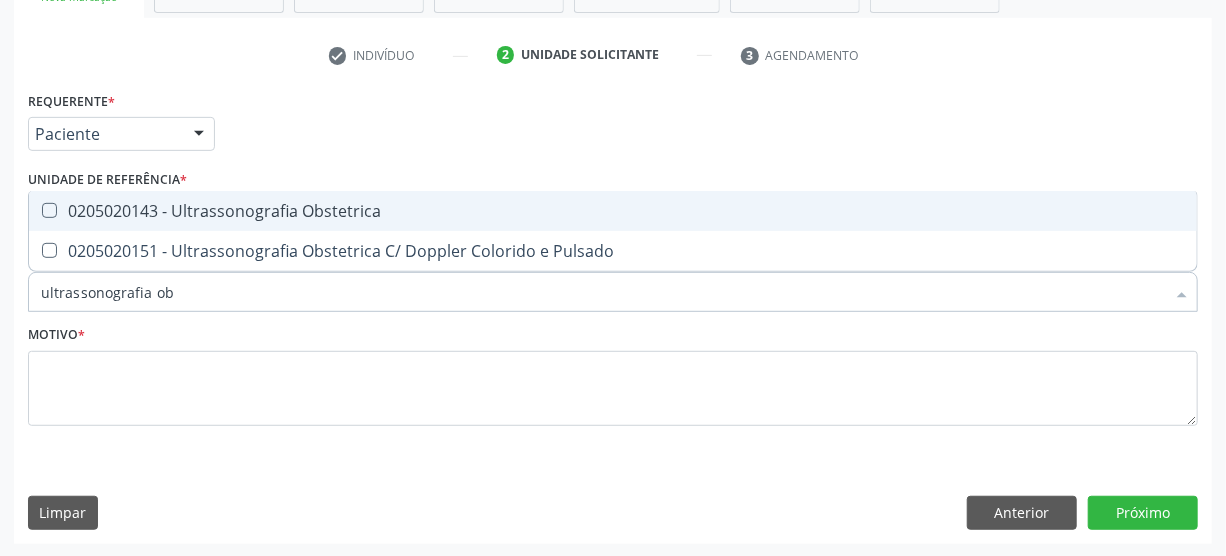 type on "ultrassonografia obs" 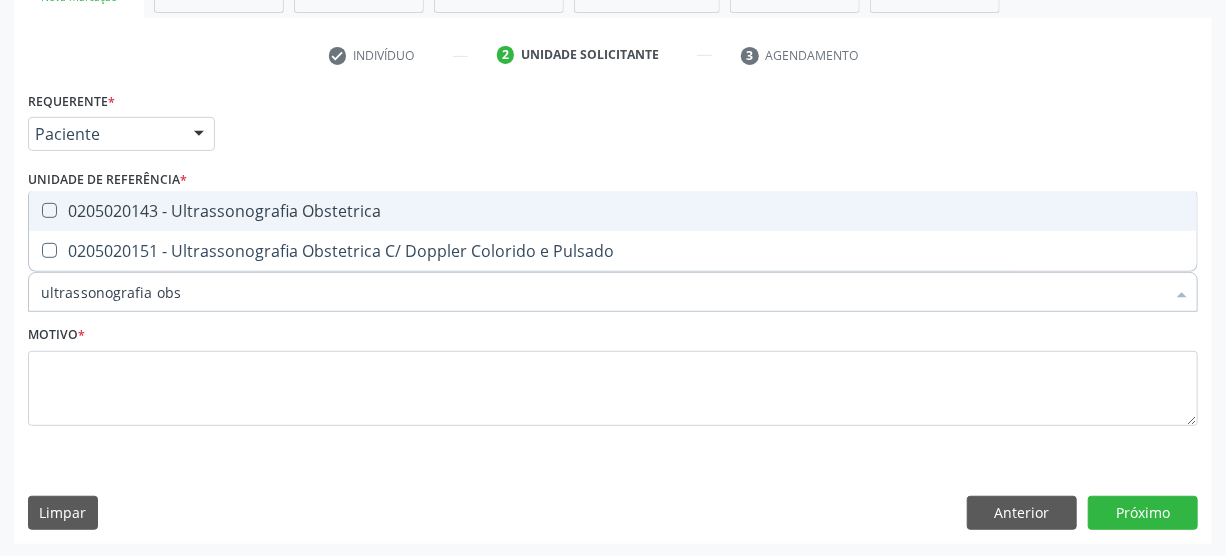 click on "0205020143 - Ultrassonografia Obstetrica" at bounding box center [613, 211] 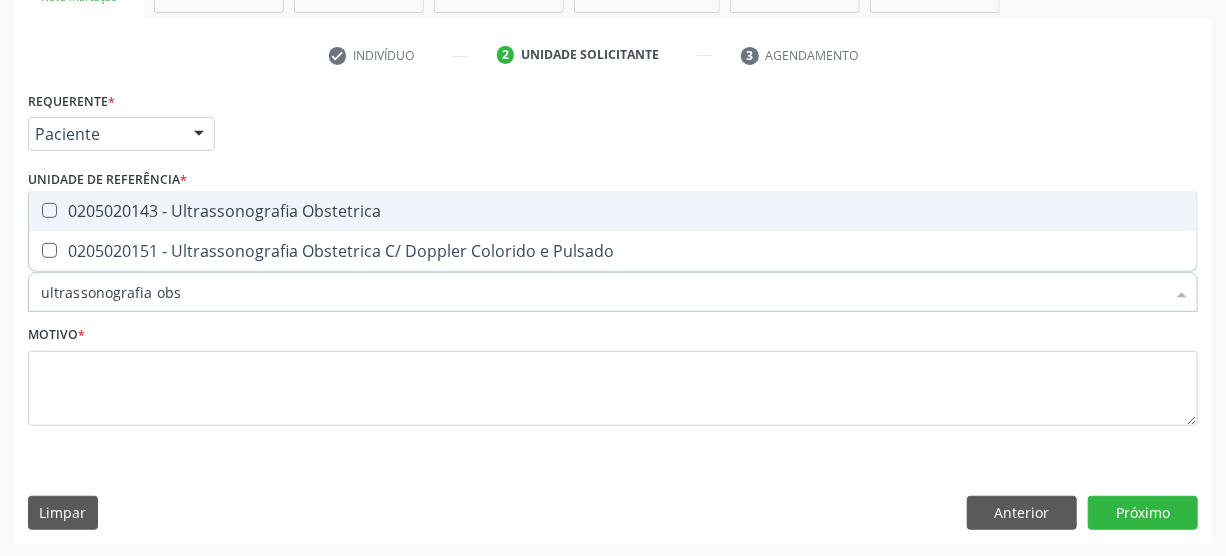 checkbox on "true" 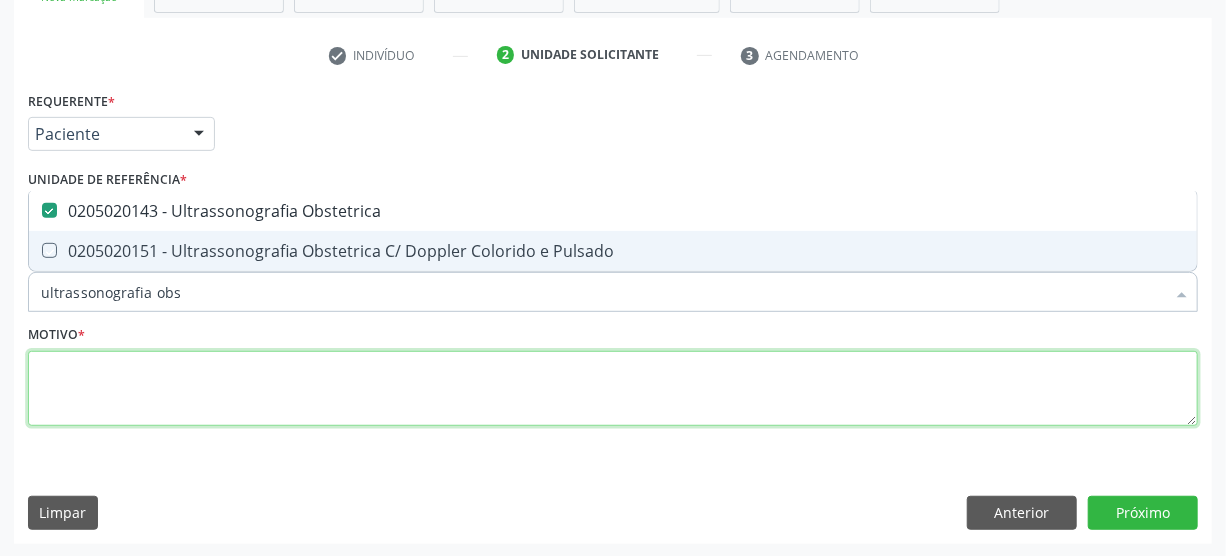 click at bounding box center (613, 389) 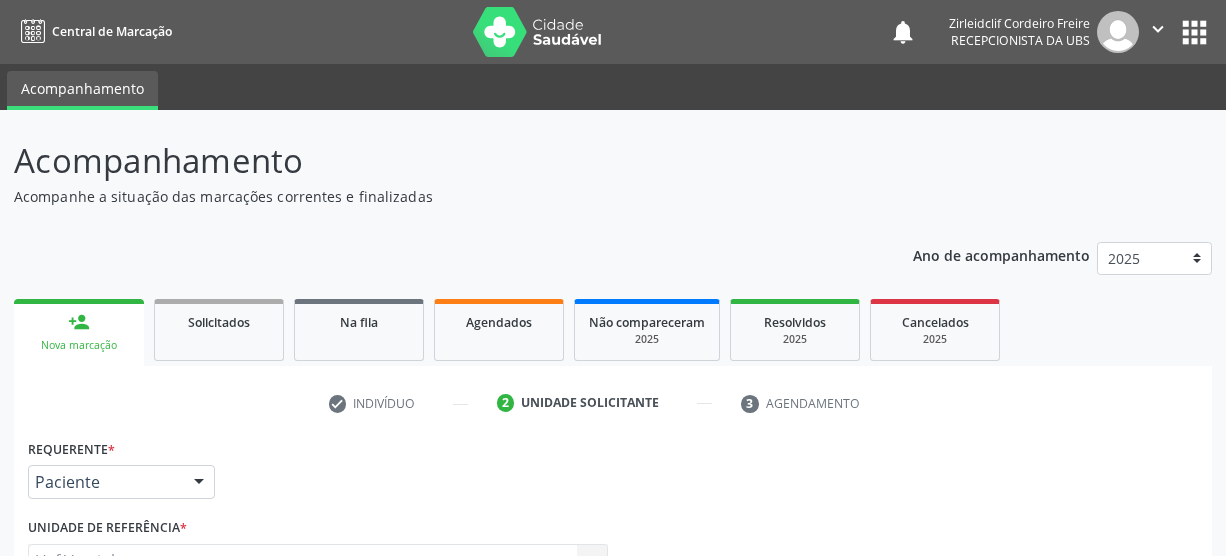 scroll, scrollTop: 348, scrollLeft: 0, axis: vertical 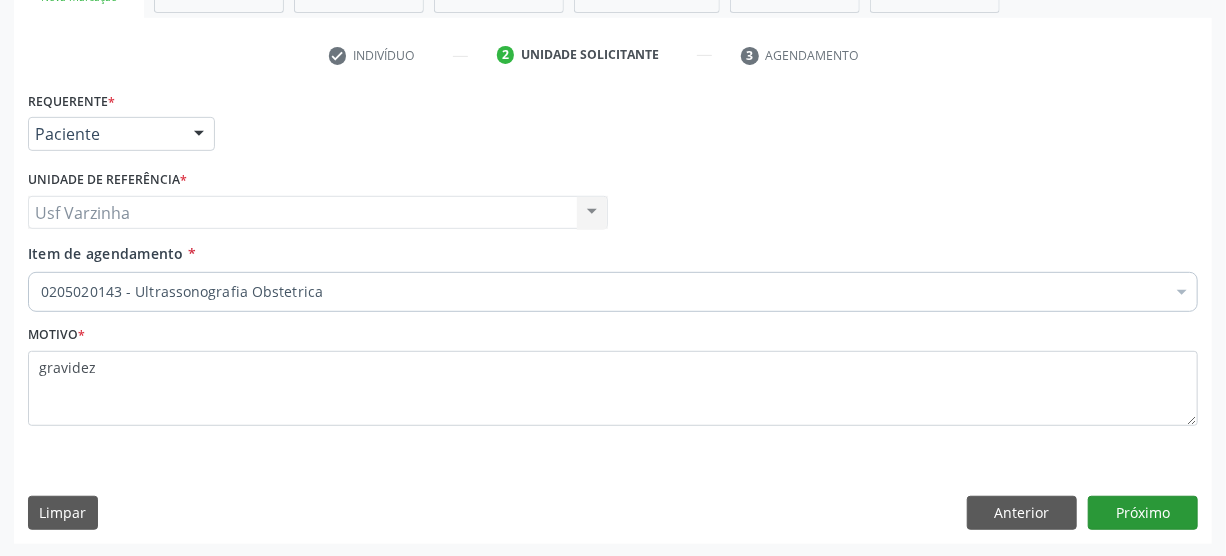 type on "gravidez" 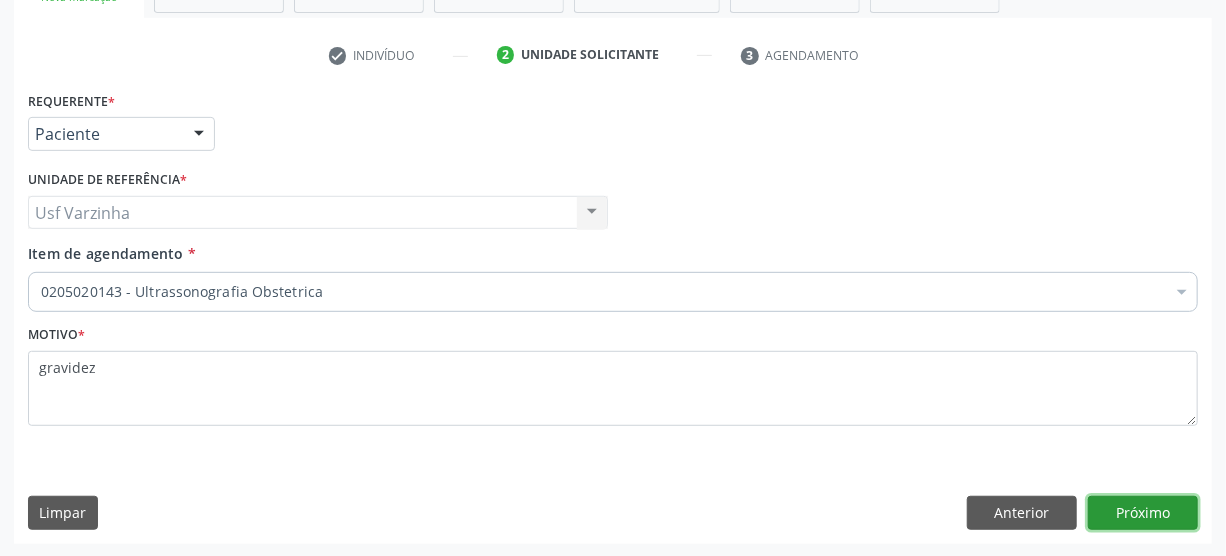 click on "Próximo" at bounding box center [1143, 513] 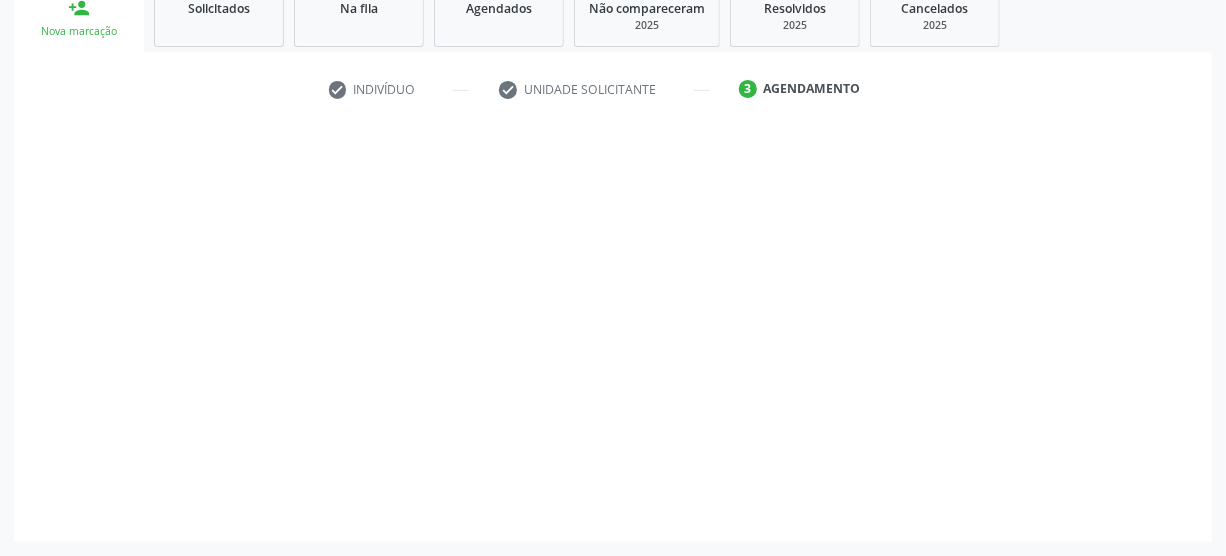 scroll, scrollTop: 312, scrollLeft: 0, axis: vertical 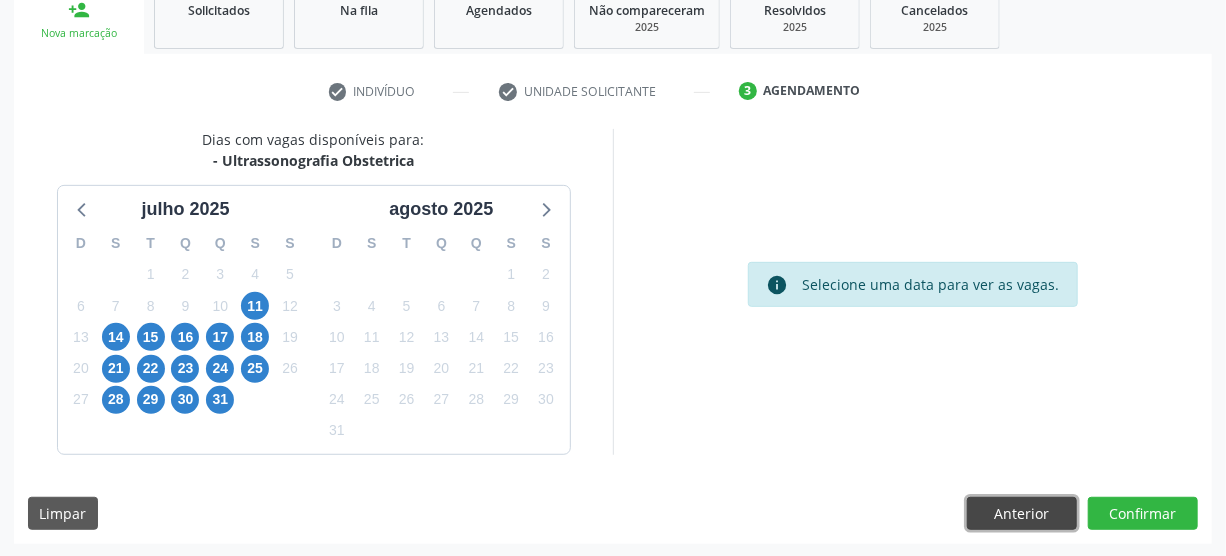 click on "Anterior" at bounding box center (1022, 514) 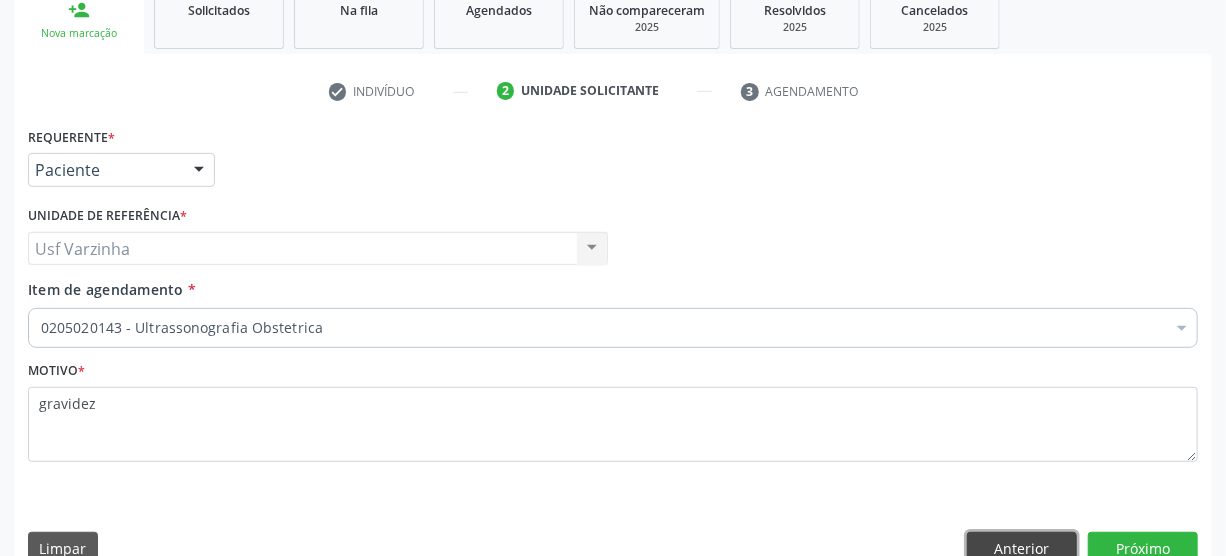 click on "Anterior" at bounding box center [1022, 549] 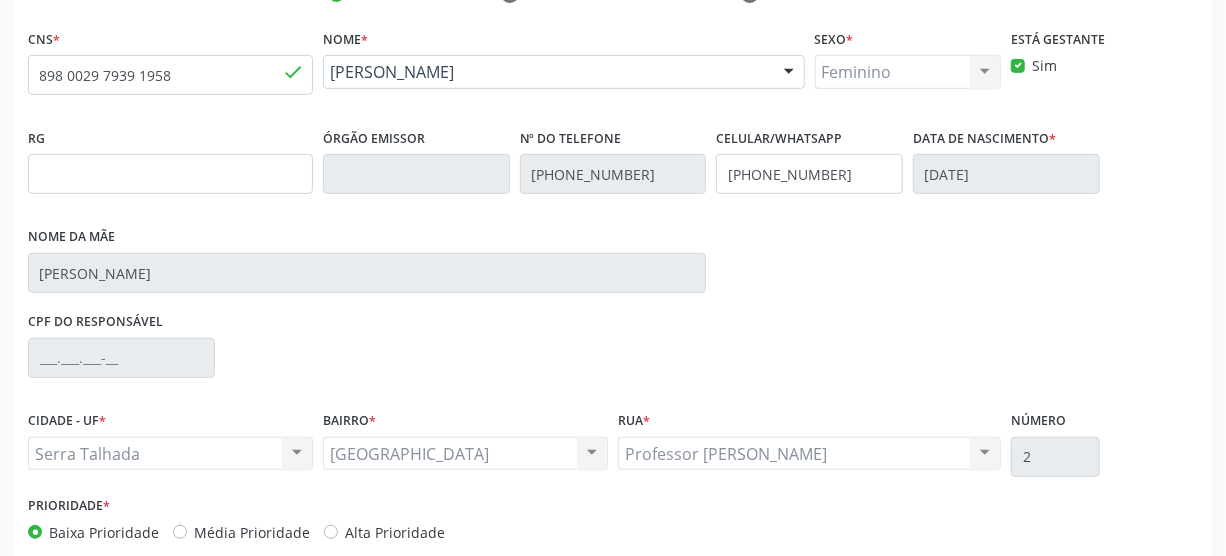scroll, scrollTop: 512, scrollLeft: 0, axis: vertical 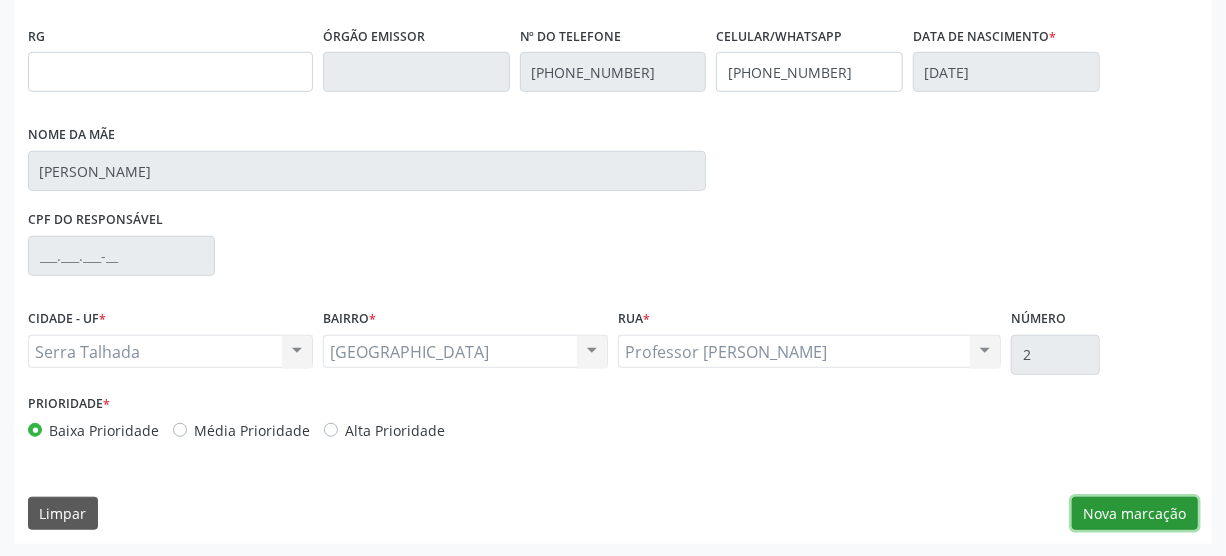 click on "Nova marcação" at bounding box center [1135, 514] 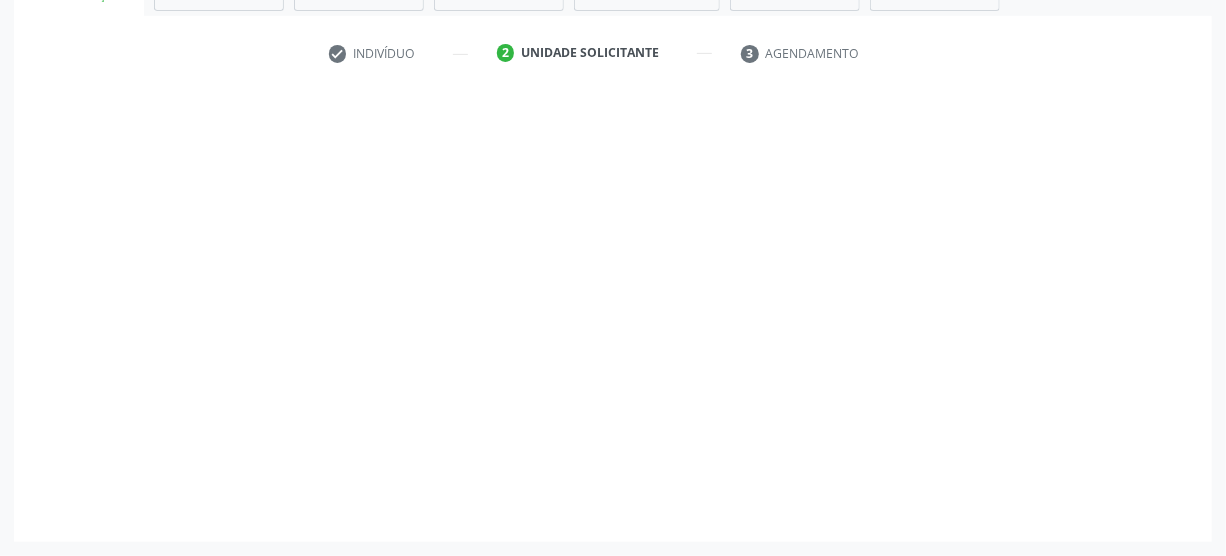 scroll, scrollTop: 348, scrollLeft: 0, axis: vertical 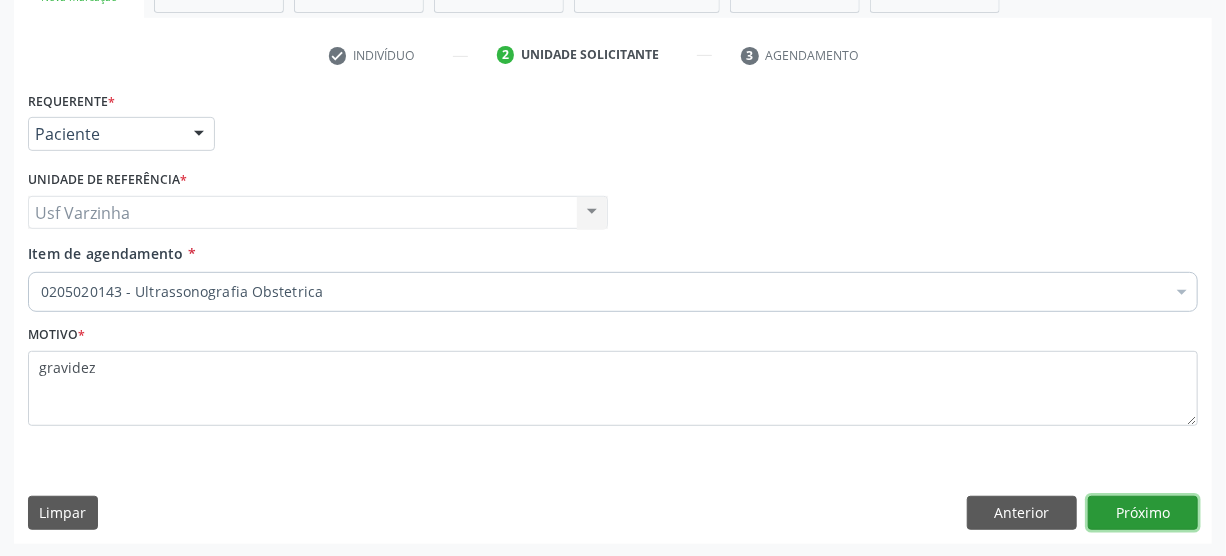 click on "Próximo" at bounding box center (1143, 513) 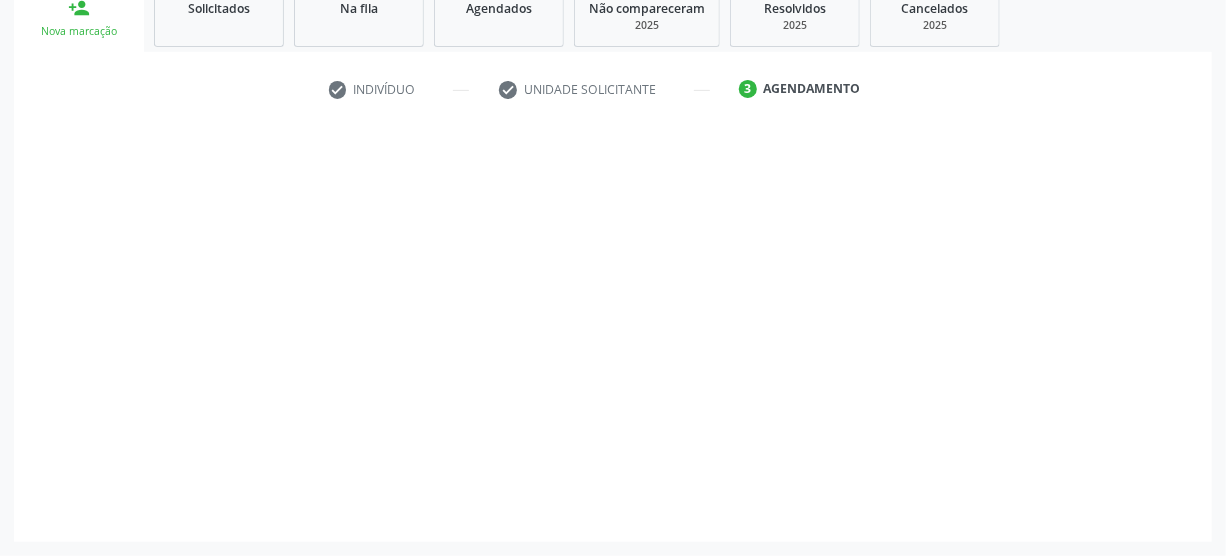 scroll, scrollTop: 312, scrollLeft: 0, axis: vertical 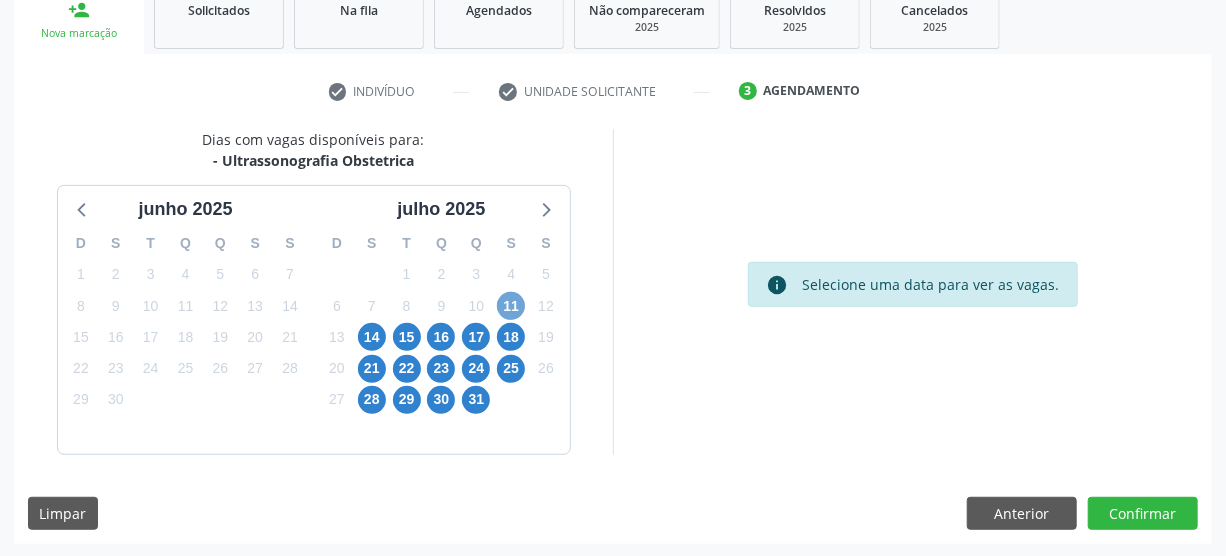 click on "11" at bounding box center [511, 306] 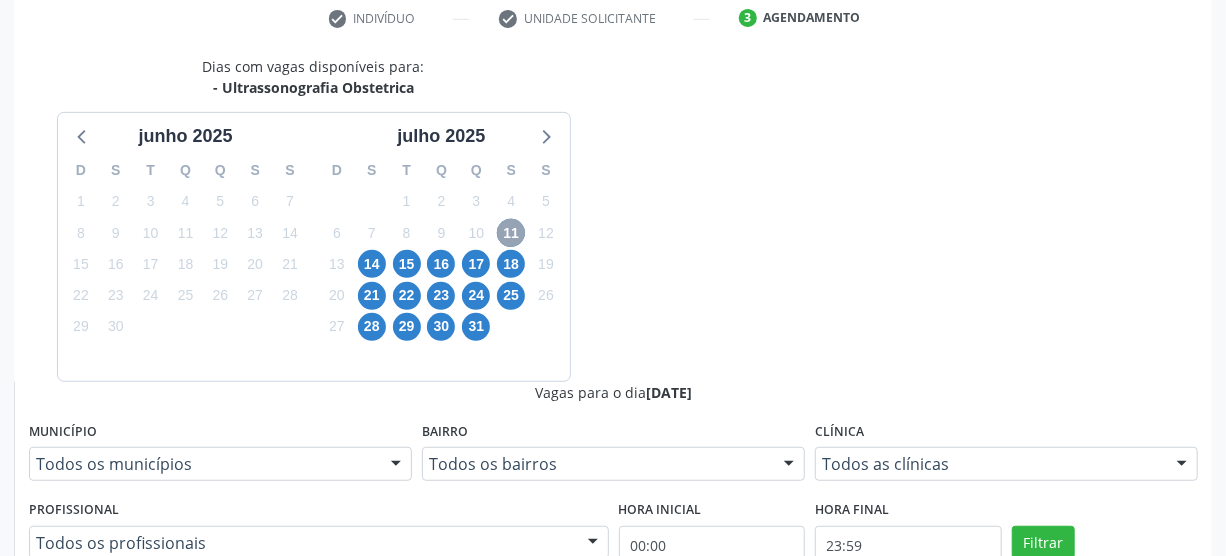 scroll, scrollTop: 494, scrollLeft: 0, axis: vertical 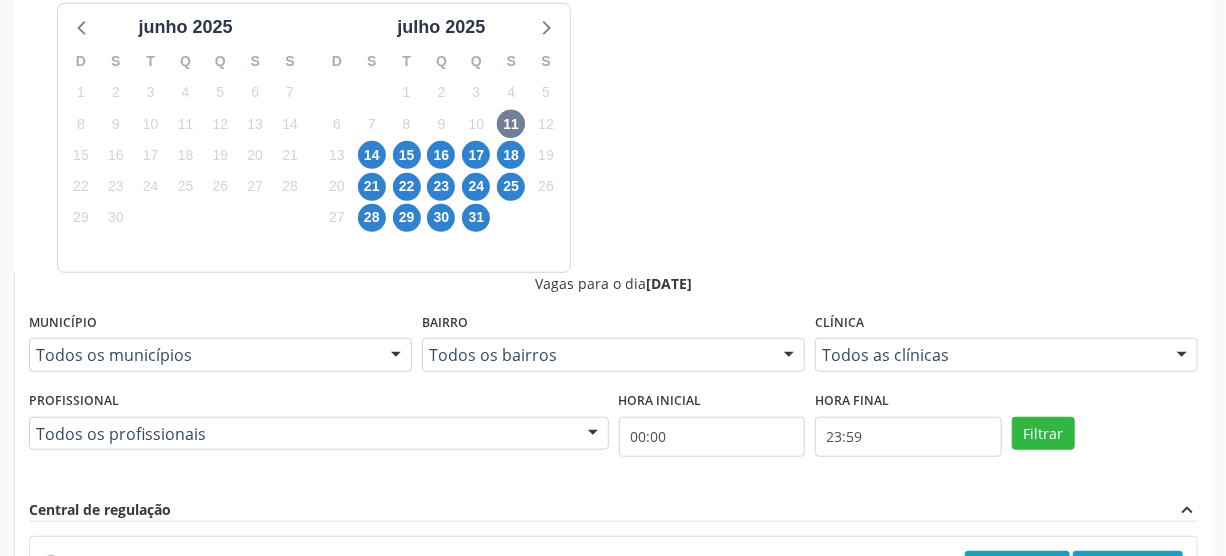 click on "Ordem de chegada
Consumidos: 22 / 25
Horário:   07:00
Clínica:  Policlinica Municipal
Rede:
--
Endereço:   Predio, nº S/N, Ipsep, [GEOGRAPHIC_DATA] - PE
Telefone:   --
Profissional:
[PERSON_NAME] [PERSON_NAME]
Informações adicionais sobre o atendimento
Idade de atendimento:
de 0 a 120 anos
Gênero(s) atendido(s):
Masculino e Feminino
Informações adicionais:
--" at bounding box center (624, 704) 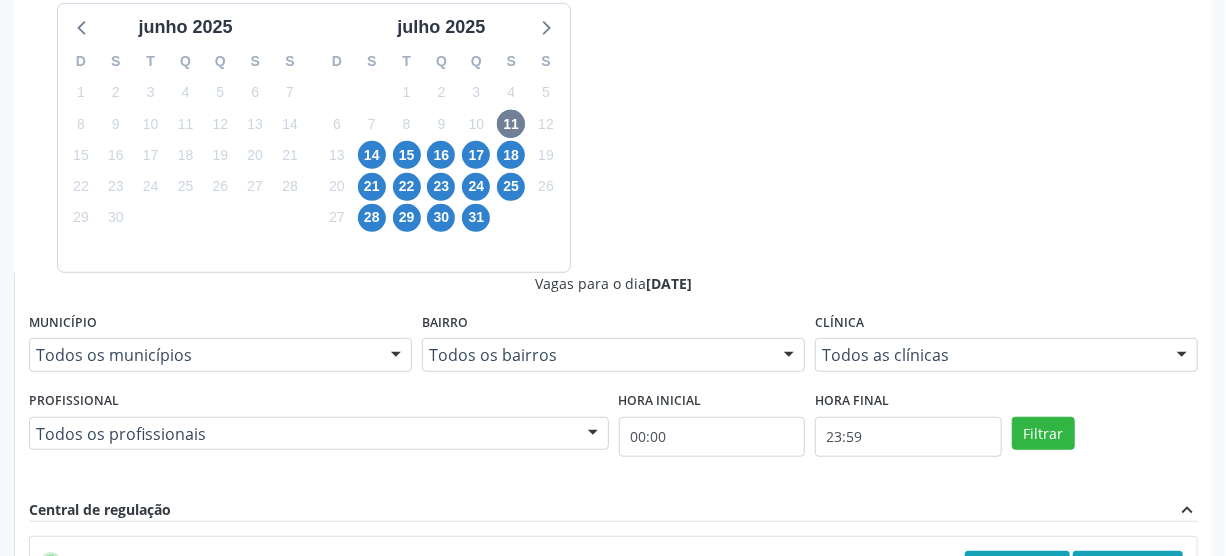 click on "Ordem de chegada
Consumidos: 22 / 25
Horário:   07:00
Clínica:  Policlinica Municipal
Rede:
--
Endereço:   Predio, nº S/N, Ipsep, [GEOGRAPHIC_DATA] - PE
Telefone:   --
Profissional:
[PERSON_NAME] [PERSON_NAME]
Informações adicionais sobre o atendimento
Idade de atendimento:
de 0 a 120 anos
Gênero(s) atendido(s):
Masculino e Feminino
Informações adicionais:
--" at bounding box center [51, 560] 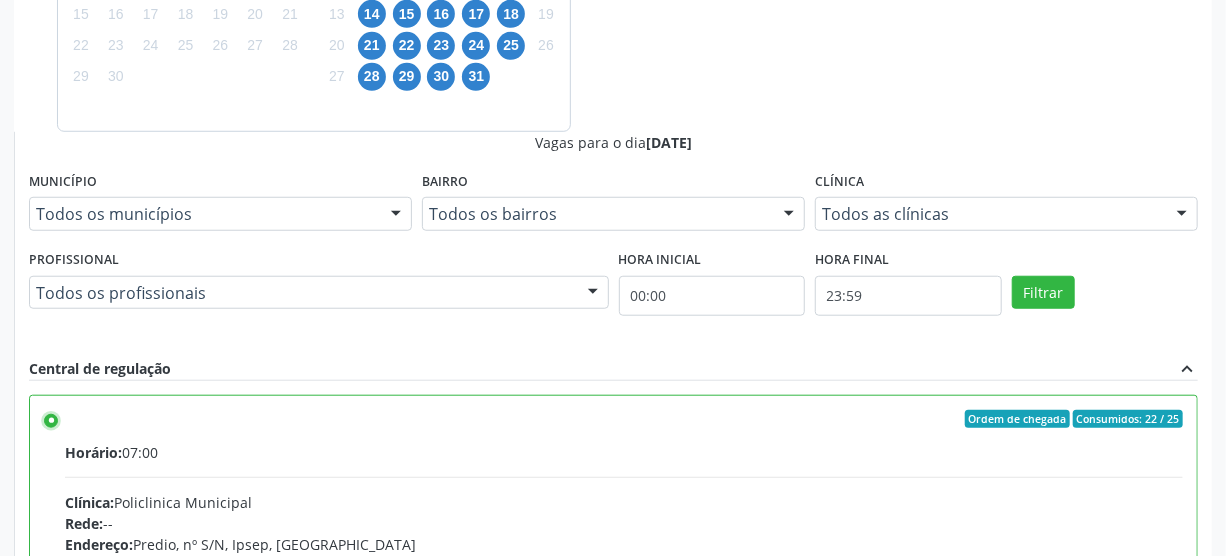 scroll, scrollTop: 637, scrollLeft: 0, axis: vertical 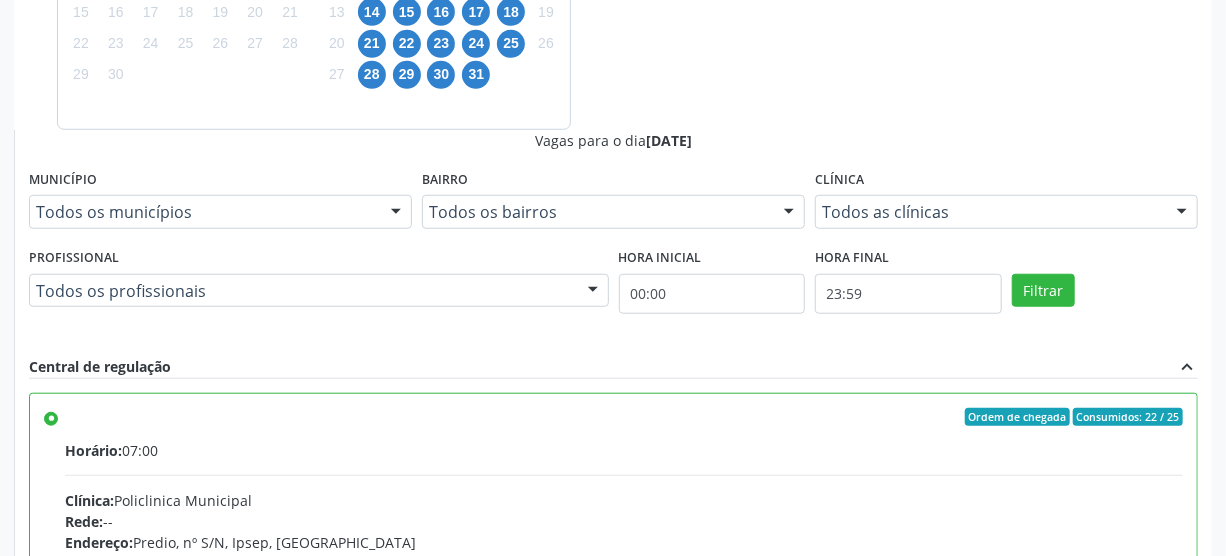 click on "Confirmar" at bounding box center (1143, 838) 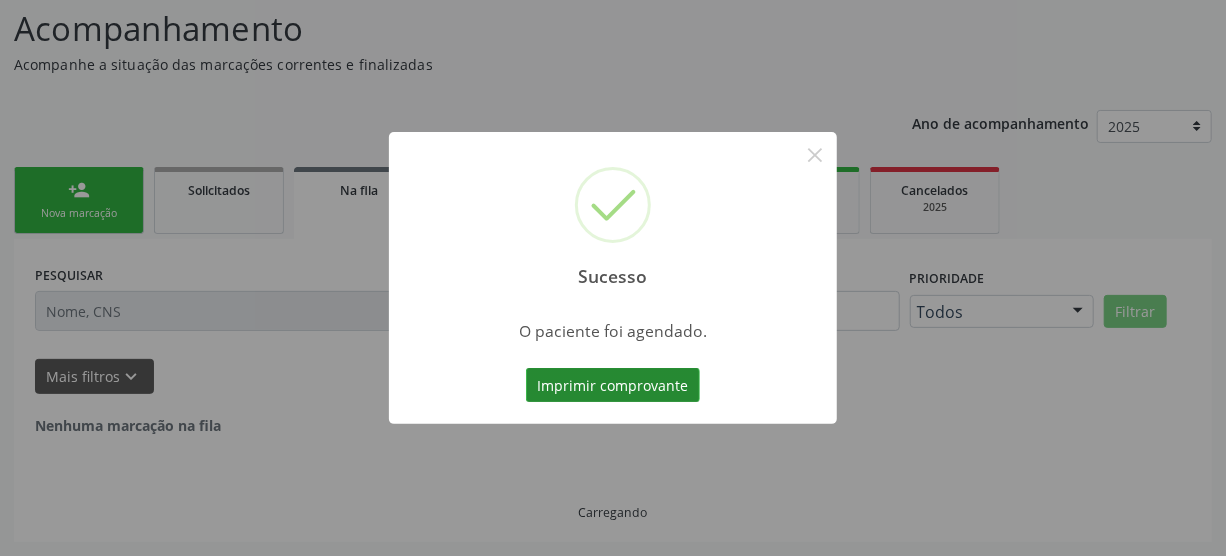 scroll, scrollTop: 45, scrollLeft: 0, axis: vertical 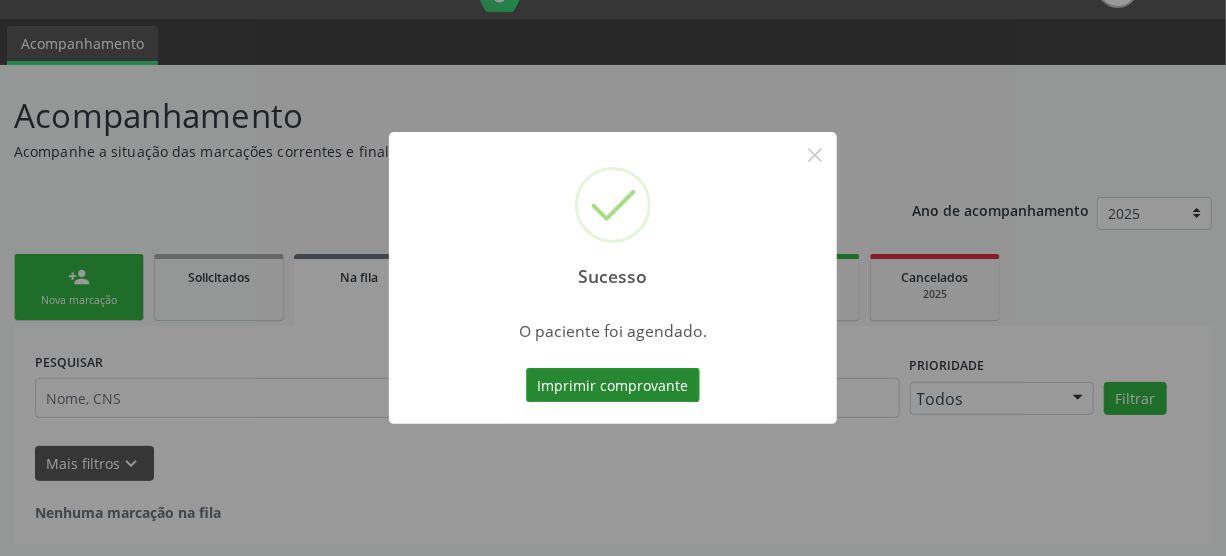 click on "Imprimir comprovante" at bounding box center (613, 385) 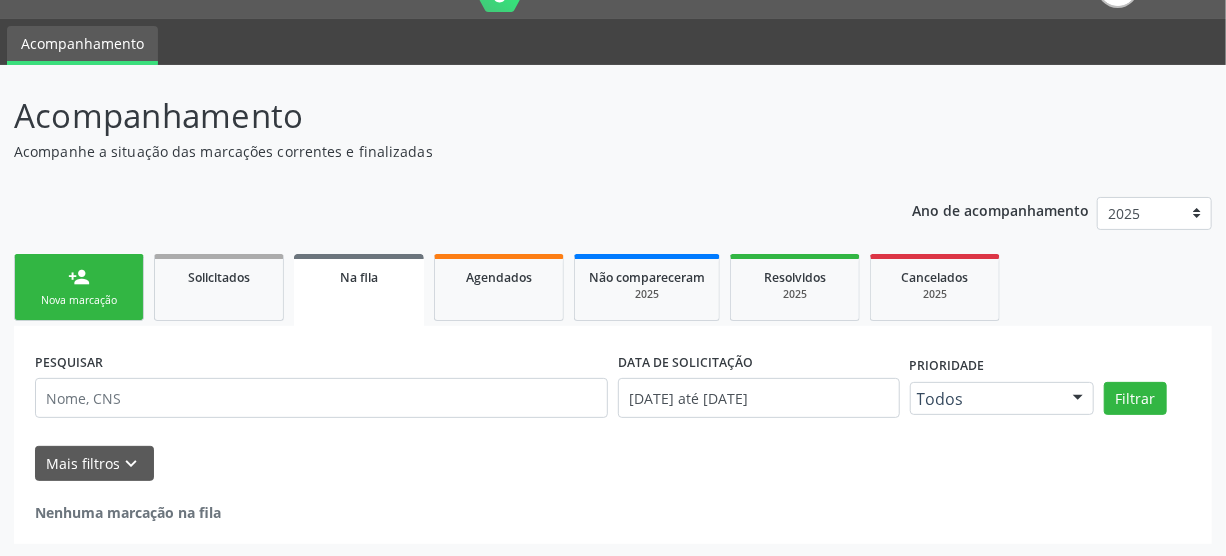 click on "person_add
Nova marcação" at bounding box center [79, 287] 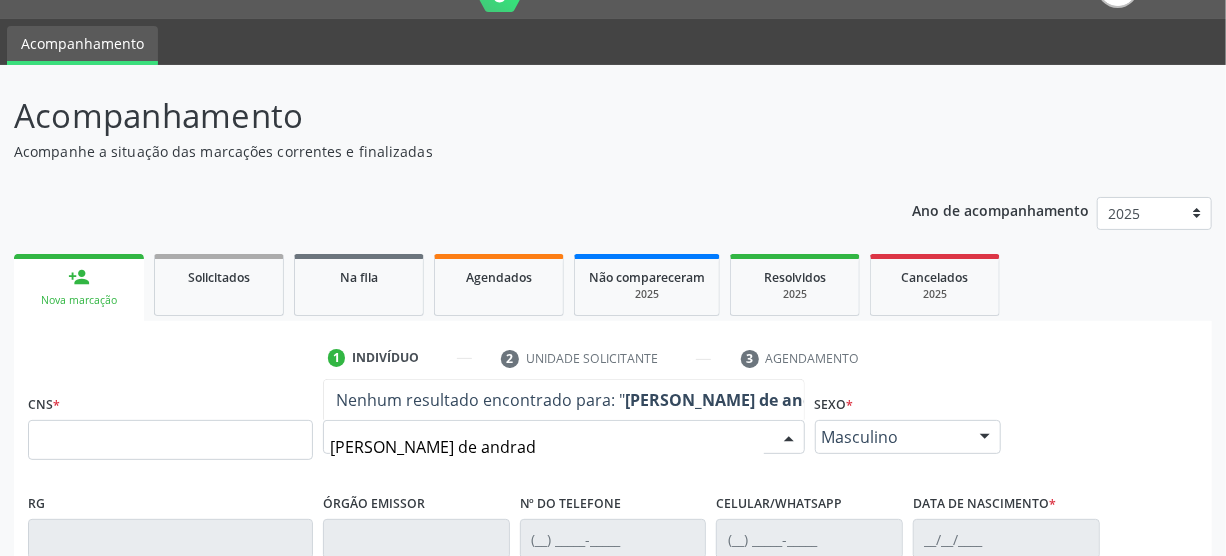 type on "[PERSON_NAME]" 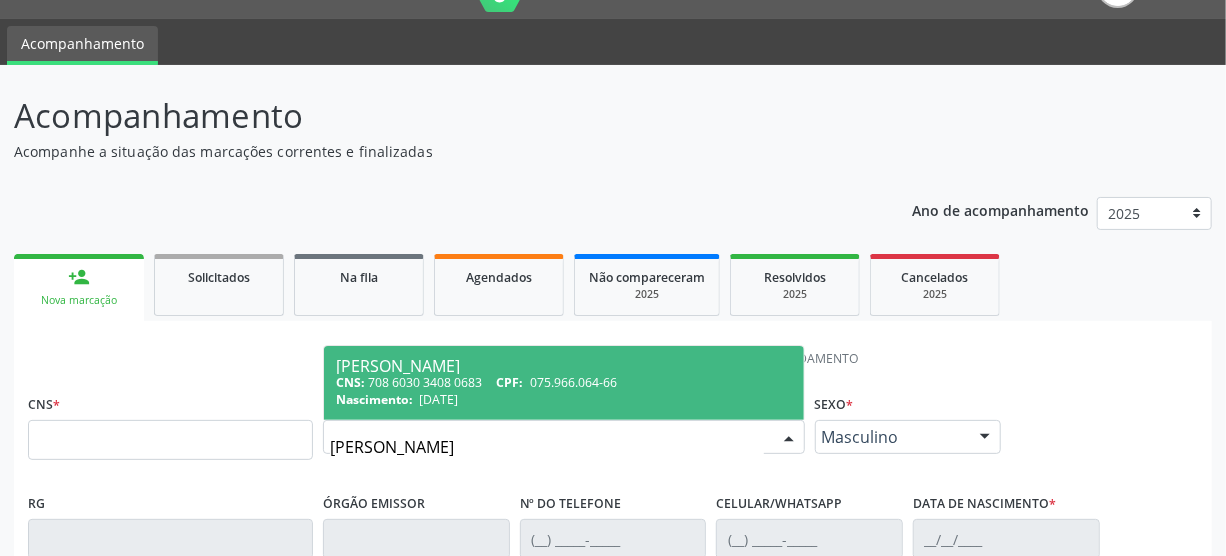 click on "Nascimento:
[DATE]" at bounding box center (564, 399) 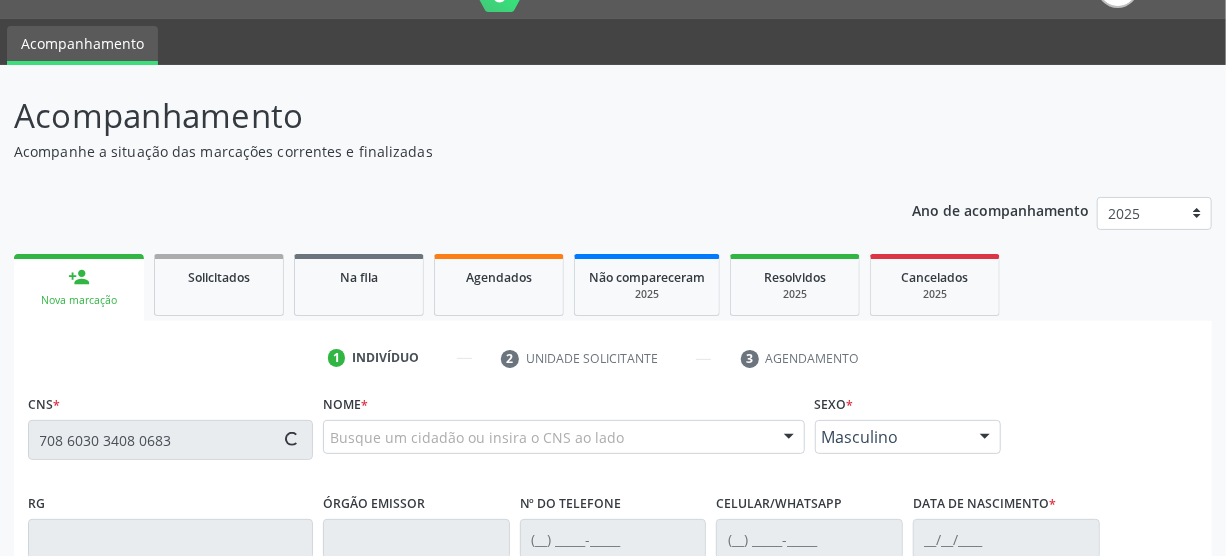 scroll, scrollTop: 318, scrollLeft: 0, axis: vertical 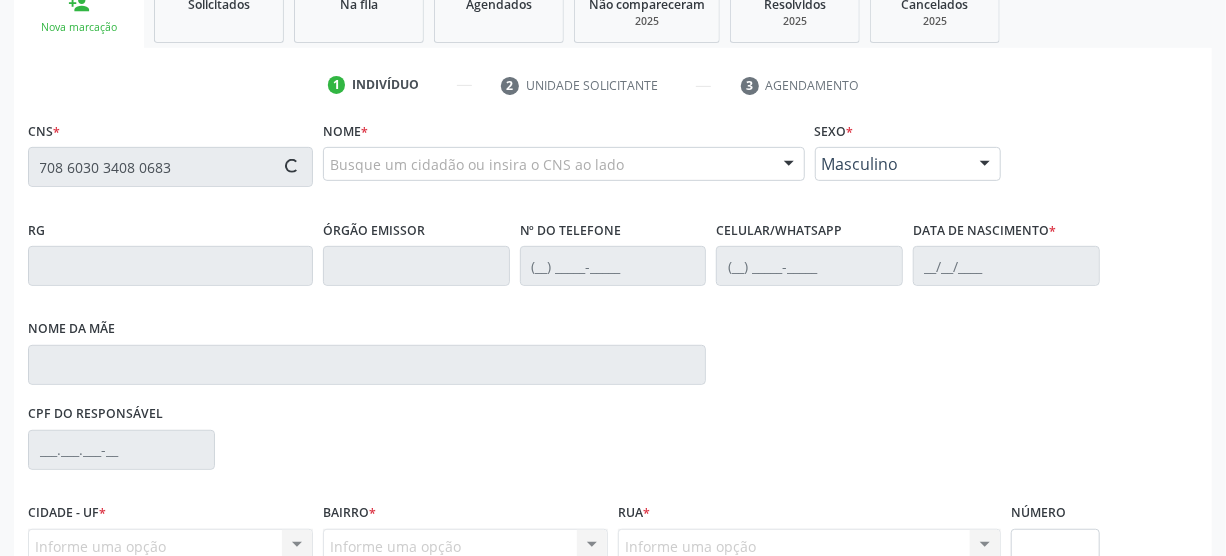 type on "708 6030 3408 0683" 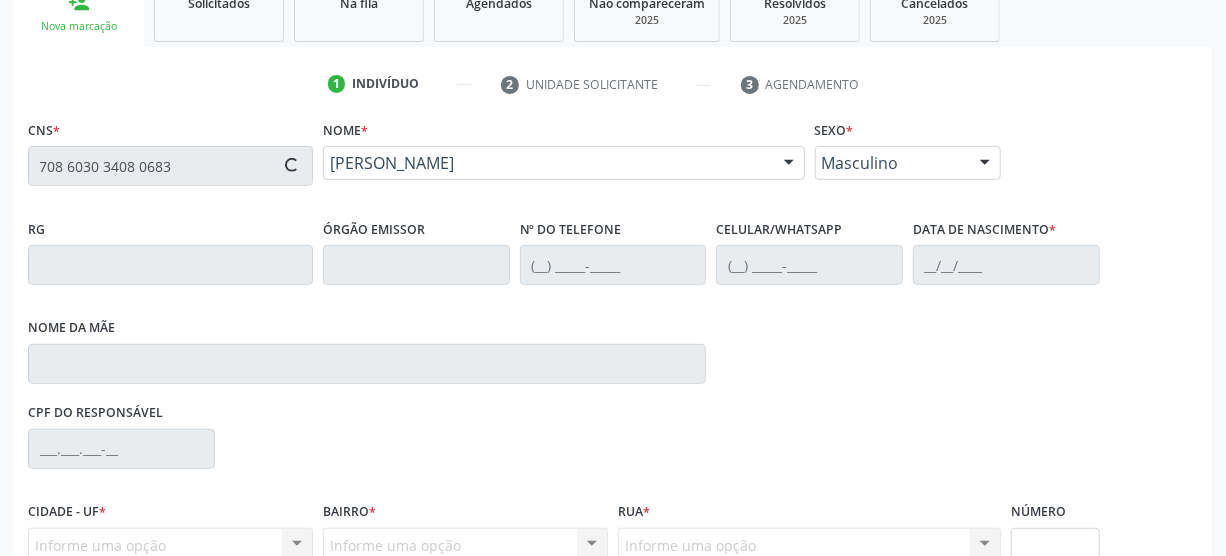 type on "[PHONE_NUMBER]" 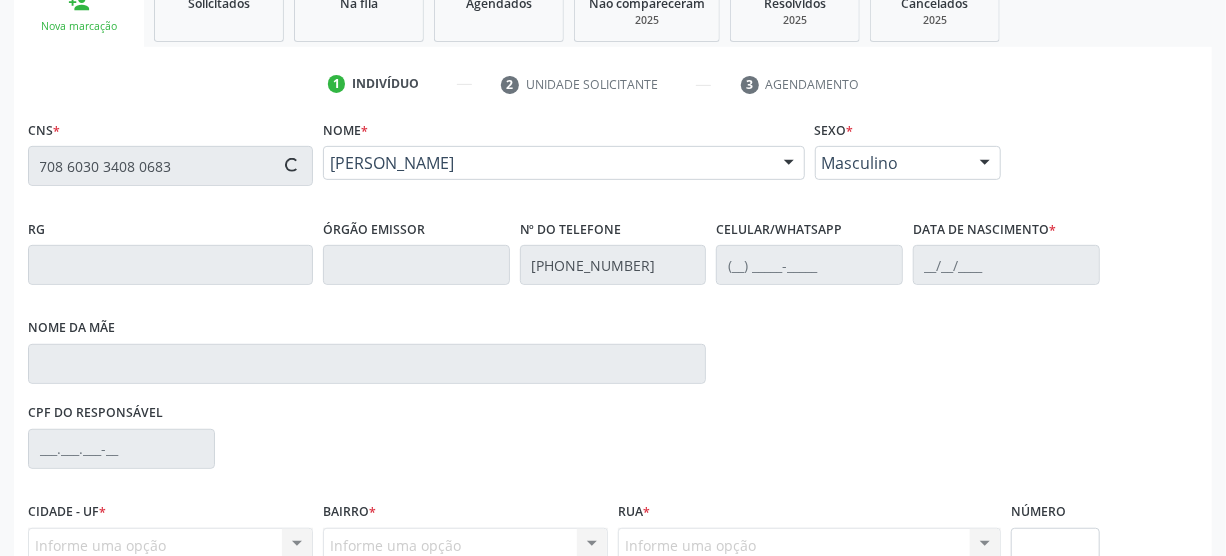 type on "[PHONE_NUMBER]" 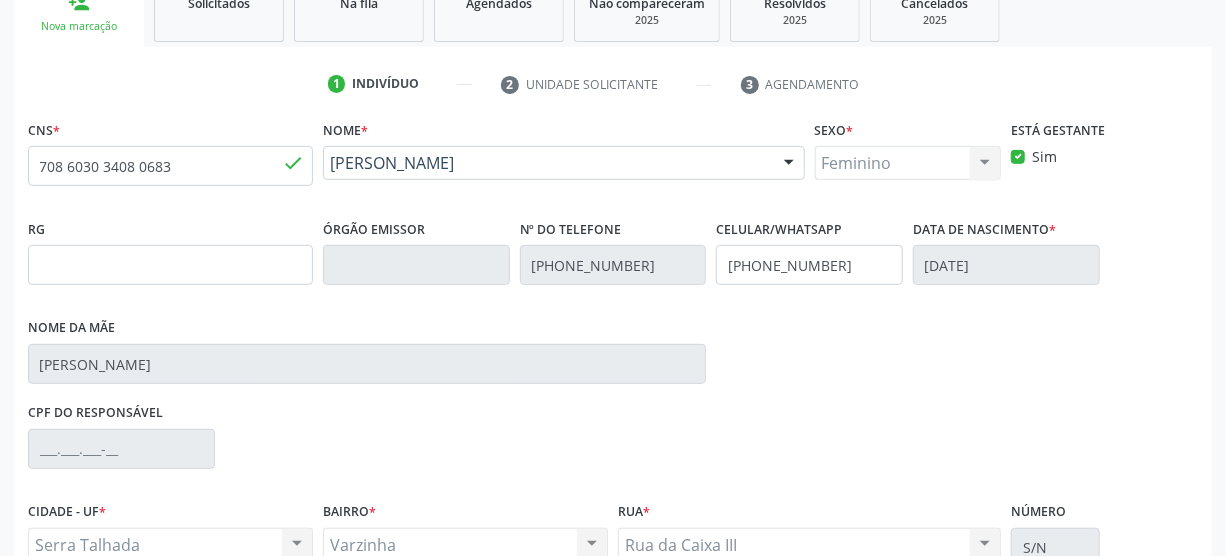 scroll, scrollTop: 500, scrollLeft: 0, axis: vertical 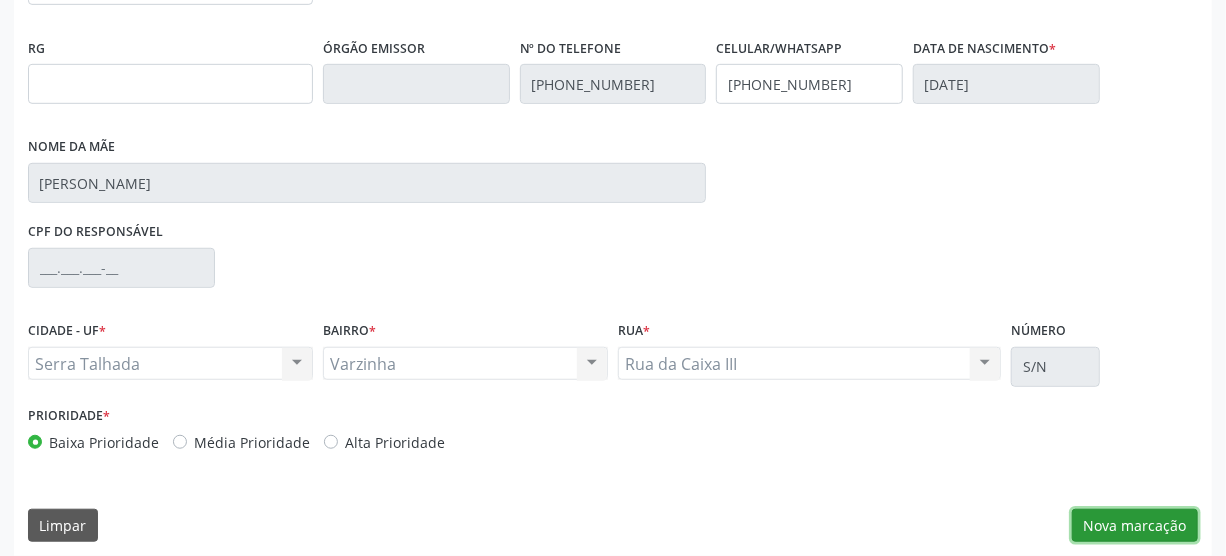 click on "Nova marcação" at bounding box center [1135, 526] 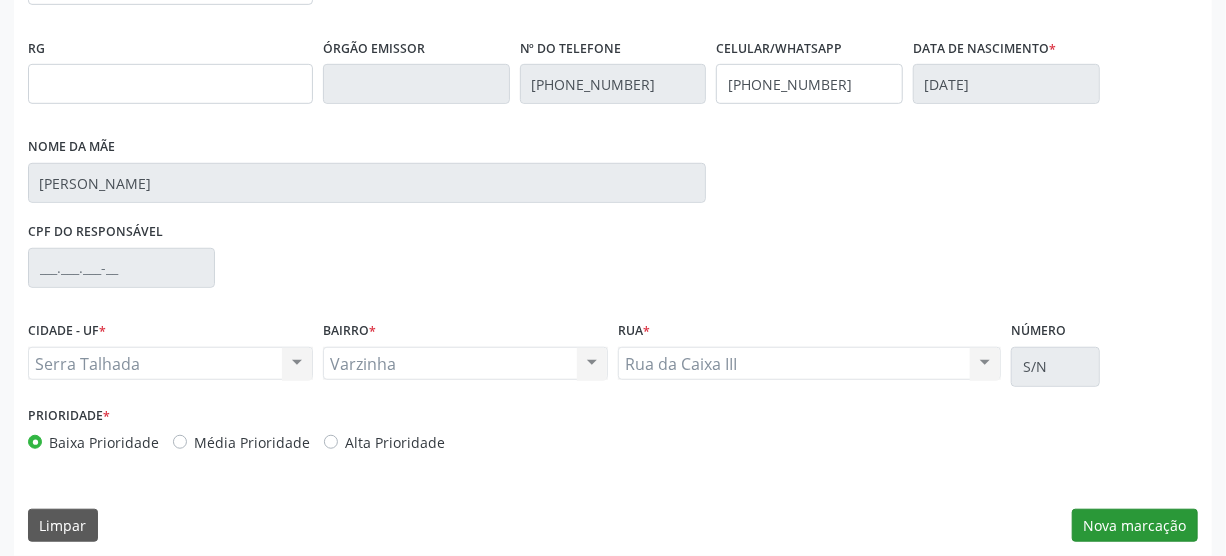 scroll, scrollTop: 348, scrollLeft: 0, axis: vertical 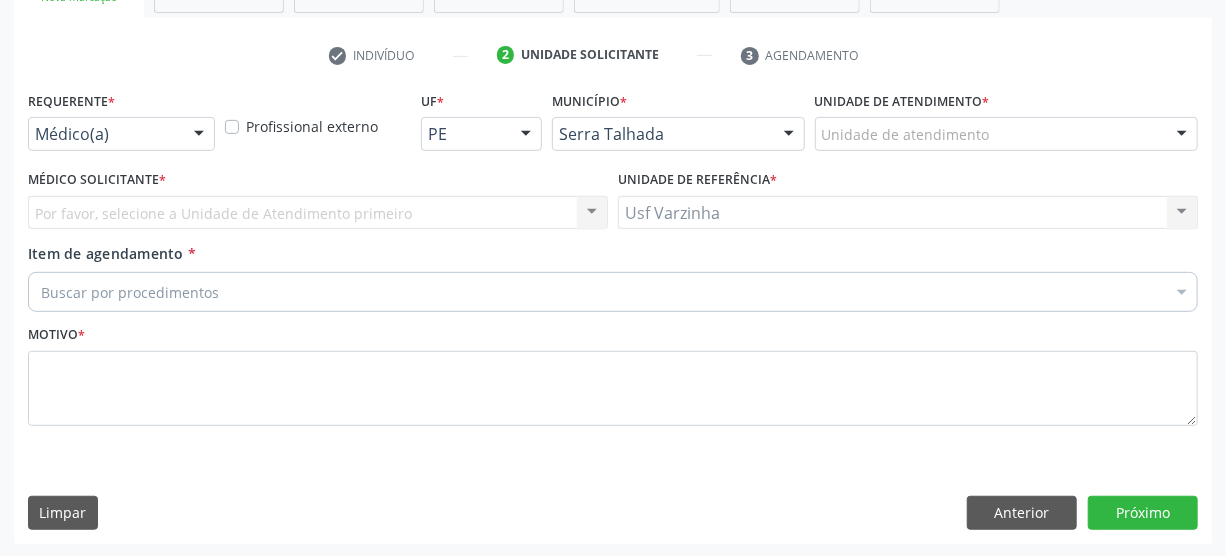 click at bounding box center (199, 135) 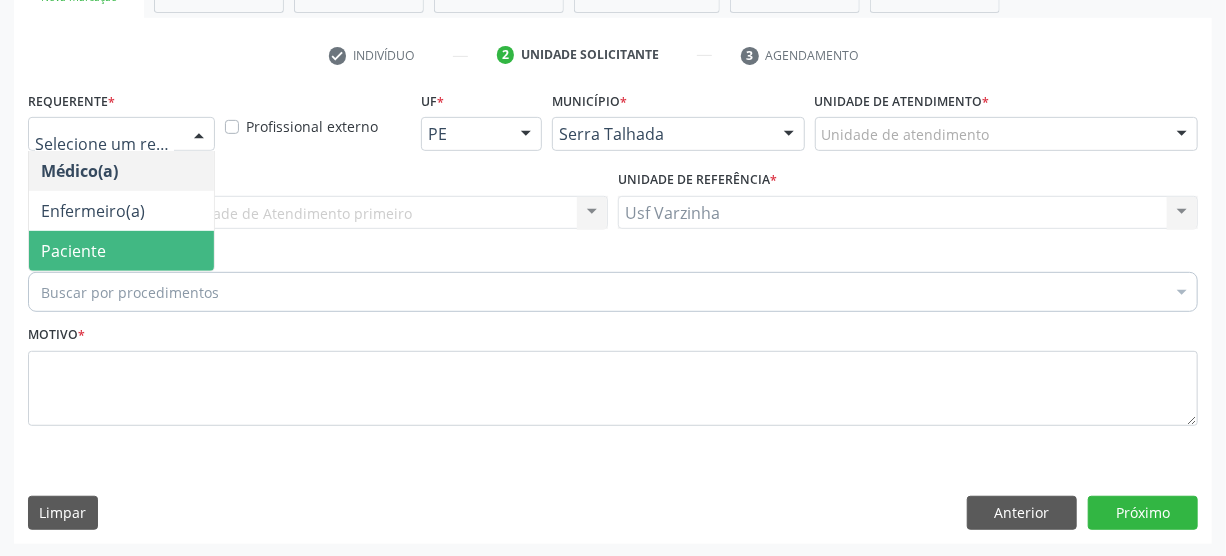 click on "Paciente" at bounding box center [121, 251] 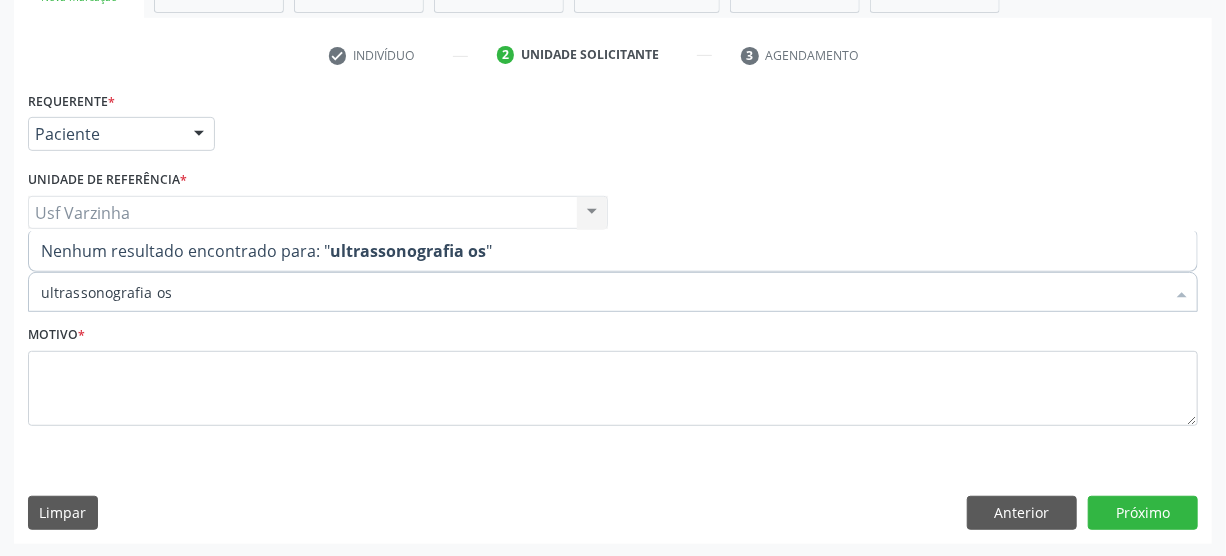 type on "ultrassonografia o" 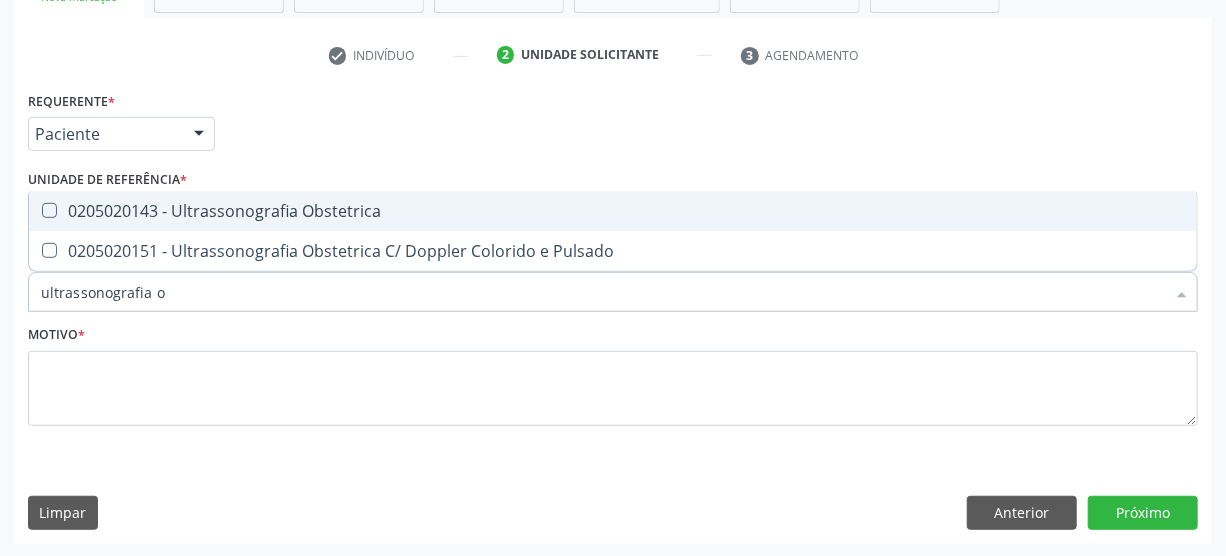 click on "0205020143 - Ultrassonografia Obstetrica" at bounding box center [613, 211] 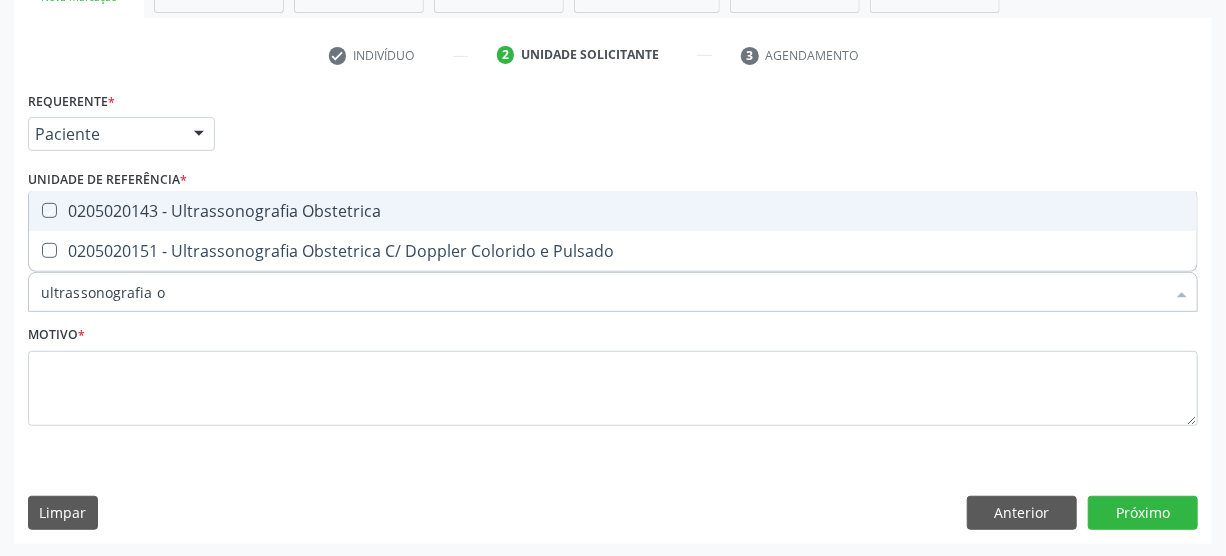checkbox on "true" 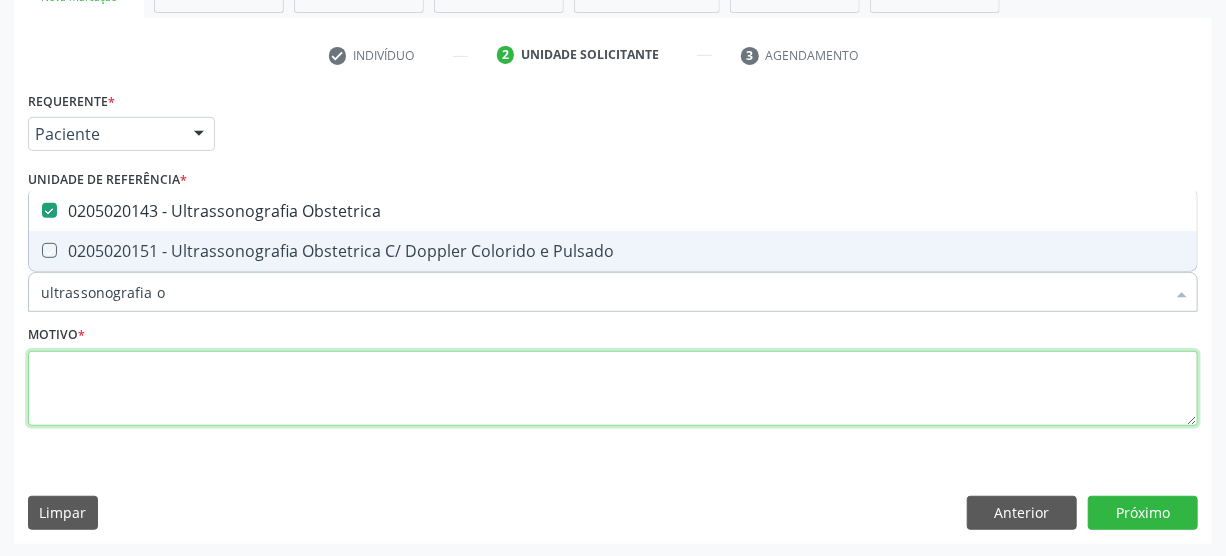 click at bounding box center [613, 389] 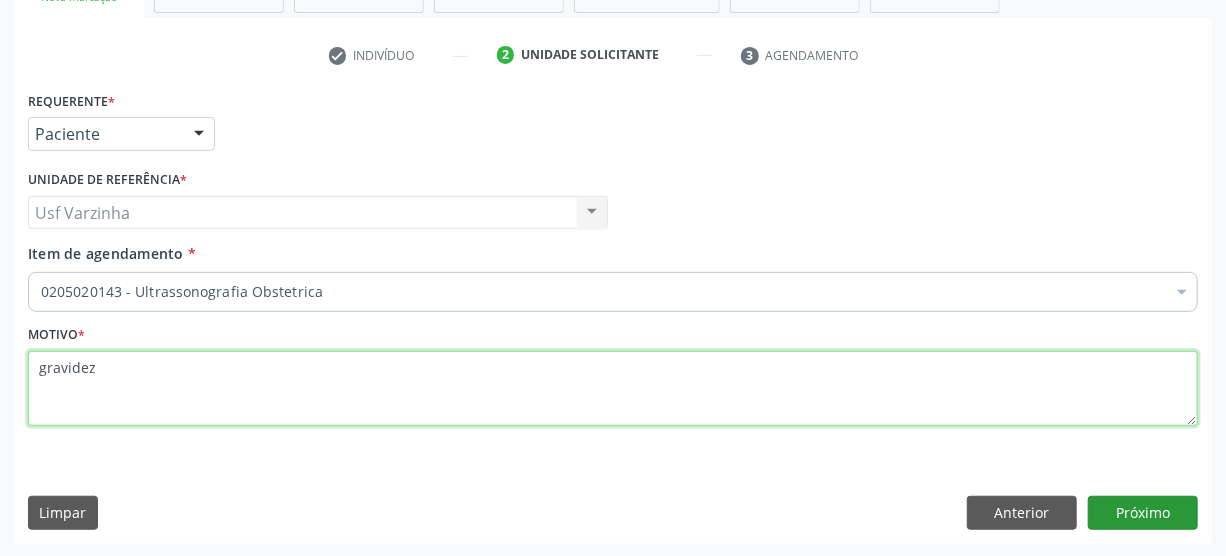 type on "gravidez" 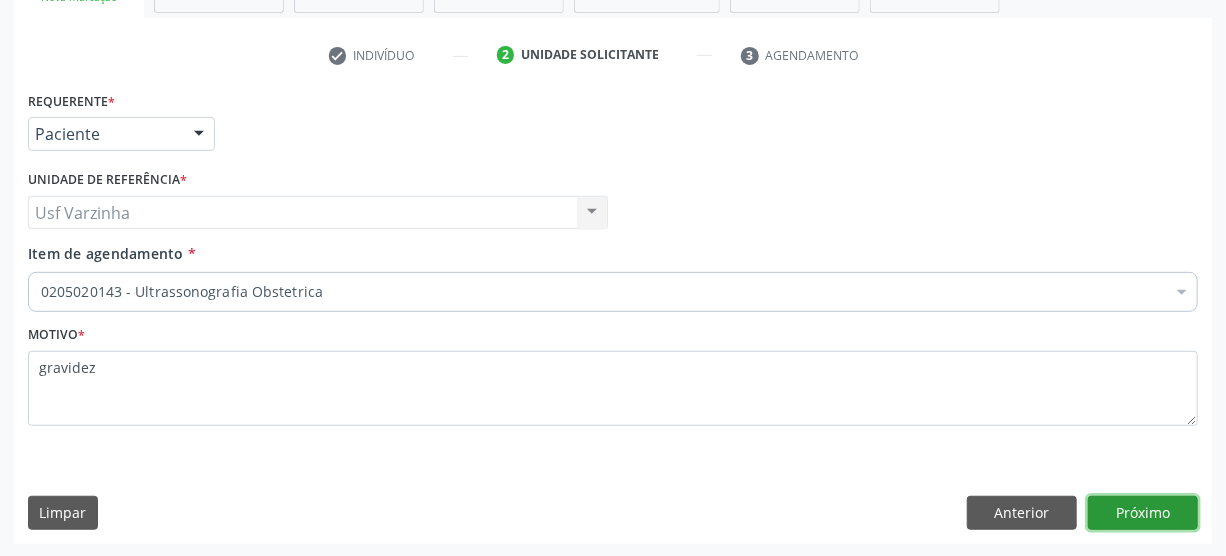 click on "Próximo" at bounding box center [1143, 513] 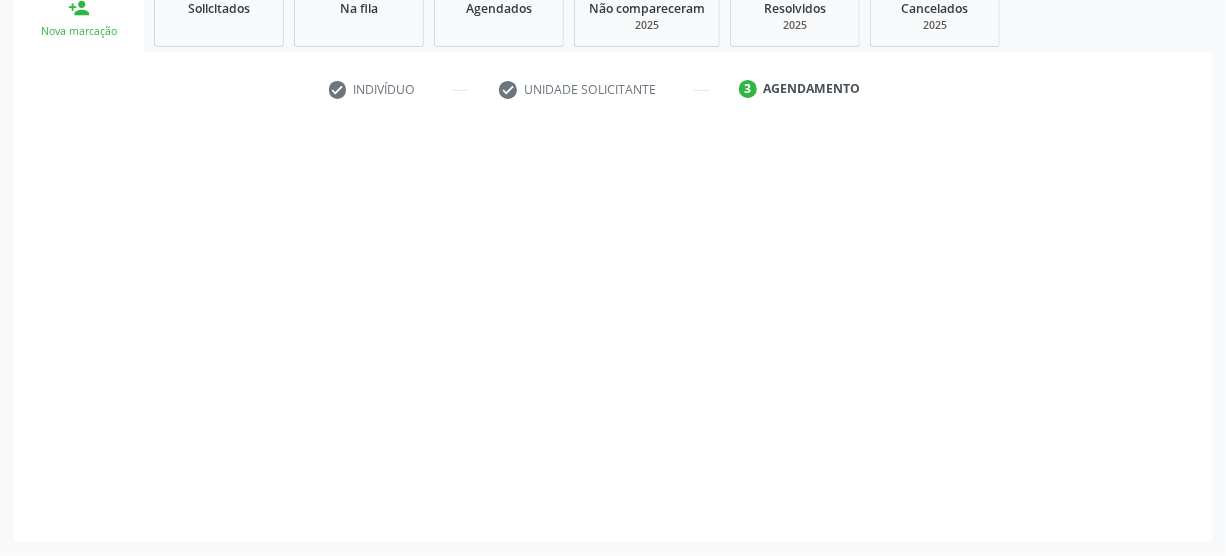 scroll, scrollTop: 312, scrollLeft: 0, axis: vertical 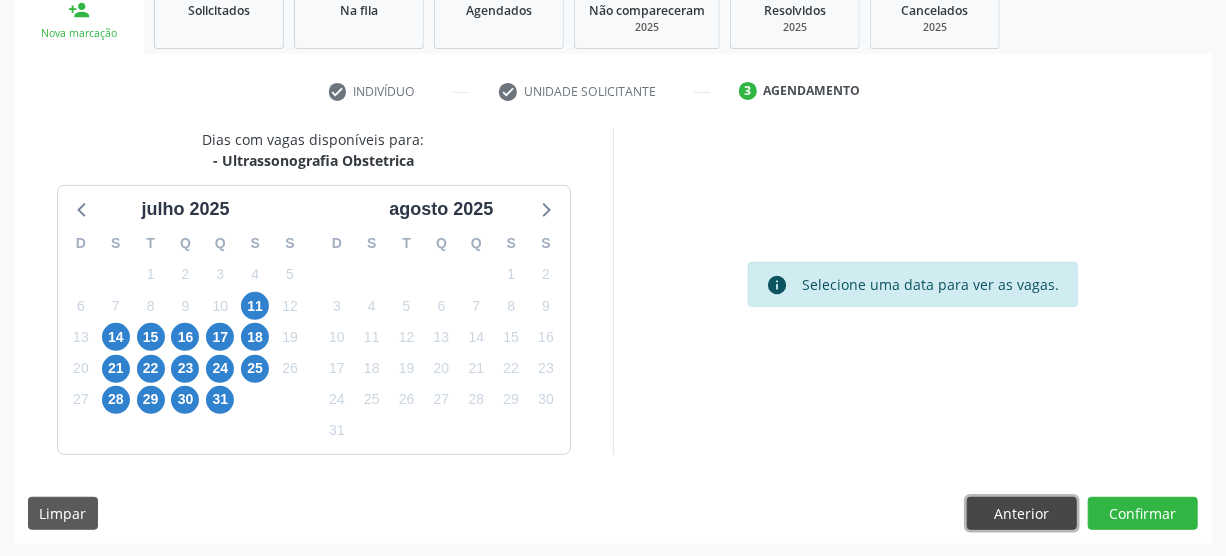 click on "Anterior" at bounding box center [1022, 514] 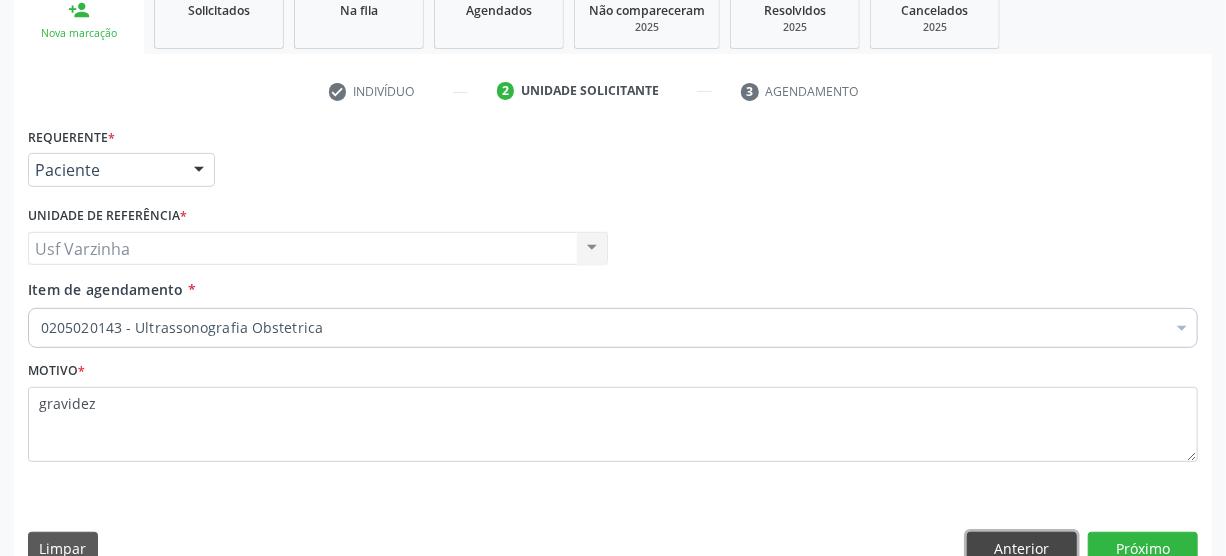 click on "Anterior" at bounding box center [1022, 549] 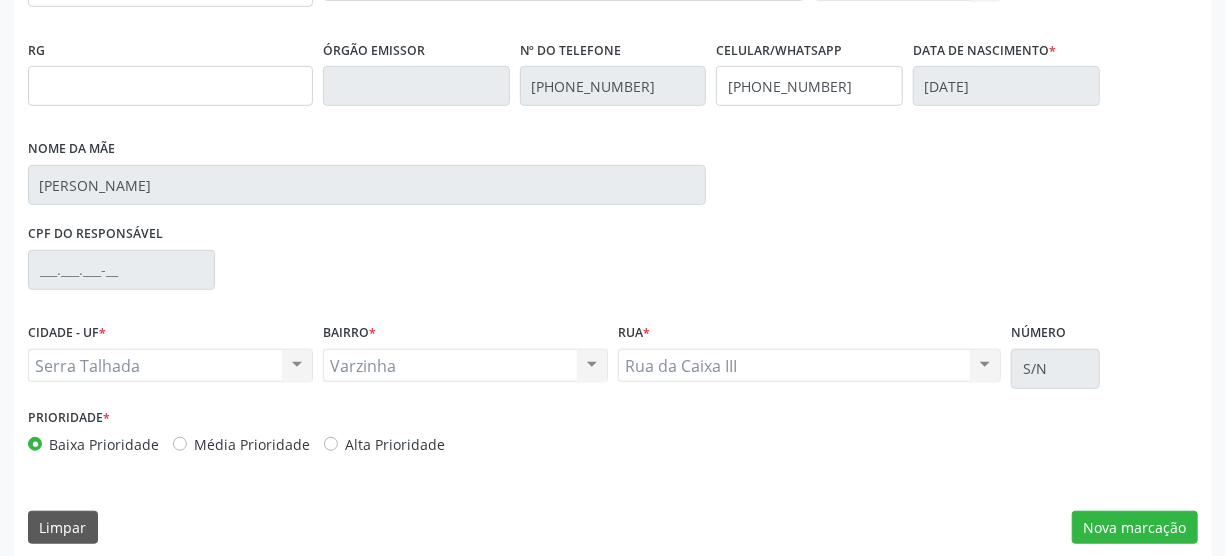 scroll, scrollTop: 512, scrollLeft: 0, axis: vertical 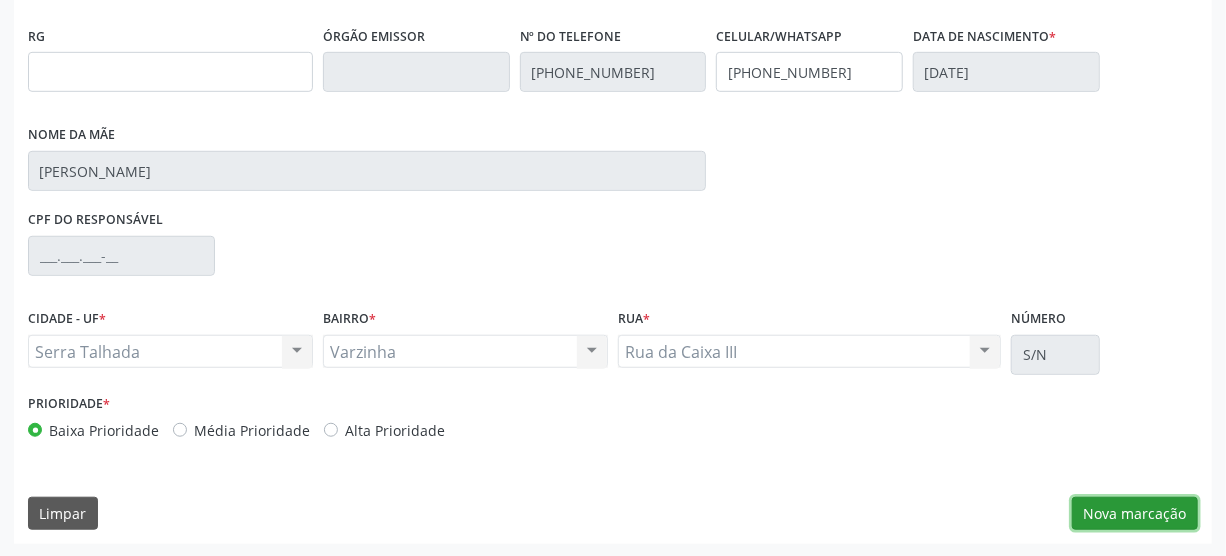 click on "Nova marcação" at bounding box center [1135, 514] 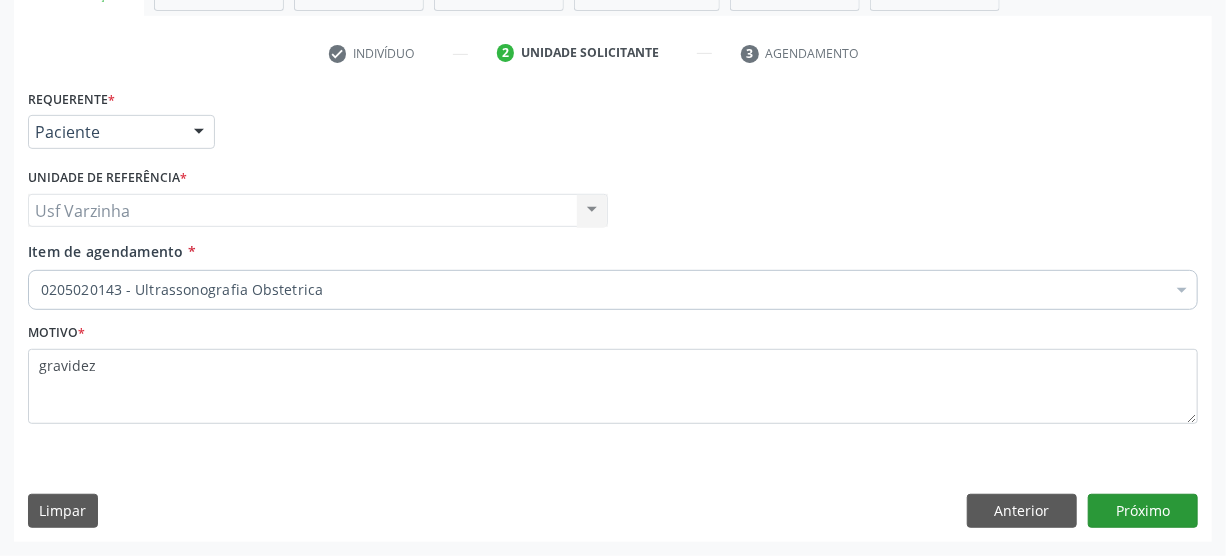 scroll, scrollTop: 348, scrollLeft: 0, axis: vertical 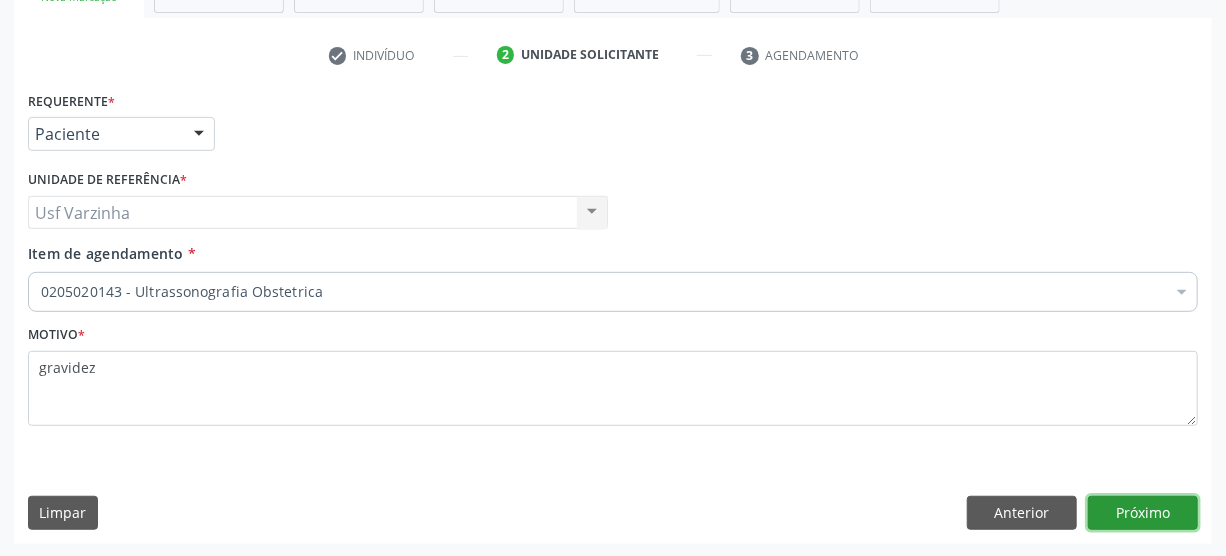 click on "Próximo" at bounding box center [1143, 513] 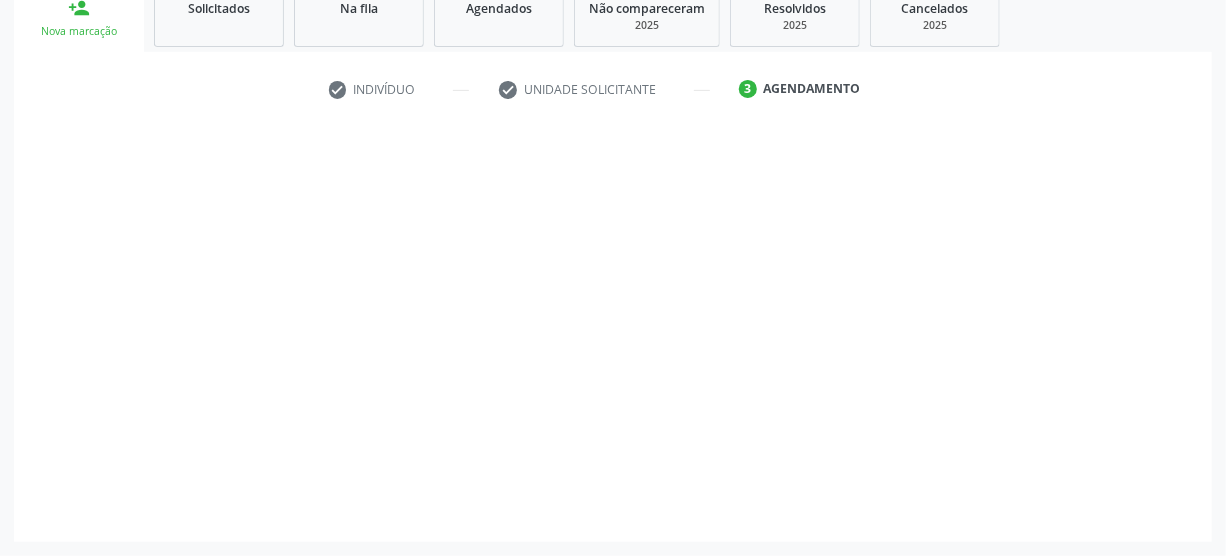 scroll, scrollTop: 312, scrollLeft: 0, axis: vertical 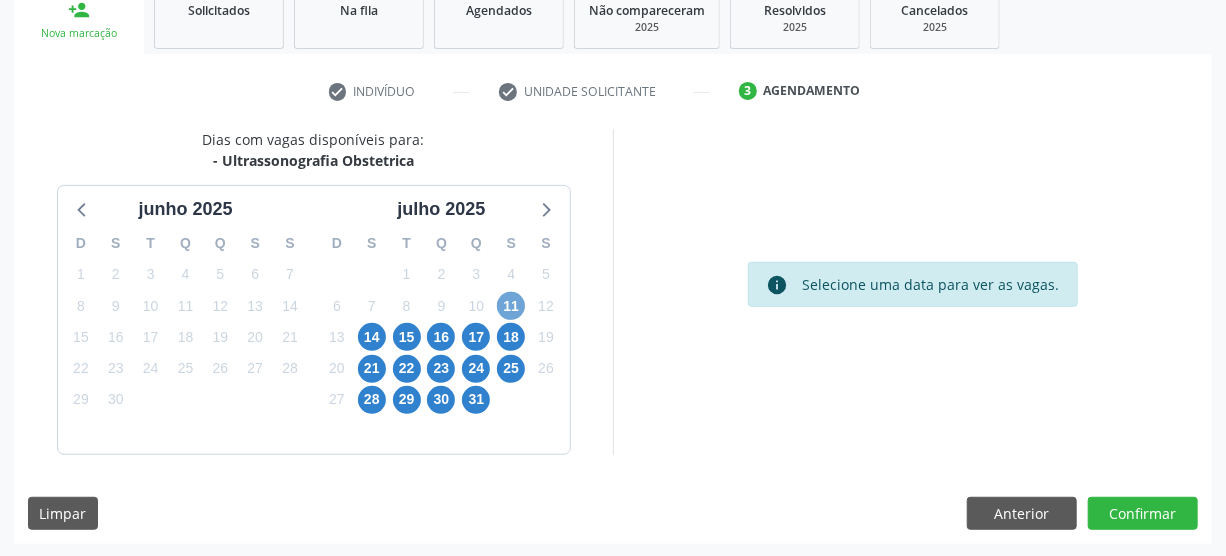 click on "11" at bounding box center (511, 306) 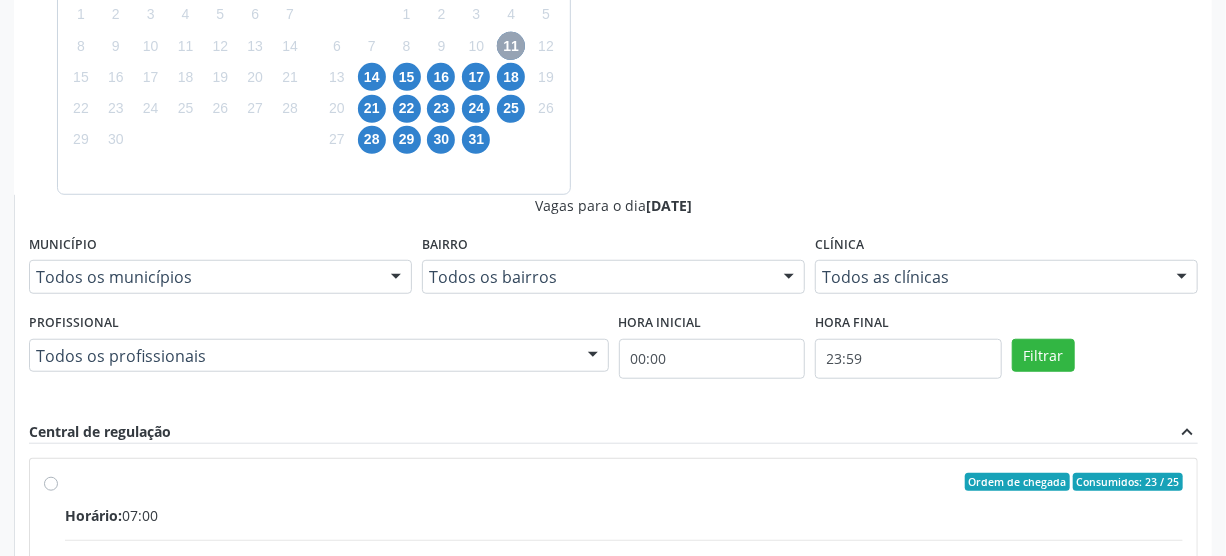 scroll, scrollTop: 585, scrollLeft: 0, axis: vertical 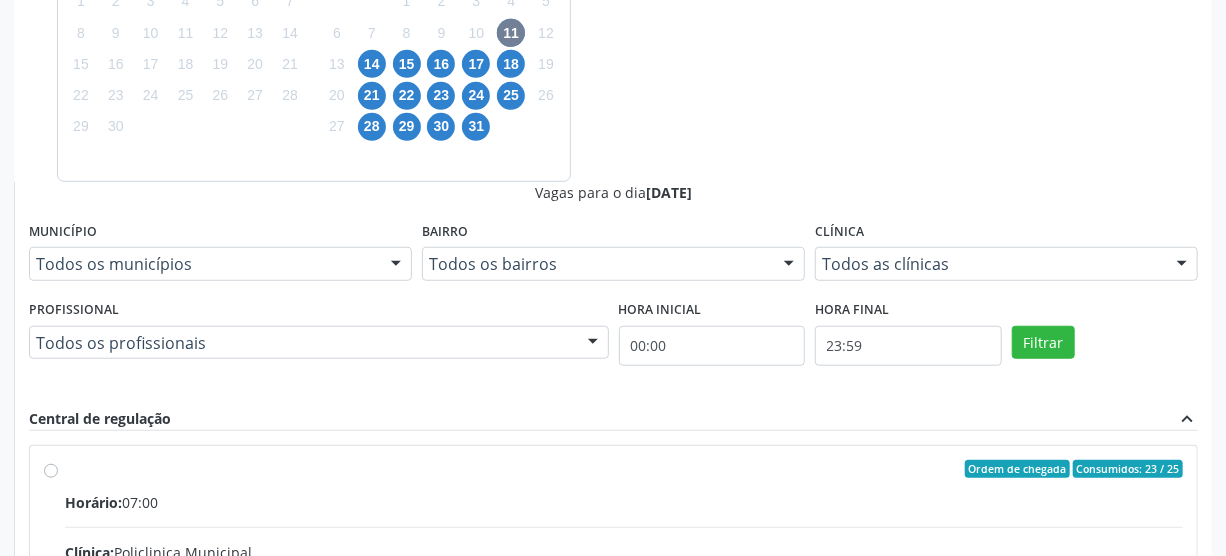 click on "Ordem de chegada
Consumidos: 23 / 25
Horário:   07:00
Clínica:  Policlinica Municipal
Rede:
--
Endereço:   Predio, nº S/N, Ipsep, [GEOGRAPHIC_DATA] - PE
Telefone:   --
Profissional:
[PERSON_NAME] [PERSON_NAME]
Informações adicionais sobre o atendimento
Idade de atendimento:
de 0 a 120 anos
Gênero(s) atendido(s):
Masculino e Feminino
Informações adicionais:
--" at bounding box center (624, 613) 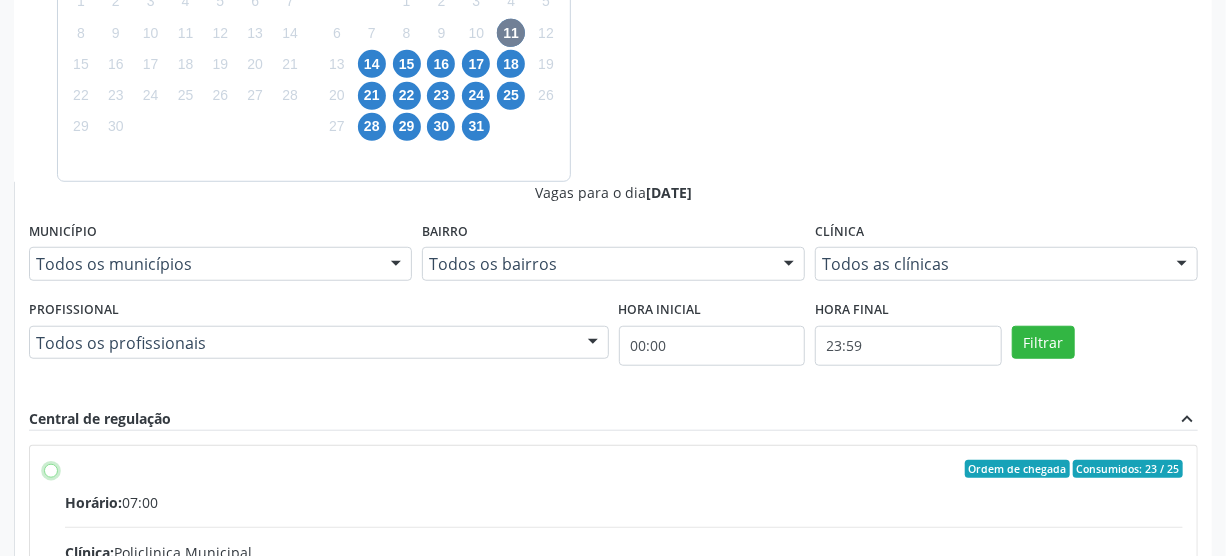 click on "Ordem de chegada
Consumidos: 23 / 25
Horário:   07:00
Clínica:  Policlinica Municipal
Rede:
--
Endereço:   Predio, nº S/N, Ipsep, [GEOGRAPHIC_DATA] - PE
Telefone:   --
Profissional:
[PERSON_NAME] [PERSON_NAME]
Informações adicionais sobre o atendimento
Idade de atendimento:
de 0 a 120 anos
Gênero(s) atendido(s):
Masculino e Feminino
Informações adicionais:
--" at bounding box center [51, 469] 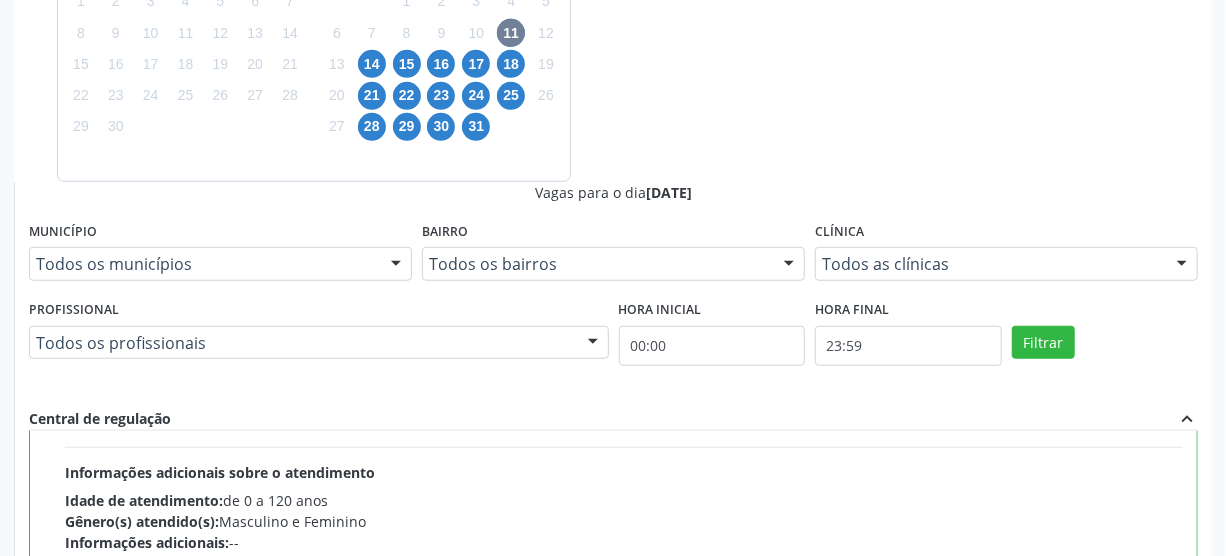 scroll, scrollTop: 272, scrollLeft: 0, axis: vertical 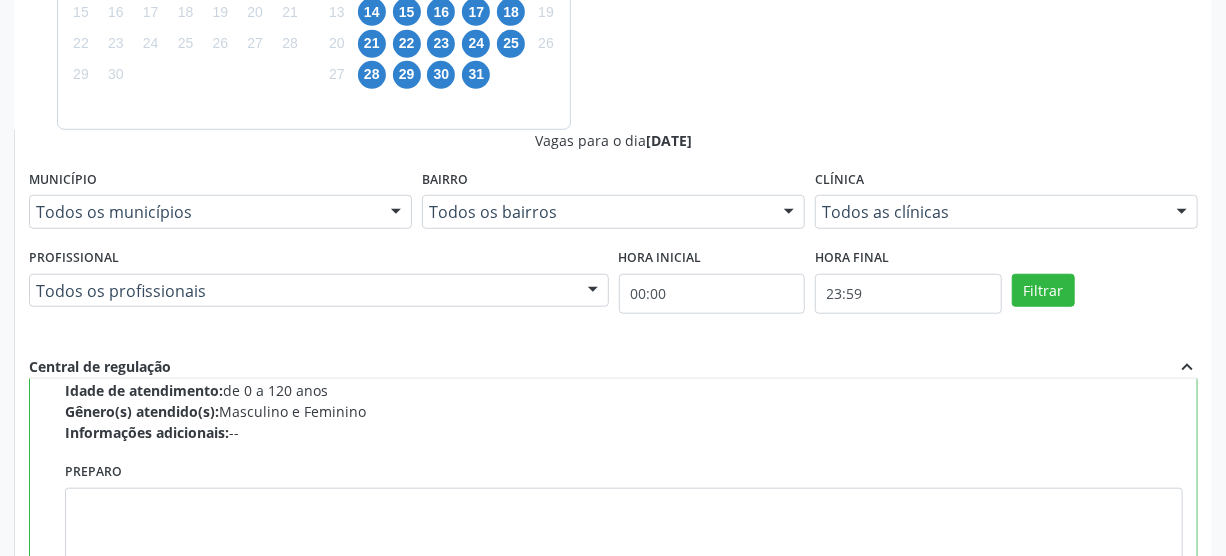 click on "Confirmar" at bounding box center [1143, 838] 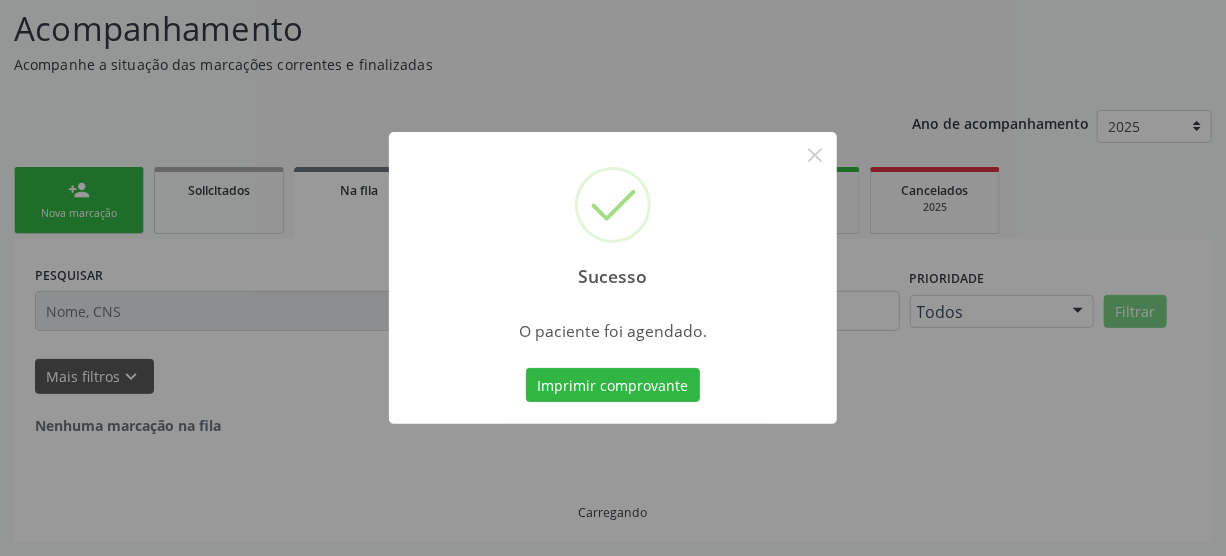 scroll, scrollTop: 45, scrollLeft: 0, axis: vertical 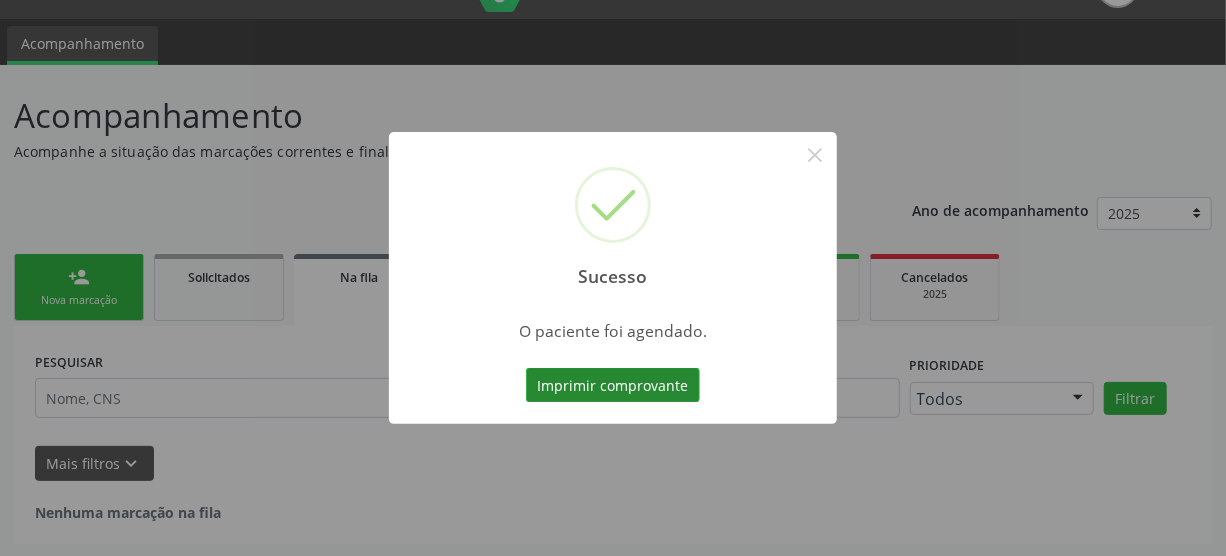 click on "Imprimir comprovante" at bounding box center (613, 385) 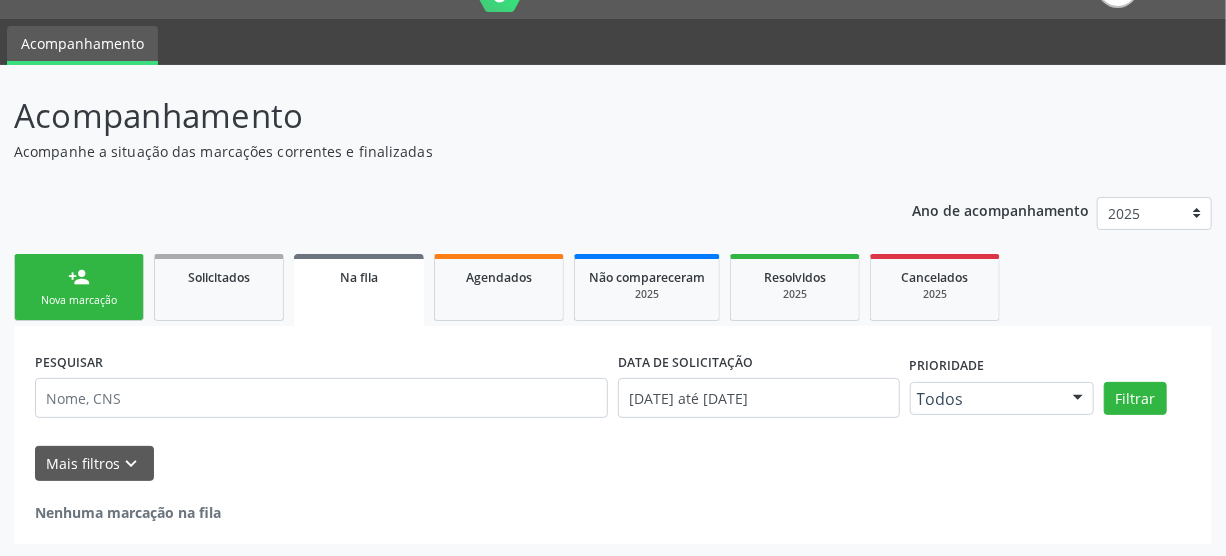 click on "person_add
Nova marcação" at bounding box center [79, 287] 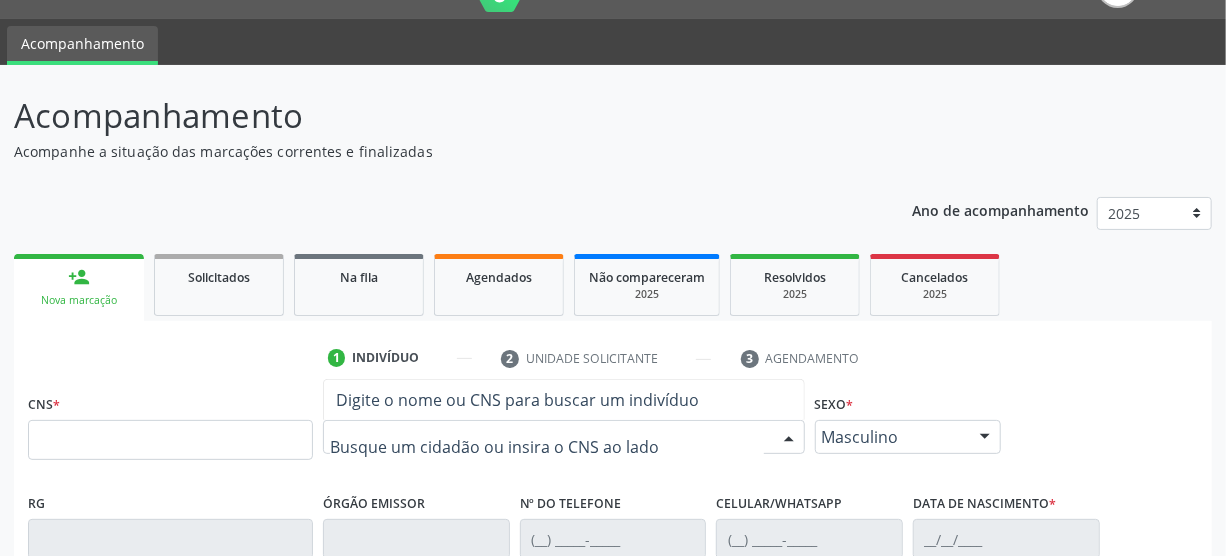 click at bounding box center [564, 437] 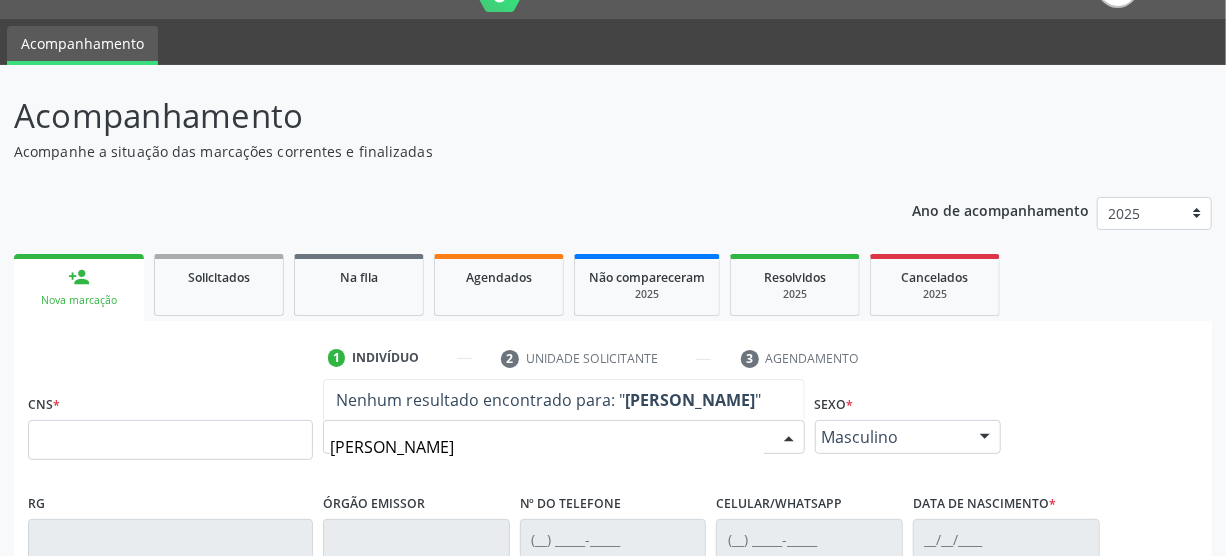 type on "[PERSON_NAME]" 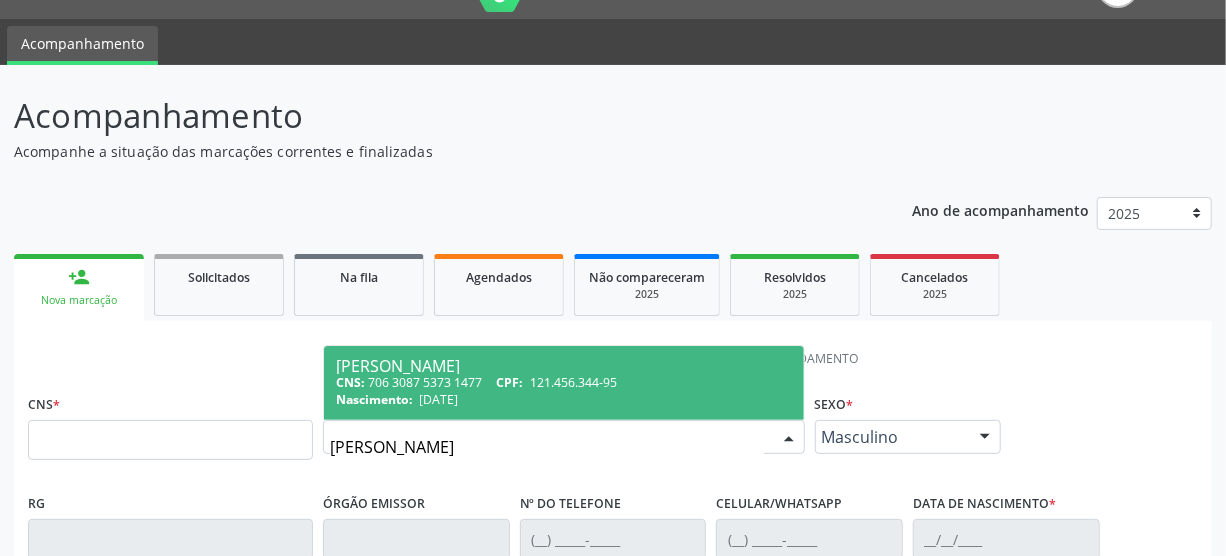 click on "CPF:" at bounding box center [510, 382] 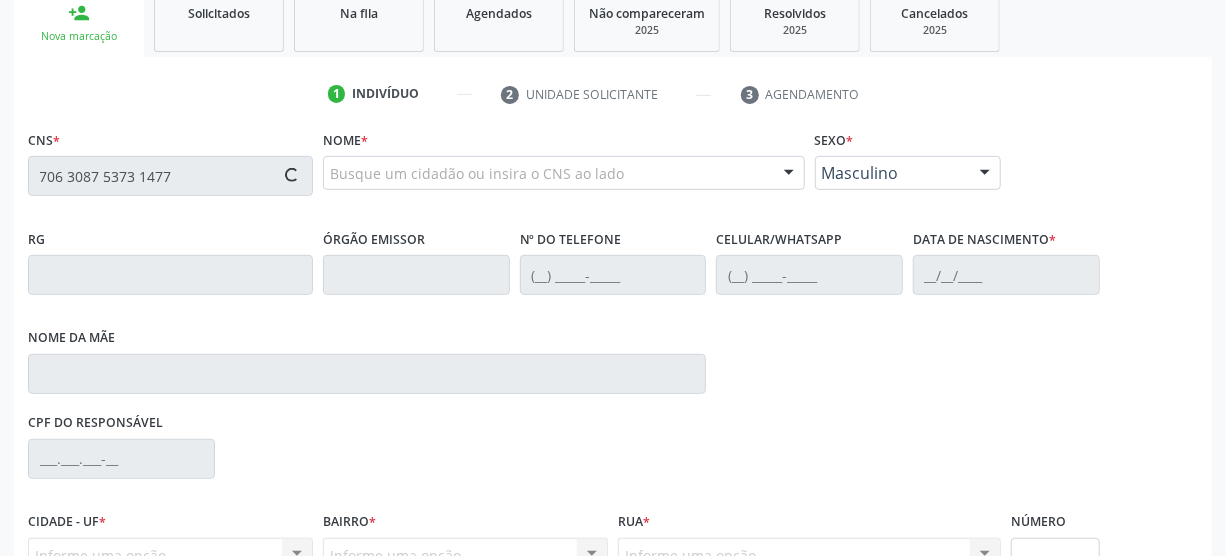 scroll, scrollTop: 318, scrollLeft: 0, axis: vertical 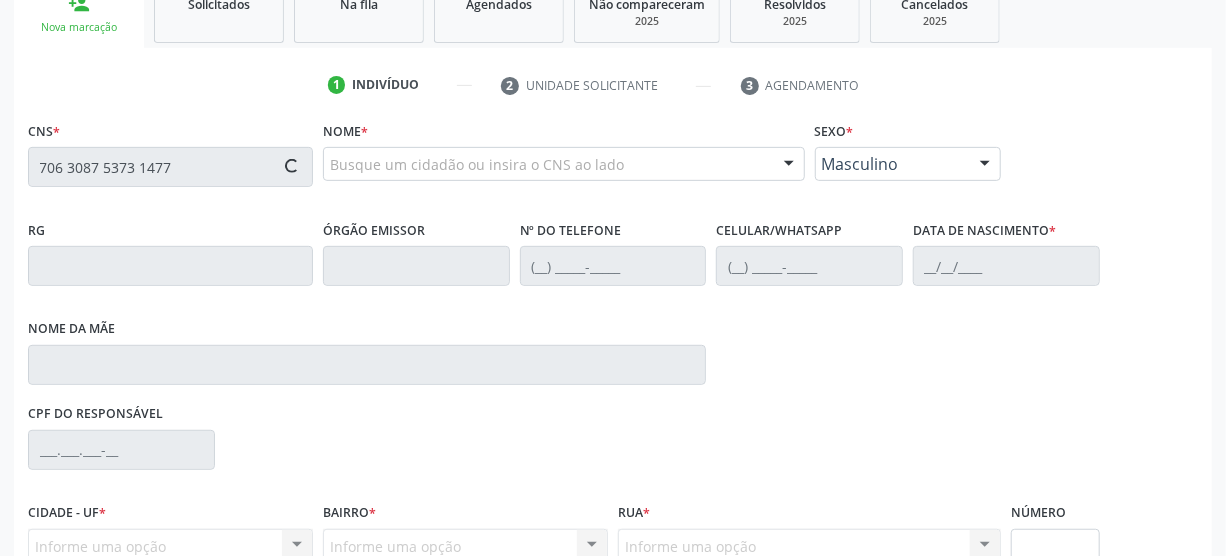 type on "706 3087 5373 1477" 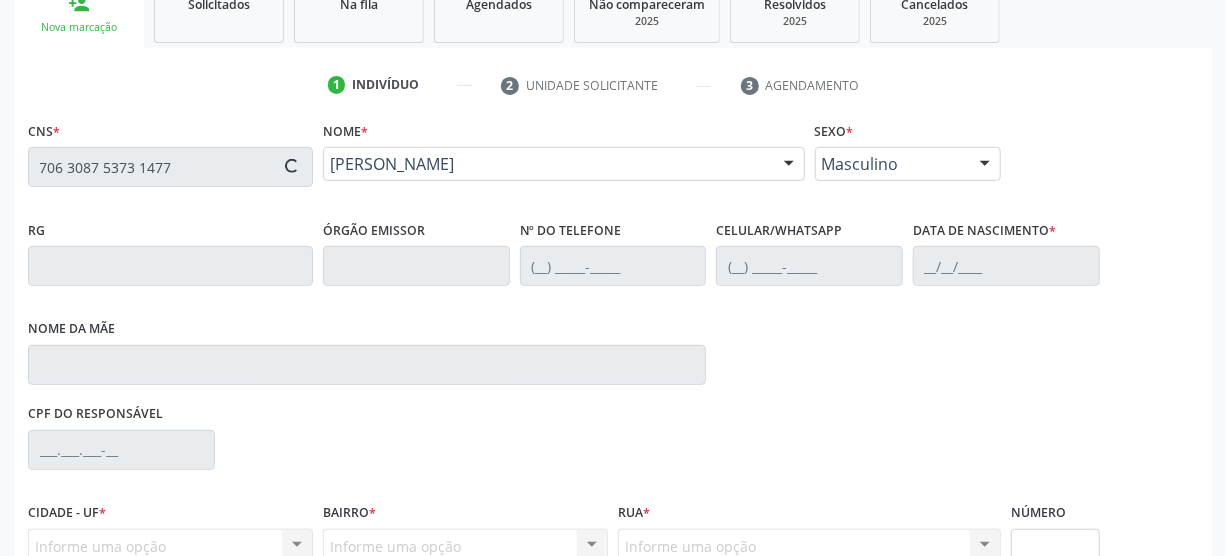 type on "[PHONE_NUMBER]" 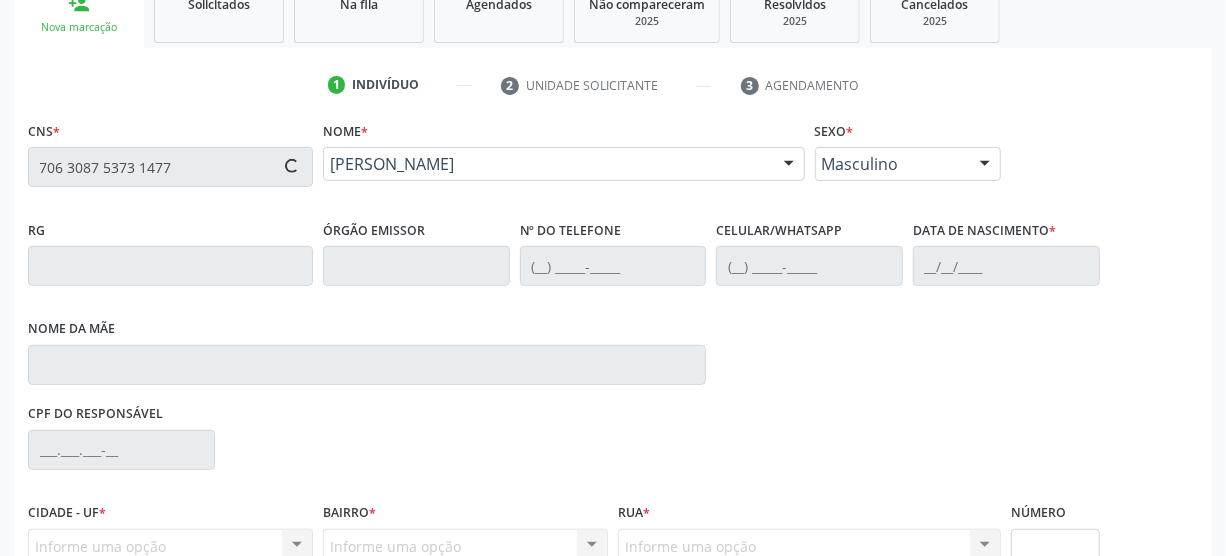type on "[DATE]" 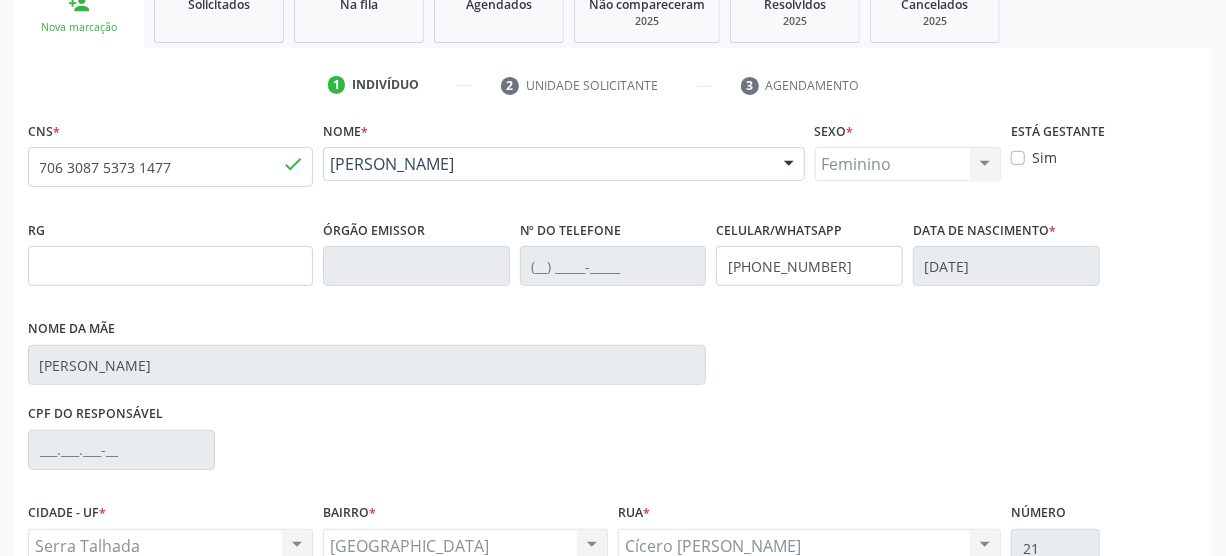 scroll, scrollTop: 512, scrollLeft: 0, axis: vertical 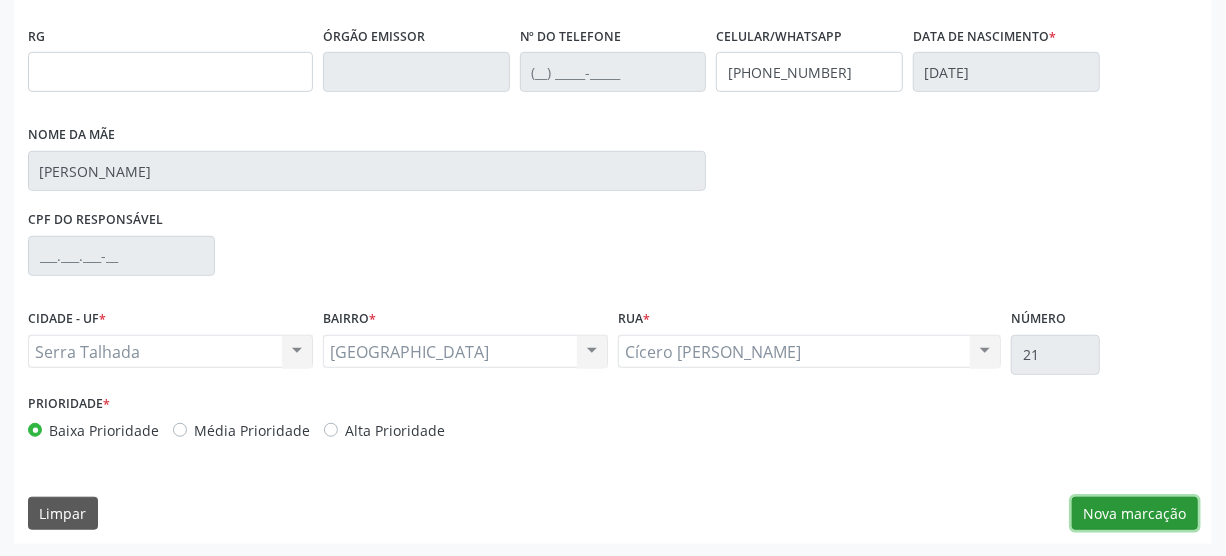 click on "Nova marcação" at bounding box center (1135, 514) 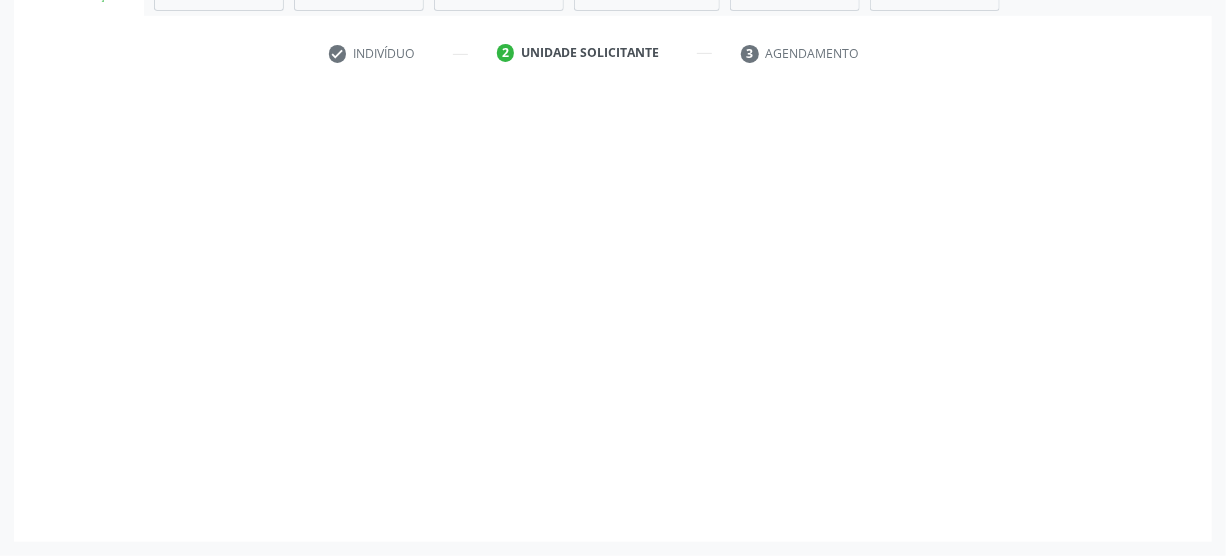 scroll, scrollTop: 348, scrollLeft: 0, axis: vertical 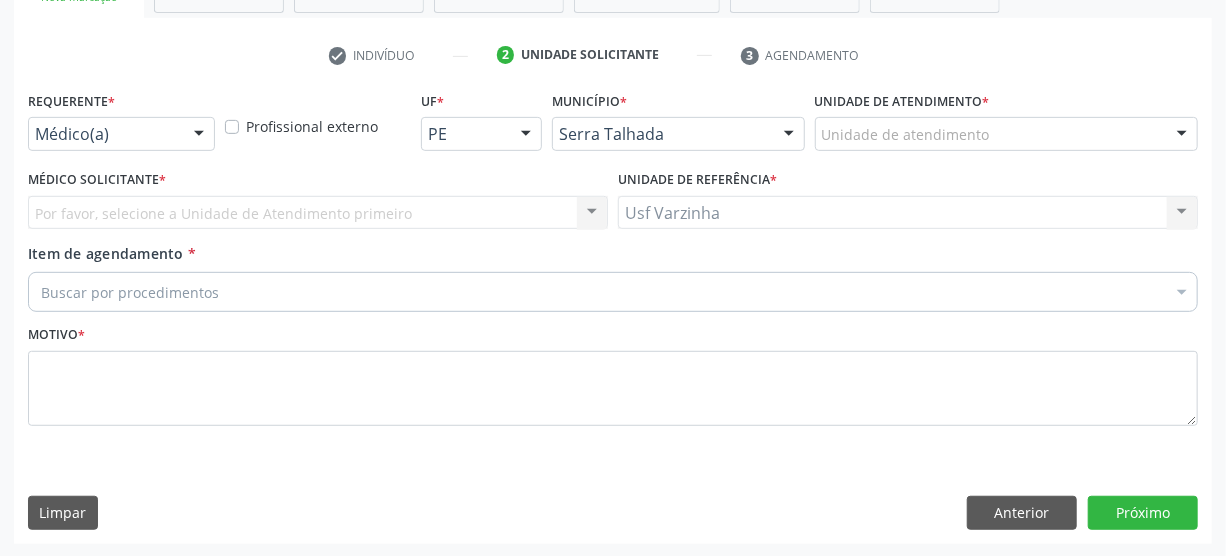 click at bounding box center [199, 135] 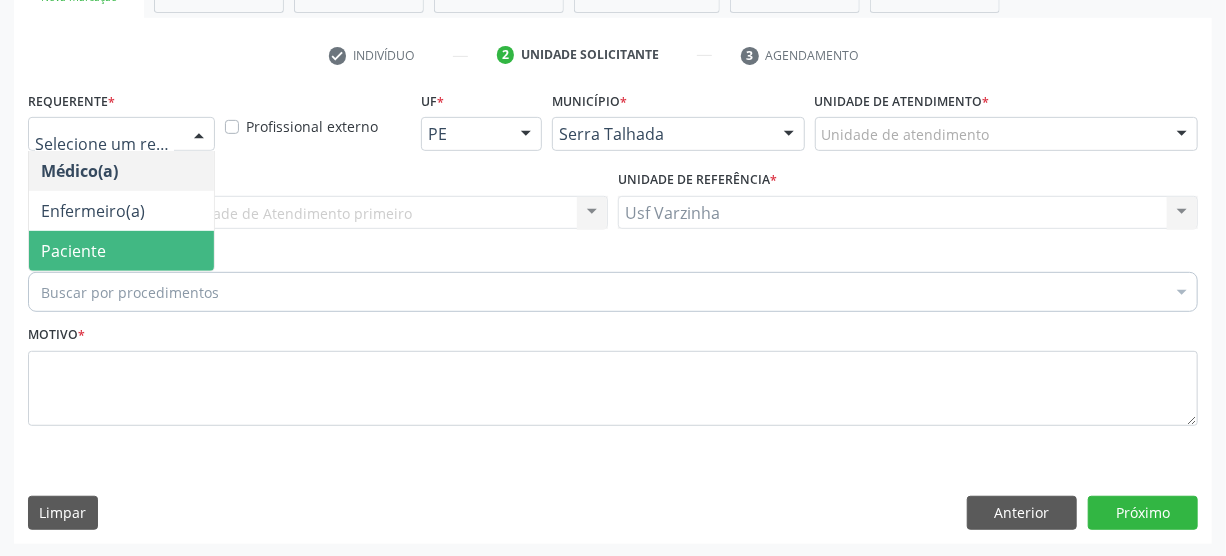 click on "Paciente" at bounding box center (121, 251) 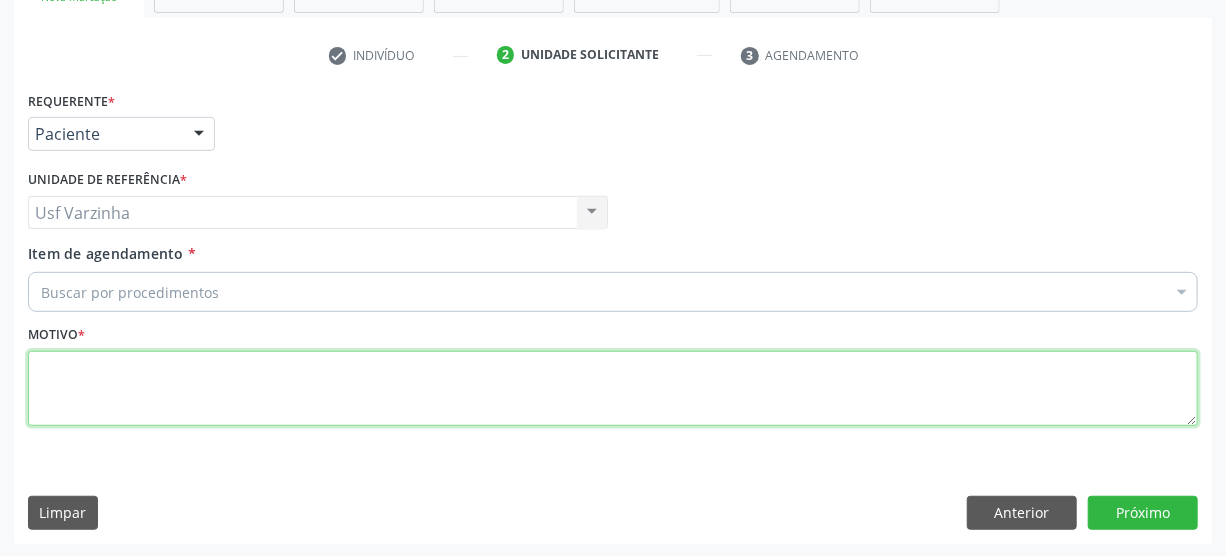 click at bounding box center (613, 389) 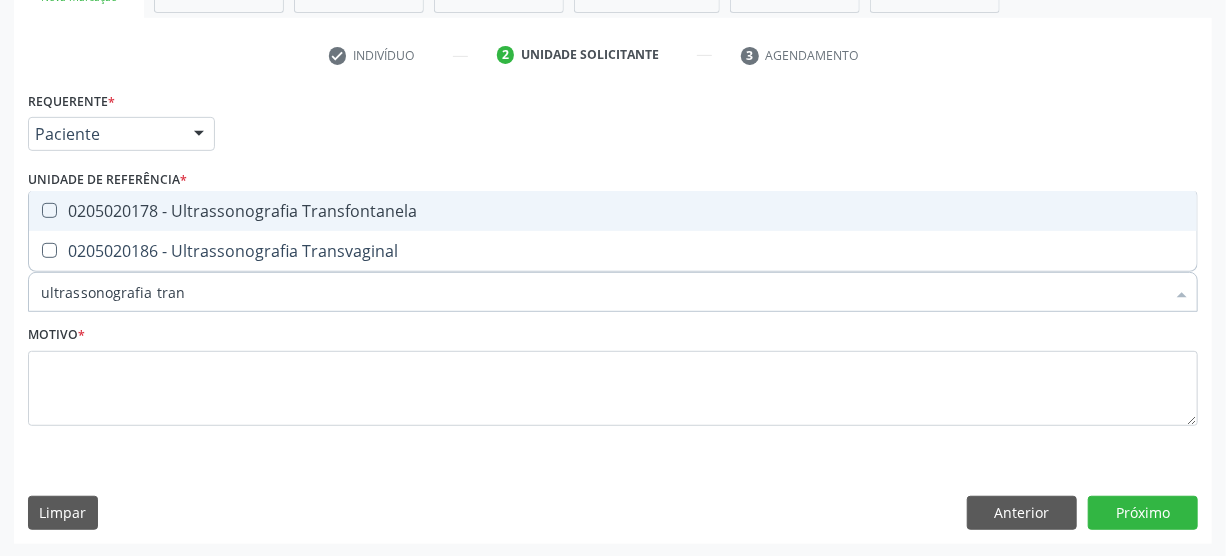 type on "ultrassonografia trans" 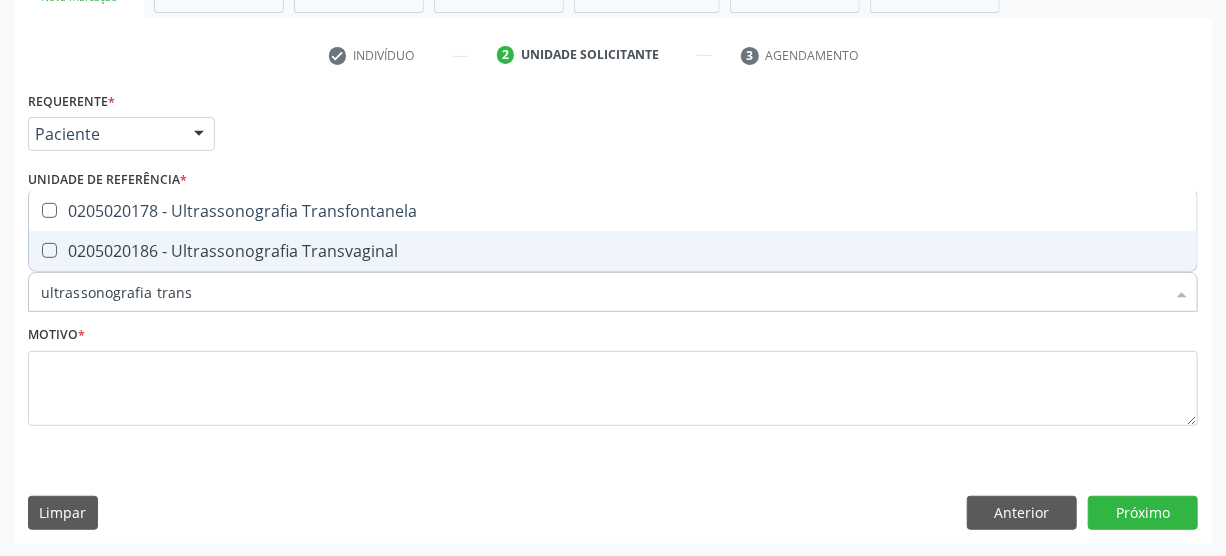 click on "0205020186 - Ultrassonografia Transvaginal" at bounding box center [613, 251] 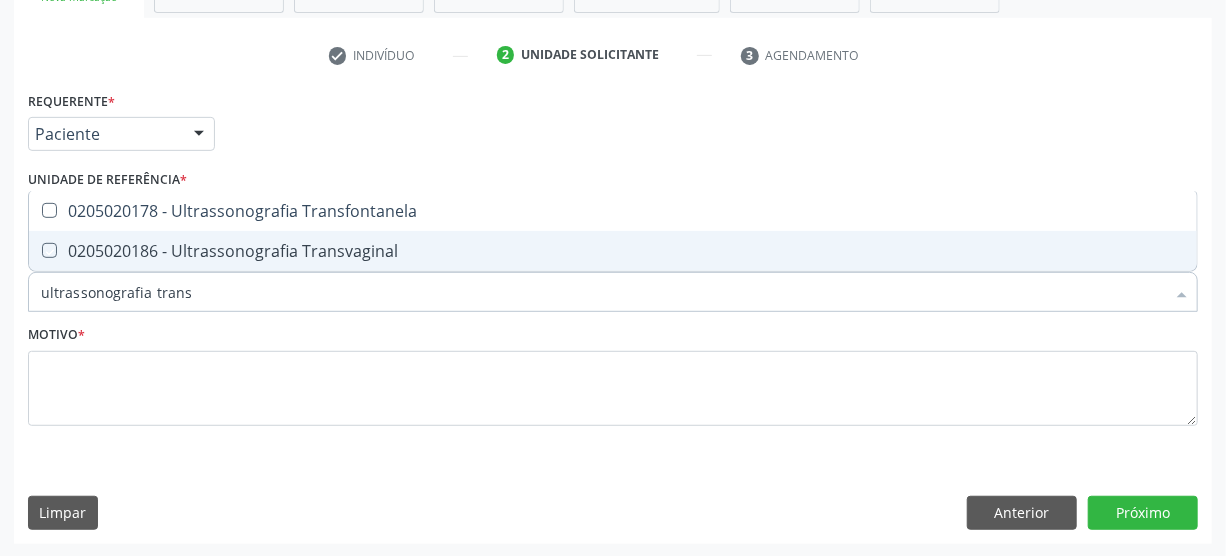 checkbox on "true" 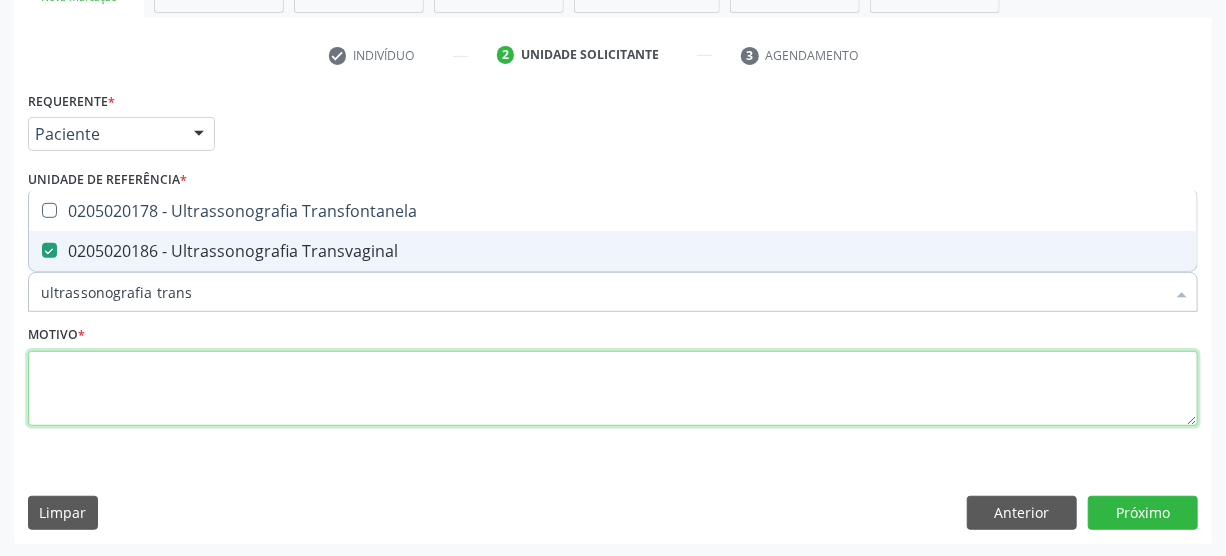 click at bounding box center [613, 389] 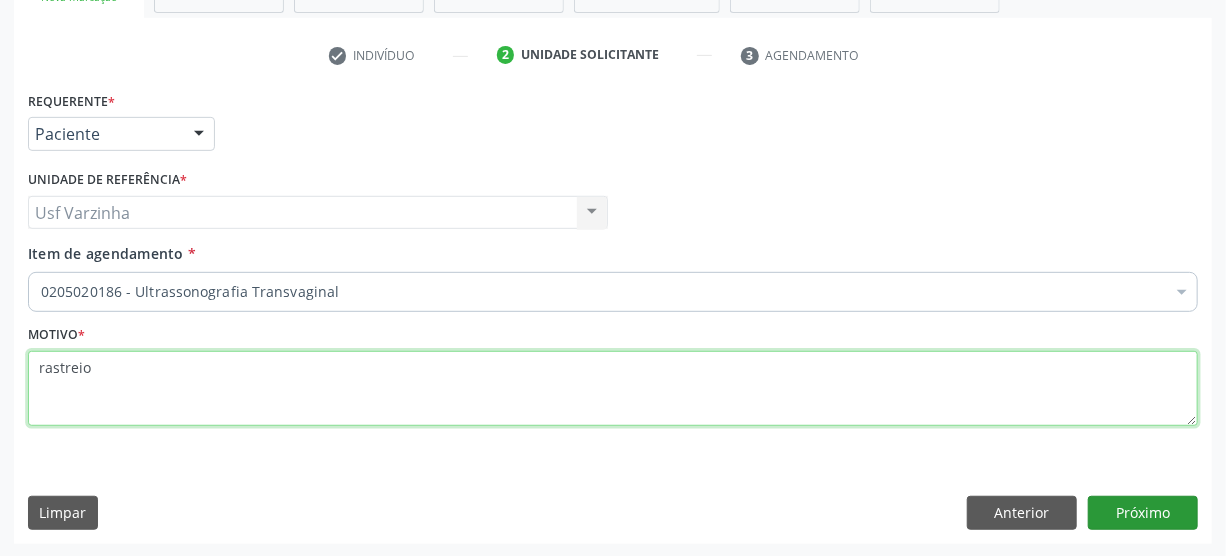 type on "rastreio" 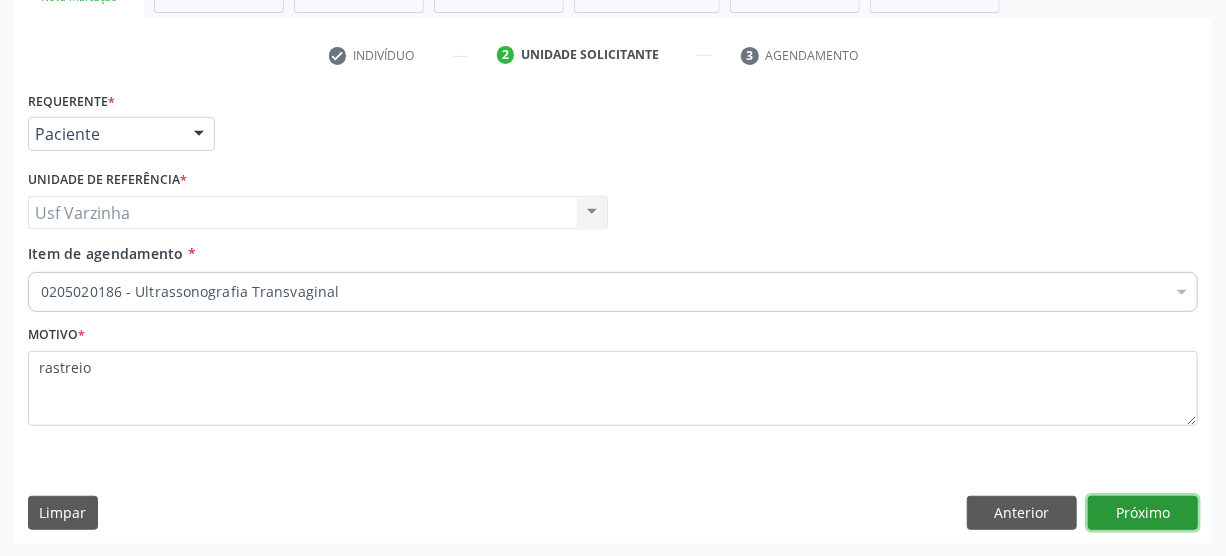 click on "Próximo" at bounding box center [1143, 513] 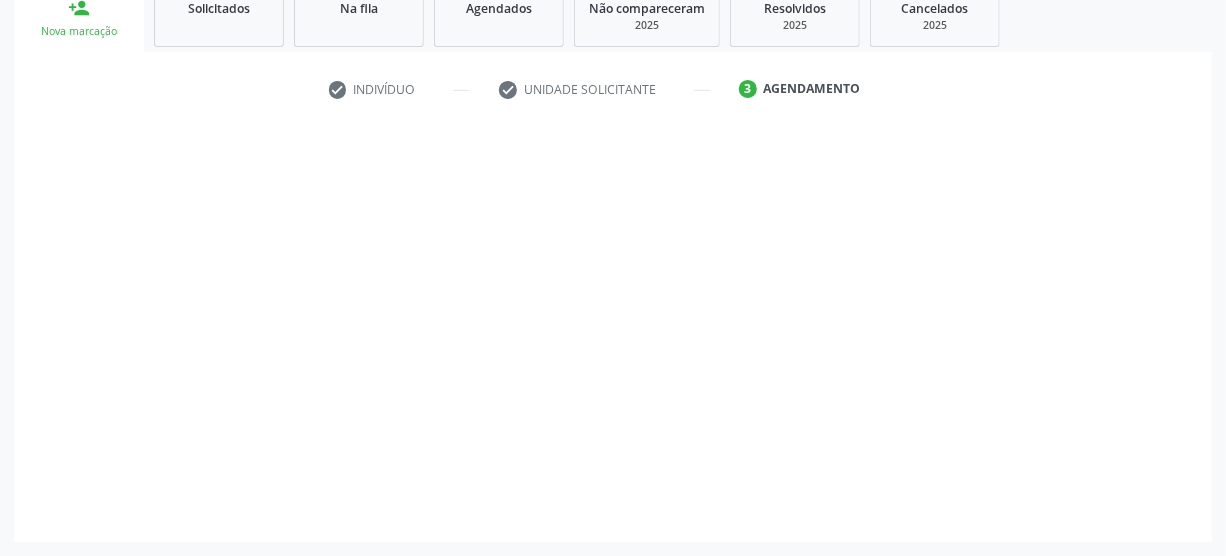 scroll, scrollTop: 312, scrollLeft: 0, axis: vertical 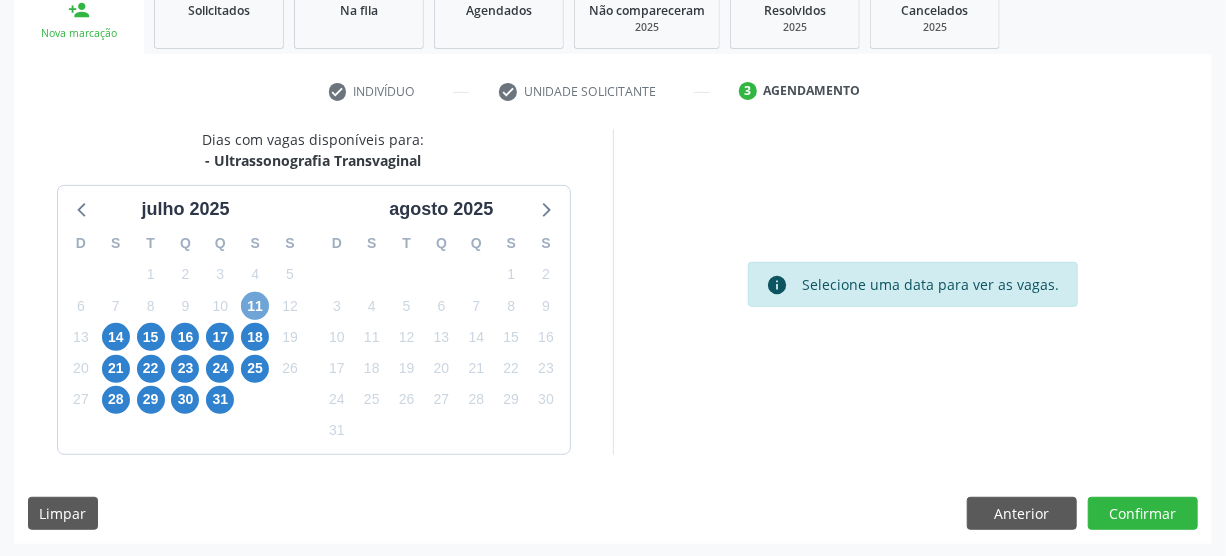 click on "11" at bounding box center [255, 306] 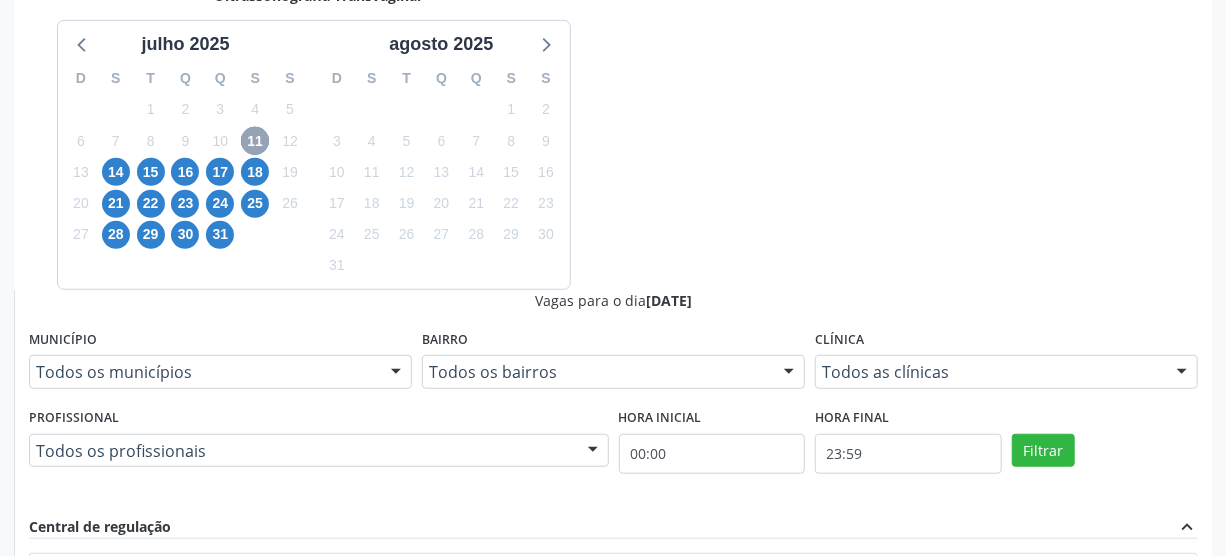 scroll, scrollTop: 494, scrollLeft: 0, axis: vertical 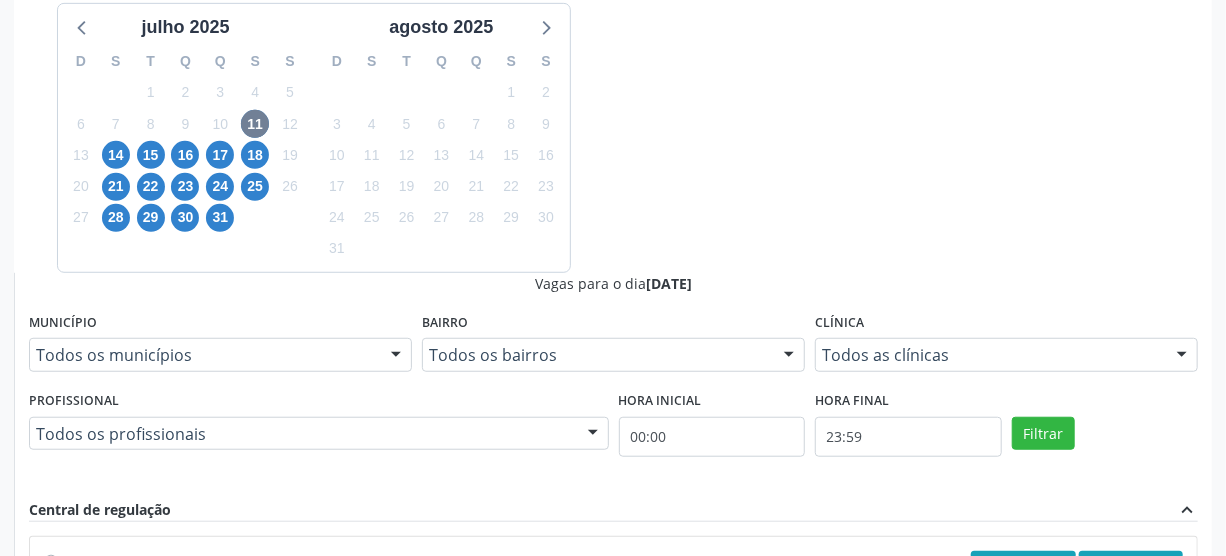 click on "Ordem de chegada
Consumidos: 9 / 20
Horário:   07:00
Clínica:  Hospital [GEOGRAPHIC_DATA]
Rede:
--
Endereço:   [STREET_ADDRESS]
Telefone:   [PHONE_NUMBER]
Profissional:
[PERSON_NAME]
Informações adicionais sobre o atendimento
Idade de atendimento:
de 0 a 120 anos
Gênero(s) atendido(s):
Masculino e Feminino
Informações adicionais:
--" at bounding box center [613, 704] 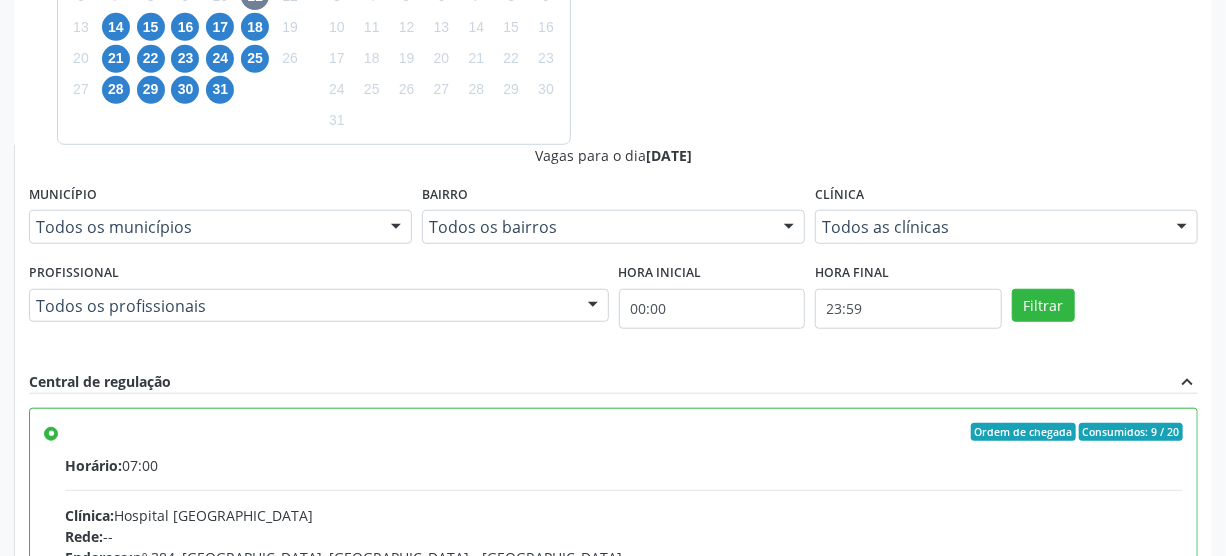 scroll, scrollTop: 637, scrollLeft: 0, axis: vertical 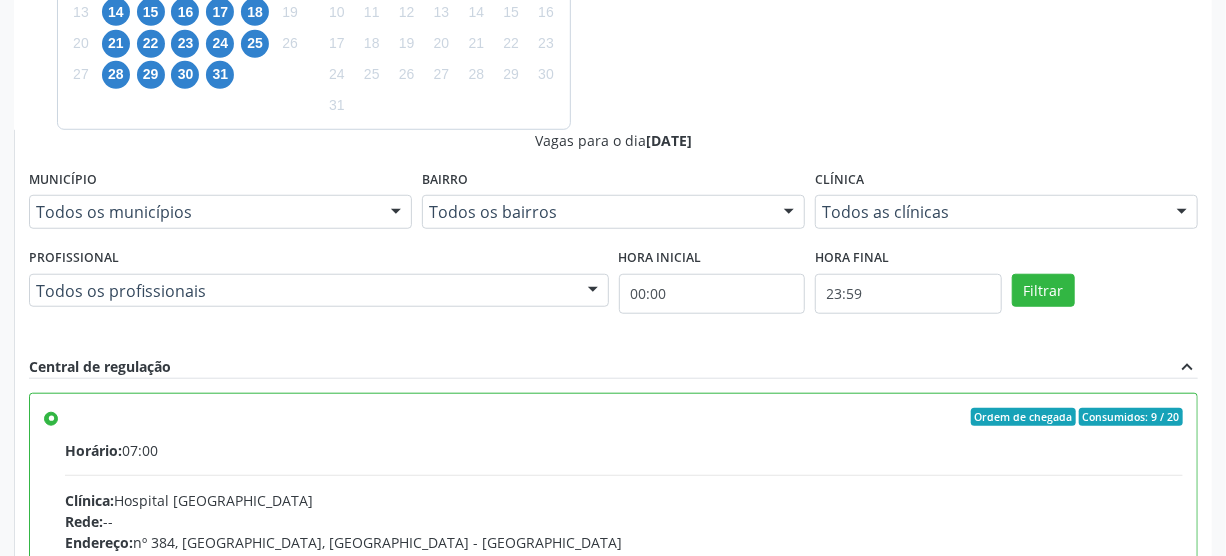 click on "Confirmar" at bounding box center (1143, 838) 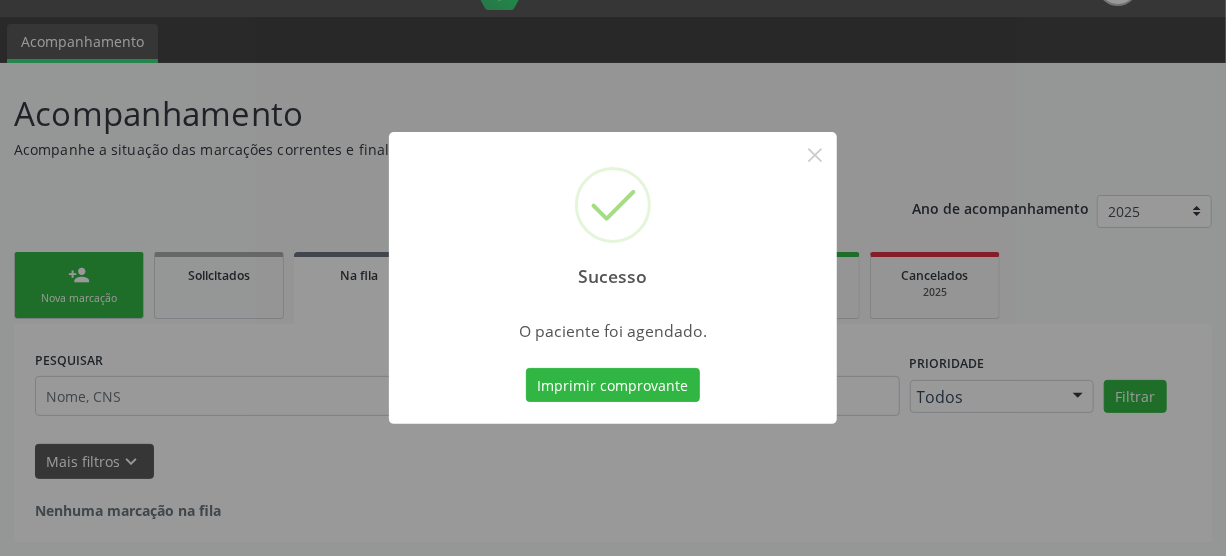 scroll, scrollTop: 45, scrollLeft: 0, axis: vertical 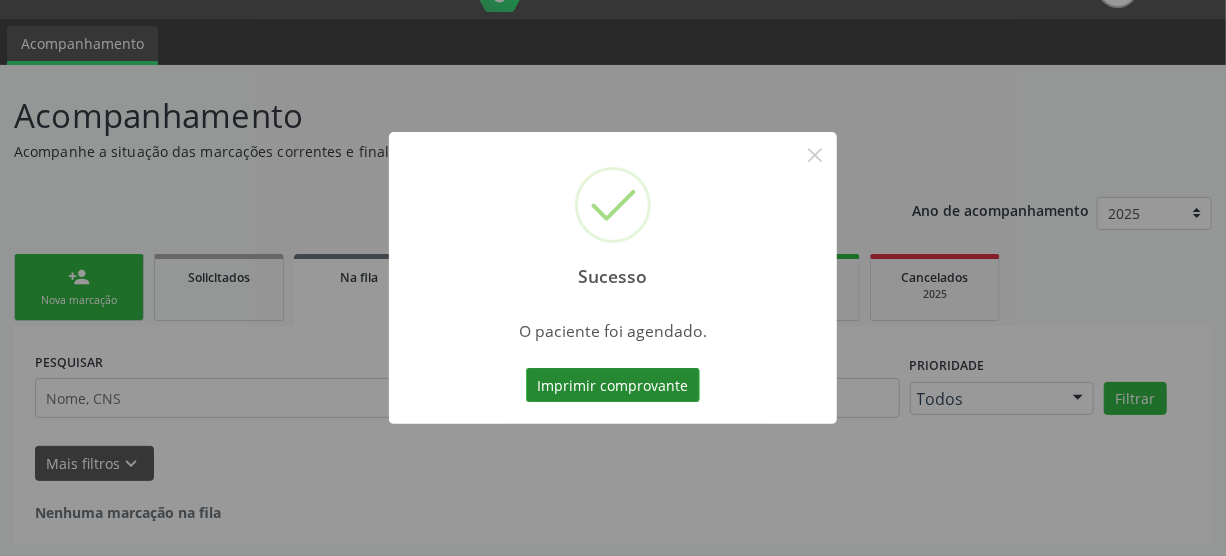 click on "Imprimir comprovante" at bounding box center (613, 385) 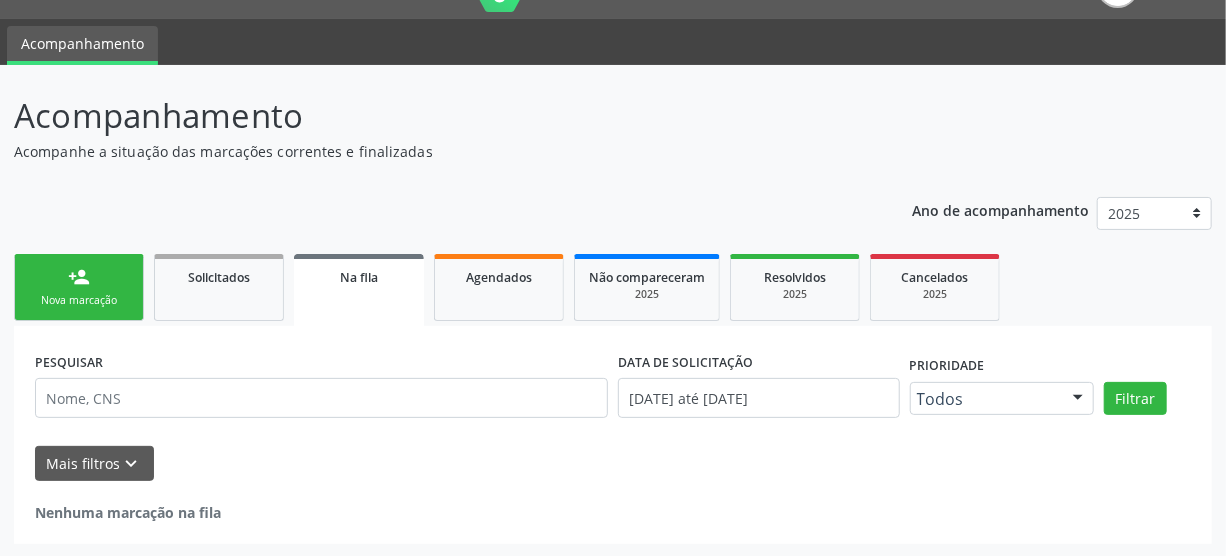 click on "Nova marcação" at bounding box center [79, 300] 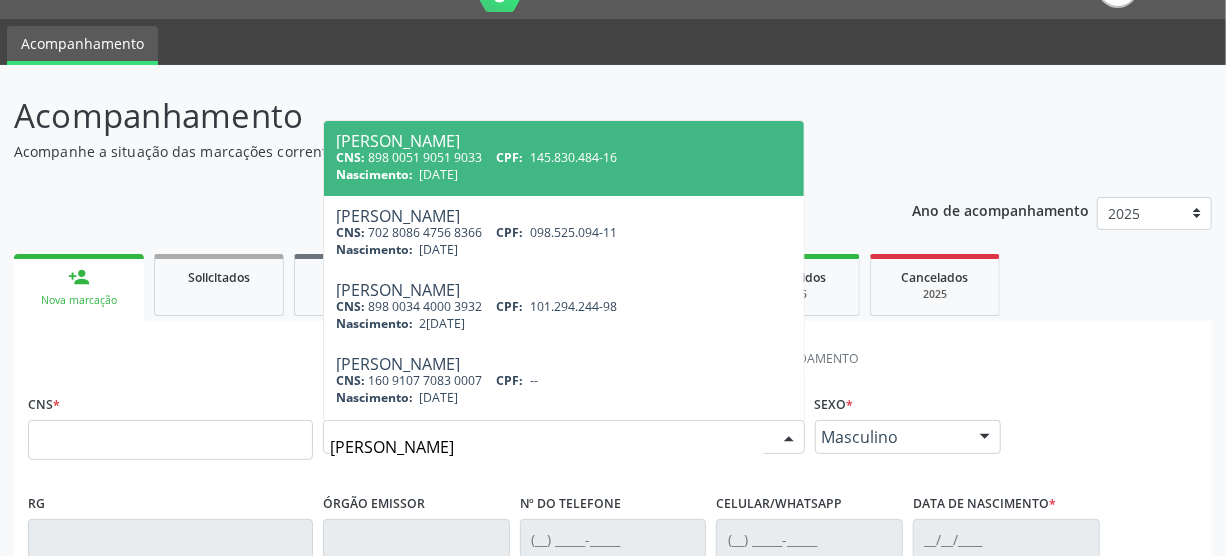 type on "[PERSON_NAME]" 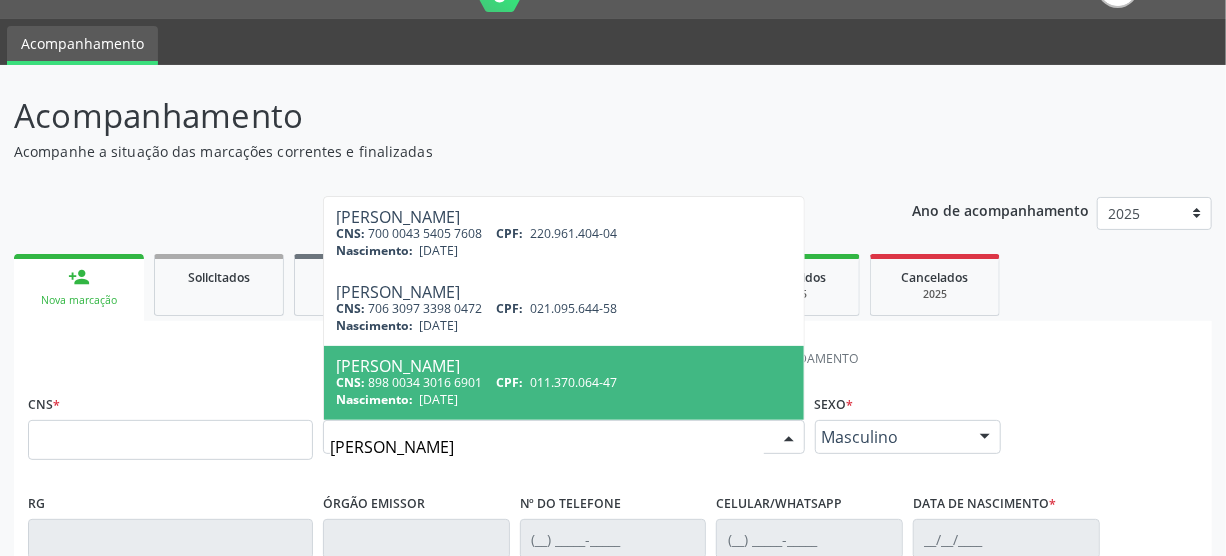 click on "011.370.064-47" at bounding box center (573, 382) 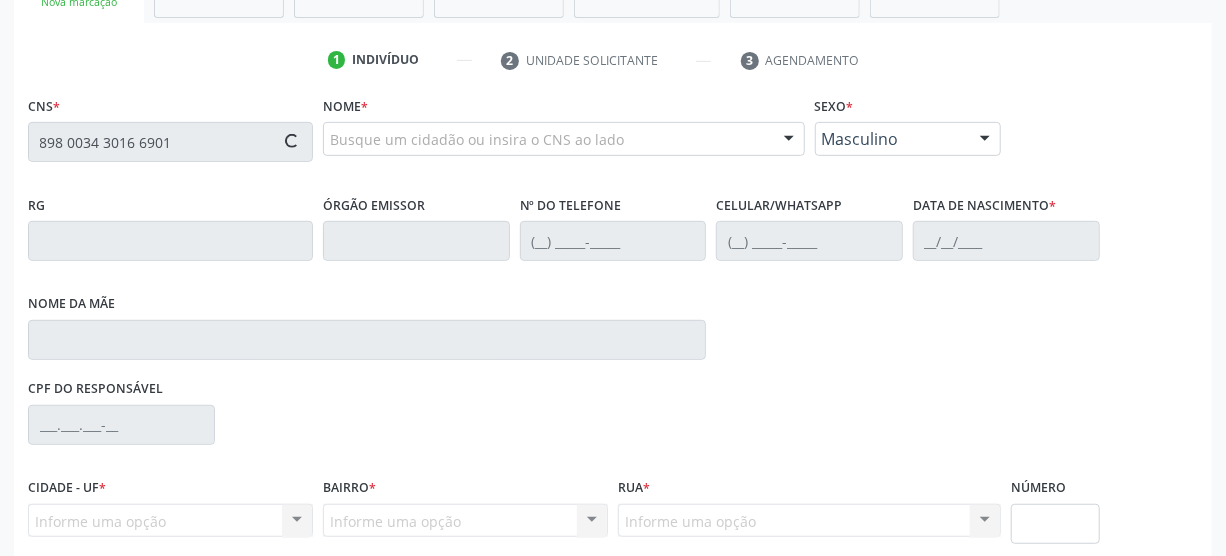 scroll, scrollTop: 500, scrollLeft: 0, axis: vertical 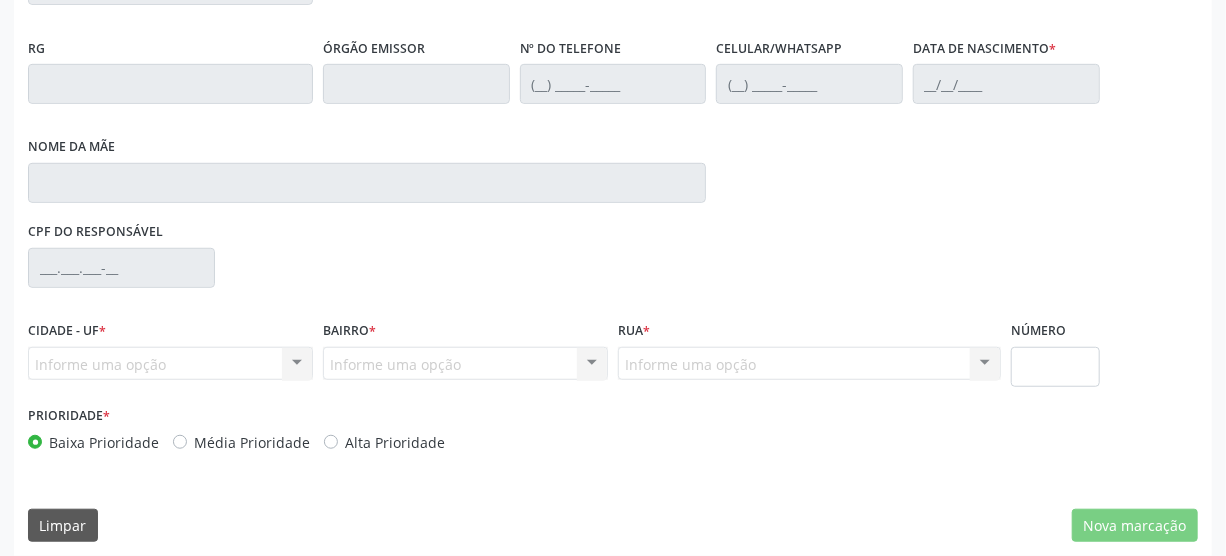 type on "898 0034 3016 6901" 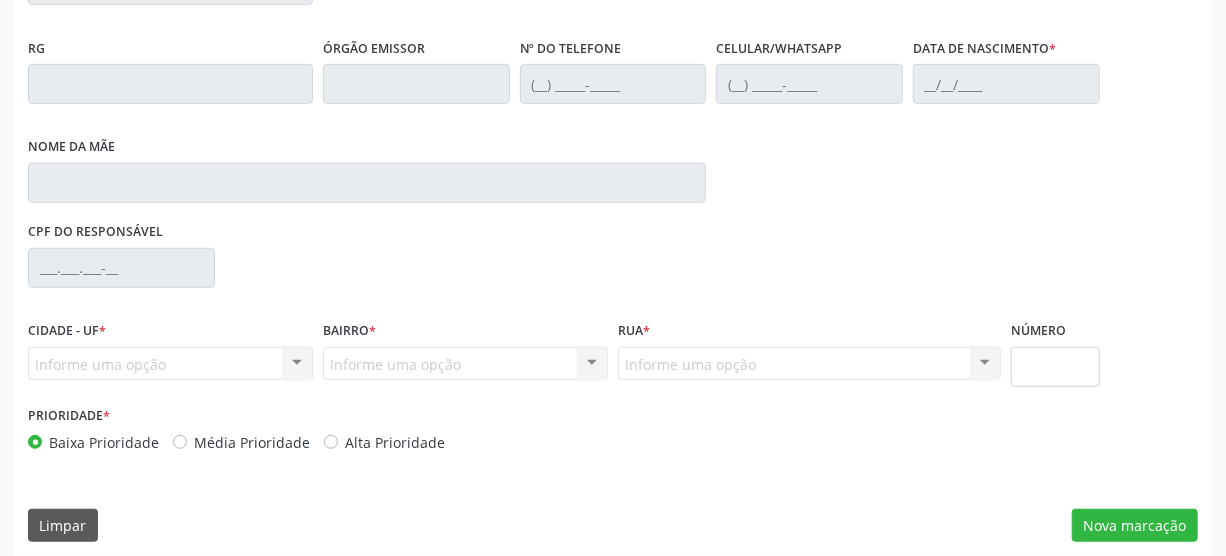 type on "[PHONE_NUMBER]" 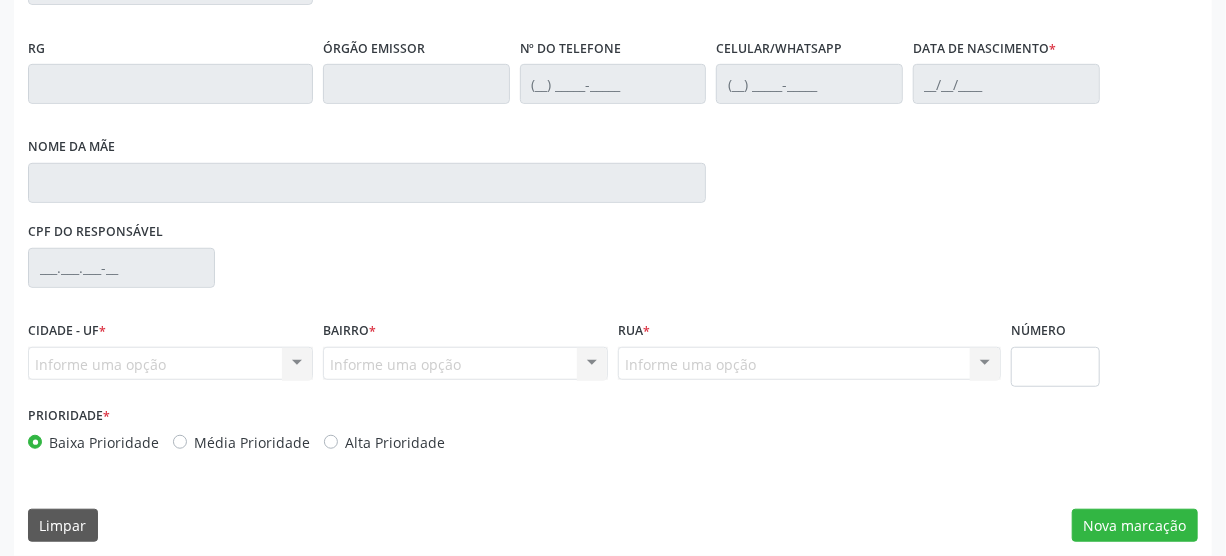 type on "[DATE]" 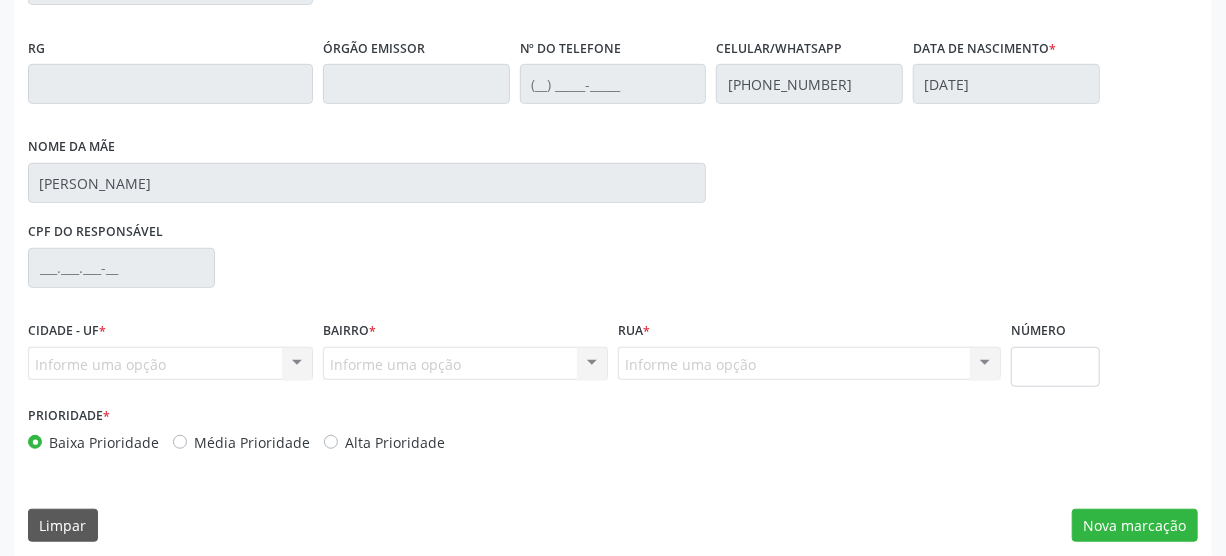 type on "S/N" 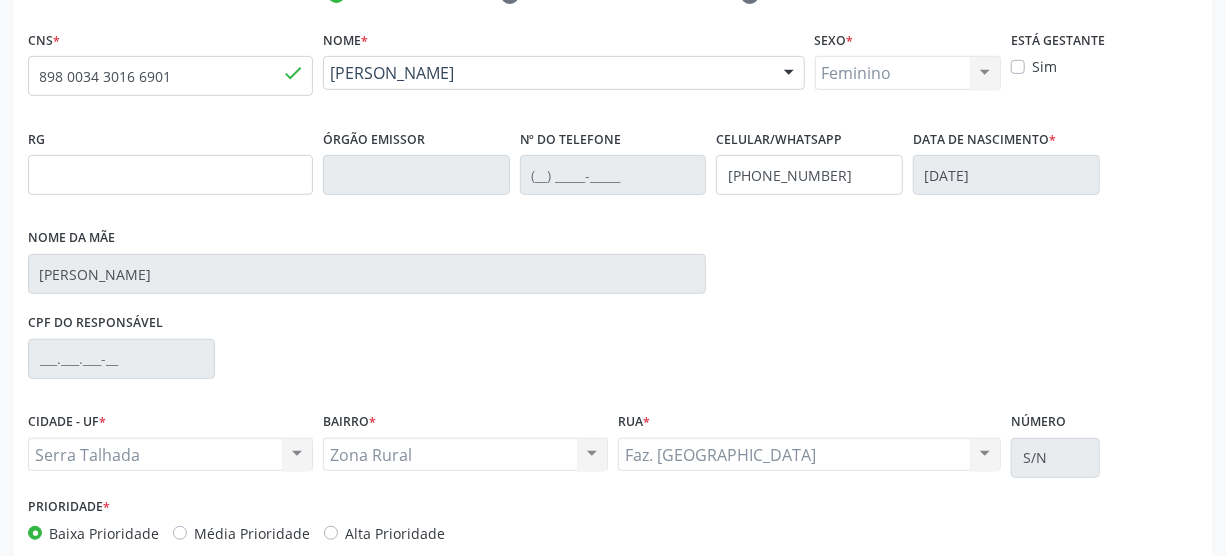scroll, scrollTop: 512, scrollLeft: 0, axis: vertical 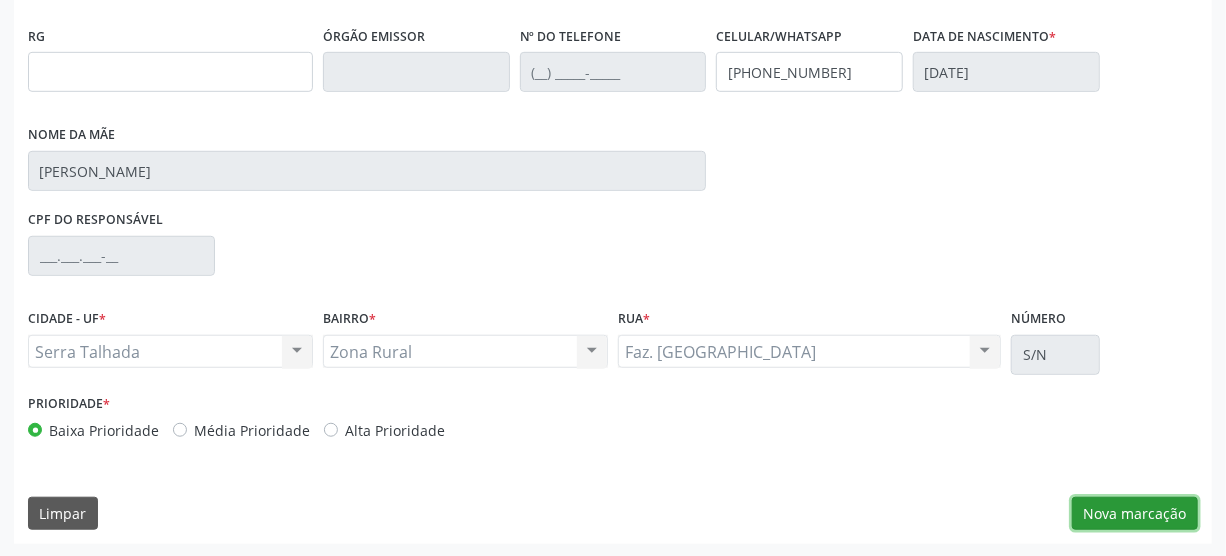 click on "Nova marcação" at bounding box center (1135, 514) 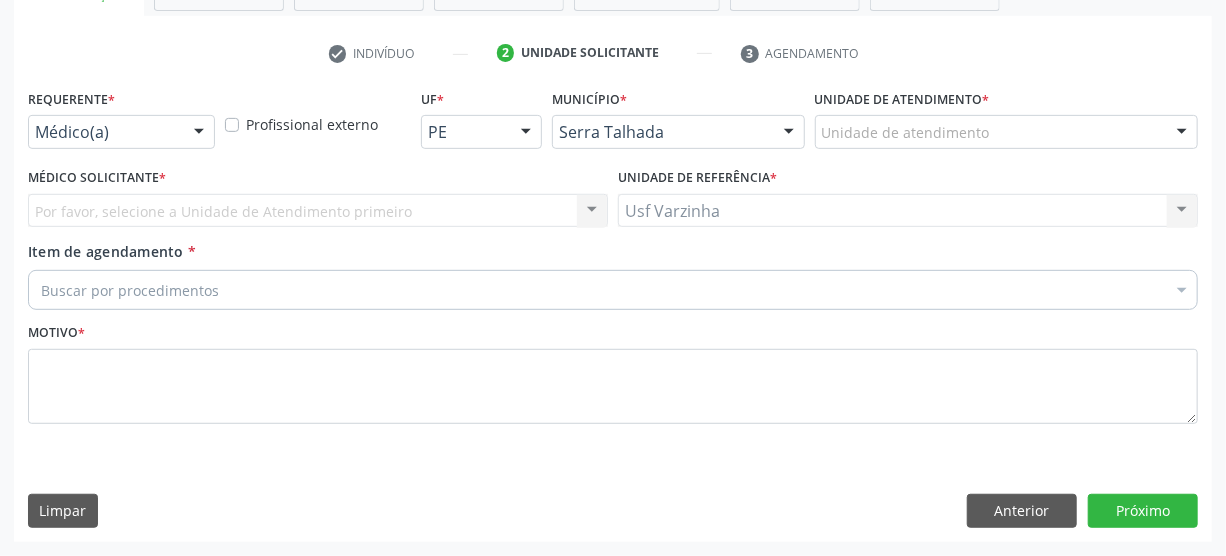scroll, scrollTop: 348, scrollLeft: 0, axis: vertical 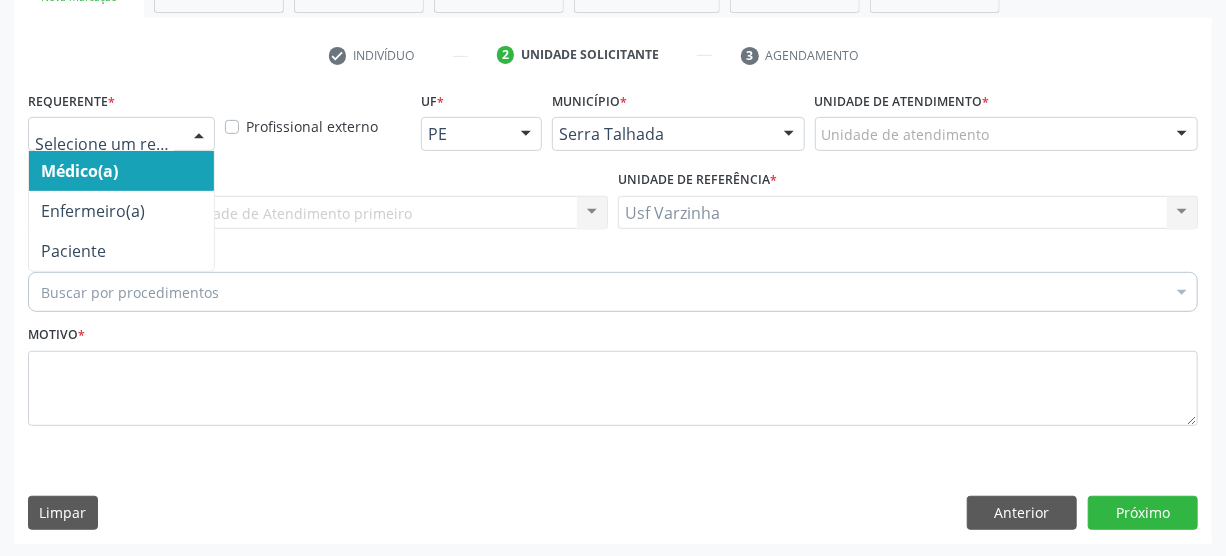 drag, startPoint x: 190, startPoint y: 130, endPoint x: 175, endPoint y: 179, distance: 51.24451 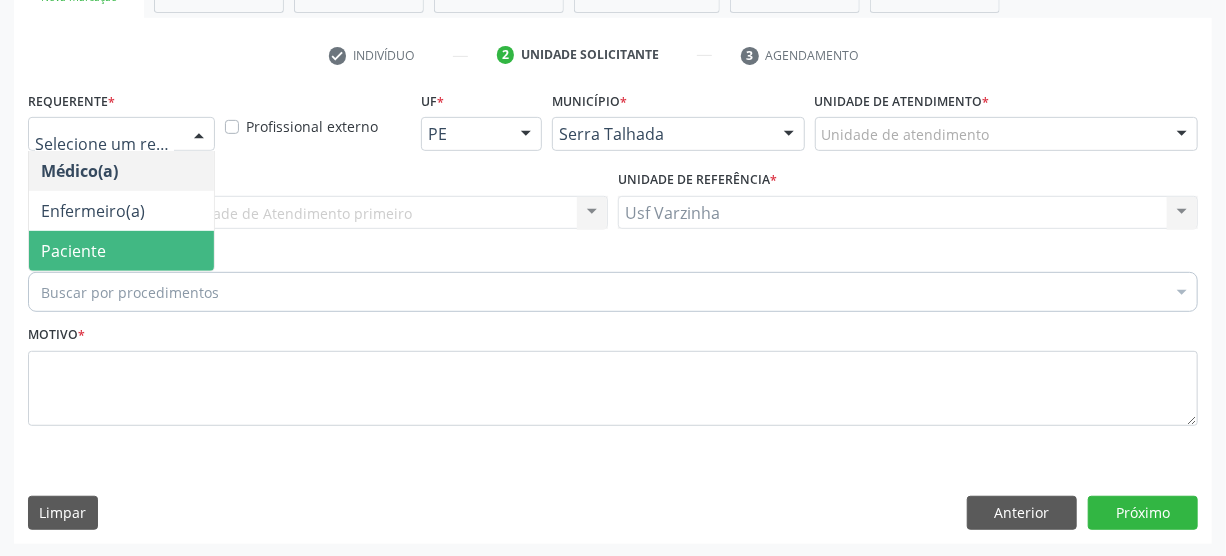 click on "Paciente" at bounding box center [121, 251] 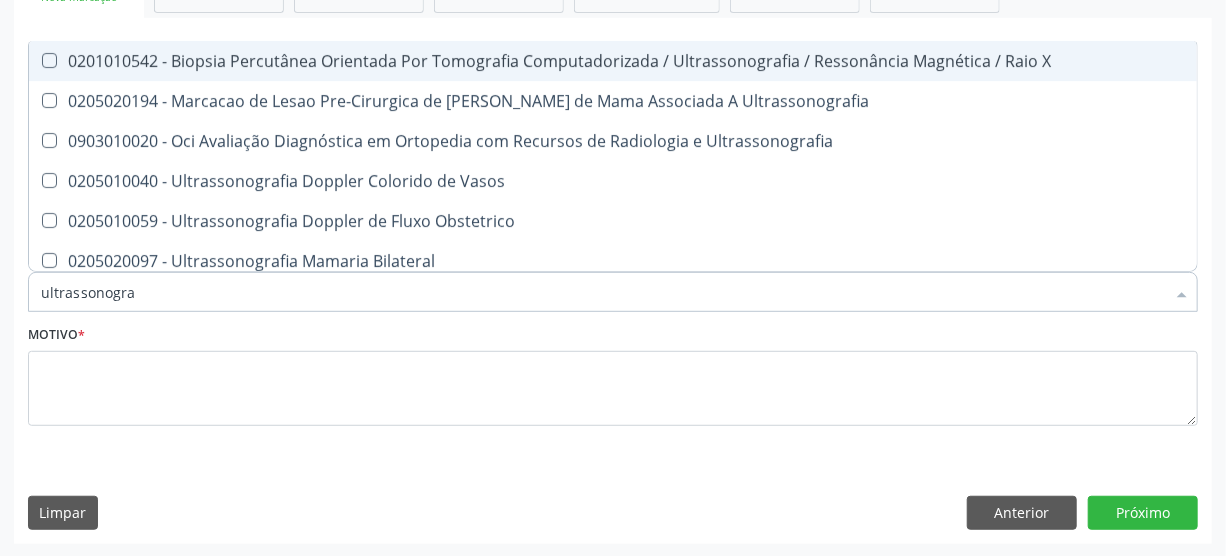 type on "ultrassonograf" 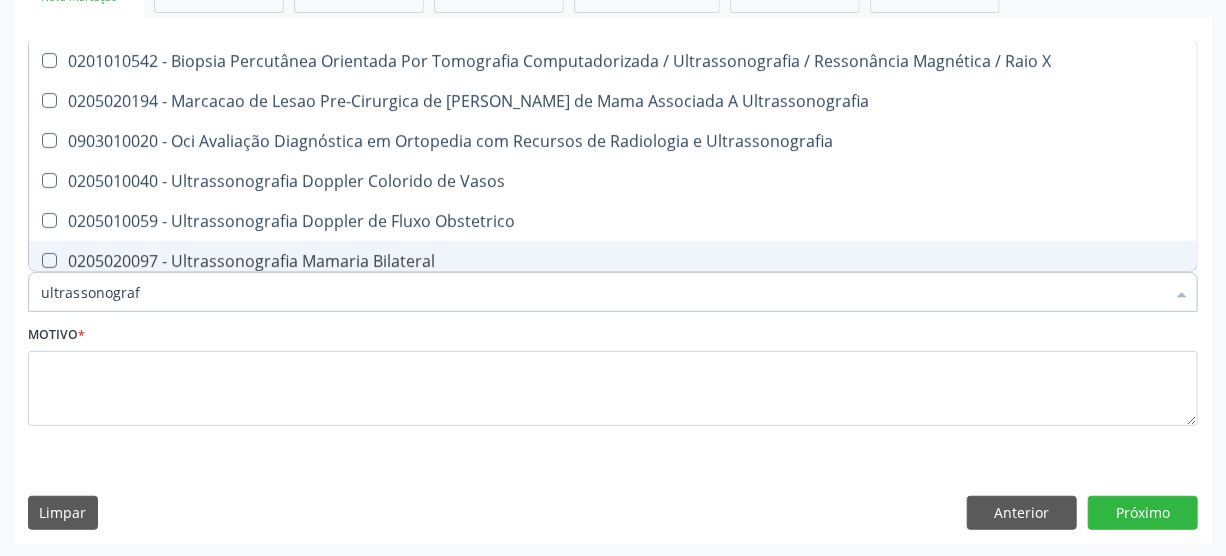 click on "0205020097 - Ultrassonografia Mamaria Bilateral" at bounding box center (613, 261) 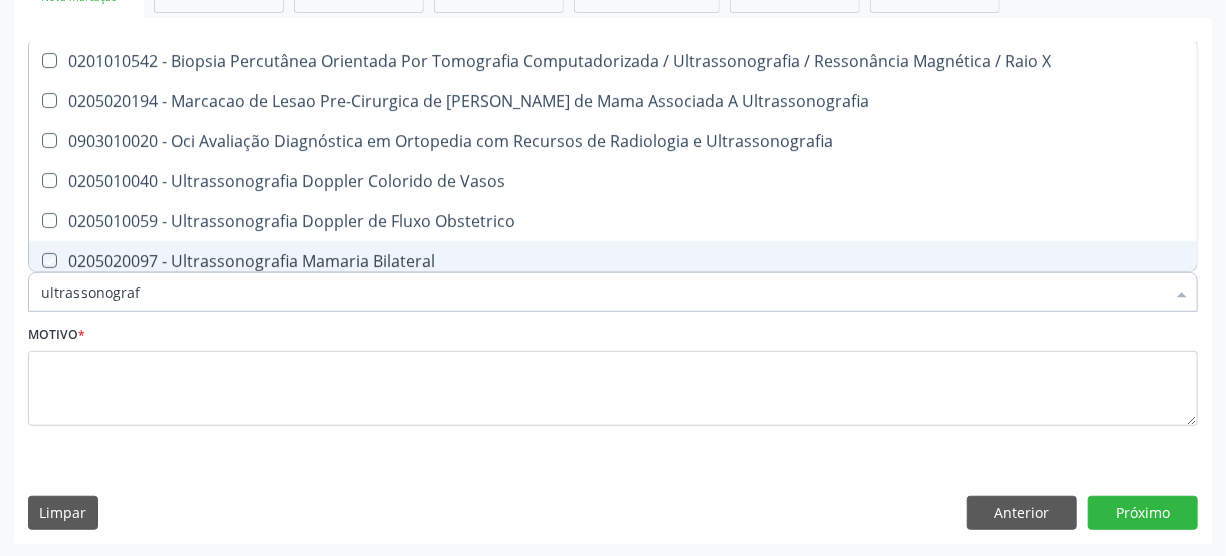 checkbox on "true" 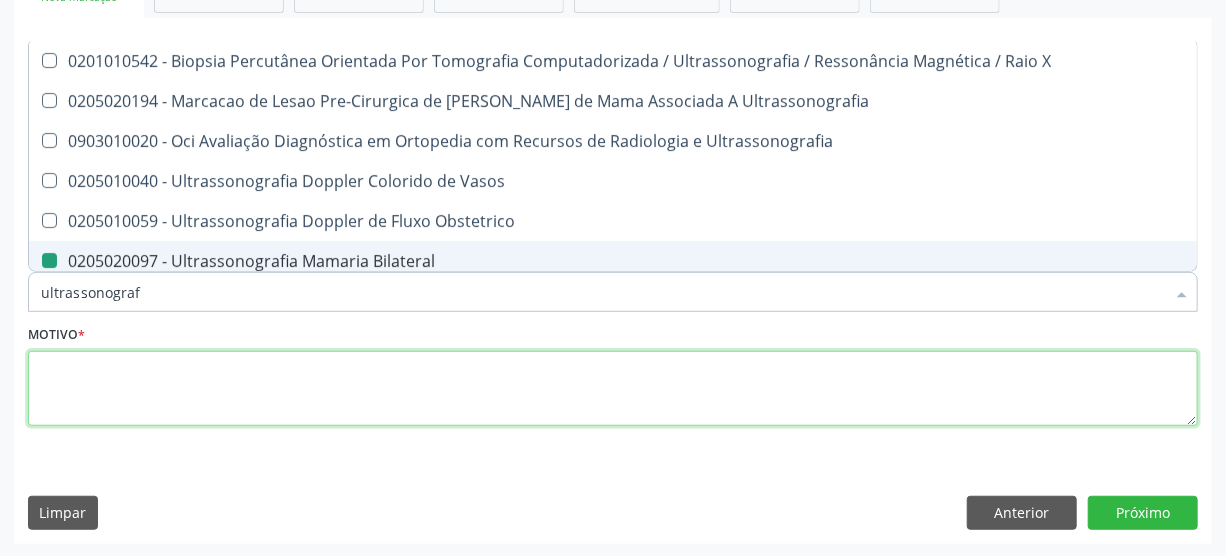 click at bounding box center [613, 389] 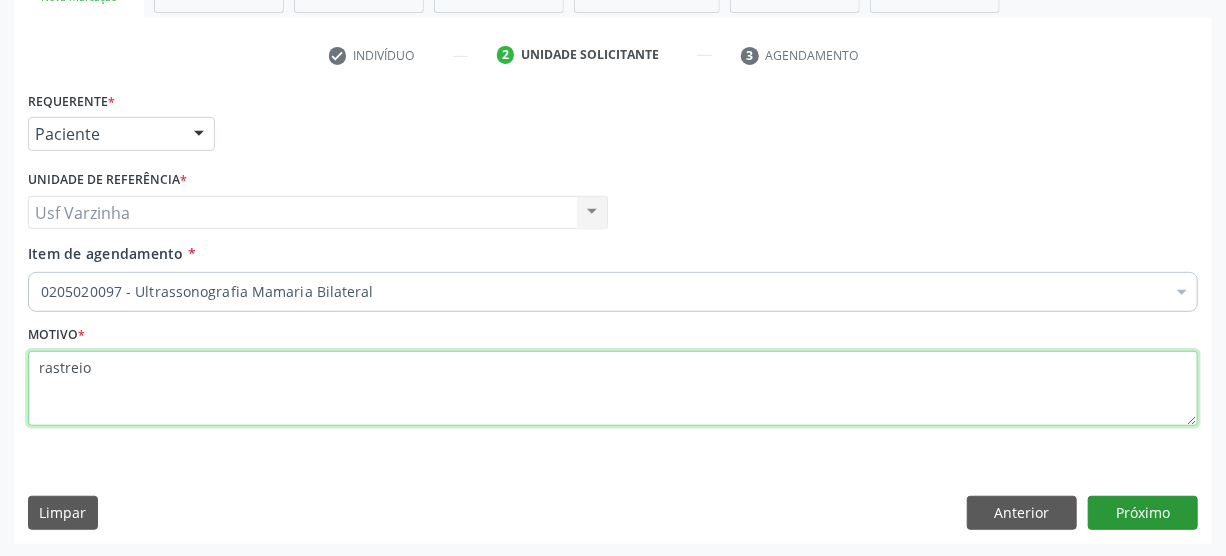 type on "rastreio" 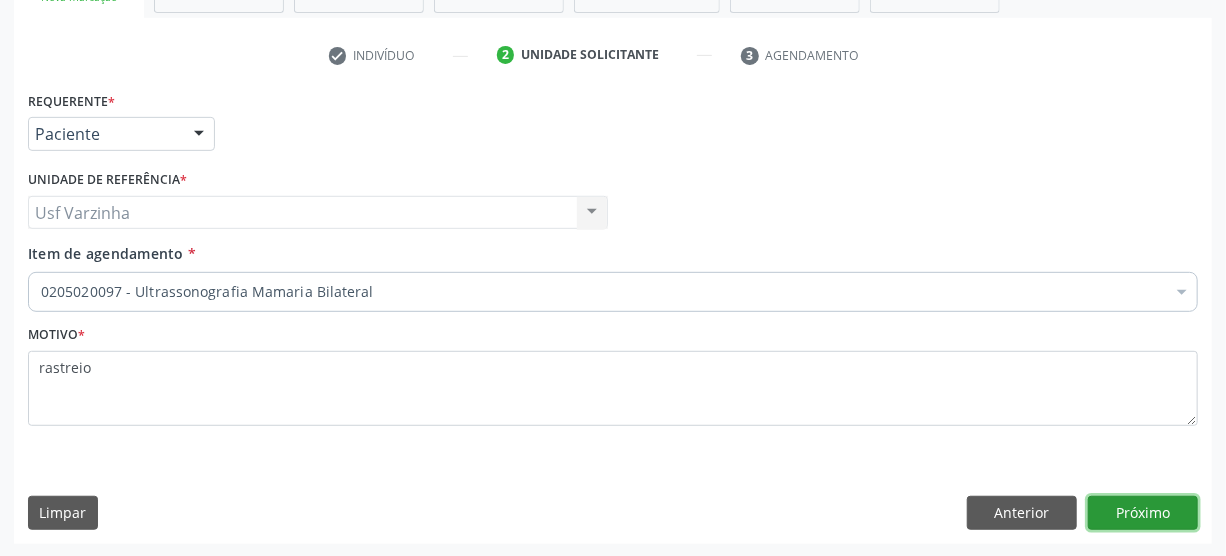 click on "Próximo" at bounding box center (1143, 513) 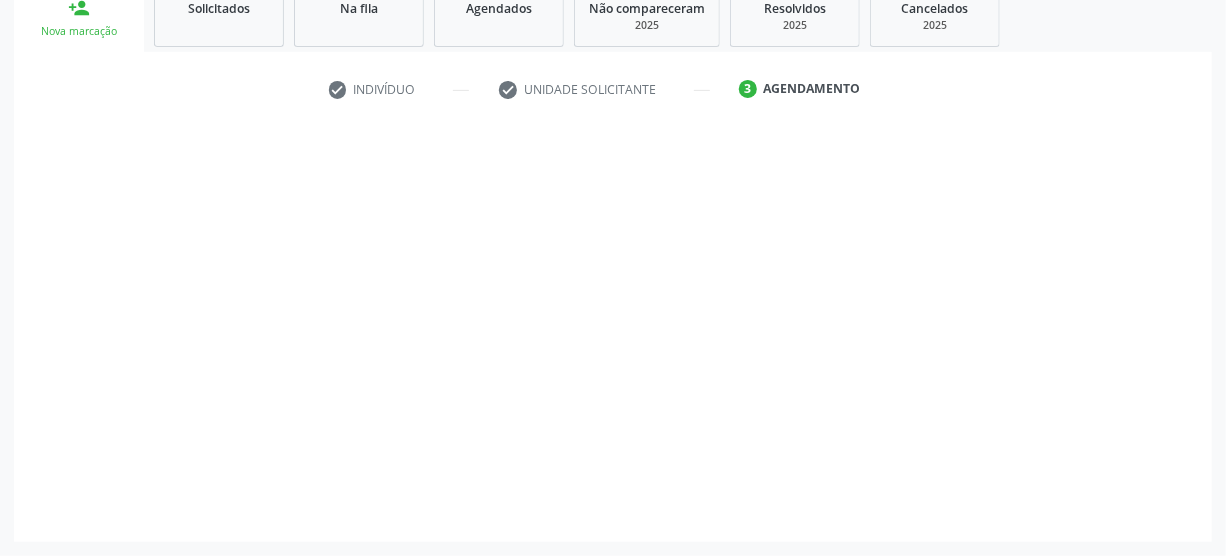 scroll, scrollTop: 312, scrollLeft: 0, axis: vertical 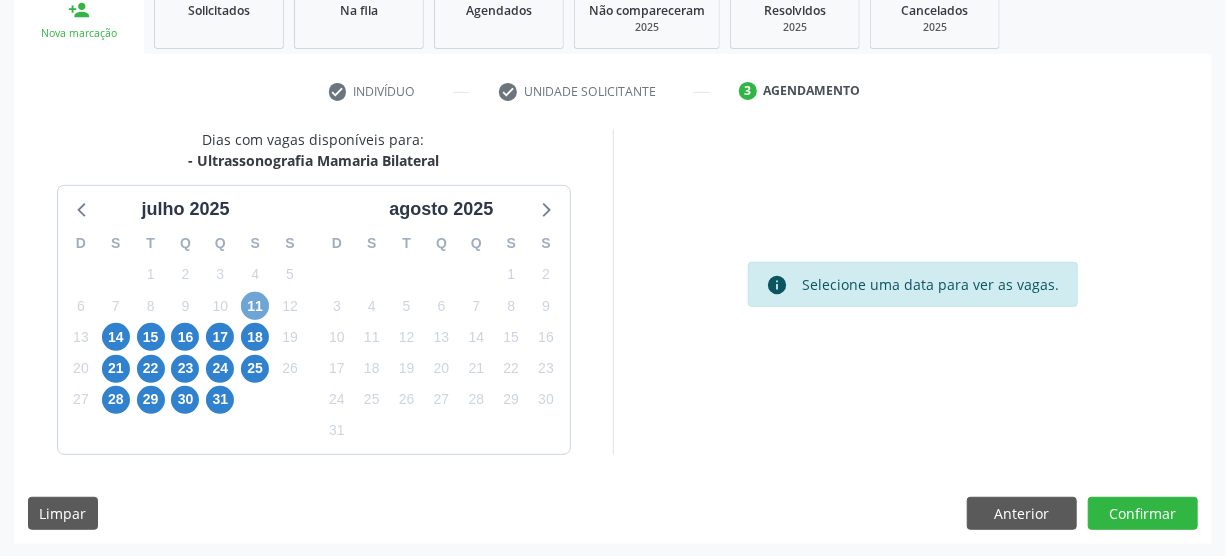 click on "11" at bounding box center (255, 306) 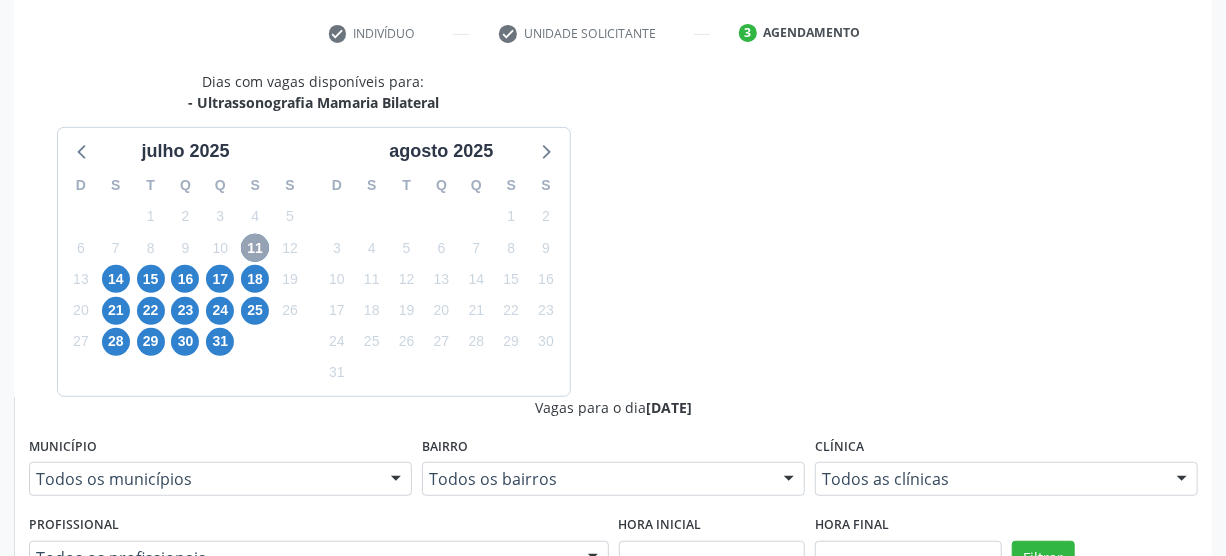 scroll, scrollTop: 403, scrollLeft: 0, axis: vertical 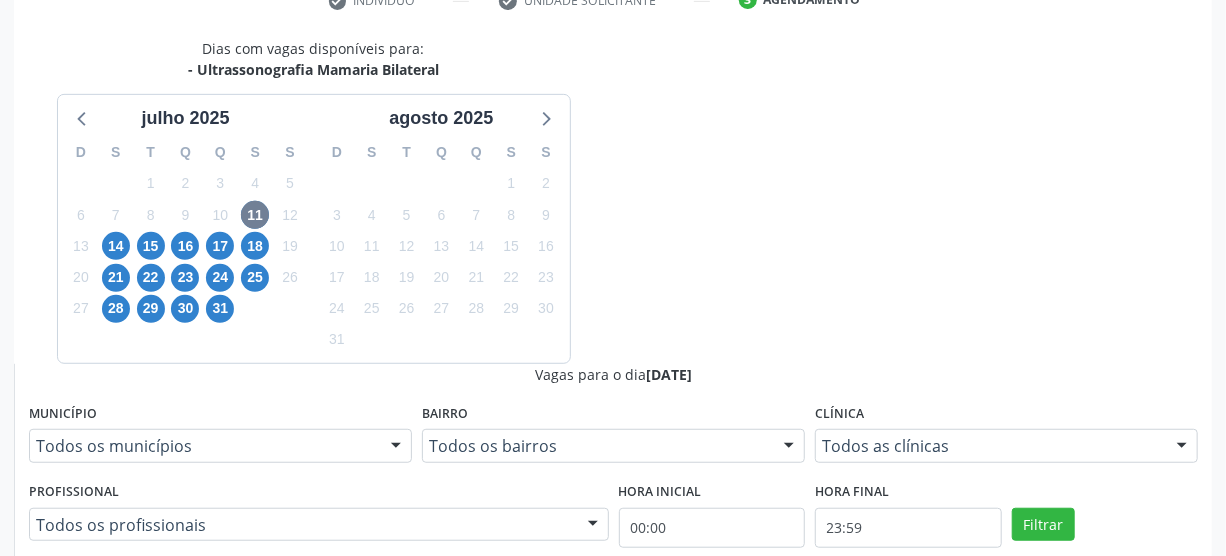 drag, startPoint x: 644, startPoint y: 324, endPoint x: 658, endPoint y: 320, distance: 14.56022 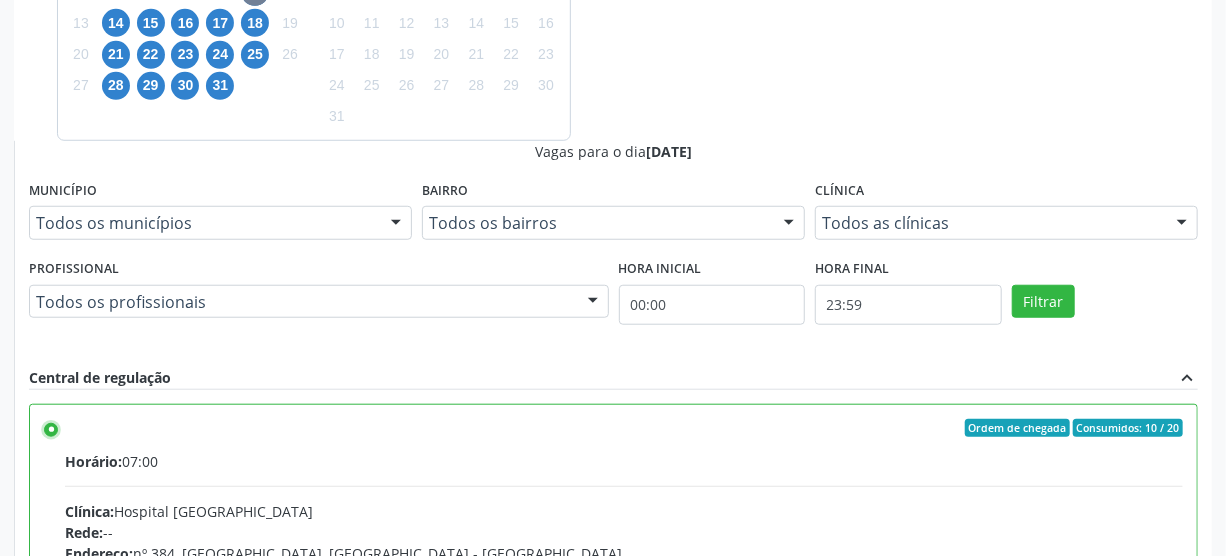 scroll, scrollTop: 637, scrollLeft: 0, axis: vertical 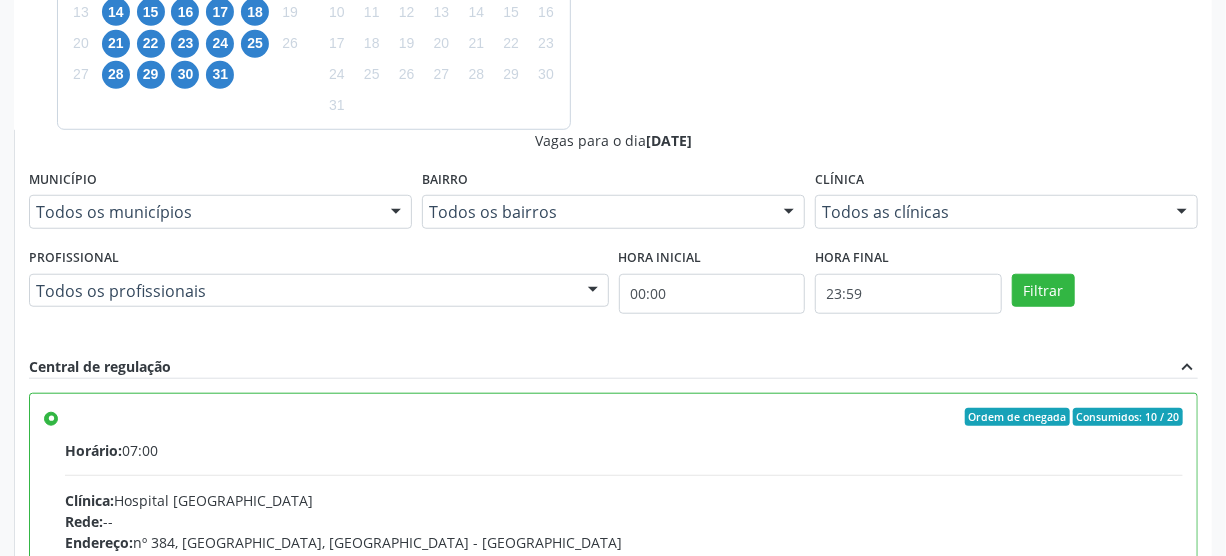 click on "Confirmar" at bounding box center [1143, 838] 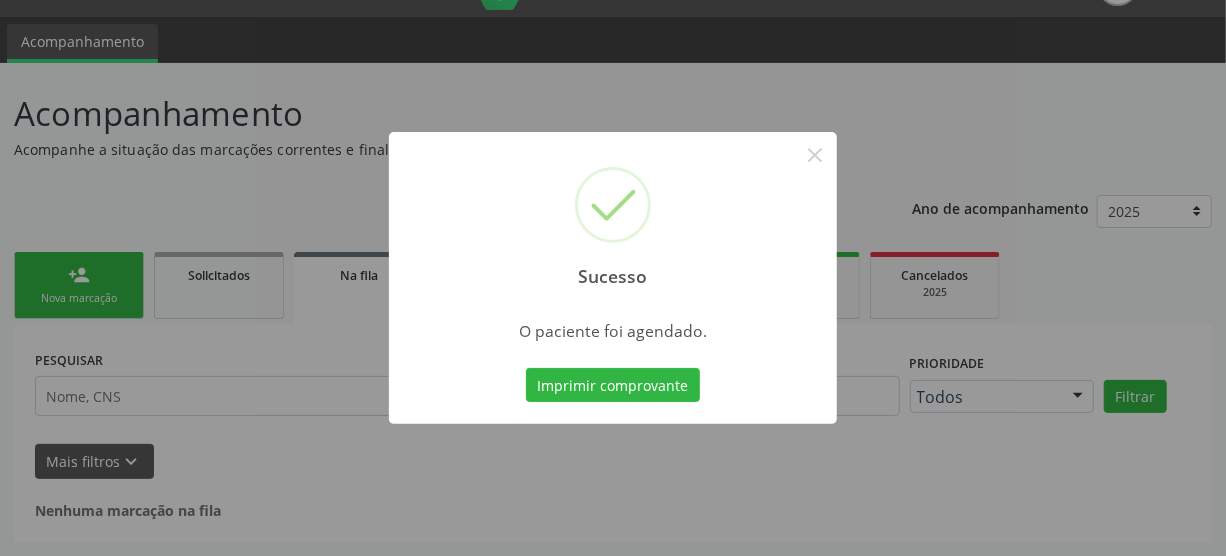 scroll, scrollTop: 45, scrollLeft: 0, axis: vertical 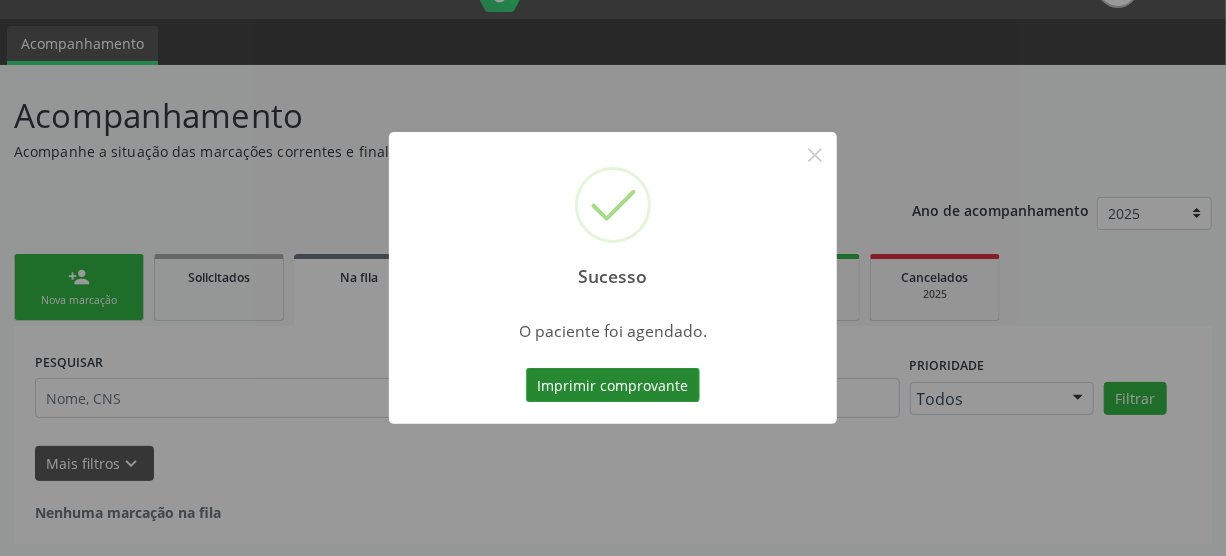 click on "Imprimir comprovante" at bounding box center [613, 385] 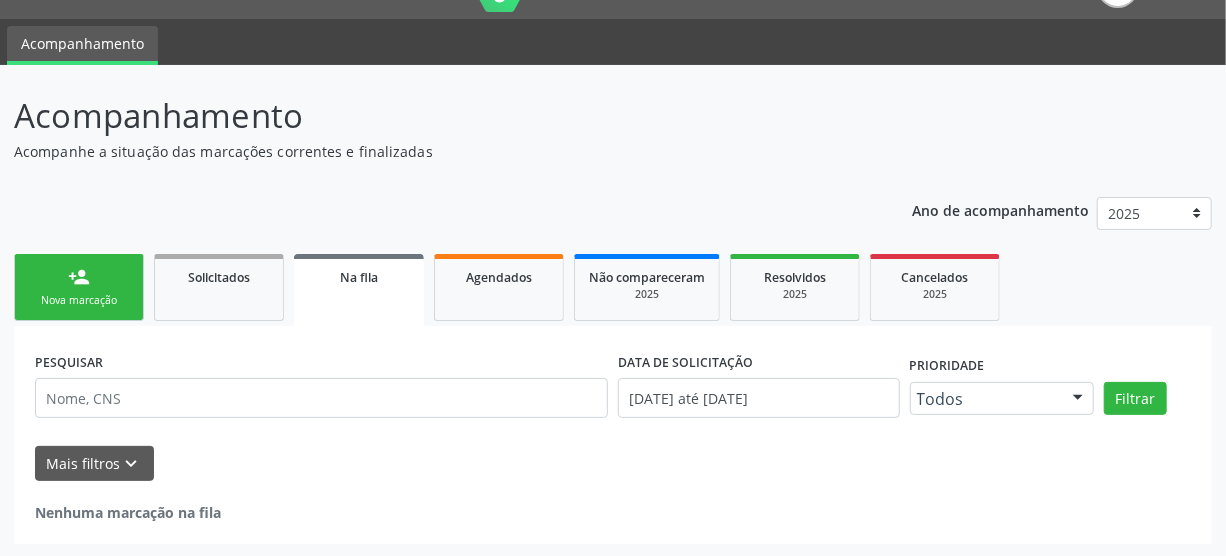 click on "person_add" at bounding box center (79, 277) 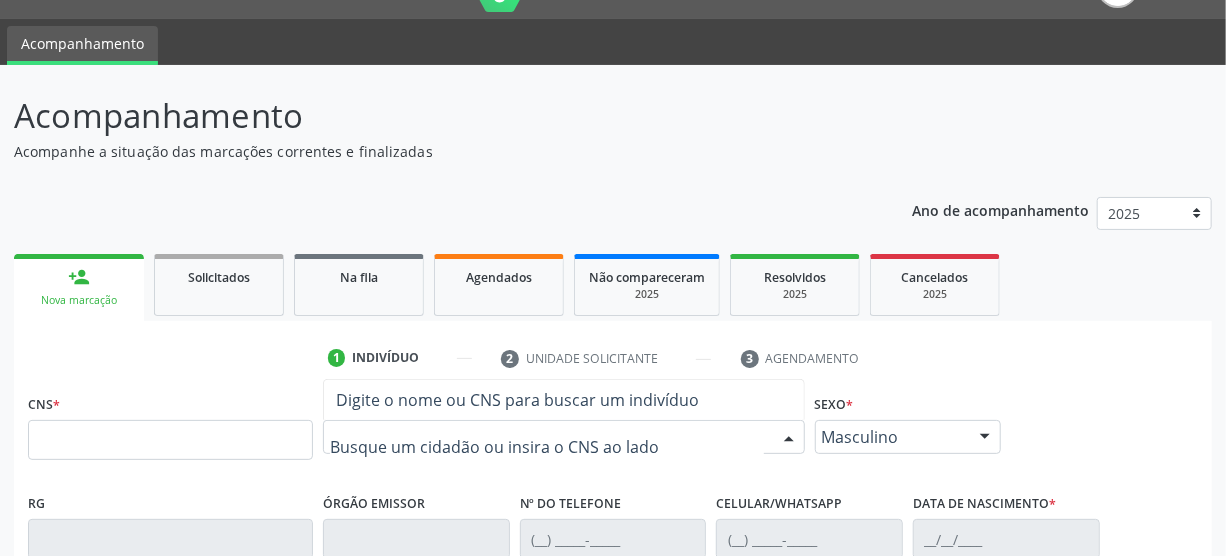 click at bounding box center (547, 447) 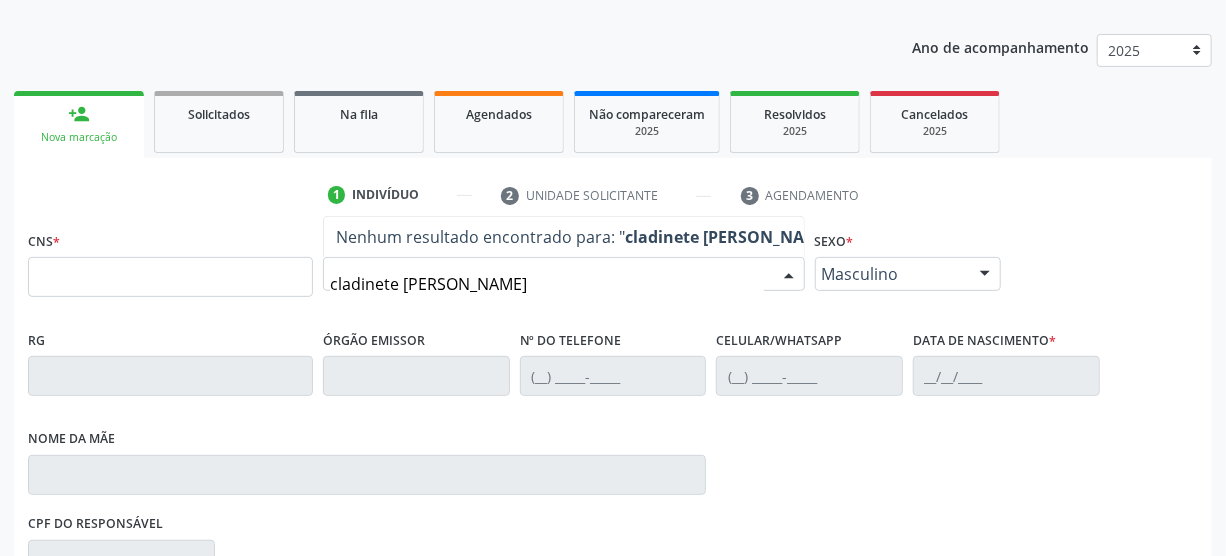 scroll, scrollTop: 227, scrollLeft: 0, axis: vertical 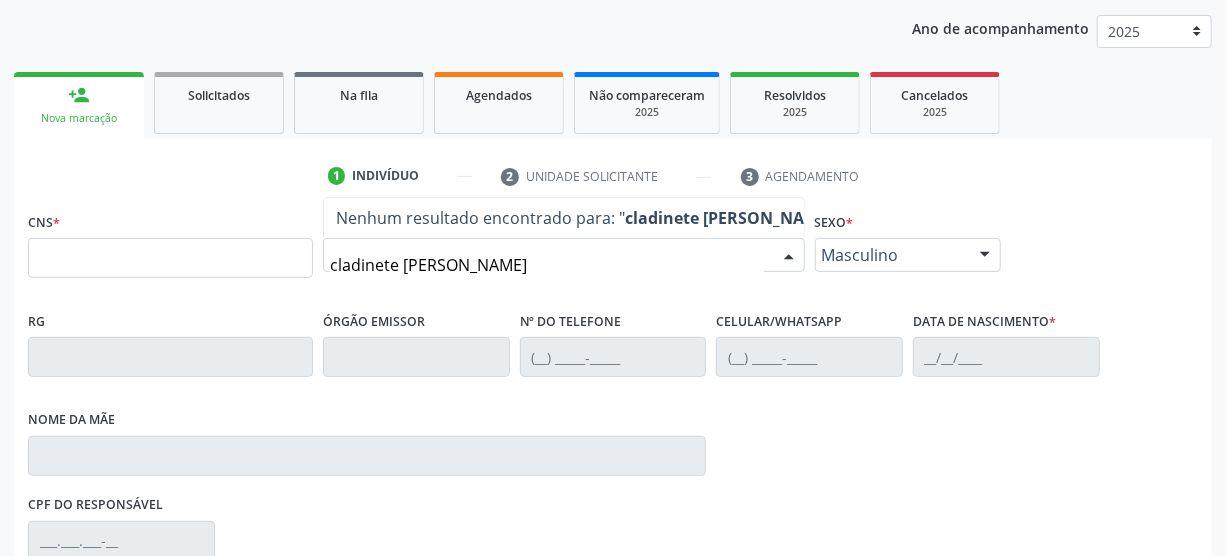 click on "cladinete [PERSON_NAME]" at bounding box center [547, 265] 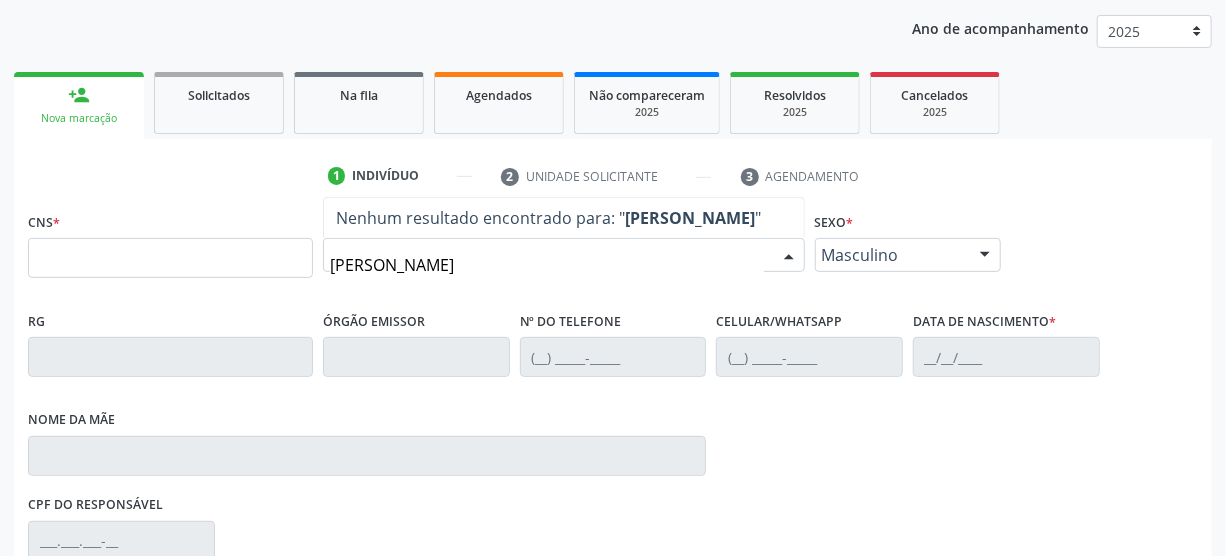 click on "[PERSON_NAME]" at bounding box center [547, 265] 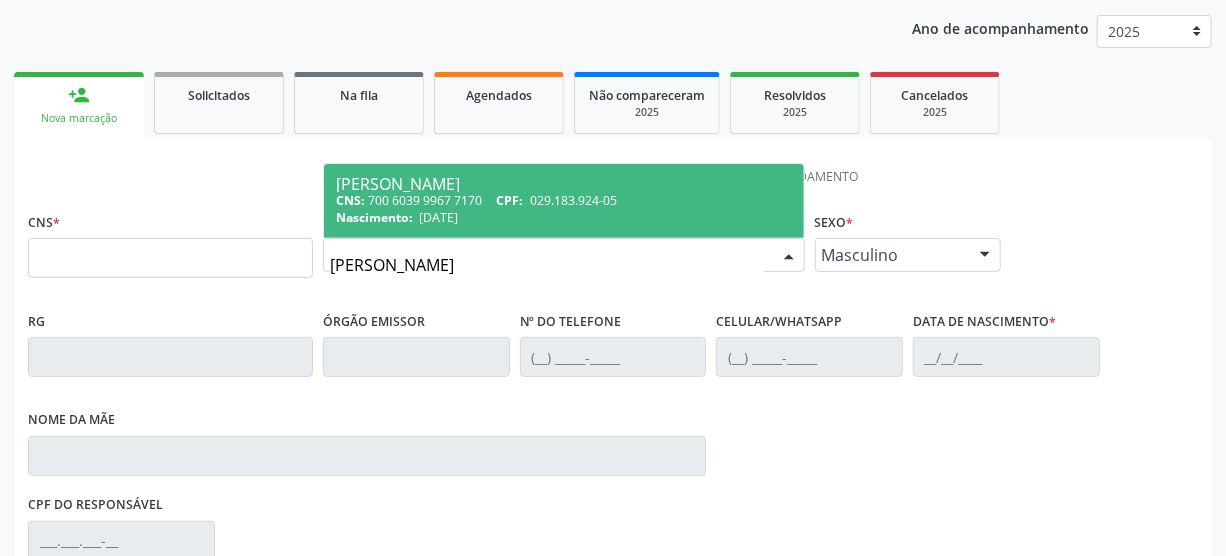 click on "029.183.924-05" at bounding box center [573, 200] 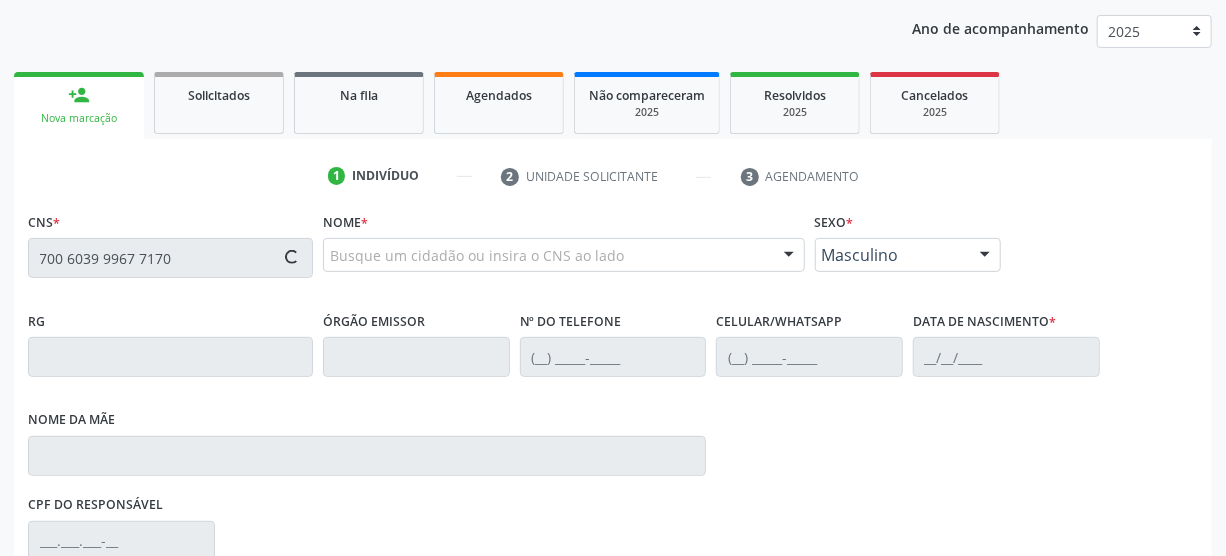 type on "700 6039 9967 7170" 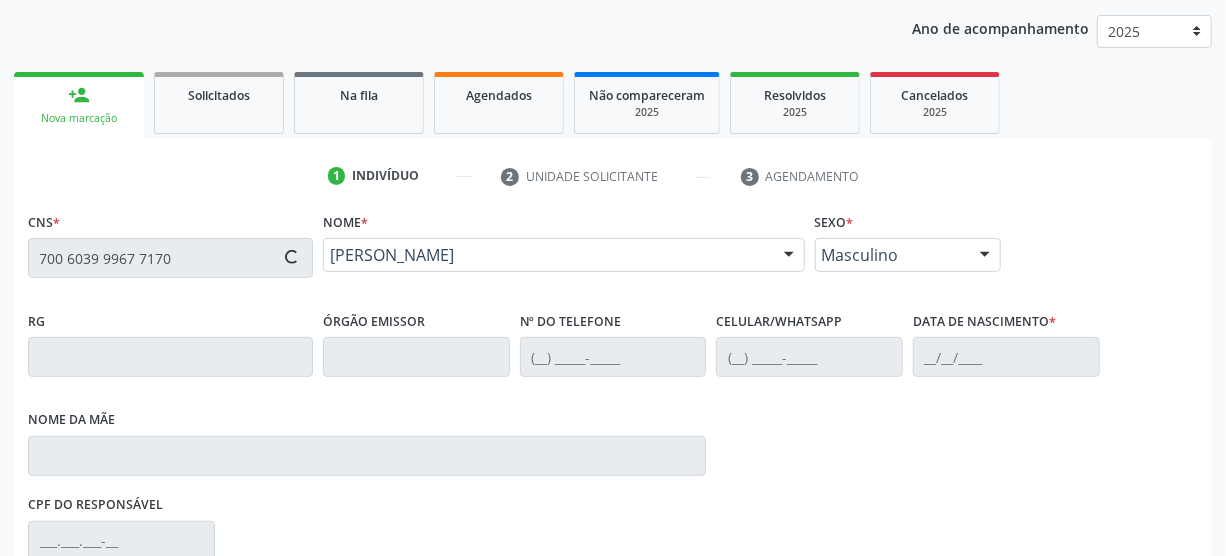 type on "[PHONE_NUMBER]" 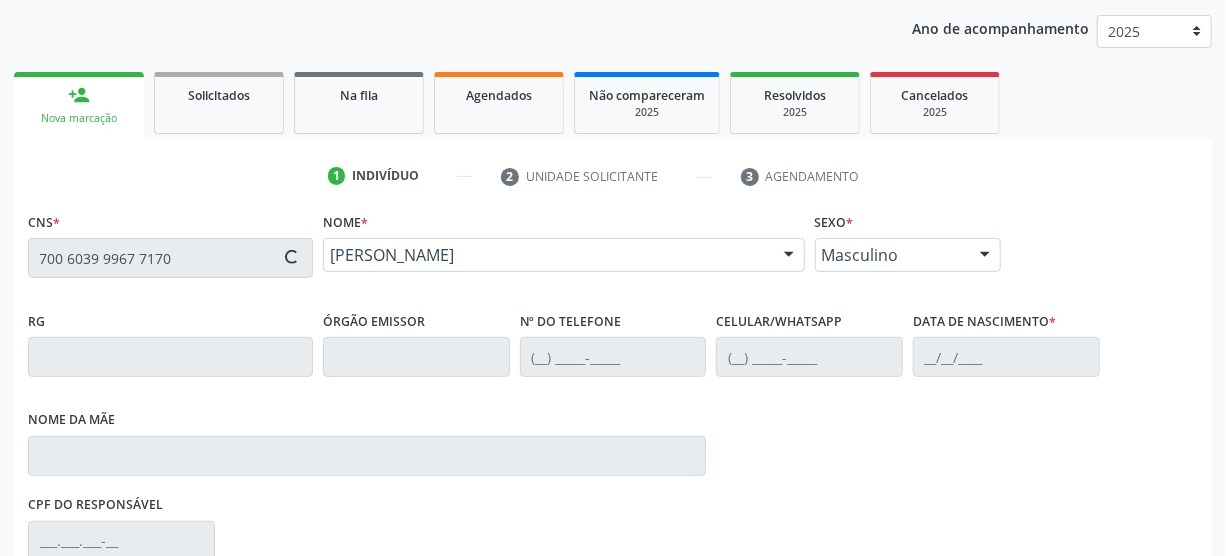 type on "[PHONE_NUMBER]" 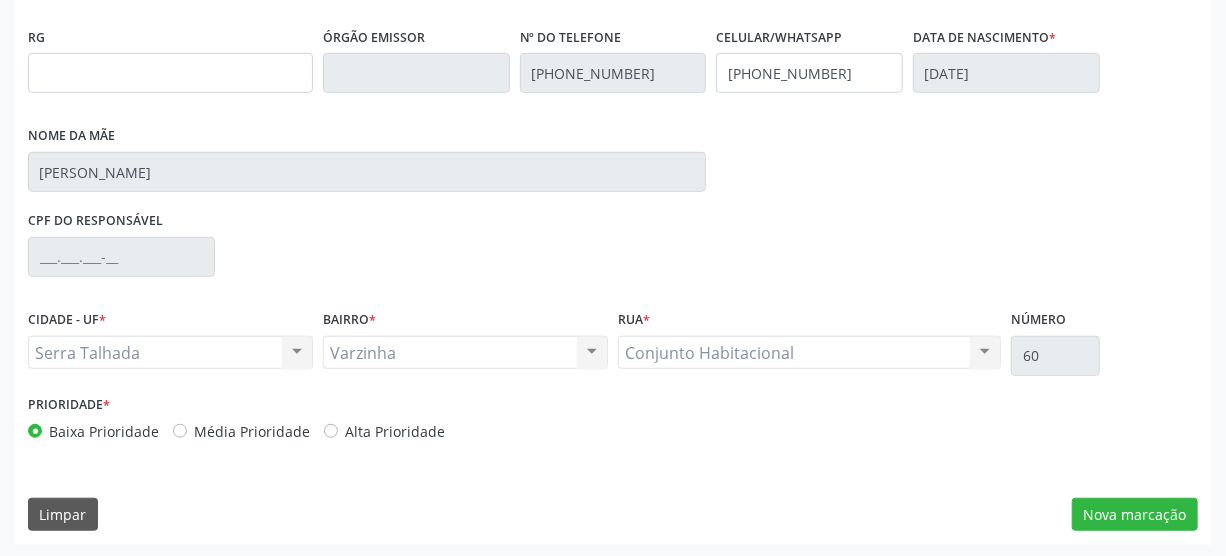 scroll, scrollTop: 512, scrollLeft: 0, axis: vertical 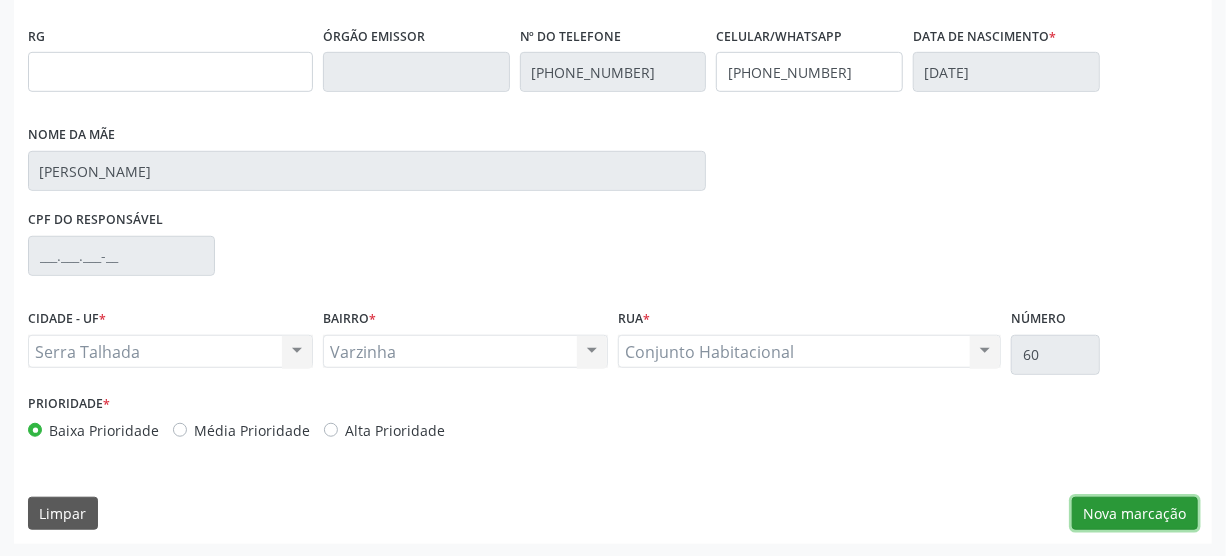 click on "Nova marcação" at bounding box center [1135, 514] 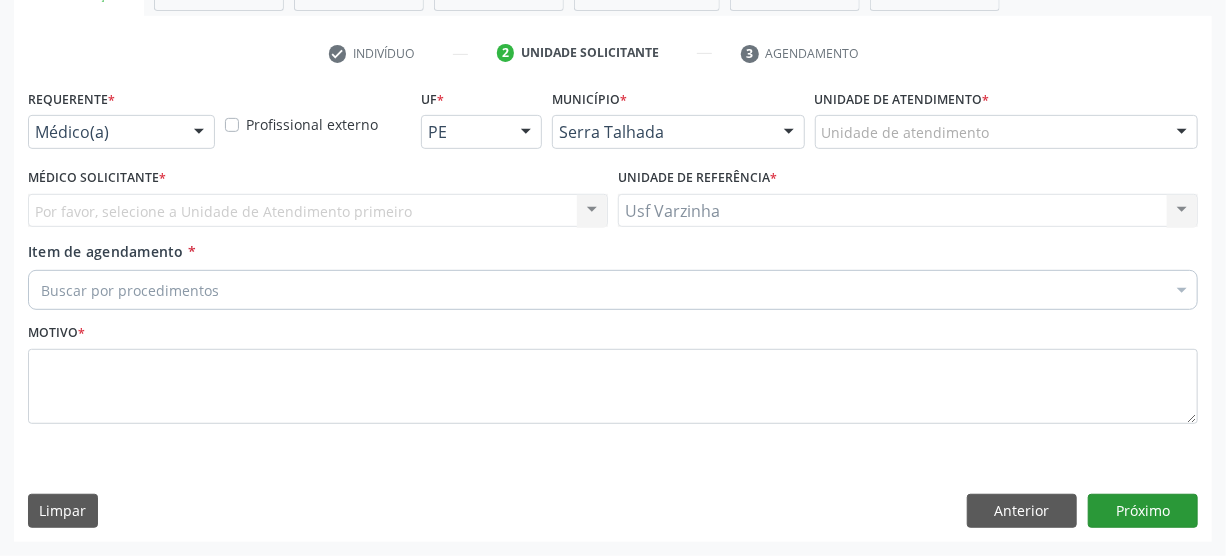 scroll, scrollTop: 348, scrollLeft: 0, axis: vertical 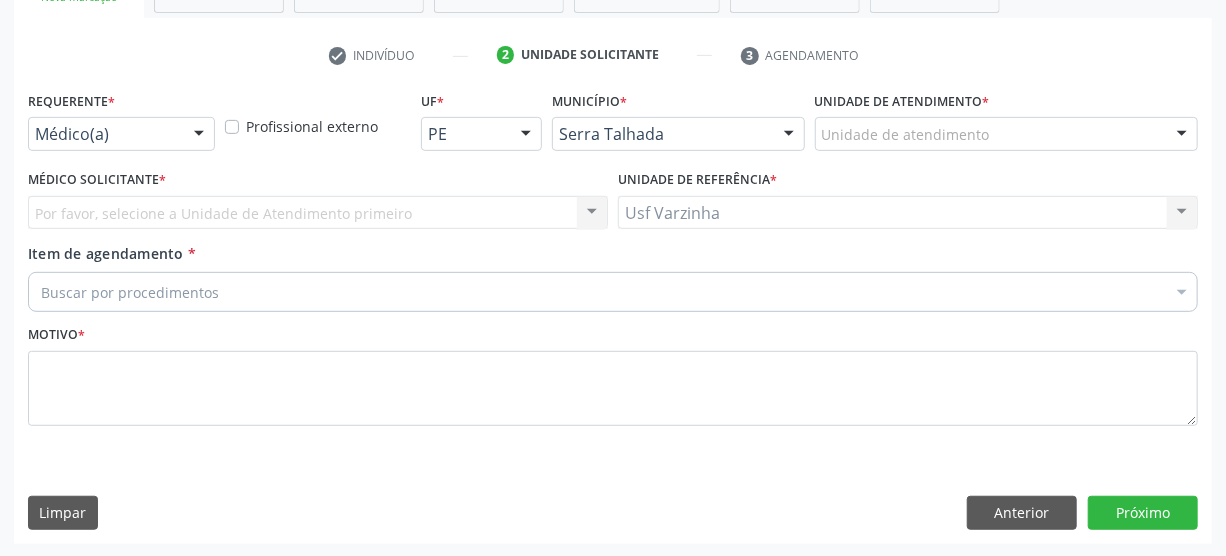 click at bounding box center (199, 135) 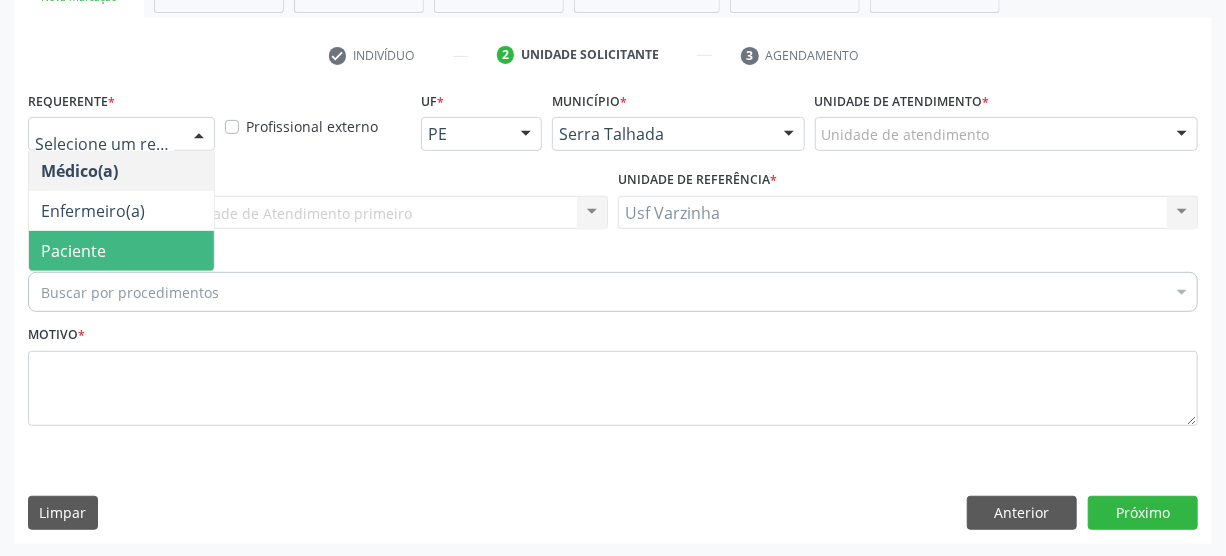 click on "Paciente" at bounding box center [121, 251] 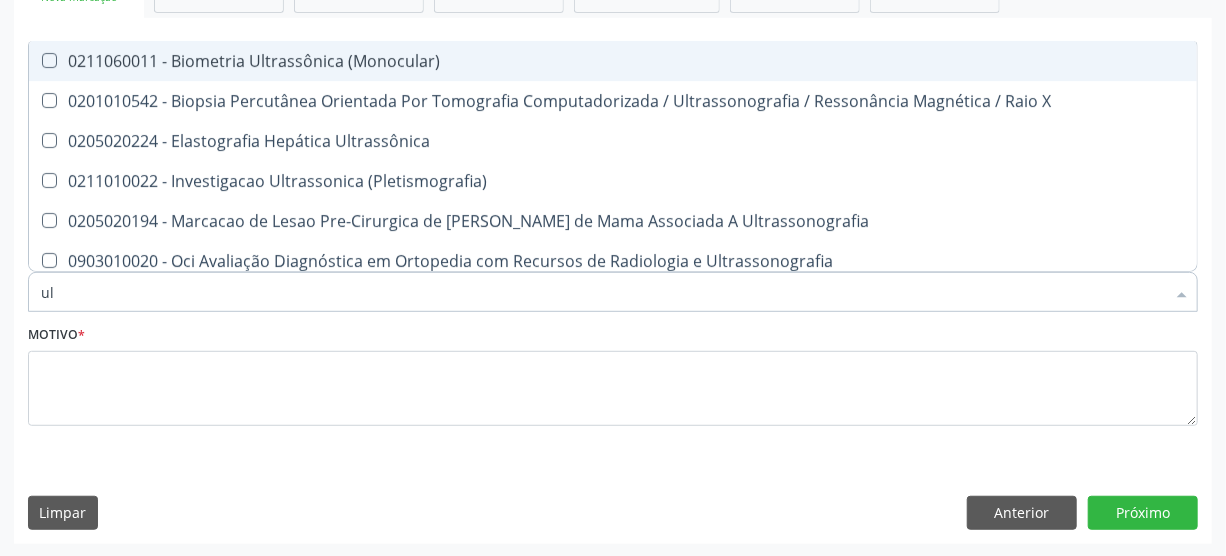 type on "u" 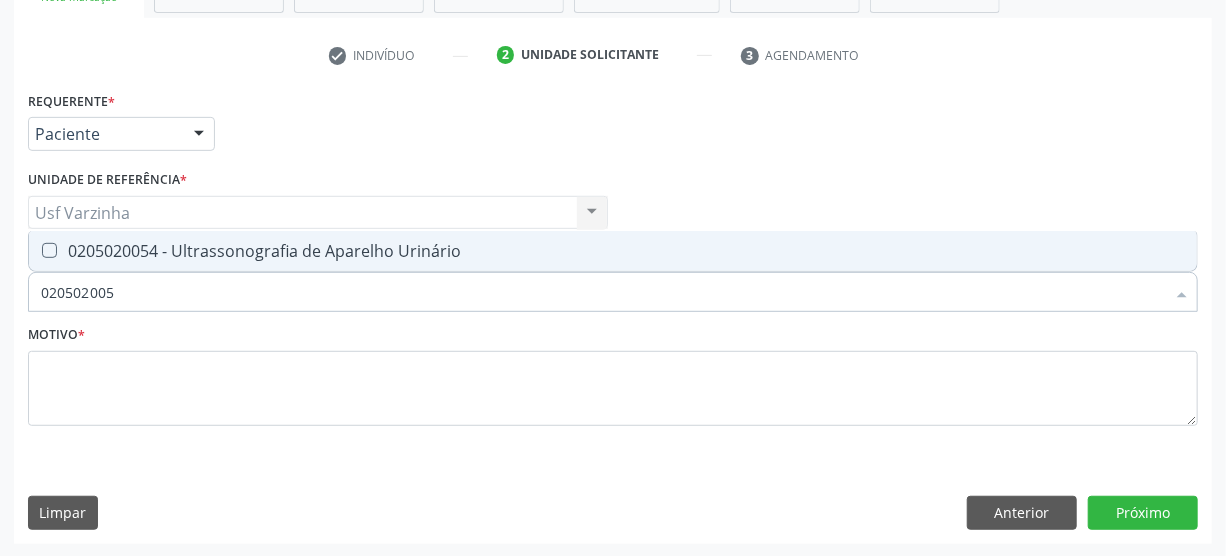 type on "0205020054" 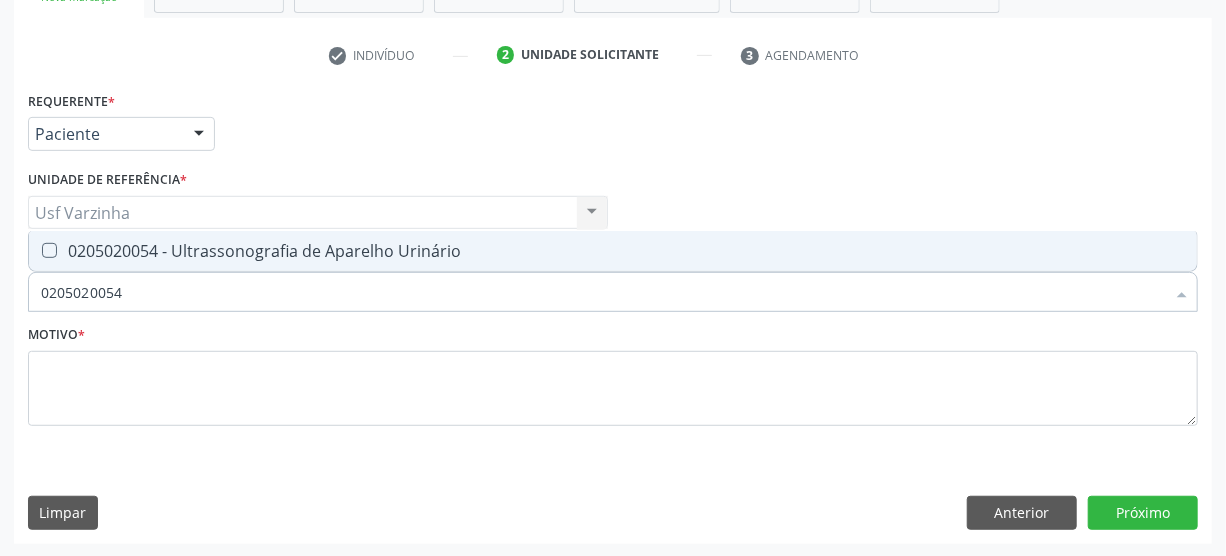 click at bounding box center (49, 250) 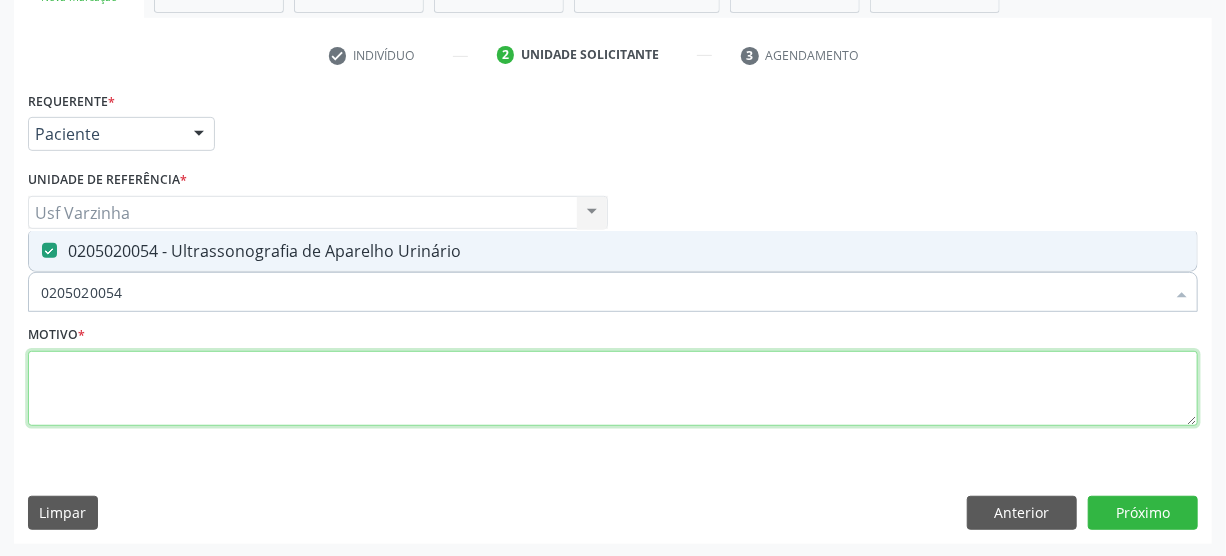 click at bounding box center (613, 389) 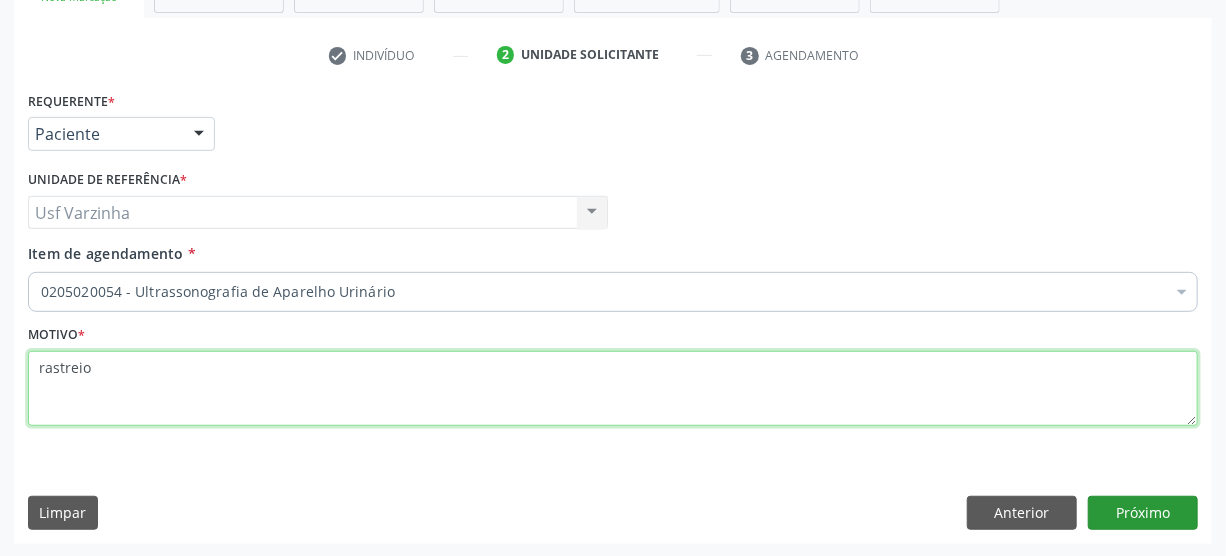 type on "rastreio" 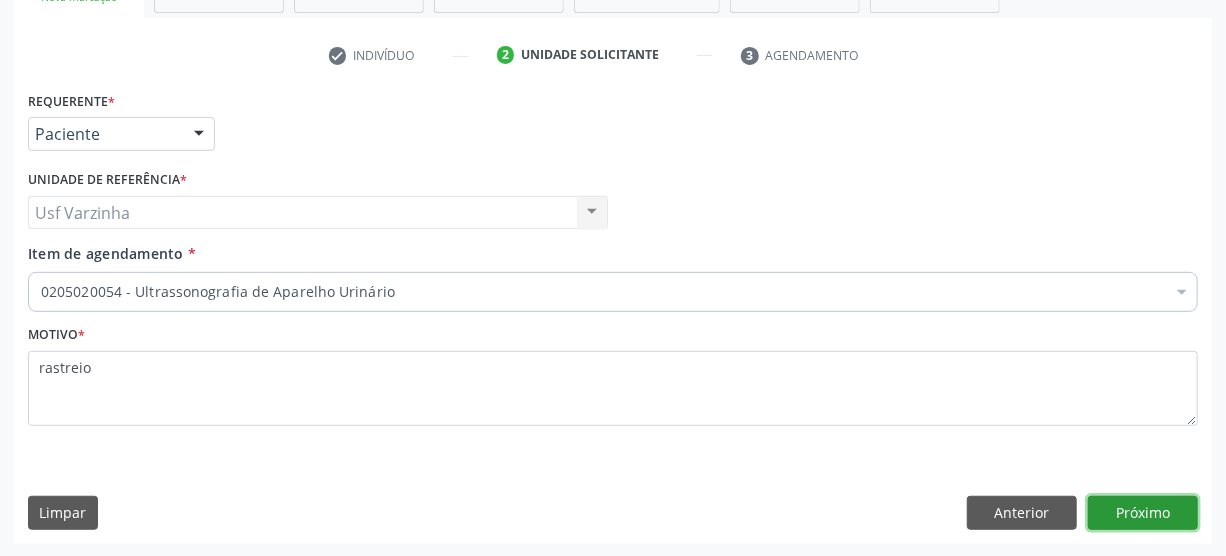 click on "Próximo" at bounding box center (1143, 513) 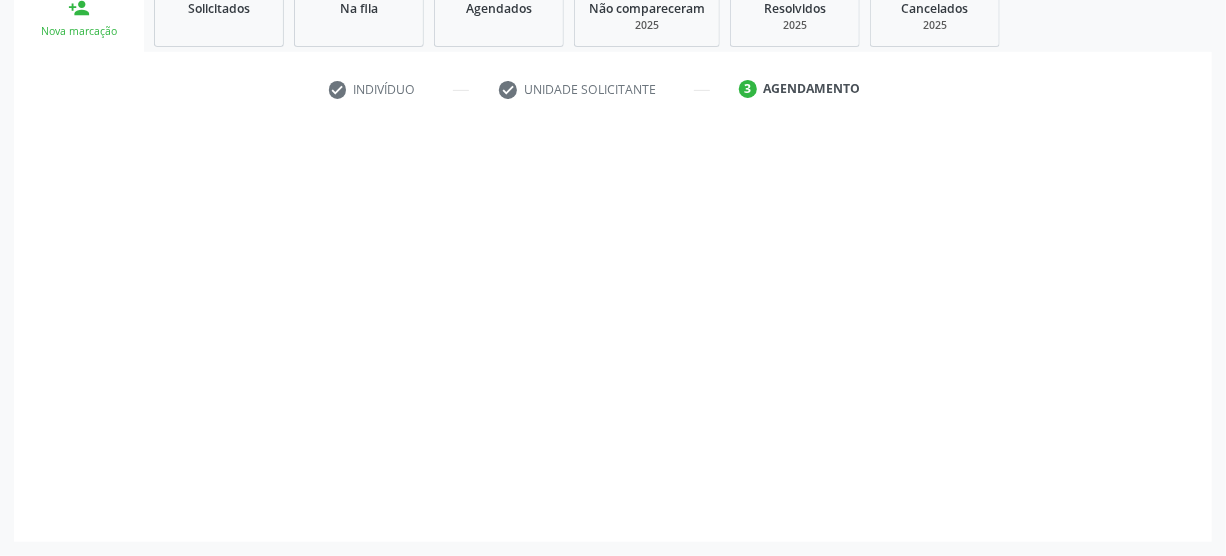 scroll, scrollTop: 312, scrollLeft: 0, axis: vertical 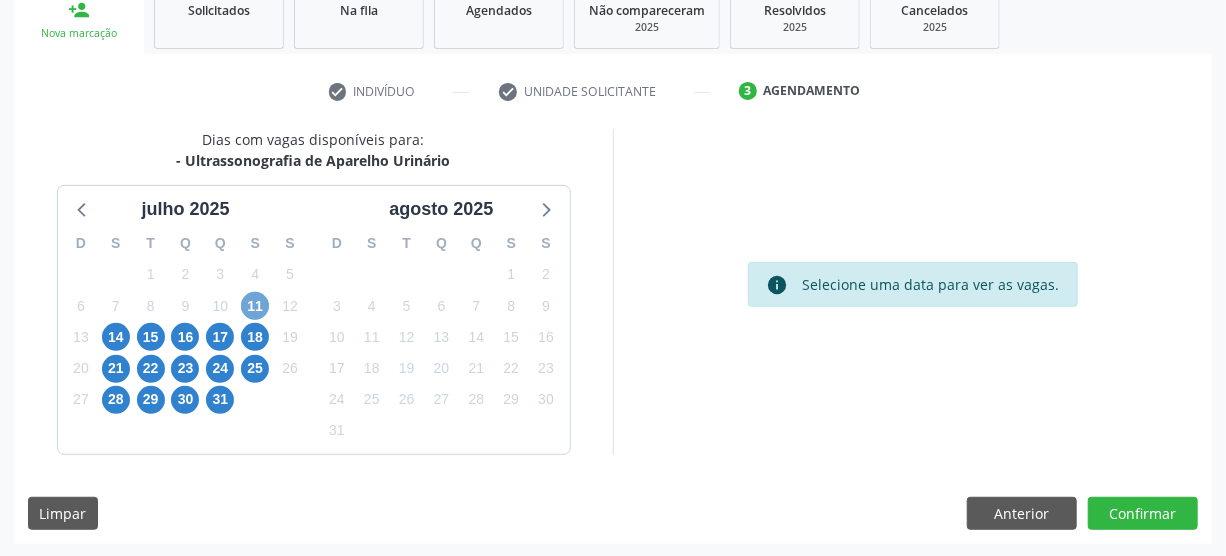 click on "11" at bounding box center [255, 306] 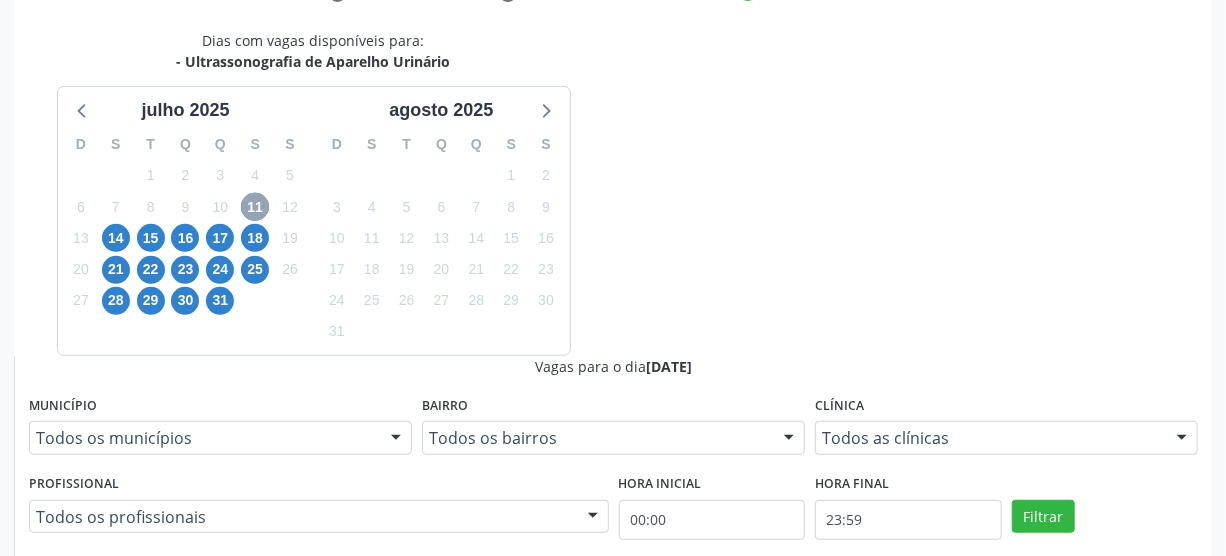 scroll, scrollTop: 585, scrollLeft: 0, axis: vertical 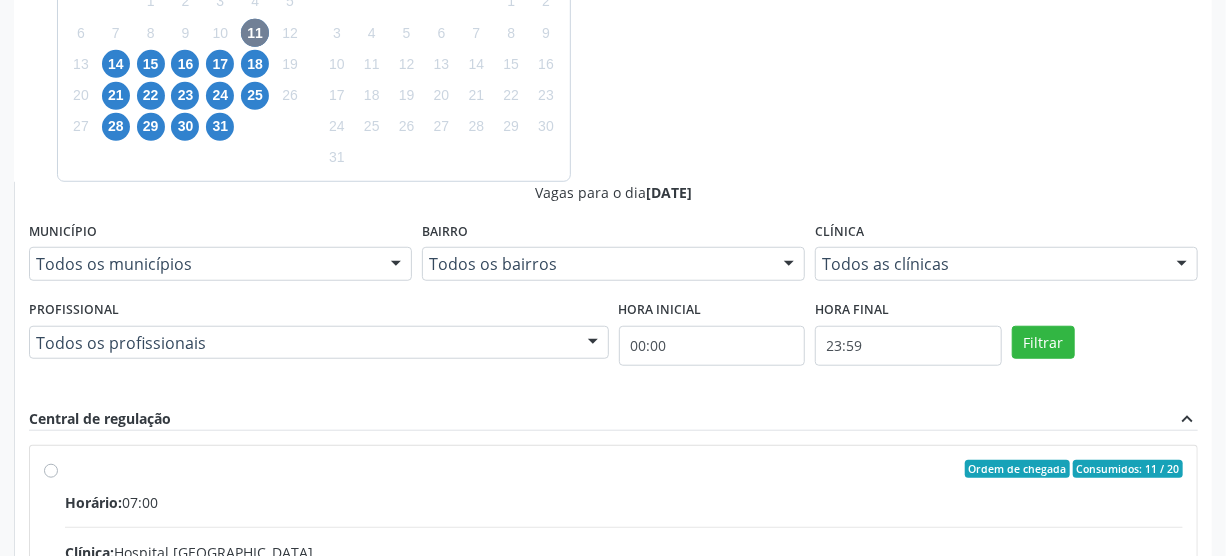 click on "Ordem de chegada
Consumidos: 11 / 20
Horário:   07:00
Clínica:  Hospital [GEOGRAPHIC_DATA]
Rede:
--
Endereço:   [STREET_ADDRESS]
Telefone:   [PHONE_NUMBER]
Profissional:
[PERSON_NAME]
Informações adicionais sobre o atendimento
Idade de atendimento:
de 0 a 120 anos
Gênero(s) atendido(s):
Masculino e Feminino
Informações adicionais:
--" at bounding box center (624, 613) 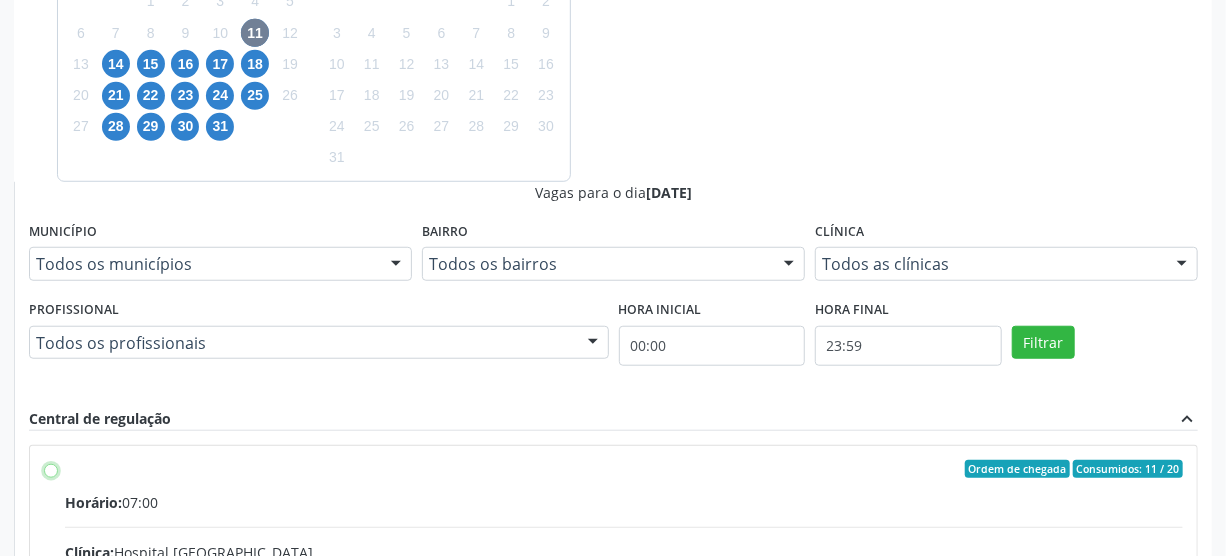 click on "Ordem de chegada
Consumidos: 11 / 20
Horário:   07:00
Clínica:  Hospital [GEOGRAPHIC_DATA]
Rede:
--
Endereço:   [STREET_ADDRESS]
Telefone:   [PHONE_NUMBER]
Profissional:
[PERSON_NAME]
Informações adicionais sobre o atendimento
Idade de atendimento:
de 0 a 120 anos
Gênero(s) atendido(s):
Masculino e Feminino
Informações adicionais:
--" at bounding box center (51, 469) 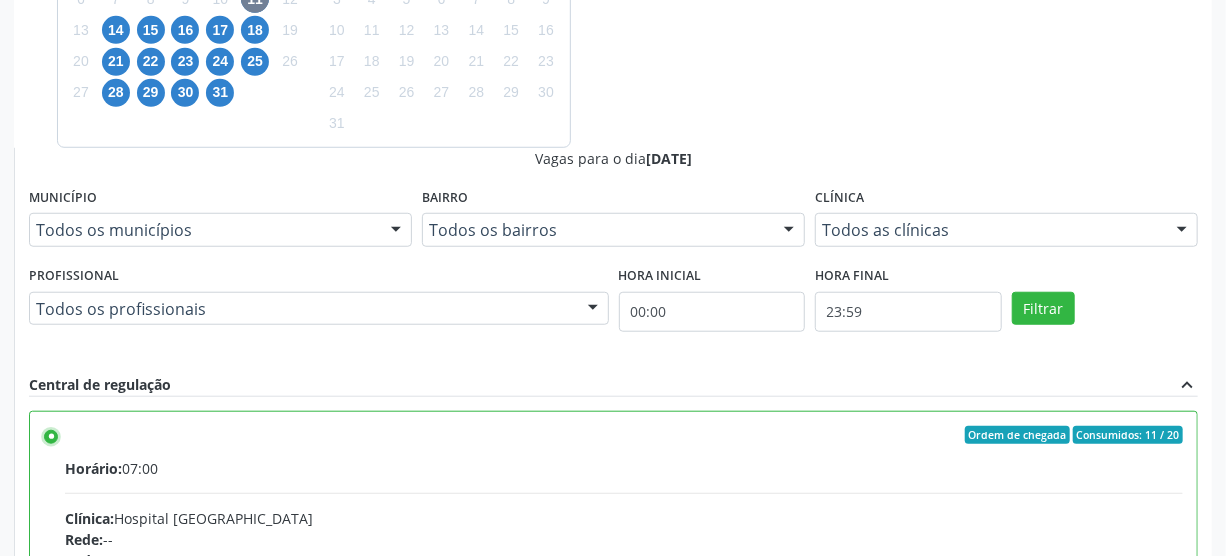 scroll, scrollTop: 637, scrollLeft: 0, axis: vertical 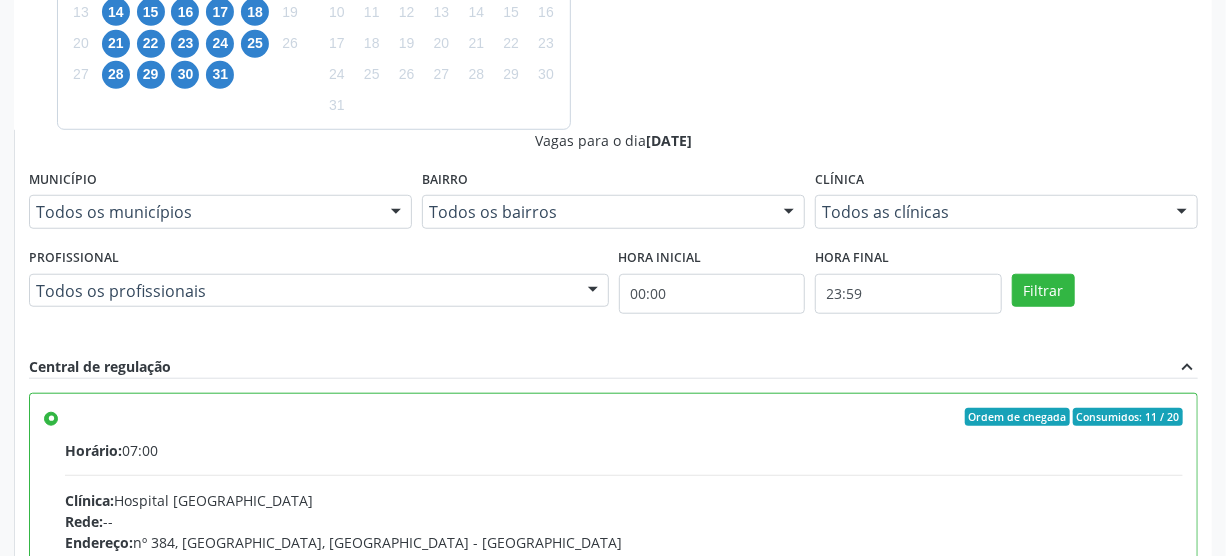 click on "Confirmar" at bounding box center [1143, 838] 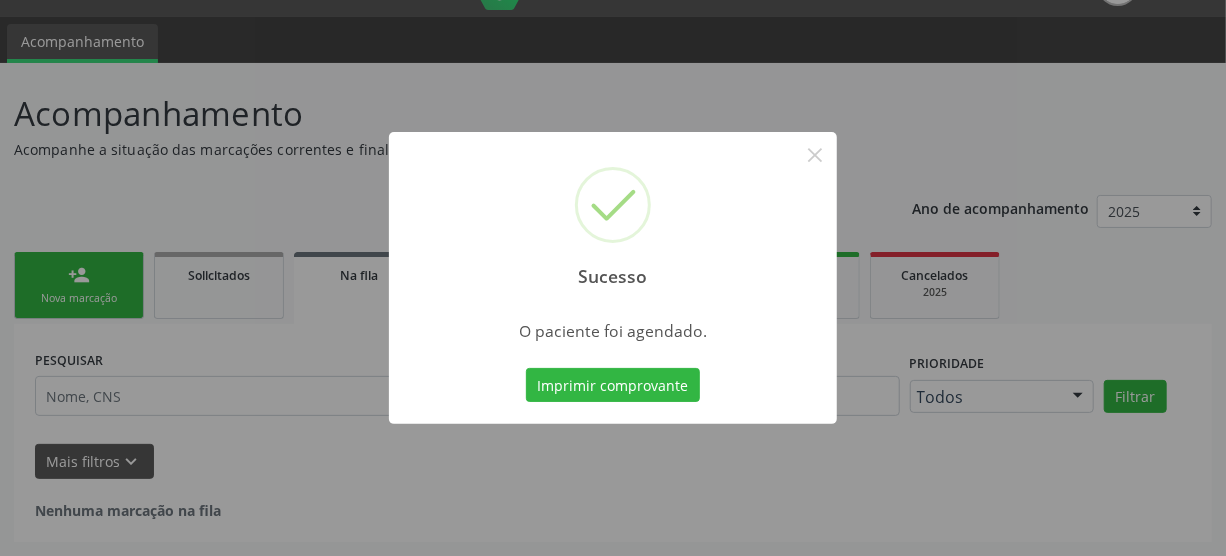scroll, scrollTop: 45, scrollLeft: 0, axis: vertical 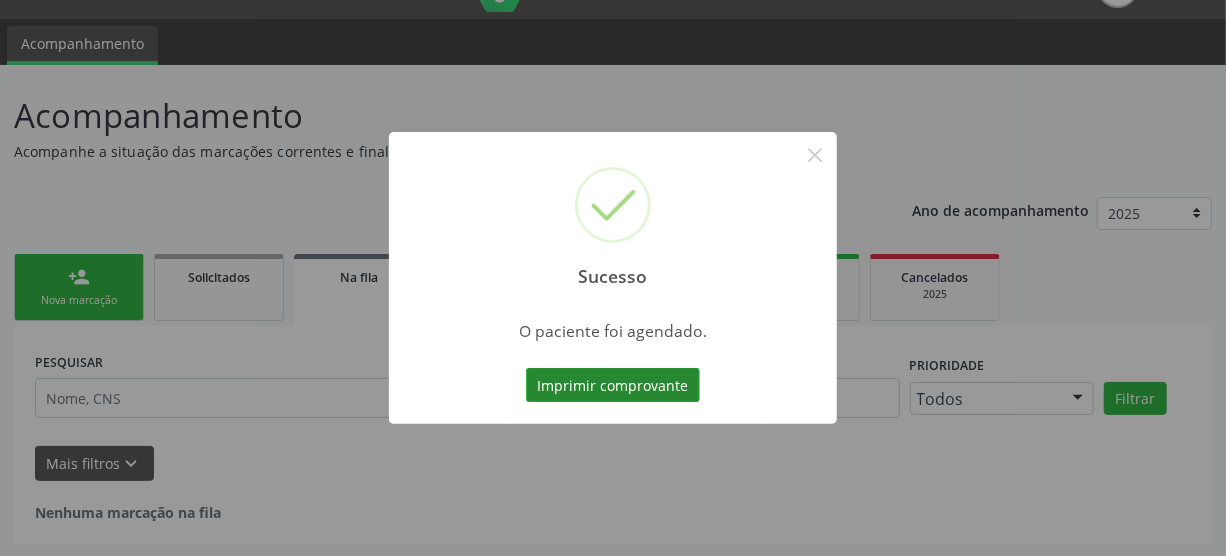 click on "Imprimir comprovante" at bounding box center (613, 385) 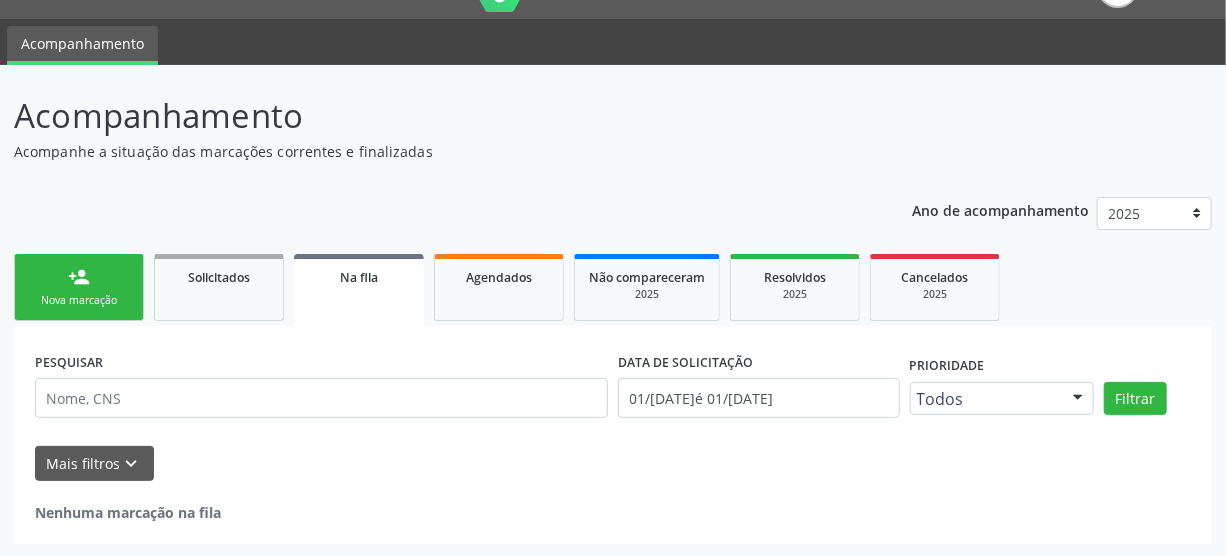 scroll, scrollTop: 45, scrollLeft: 0, axis: vertical 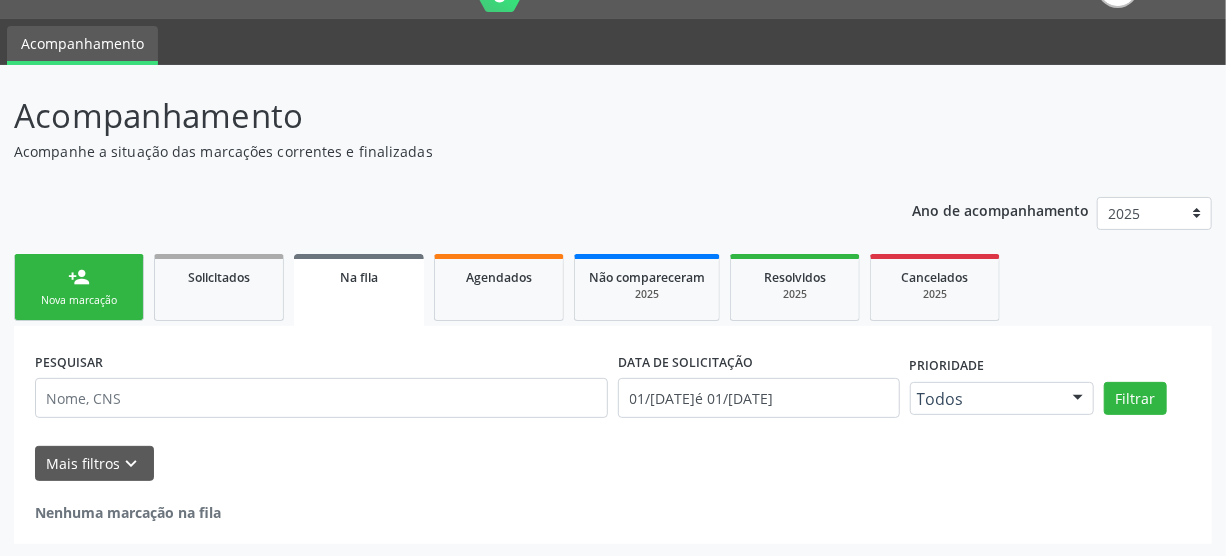 click on "person_add
Nova marcação" at bounding box center (79, 287) 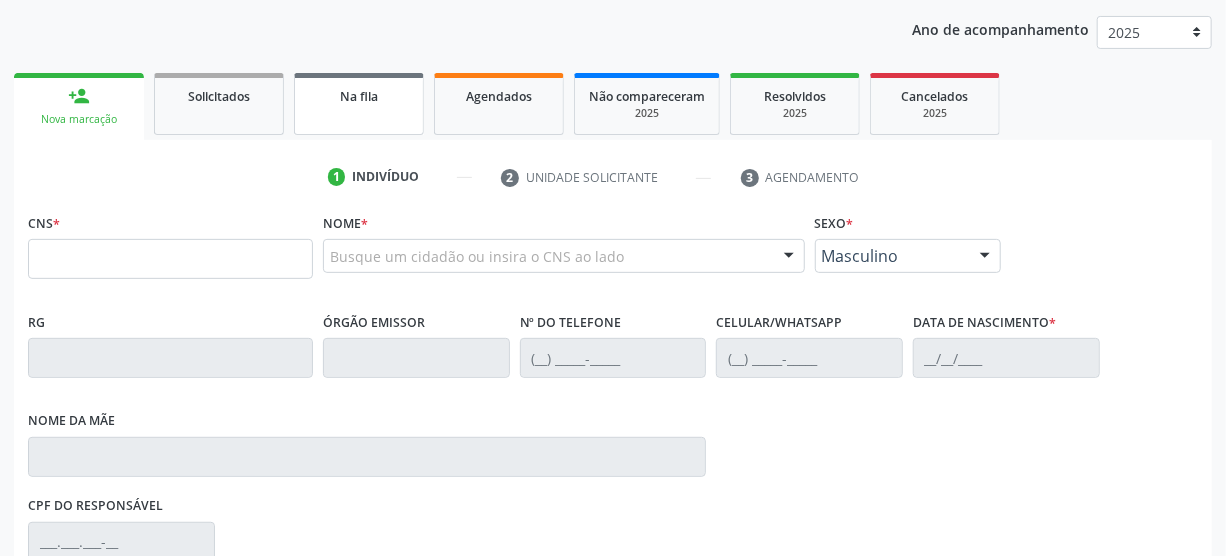 scroll, scrollTop: 227, scrollLeft: 0, axis: vertical 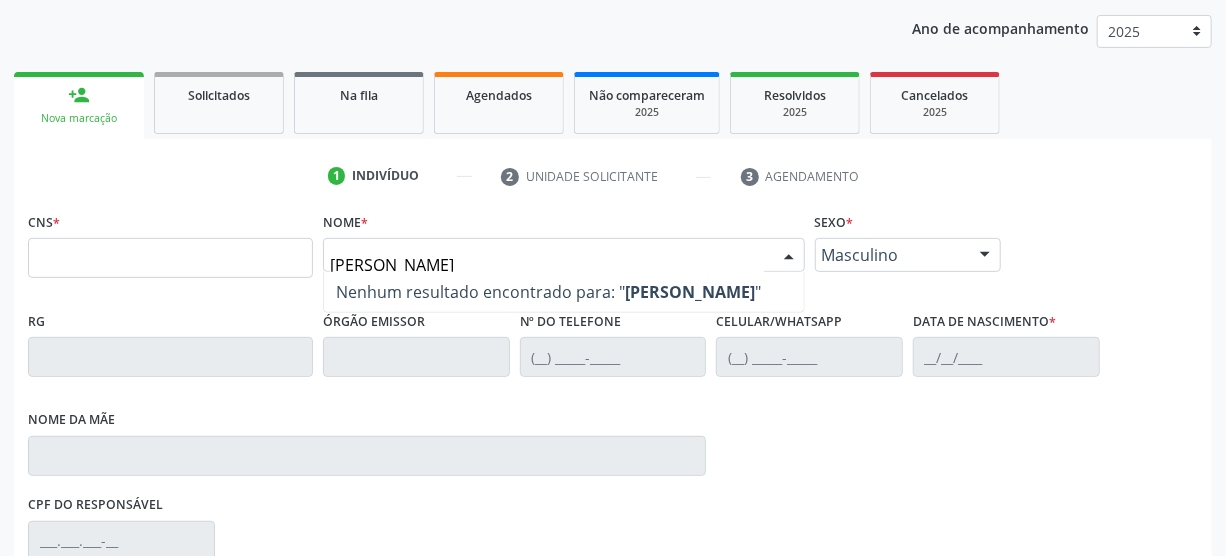 type on "maria de lourdes alves ferreira" 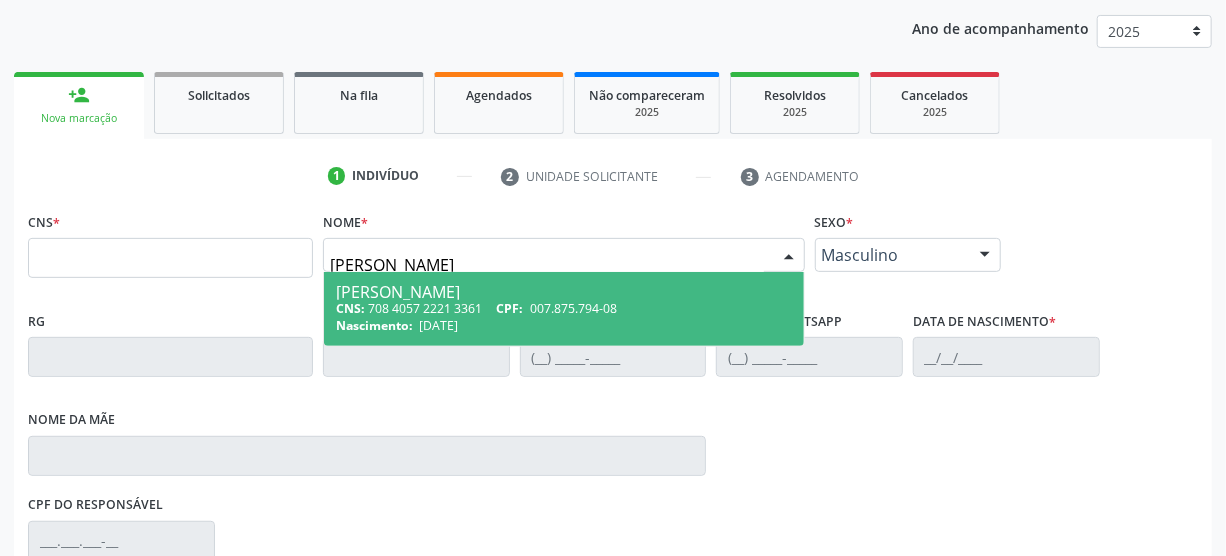 click on "CNS:
708 4057 2221 3361
CPF:
007.875.794-08" at bounding box center [564, 308] 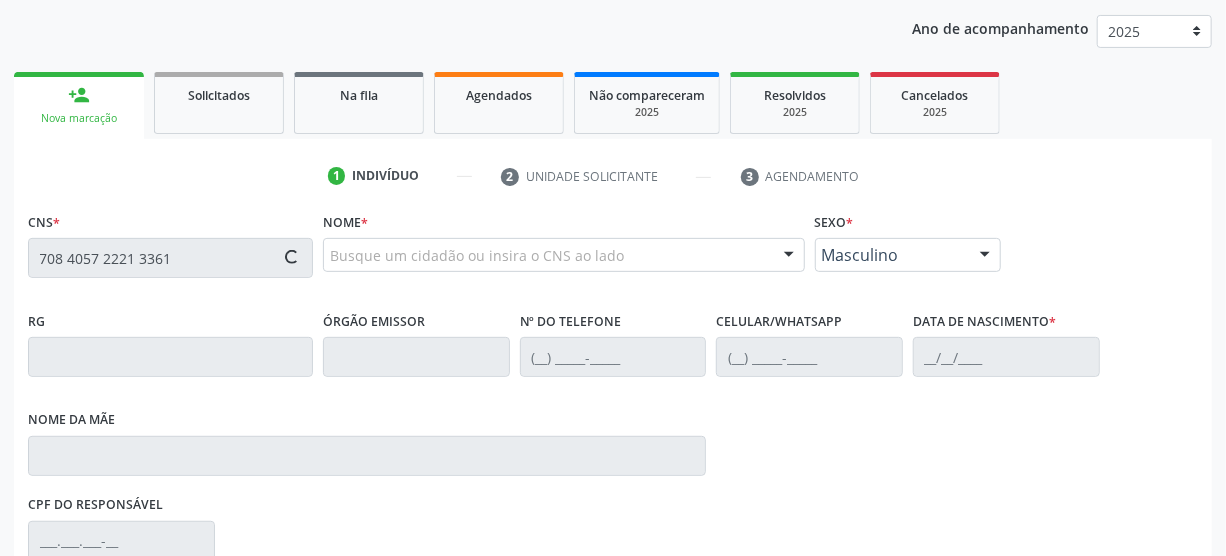 type on "708 4057 2221 3361" 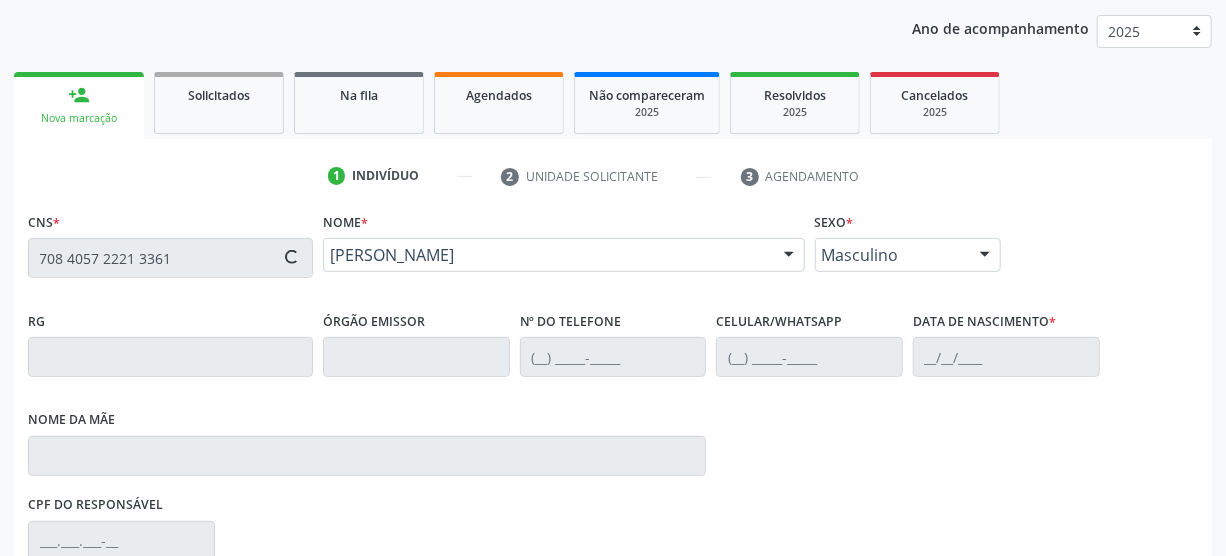 scroll, scrollTop: 409, scrollLeft: 0, axis: vertical 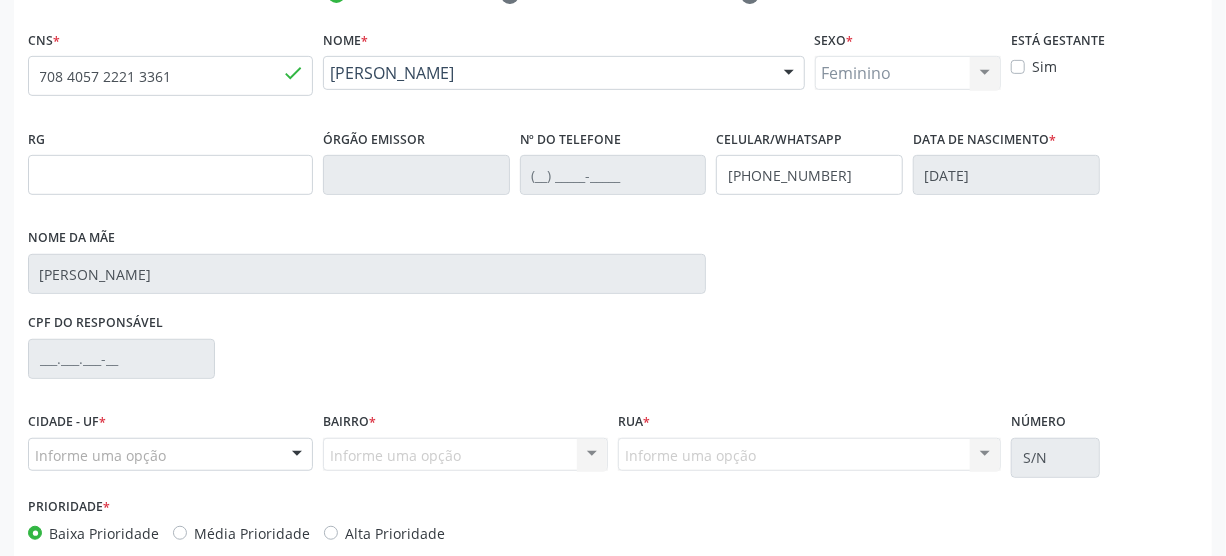 click on "Nova marcação" at bounding box center [1135, 617] 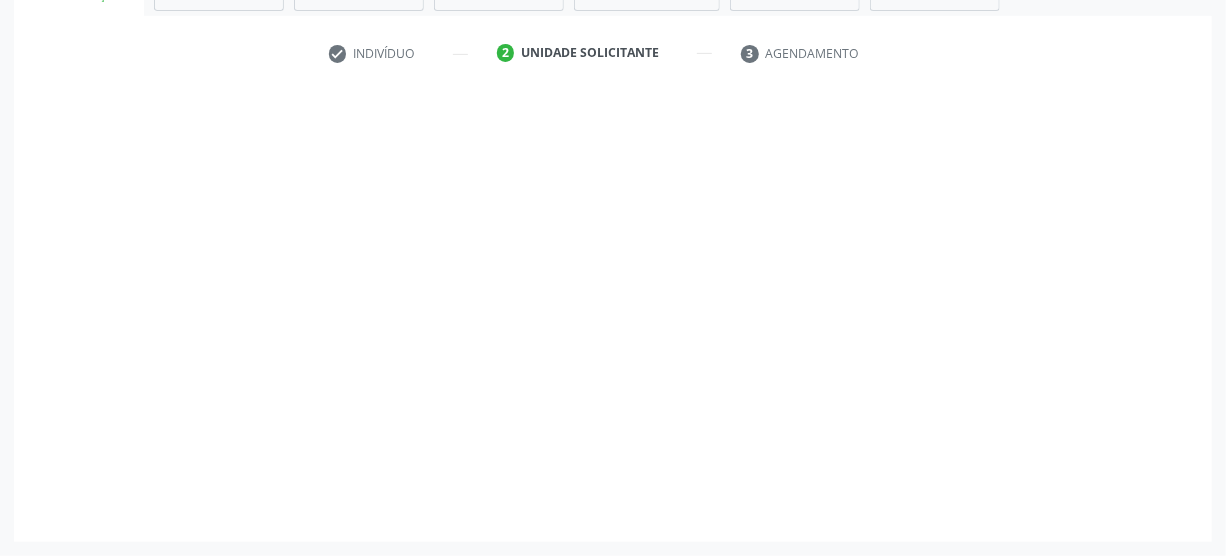 scroll, scrollTop: 348, scrollLeft: 0, axis: vertical 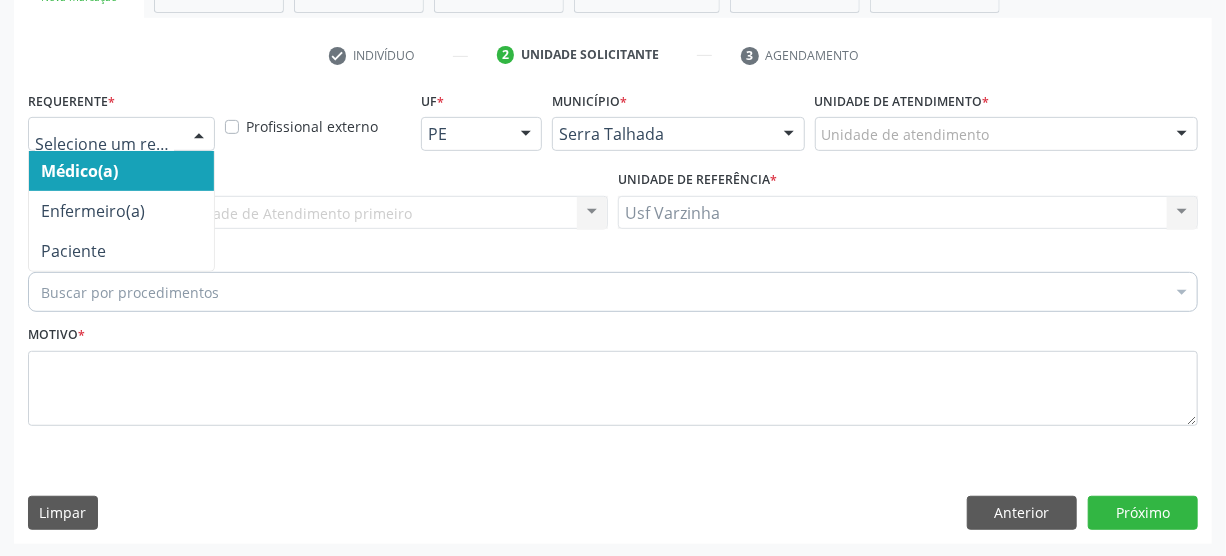 click at bounding box center (199, 135) 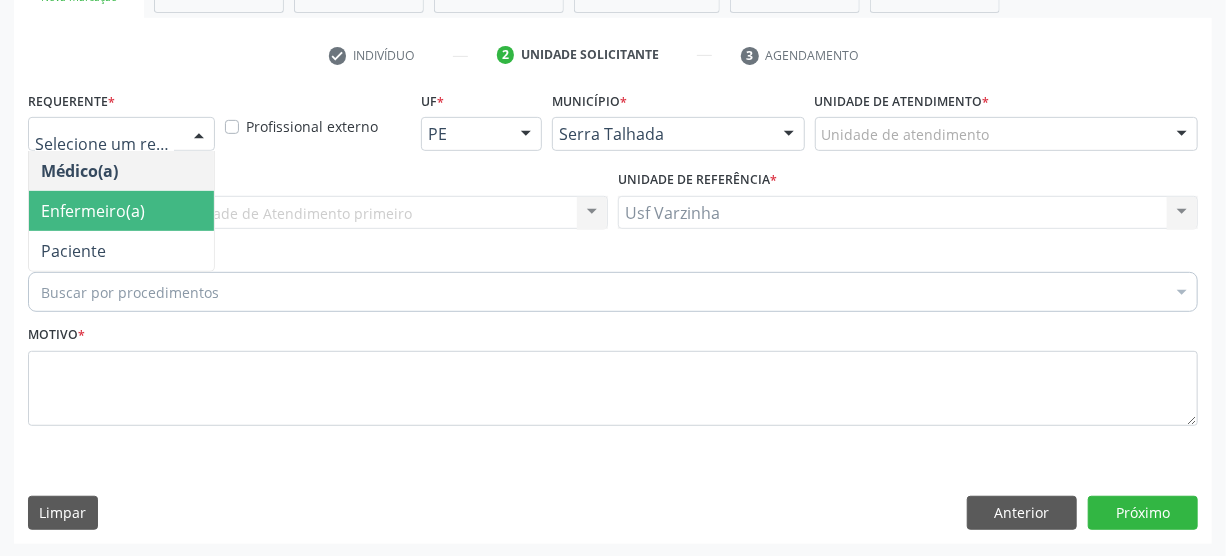 click on "Enfermeiro(a)" at bounding box center (121, 211) 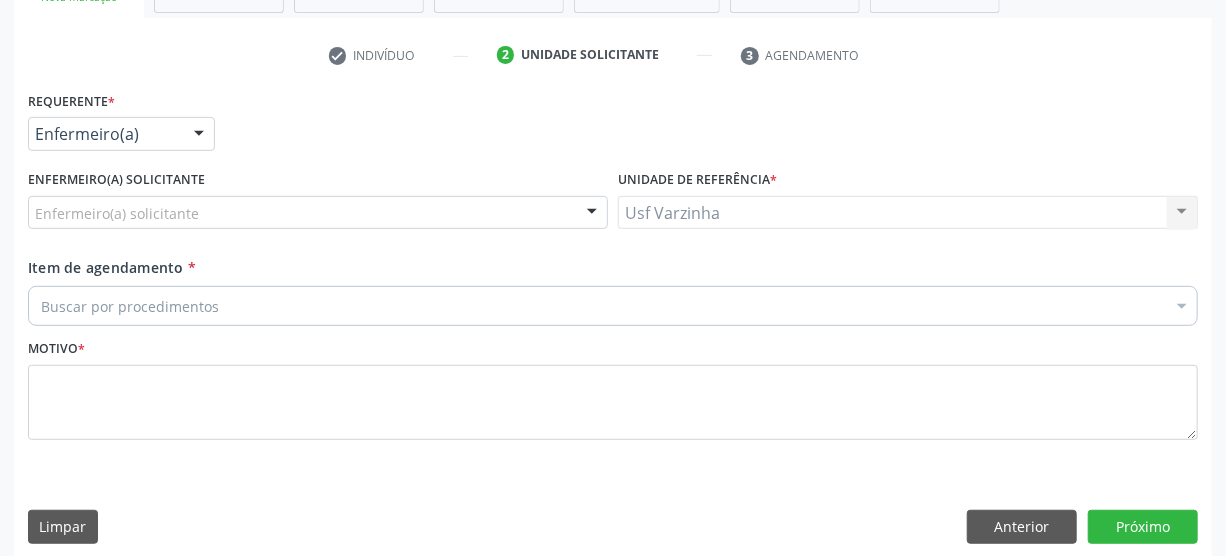 click at bounding box center [199, 135] 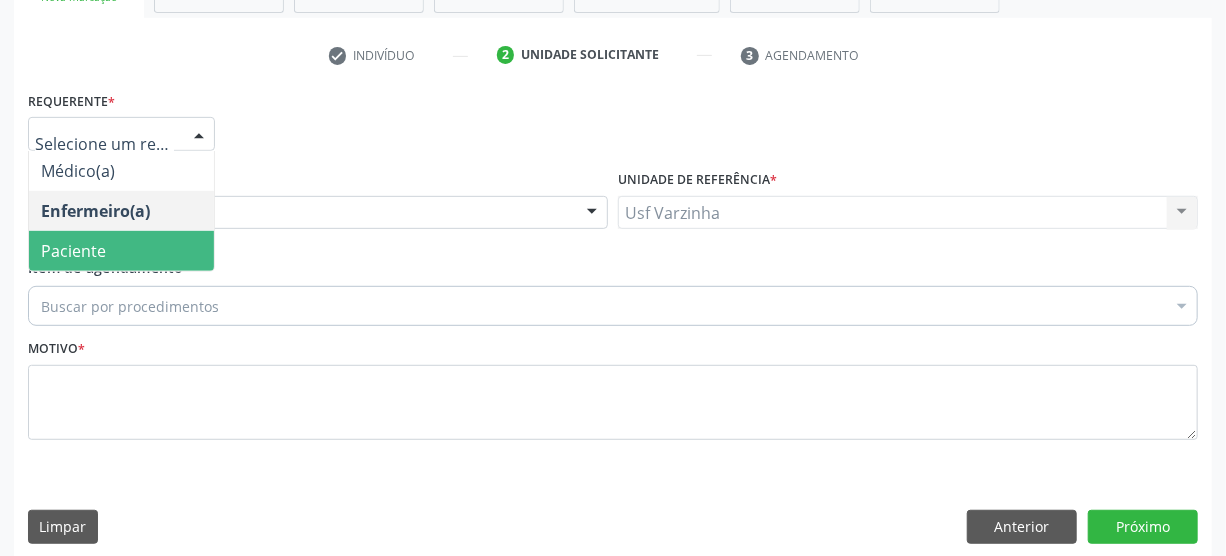 click on "Paciente" at bounding box center [121, 251] 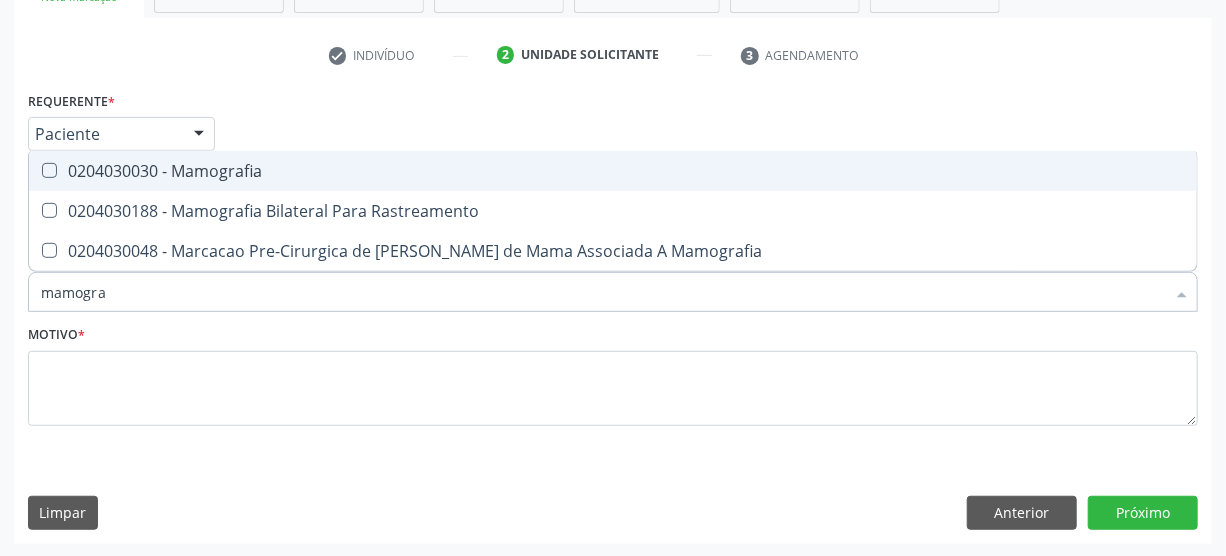type on "mamograf" 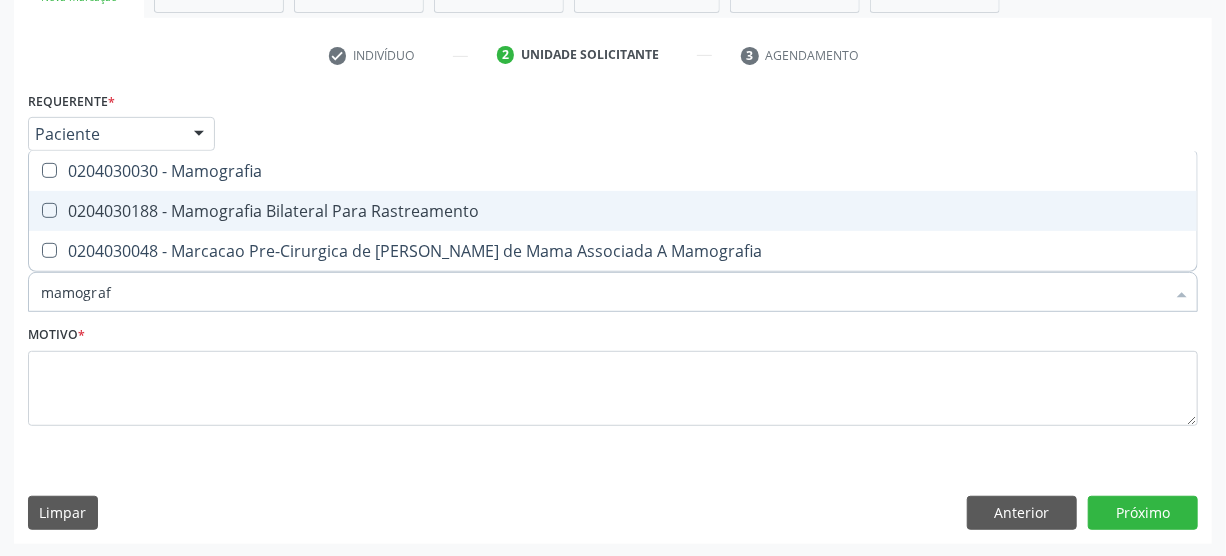 click on "0204030188 - Mamografia Bilateral Para Rastreamento" at bounding box center [613, 211] 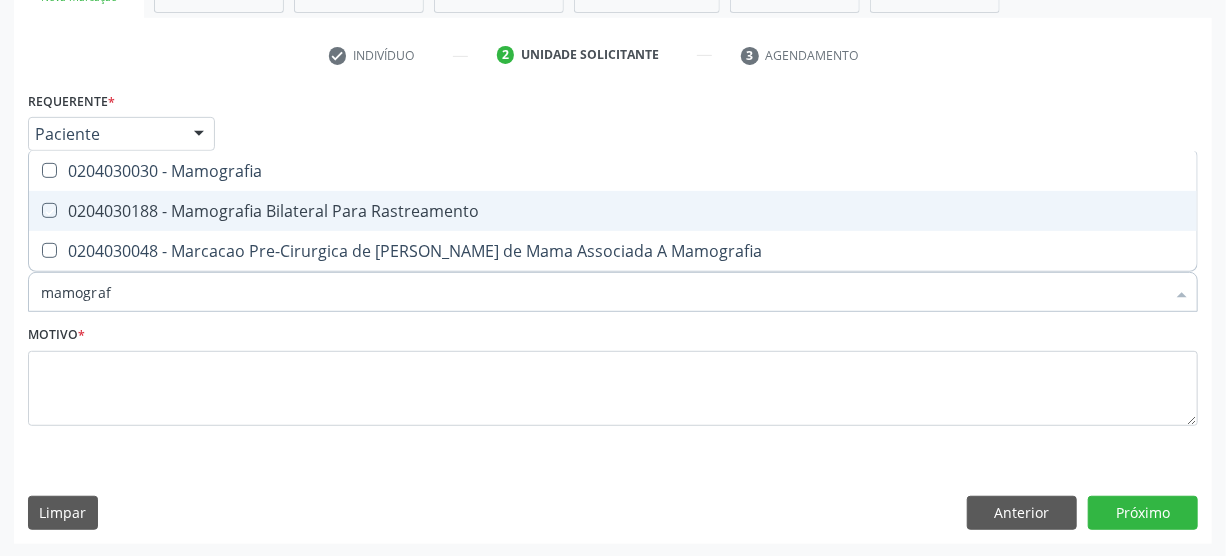checkbox on "true" 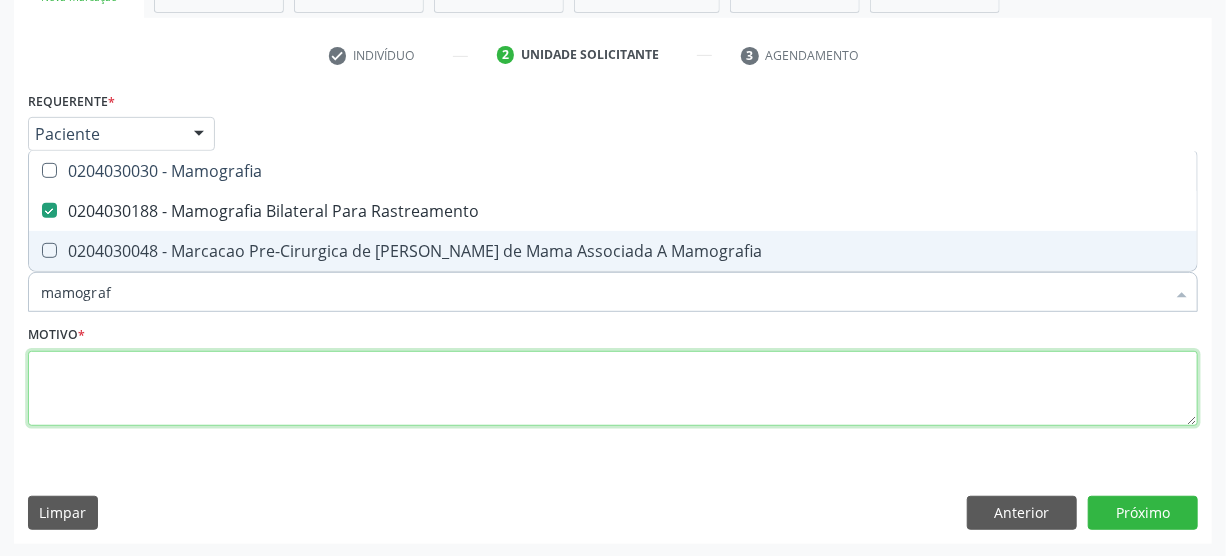 click at bounding box center (613, 389) 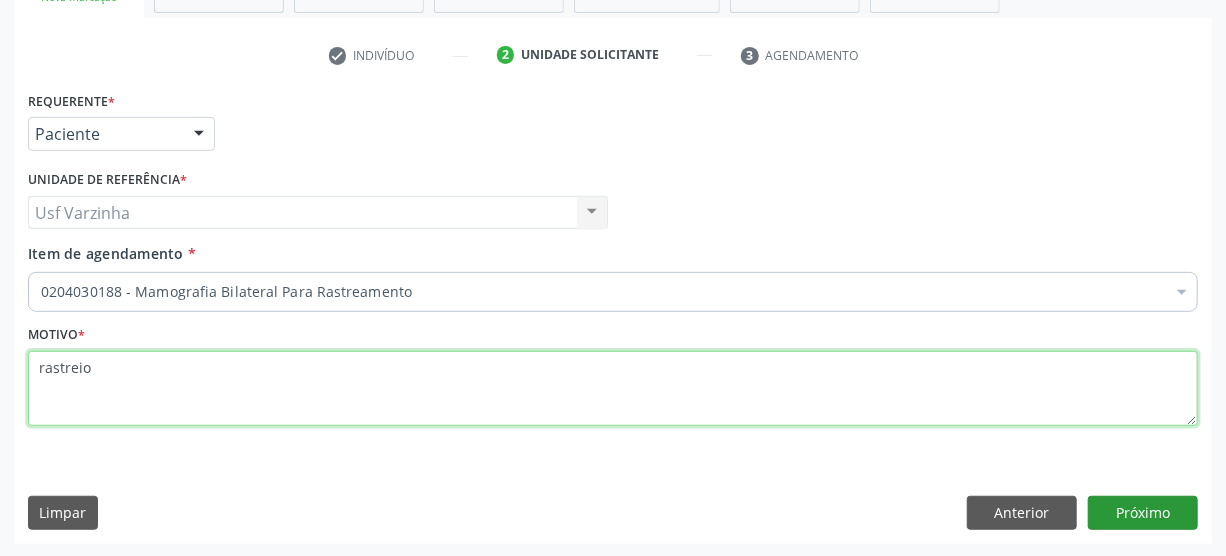 type on "rastreio" 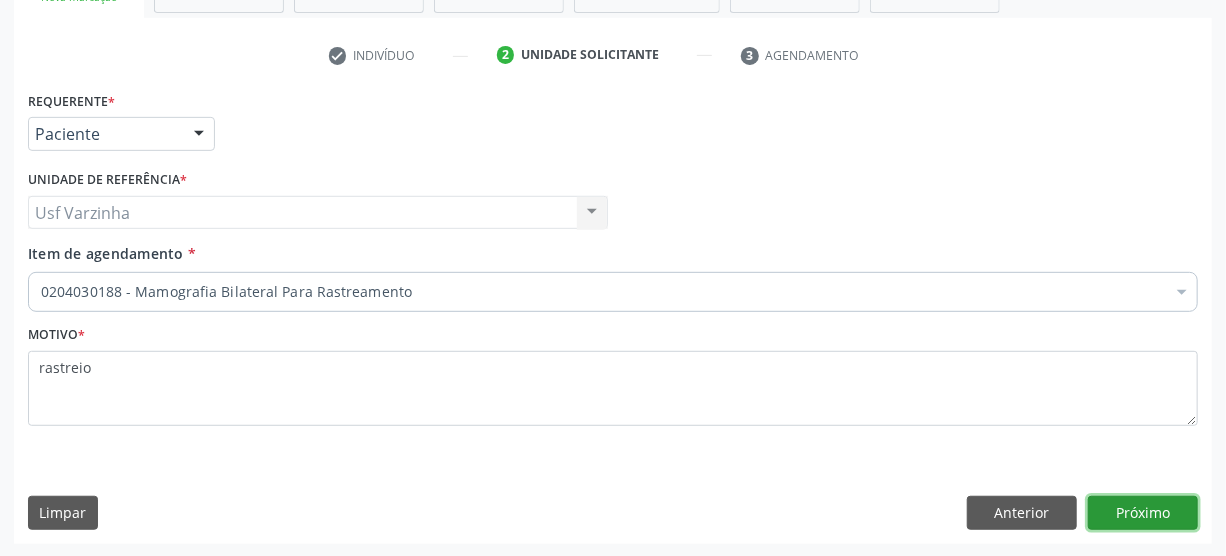 click on "Próximo" at bounding box center (1143, 513) 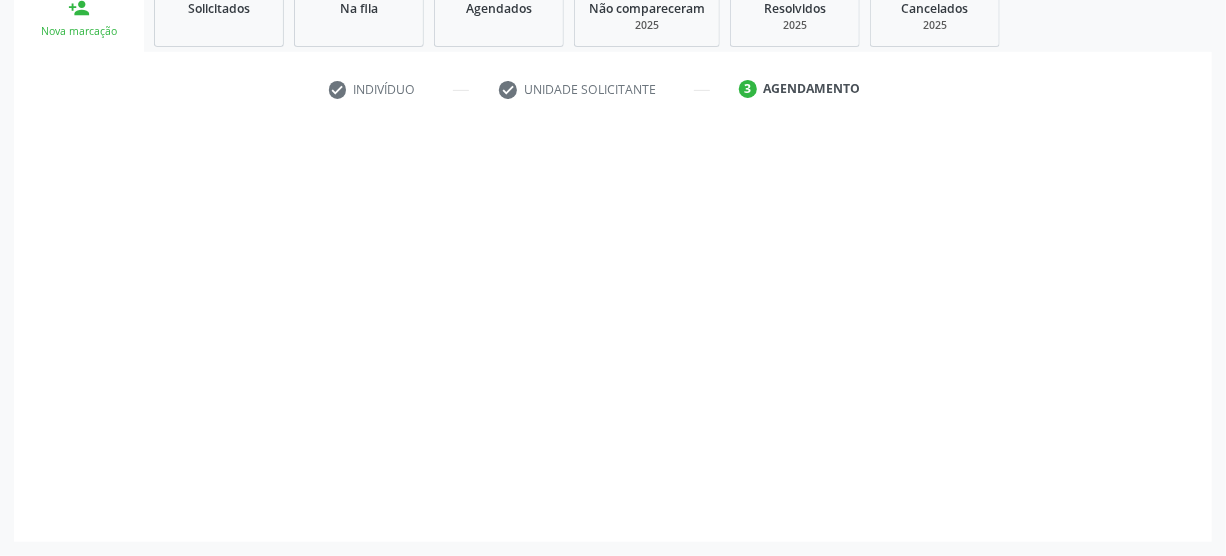 scroll, scrollTop: 312, scrollLeft: 0, axis: vertical 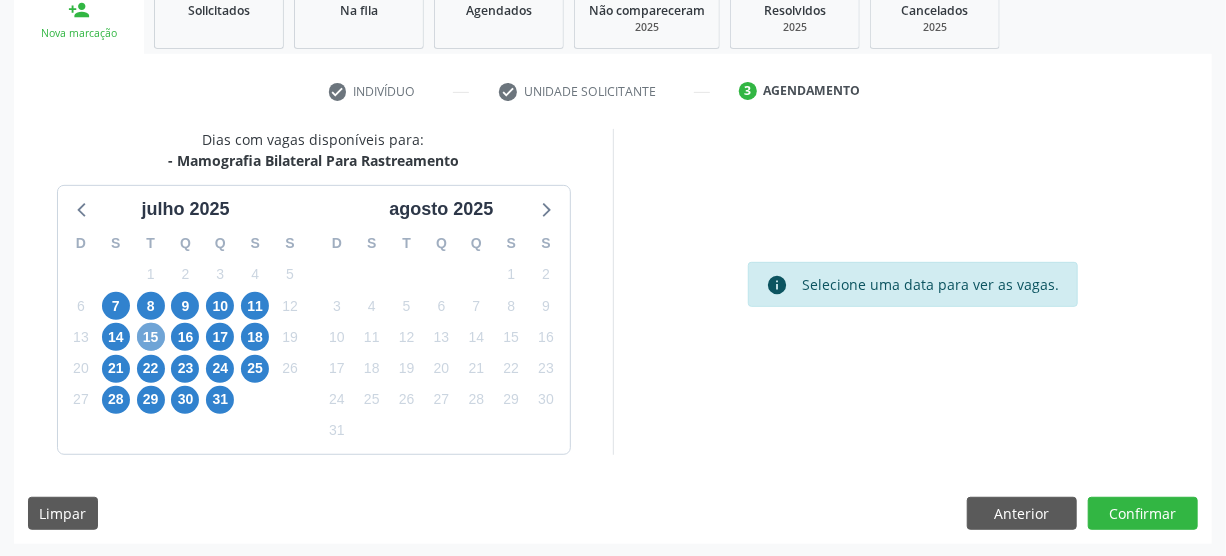 click on "15" at bounding box center (151, 337) 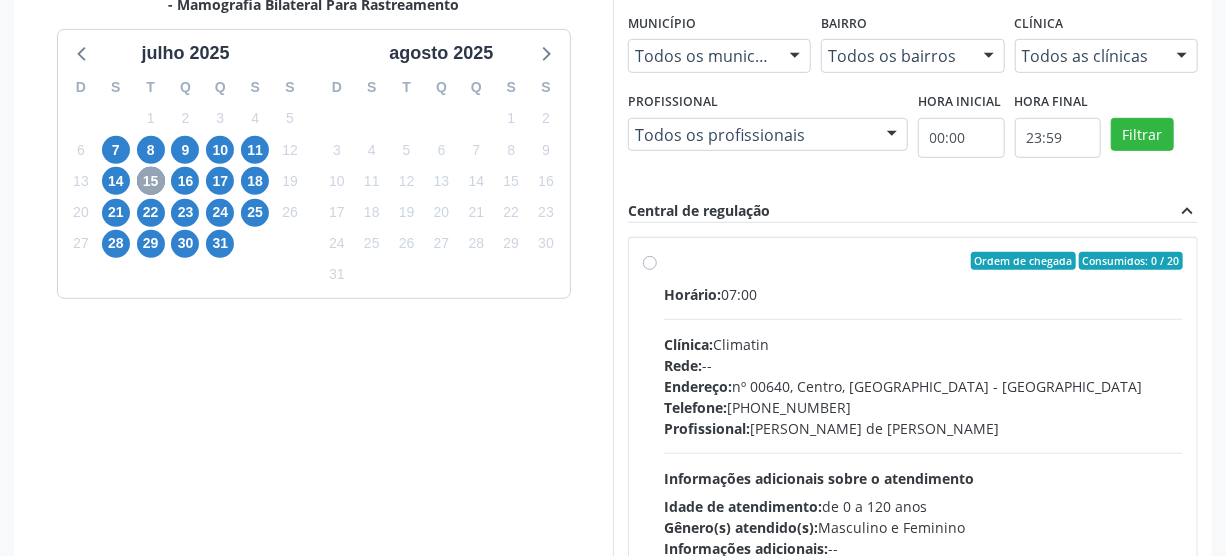 scroll, scrollTop: 494, scrollLeft: 0, axis: vertical 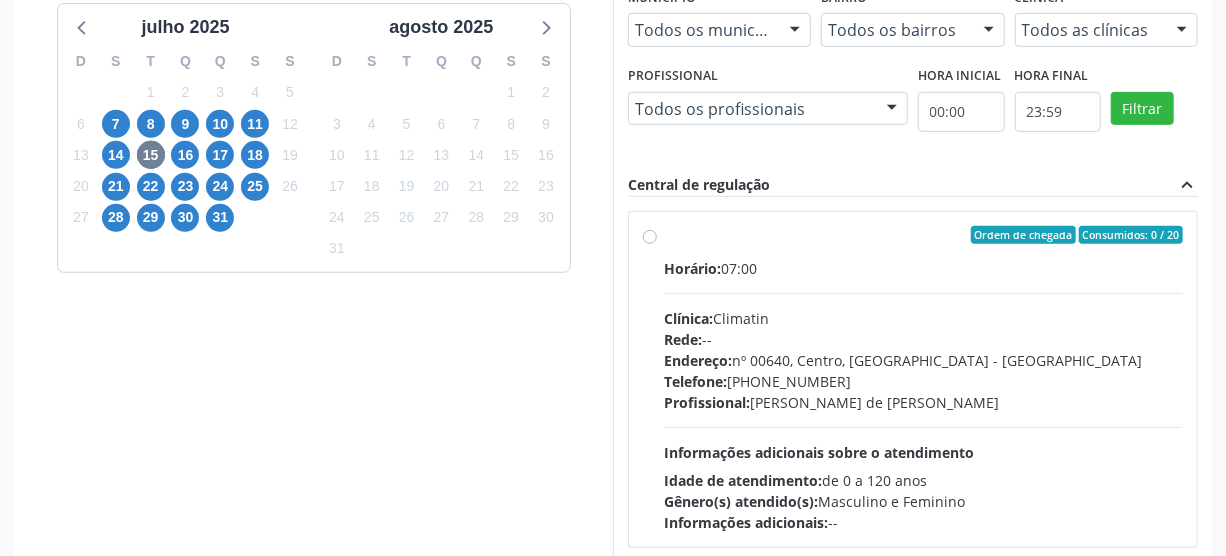 click on "Ordem de chegada
Consumidos: 0 / 20
Horário:   07:00
Clínica:  Climatin
Rede:
--
Endereço:   nº 00640, Centro, Serra Talhada - PE
Telefone:   (81) 38311133
Profissional:
Ana Carolina Barboza de Andrada Melo Lyra
Informações adicionais sobre o atendimento
Idade de atendimento:
de 0 a 120 anos
Gênero(s) atendido(s):
Masculino e Feminino
Informações adicionais:
--" at bounding box center [923, 379] 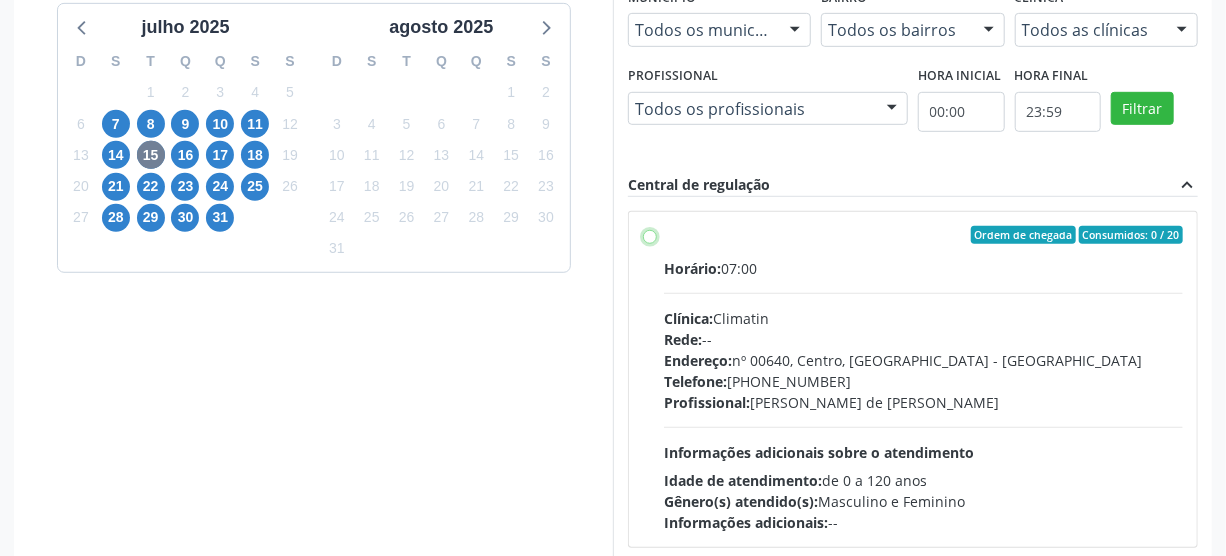 click on "Ordem de chegada
Consumidos: 0 / 20
Horário:   07:00
Clínica:  Climatin
Rede:
--
Endereço:   nº 00640, Centro, Serra Talhada - PE
Telefone:   (81) 38311133
Profissional:
Ana Carolina Barboza de Andrada Melo Lyra
Informações adicionais sobre o atendimento
Idade de atendimento:
de 0 a 120 anos
Gênero(s) atendido(s):
Masculino e Feminino
Informações adicionais:
--" at bounding box center (650, 235) 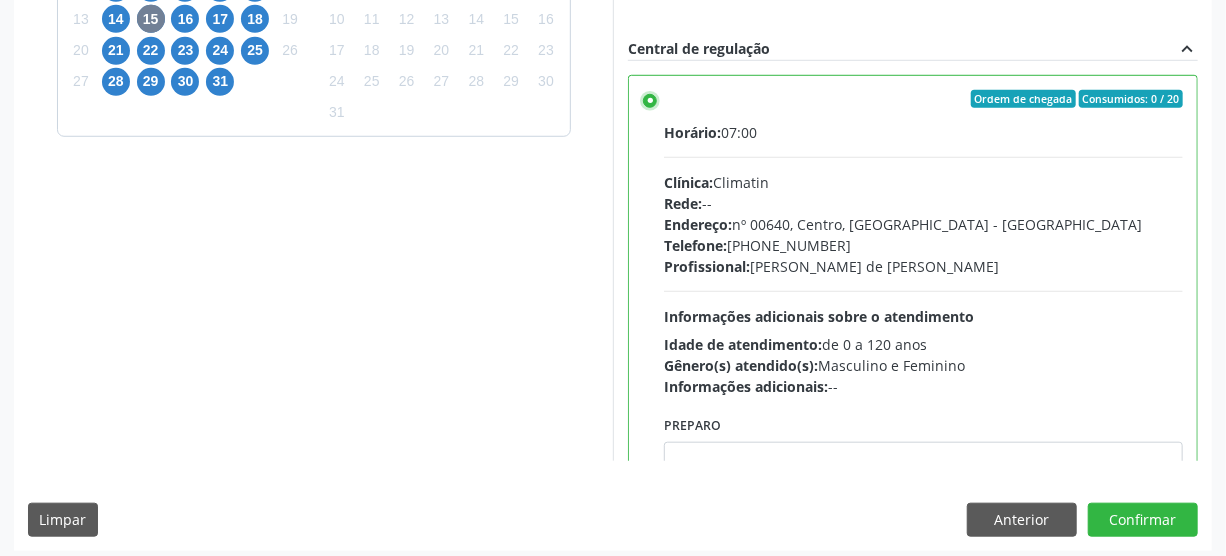 scroll, scrollTop: 637, scrollLeft: 0, axis: vertical 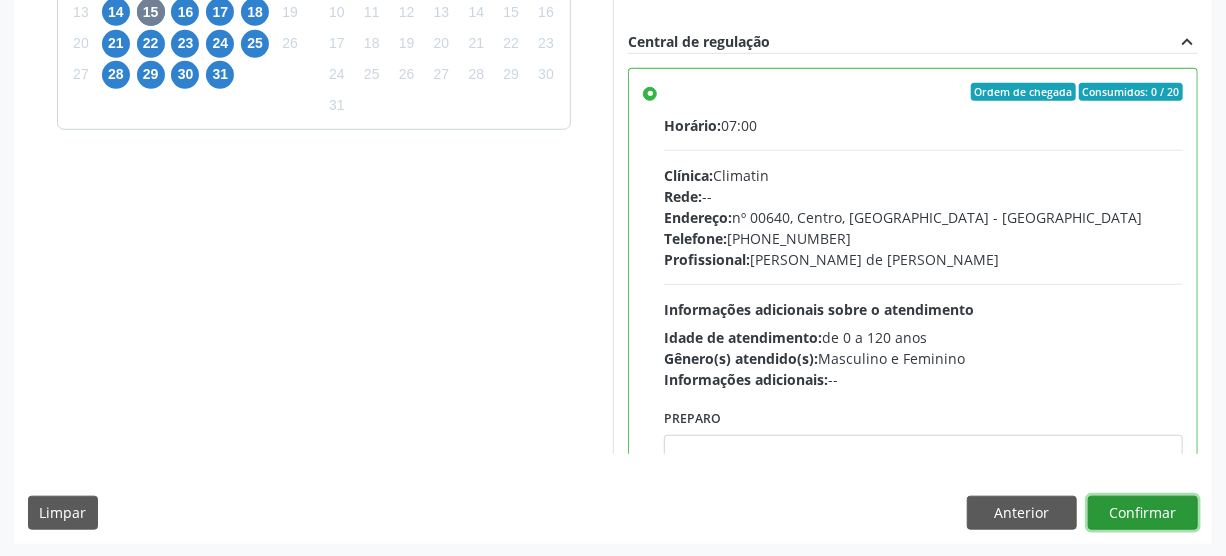 click on "Confirmar" at bounding box center (1143, 513) 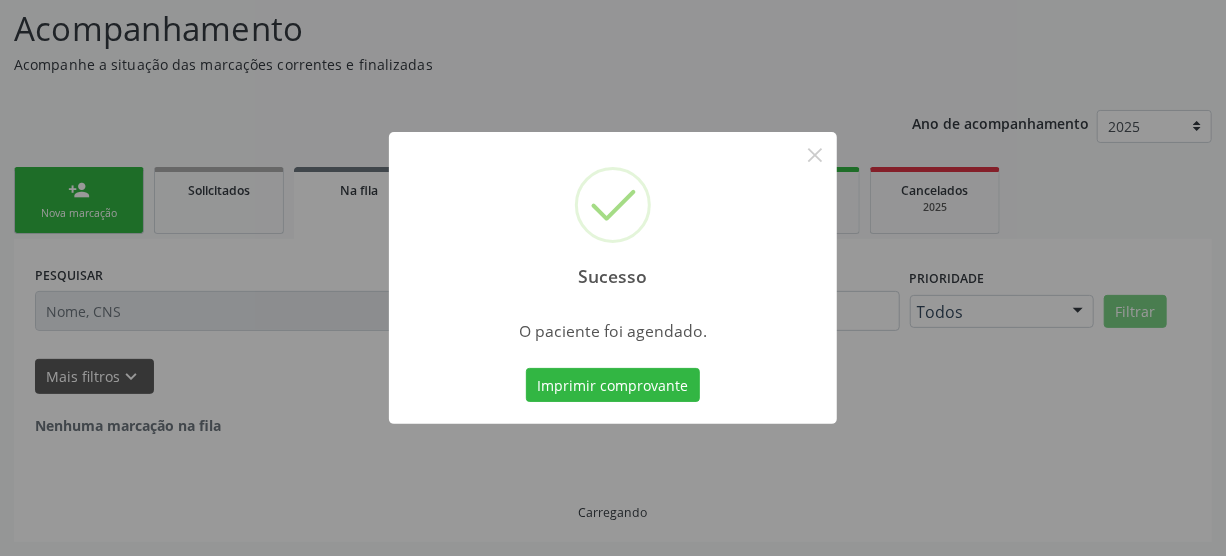 scroll, scrollTop: 45, scrollLeft: 0, axis: vertical 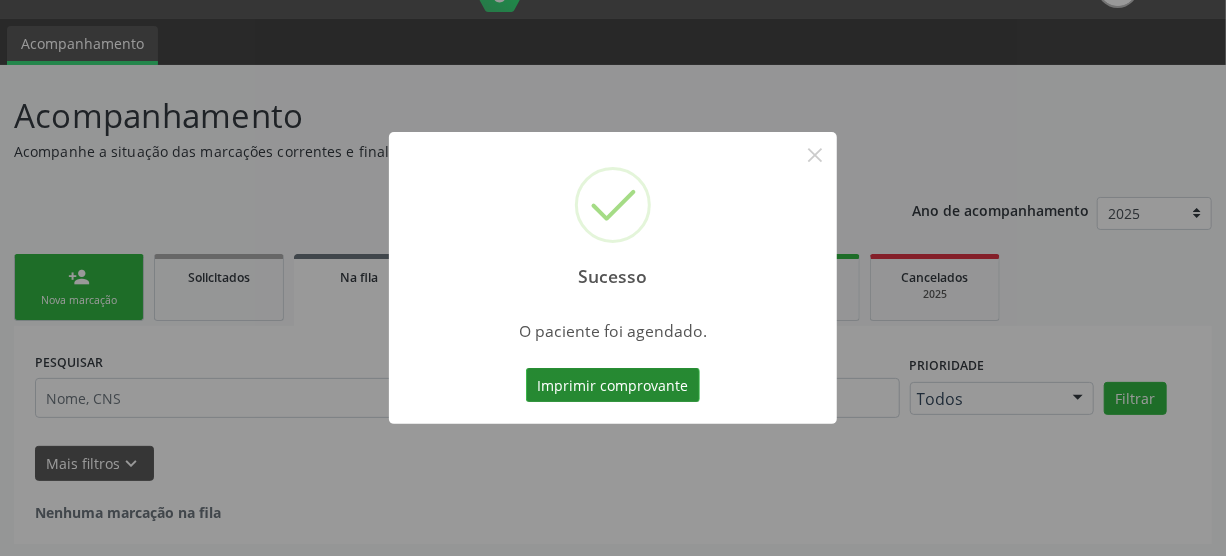 click on "Imprimir comprovante" at bounding box center [613, 385] 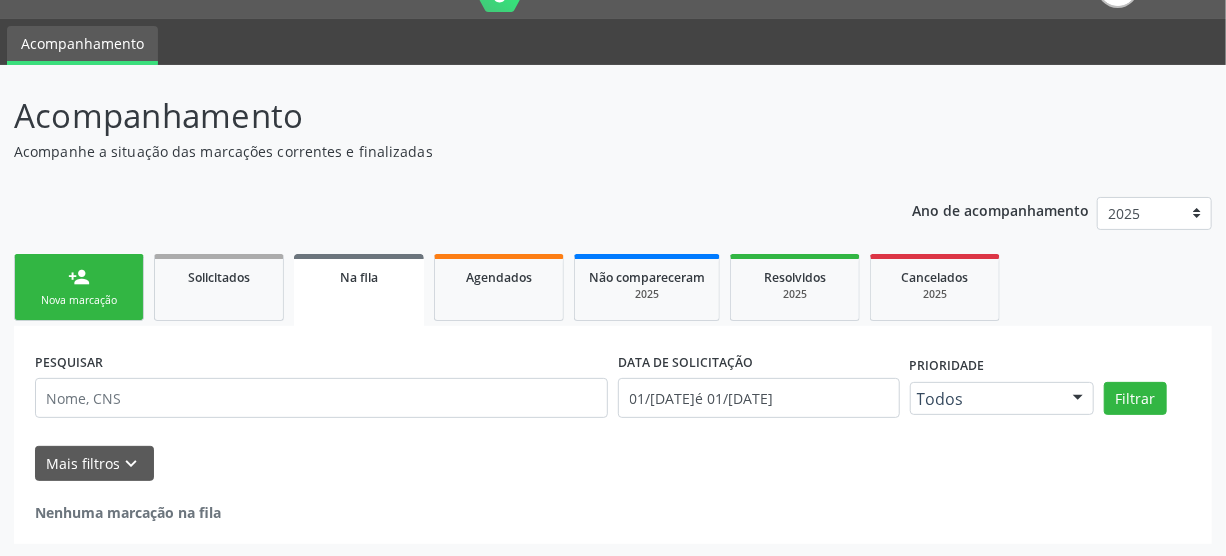 drag, startPoint x: 78, startPoint y: 303, endPoint x: 84, endPoint y: 284, distance: 19.924858 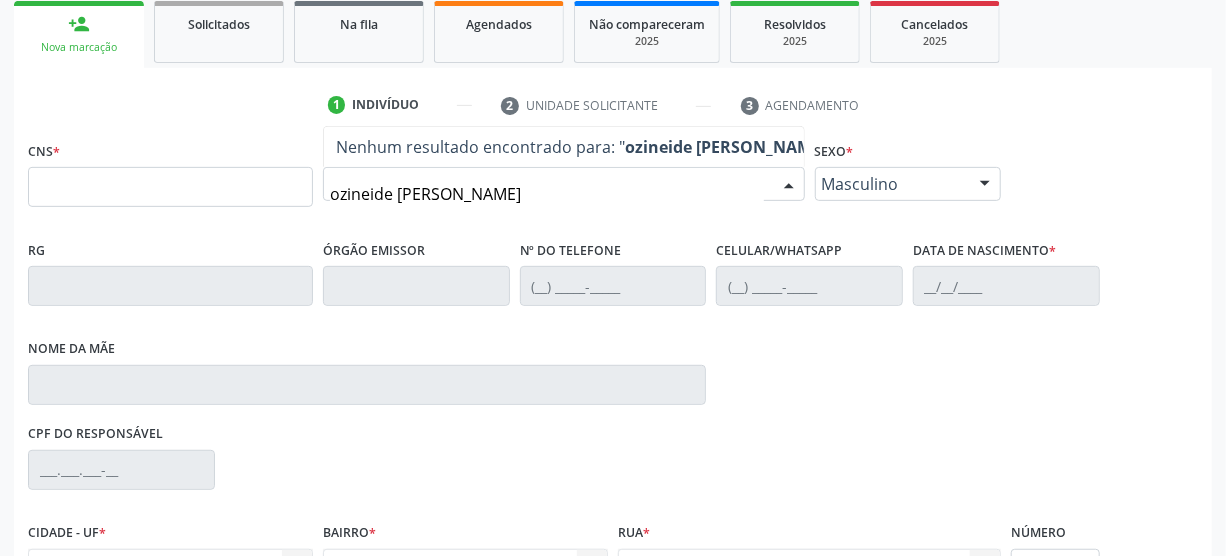 scroll, scrollTop: 318, scrollLeft: 0, axis: vertical 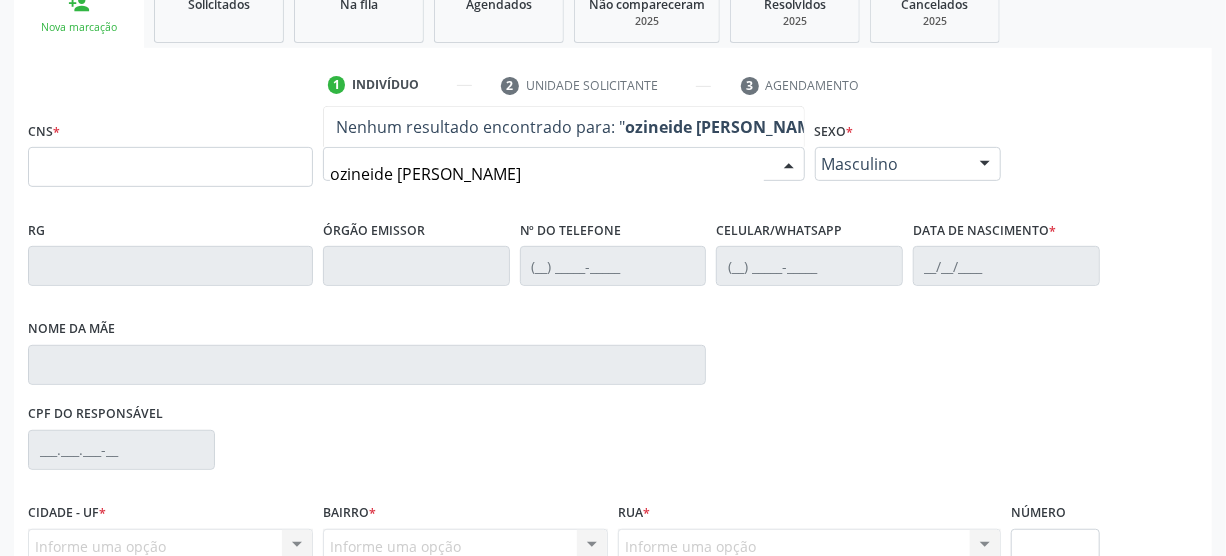click on "ozineide maria de lima" at bounding box center (547, 174) 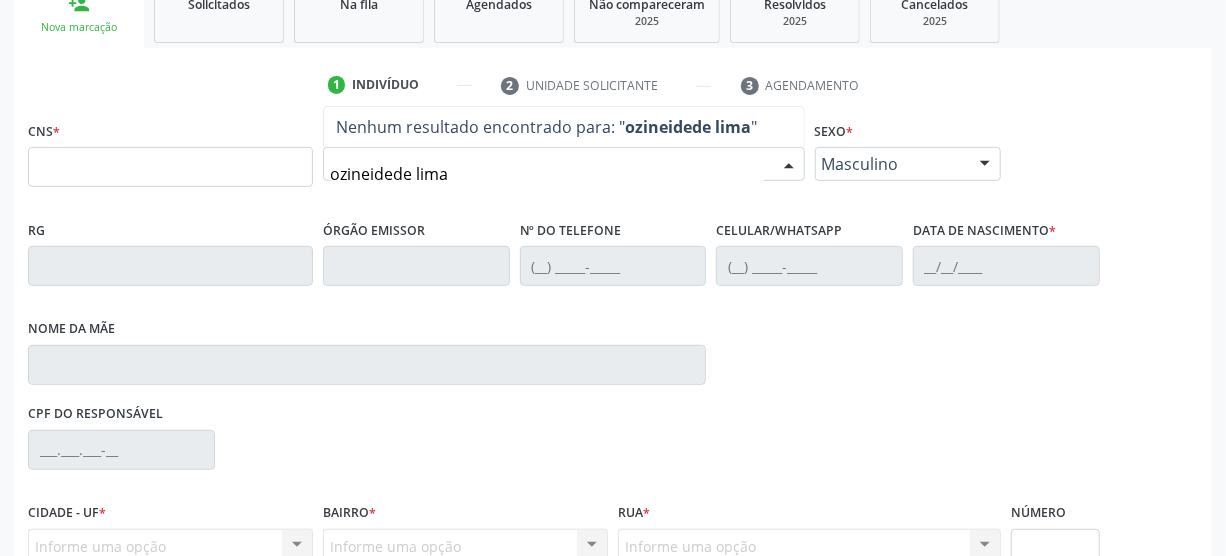 click on "ozineidede lima" at bounding box center (547, 174) 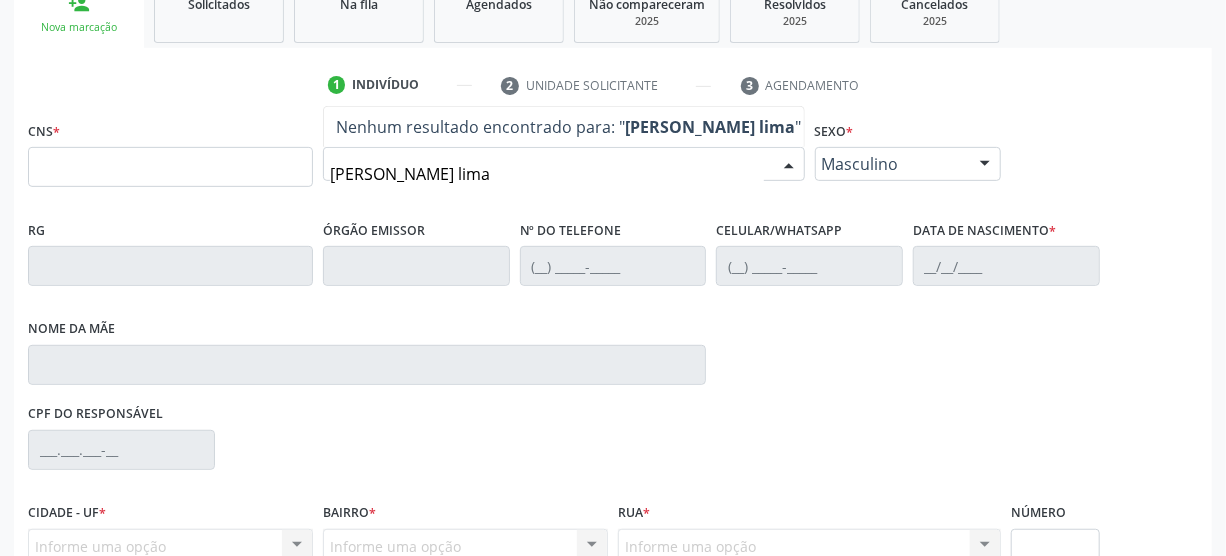 click on "maria ozineidede lima" at bounding box center [547, 174] 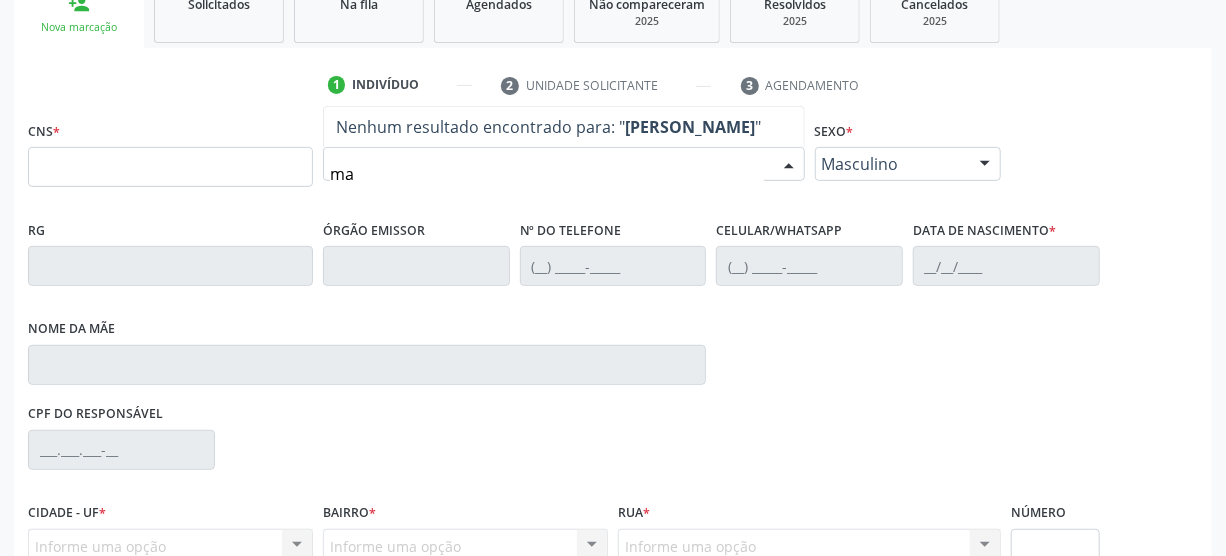 type on "m" 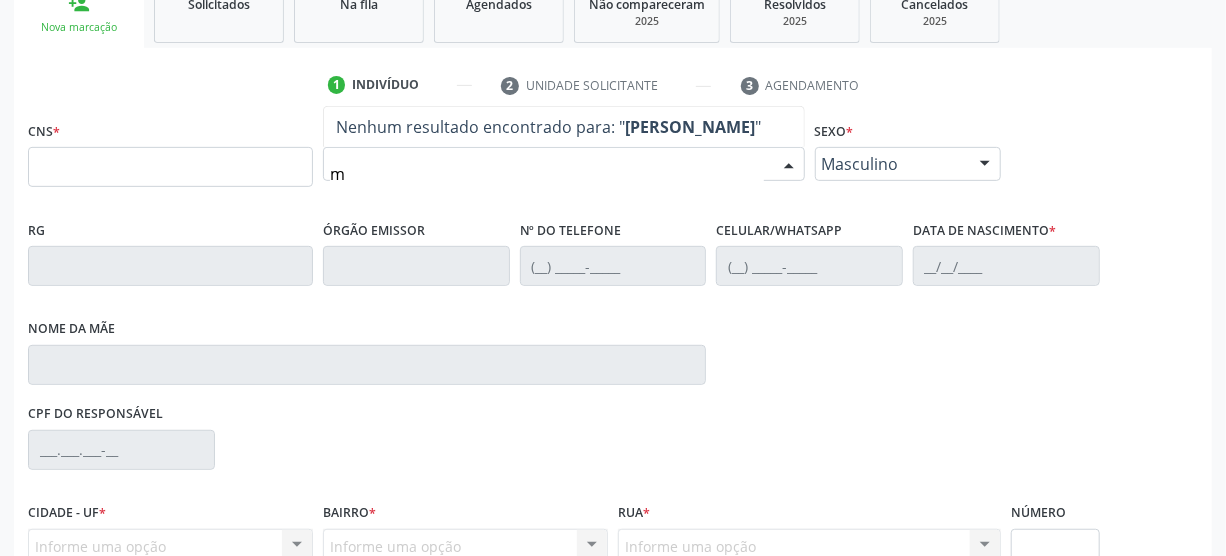type 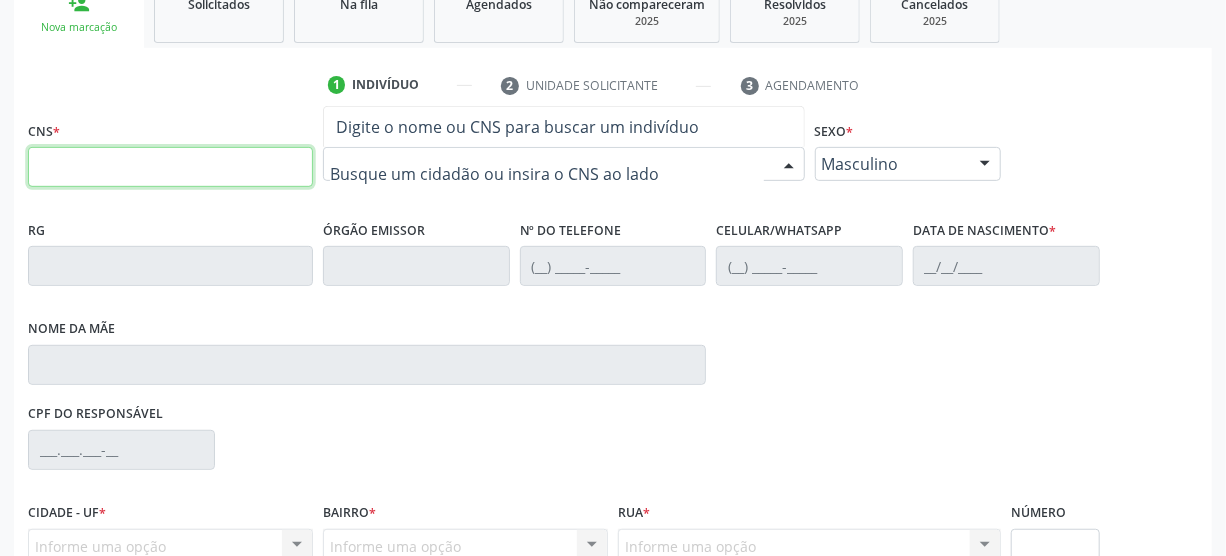 click at bounding box center (170, 167) 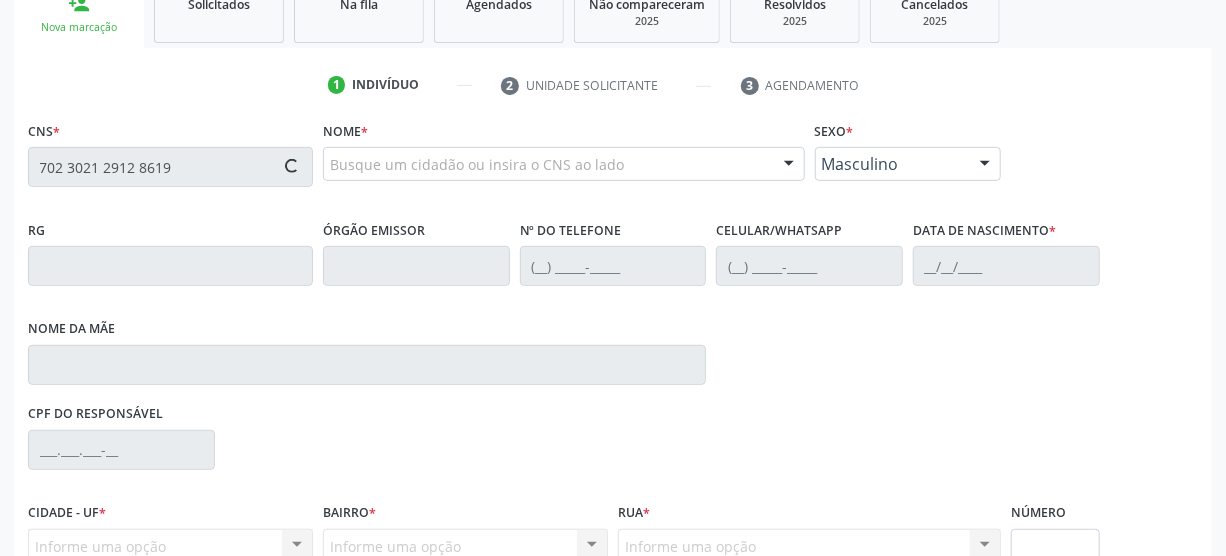 type on "702 3021 2912 8619" 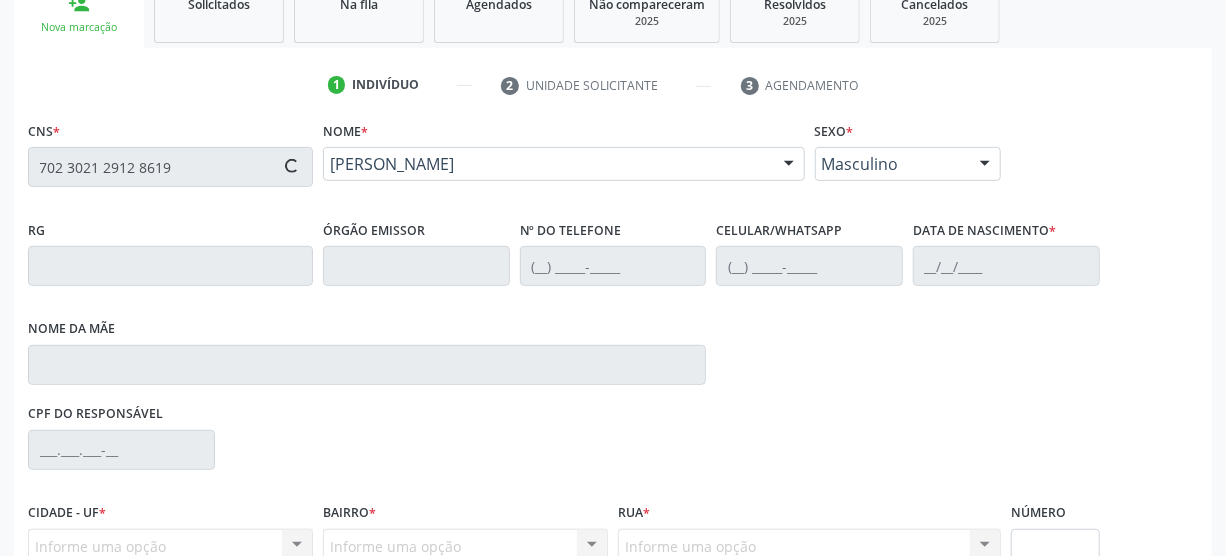 type on "(87) 98163-6791" 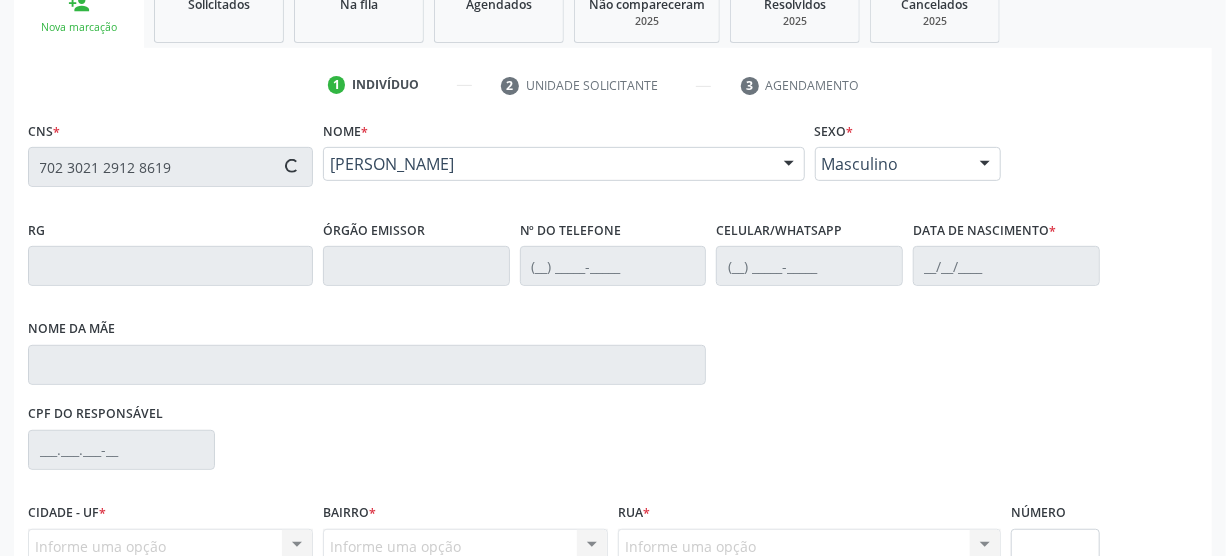 type on "(87) 98163-6791" 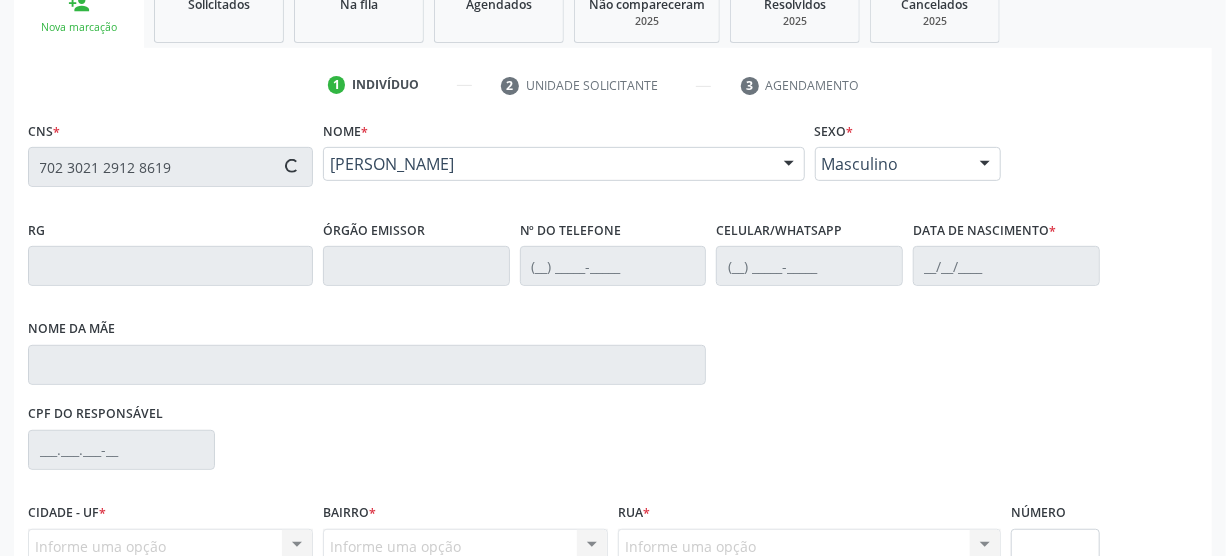type on "17/04/1977" 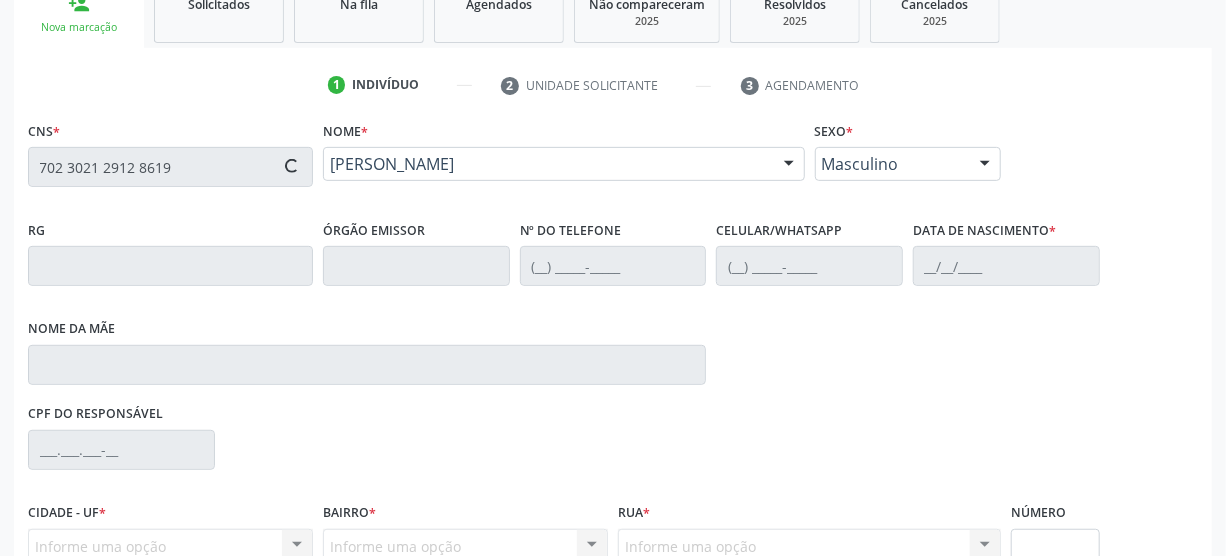type on "Ines Maria de Lima" 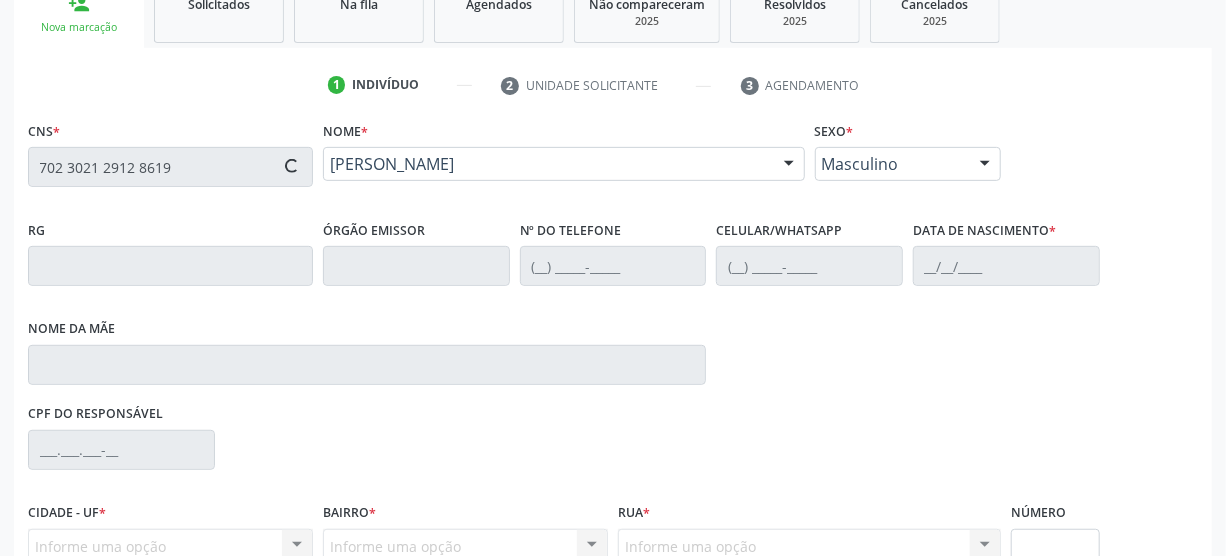 type on "302" 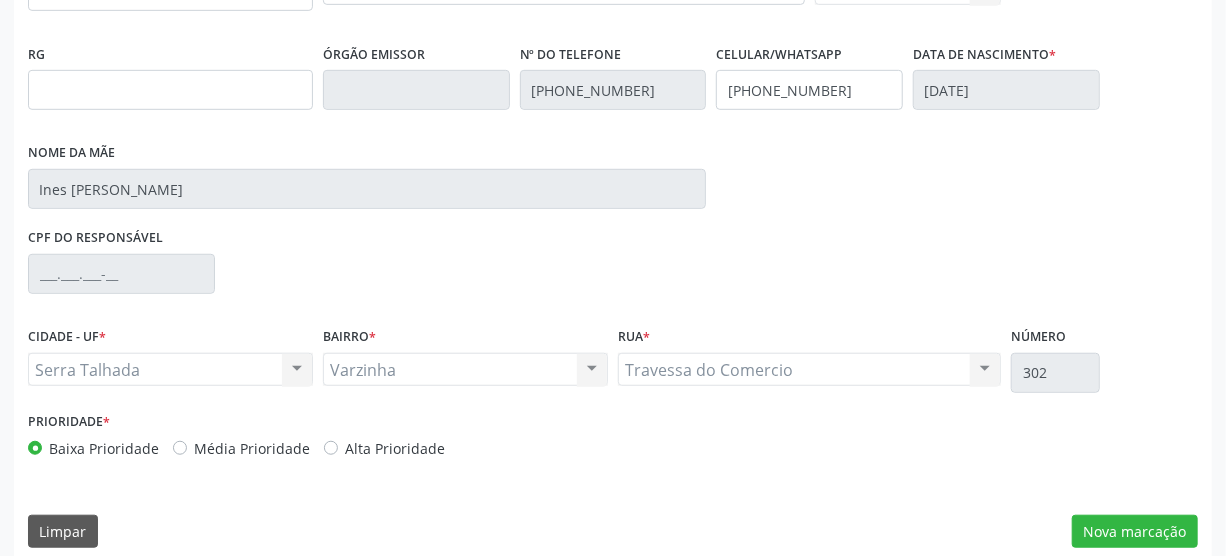 scroll, scrollTop: 500, scrollLeft: 0, axis: vertical 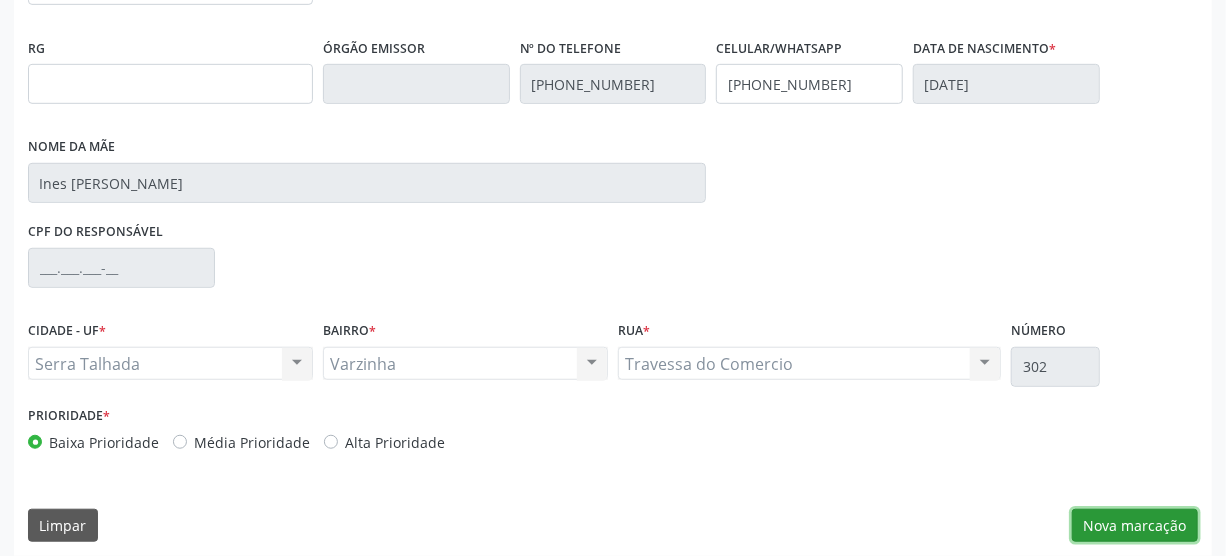 click on "Nova marcação" at bounding box center (1135, 526) 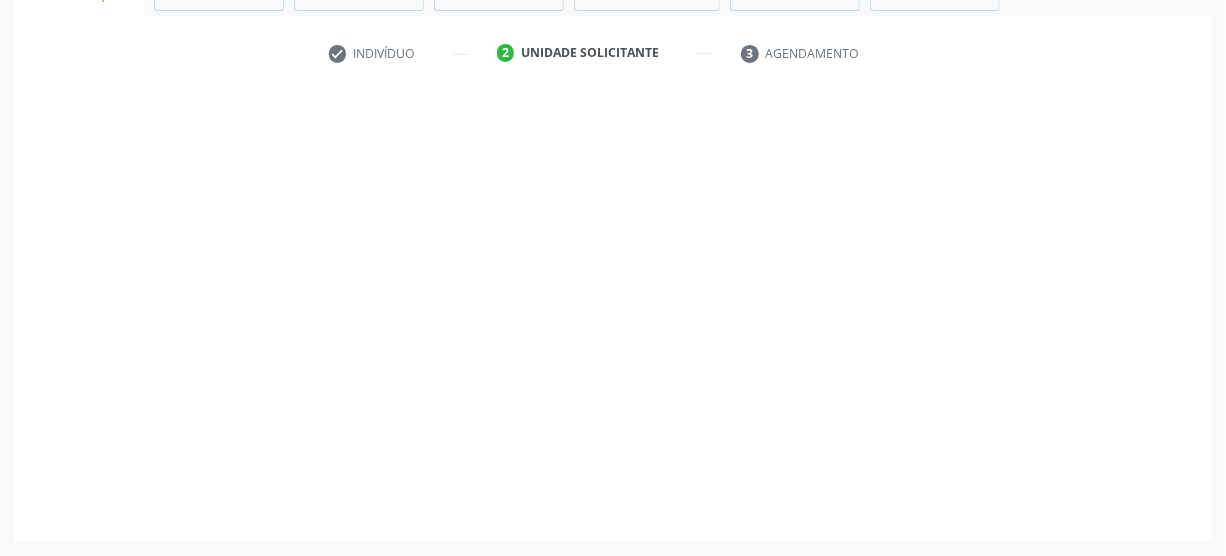 scroll, scrollTop: 348, scrollLeft: 0, axis: vertical 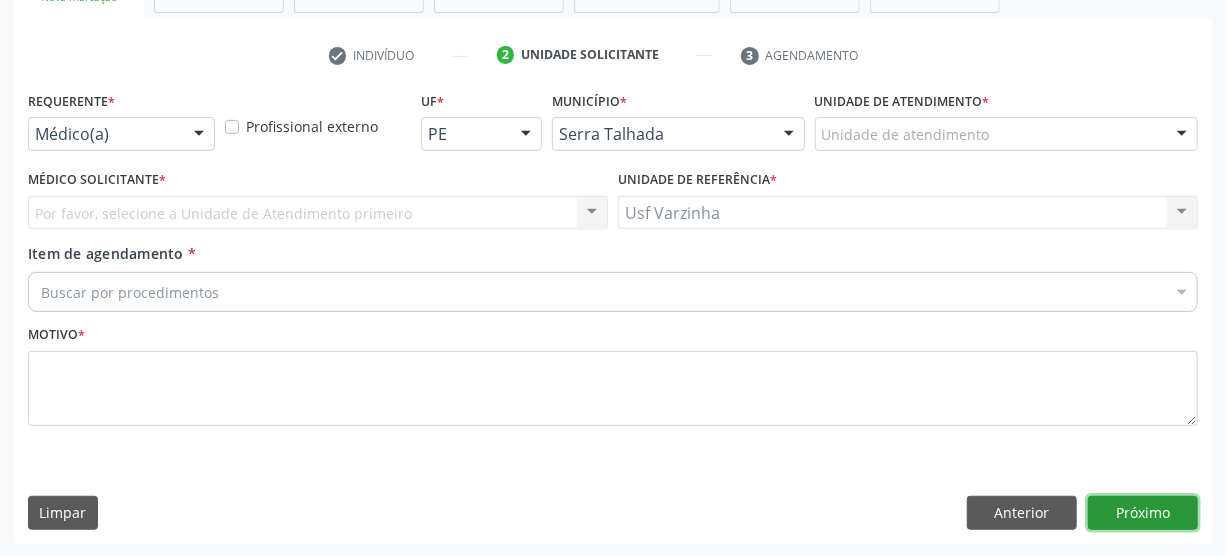 click on "Próximo" at bounding box center (1143, 513) 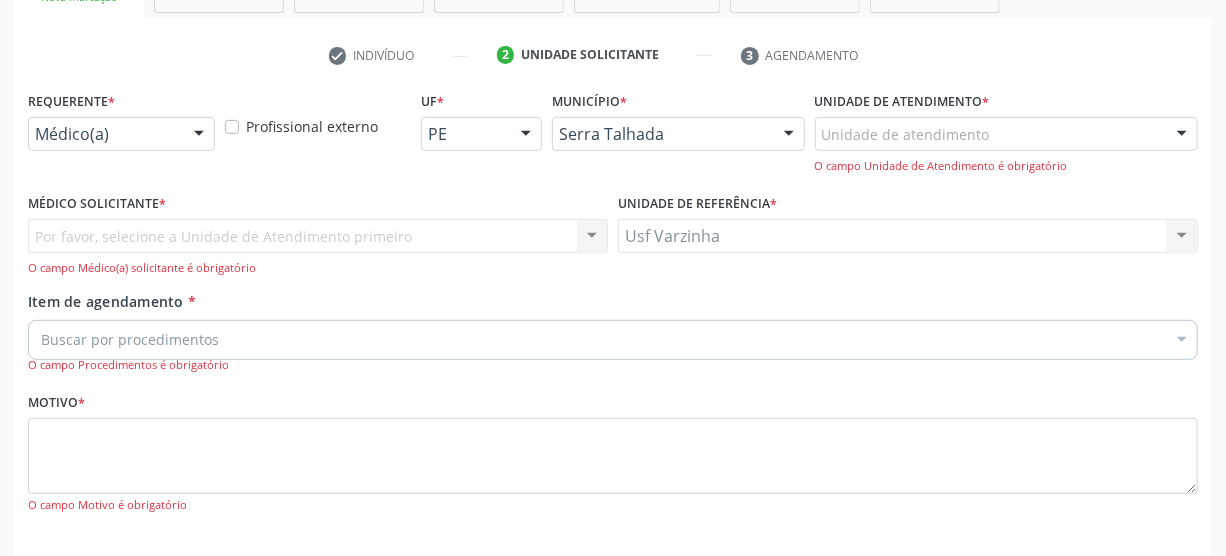 click at bounding box center [199, 135] 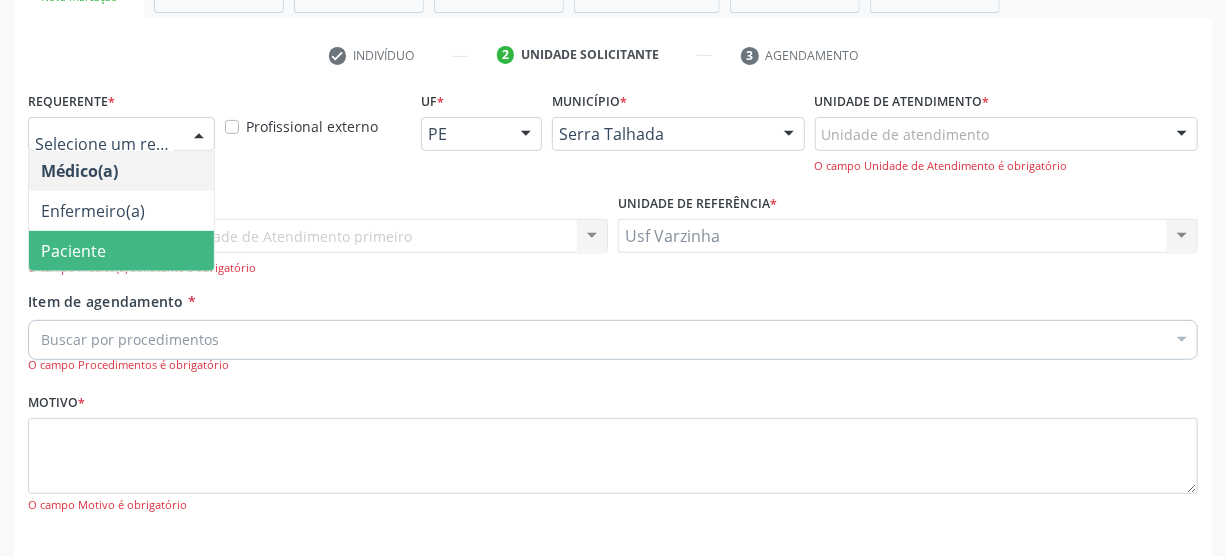 click on "Paciente" at bounding box center [121, 251] 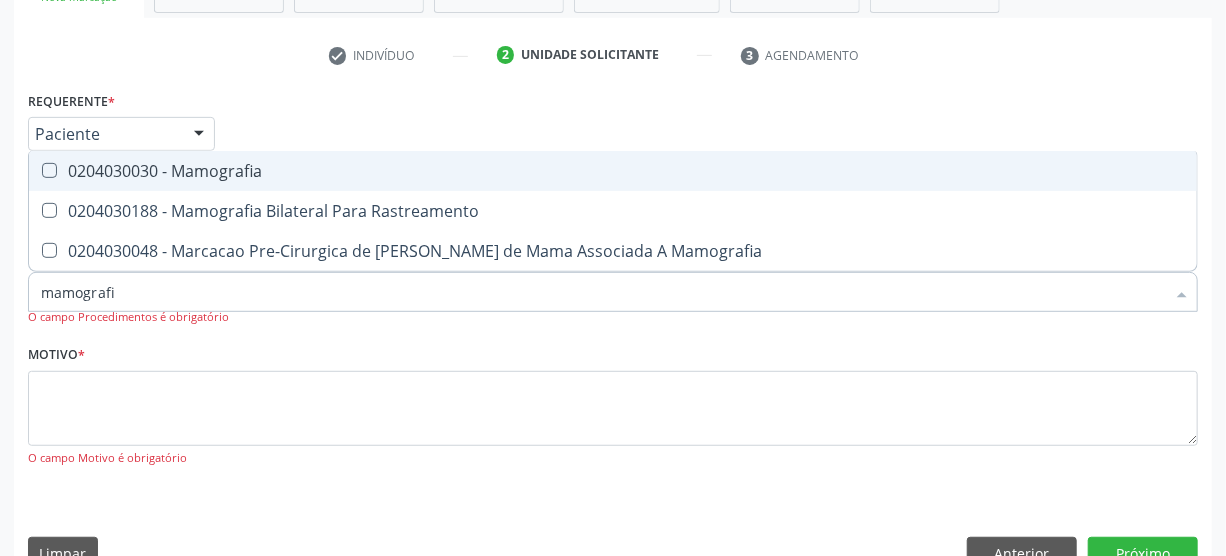 type on "mamografia" 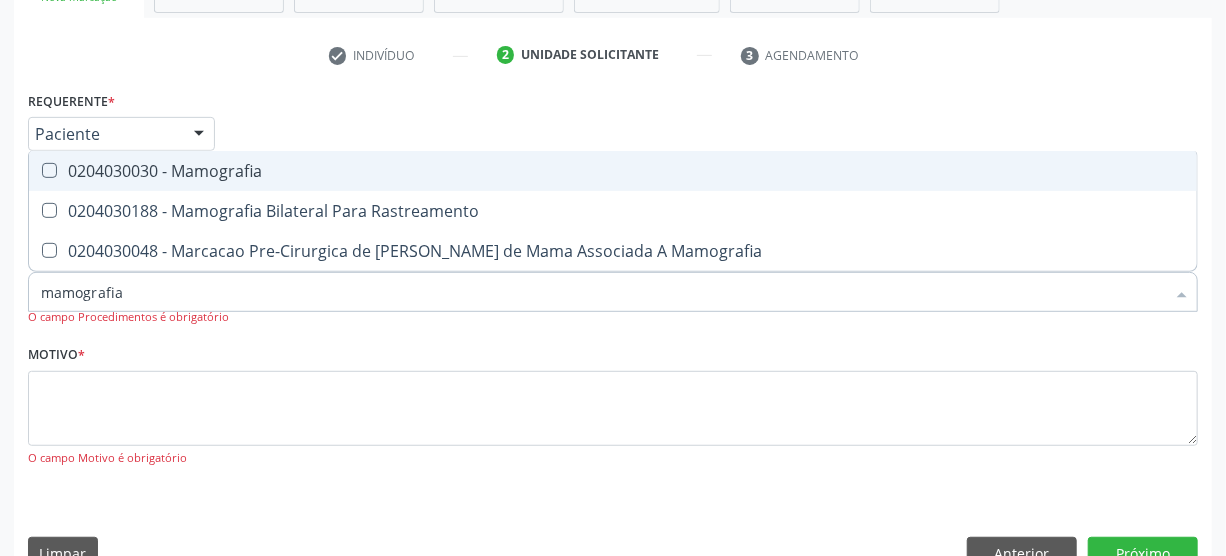 click at bounding box center [36, 171] 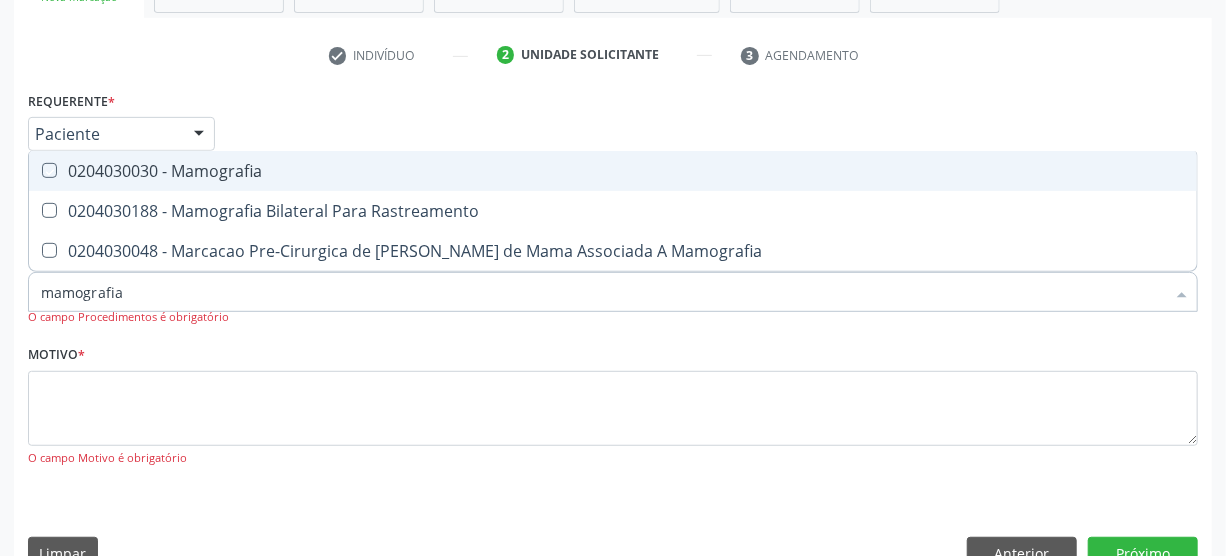 checkbox on "true" 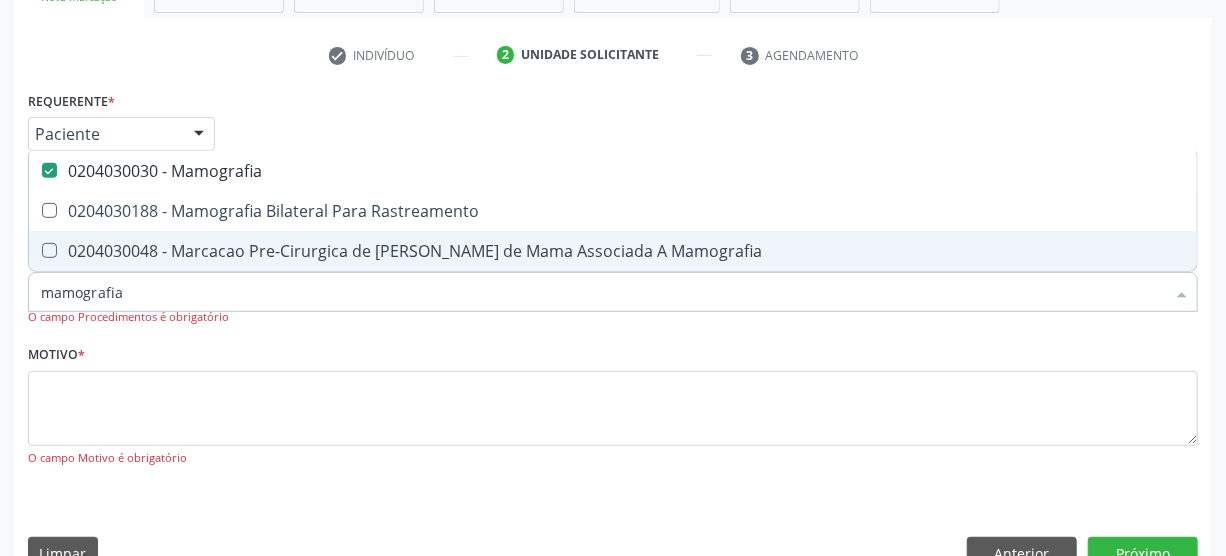 type on "mamografia" 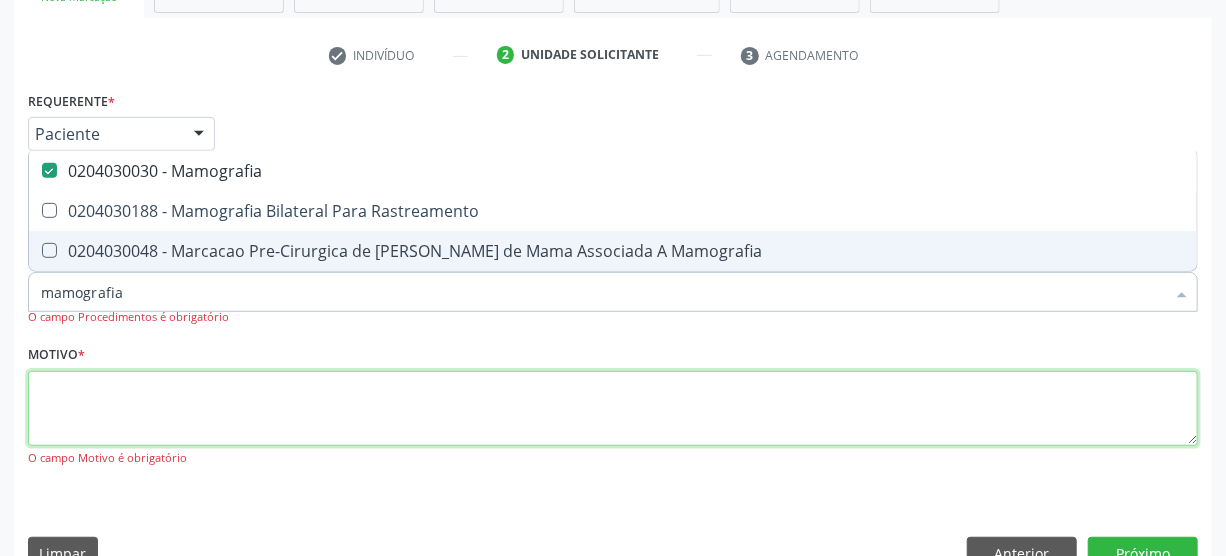 click at bounding box center (613, 409) 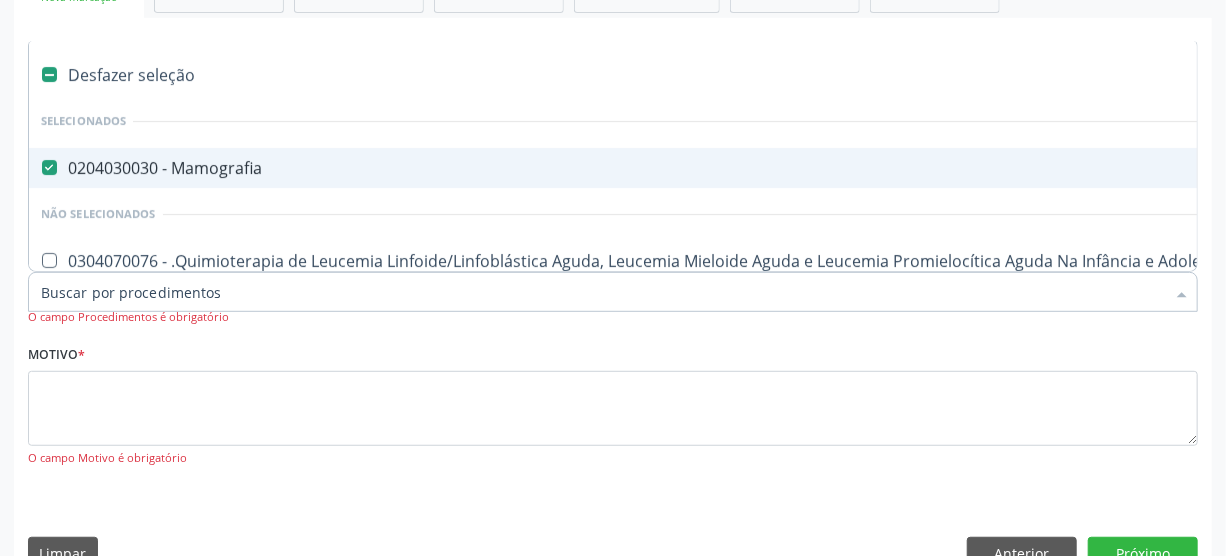 click on "0204030030 - Mamografia" at bounding box center (819, 168) 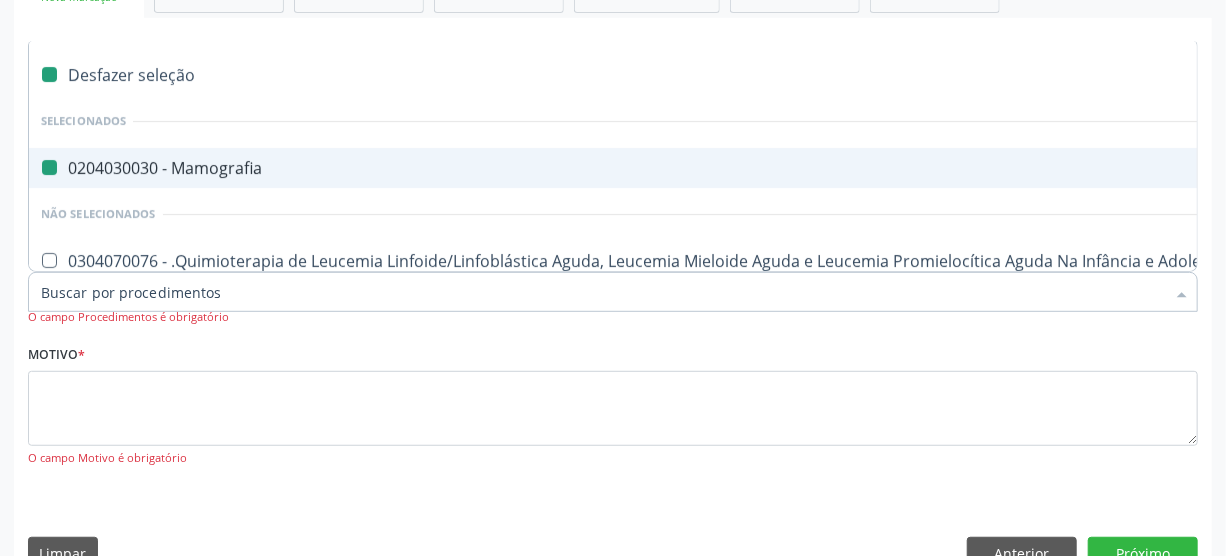 checkbox on "false" 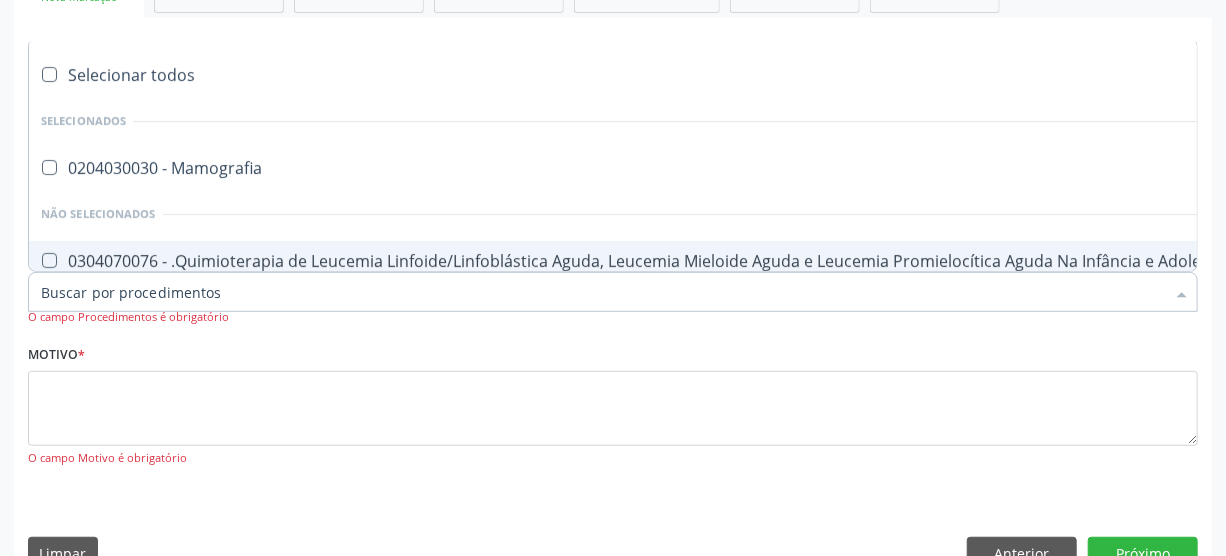 click on "Item de agendamento
*" at bounding box center [603, 292] 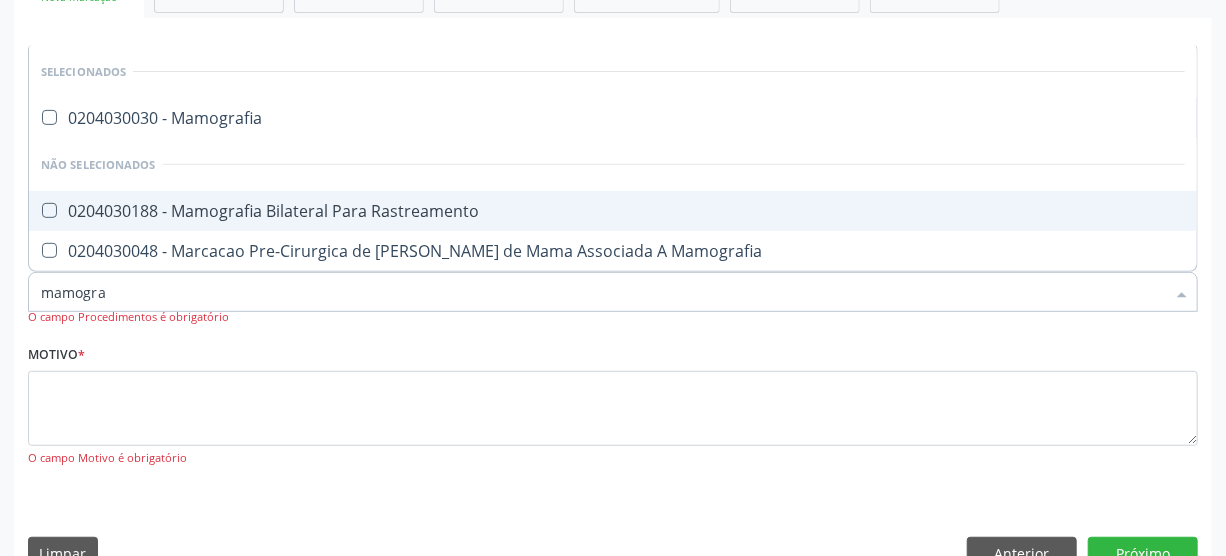 type on "mamograf" 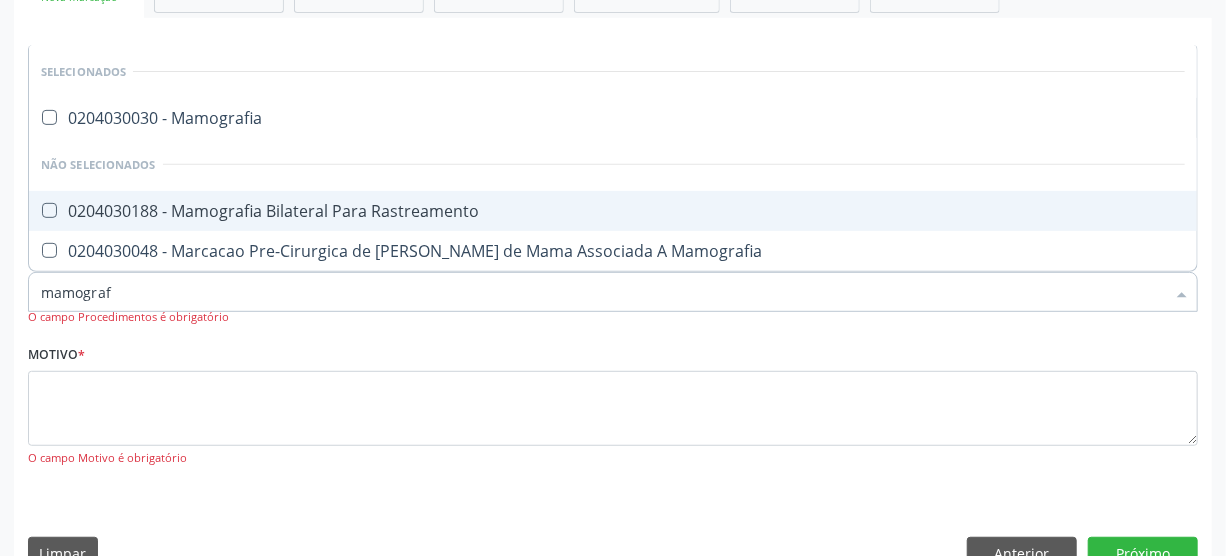 click on "0204030188 - Mamografia Bilateral Para Rastreamento" at bounding box center [613, 211] 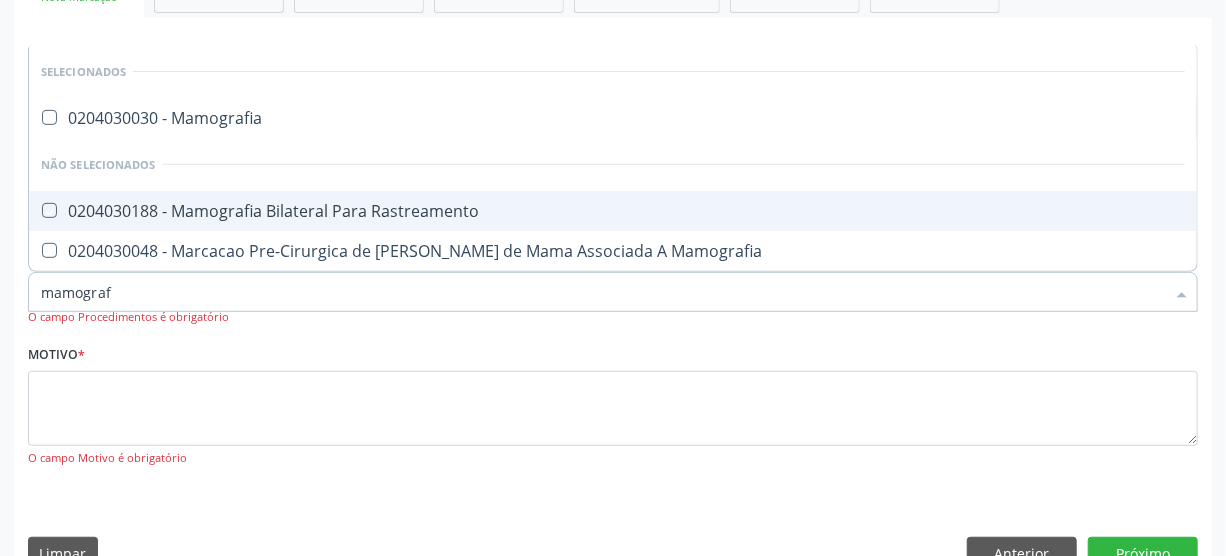 checkbox on "true" 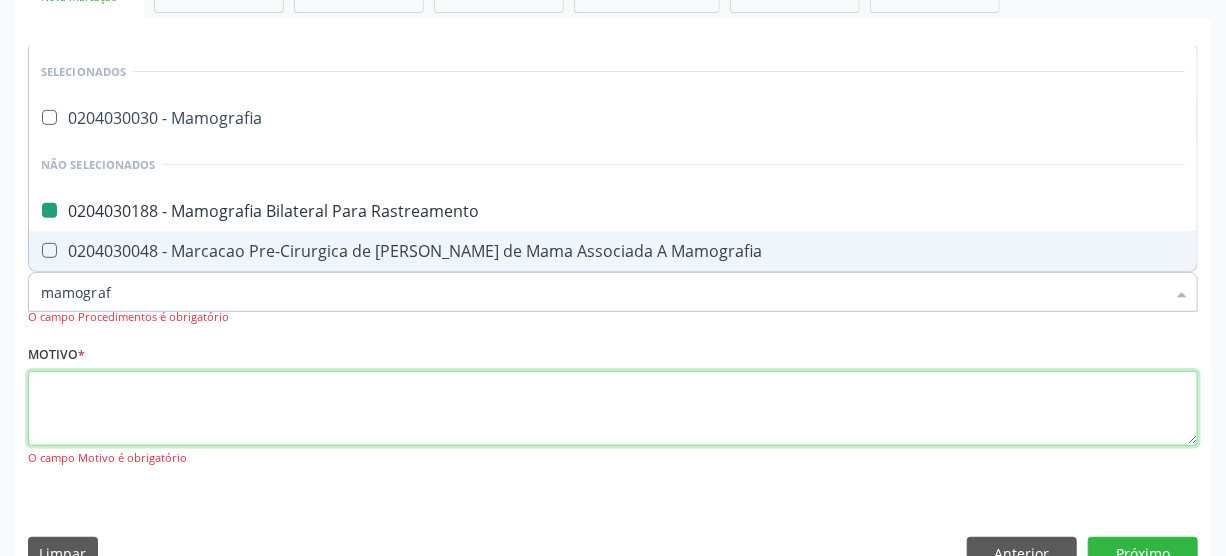 click at bounding box center (613, 409) 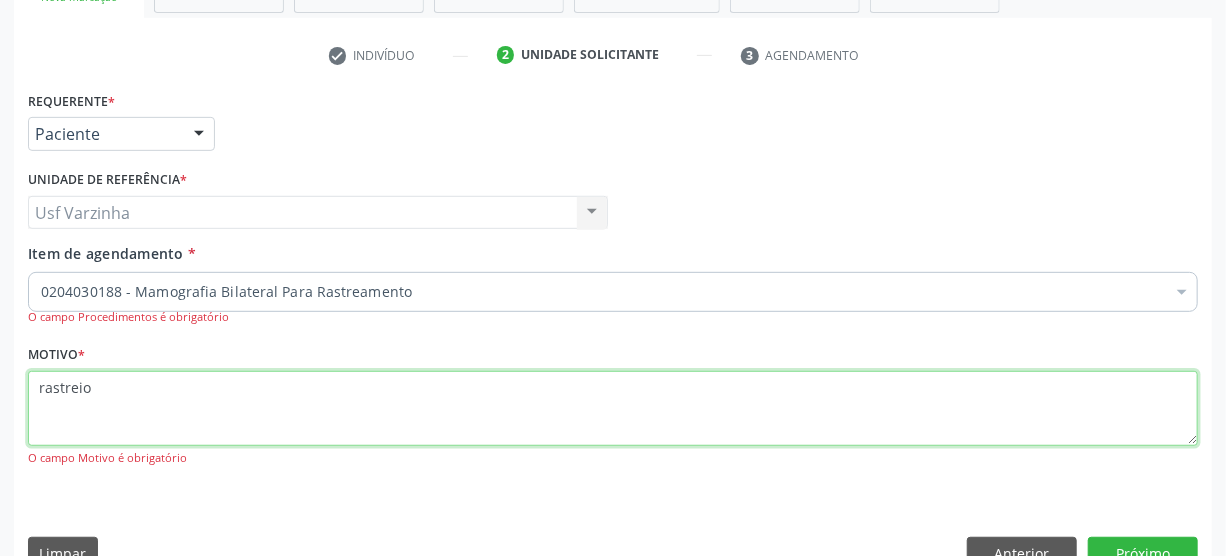scroll, scrollTop: 389, scrollLeft: 0, axis: vertical 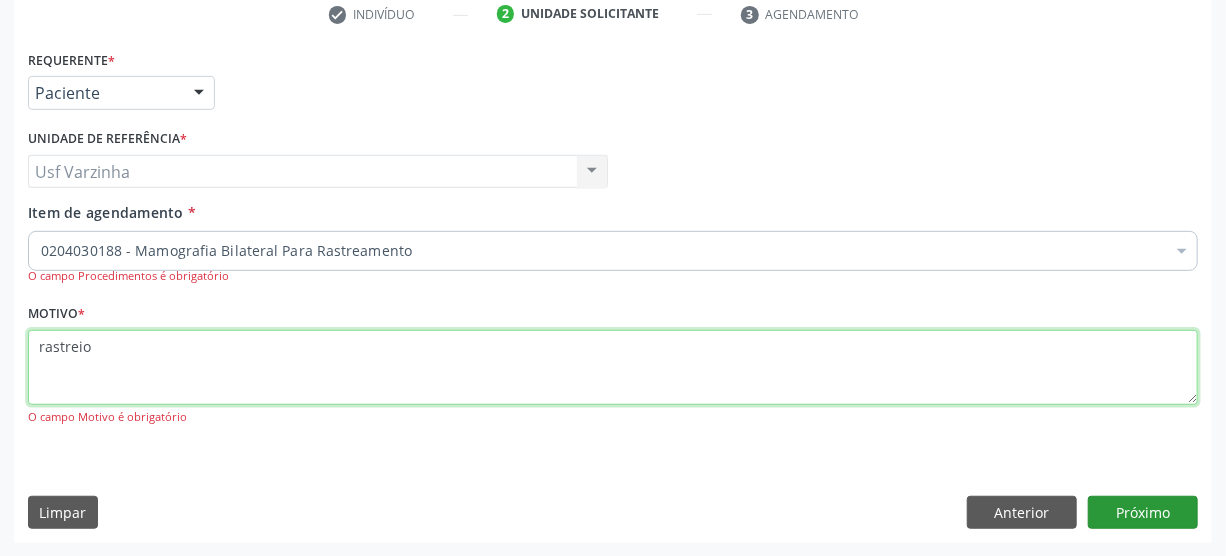type on "rastreio" 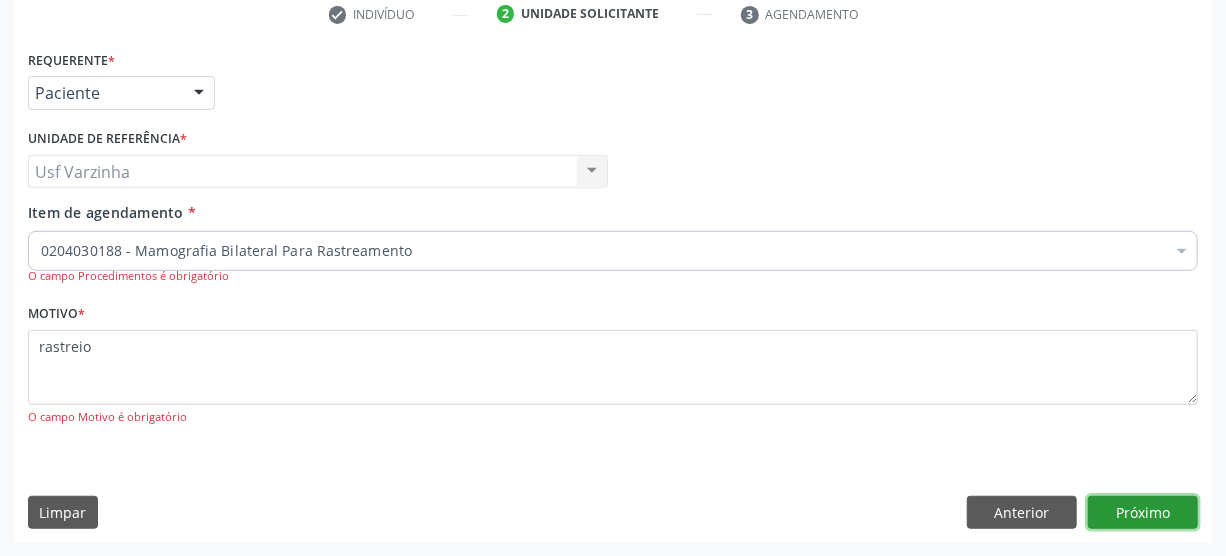 click on "Próximo" at bounding box center (1143, 513) 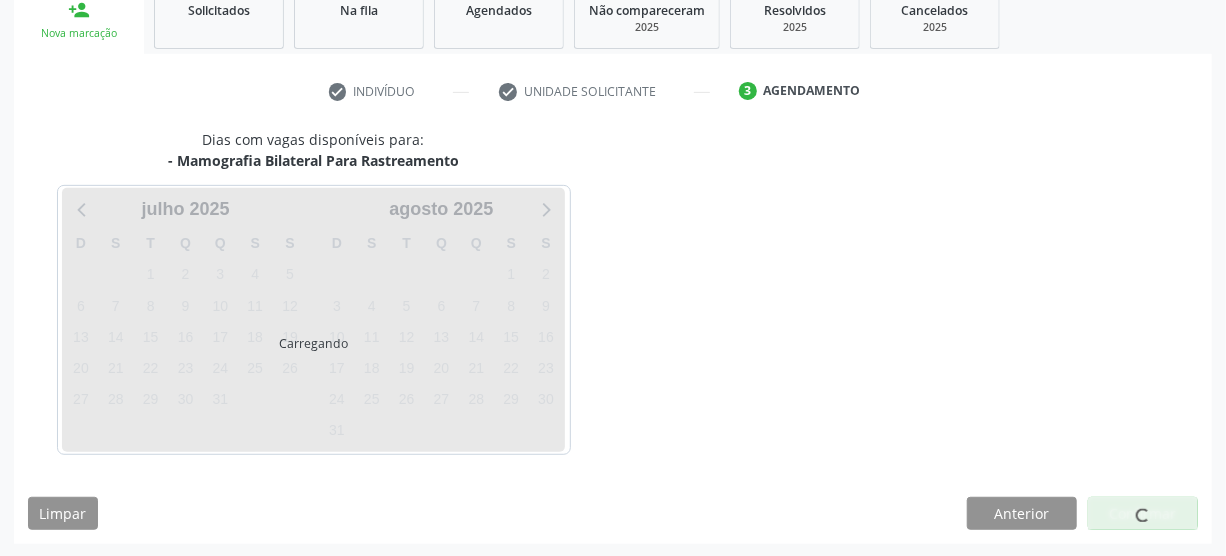 scroll, scrollTop: 312, scrollLeft: 0, axis: vertical 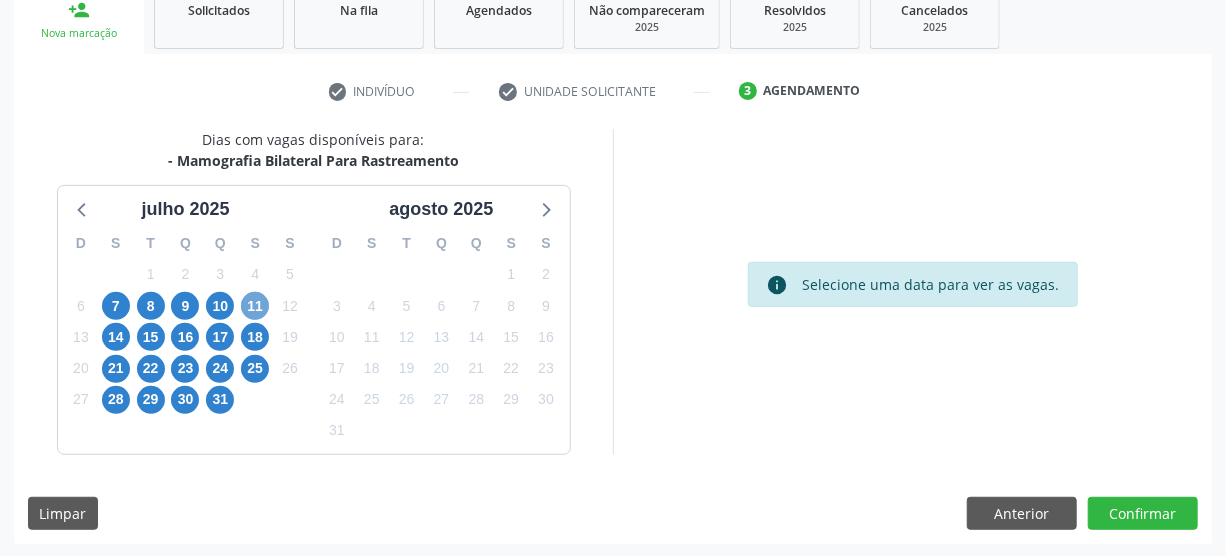 click on "11" at bounding box center [255, 306] 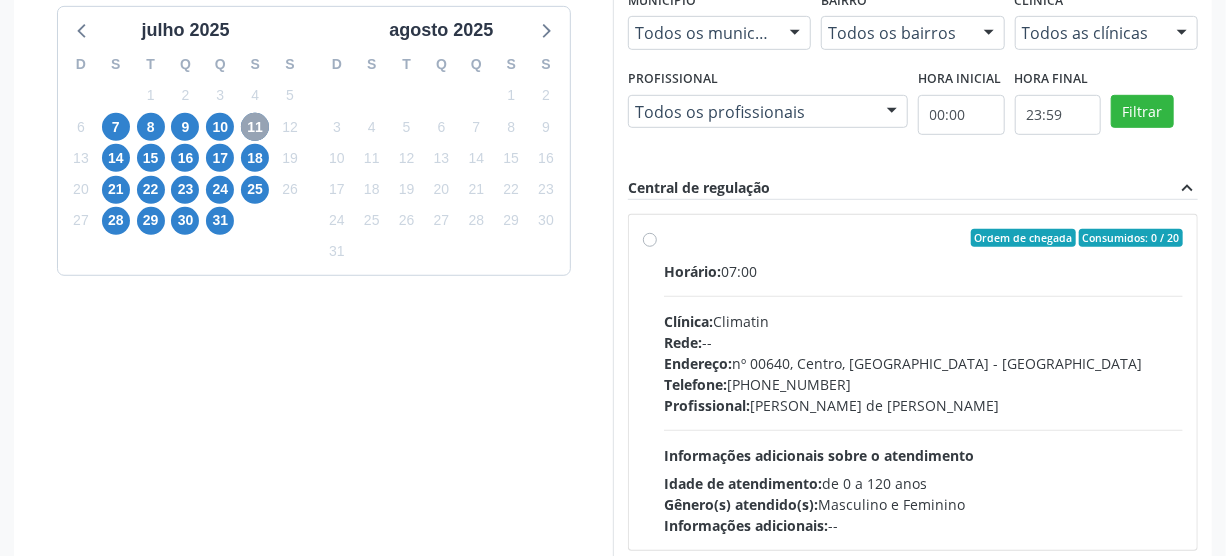 scroll, scrollTop: 494, scrollLeft: 0, axis: vertical 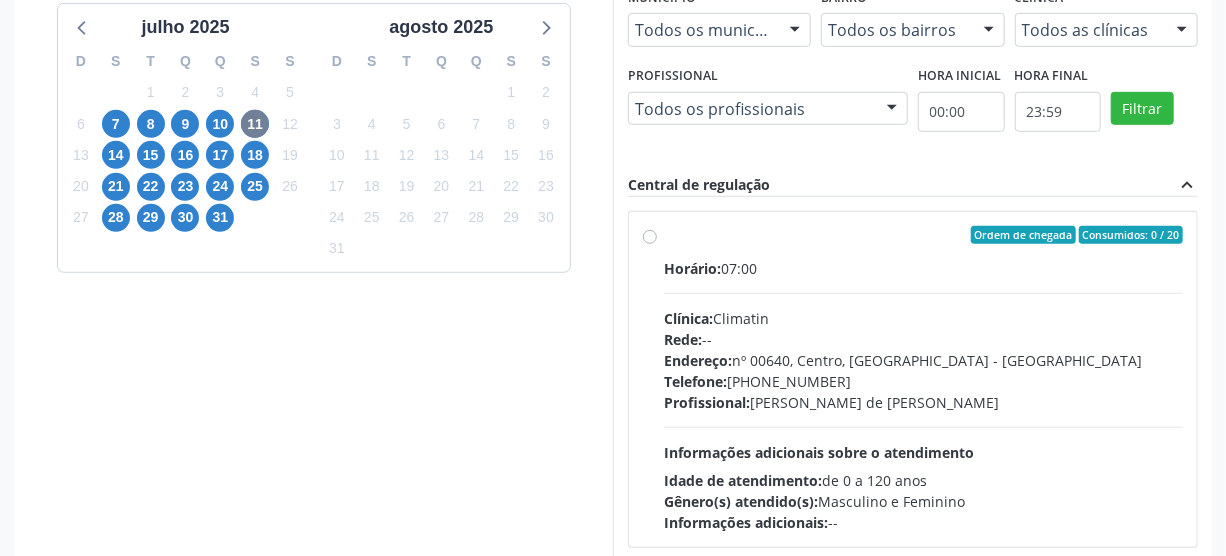 click on "Ordem de chegada
Consumidos: 0 / 20
Horário:   07:00
Clínica:  Climatin
Rede:
--
Endereço:   nº 00640, Centro, Serra Talhada - PE
Telefone:   (81) 38311133
Profissional:
Ana Carolina Barboza de Andrada Melo Lyra
Informações adicionais sobre o atendimento
Idade de atendimento:
de 0 a 120 anos
Gênero(s) atendido(s):
Masculino e Feminino
Informações adicionais:
--" at bounding box center [923, 379] 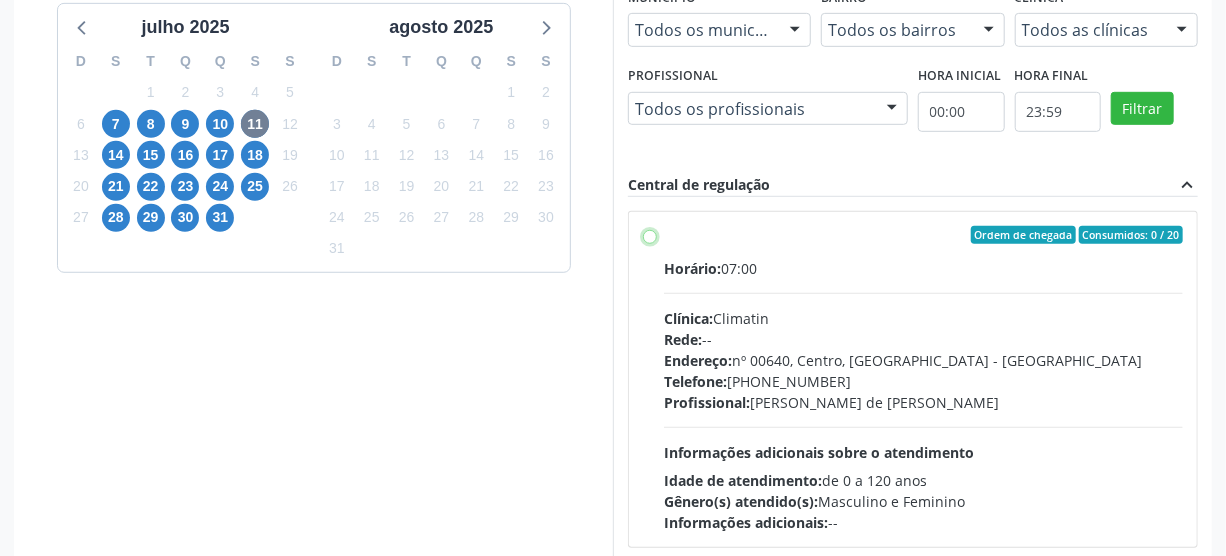 click on "Ordem de chegada
Consumidos: 0 / 20
Horário:   07:00
Clínica:  Climatin
Rede:
--
Endereço:   nº 00640, Centro, Serra Talhada - PE
Telefone:   (81) 38311133
Profissional:
Ana Carolina Barboza de Andrada Melo Lyra
Informações adicionais sobre o atendimento
Idade de atendimento:
de 0 a 120 anos
Gênero(s) atendido(s):
Masculino e Feminino
Informações adicionais:
--" at bounding box center (650, 235) 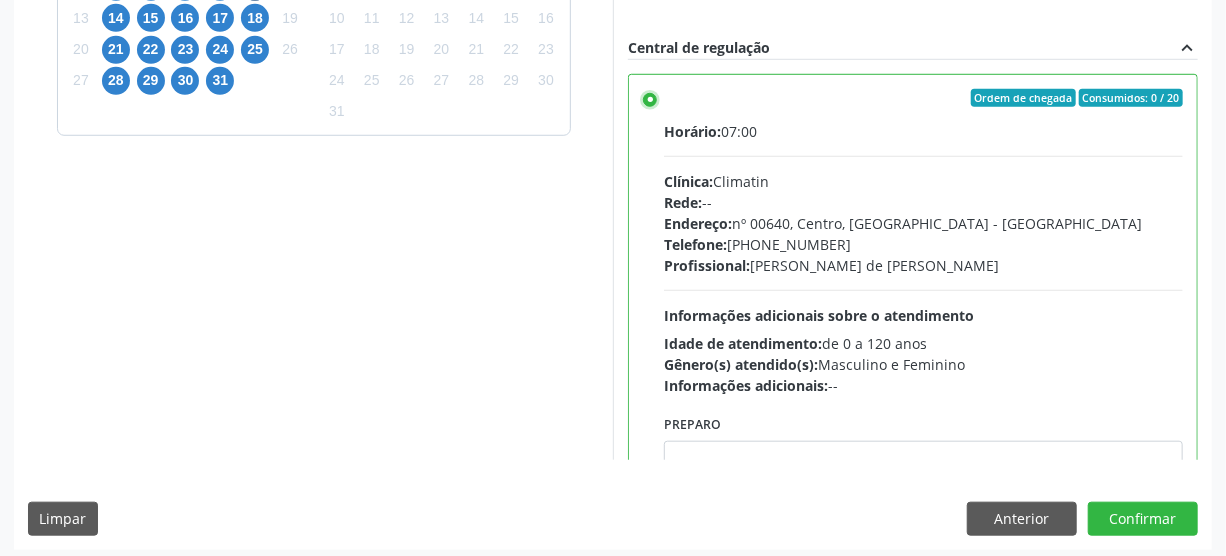 scroll, scrollTop: 637, scrollLeft: 0, axis: vertical 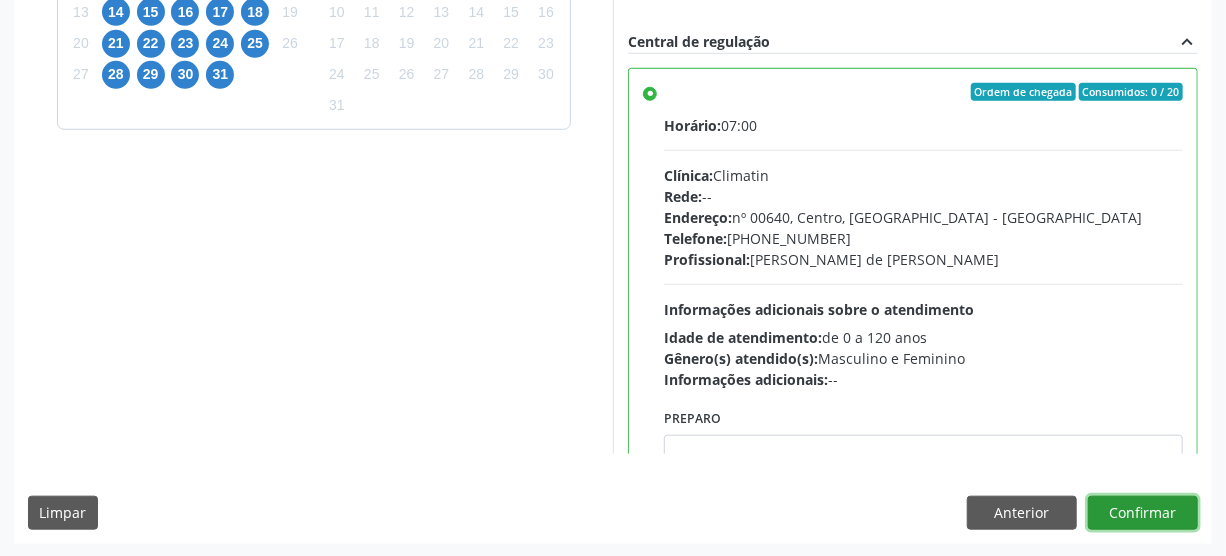click on "Confirmar" at bounding box center (1143, 513) 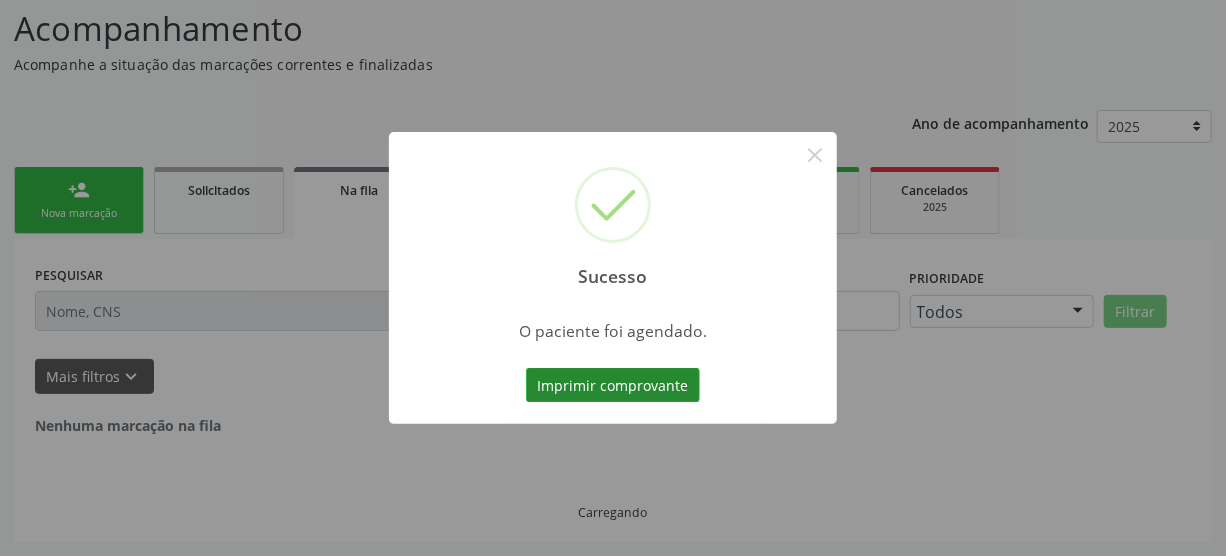 scroll, scrollTop: 45, scrollLeft: 0, axis: vertical 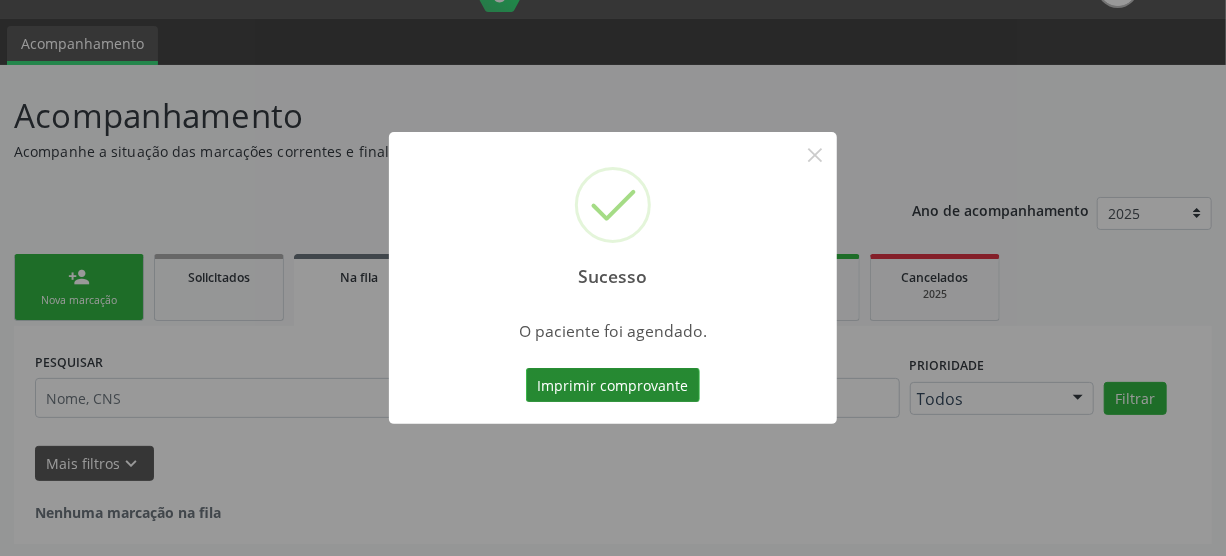 click on "Imprimir comprovante" at bounding box center [613, 385] 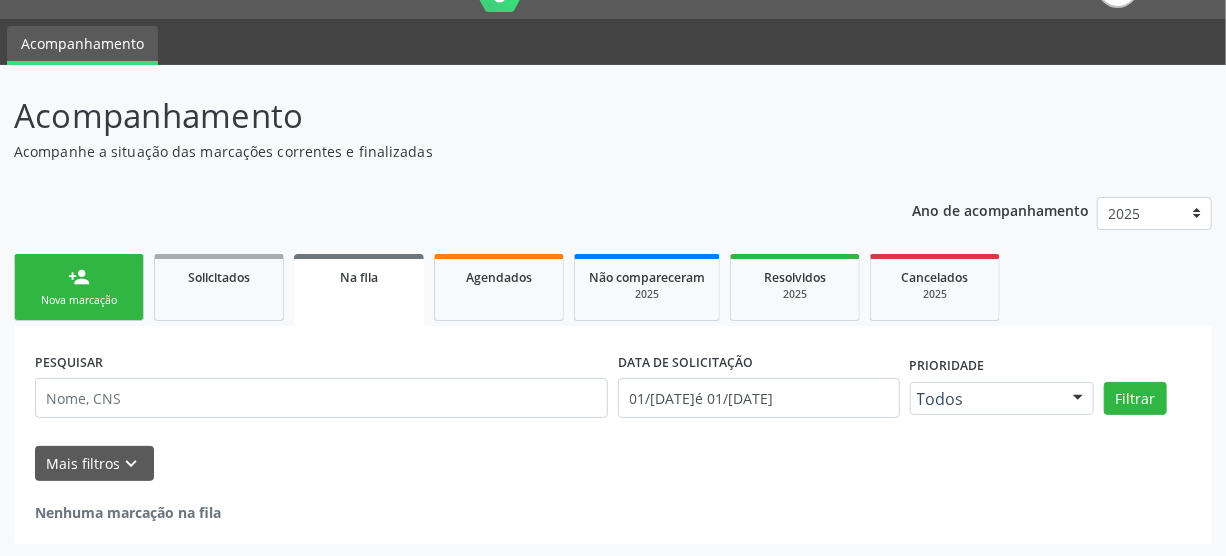 click on "person_add
Nova marcação" at bounding box center (79, 287) 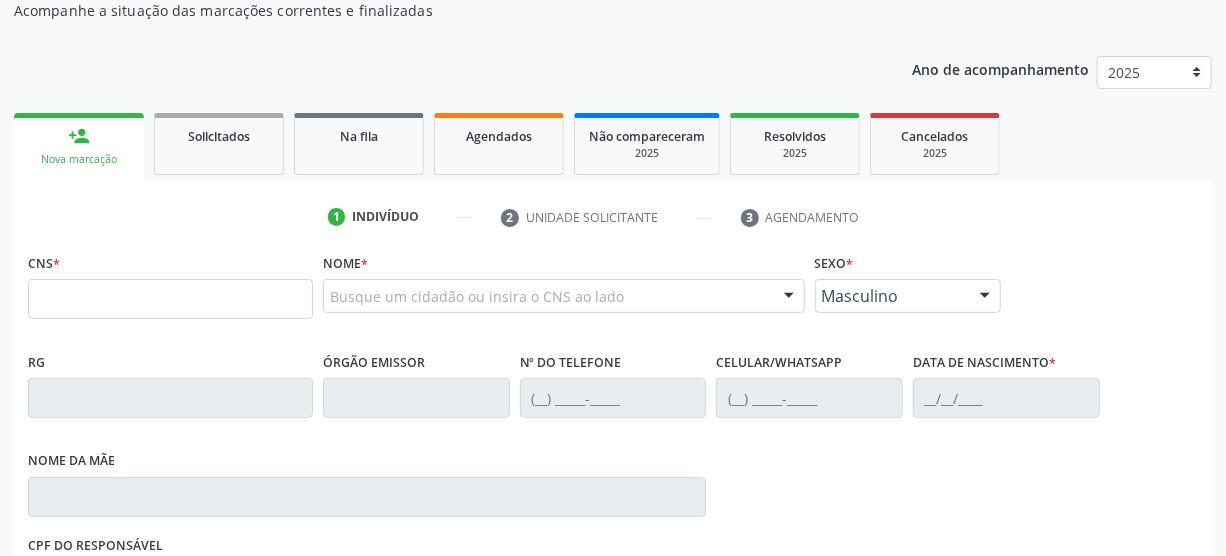 scroll, scrollTop: 318, scrollLeft: 0, axis: vertical 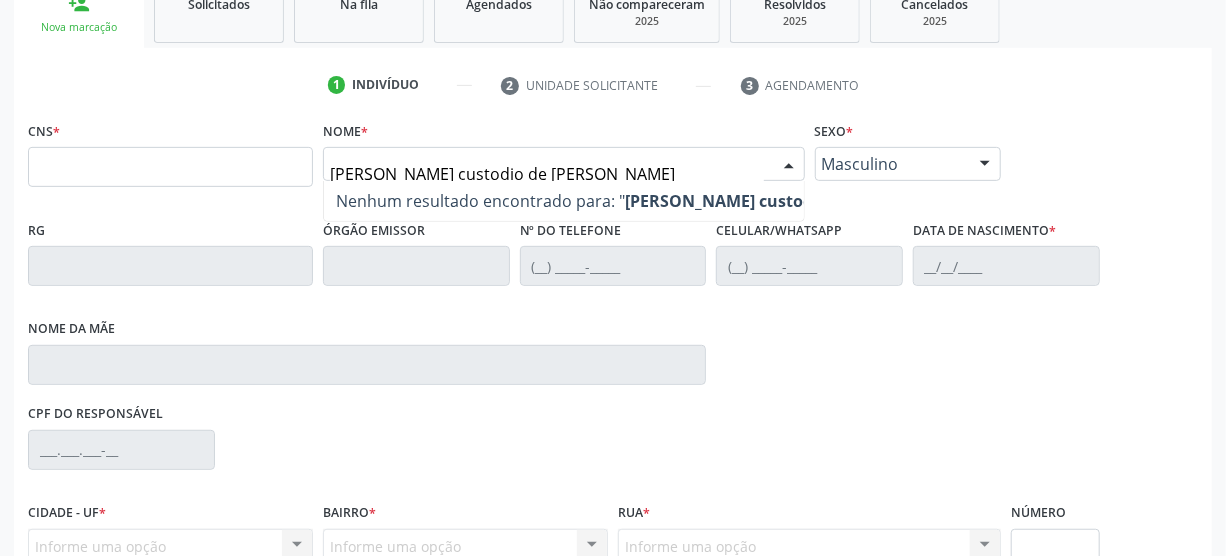 type on "vanilda custodio de lima" 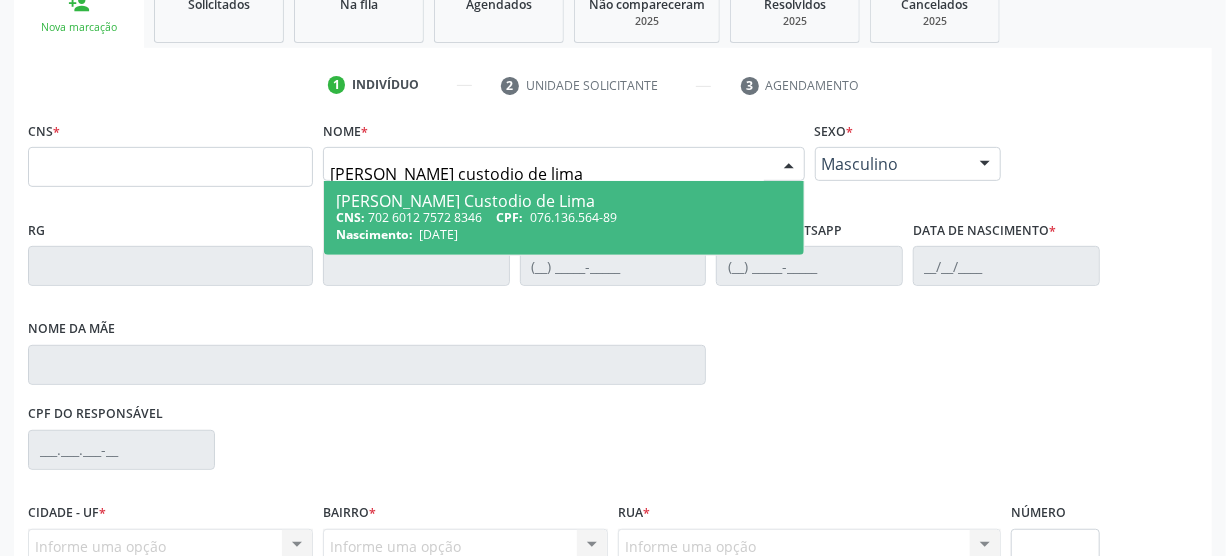 click on "Vanilda Custodio de Lima
CNS:
702 6012 7572 8346
CPF:
076.136.564-89
Nascimento:
22/02/1981" at bounding box center [564, 218] 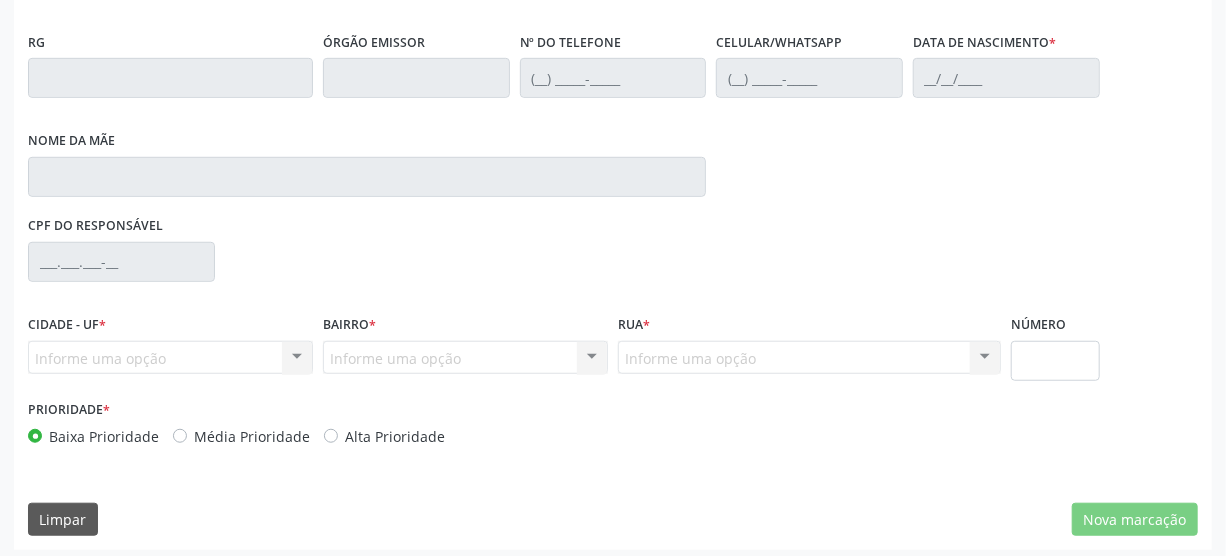 scroll, scrollTop: 512, scrollLeft: 0, axis: vertical 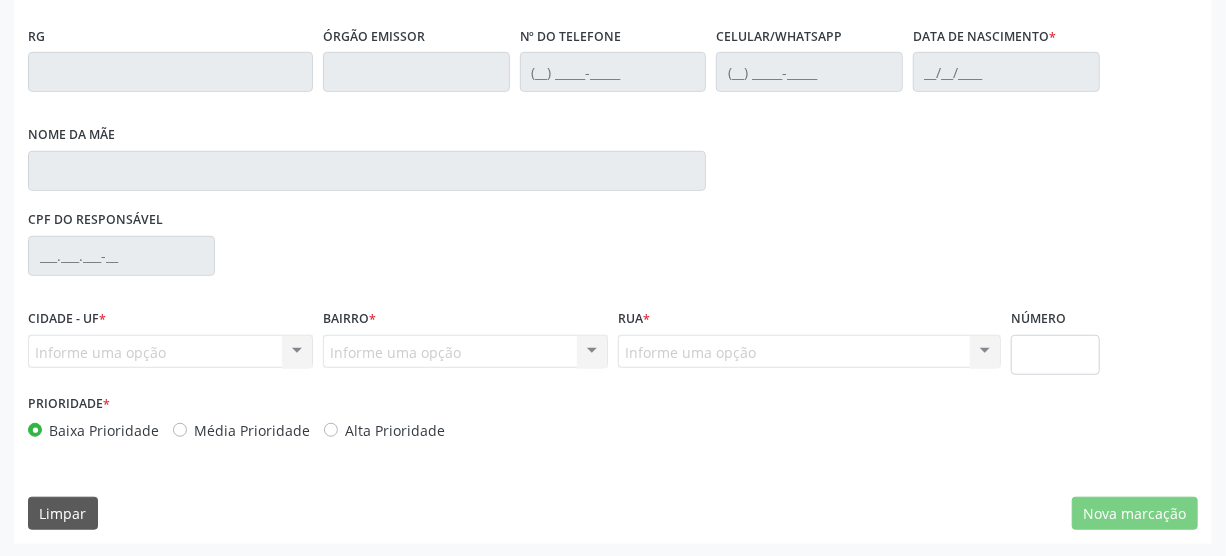 type on "702 6012 7572 8346" 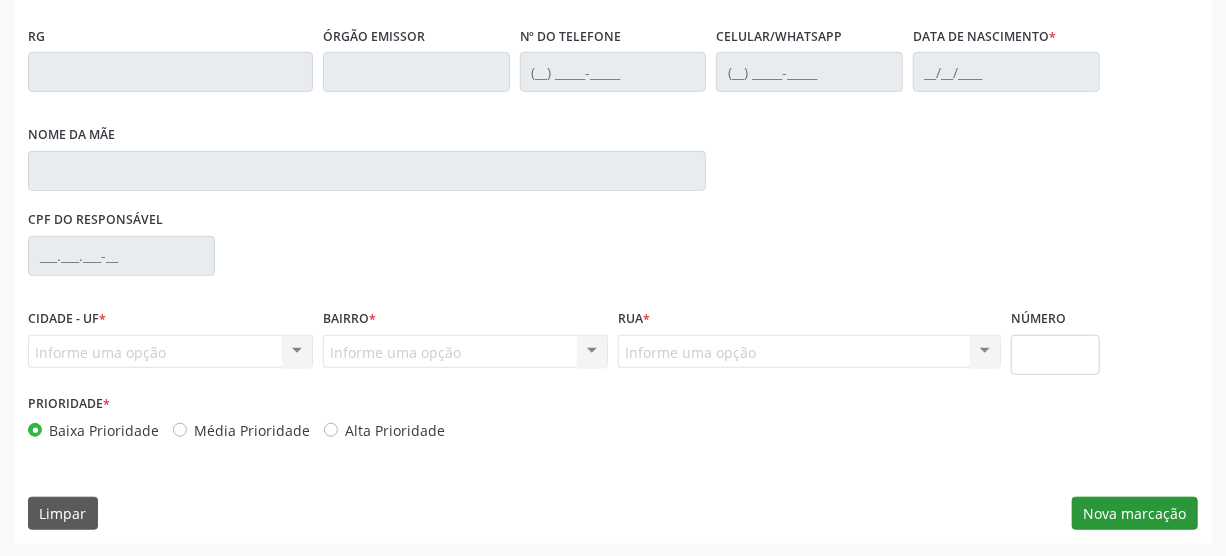 type on "(87) 98161-6158" 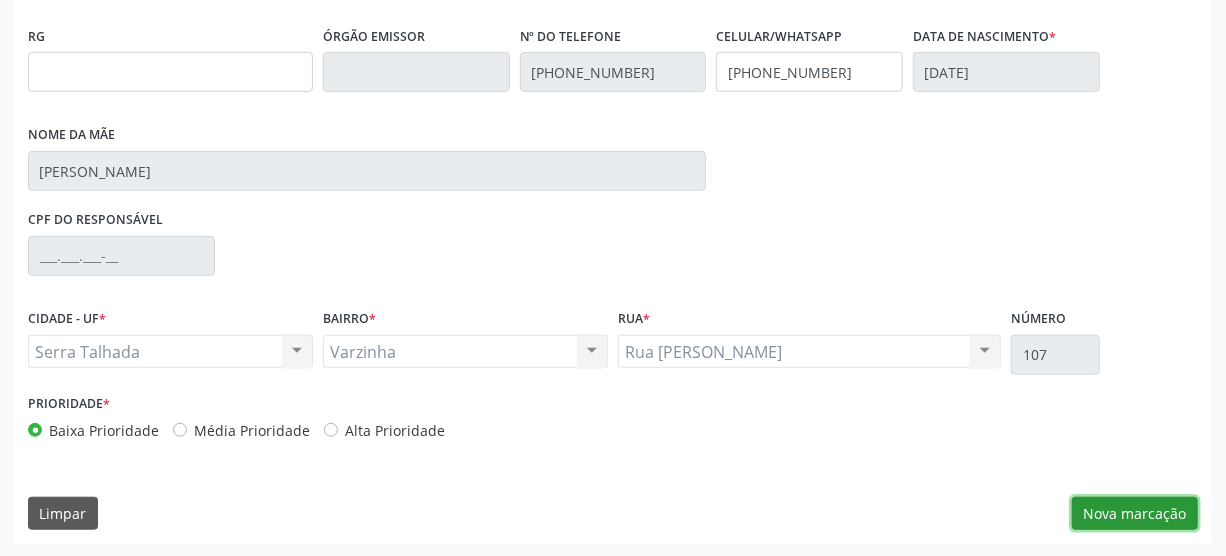 click on "Nova marcação" at bounding box center (1135, 514) 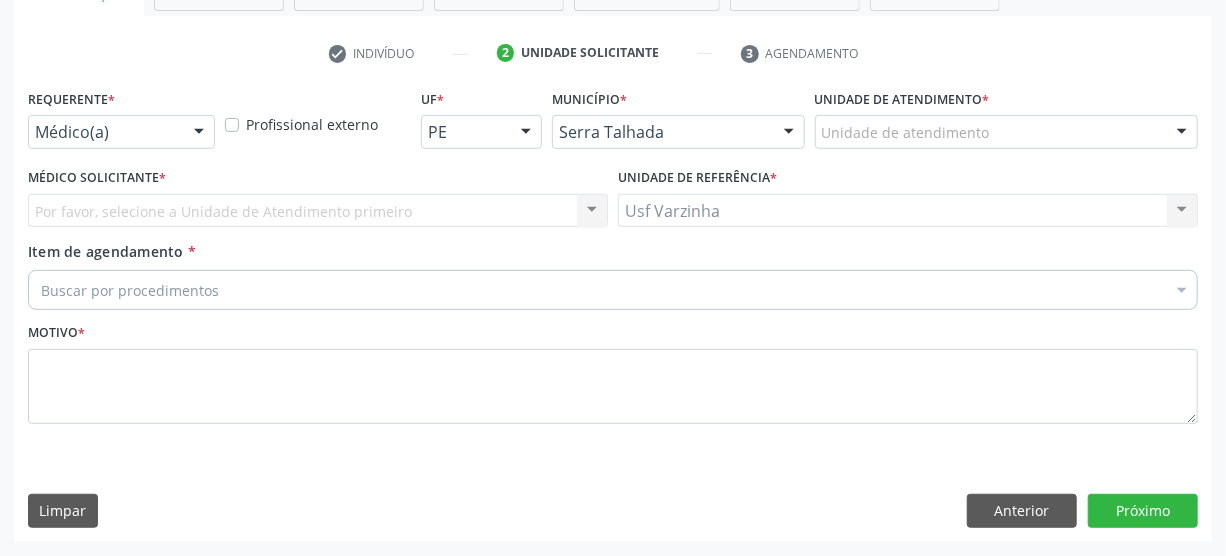 scroll, scrollTop: 348, scrollLeft: 0, axis: vertical 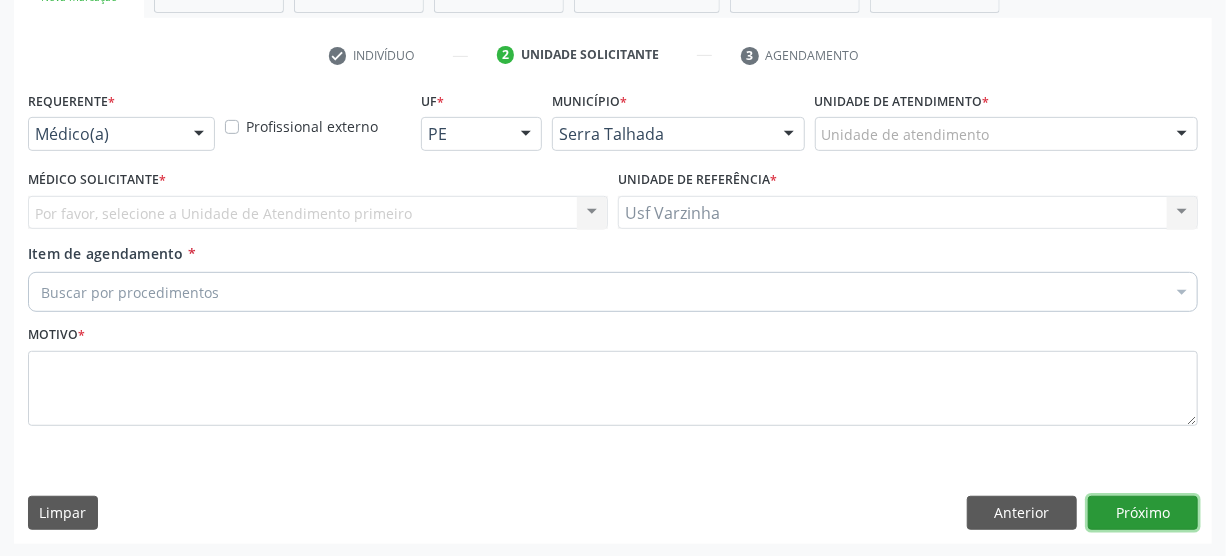 click on "Próximo" at bounding box center (1143, 513) 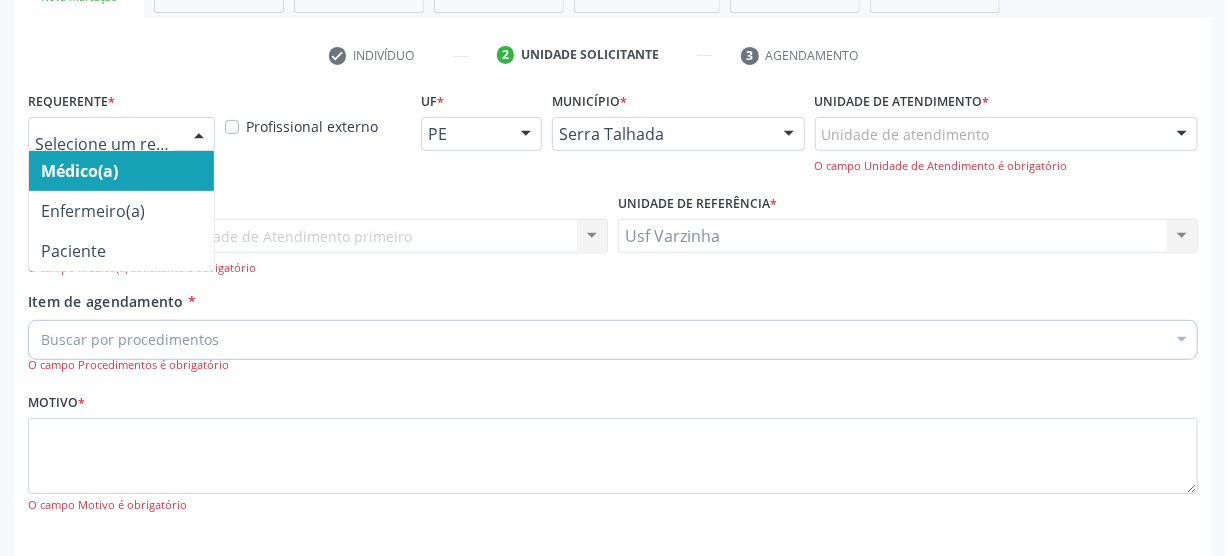 click at bounding box center [199, 135] 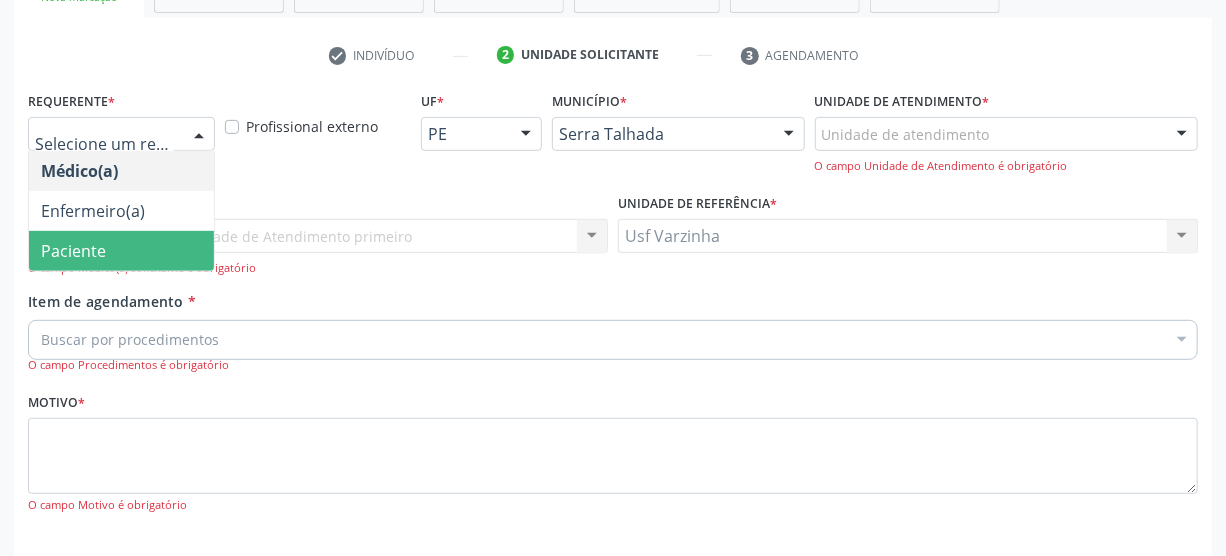 click on "Paciente" at bounding box center (121, 251) 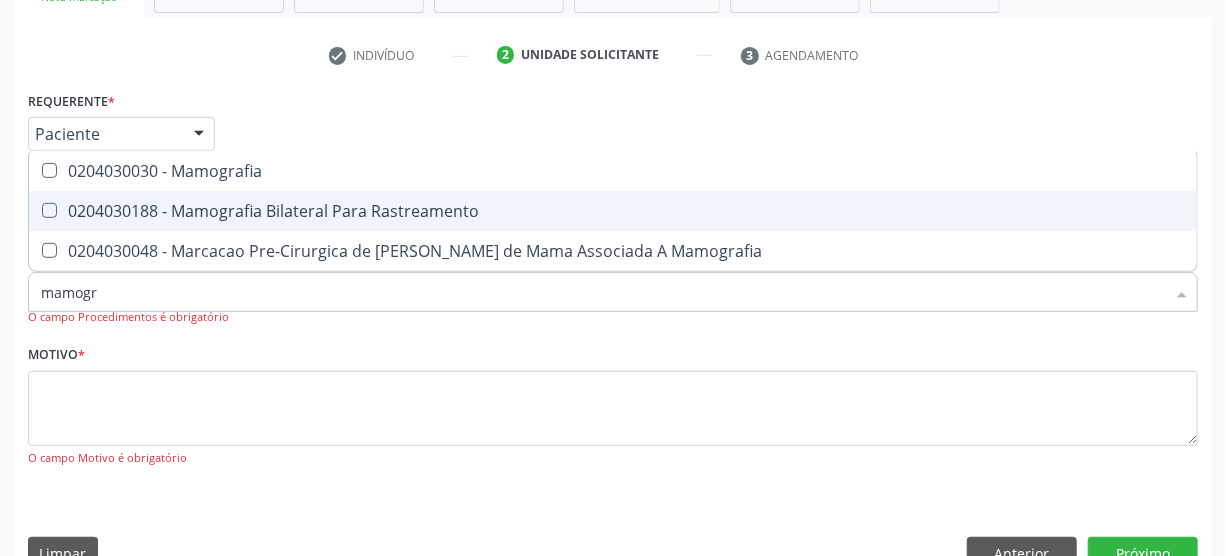 type on "mamogra" 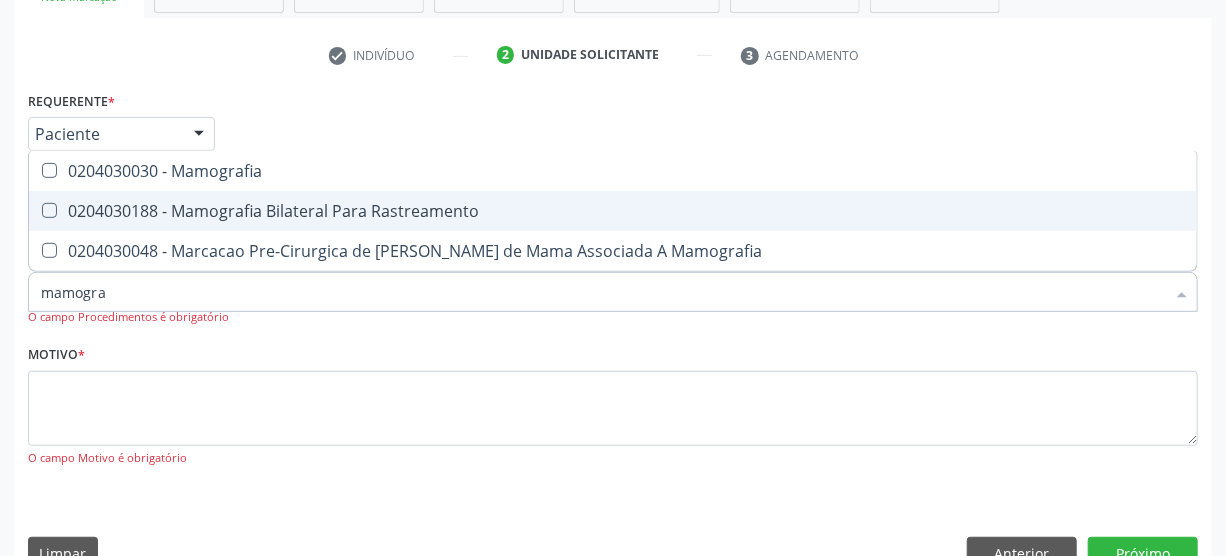 click on "0204030188 - Mamografia Bilateral Para Rastreamento" at bounding box center [613, 211] 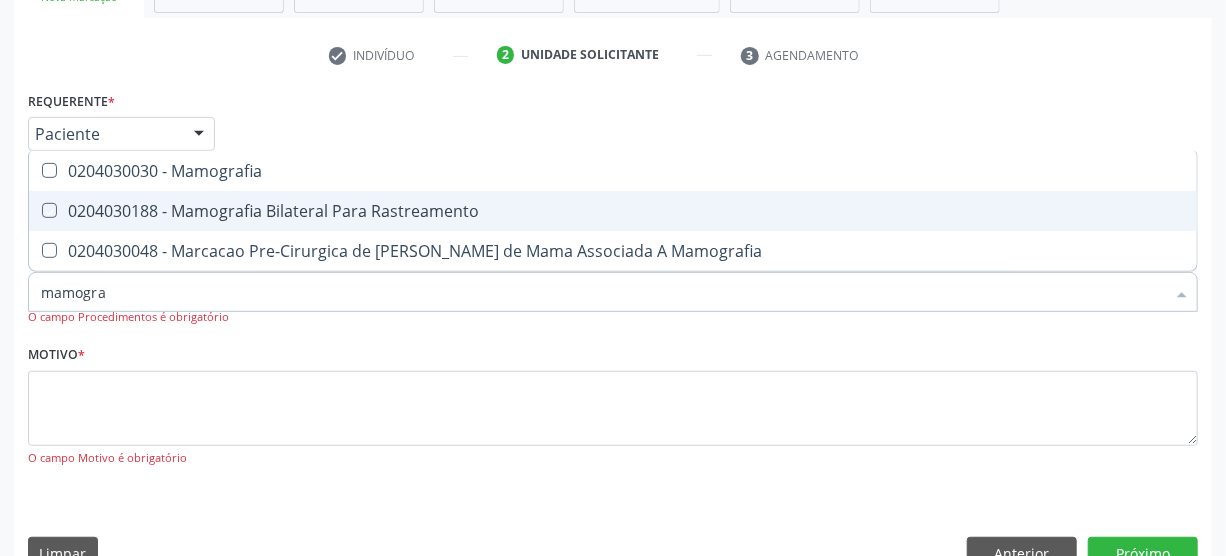checkbox on "true" 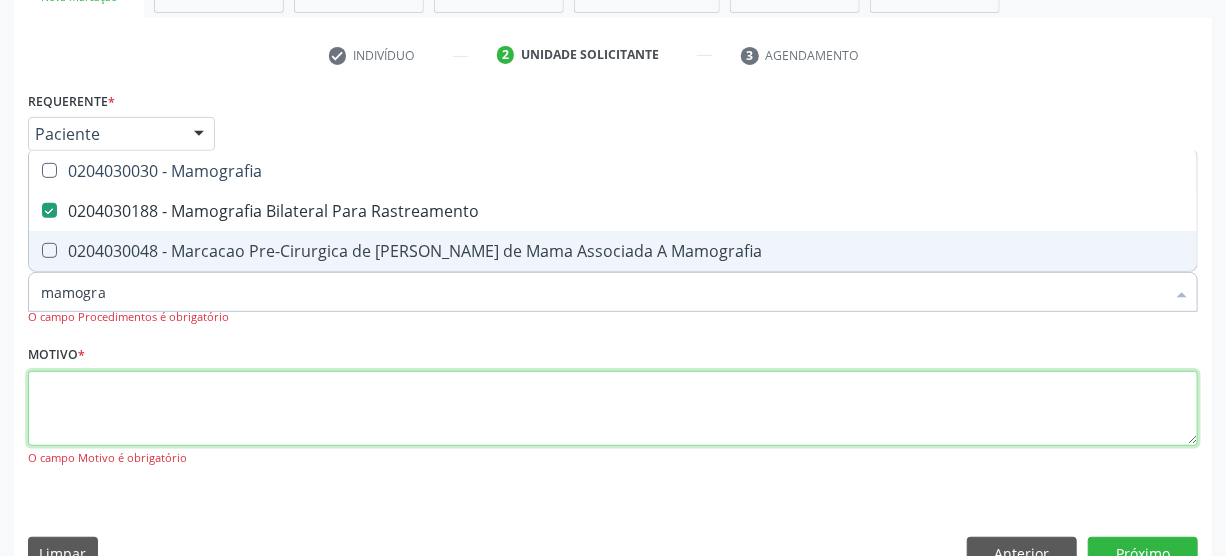 click at bounding box center (613, 409) 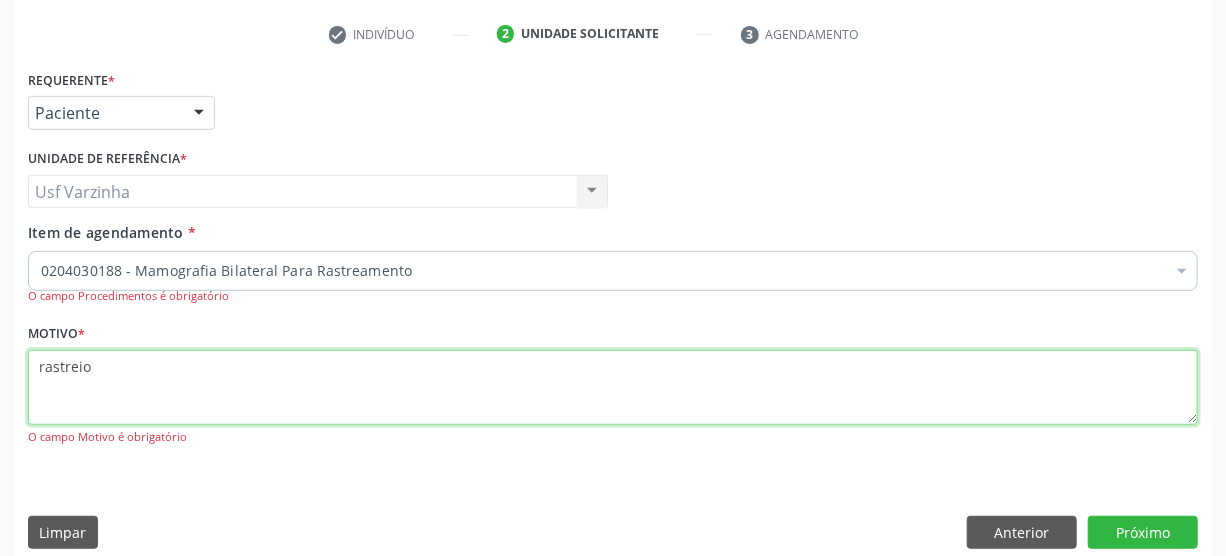 scroll, scrollTop: 389, scrollLeft: 0, axis: vertical 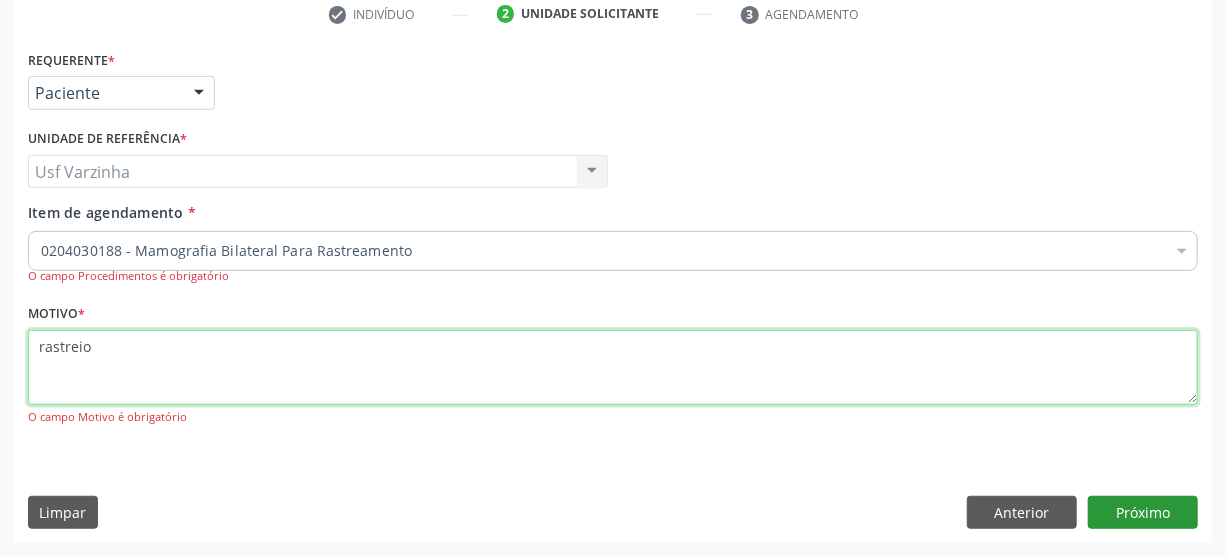 type on "rastreio" 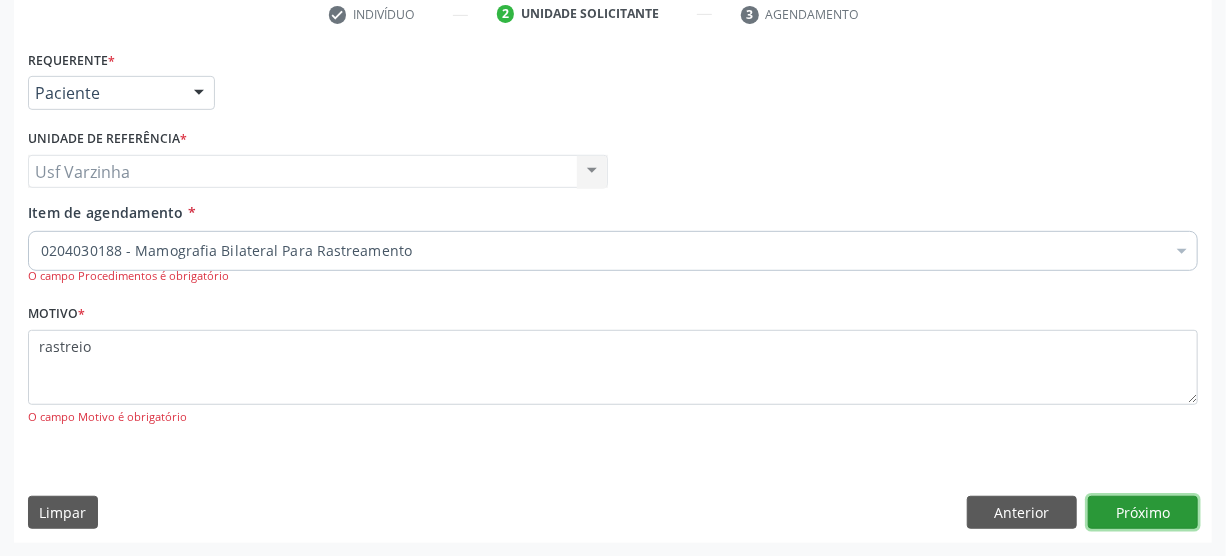 click on "Próximo" at bounding box center (1143, 513) 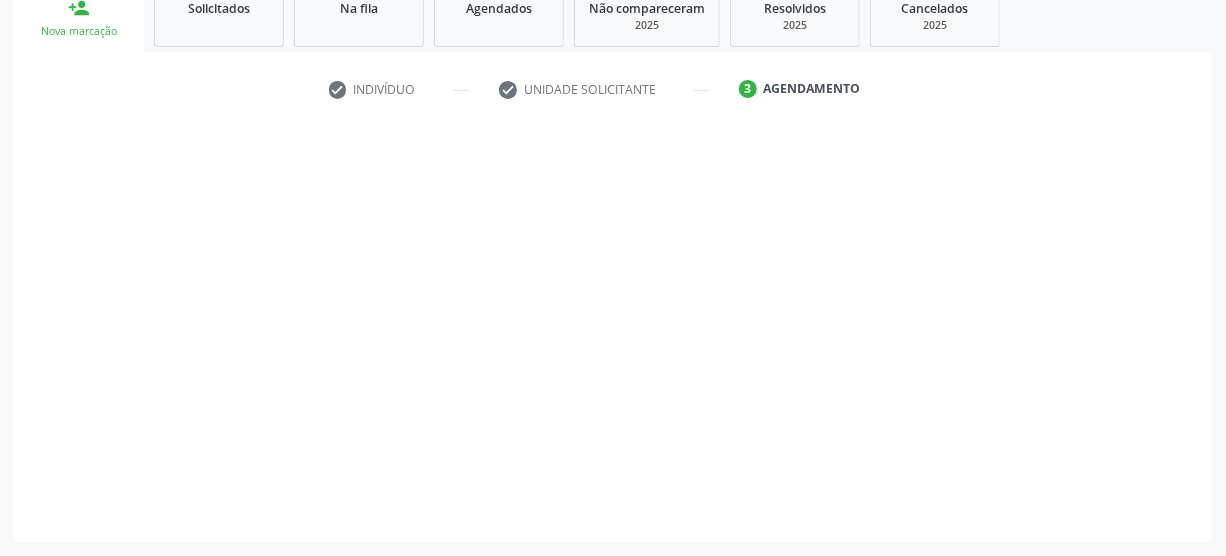 scroll, scrollTop: 312, scrollLeft: 0, axis: vertical 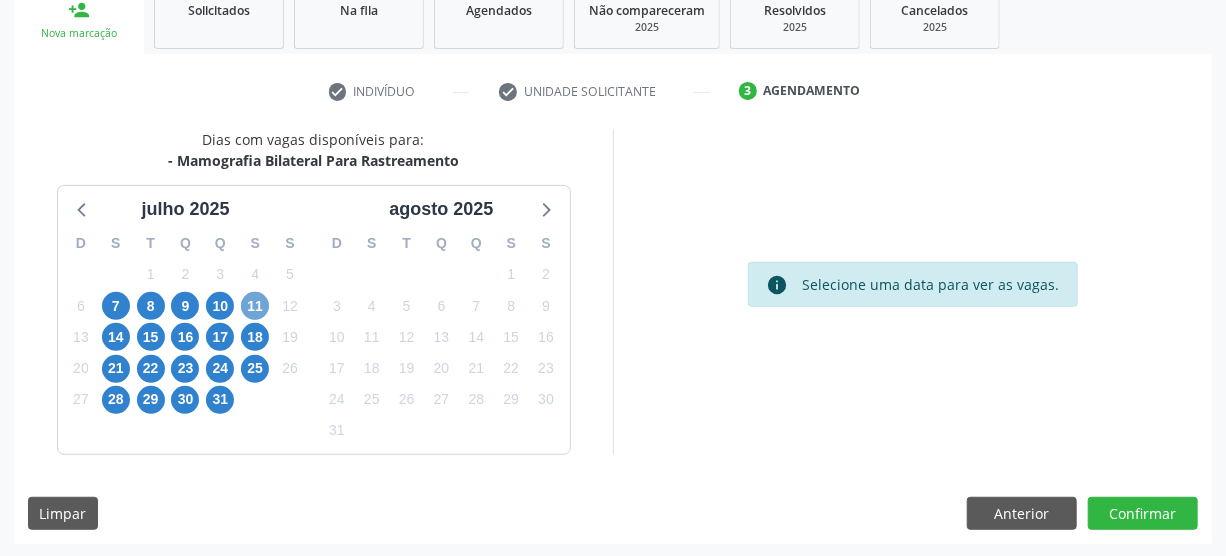click on "11" at bounding box center (255, 306) 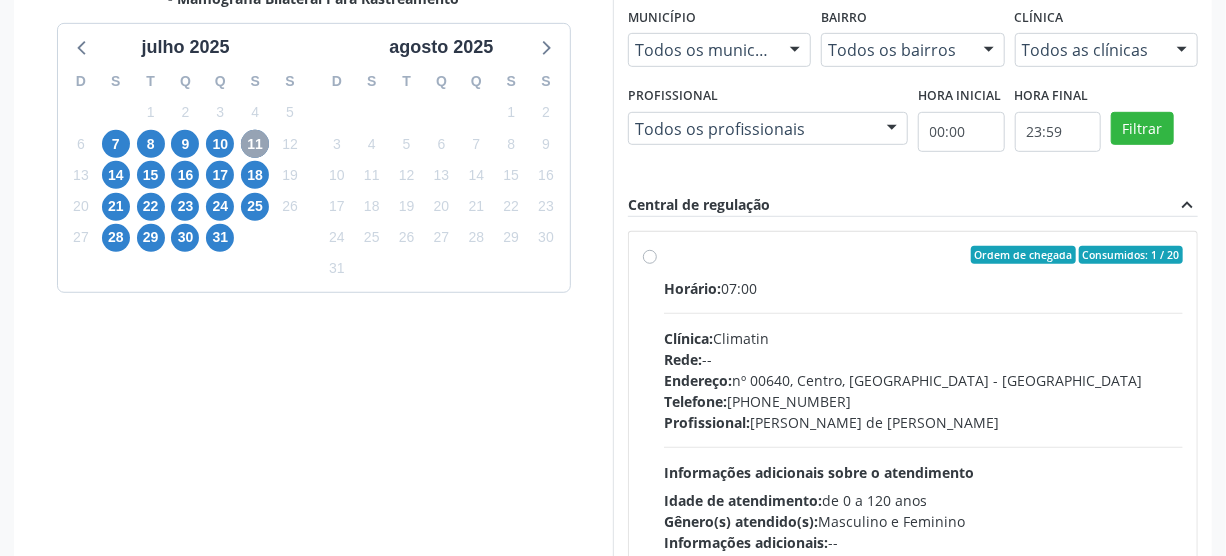 scroll, scrollTop: 494, scrollLeft: 0, axis: vertical 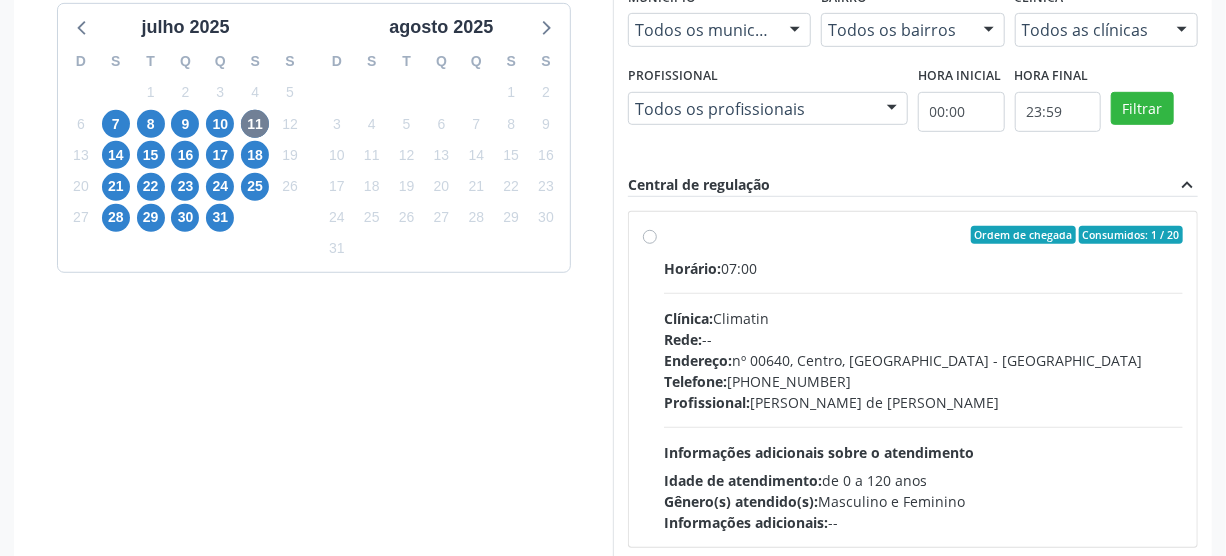 click on "Ordem de chegada
Consumidos: 1 / 20
Horário:   07:00
Clínica:  Climatin
Rede:
--
Endereço:   nº 00640, Centro, Serra Talhada - PE
Telefone:   (81) 38311133
Profissional:
Ana Carolina Barboza de Andrada Melo Lyra
Informações adicionais sobre o atendimento
Idade de atendimento:
de 0 a 120 anos
Gênero(s) atendido(s):
Masculino e Feminino
Informações adicionais:
--" at bounding box center [913, 379] 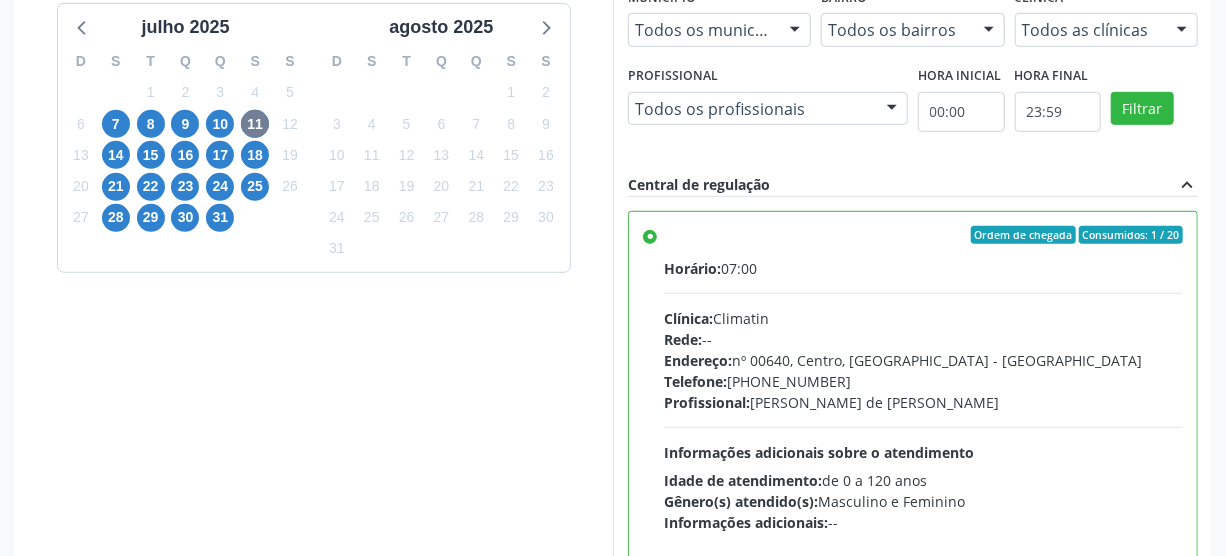 scroll, scrollTop: 637, scrollLeft: 0, axis: vertical 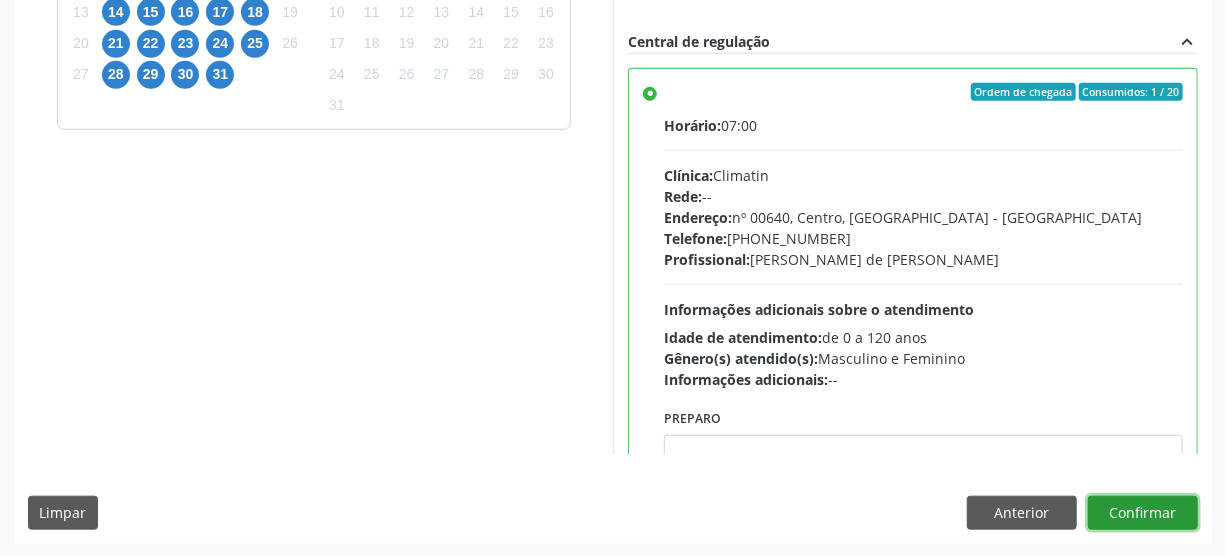 click on "Confirmar" at bounding box center (1143, 513) 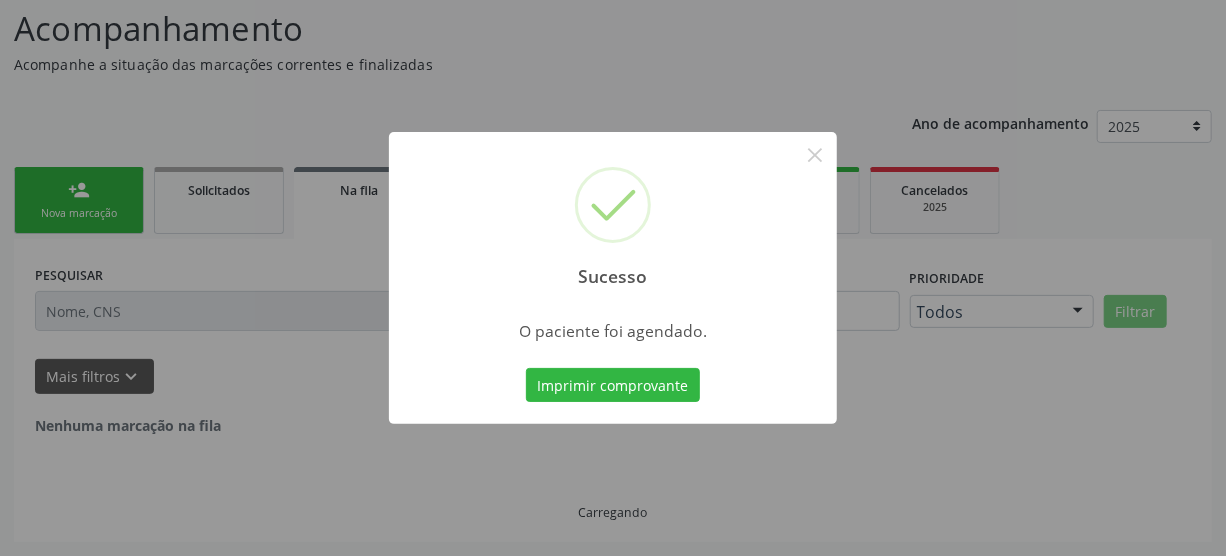 scroll, scrollTop: 45, scrollLeft: 0, axis: vertical 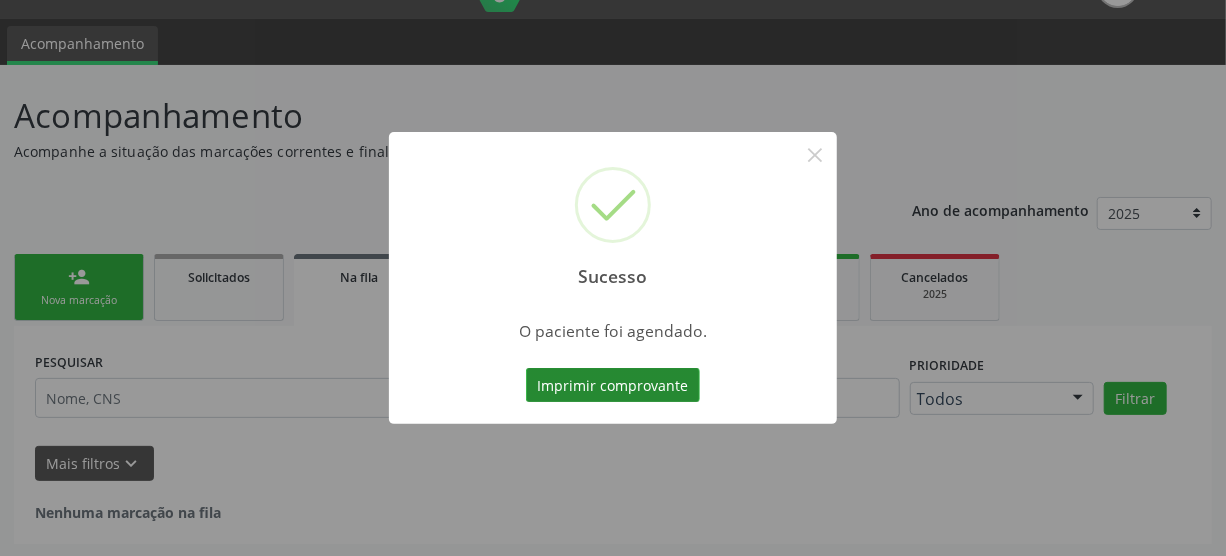 click on "Imprimir comprovante" at bounding box center [613, 385] 